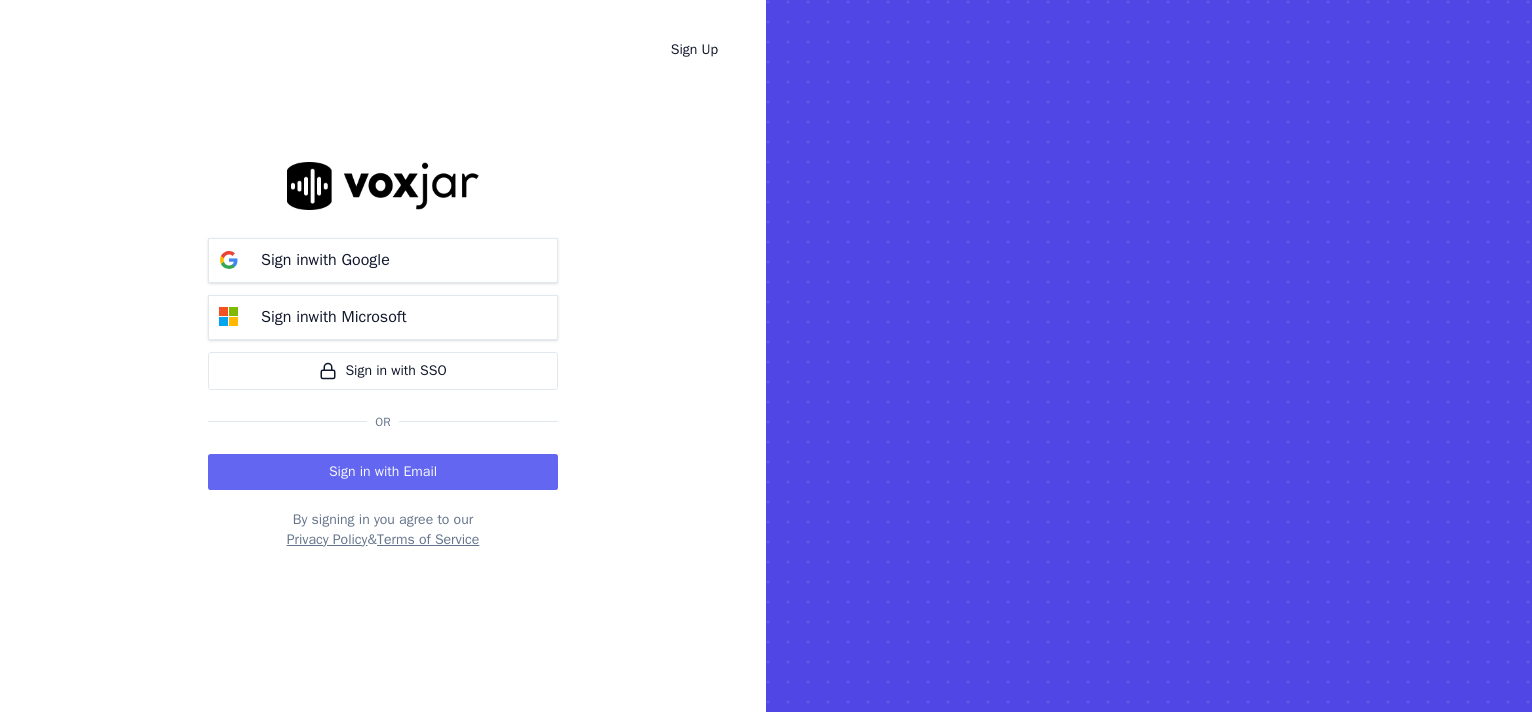 scroll, scrollTop: 0, scrollLeft: 0, axis: both 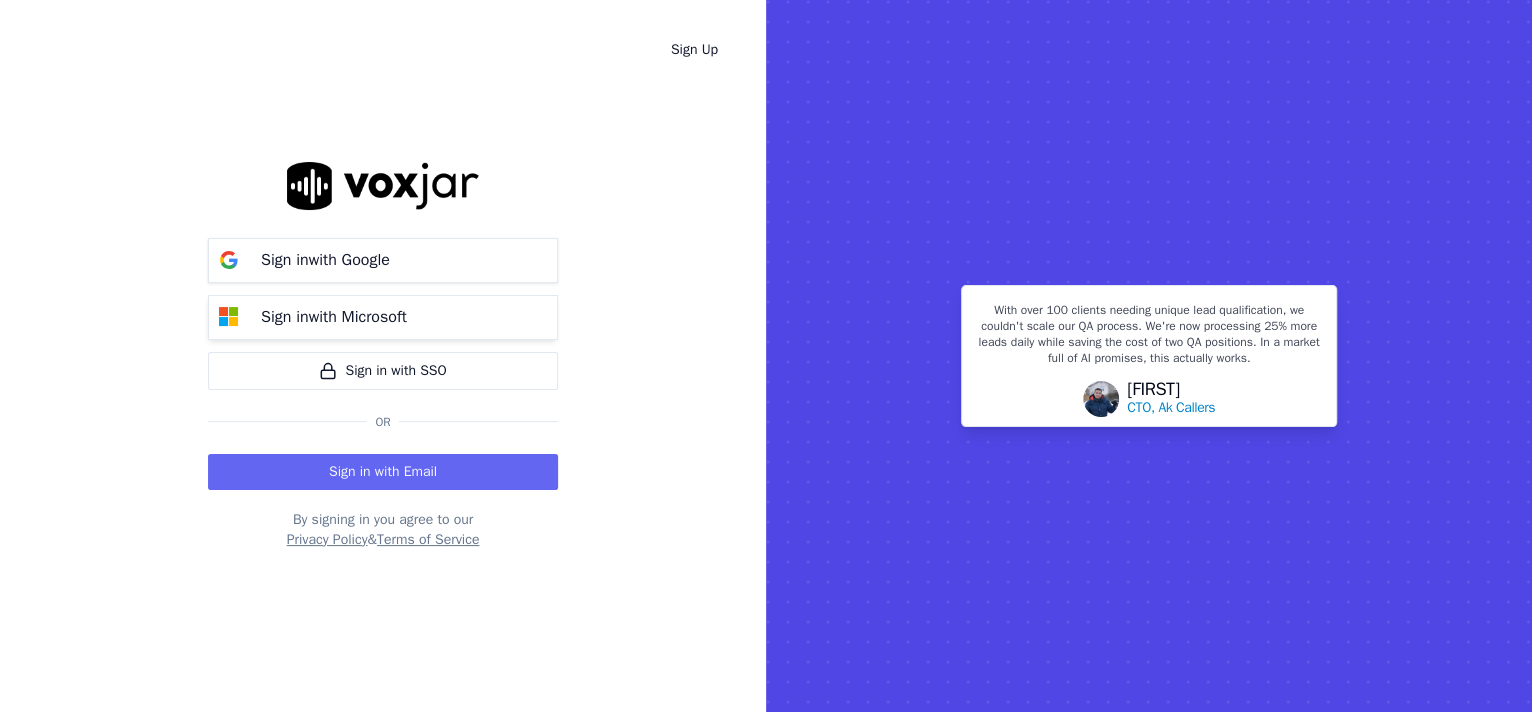 click on "Sign in  with Microsoft" at bounding box center (383, 317) 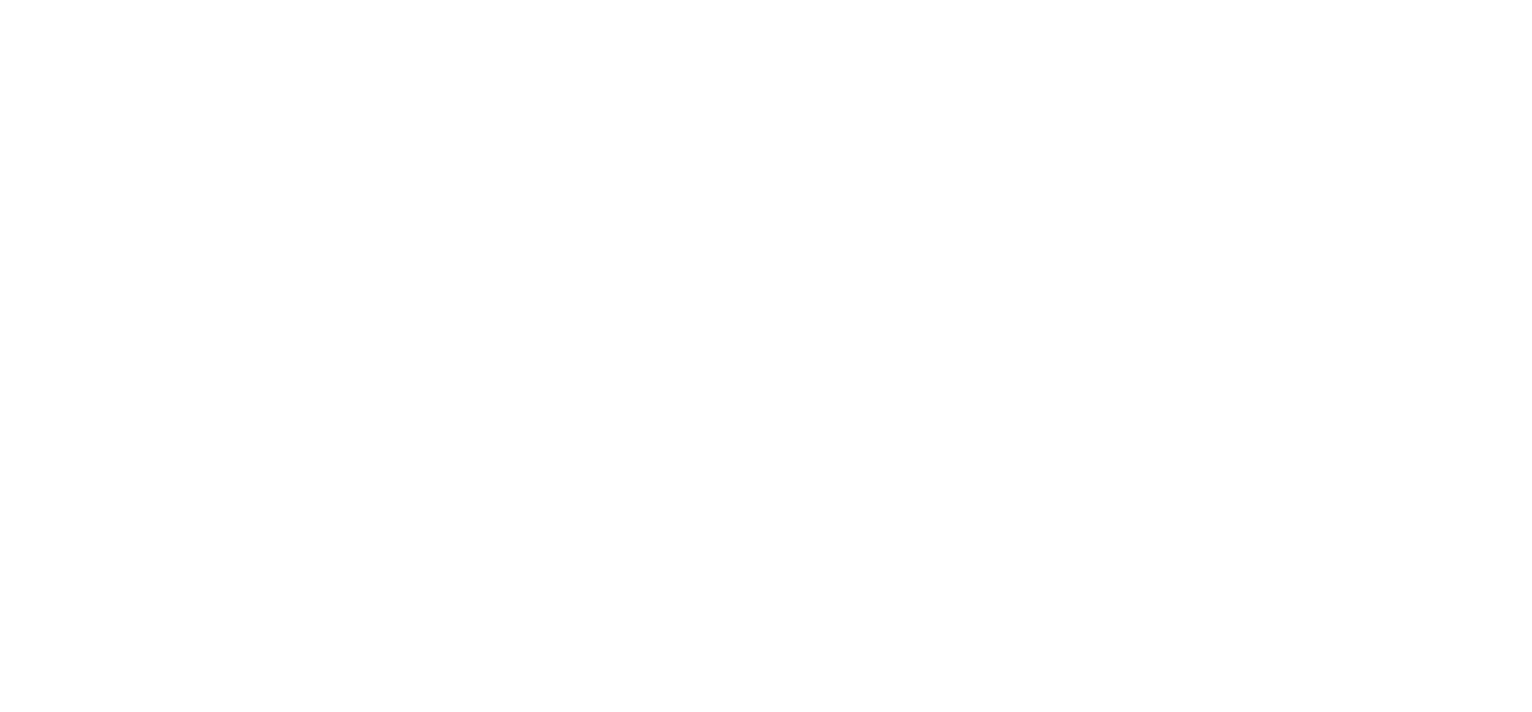 scroll, scrollTop: 0, scrollLeft: 0, axis: both 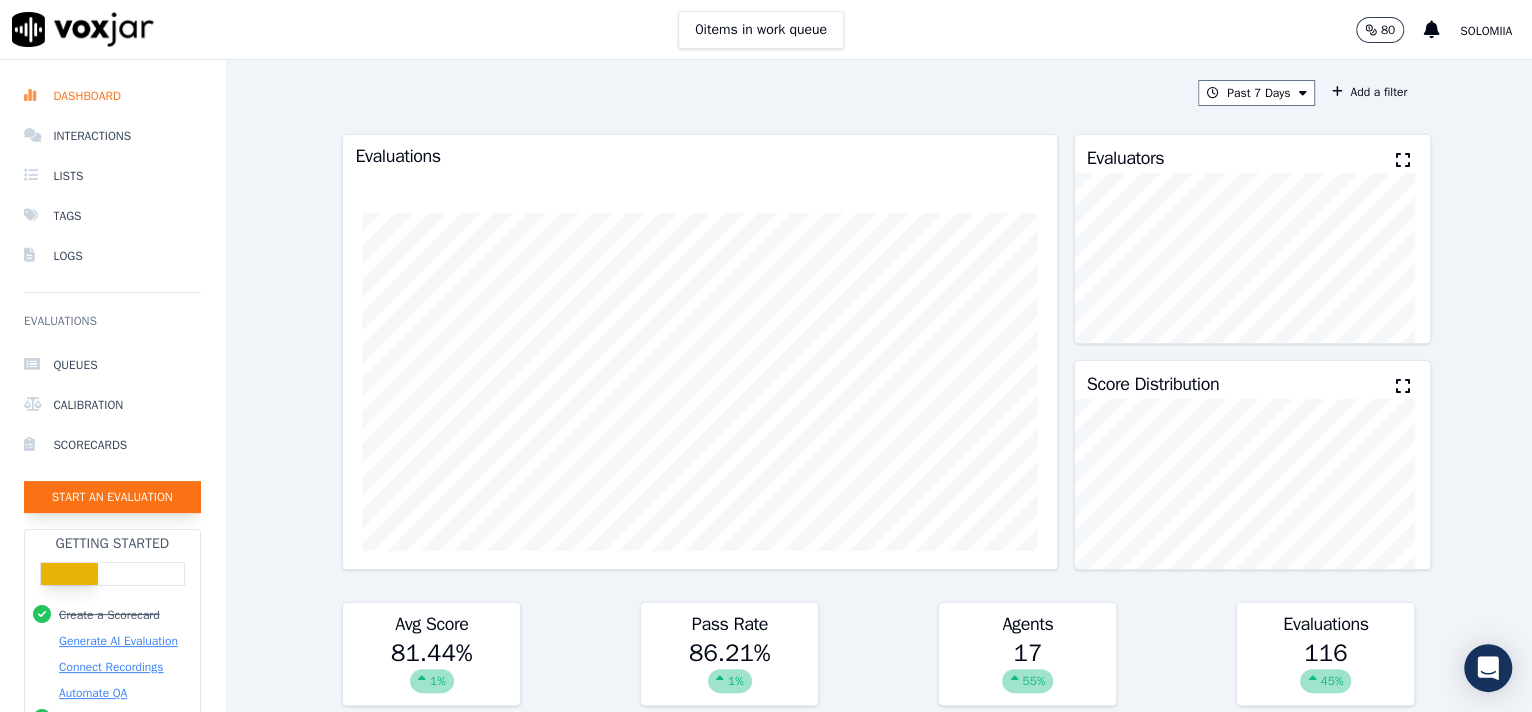 click on "Start an Evaluation" 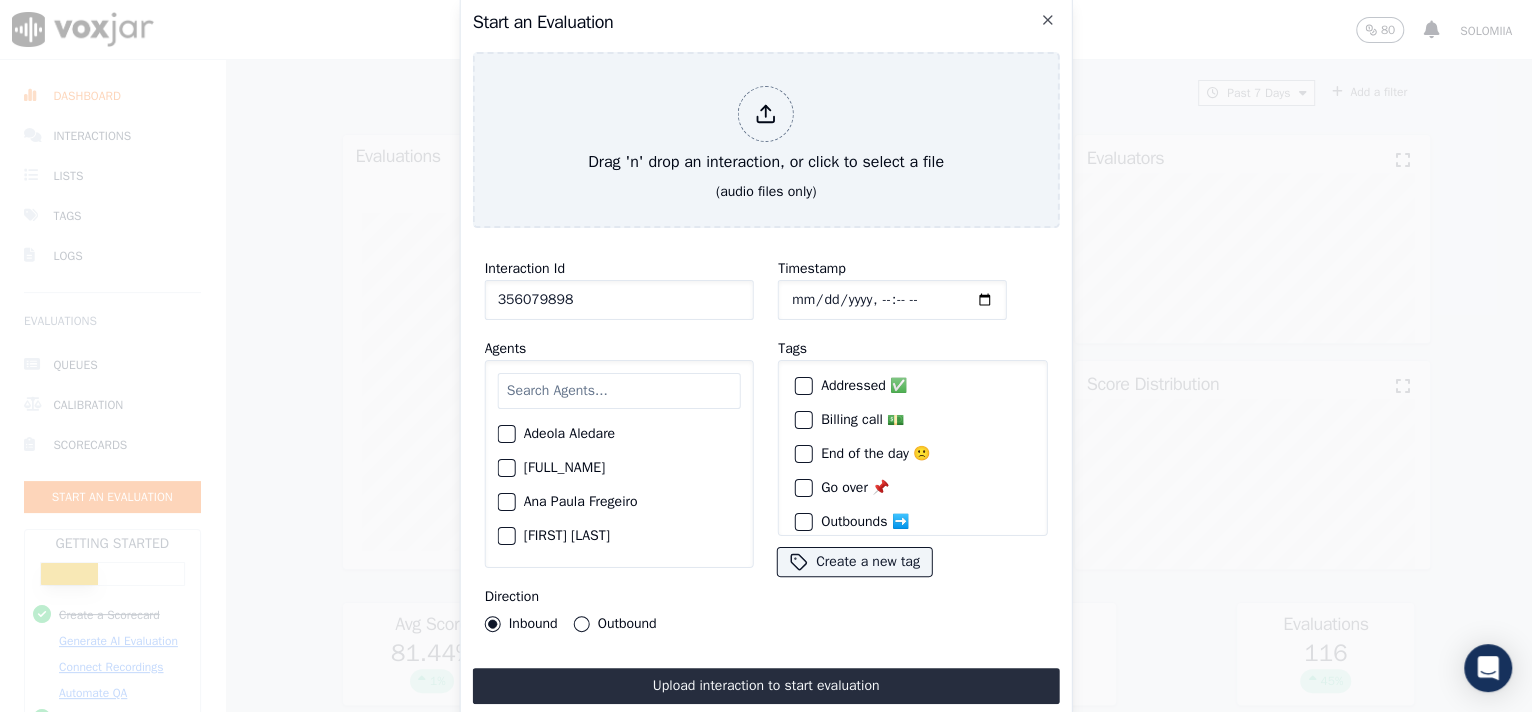 drag, startPoint x: 598, startPoint y: 290, endPoint x: 421, endPoint y: 294, distance: 177.0452 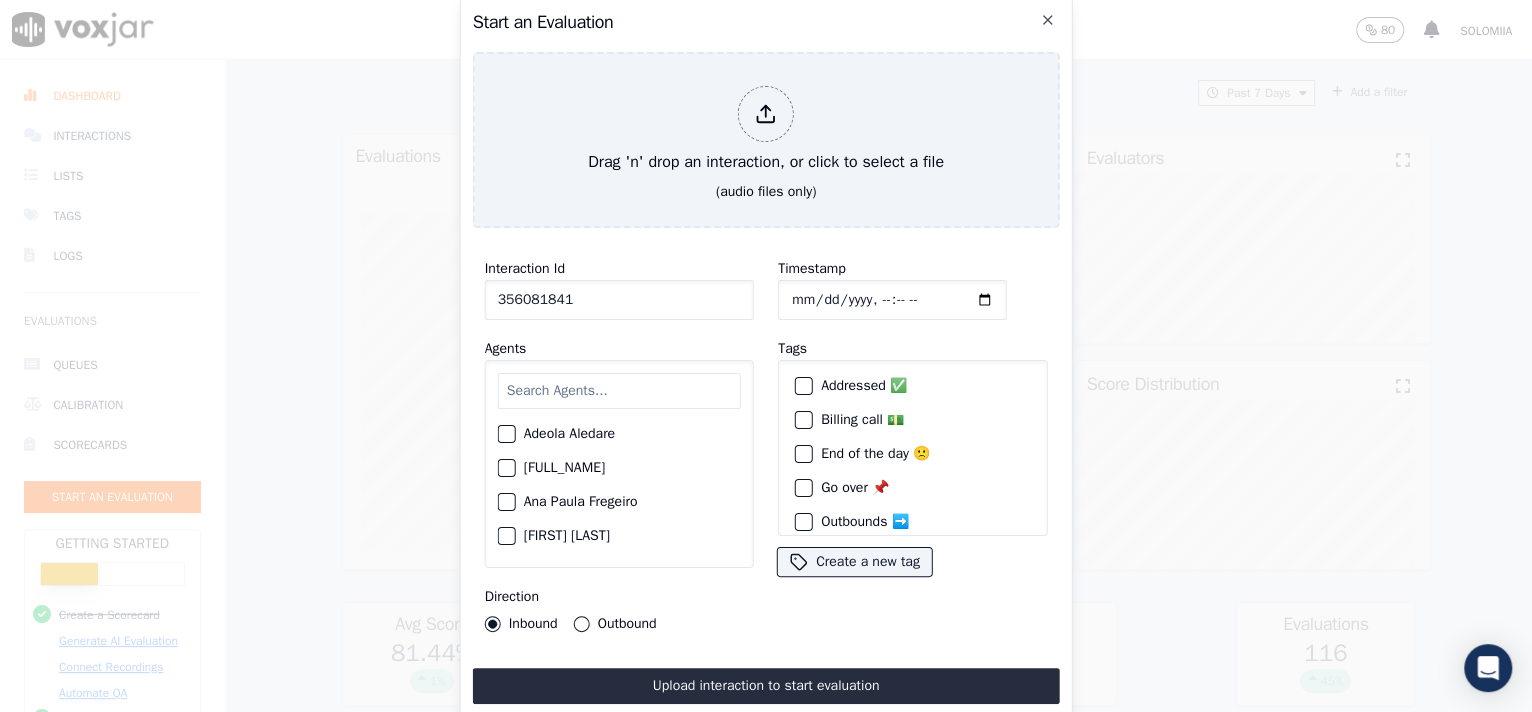 type on "356081841" 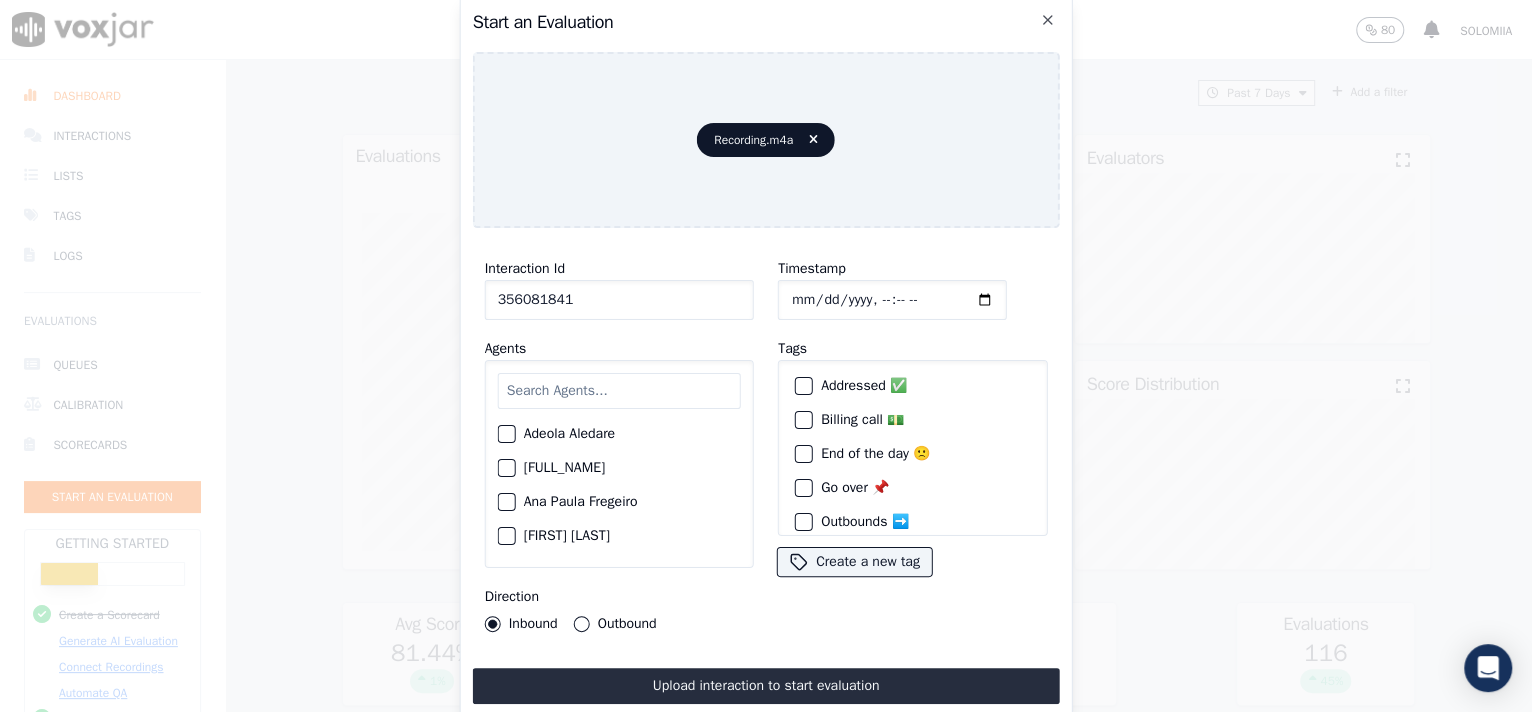 click on "Timestamp" 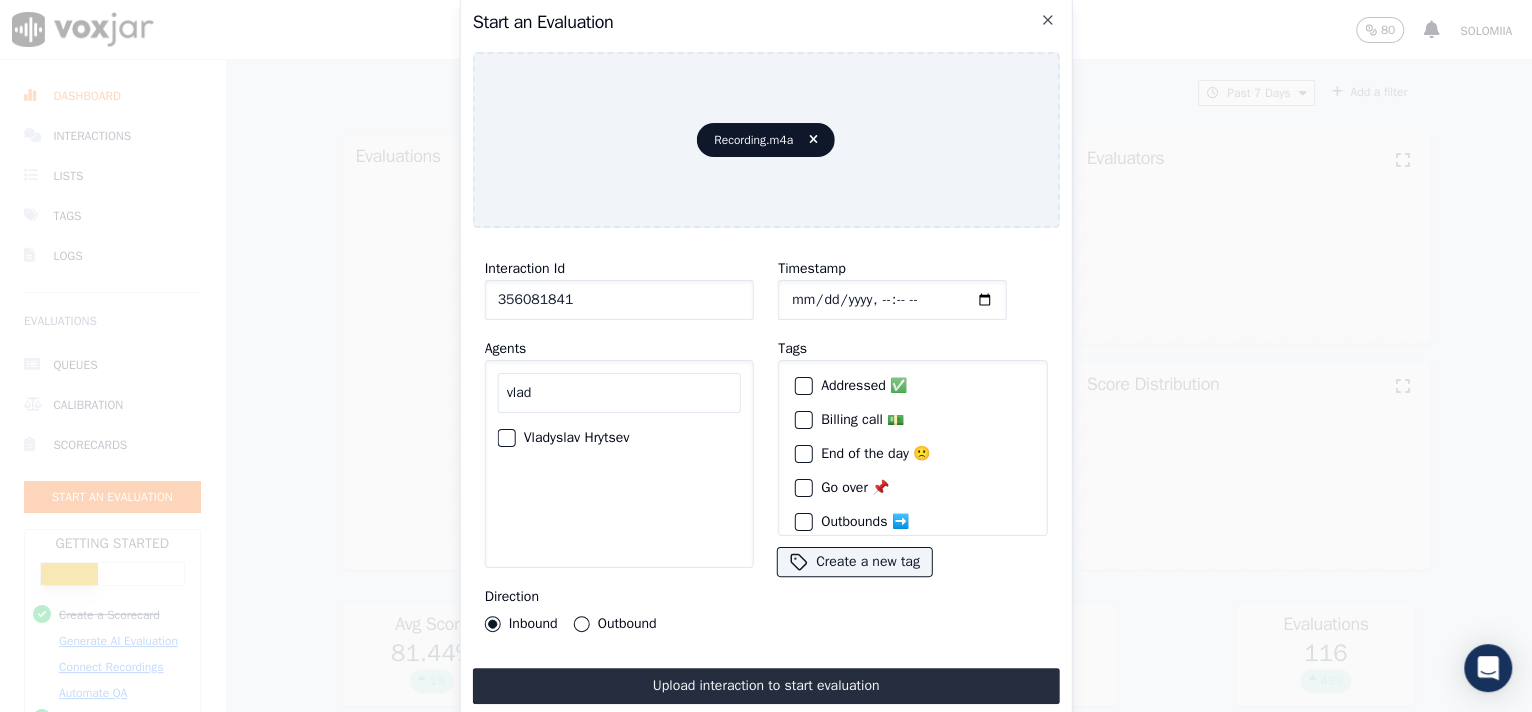 type on "vlad" 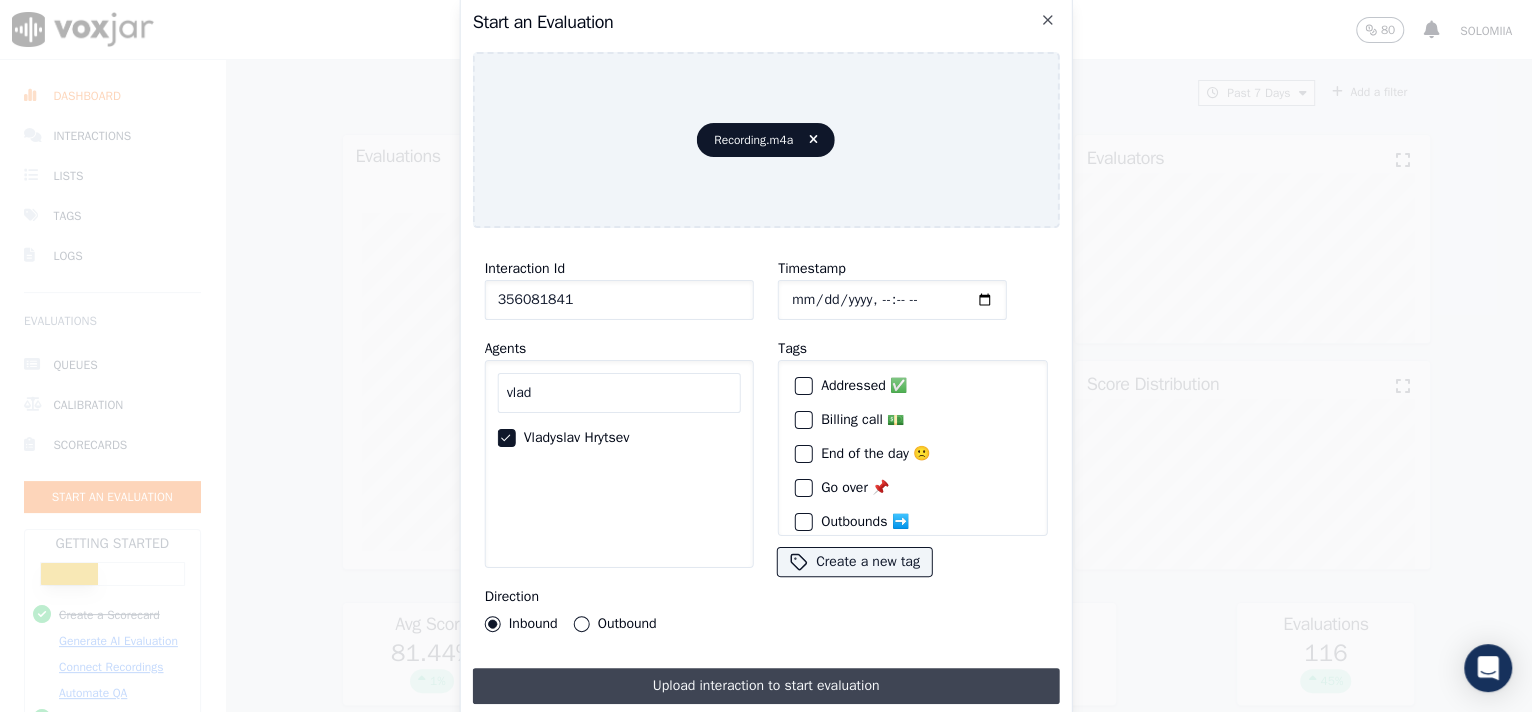 click on "Upload interaction to start evaluation" at bounding box center (766, 686) 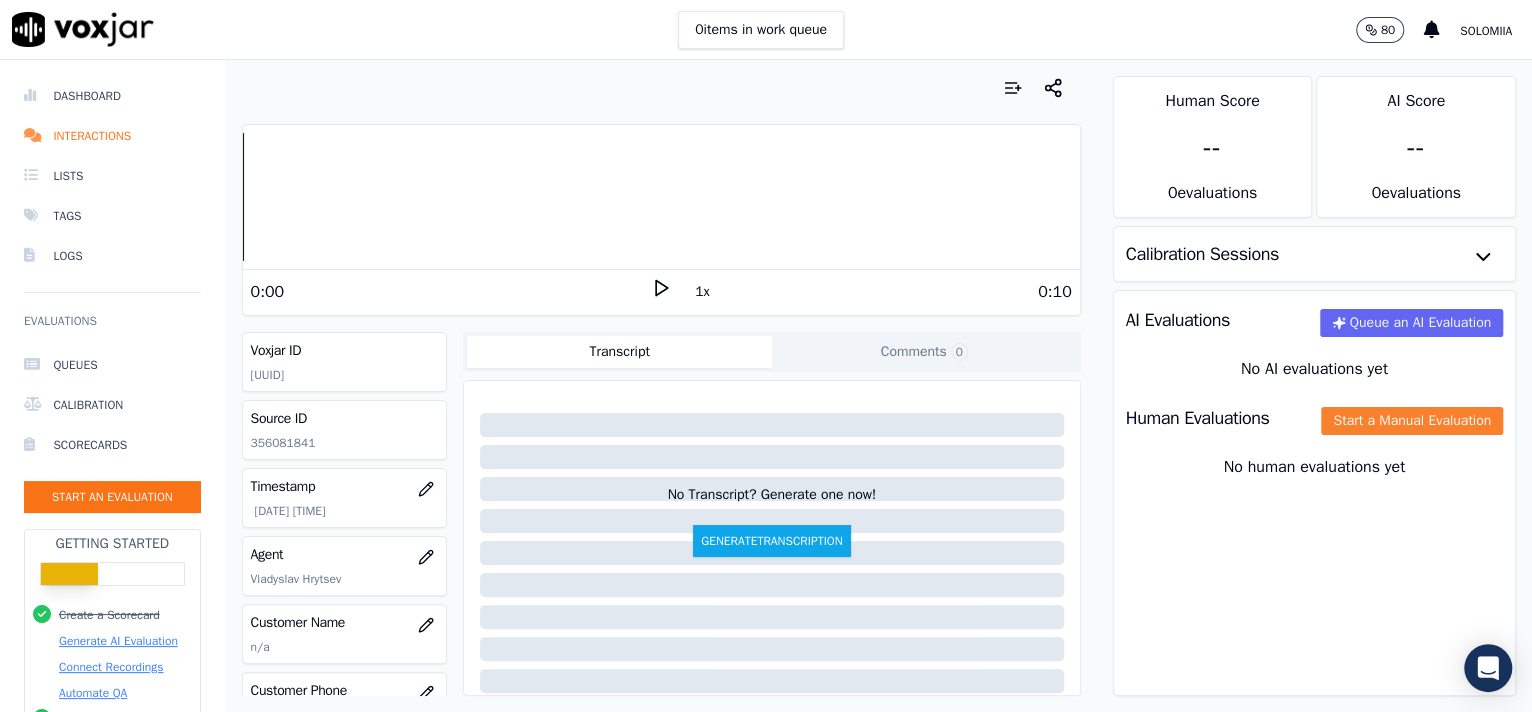 click on "Start a Manual Evaluation" 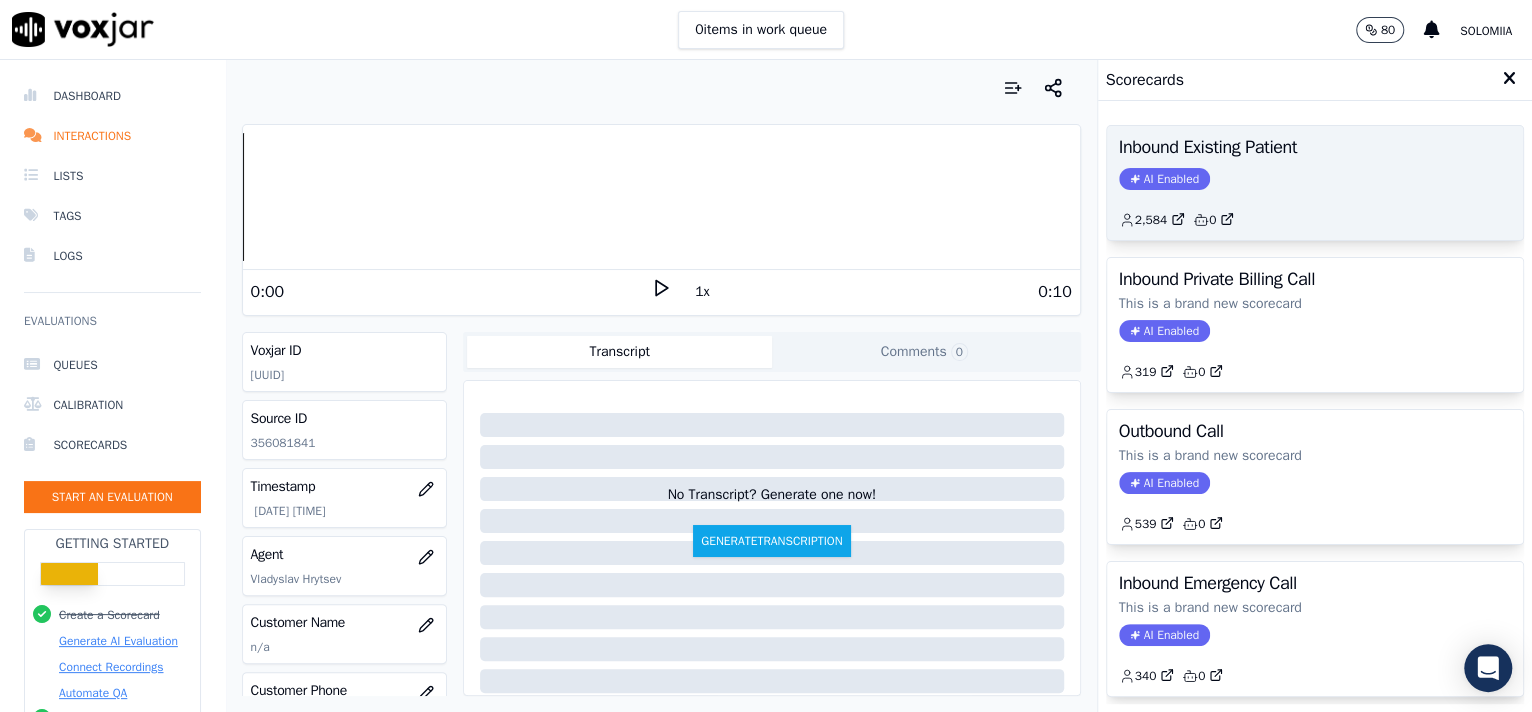click on "Inbound Existing Patient" at bounding box center (1315, 147) 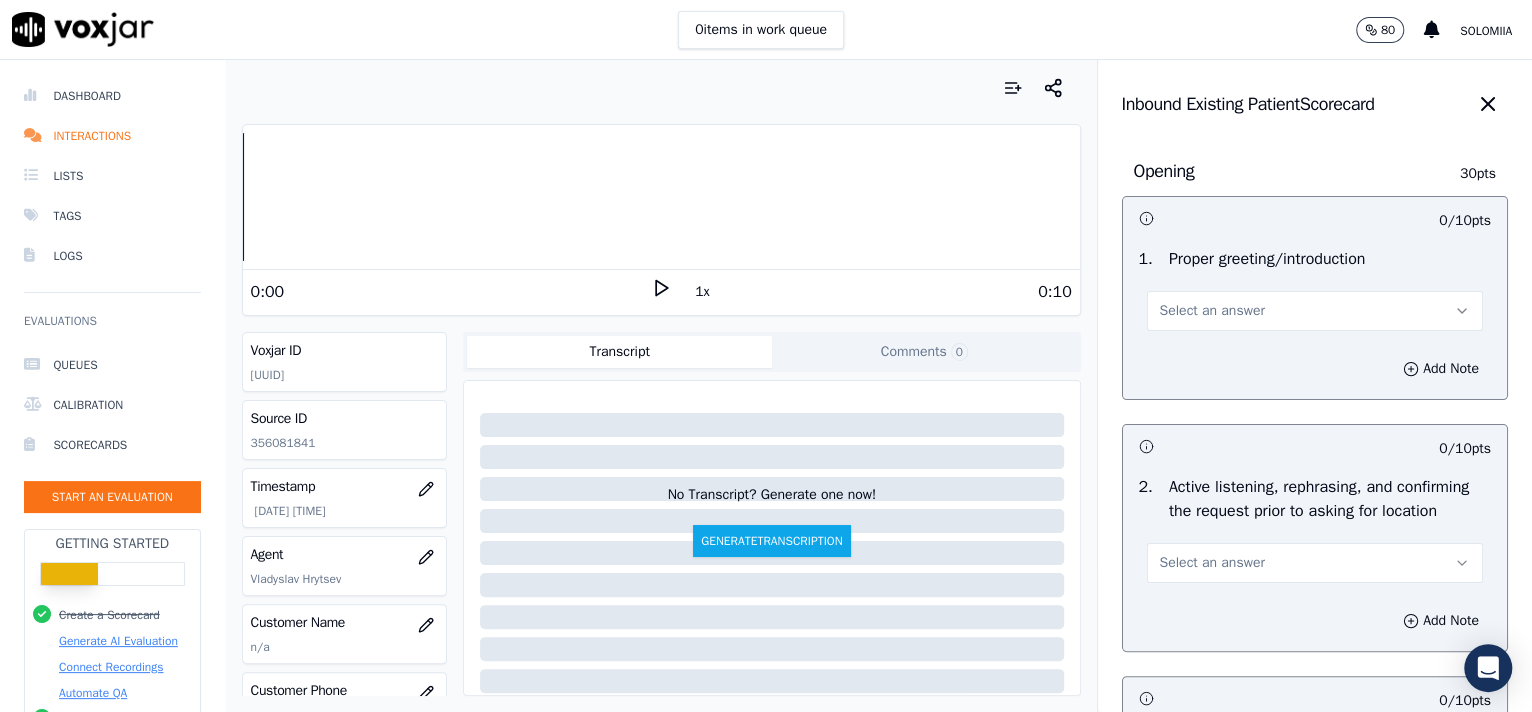 click on "Select an answer" at bounding box center [1315, 311] 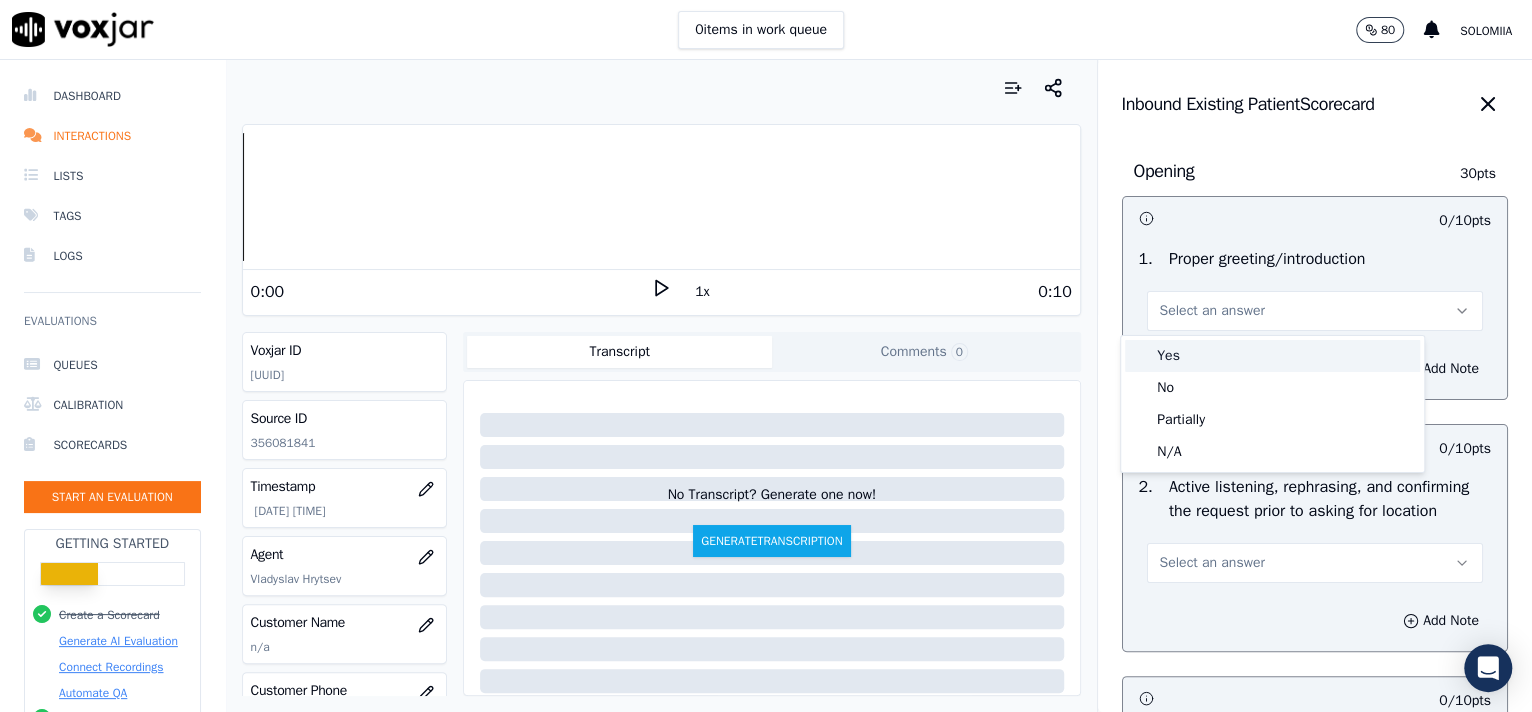 click on "Yes" at bounding box center [1272, 356] 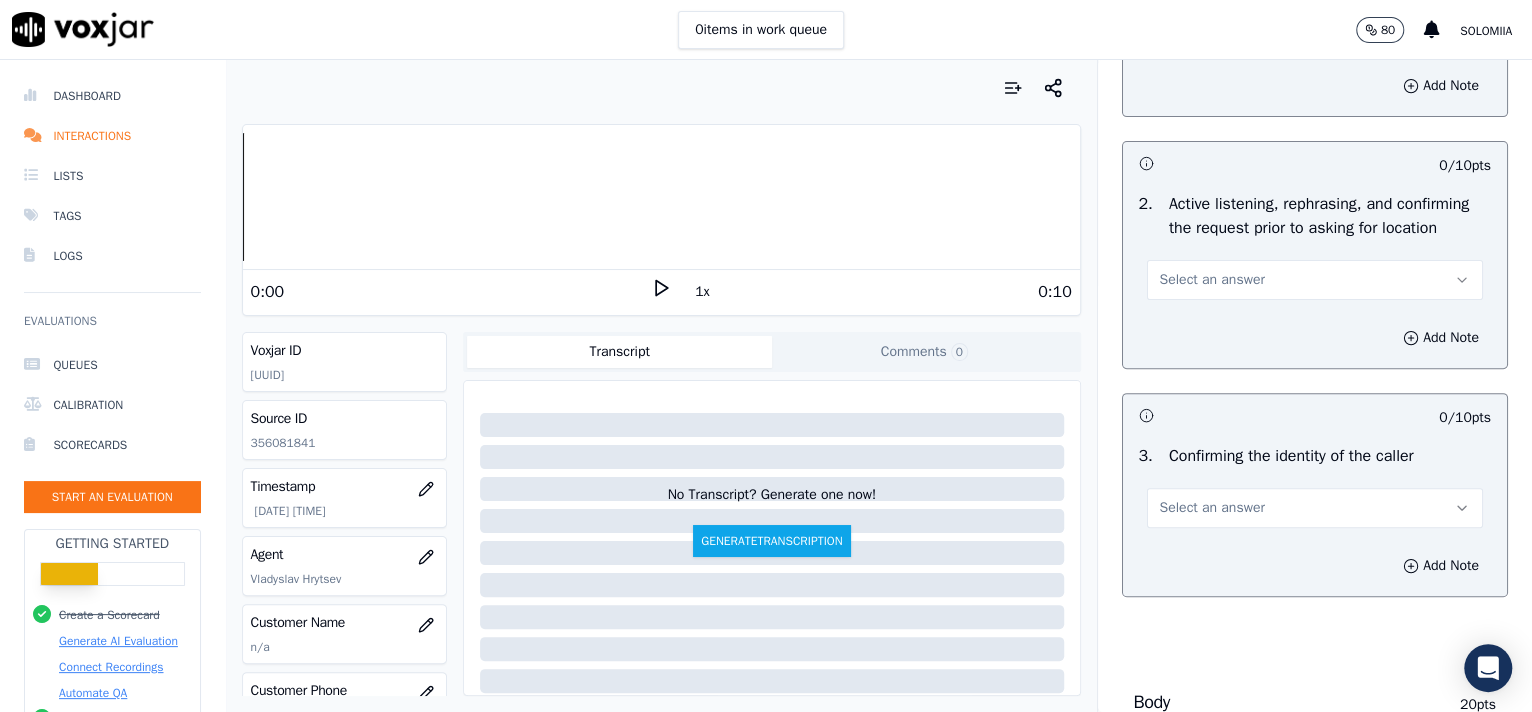 scroll, scrollTop: 323, scrollLeft: 0, axis: vertical 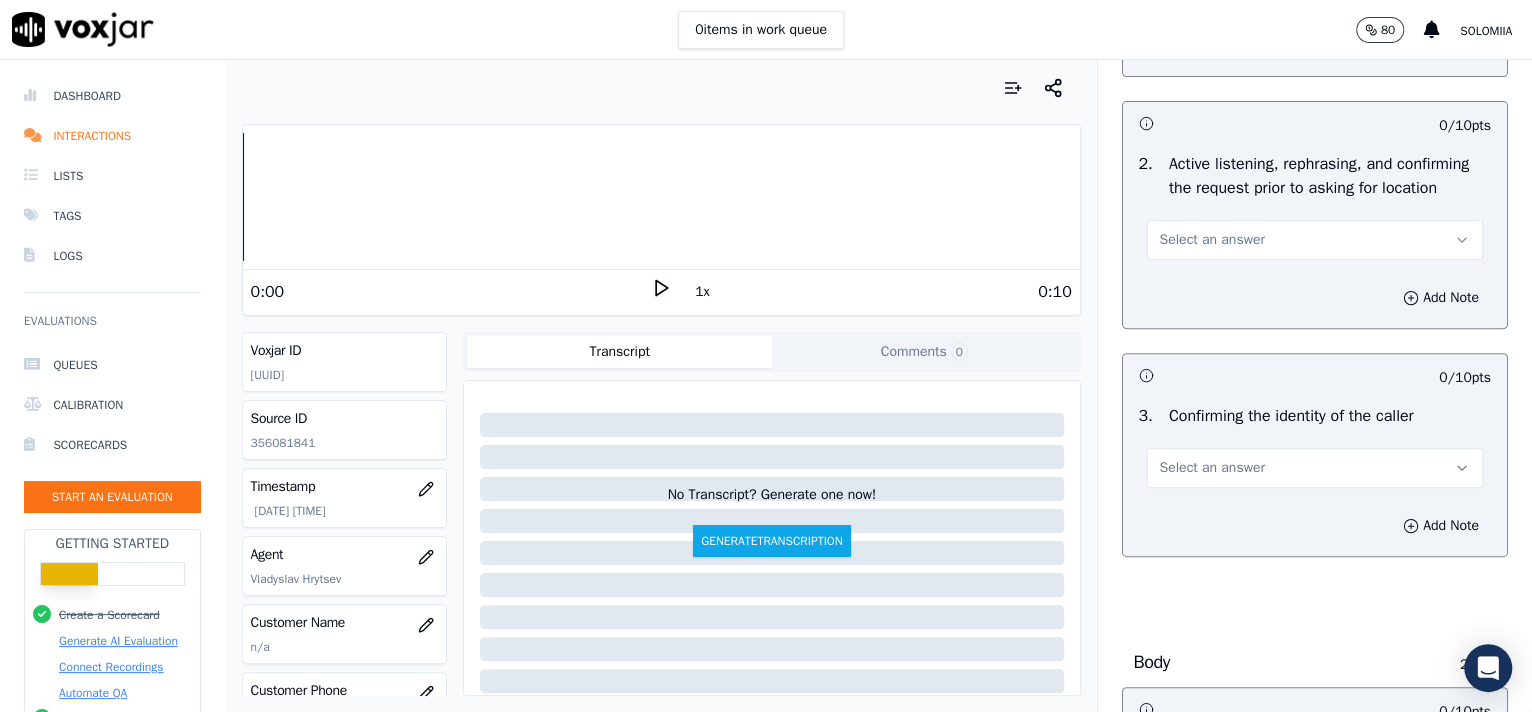 click on "Select an answer" at bounding box center (1212, 240) 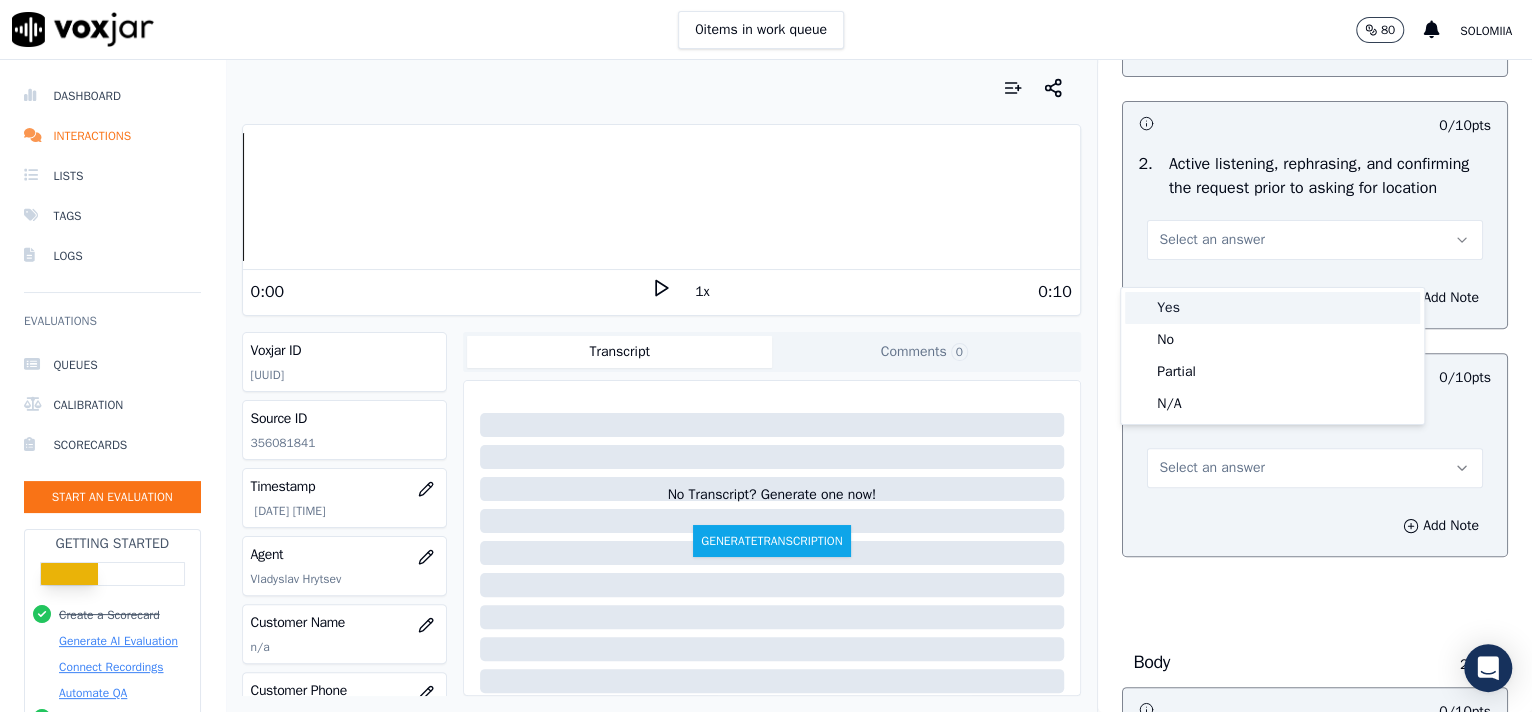click on "Yes" at bounding box center (1272, 308) 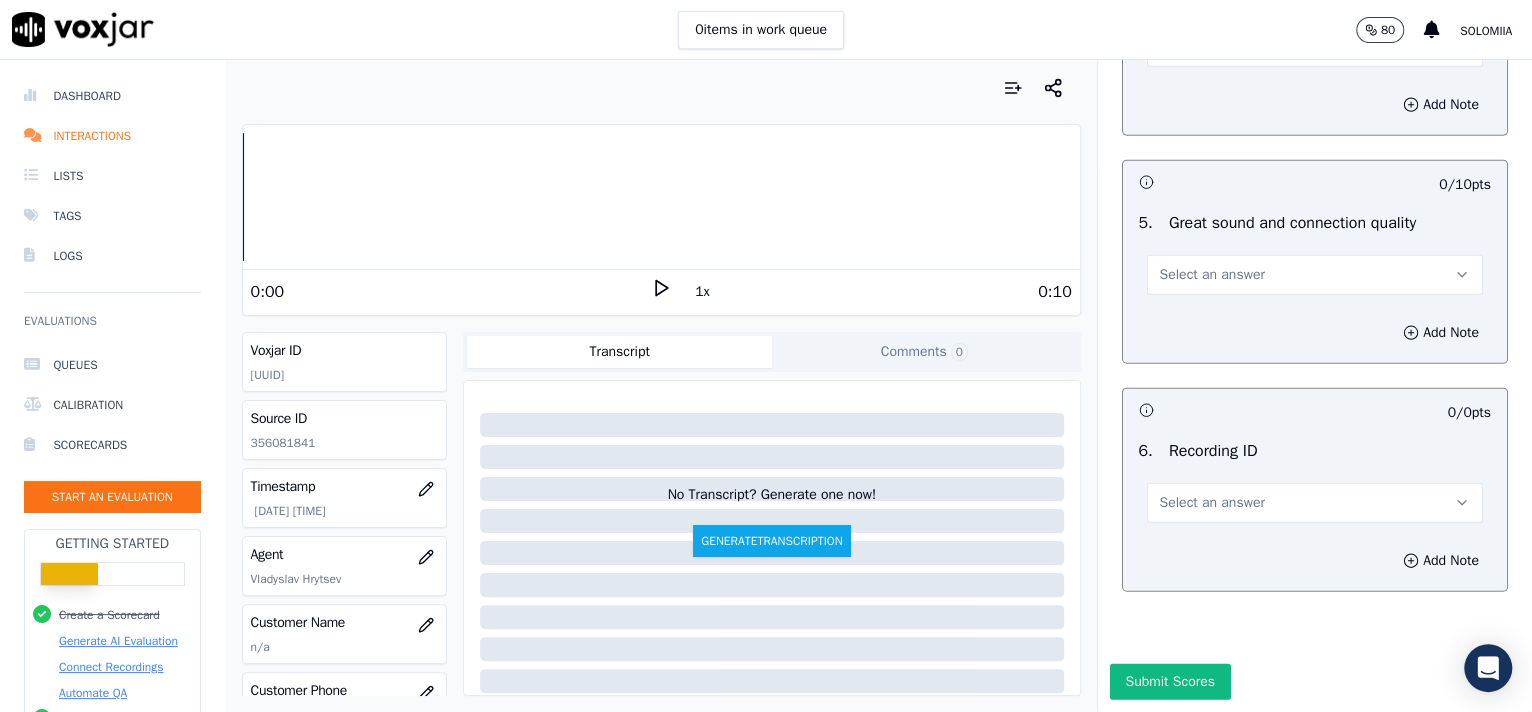 scroll, scrollTop: 3057, scrollLeft: 0, axis: vertical 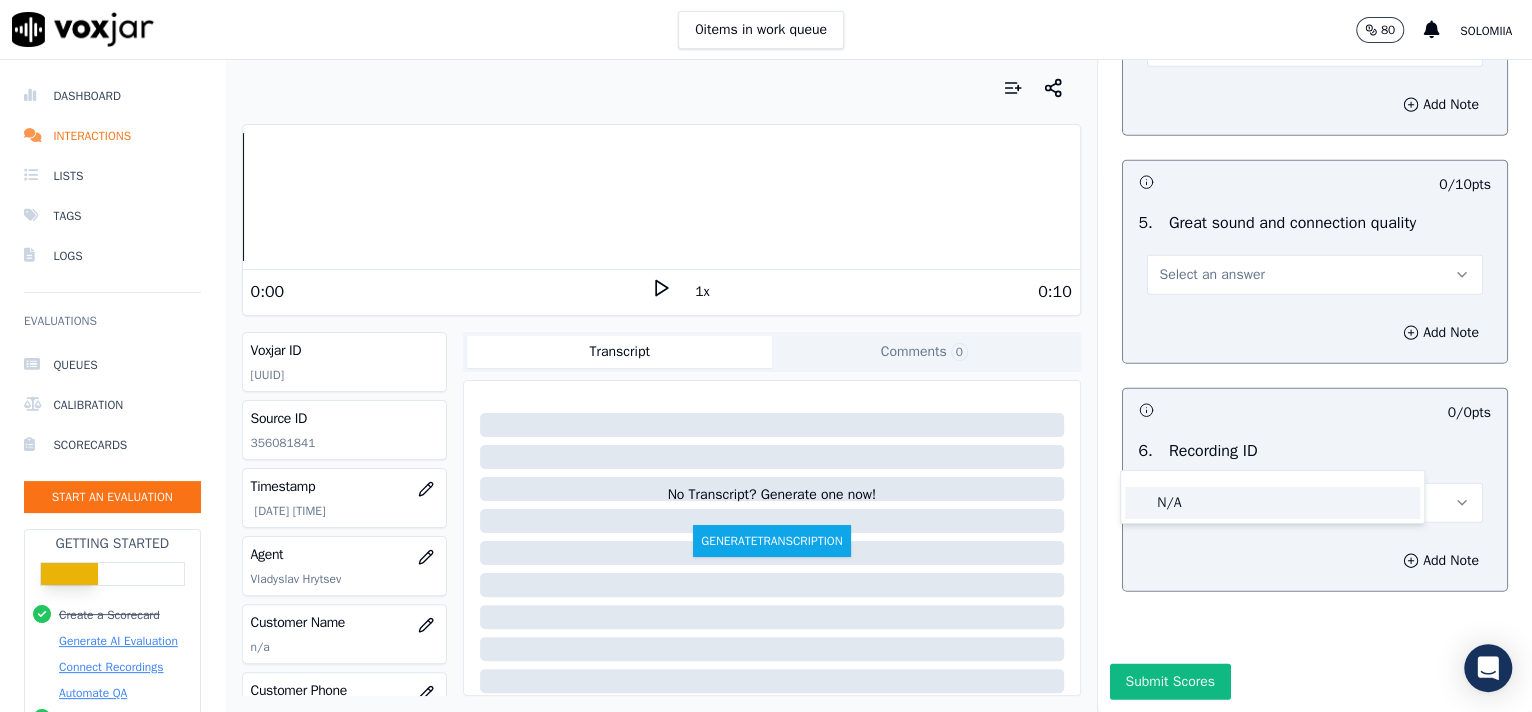 click on "N/A" 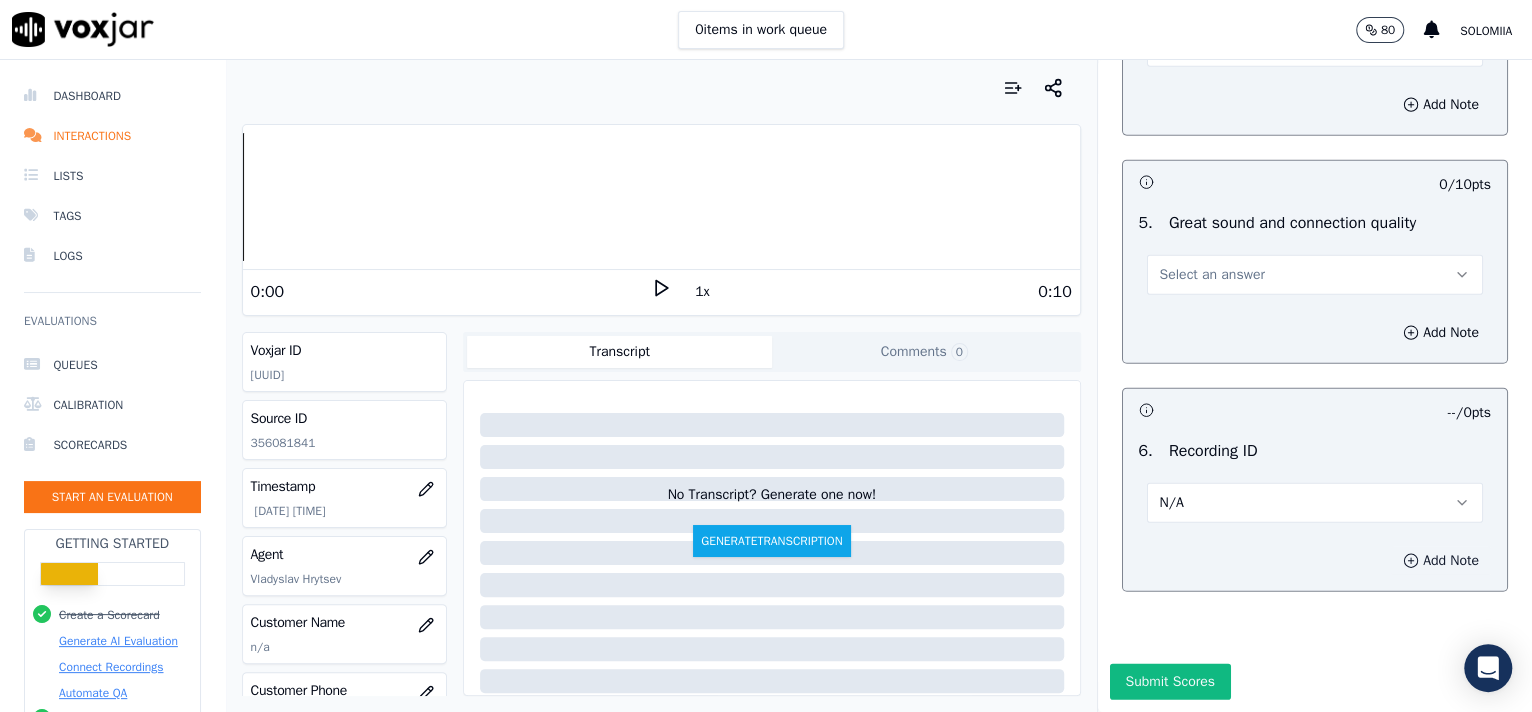 click on "Add Note" at bounding box center [1441, 561] 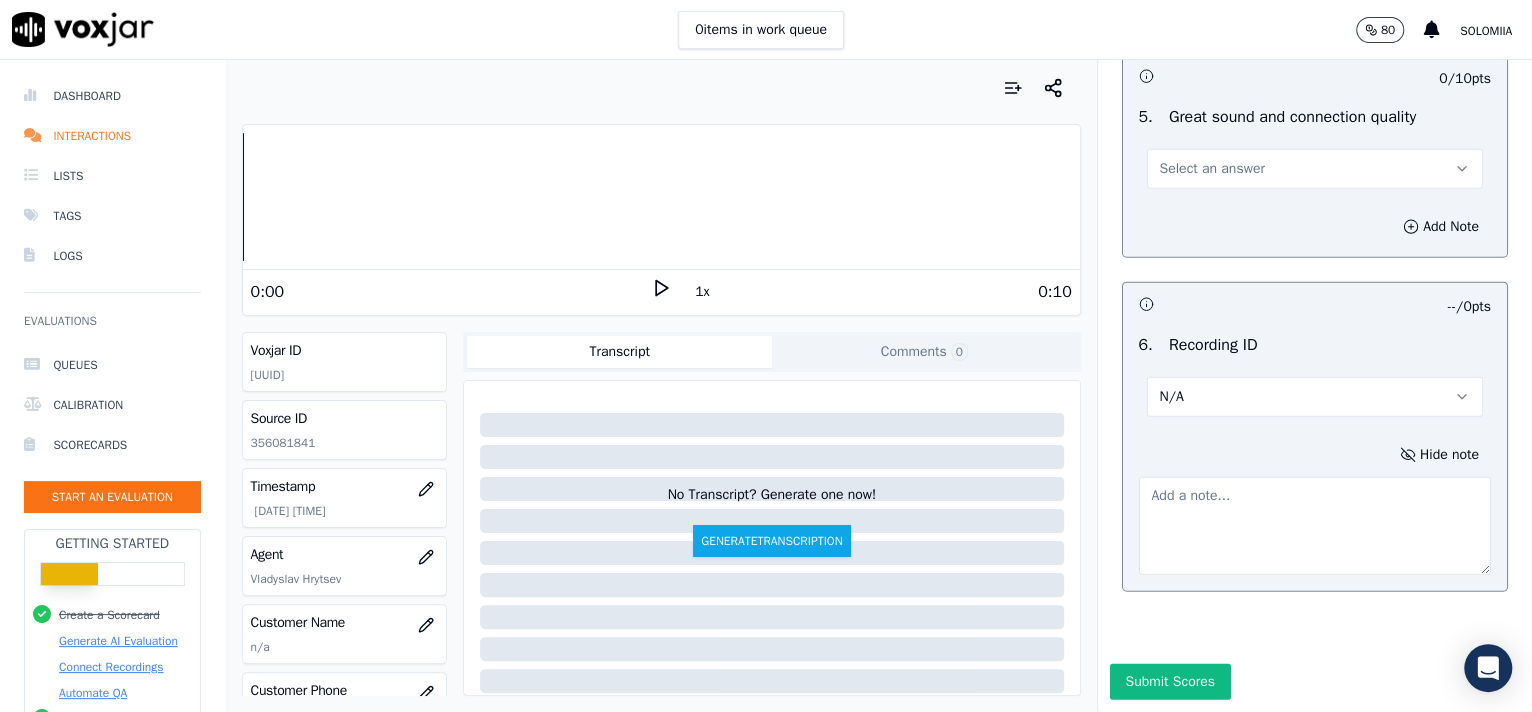 click at bounding box center [1315, 526] 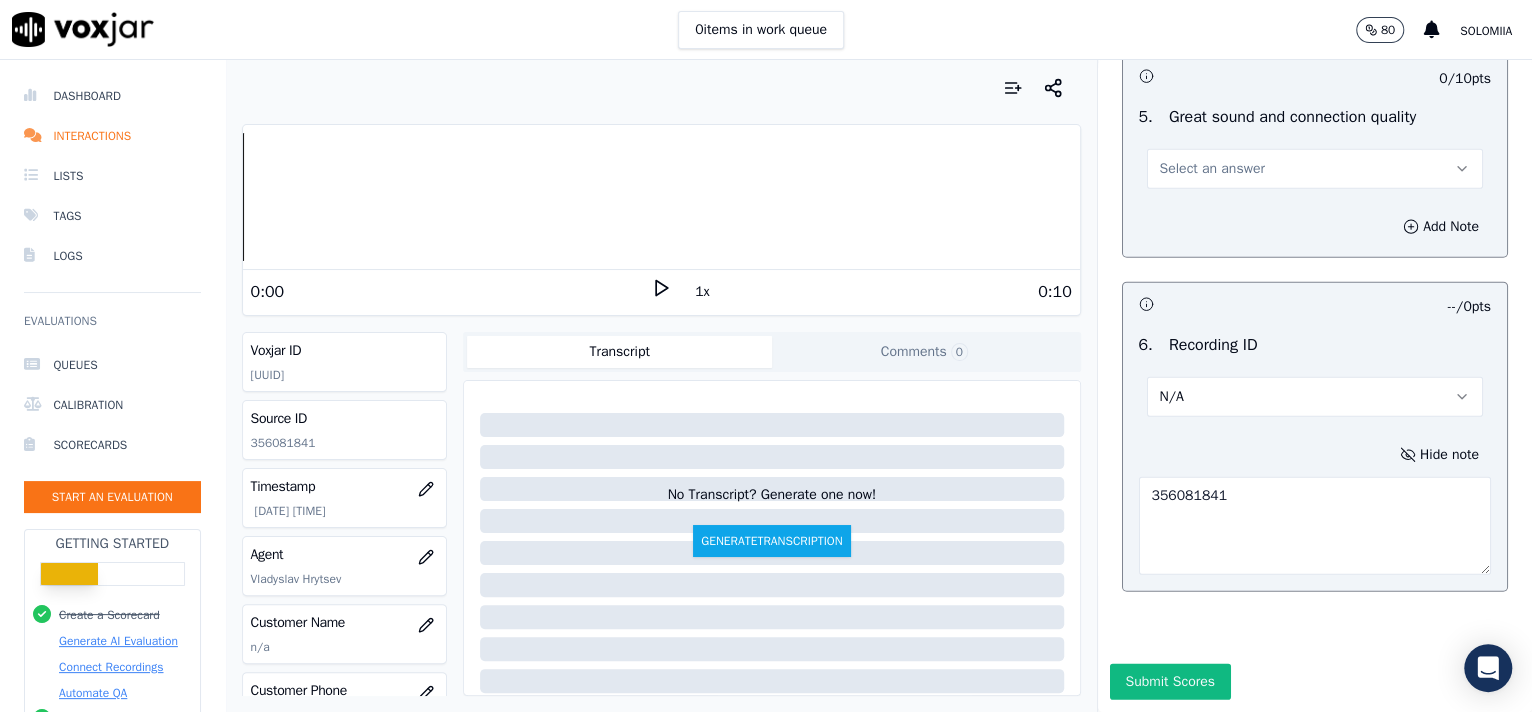 type on "356081841" 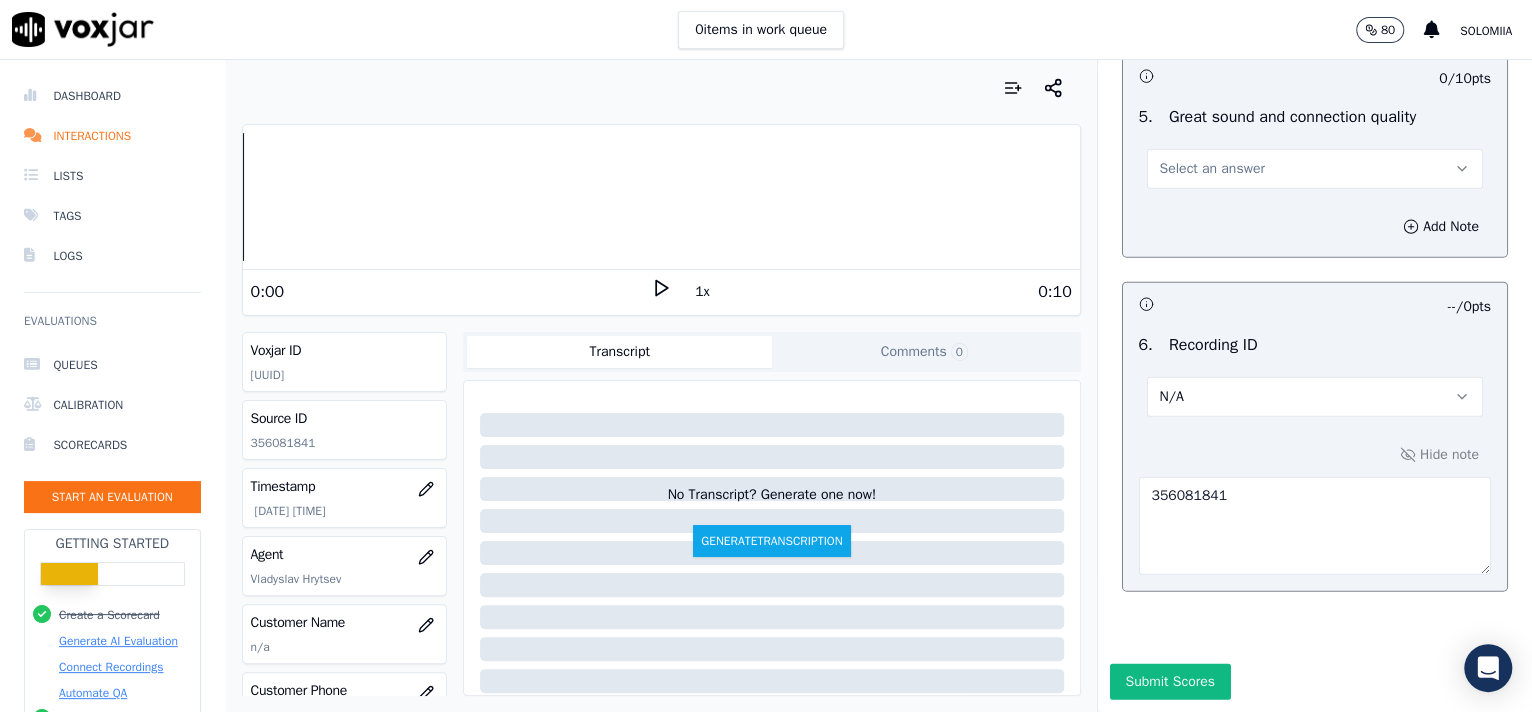 click on "Select an answer" at bounding box center (1212, 169) 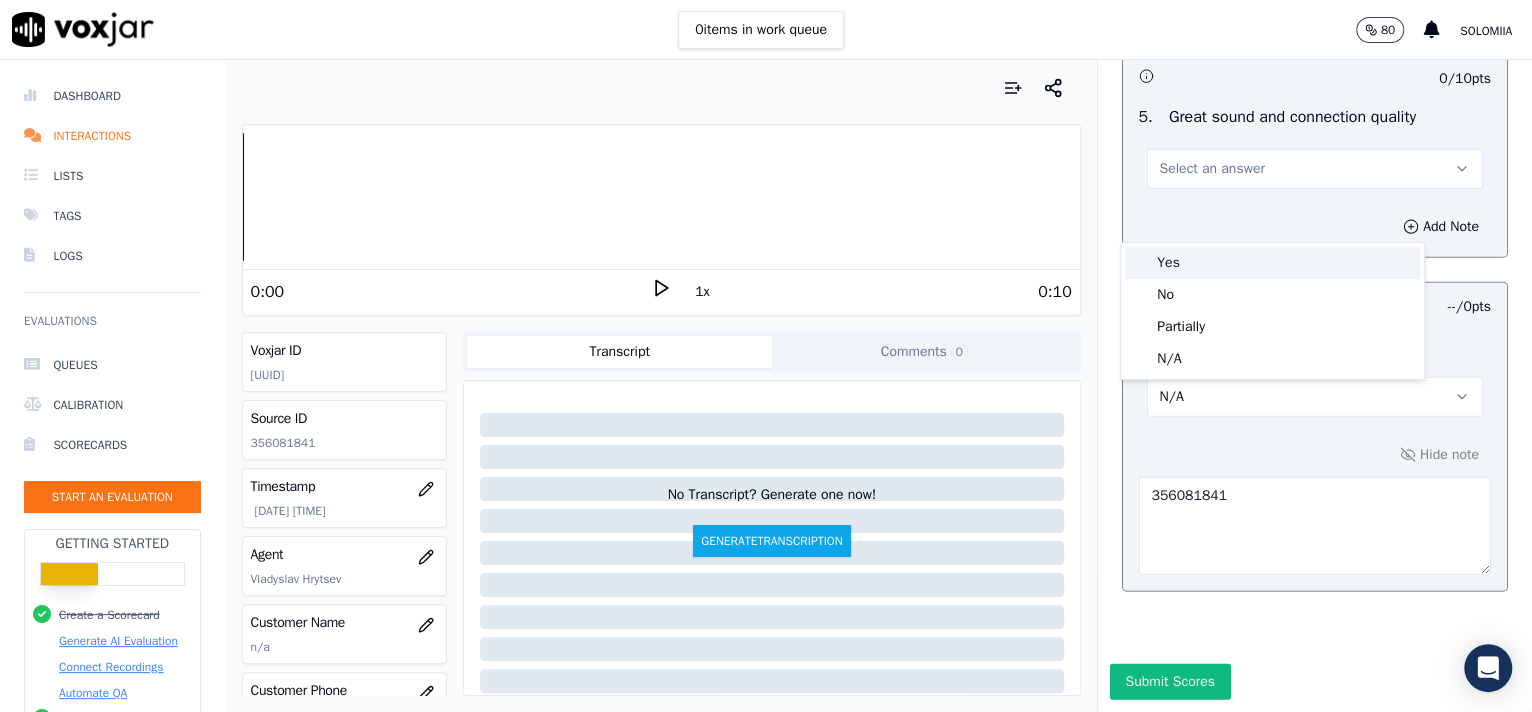 click on "Yes" at bounding box center [1272, 263] 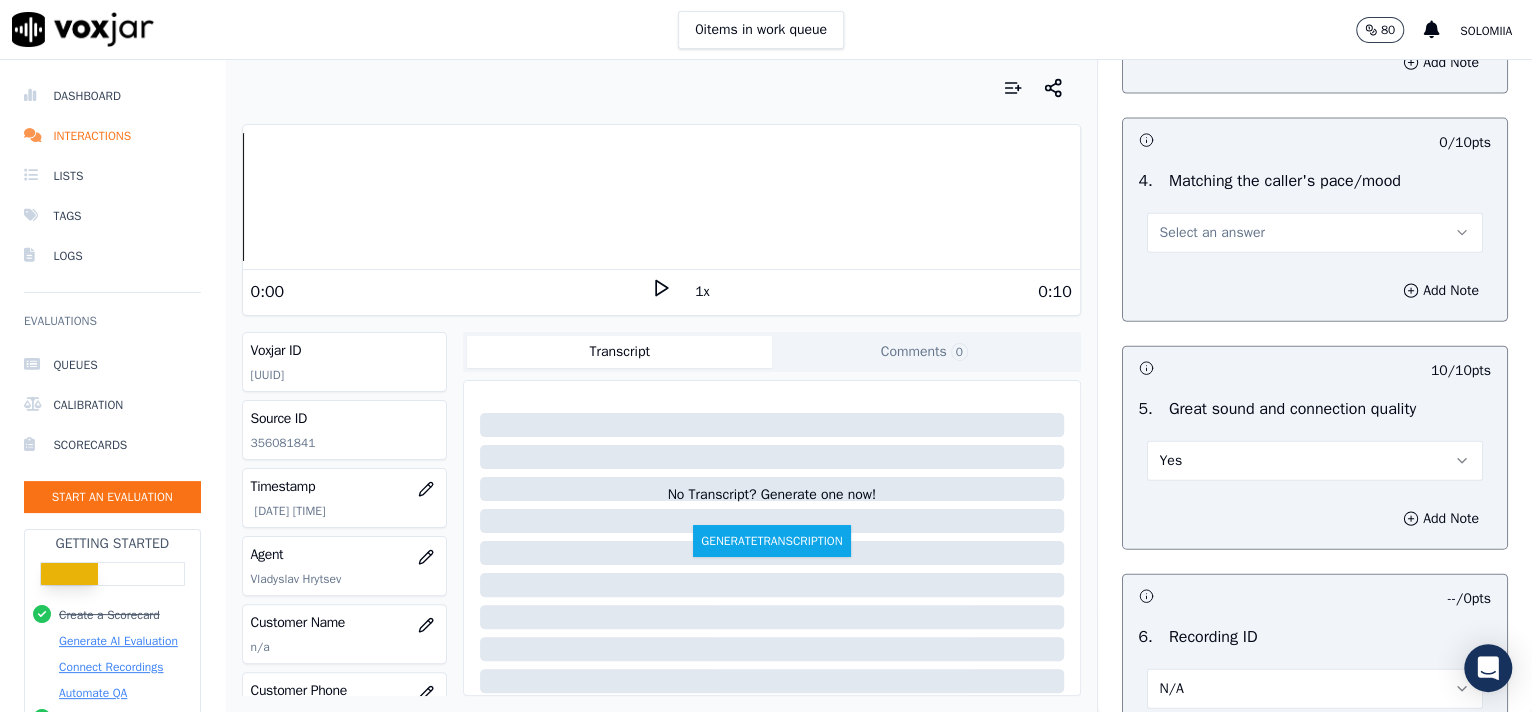 scroll, scrollTop: 2672, scrollLeft: 0, axis: vertical 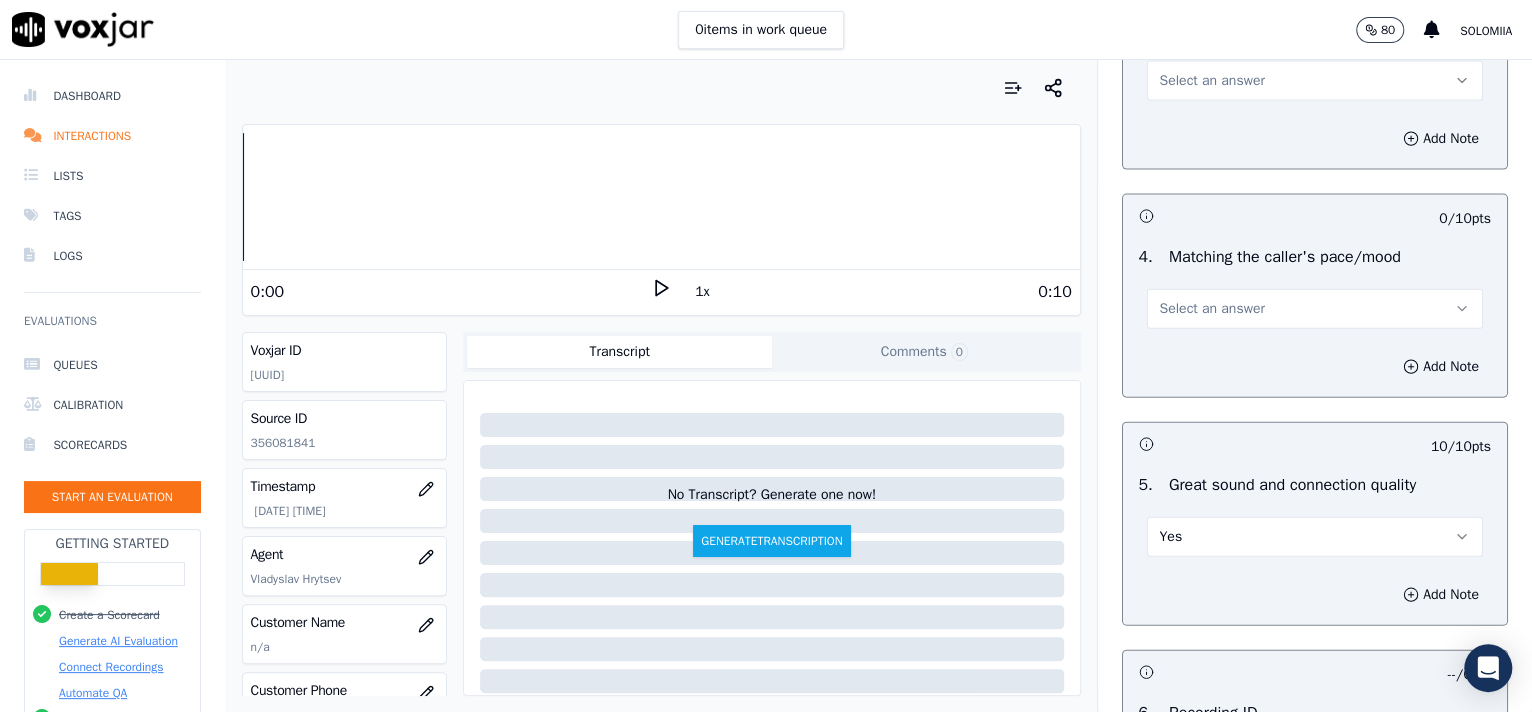 click on "Select an answer" at bounding box center [1212, 309] 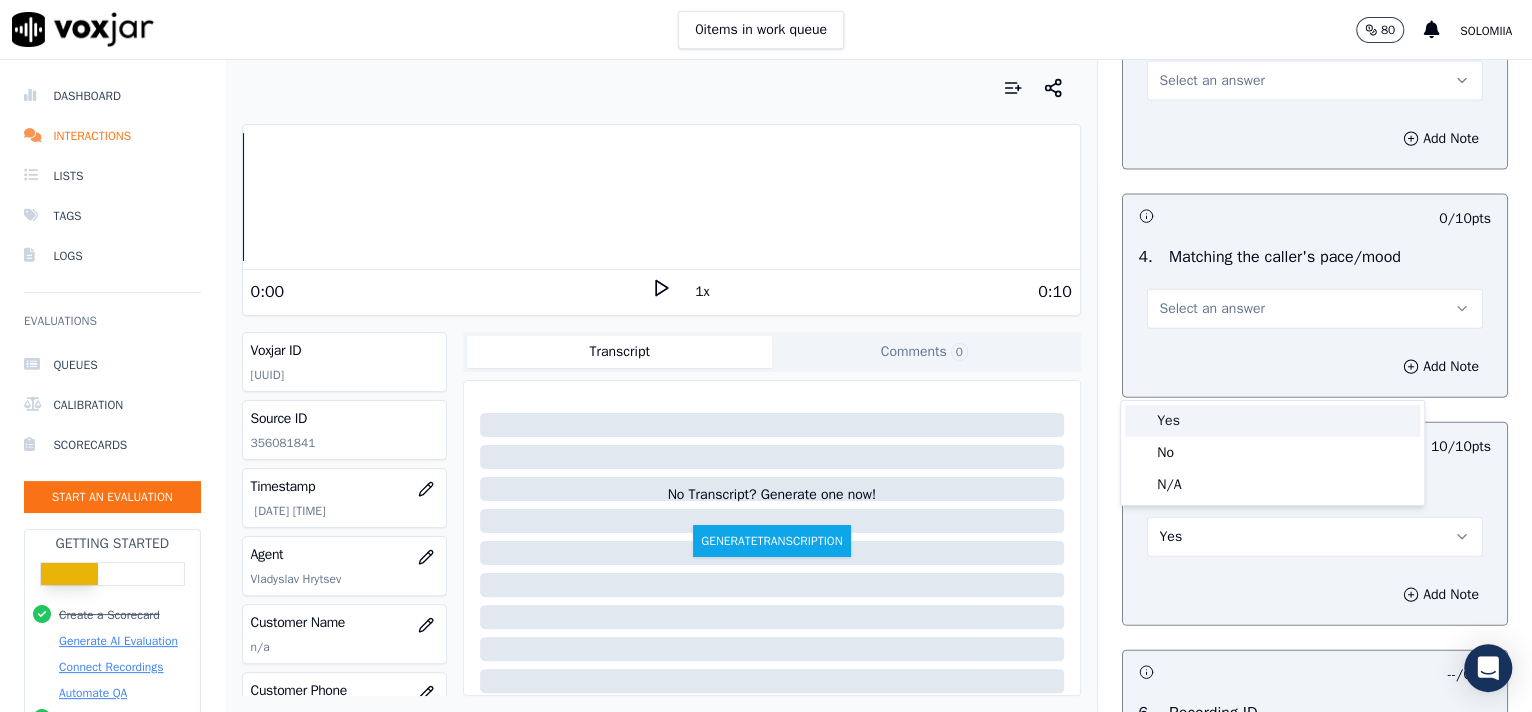 click on "Yes" at bounding box center (1272, 421) 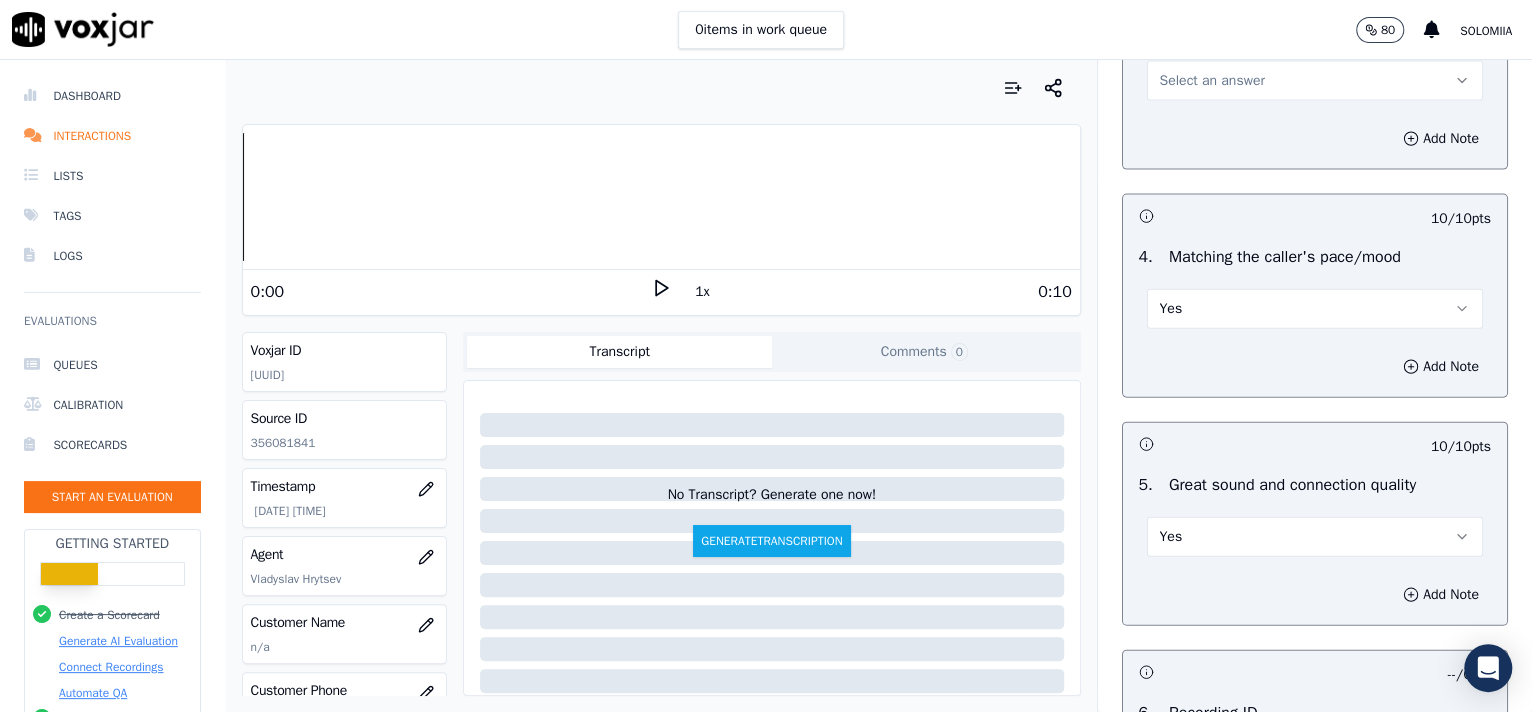 click on "Select an answer" at bounding box center (1315, 81) 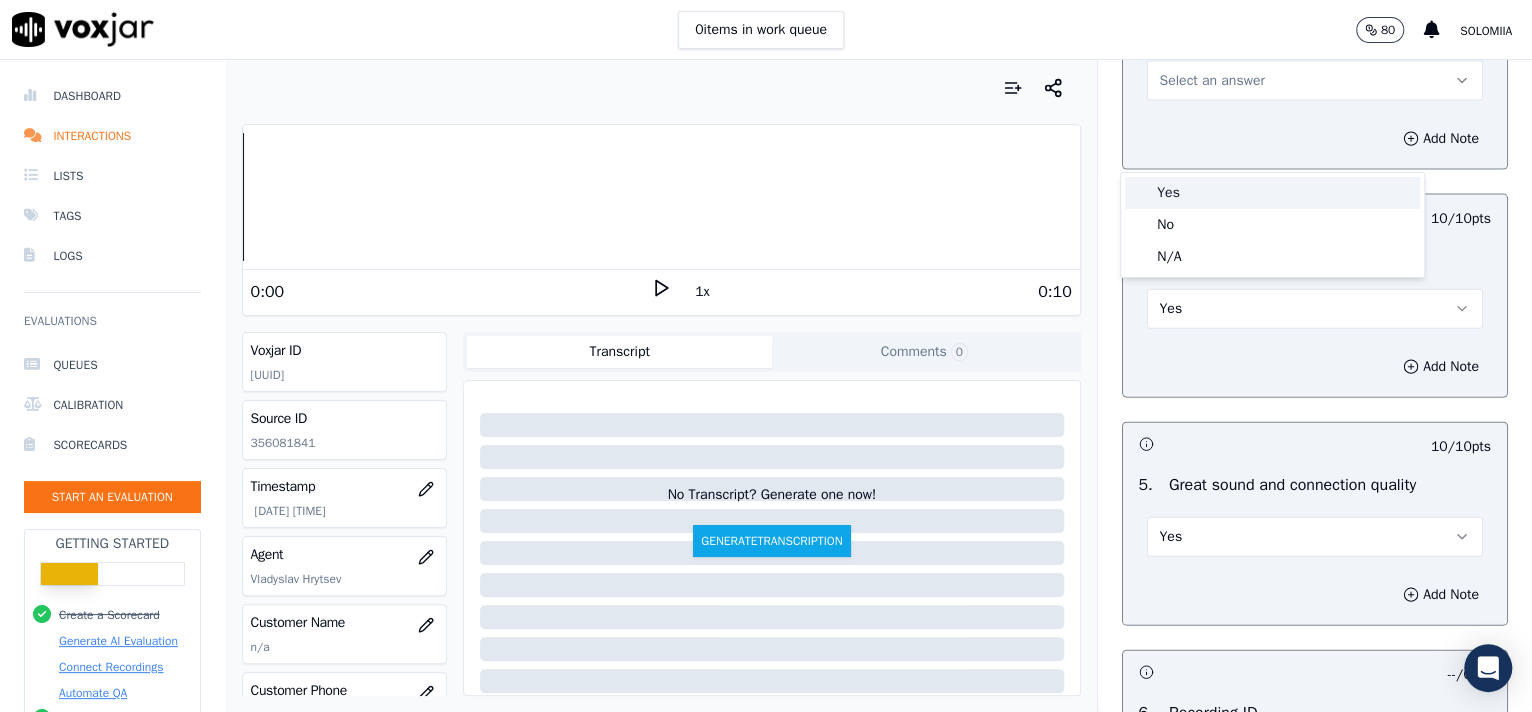 click on "Yes" at bounding box center (1272, 193) 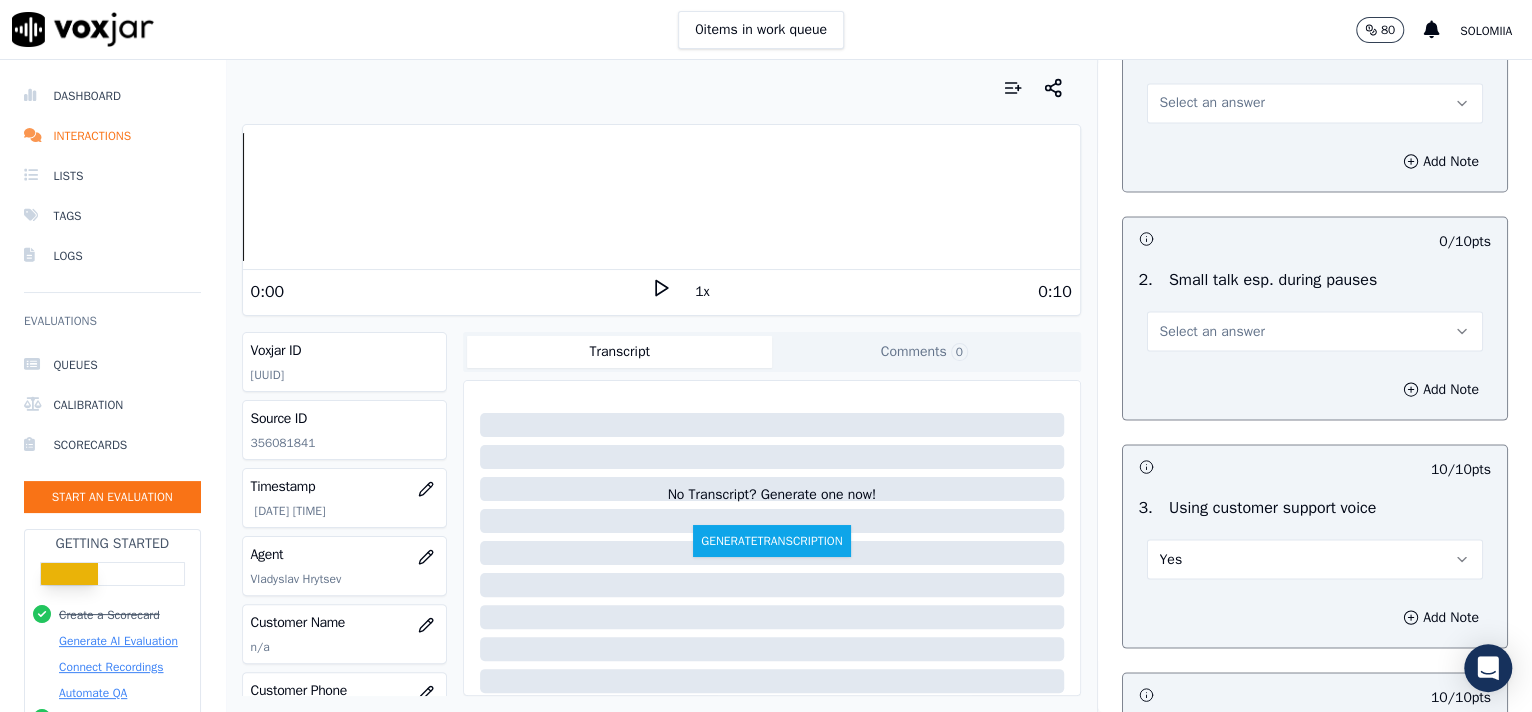 scroll, scrollTop: 2170, scrollLeft: 0, axis: vertical 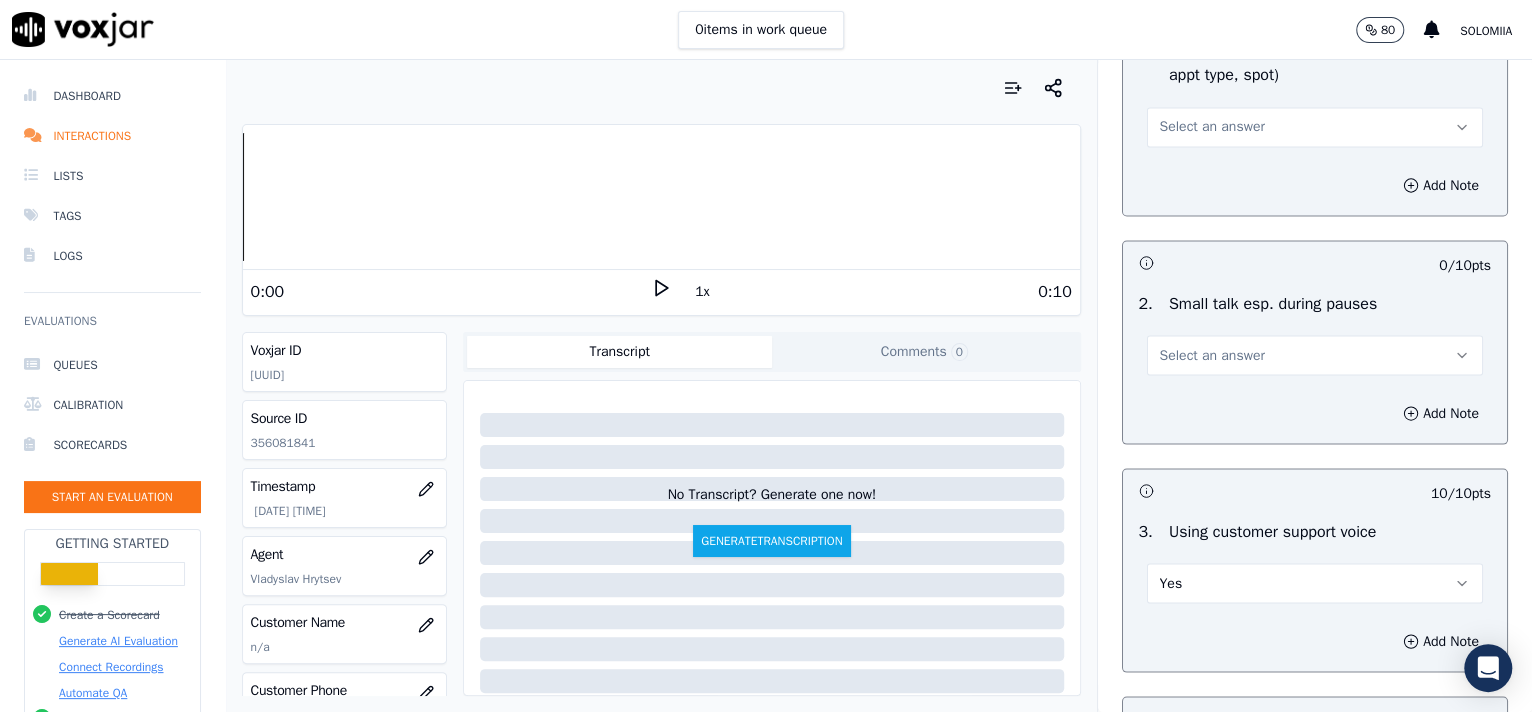 click on "Select an answer" at bounding box center [1212, 355] 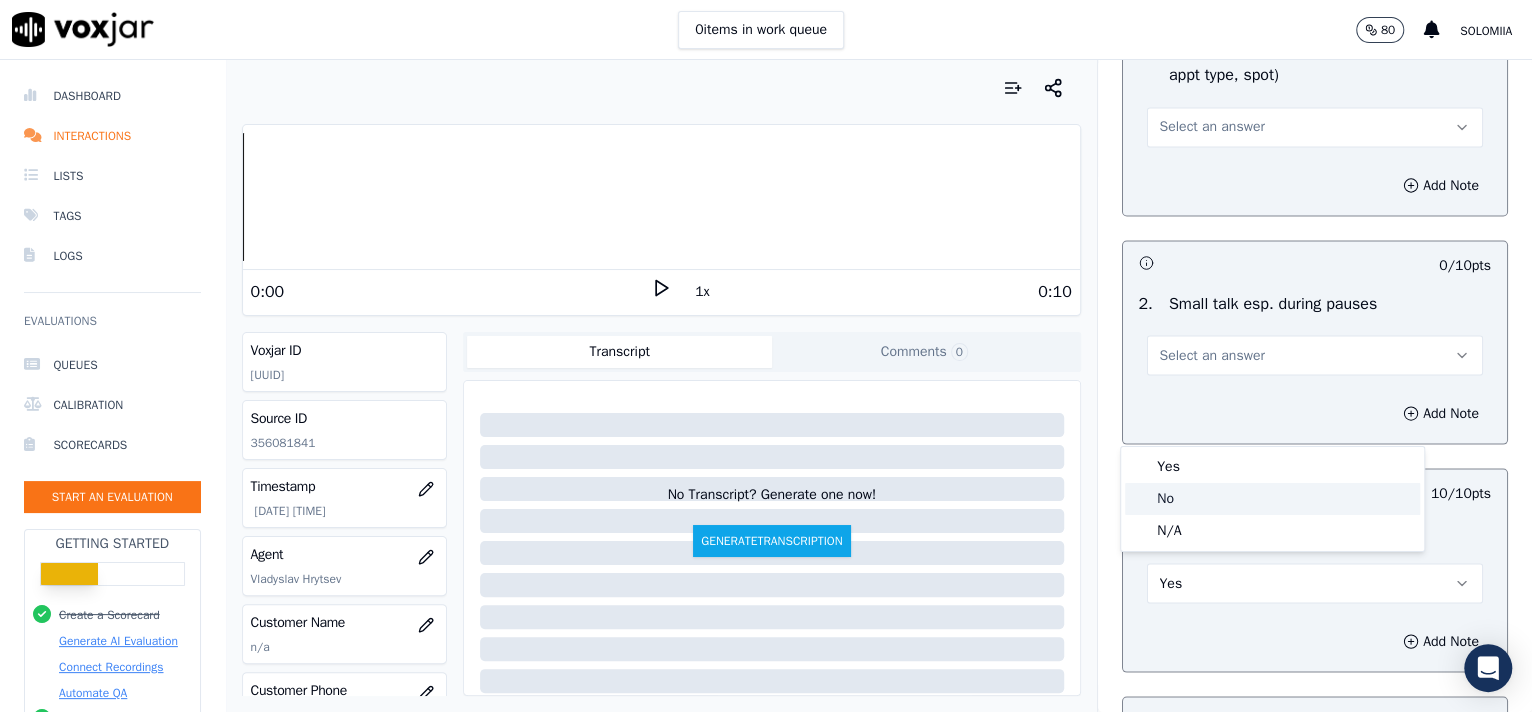 click on "No" 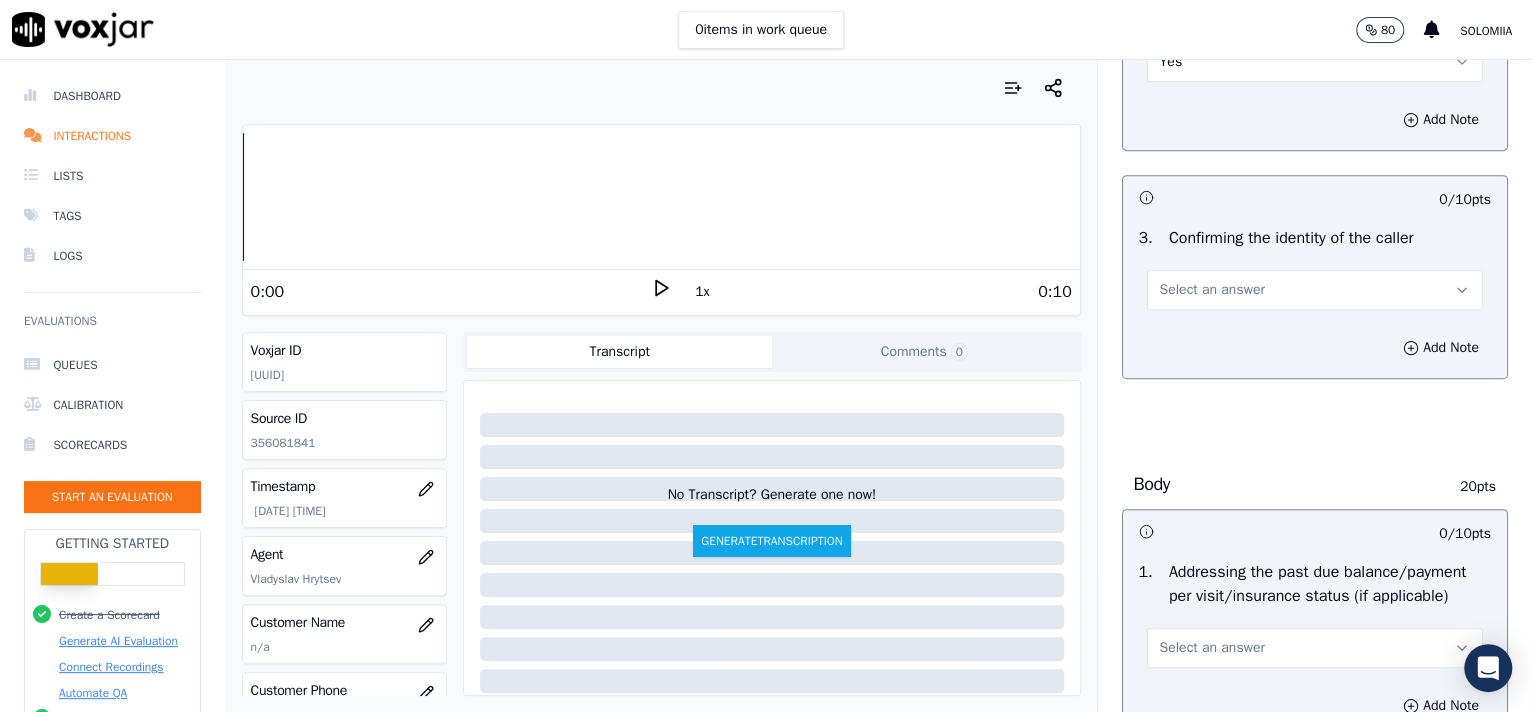 scroll, scrollTop: 548, scrollLeft: 0, axis: vertical 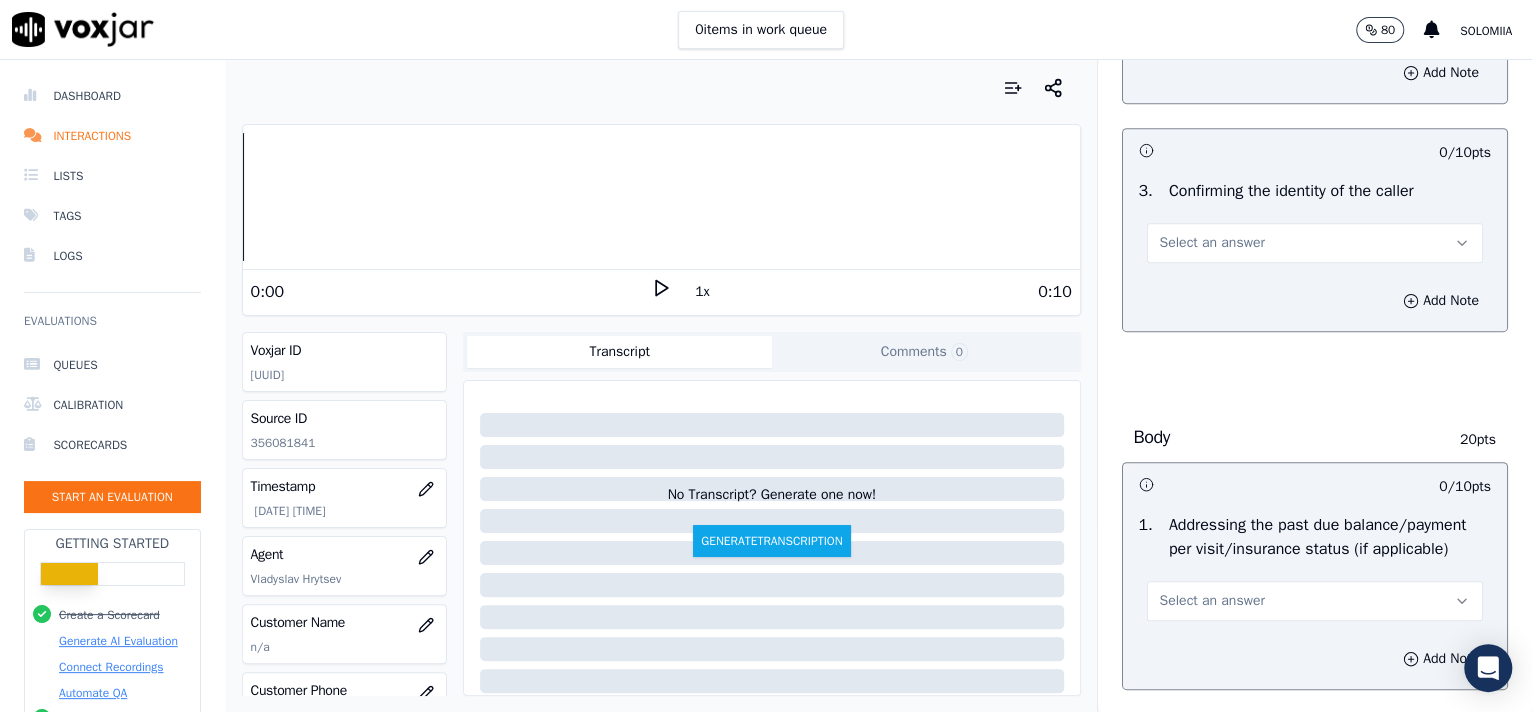 click on "Select an answer" at bounding box center (1315, 243) 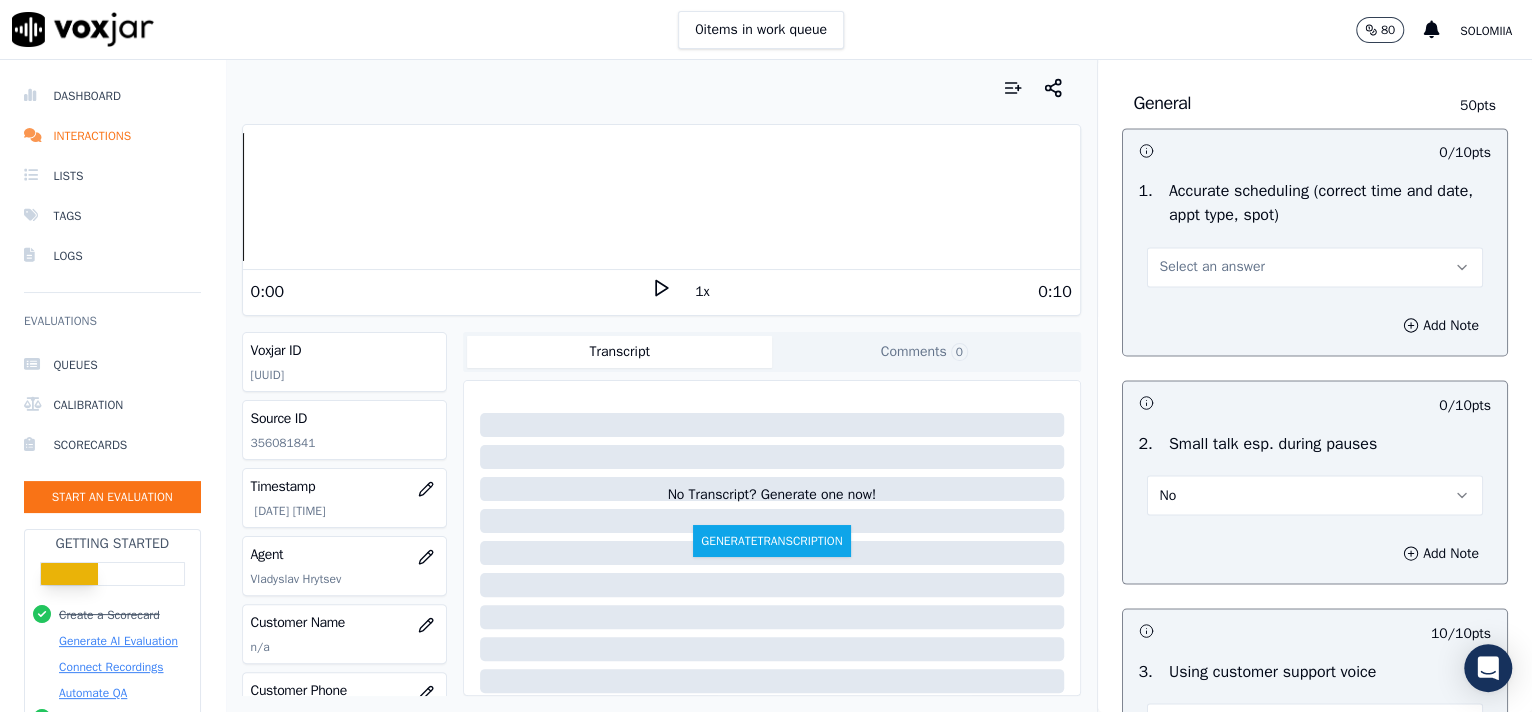 scroll, scrollTop: 1937, scrollLeft: 0, axis: vertical 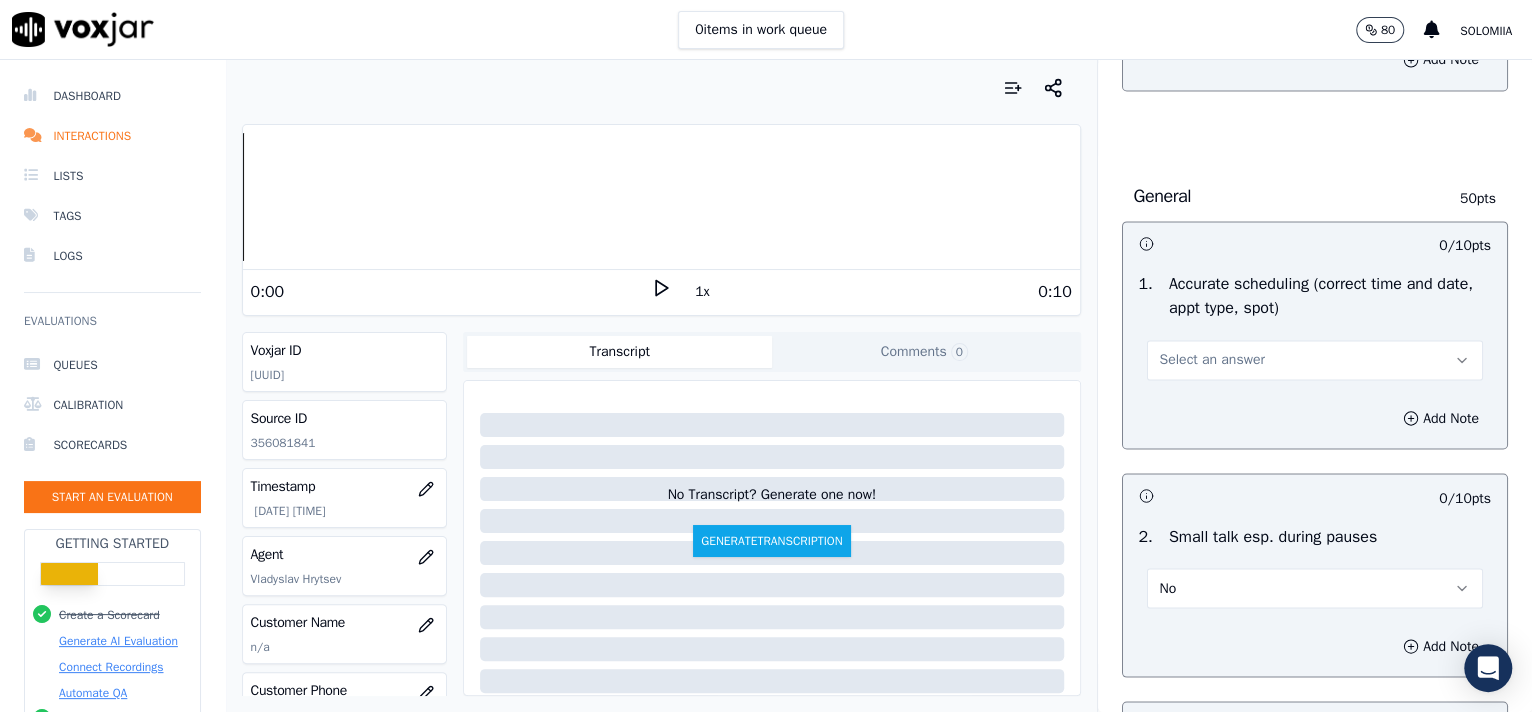 click on "Select an answer" at bounding box center (1212, 360) 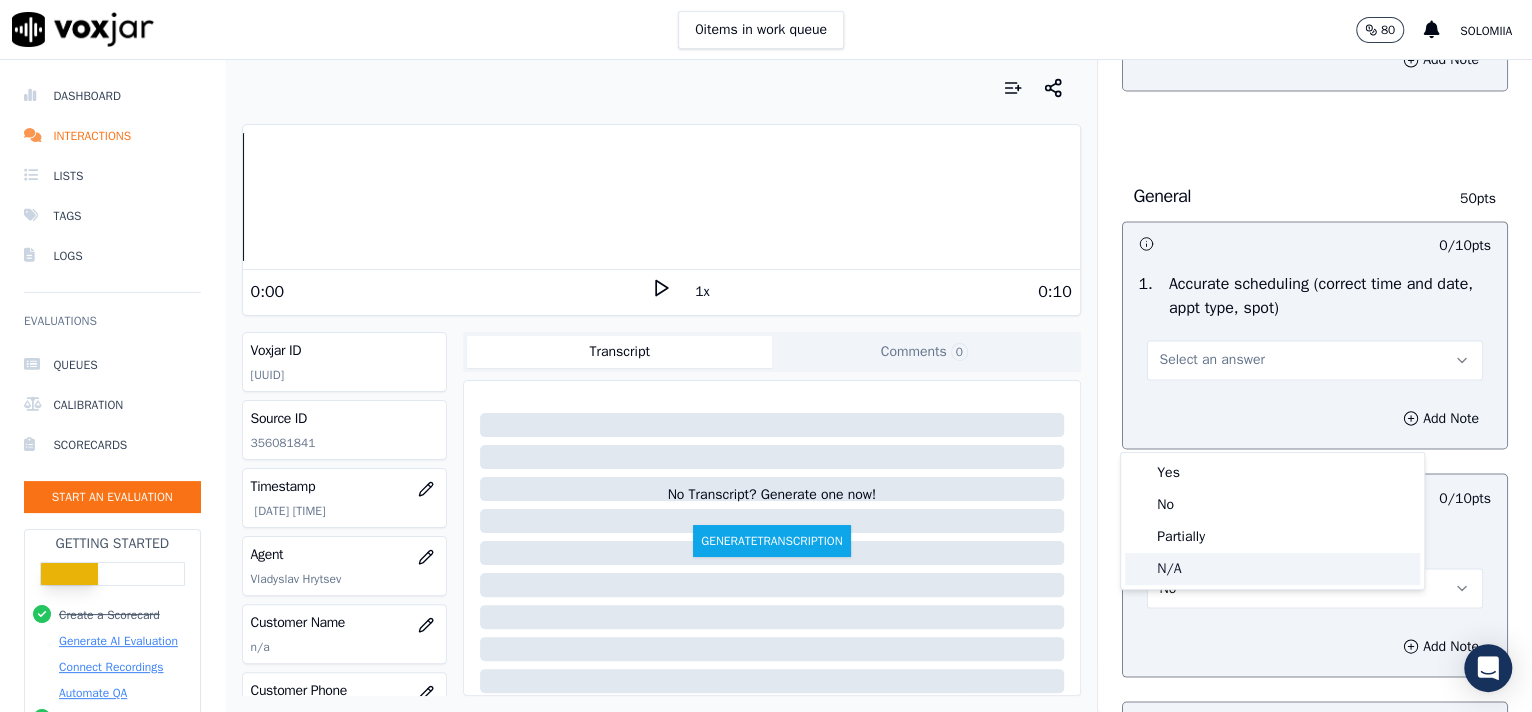 click on "N/A" 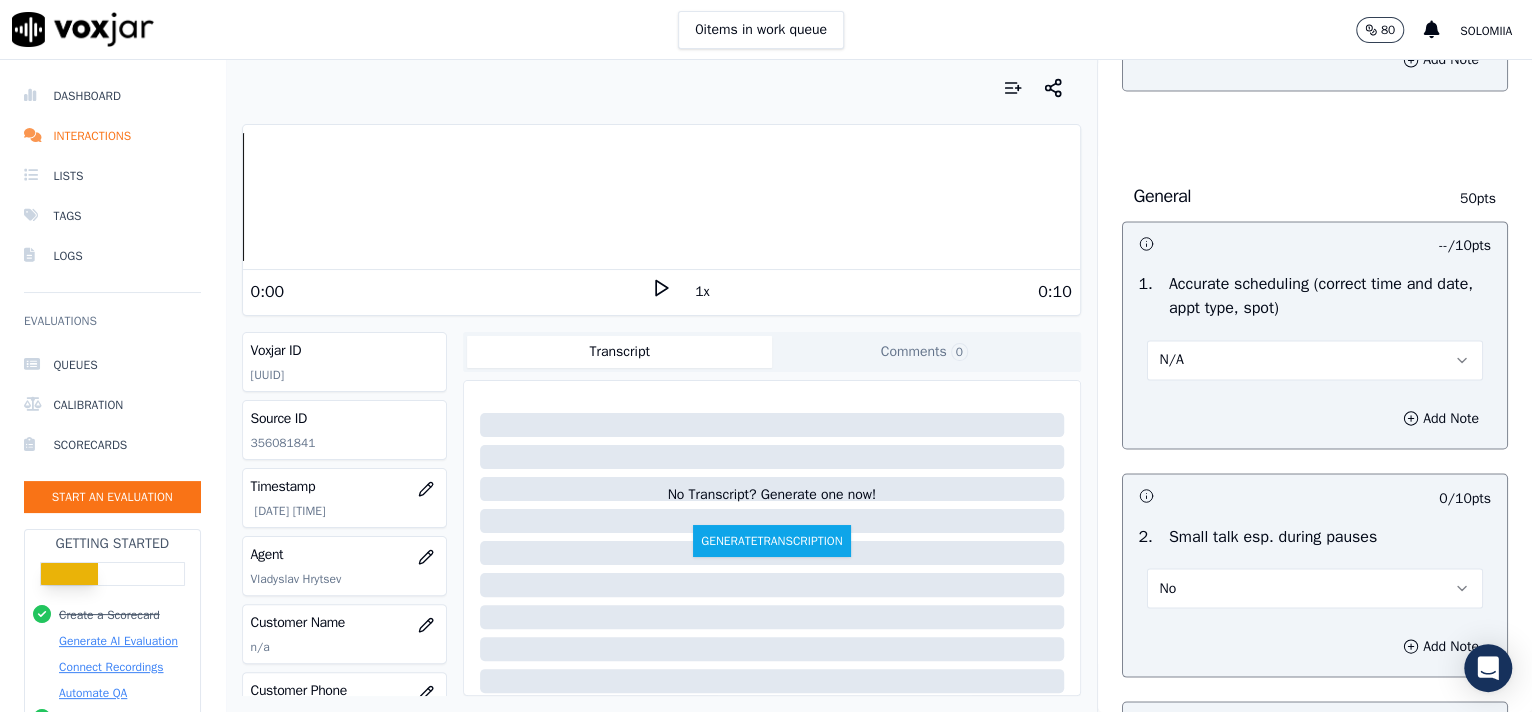 scroll, scrollTop: 1587, scrollLeft: 0, axis: vertical 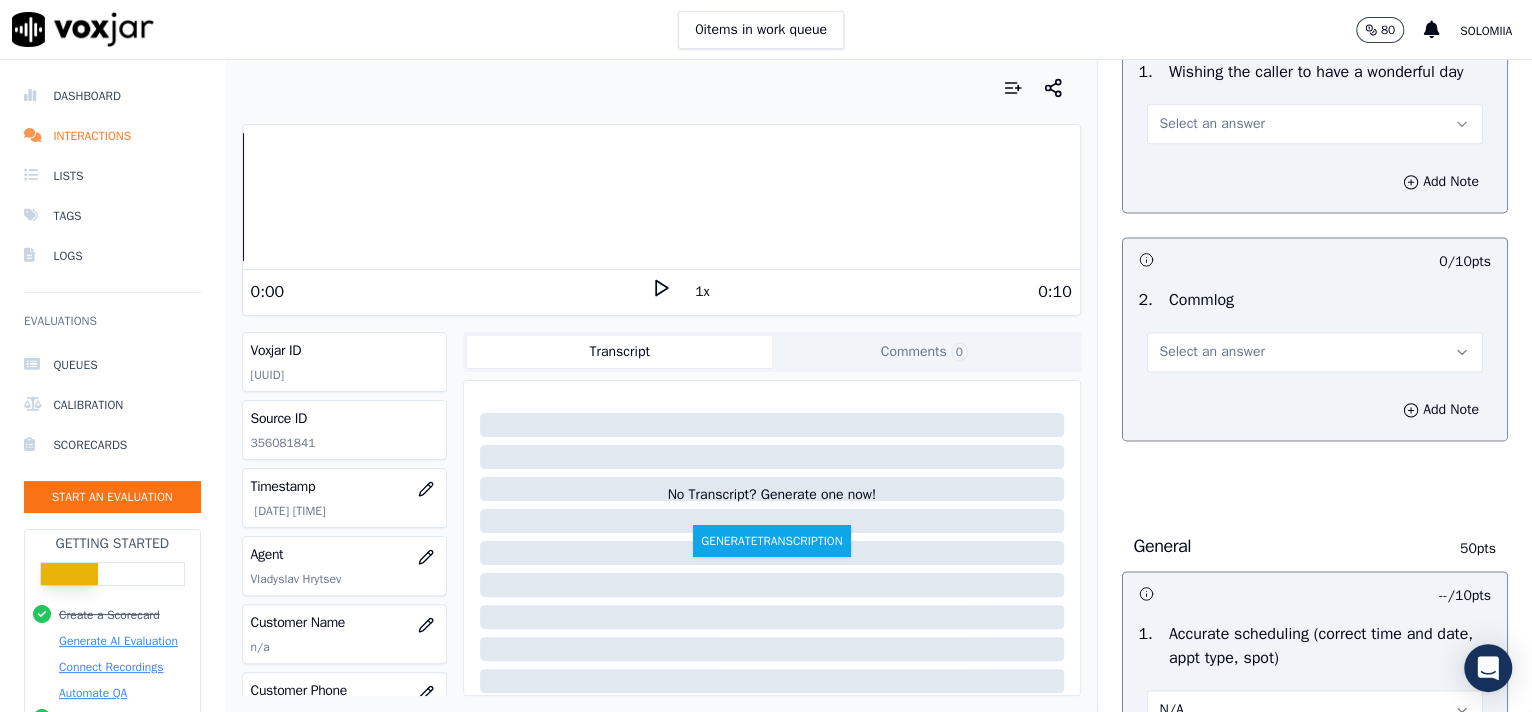 click on "Select an answer" at bounding box center [1315, 352] 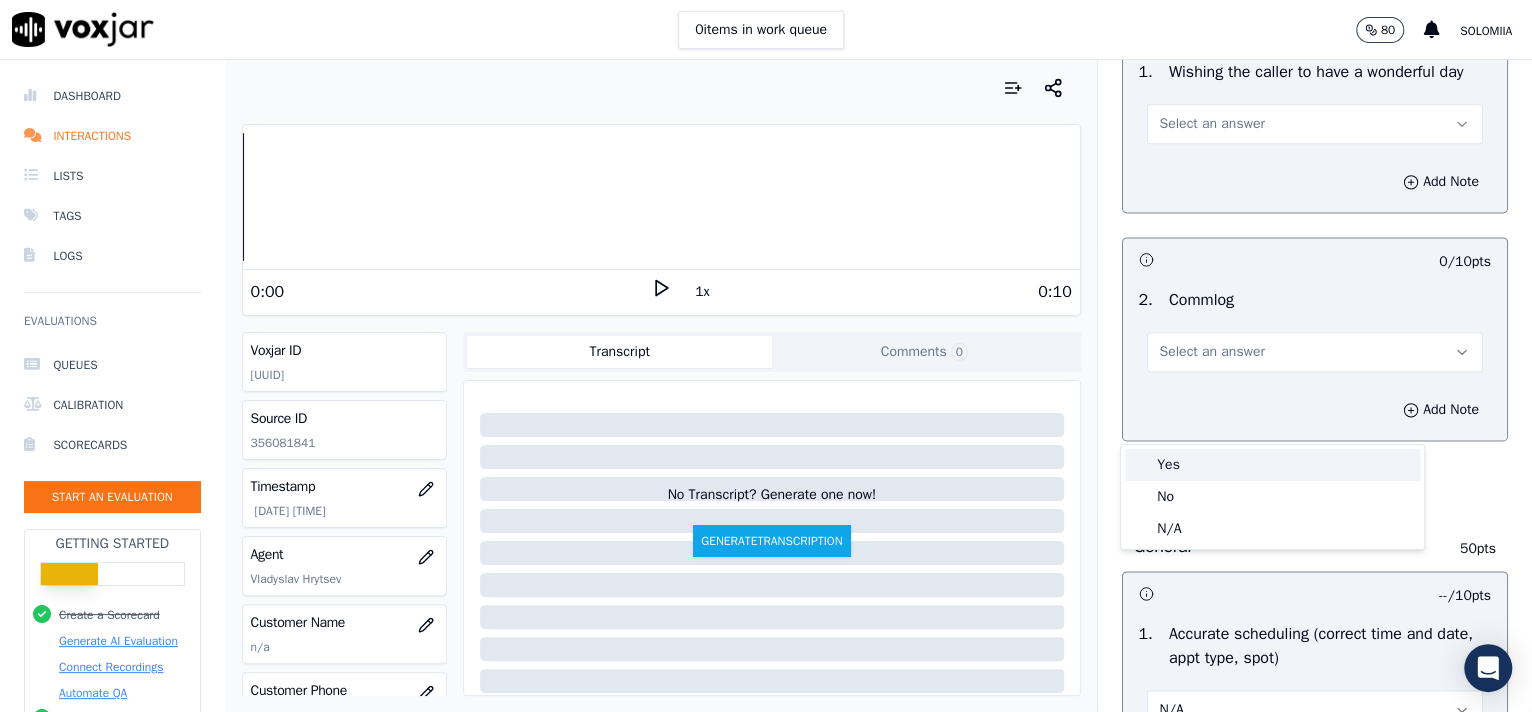 click on "Yes" at bounding box center (1272, 465) 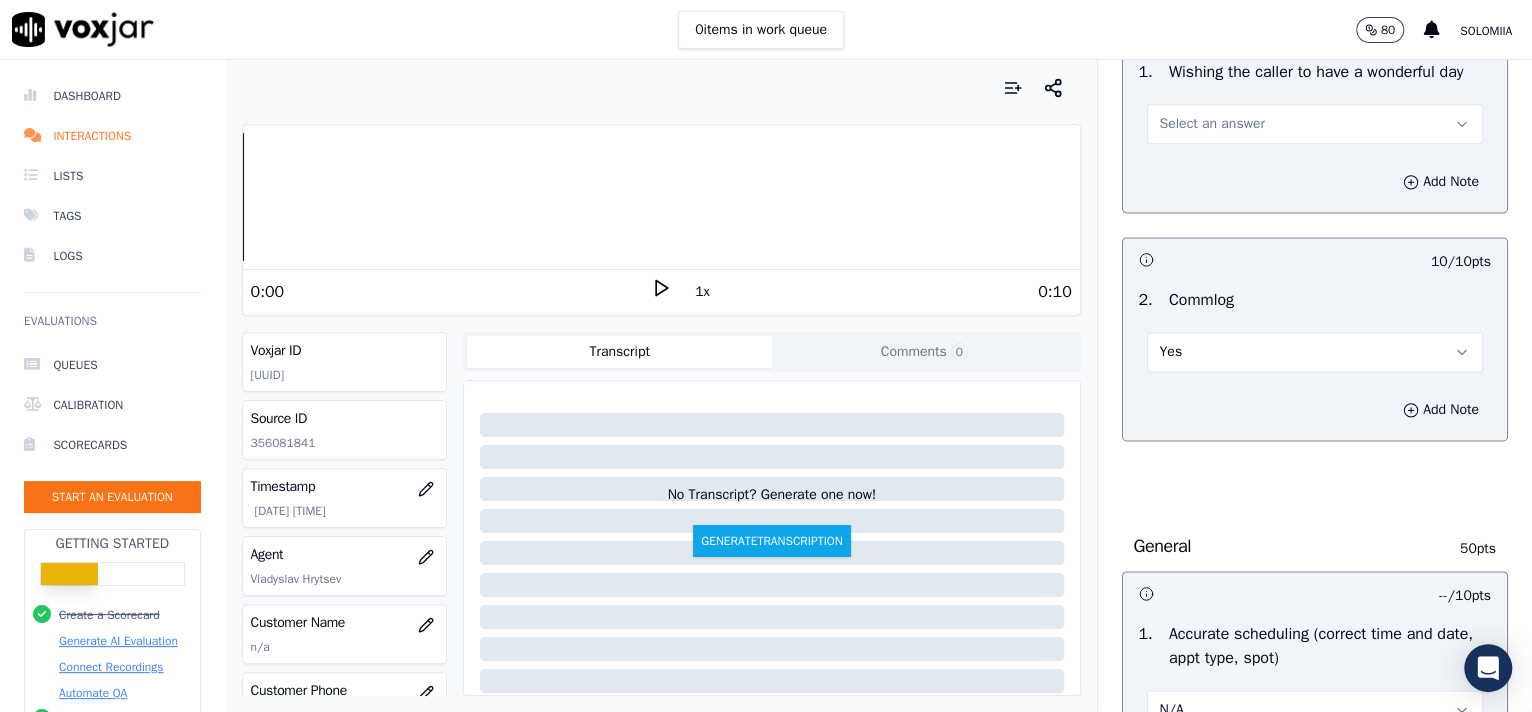click on "Select an answer" at bounding box center [1315, 124] 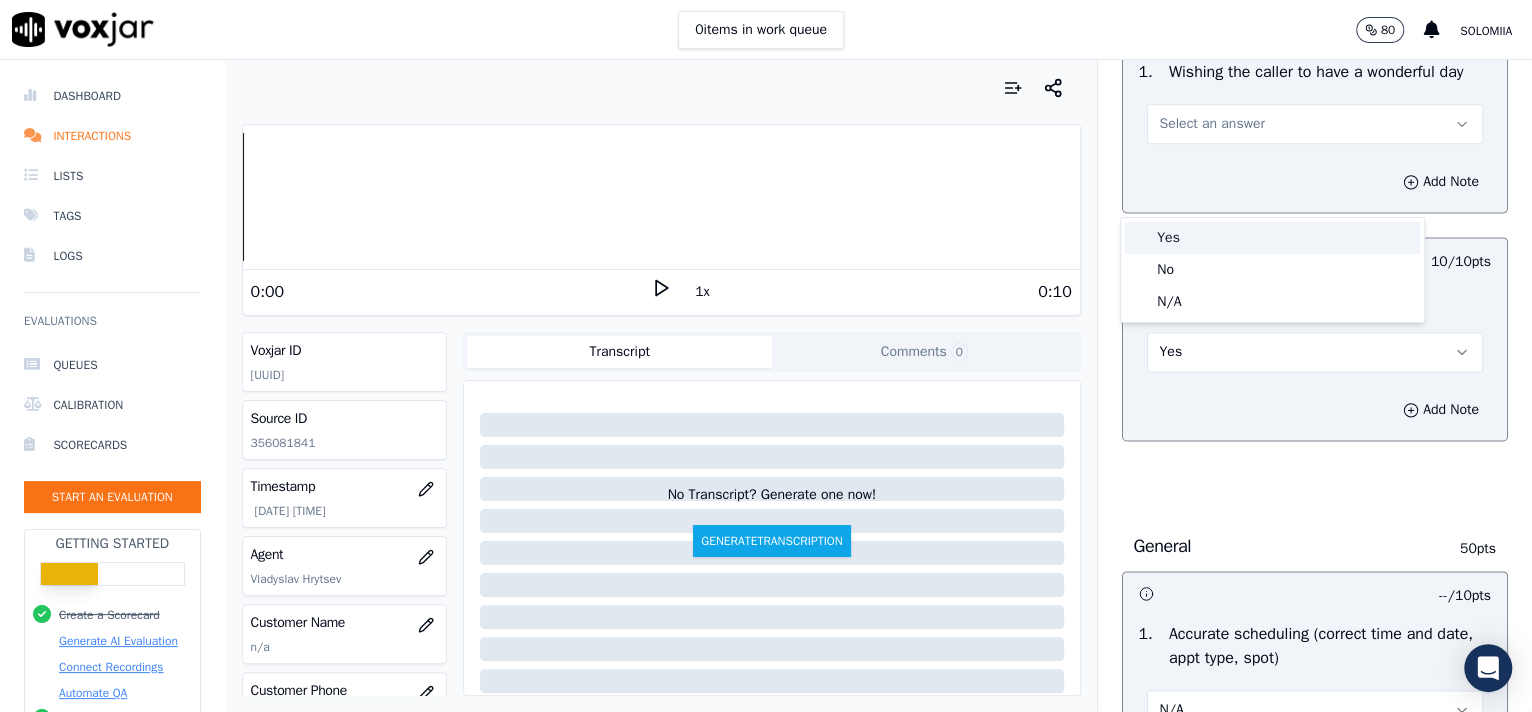 click on "Yes" at bounding box center [1272, 238] 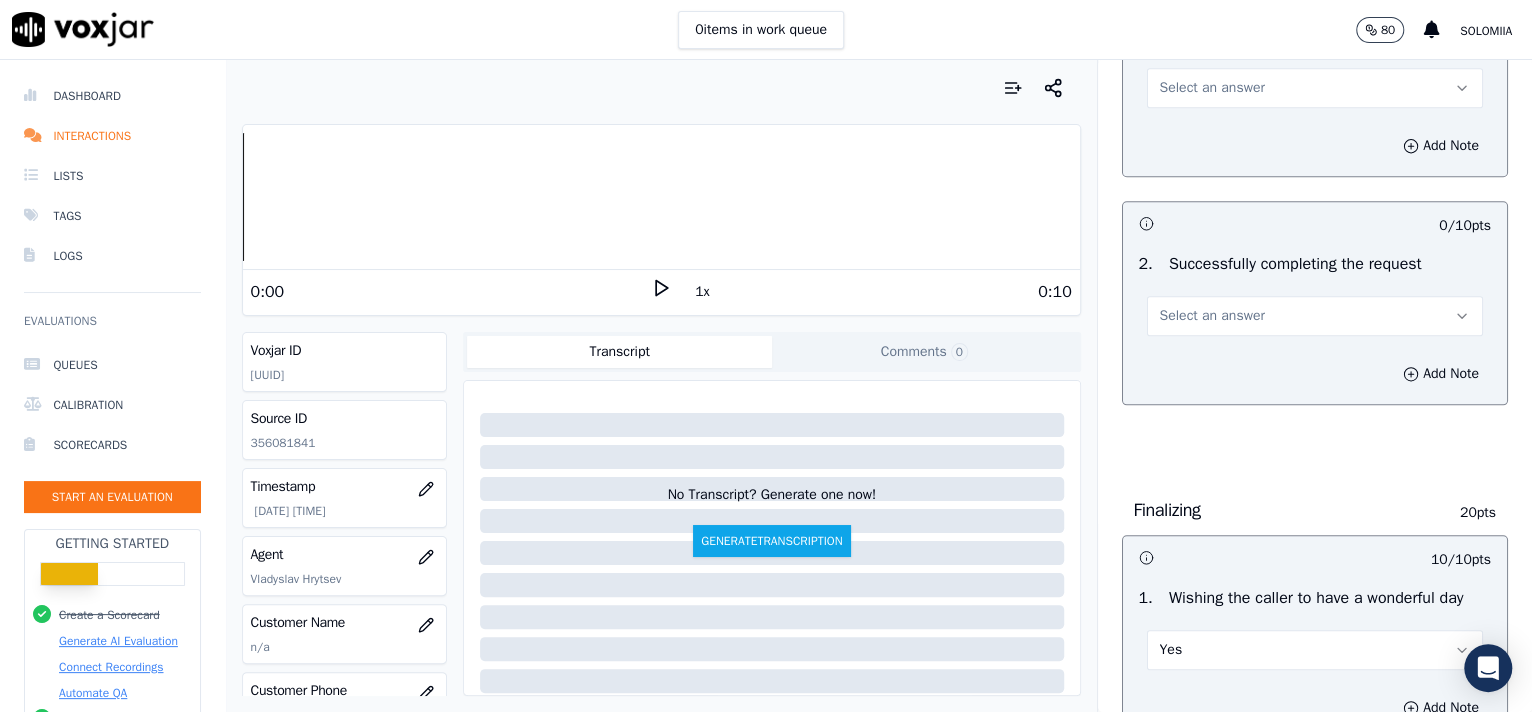 scroll, scrollTop: 1050, scrollLeft: 0, axis: vertical 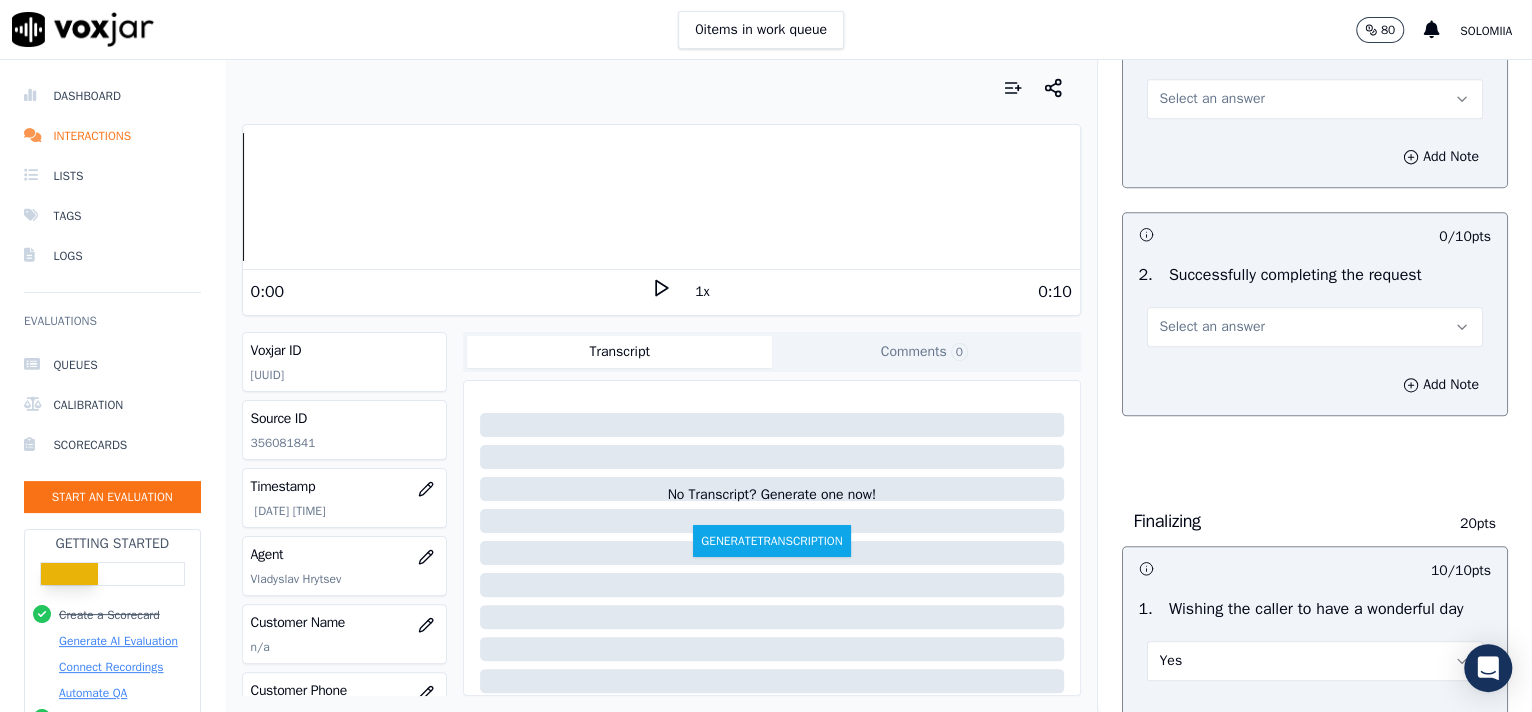 click on "Select an answer" at bounding box center [1212, 327] 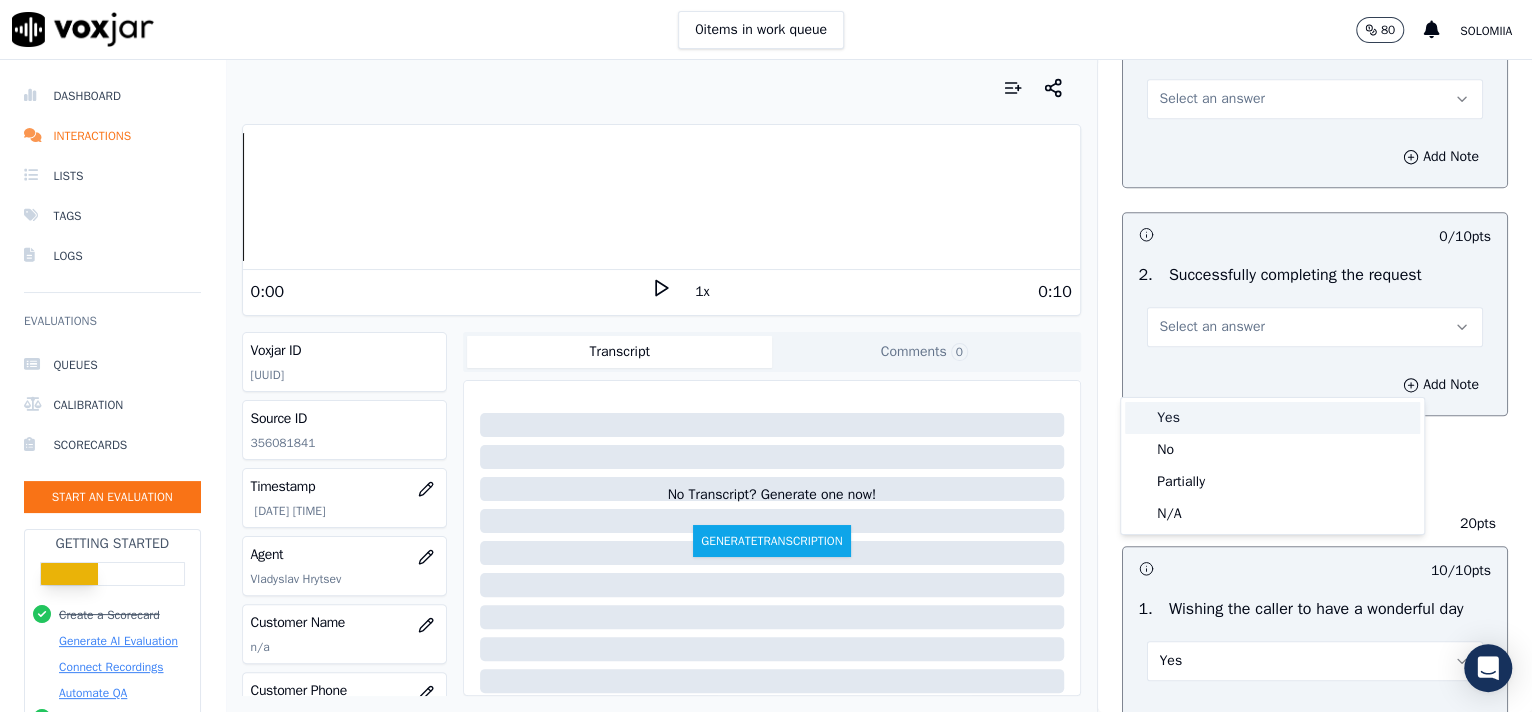 click on "Yes" at bounding box center [1272, 418] 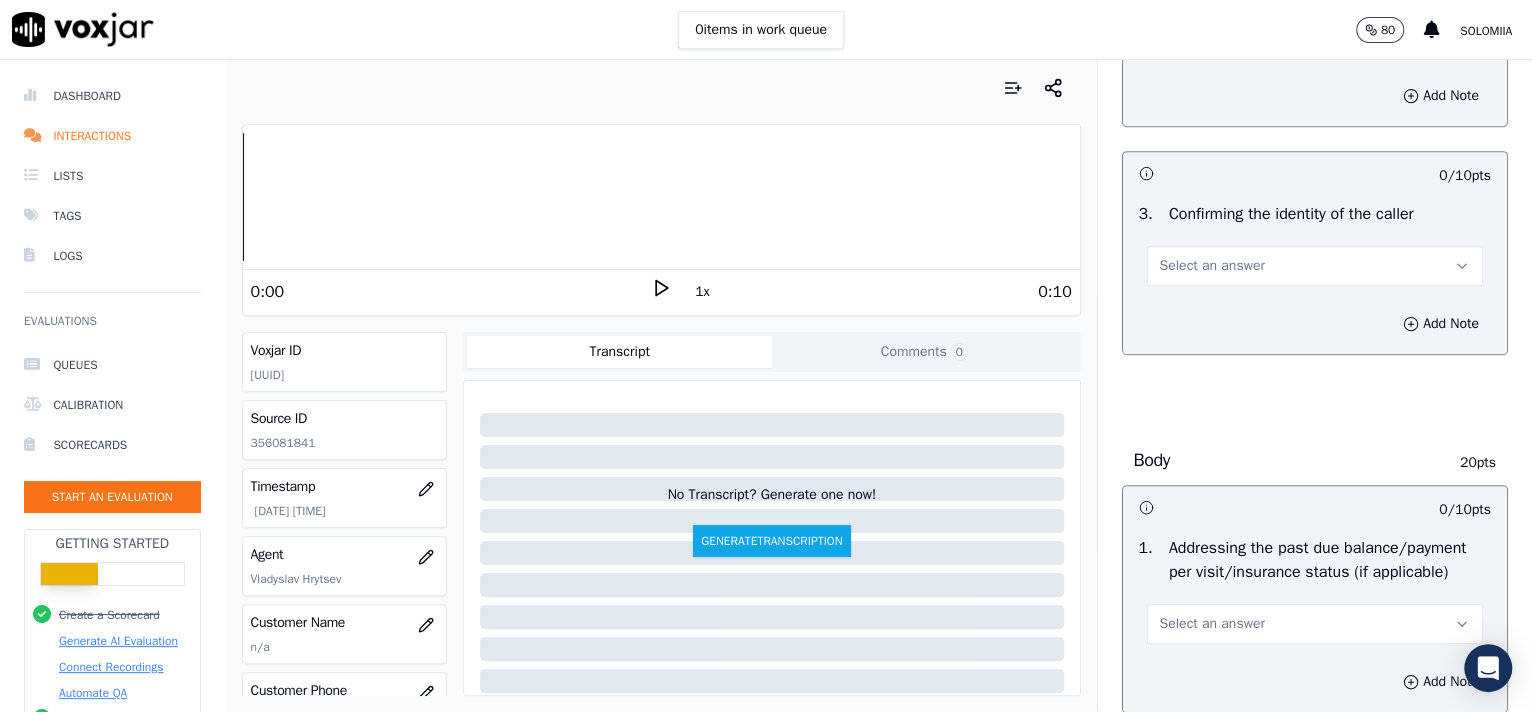 scroll, scrollTop: 472, scrollLeft: 0, axis: vertical 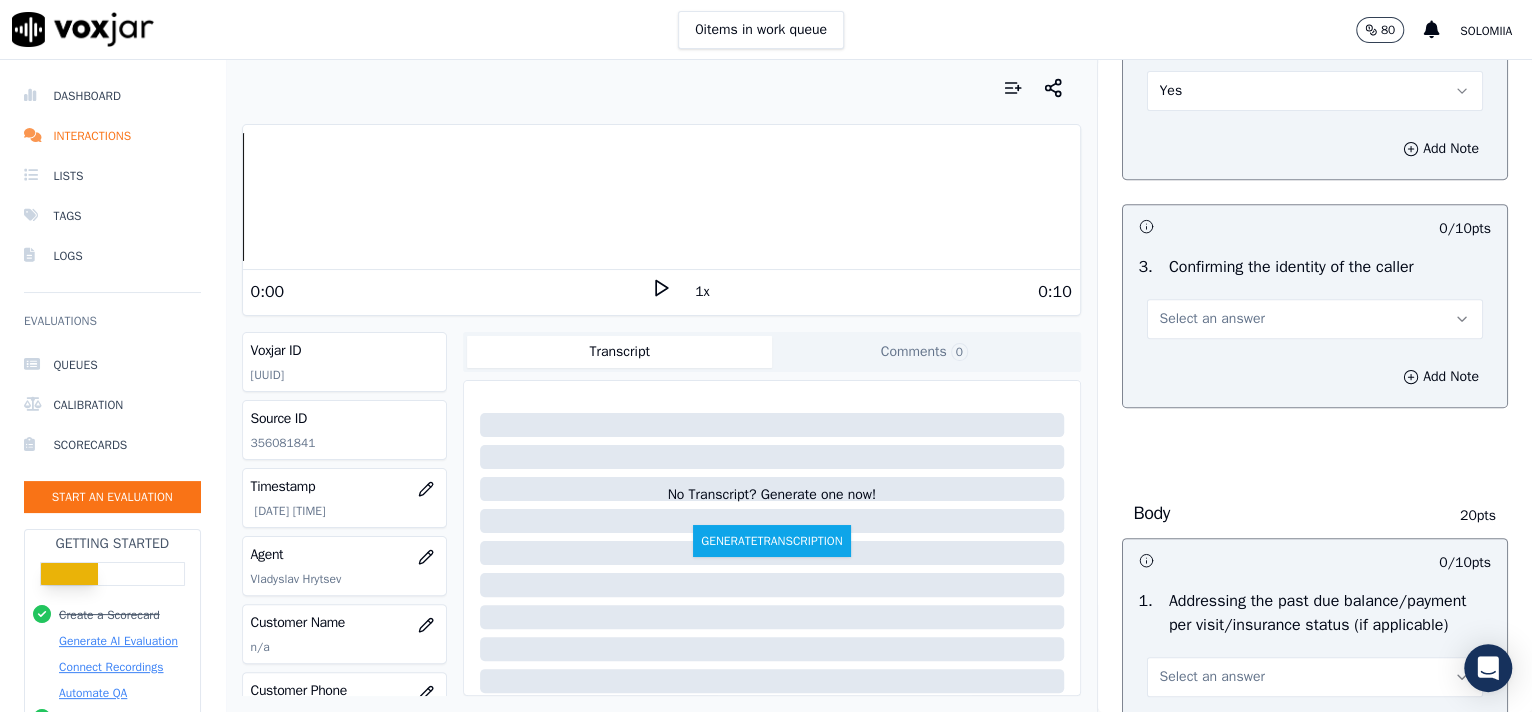 click on "Select an answer" at bounding box center (1212, 319) 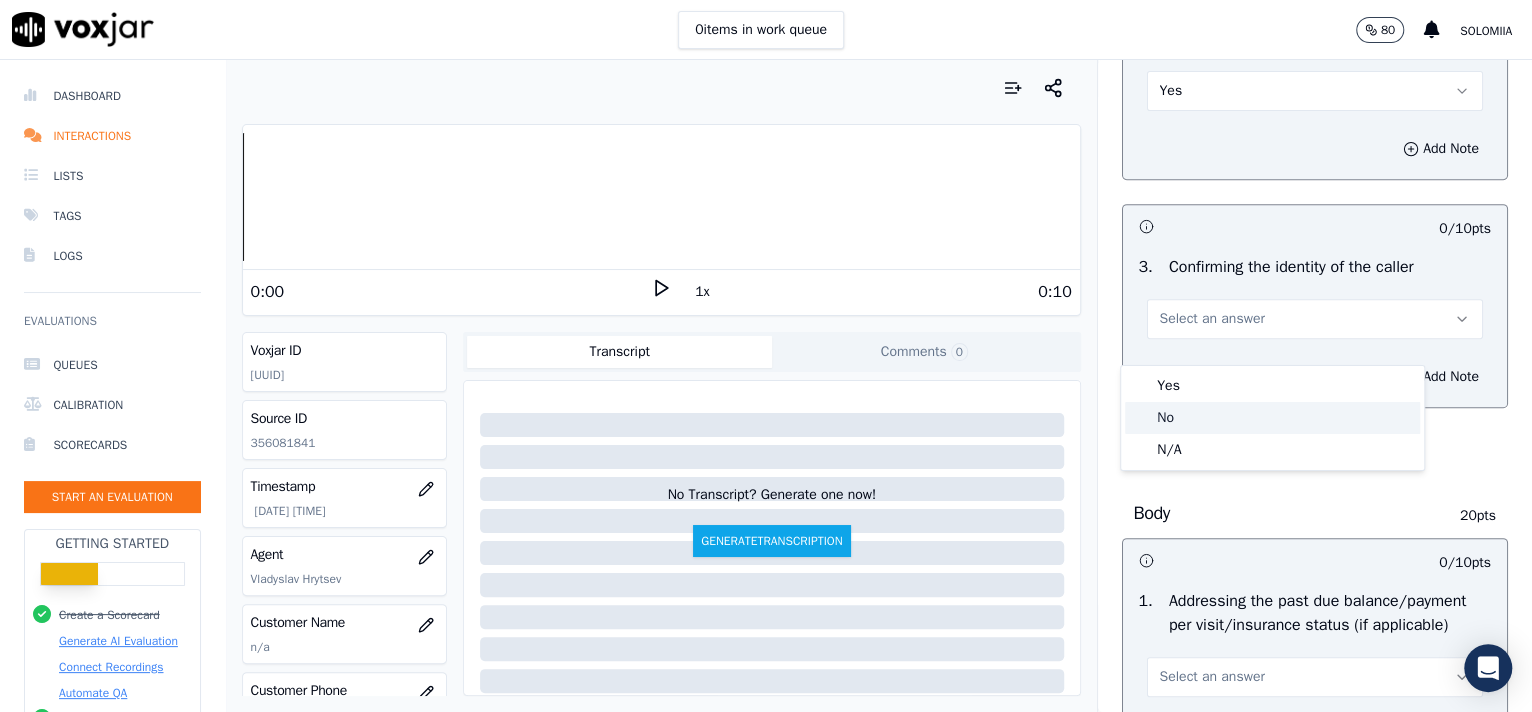 click on "No" 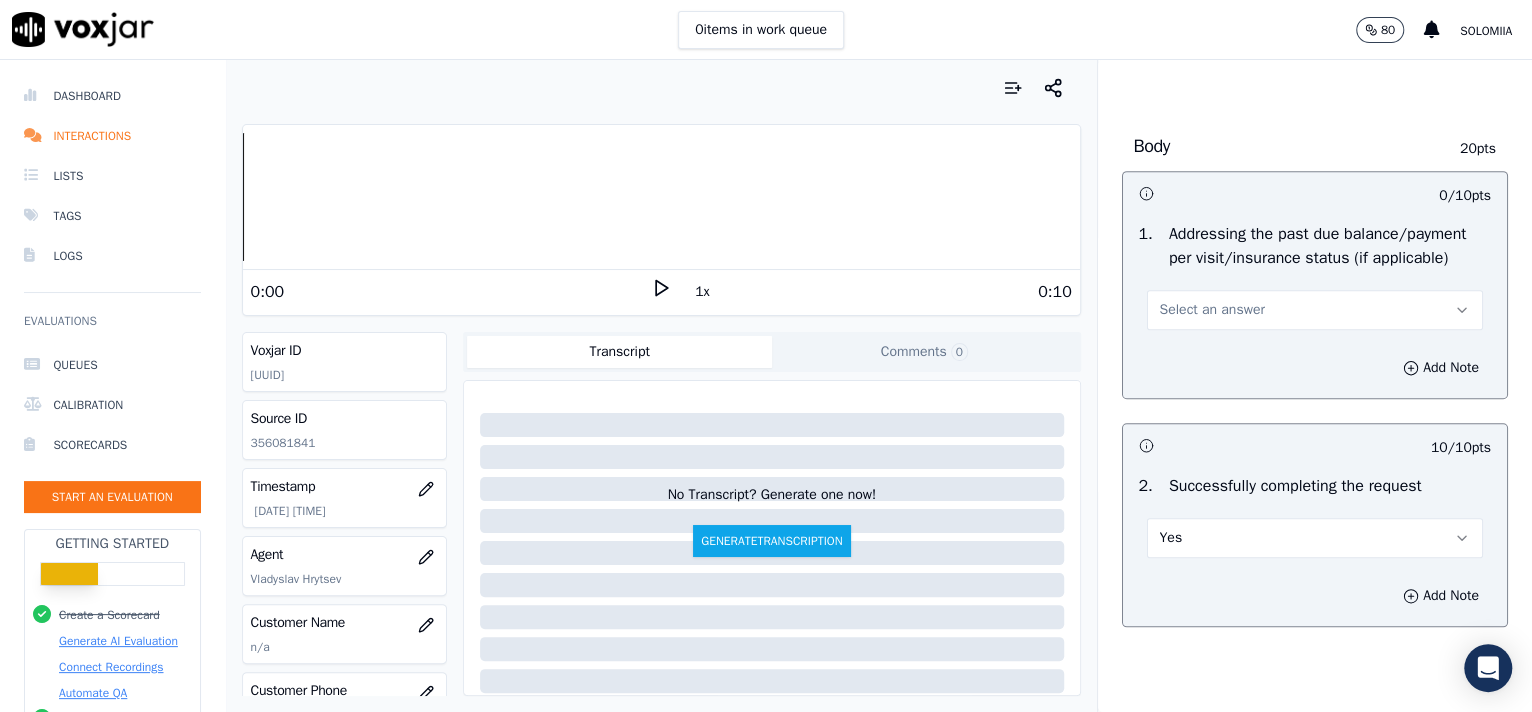 scroll, scrollTop: 962, scrollLeft: 0, axis: vertical 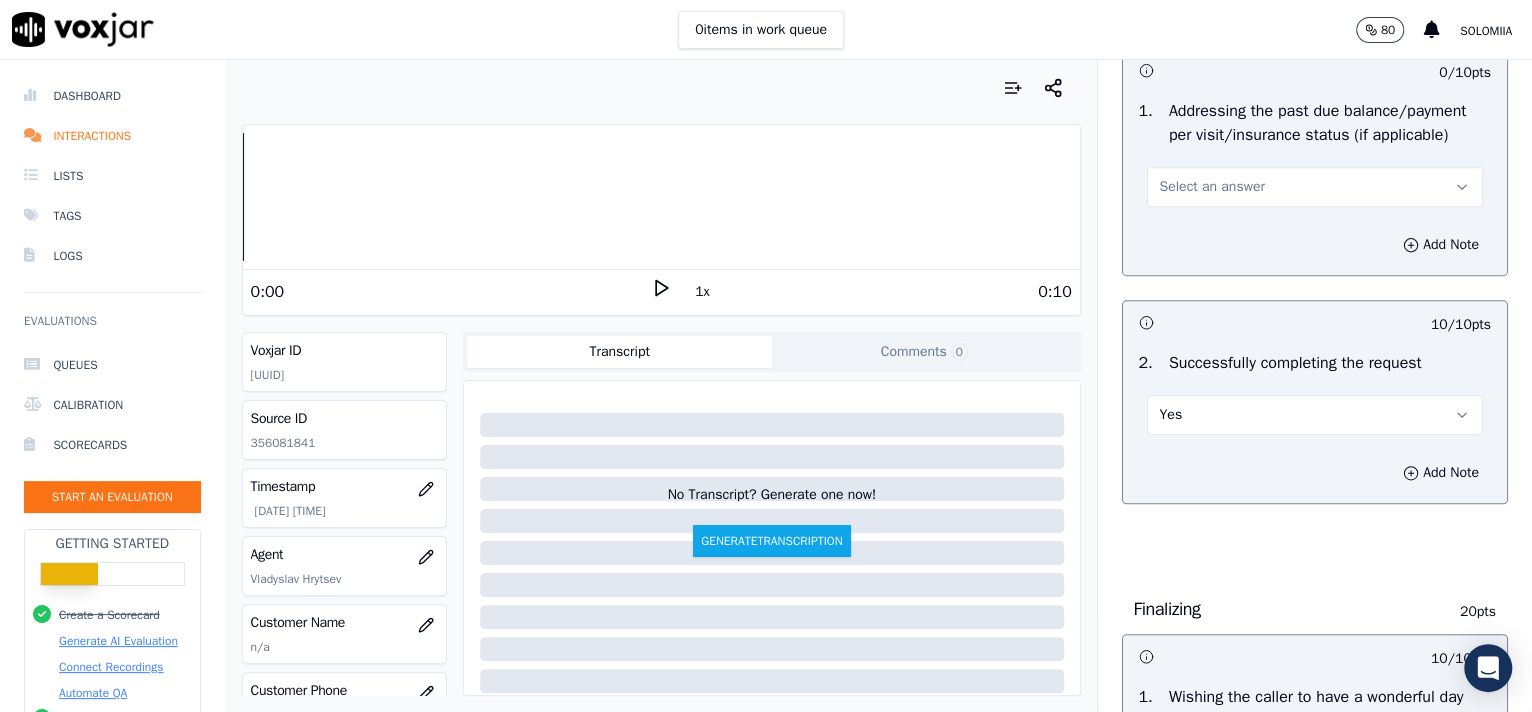click on "Select an answer" at bounding box center [1315, 187] 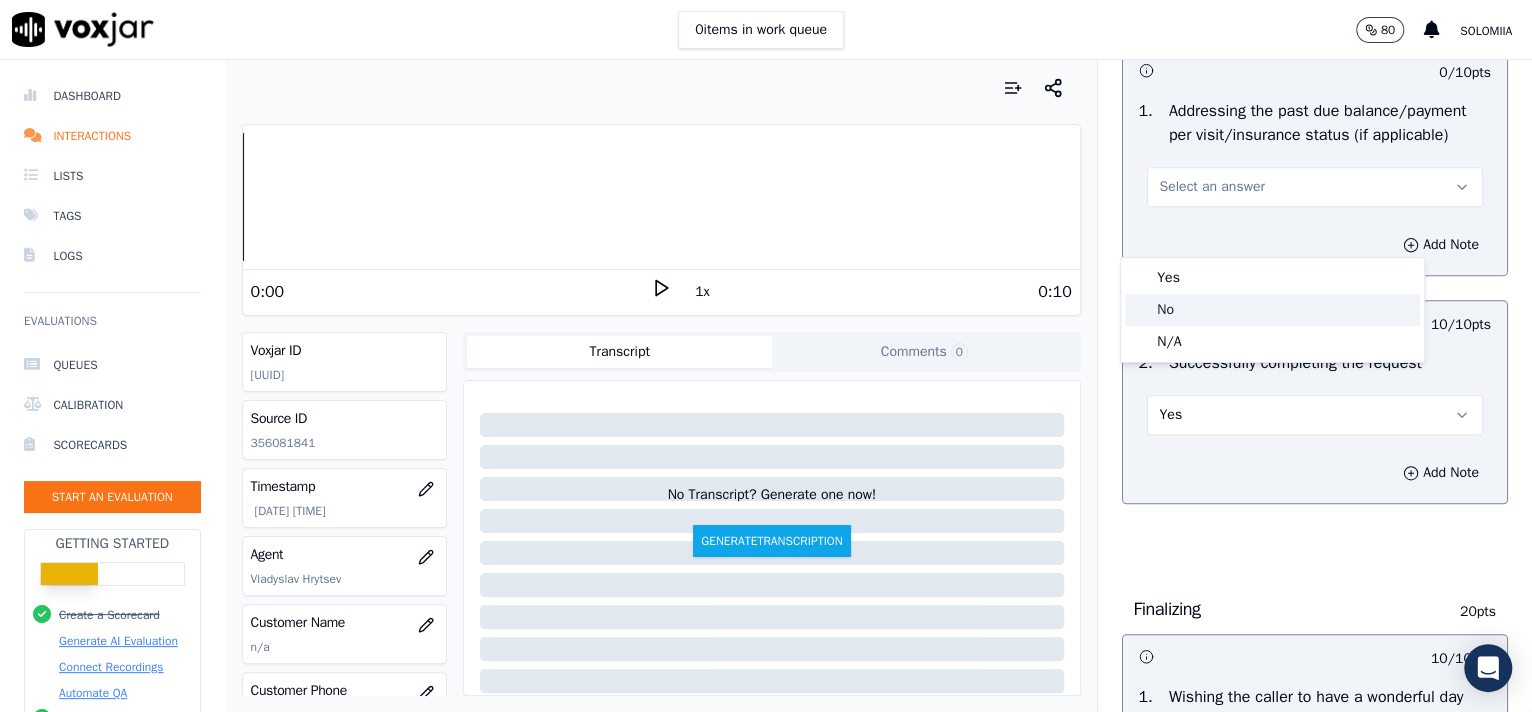 click on "No" 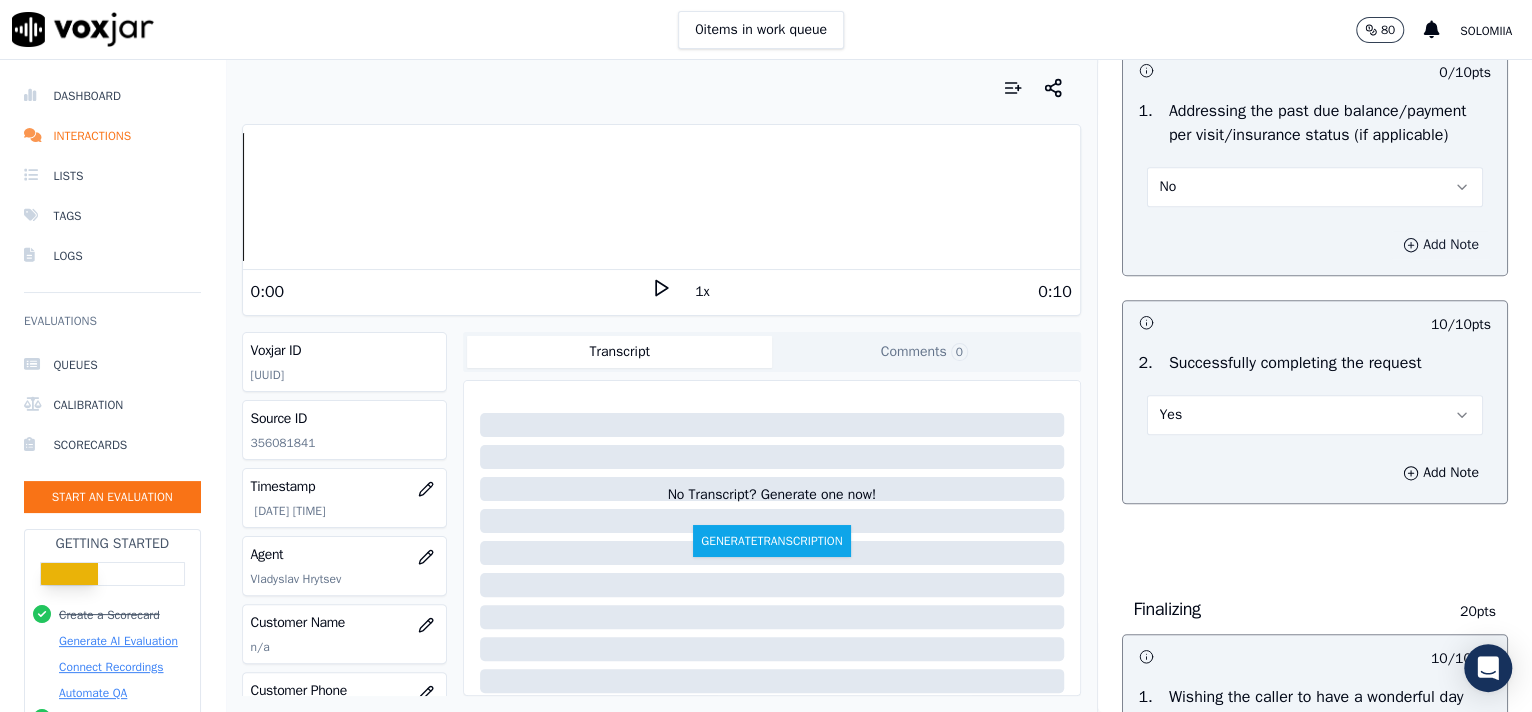 click on "Add Note" at bounding box center (1441, 245) 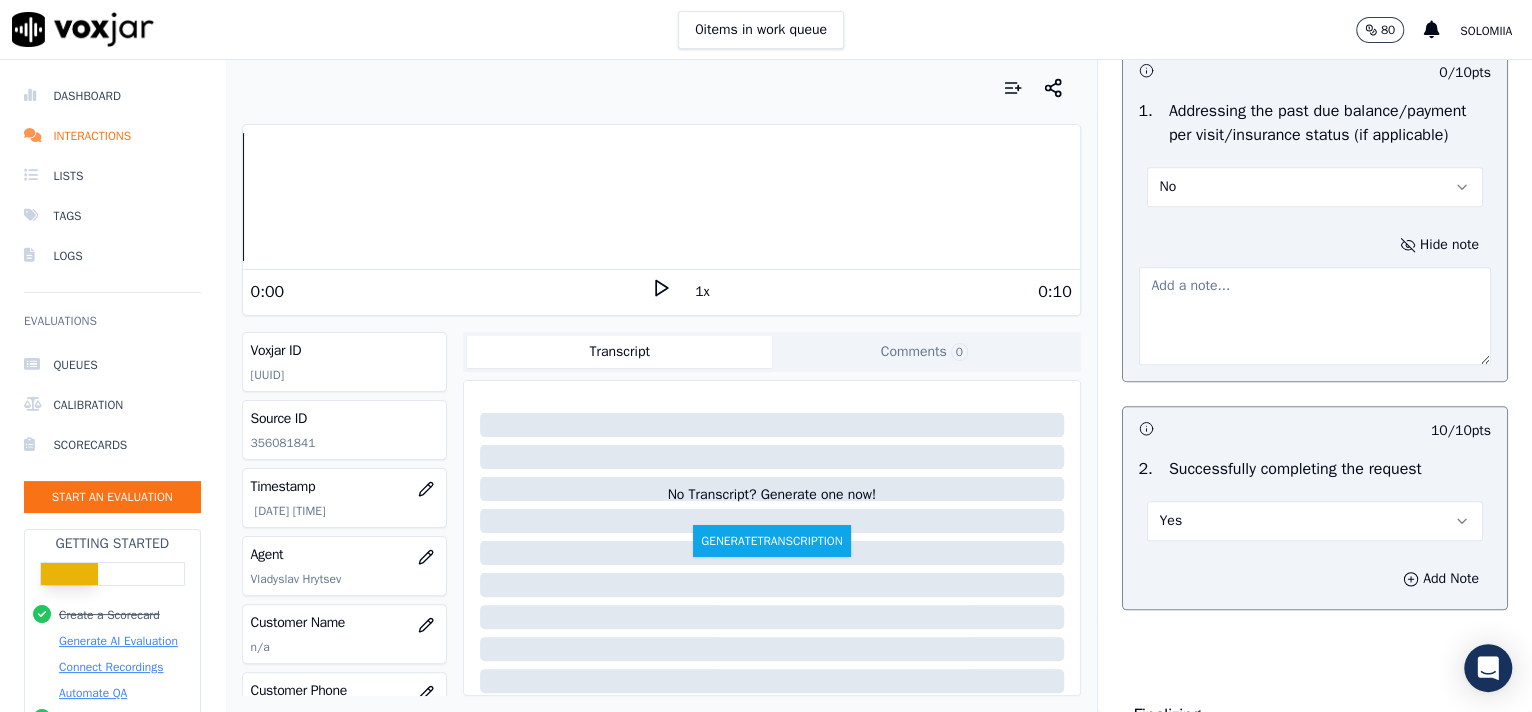 click at bounding box center [1315, 316] 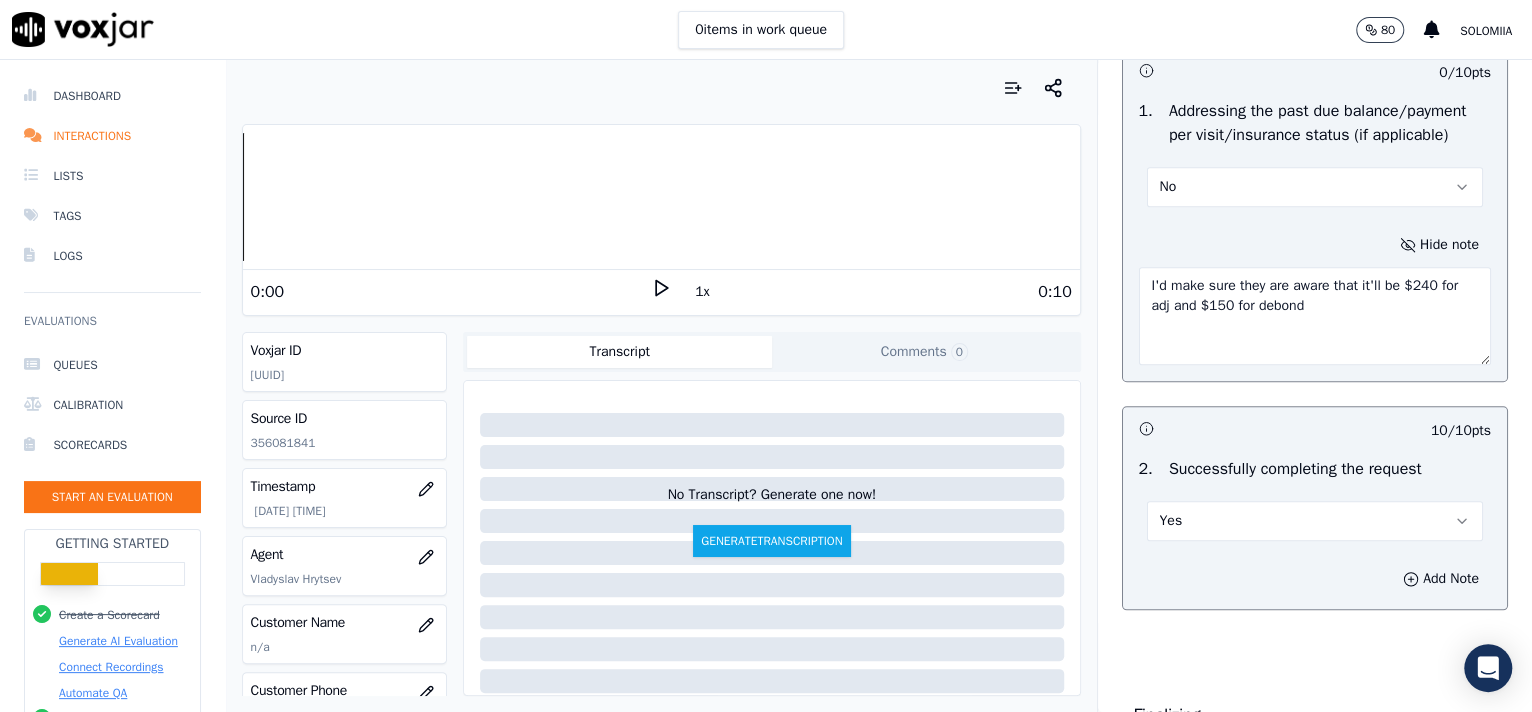 type on "I'd make sure they are aware that it'll be $240 for adj and $150 for debond" 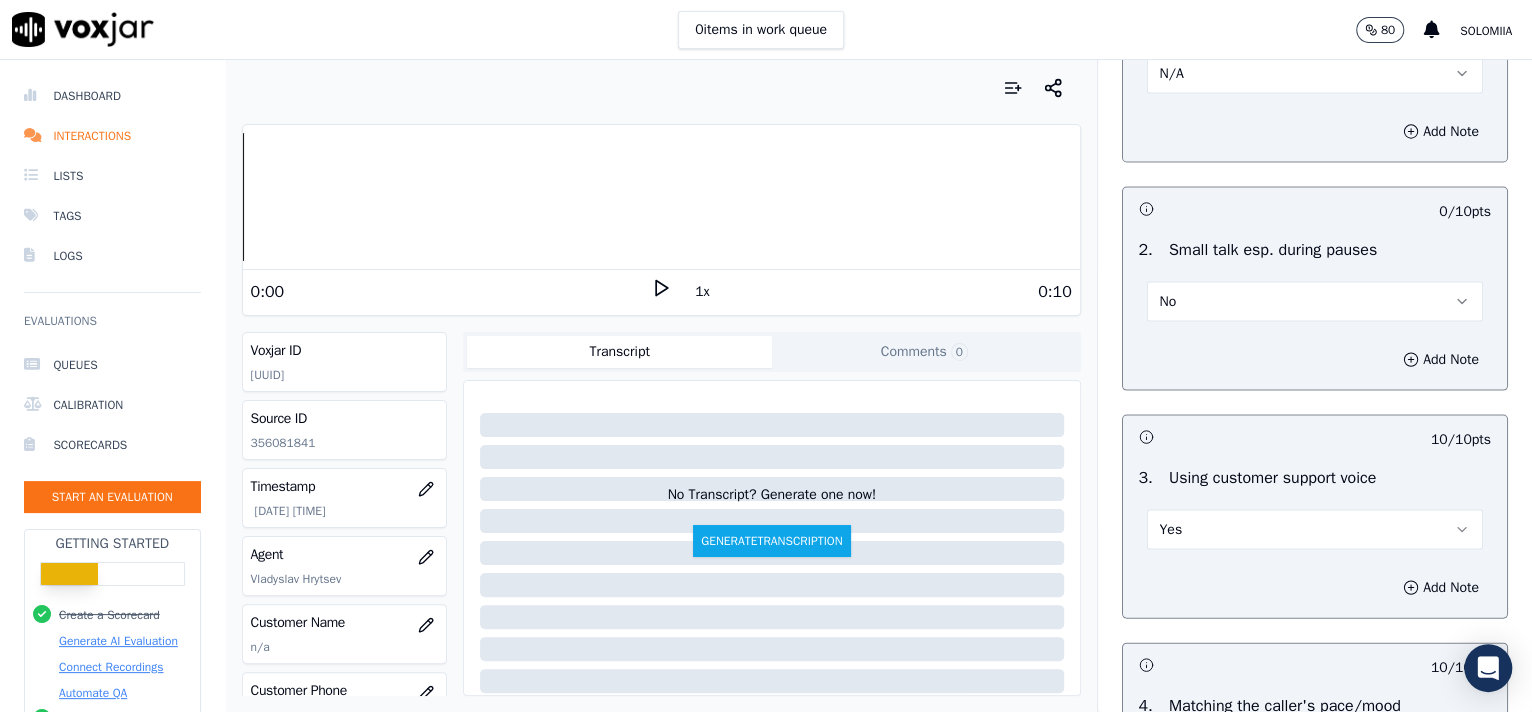 scroll, scrollTop: 2222, scrollLeft: 0, axis: vertical 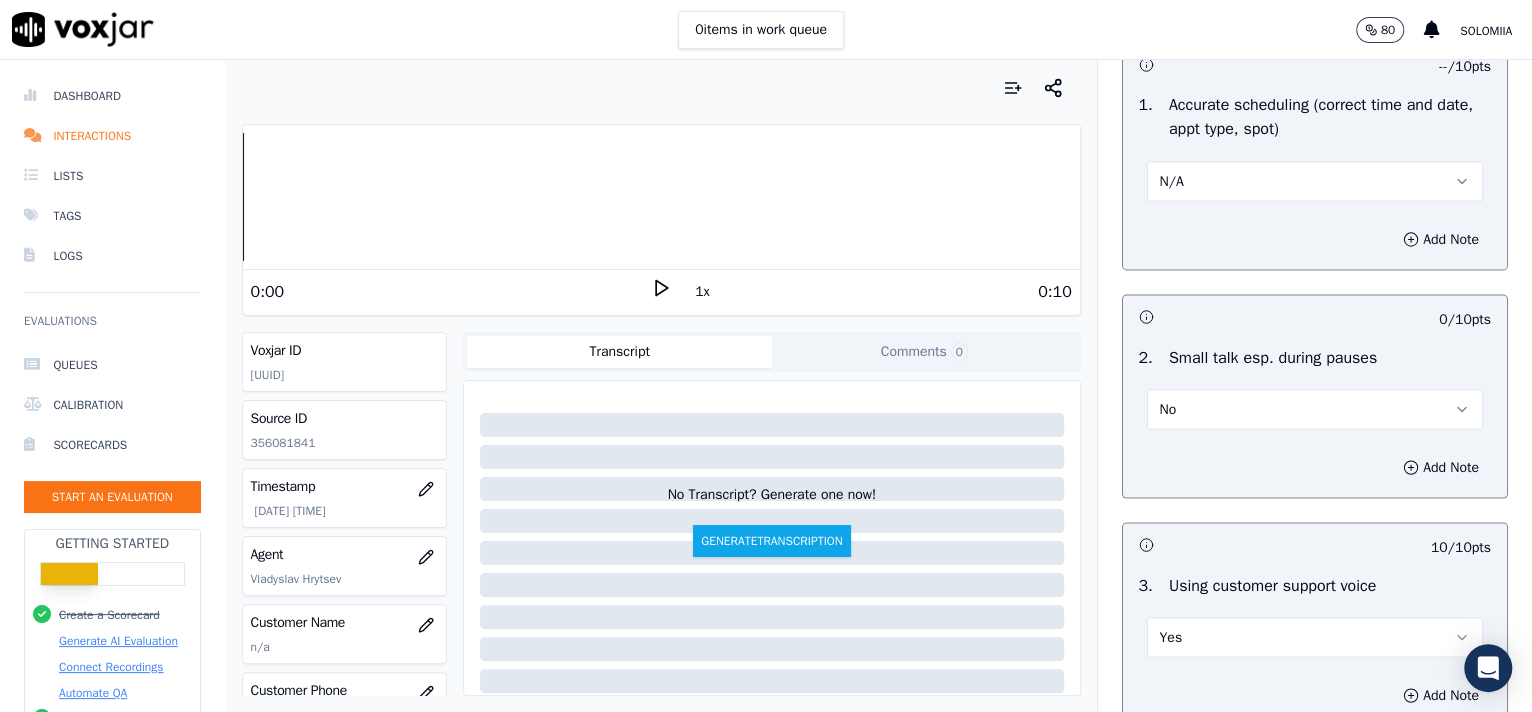 click on "No" at bounding box center [1315, 409] 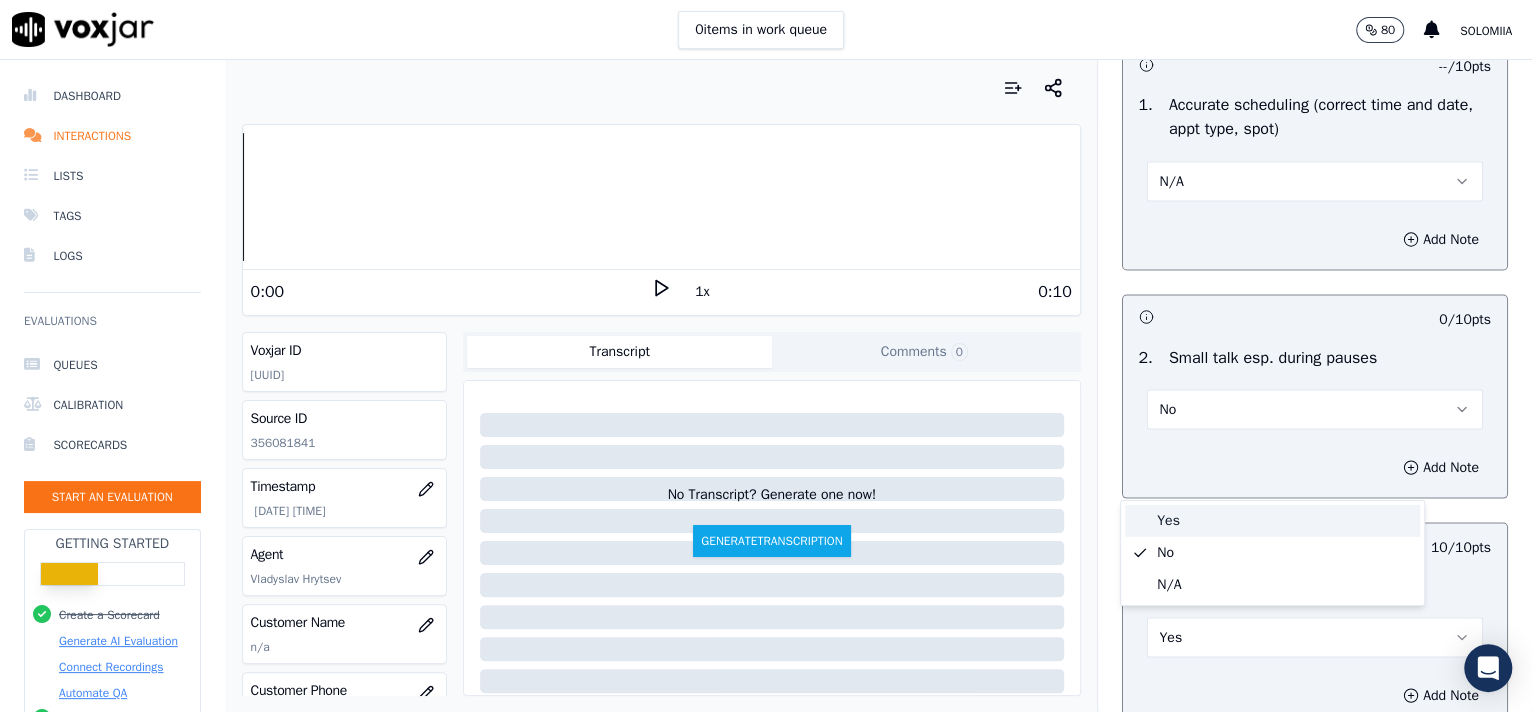 click on "Yes" at bounding box center [1272, 521] 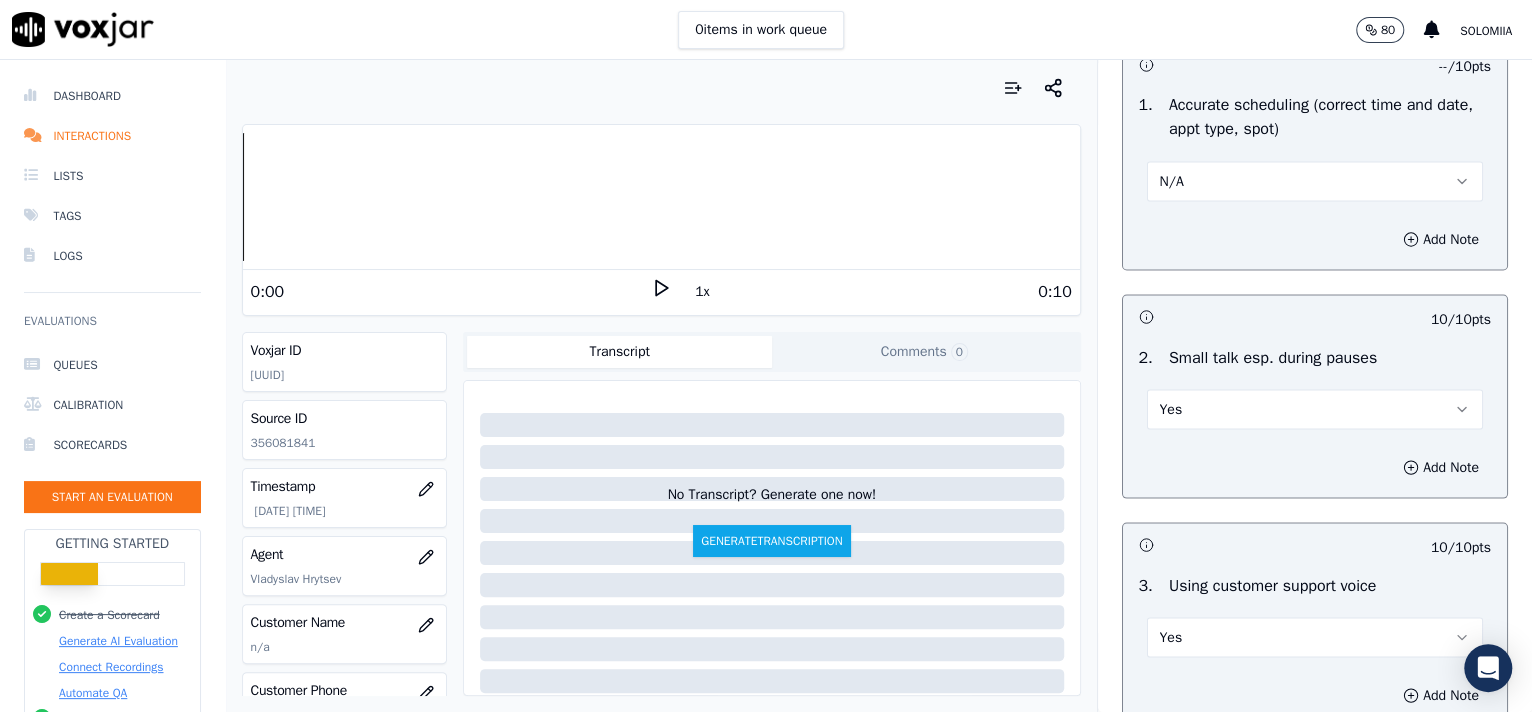 click on "Yes" at bounding box center (1315, 409) 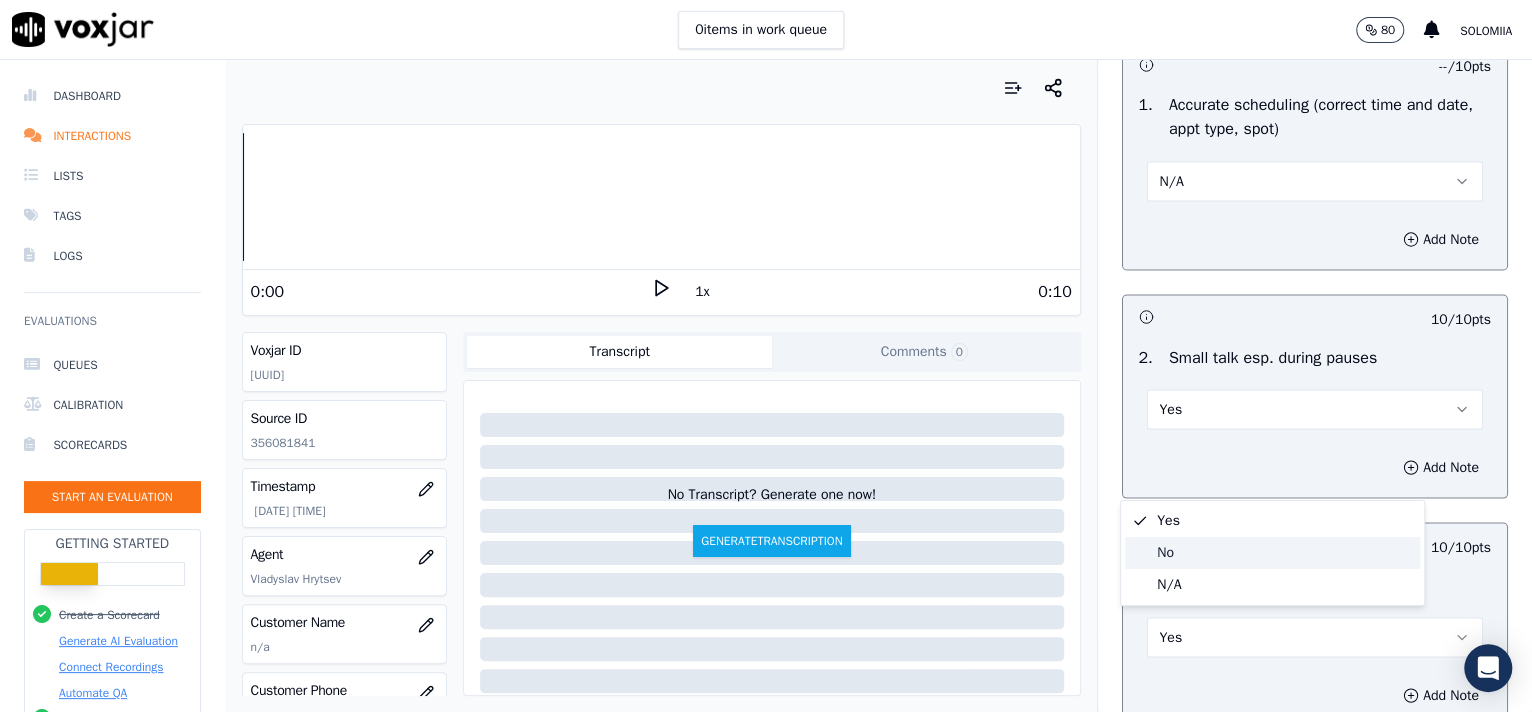 click on "No" 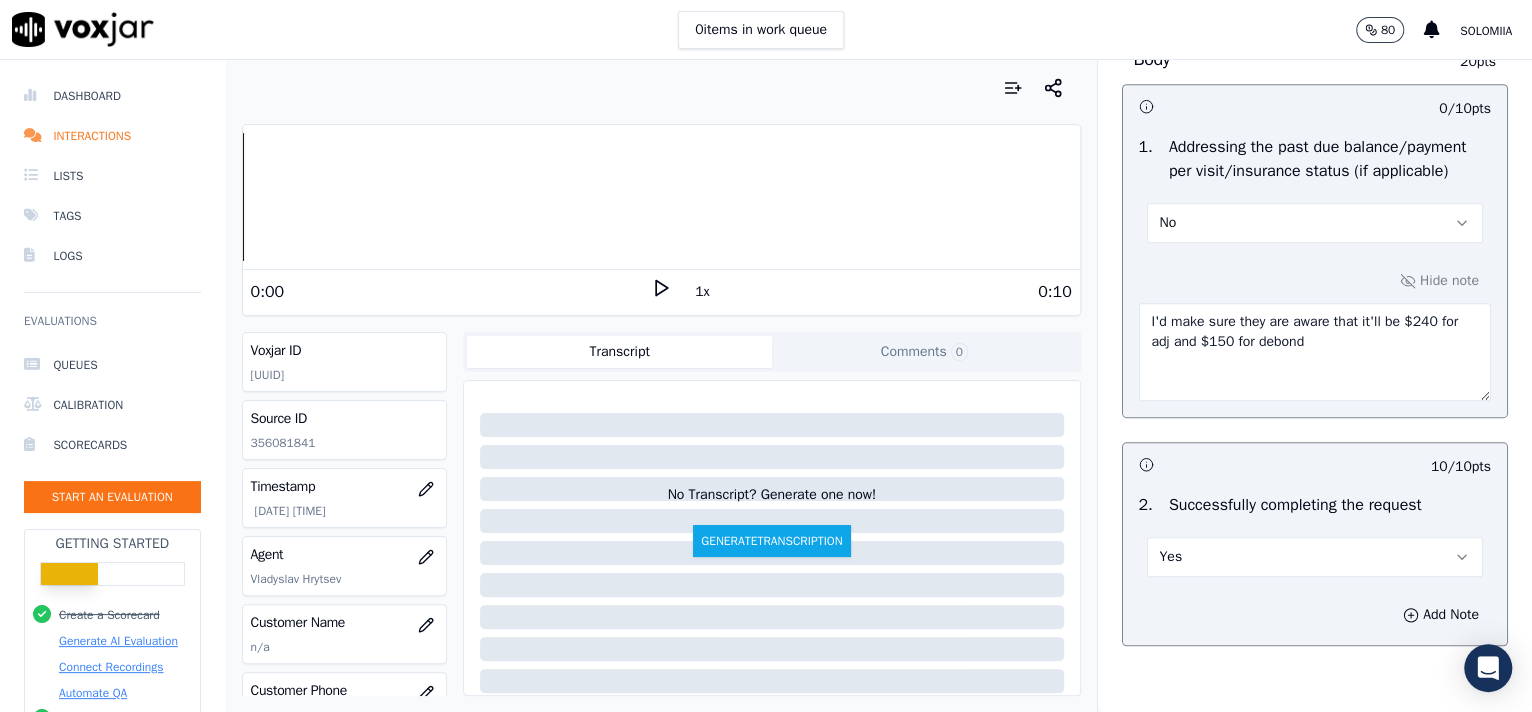 scroll, scrollTop: 939, scrollLeft: 0, axis: vertical 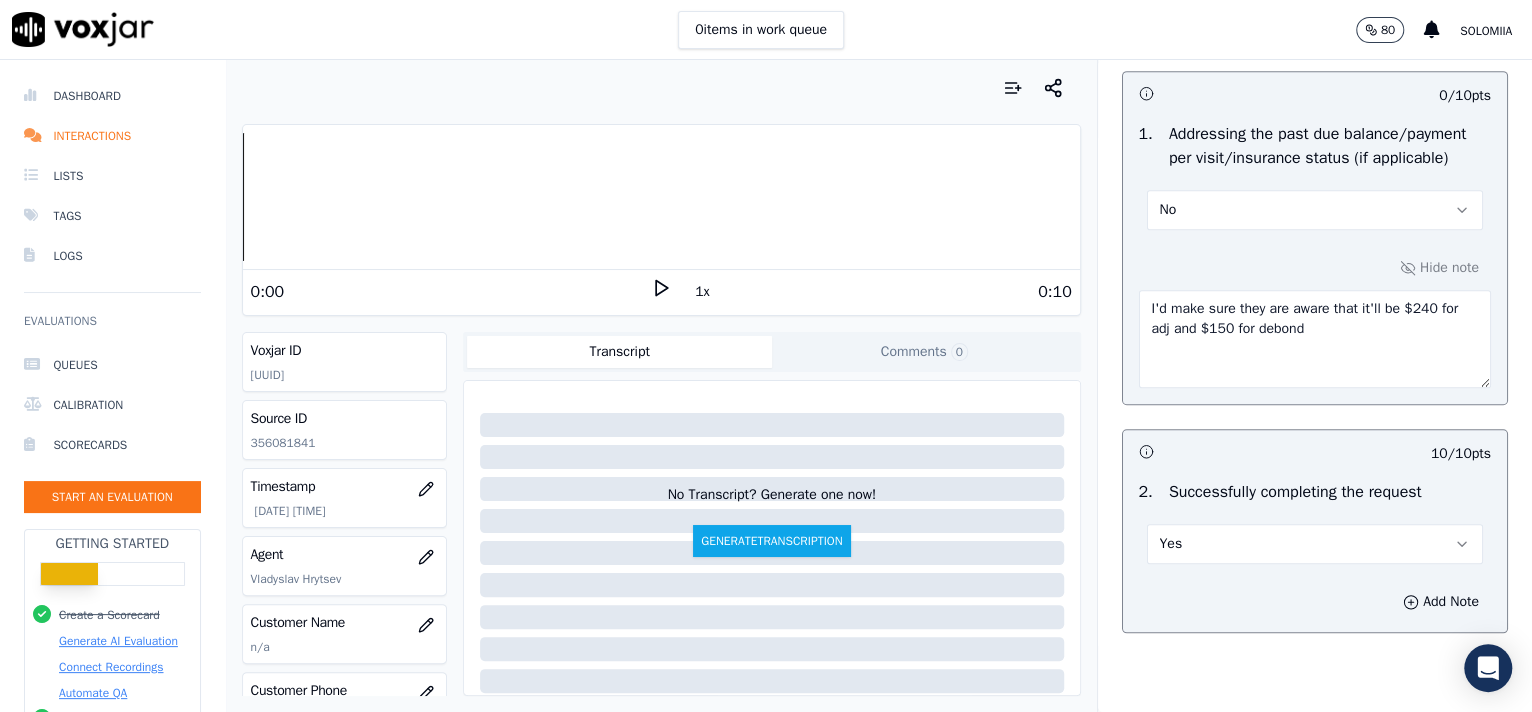 click on "I'd make sure they are aware that it'll be $240 for adj and $150 for debond" at bounding box center [1315, 339] 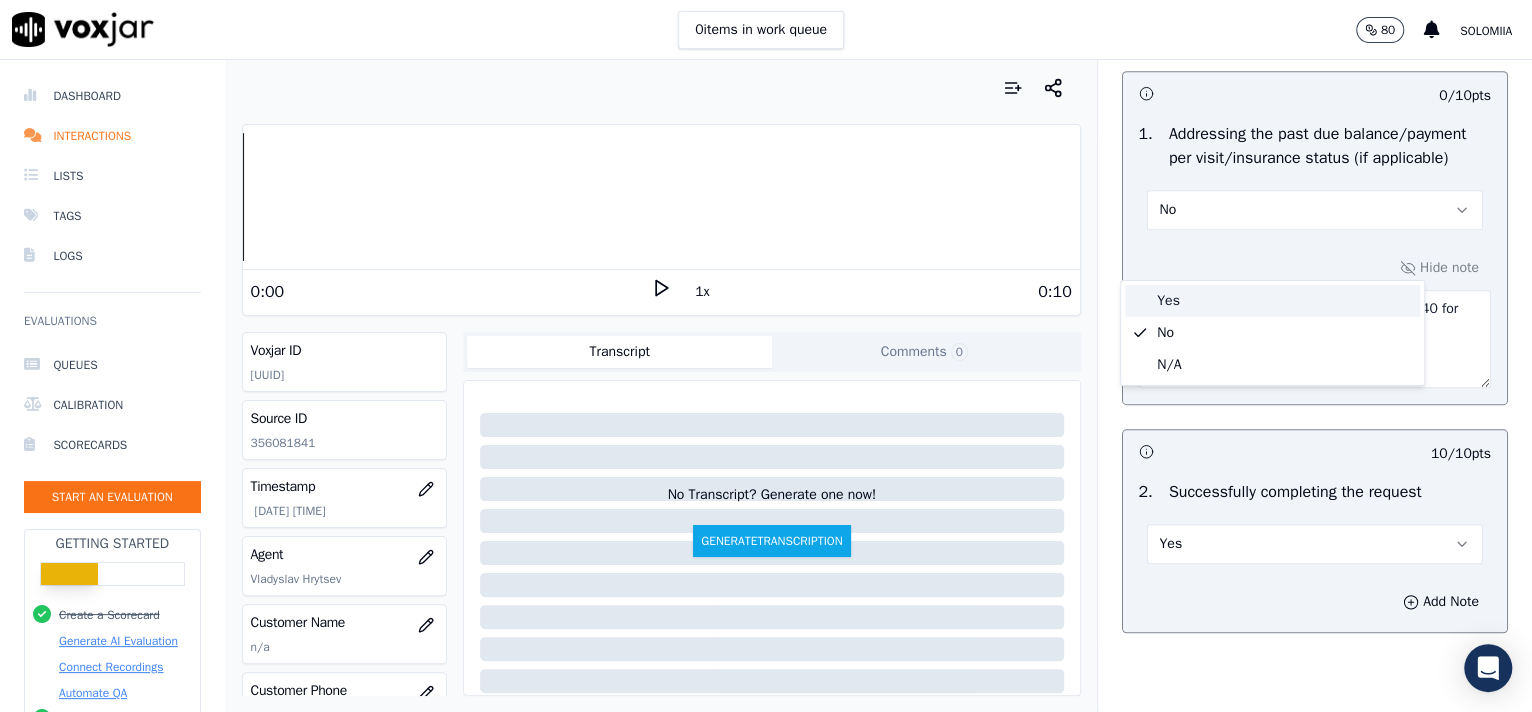 click on "Yes" at bounding box center [1272, 301] 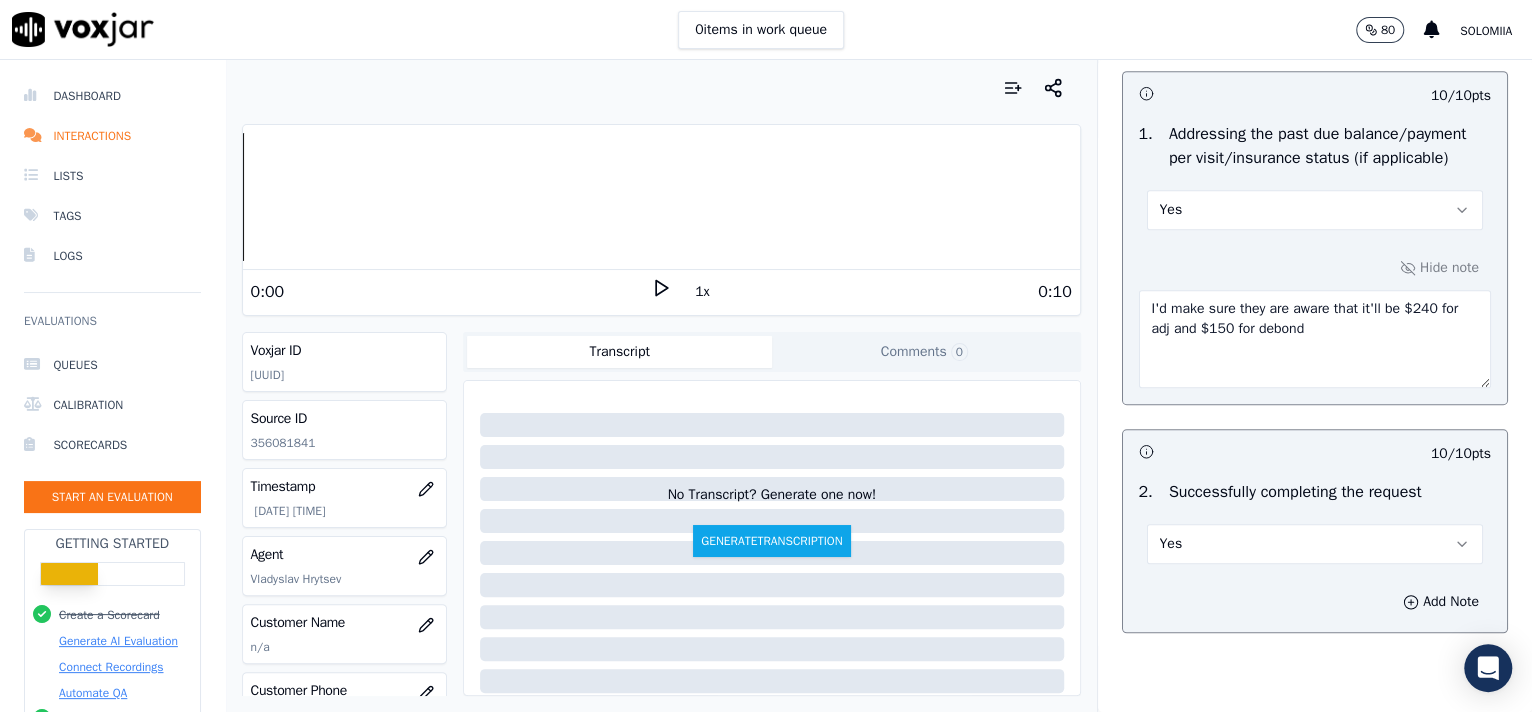 drag, startPoint x: 1353, startPoint y: 396, endPoint x: 993, endPoint y: 315, distance: 369 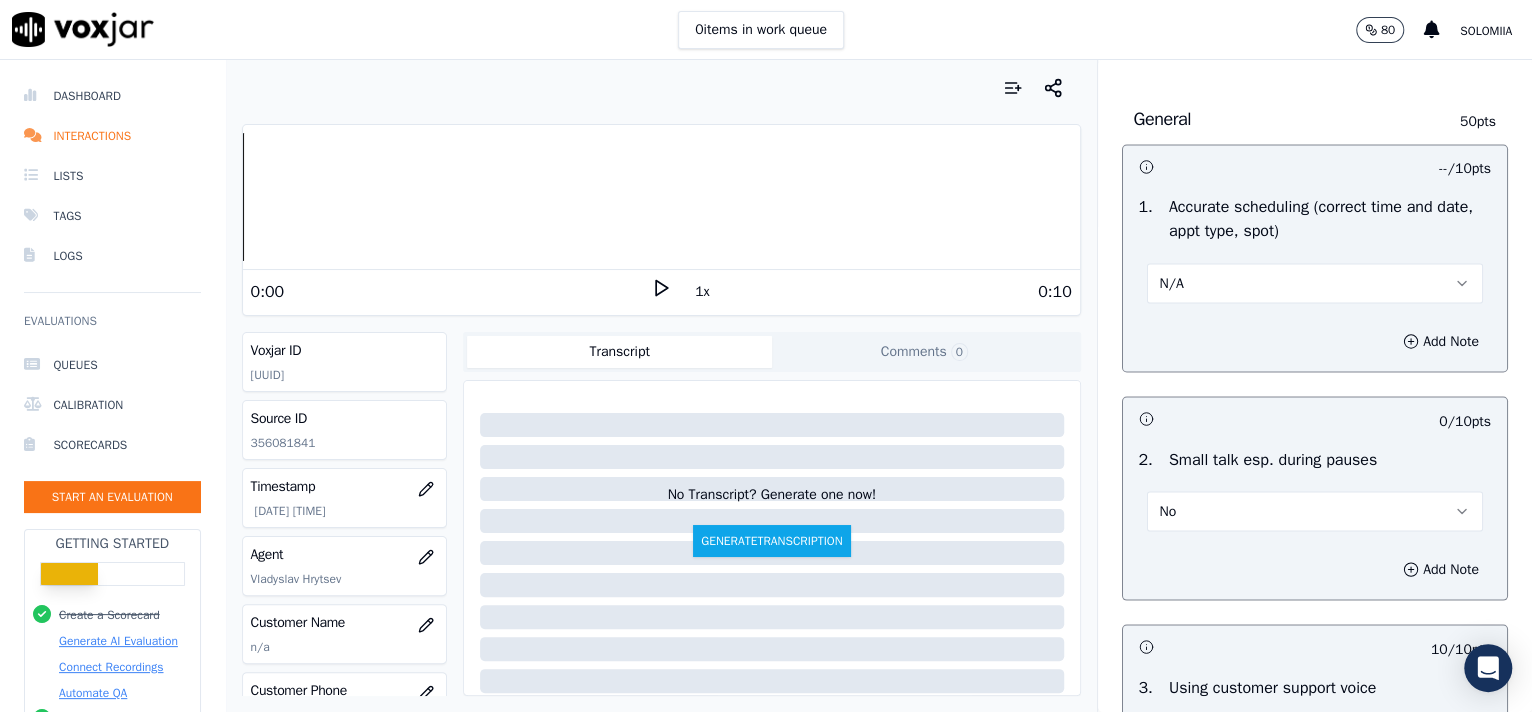 scroll, scrollTop: 3268, scrollLeft: 0, axis: vertical 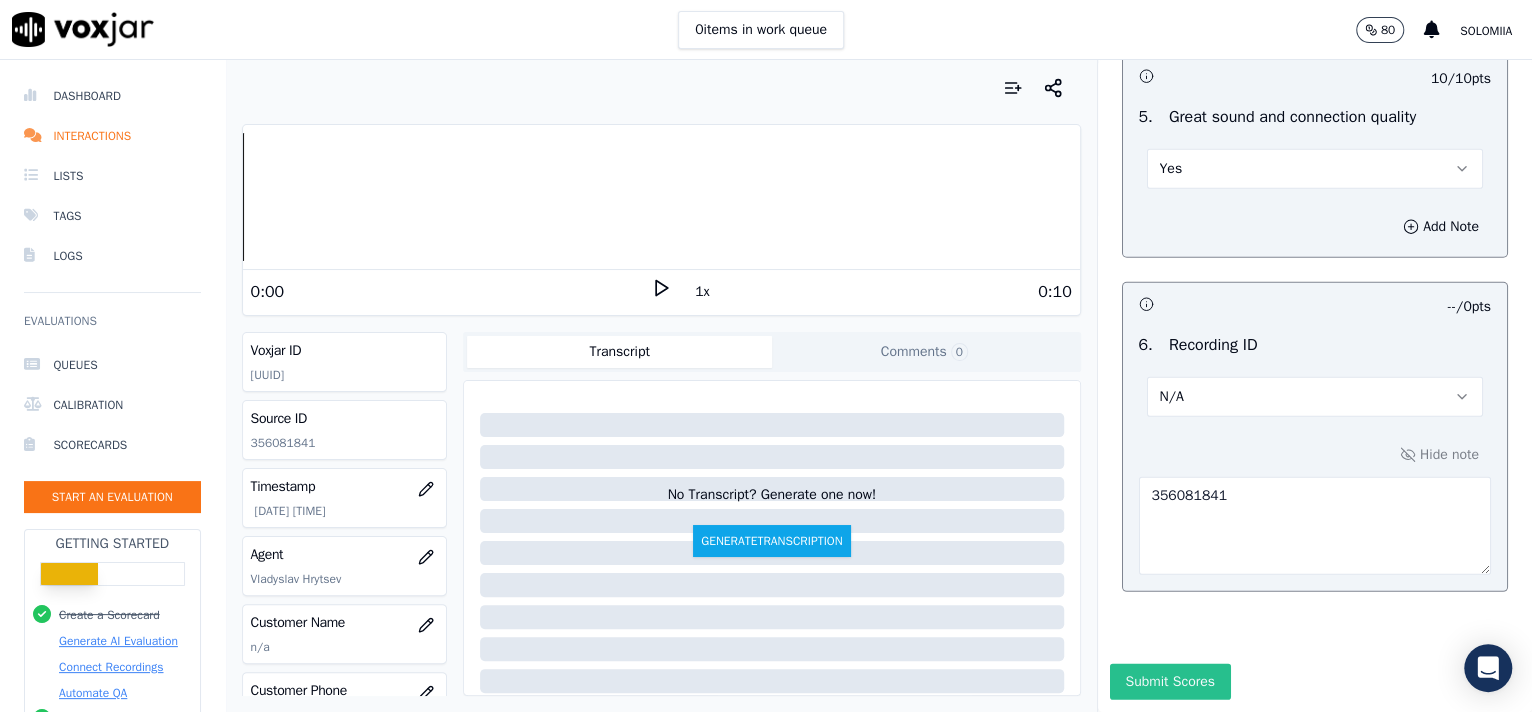 type 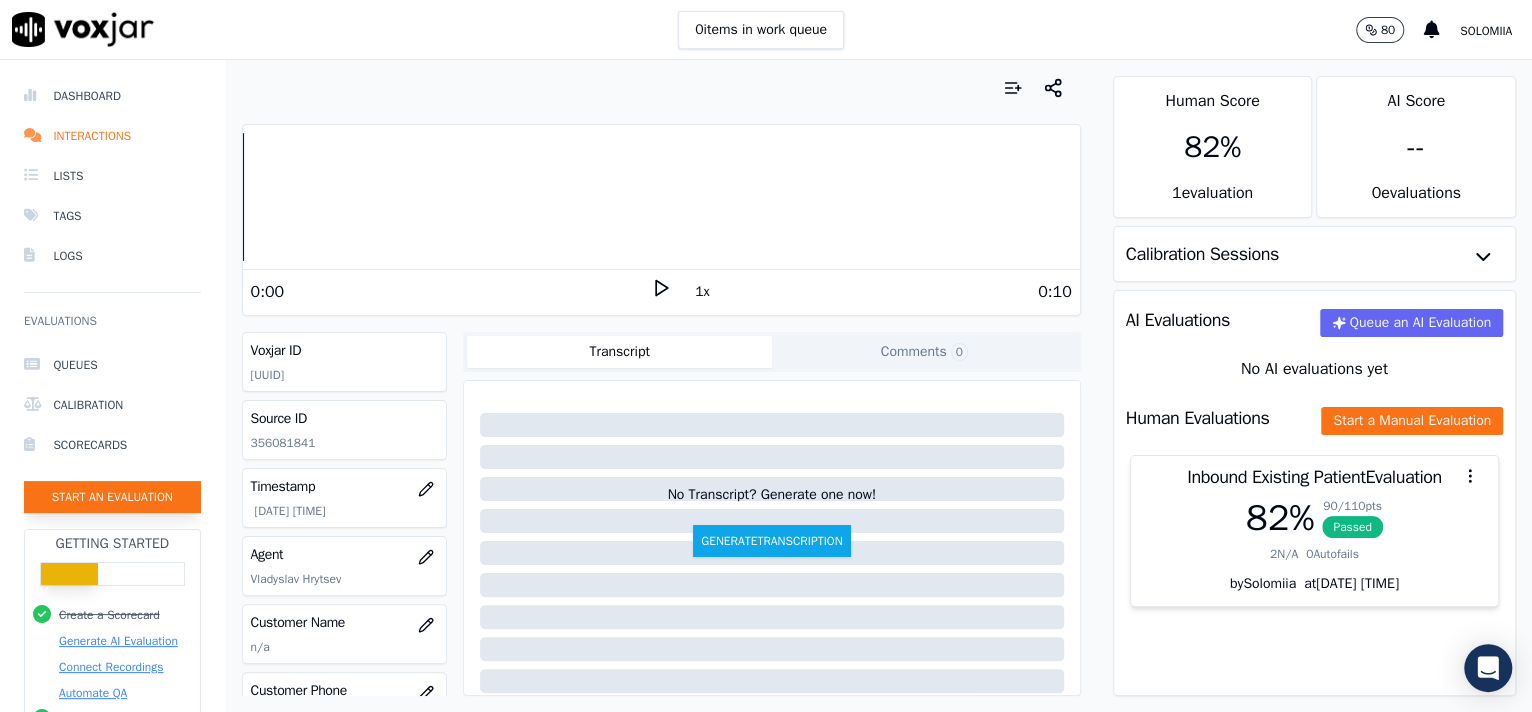 click on "Start an Evaluation" 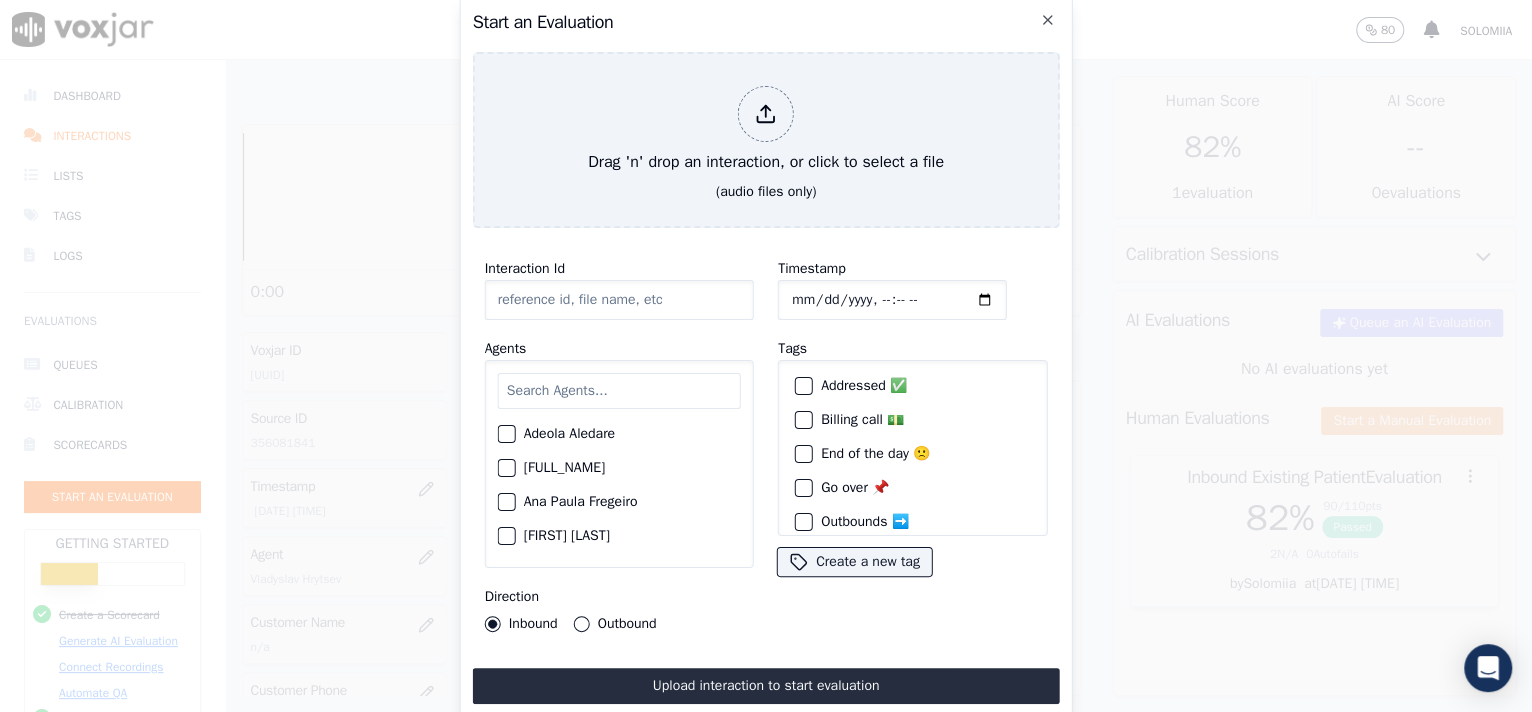 click on "Interaction Id" 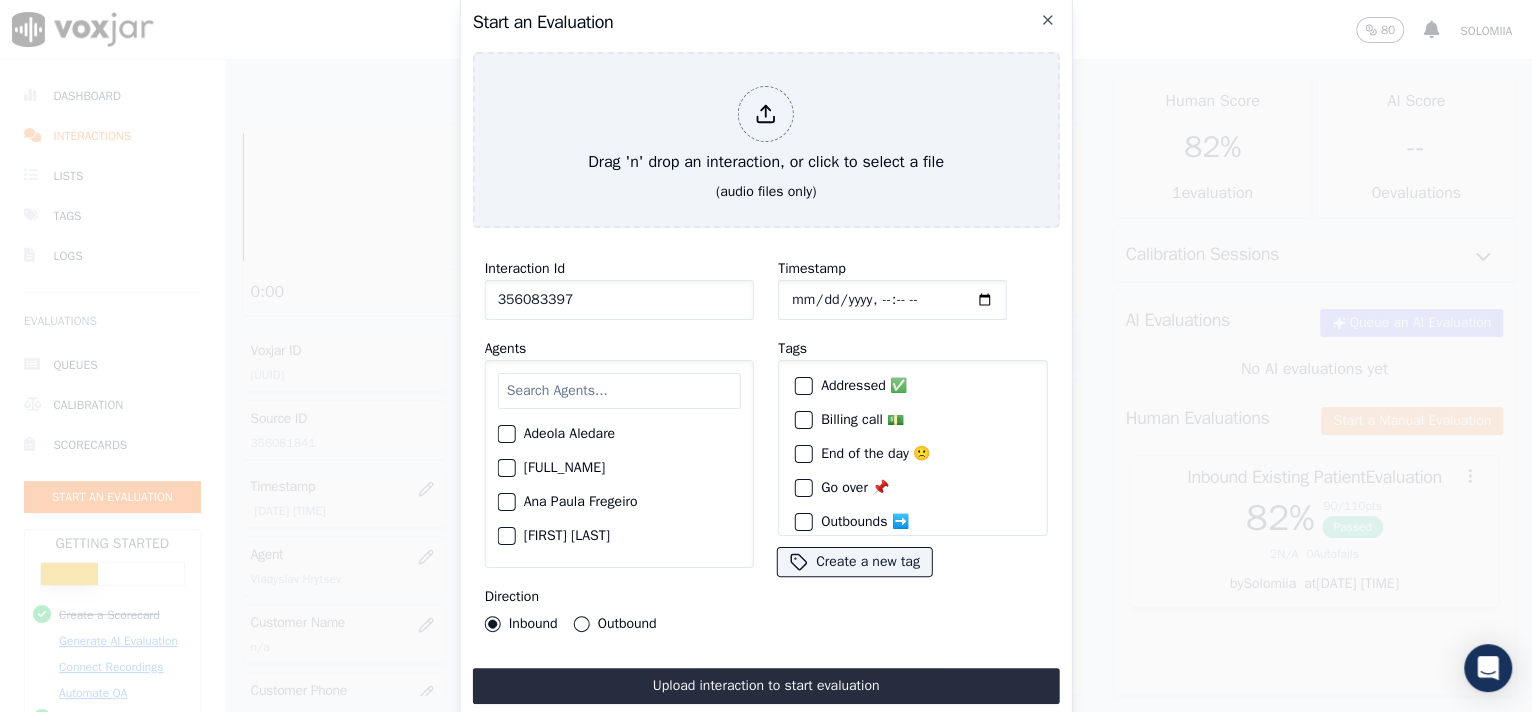 type on "356083397" 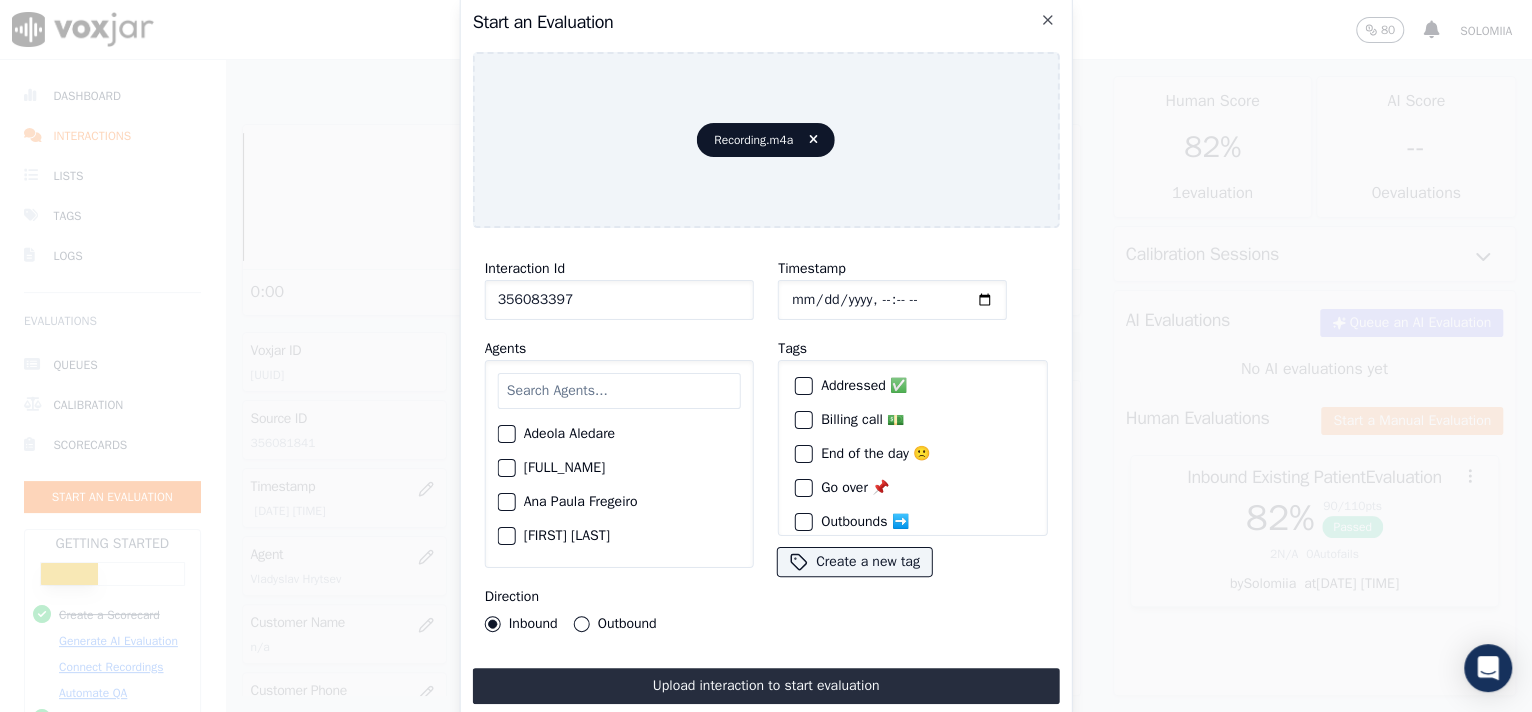 click on "Timestamp" 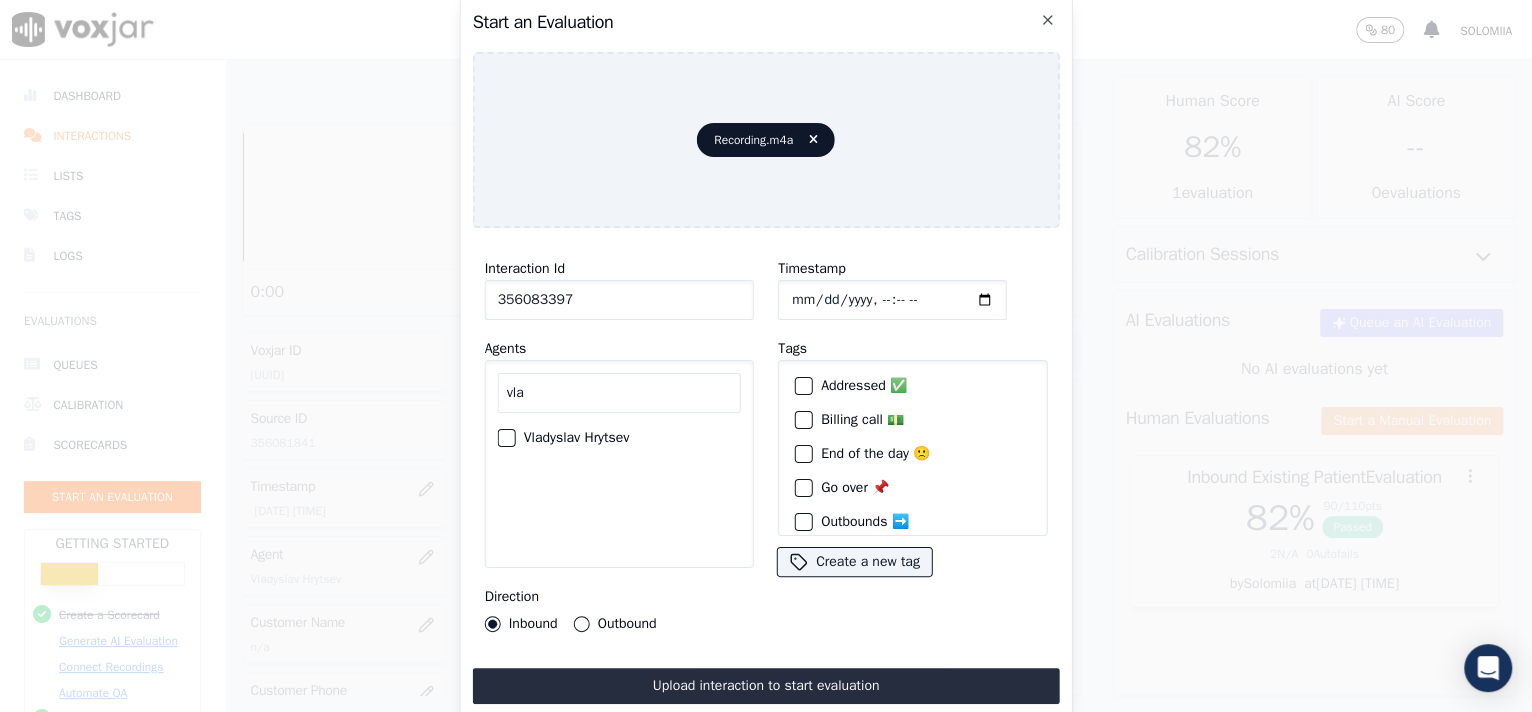 type on "vla" 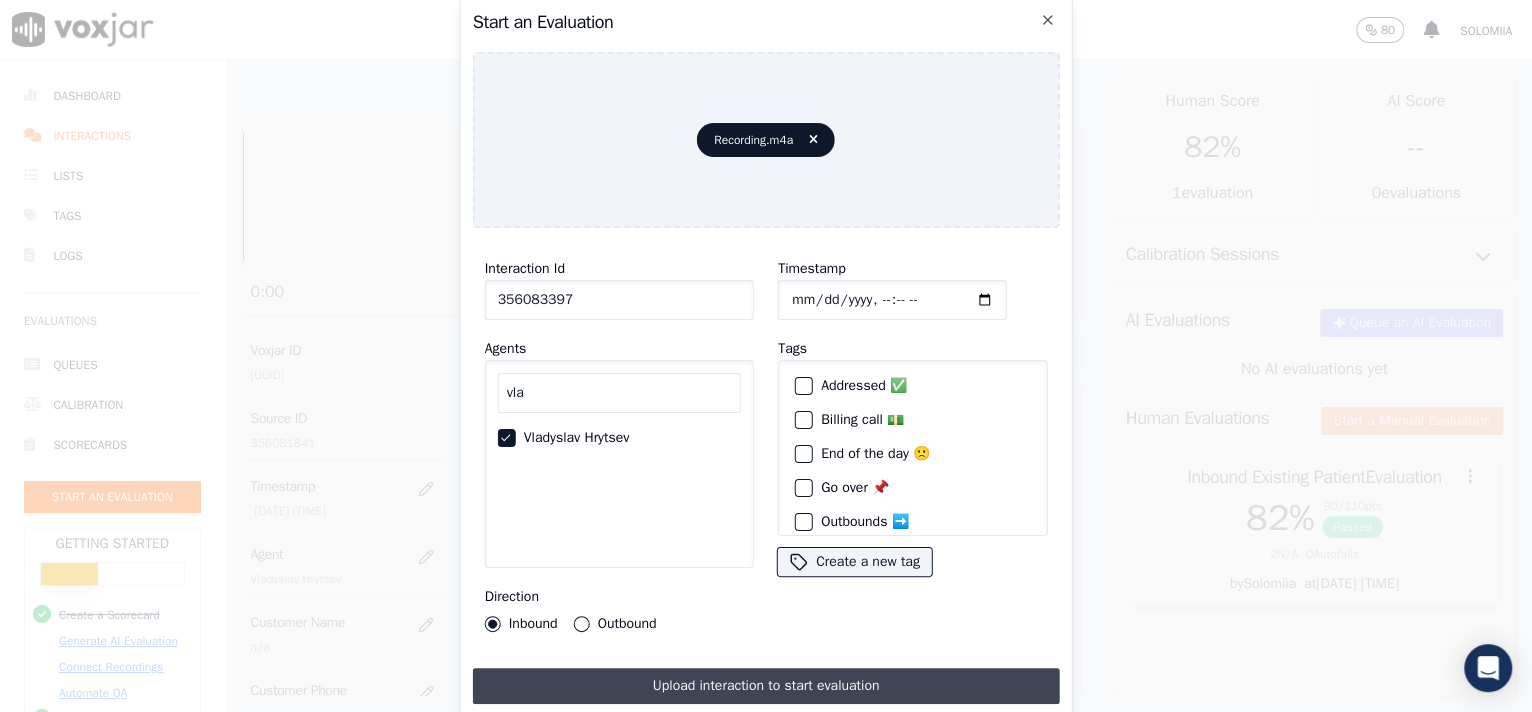 click on "Upload interaction to start evaluation" at bounding box center [766, 686] 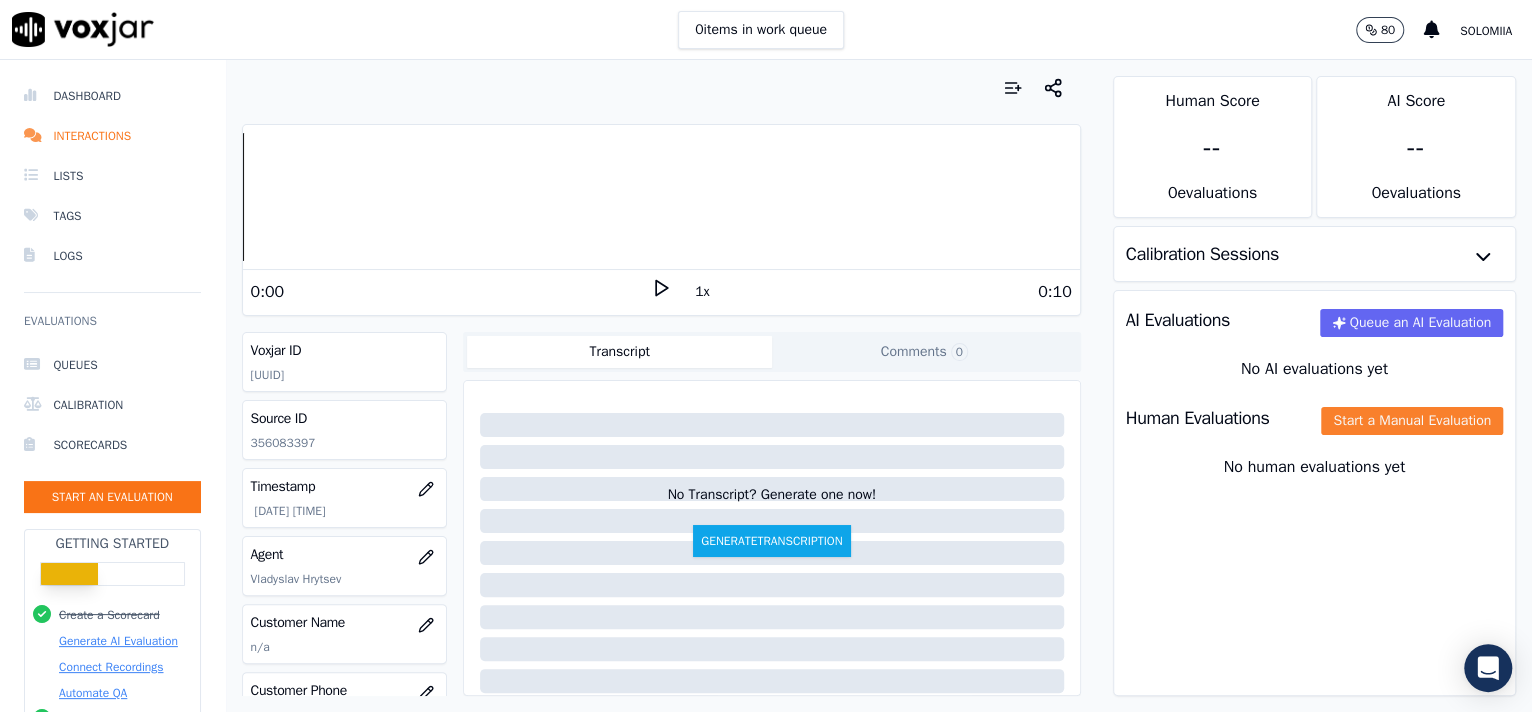 click on "Start a Manual Evaluation" 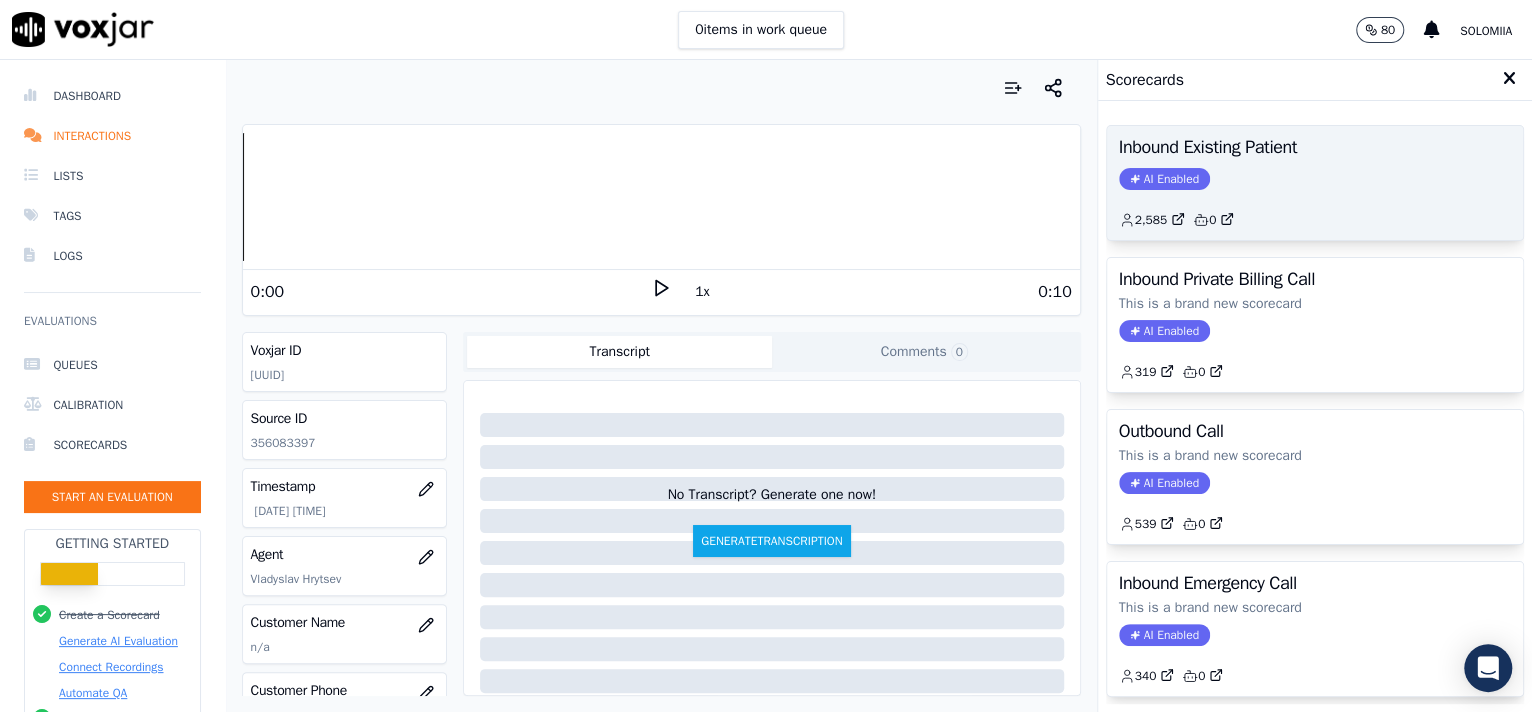 click on "AI Enabled" 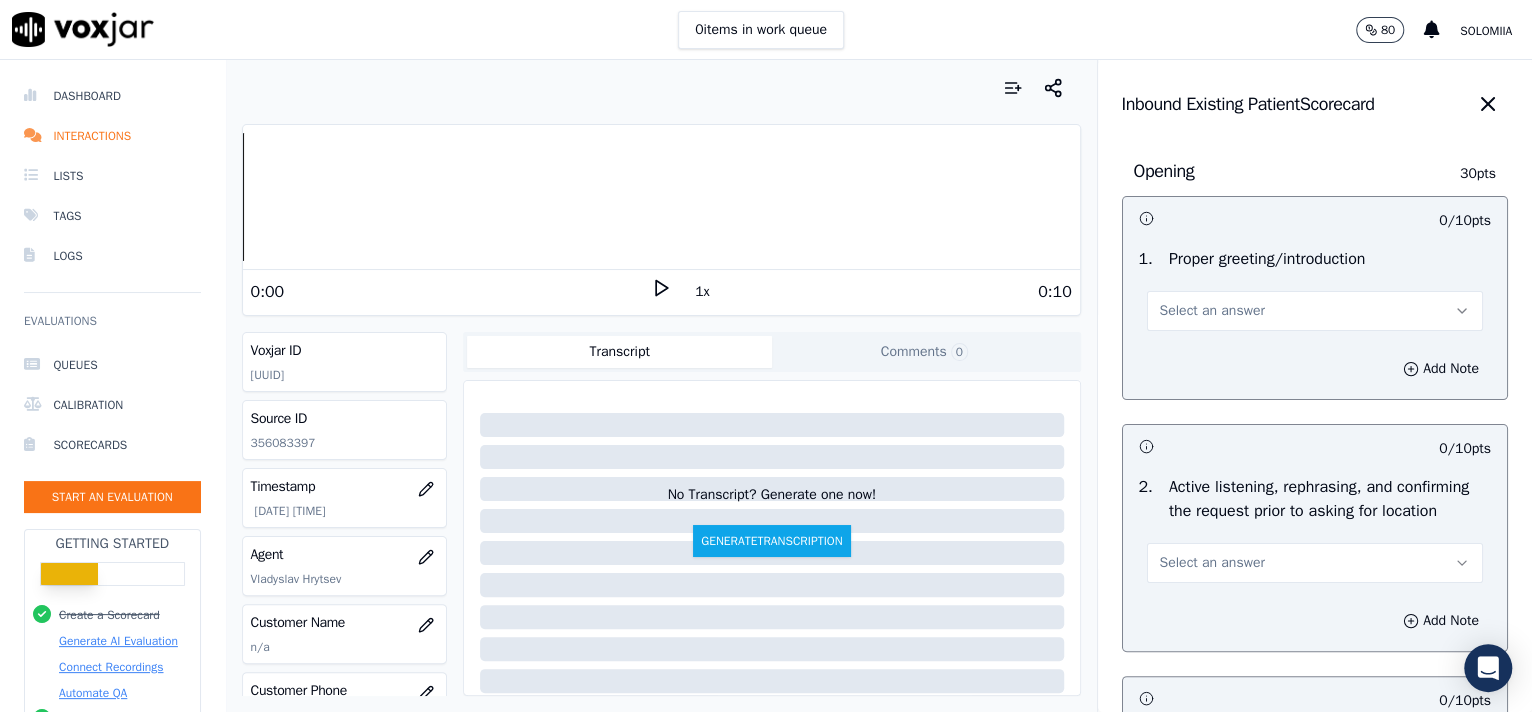 click on "Select an answer" at bounding box center (1212, 311) 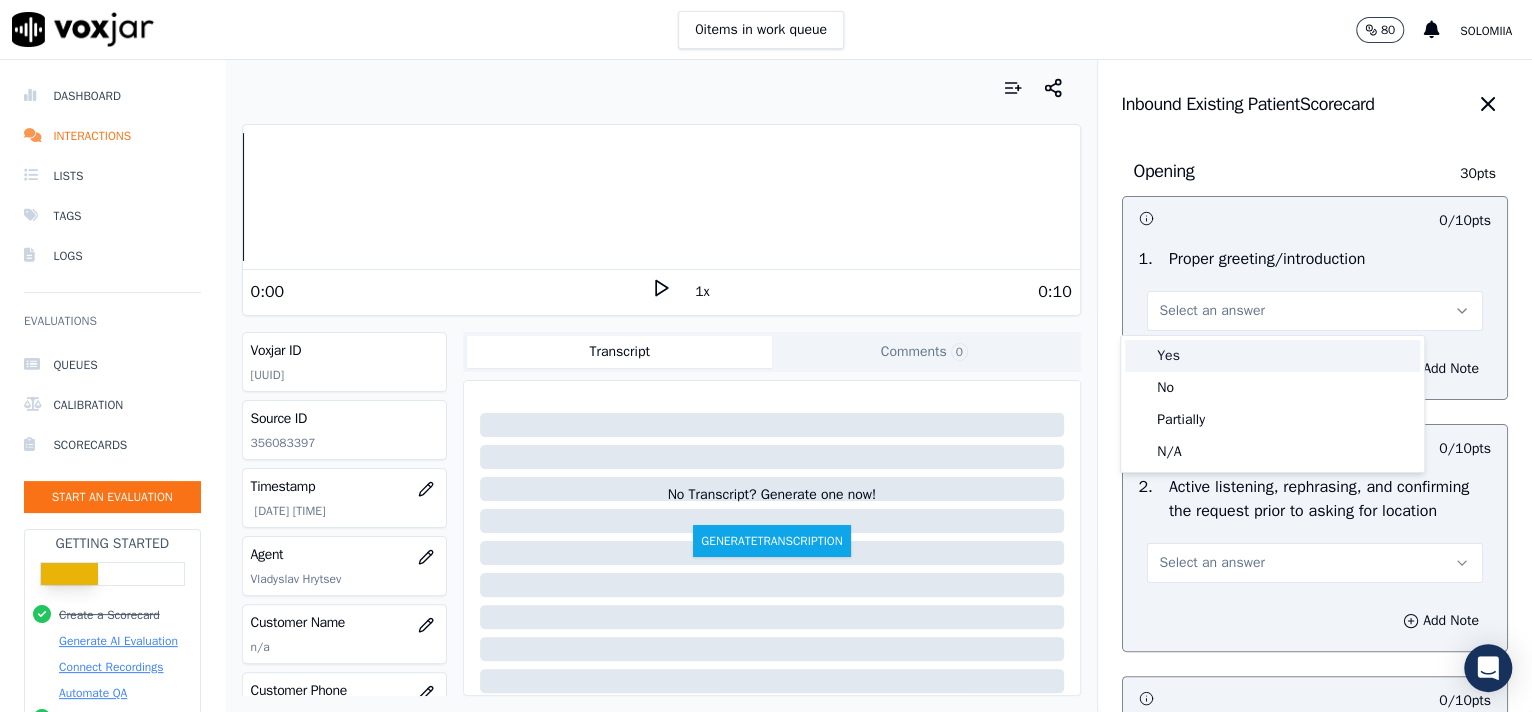 click on "Yes" at bounding box center [1272, 356] 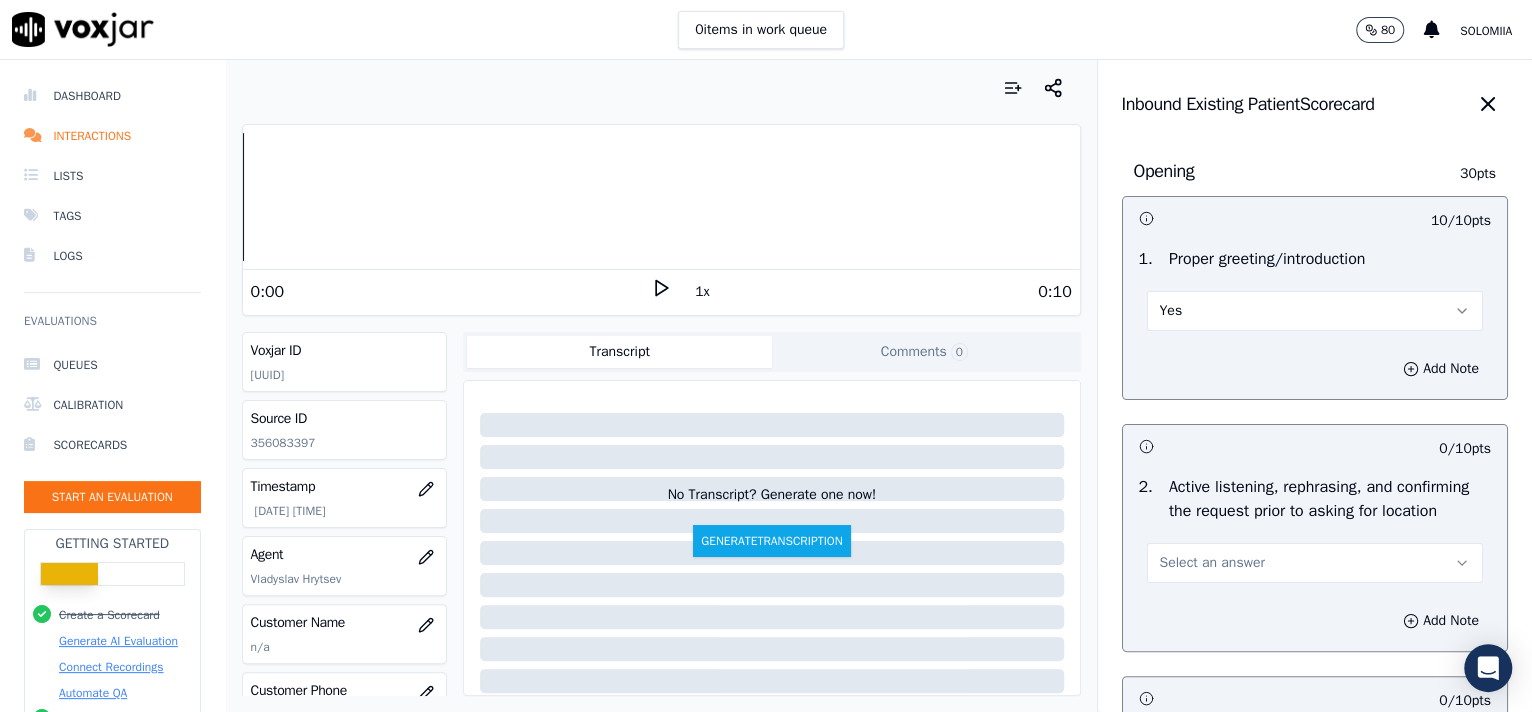 click on "Select an answer" at bounding box center (1212, 563) 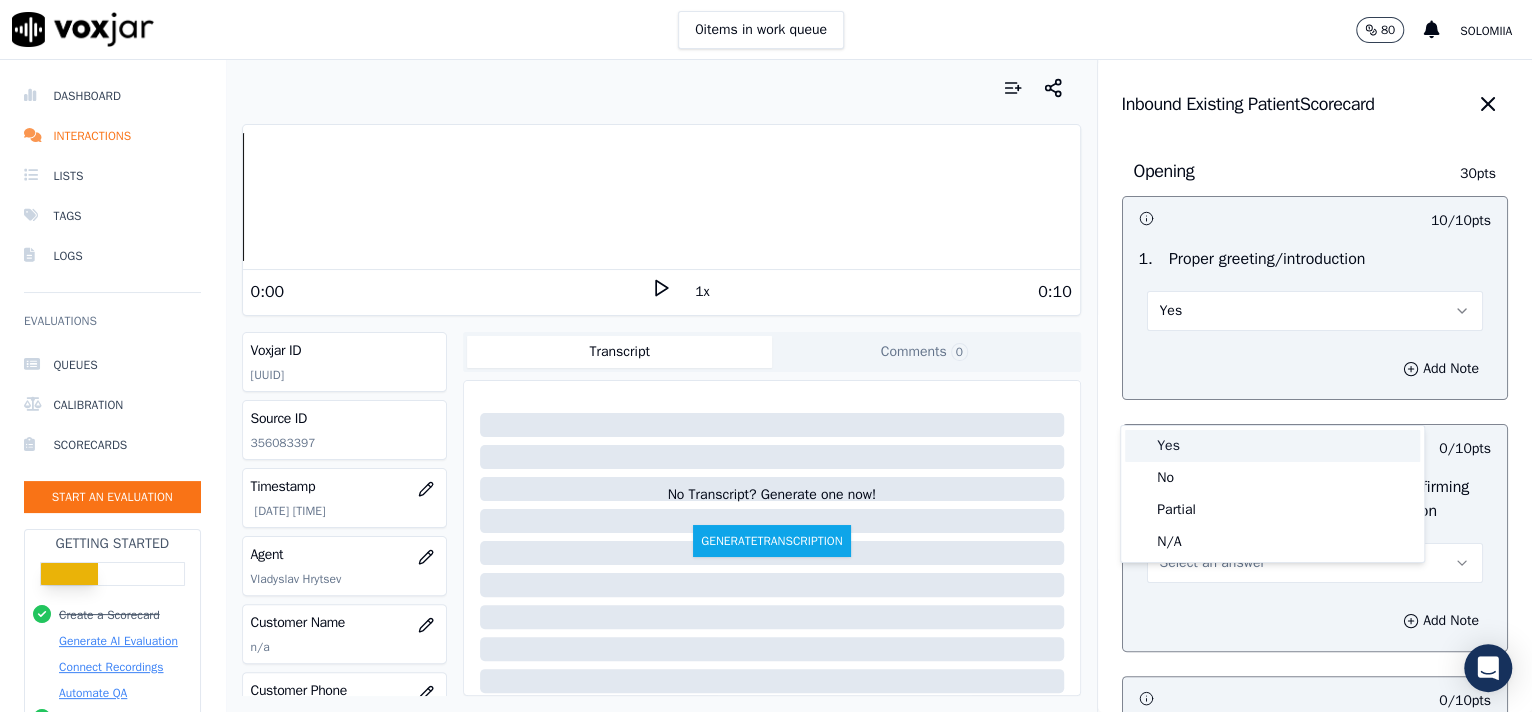 click on "Yes" at bounding box center (1272, 446) 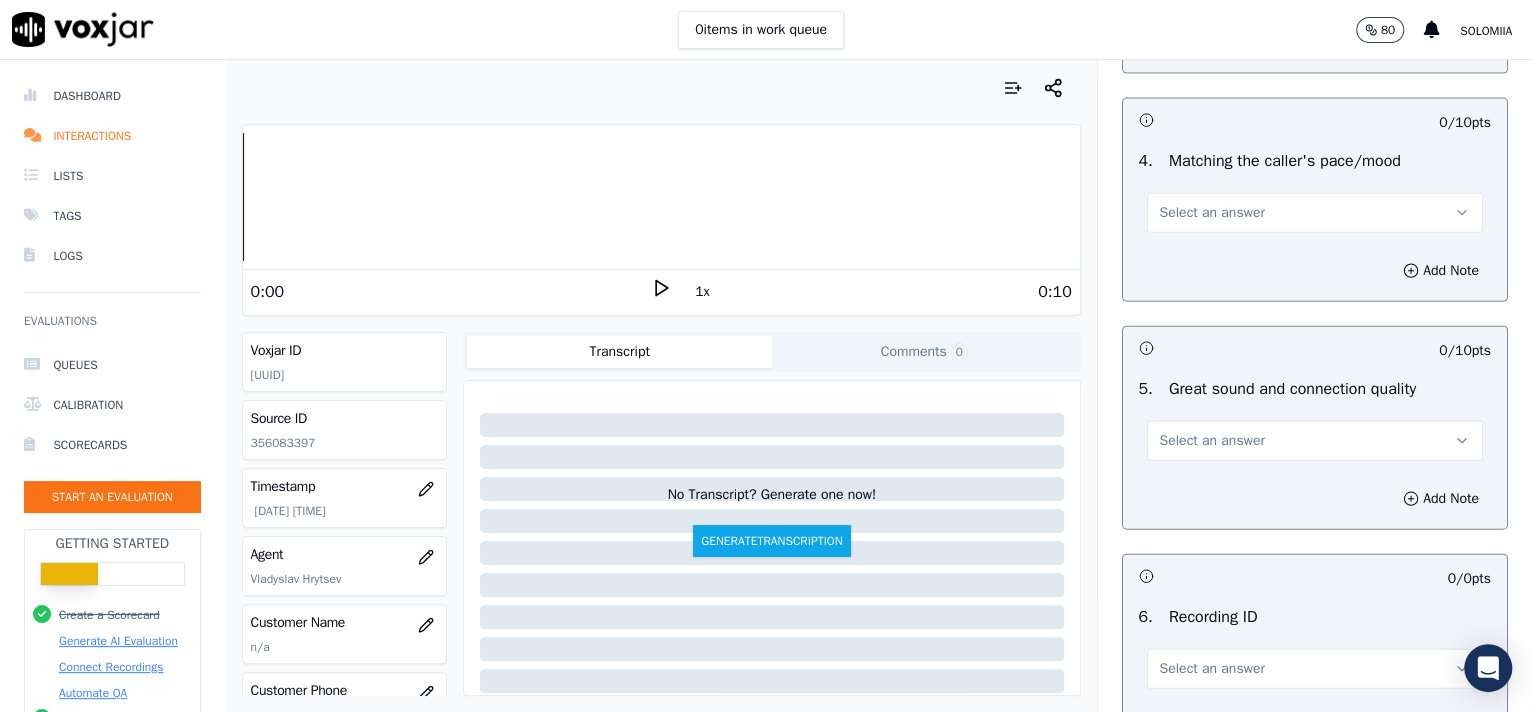 scroll, scrollTop: 3057, scrollLeft: 0, axis: vertical 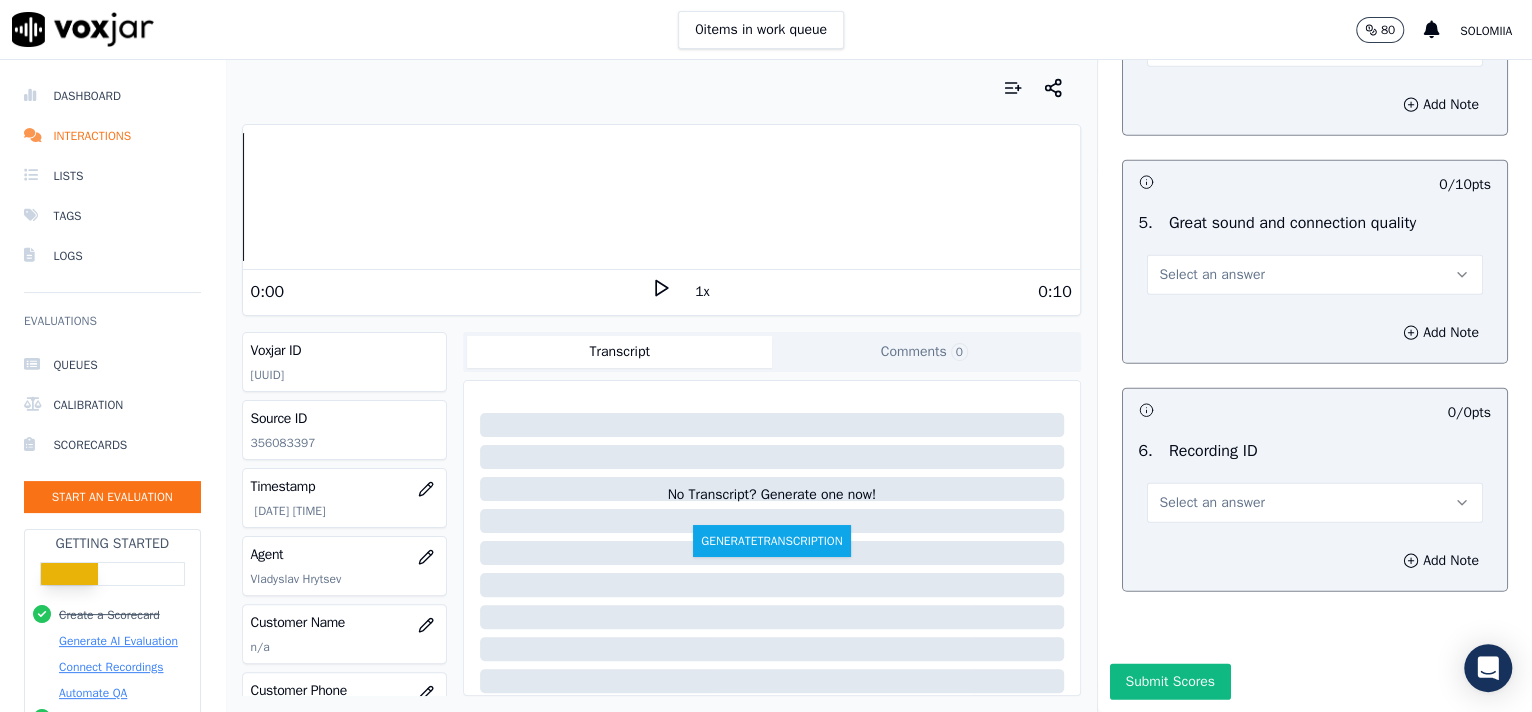 click on "Select an answer" at bounding box center [1212, 503] 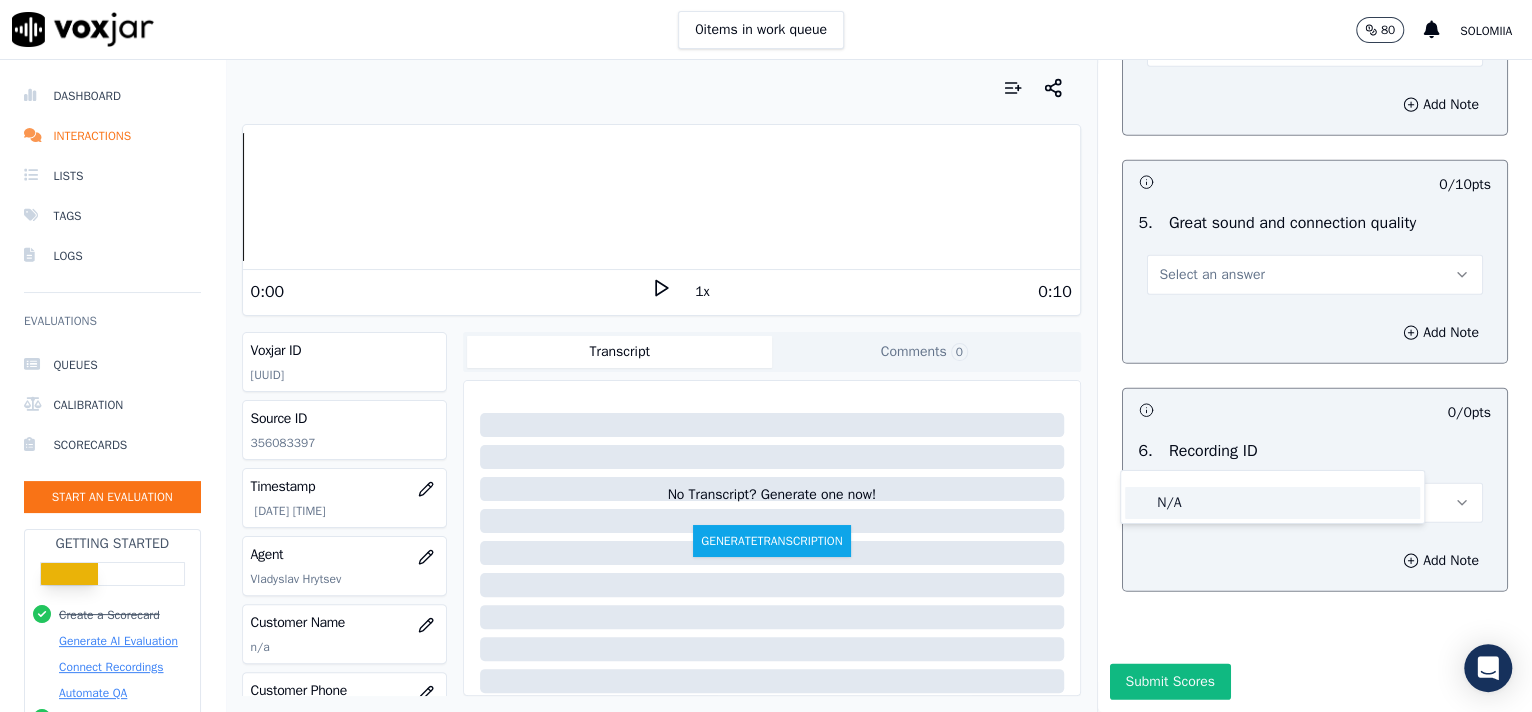click on "N/A" 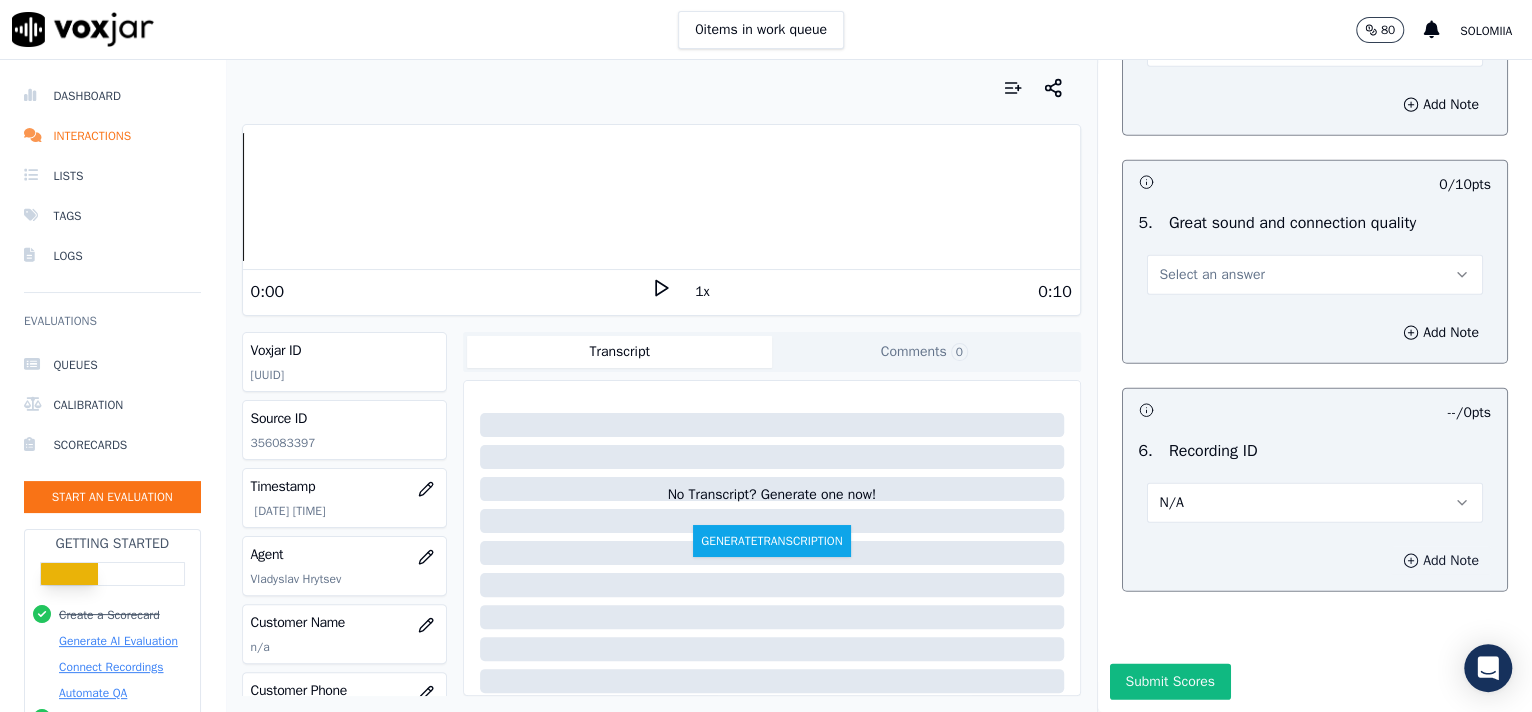 click on "Add Note" at bounding box center [1441, 561] 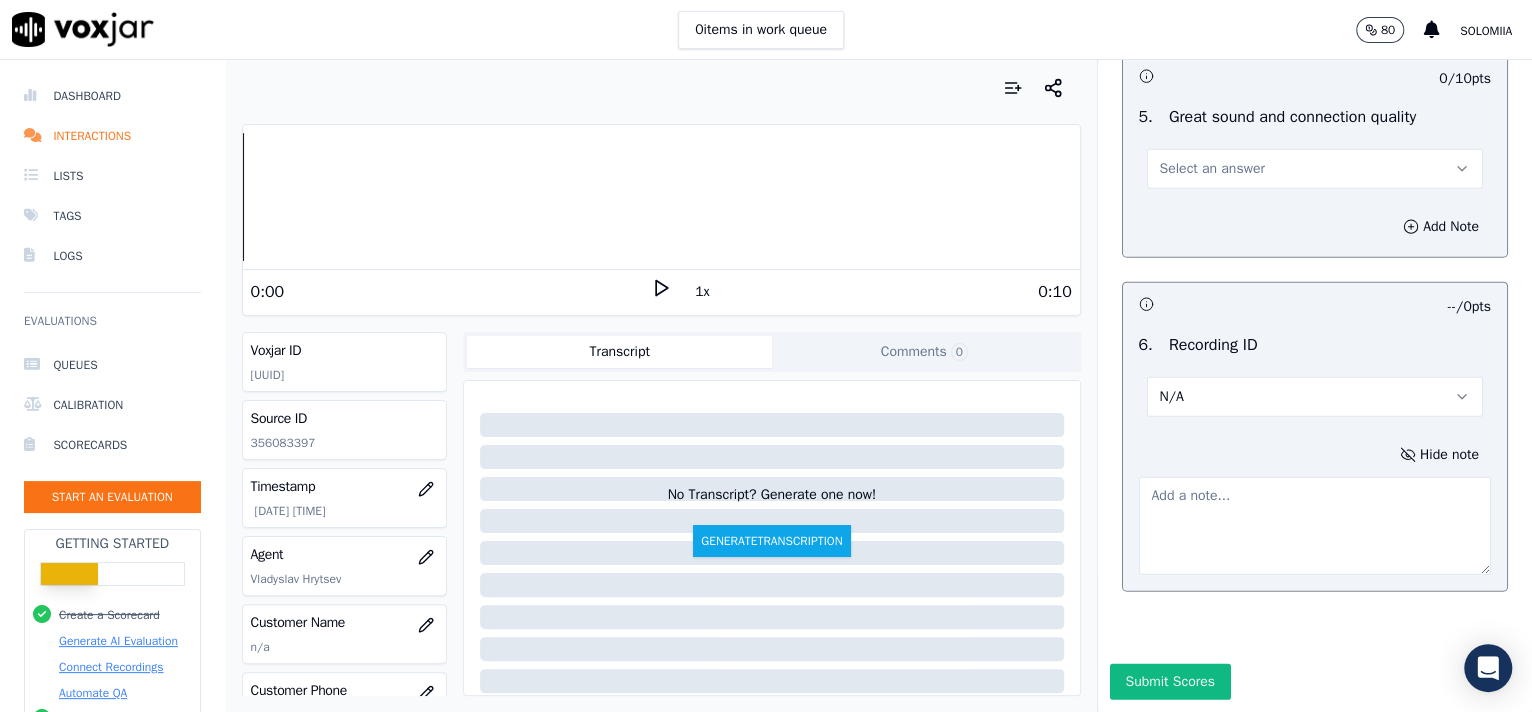 click at bounding box center (1315, 526) 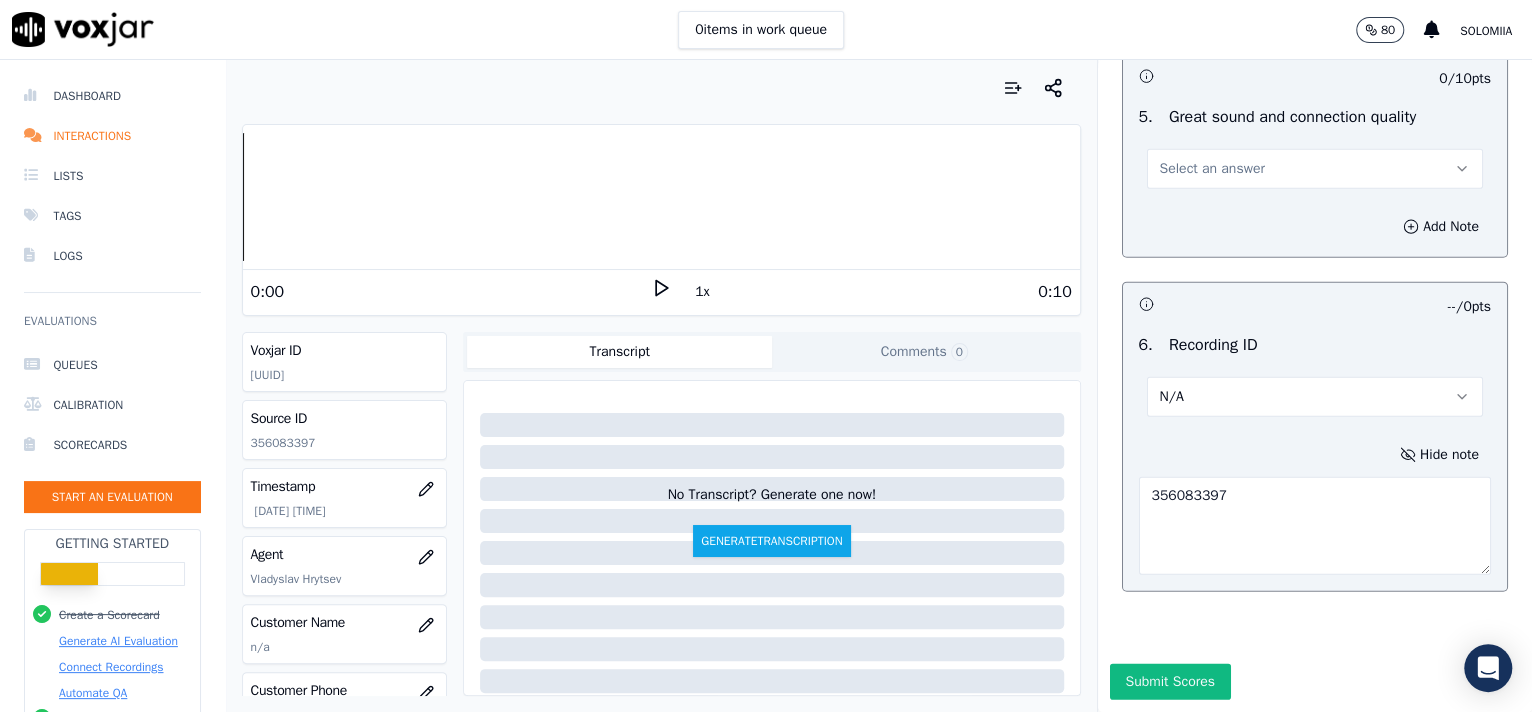 type on "356083397" 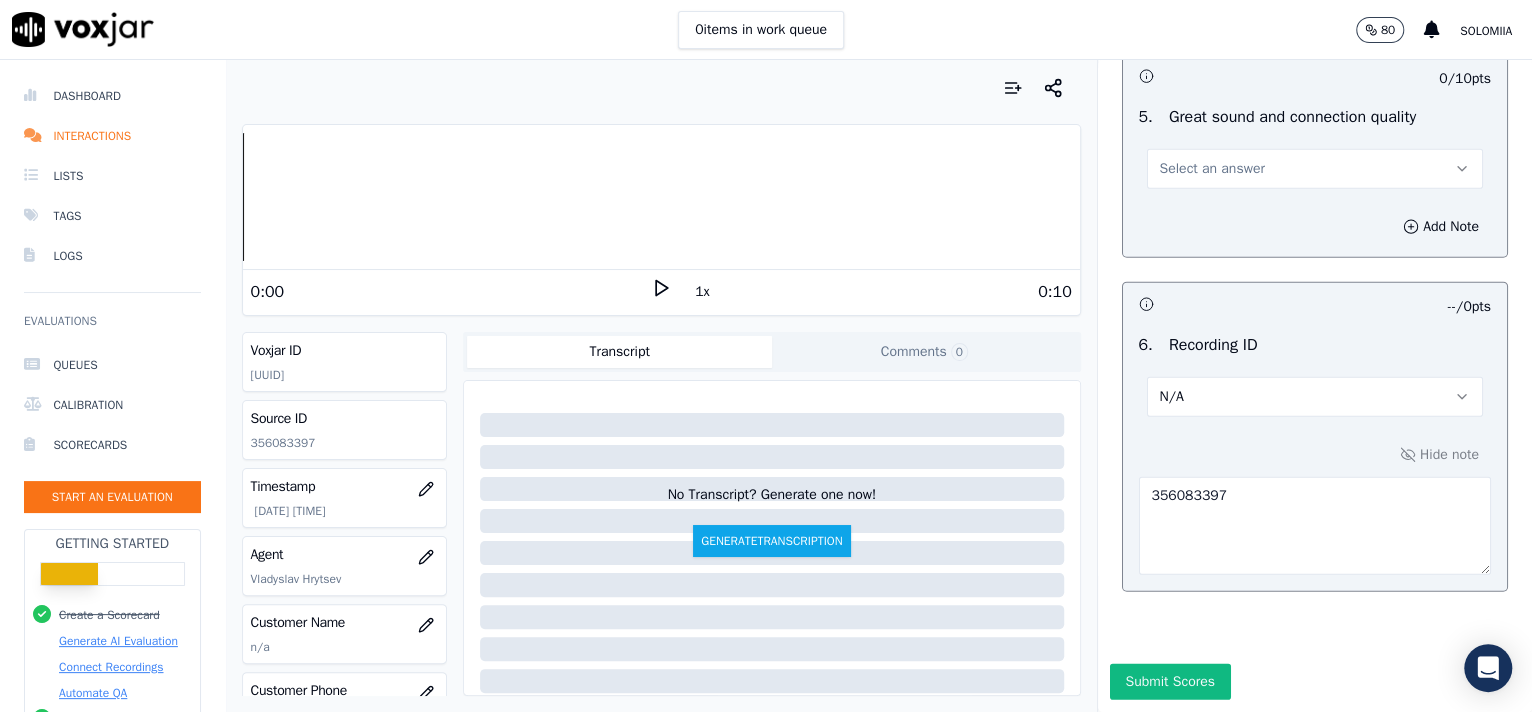 click on "Select an answer" at bounding box center [1315, 169] 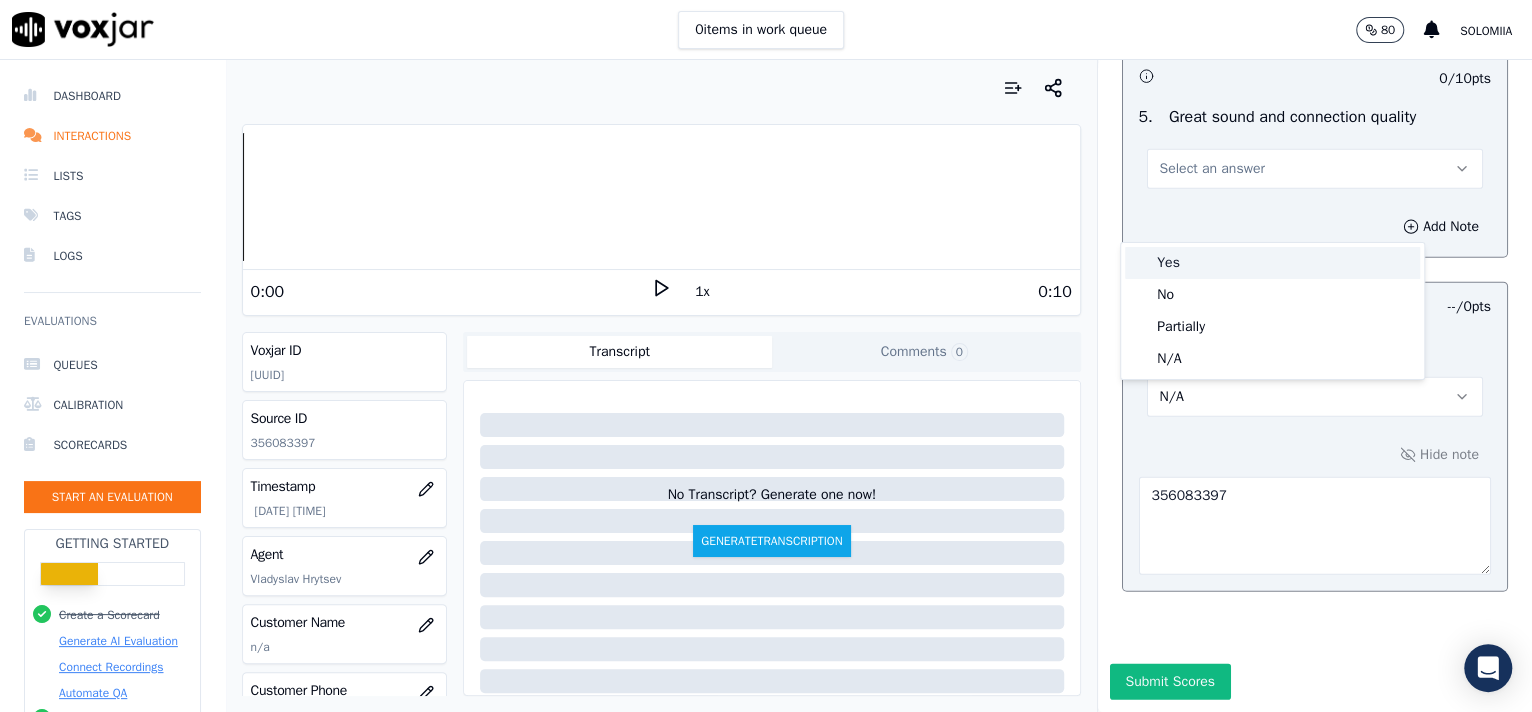 click on "Yes" at bounding box center [1272, 263] 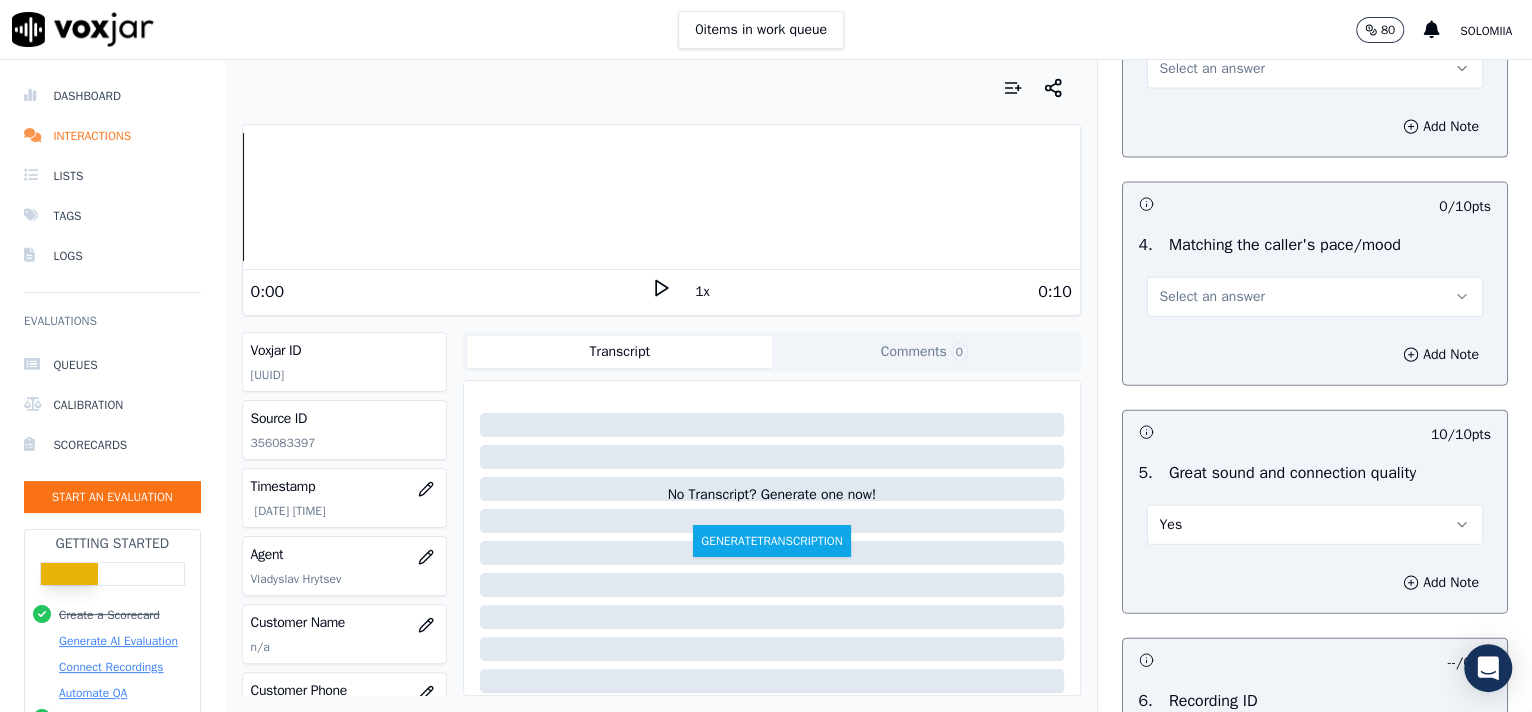 scroll, scrollTop: 2631, scrollLeft: 0, axis: vertical 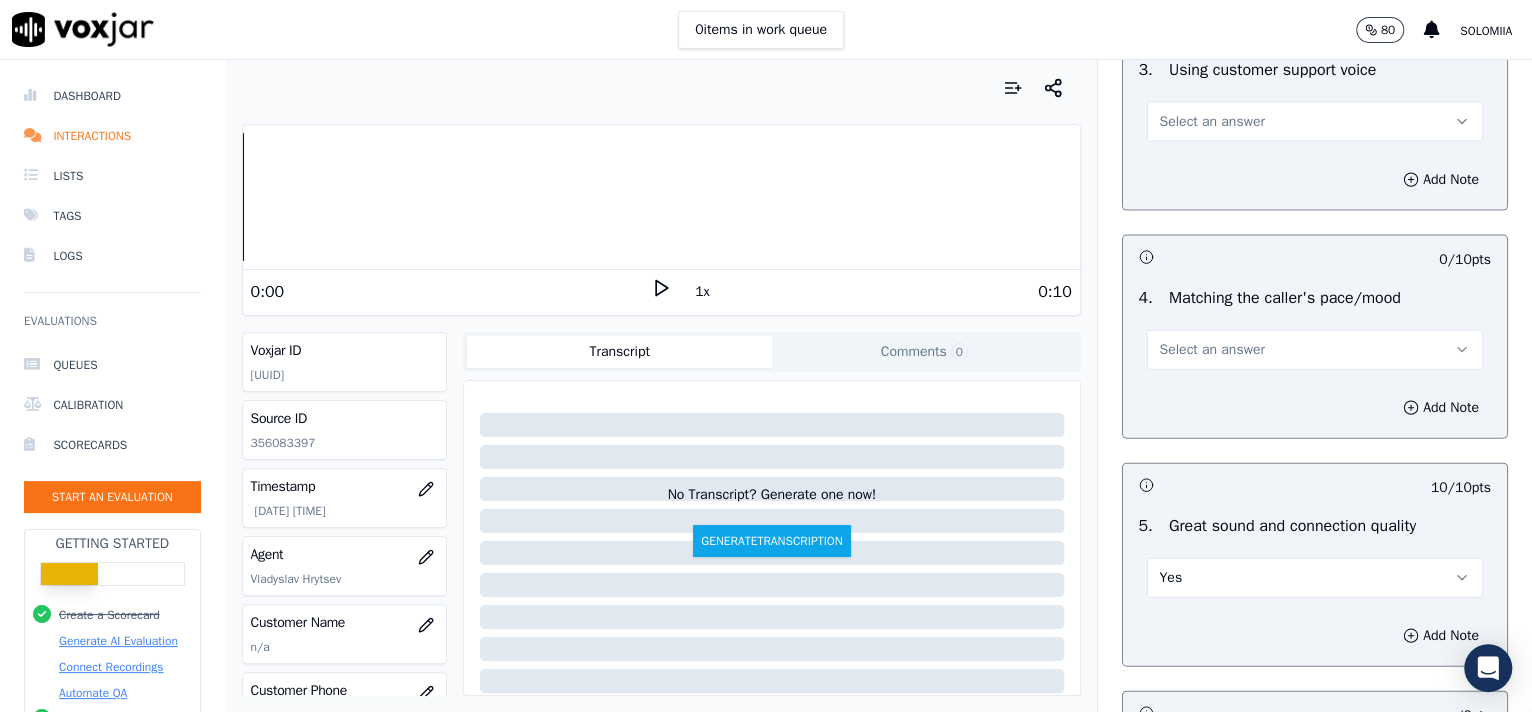 click on "Select an answer" at bounding box center (1212, 350) 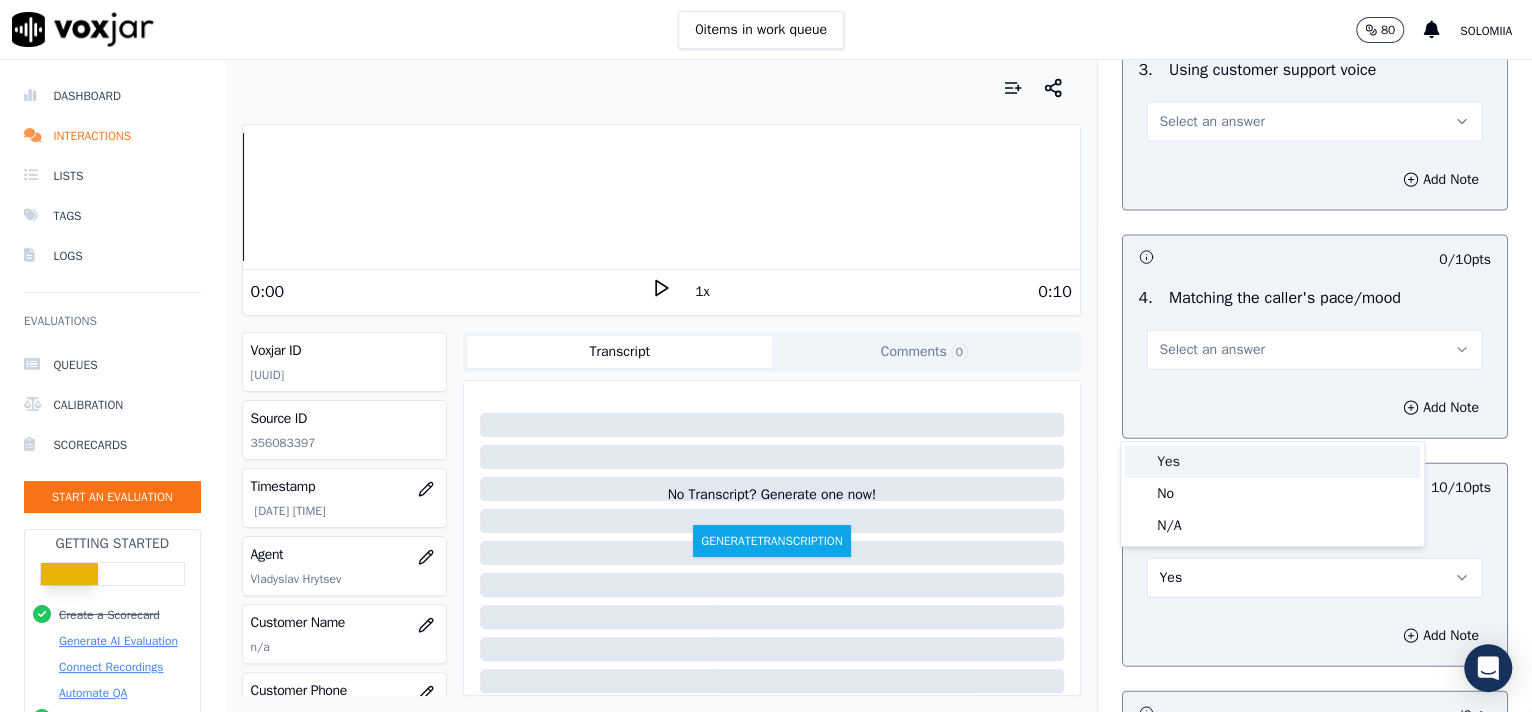 click on "Yes" at bounding box center [1272, 462] 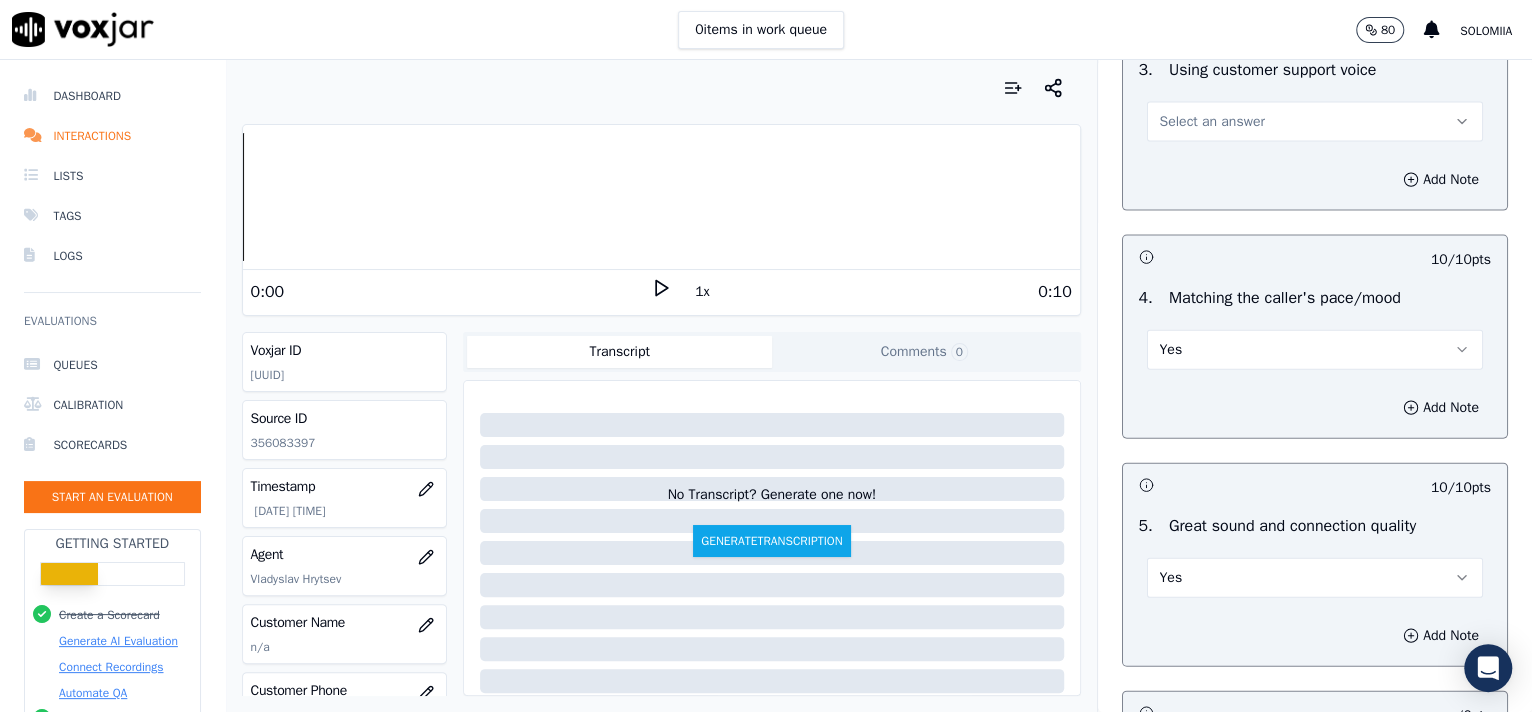 click on "Select an answer" at bounding box center [1212, 122] 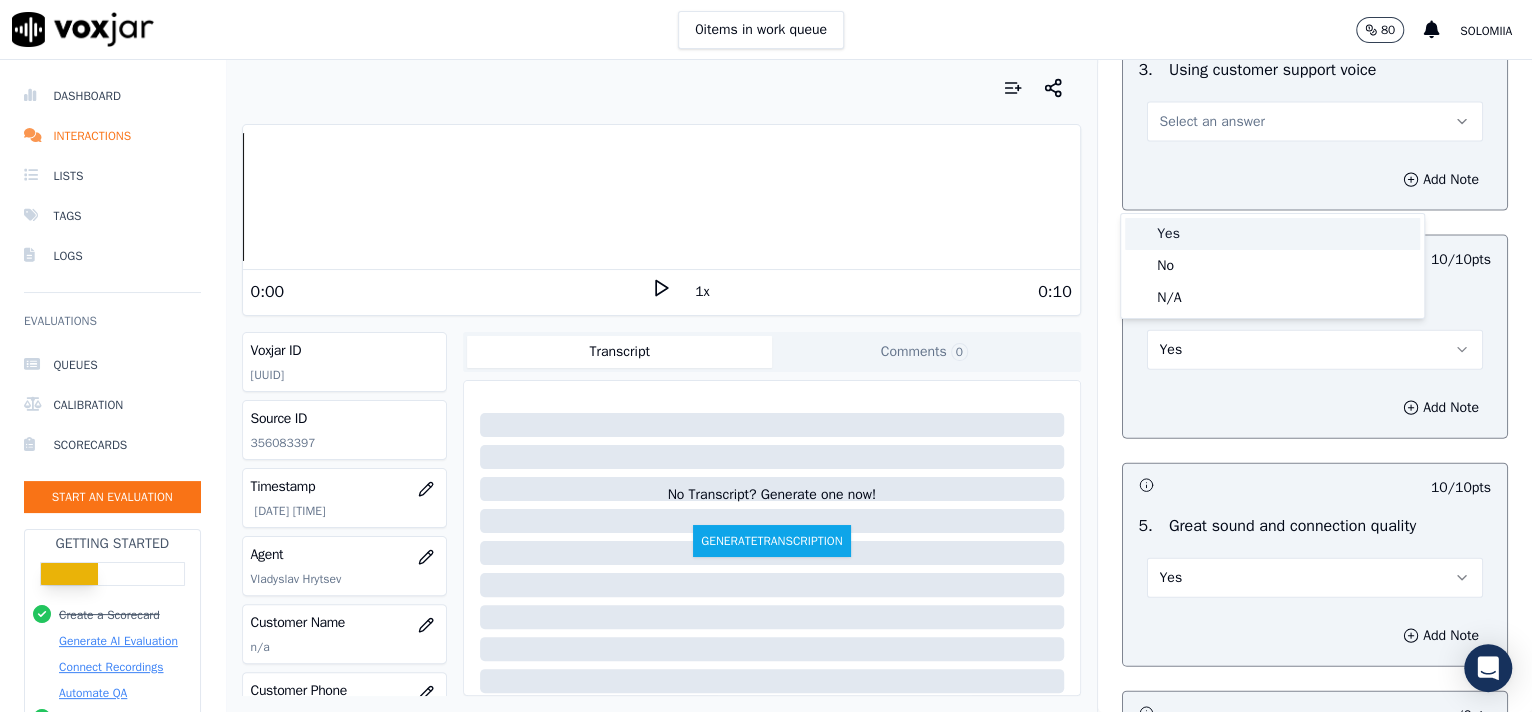 click on "Yes" at bounding box center (1272, 234) 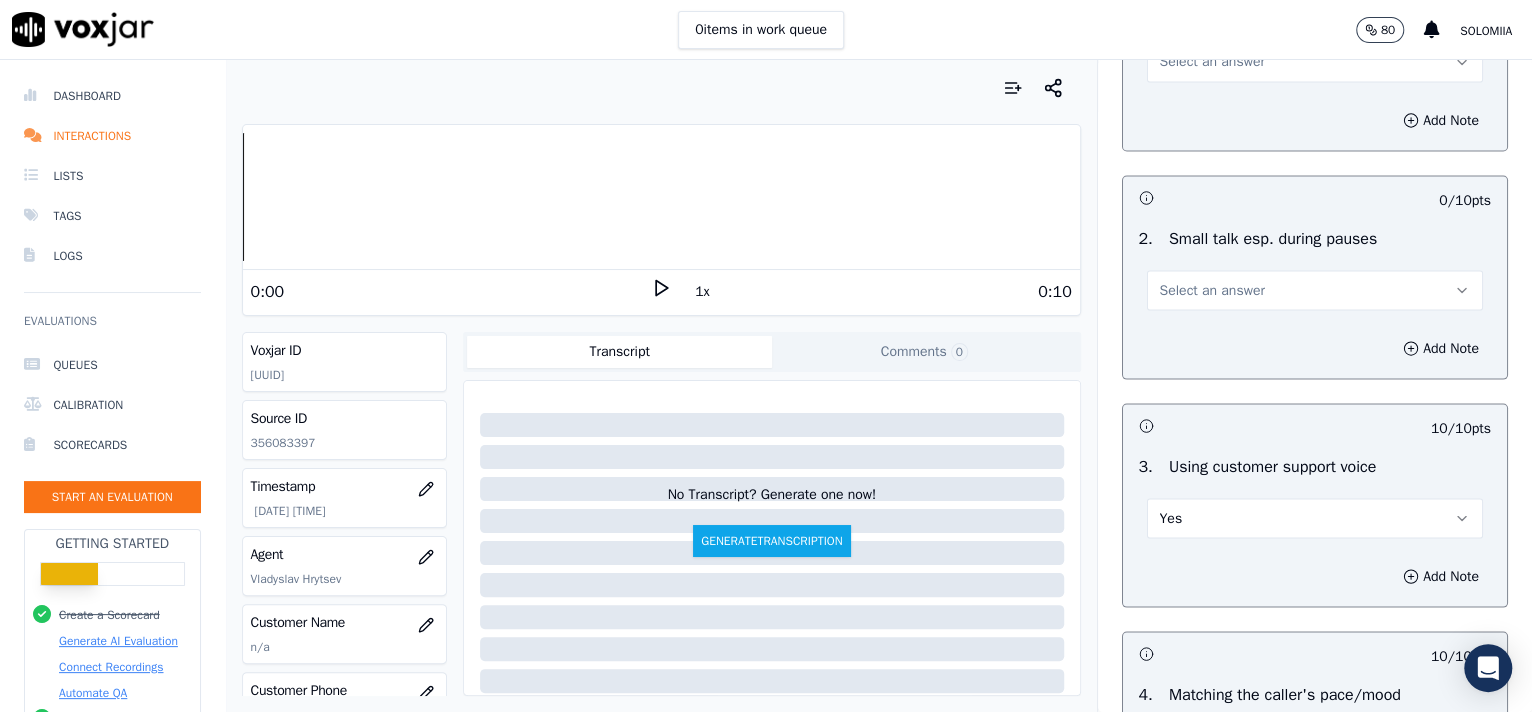 scroll, scrollTop: 2141, scrollLeft: 0, axis: vertical 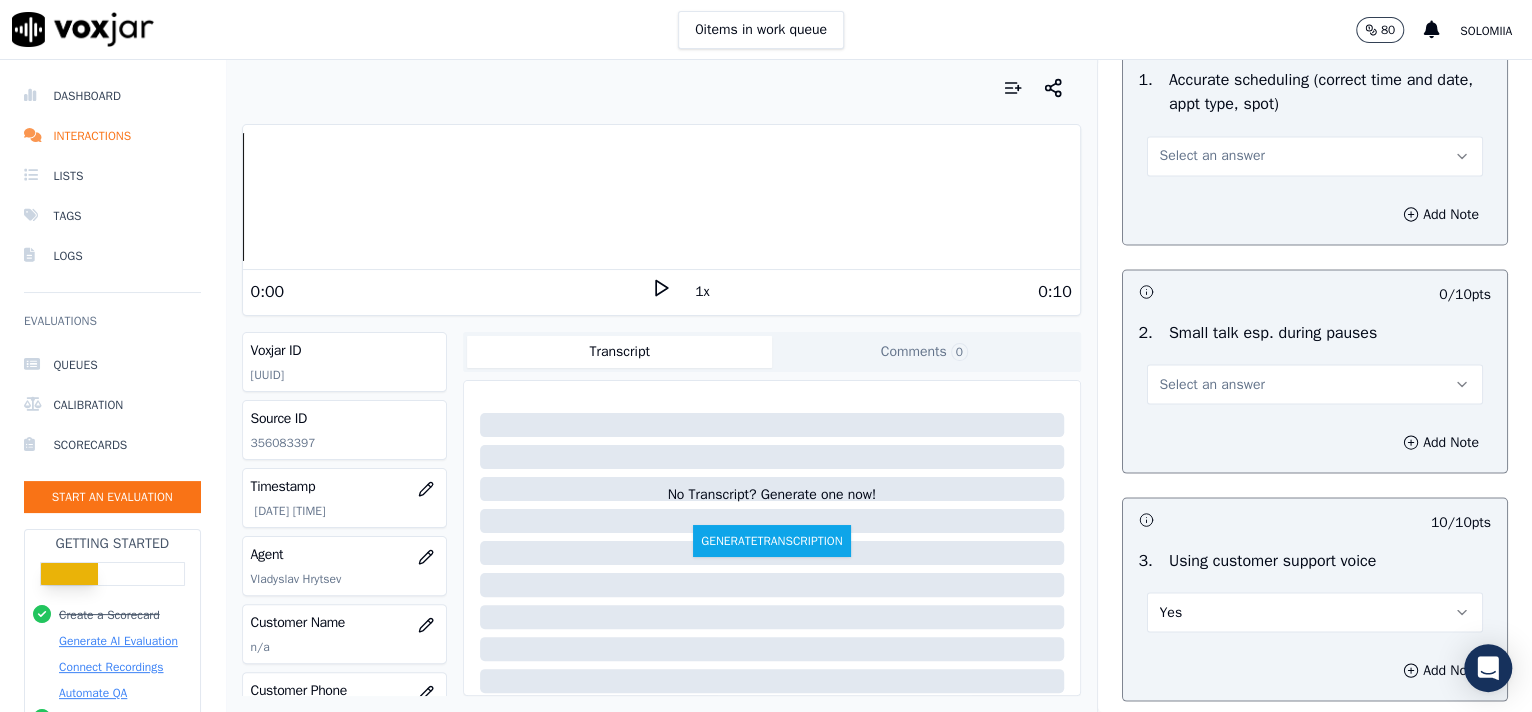click on "Select an answer" at bounding box center (1212, 384) 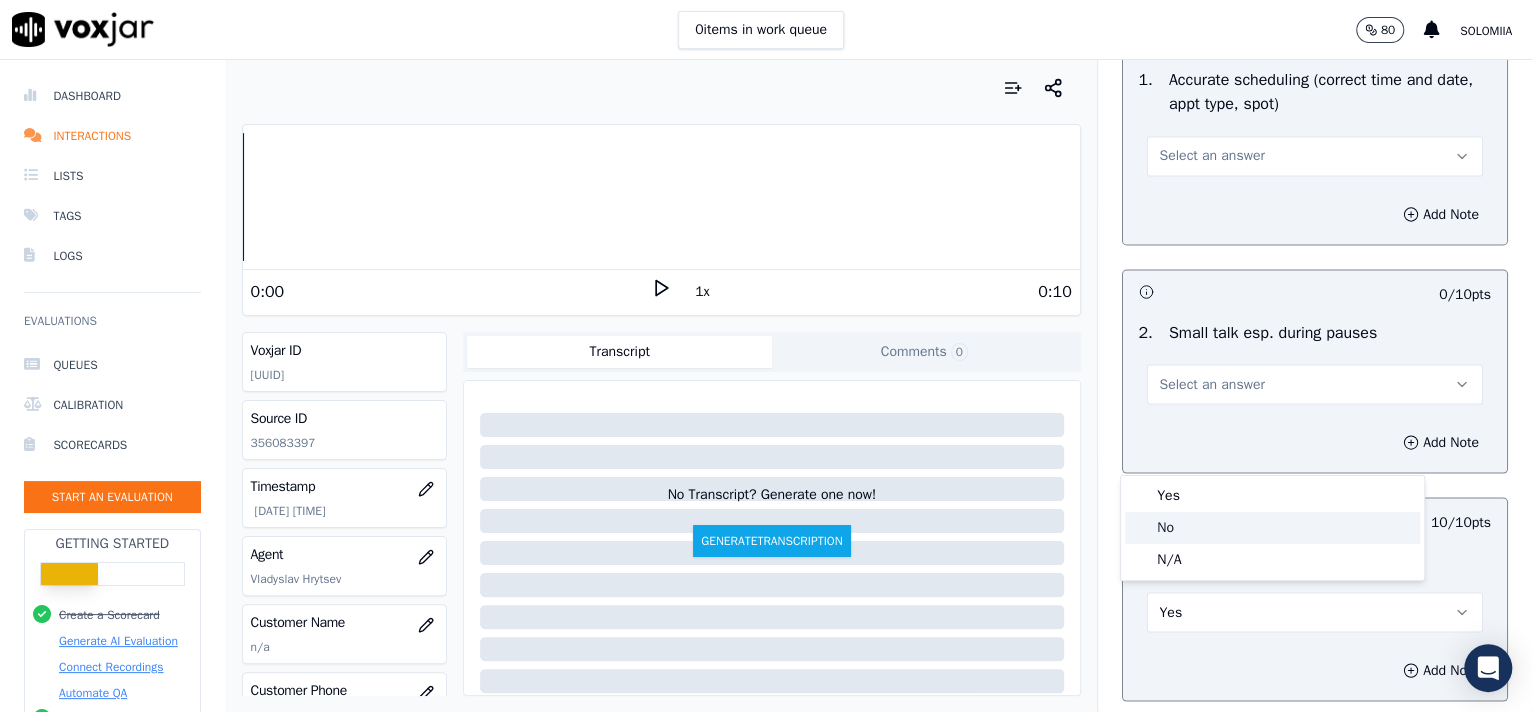 click on "No" 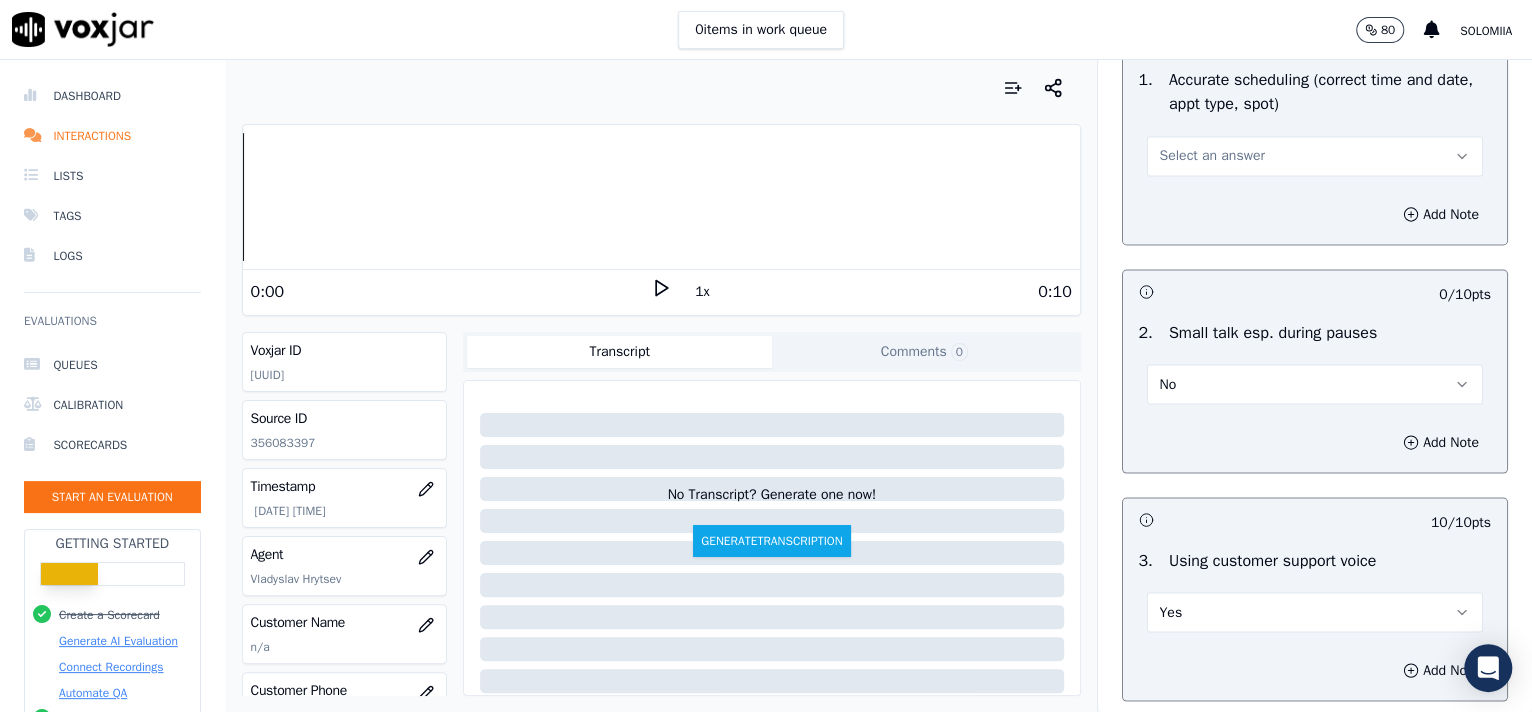 click on "Select an answer" at bounding box center [1212, 156] 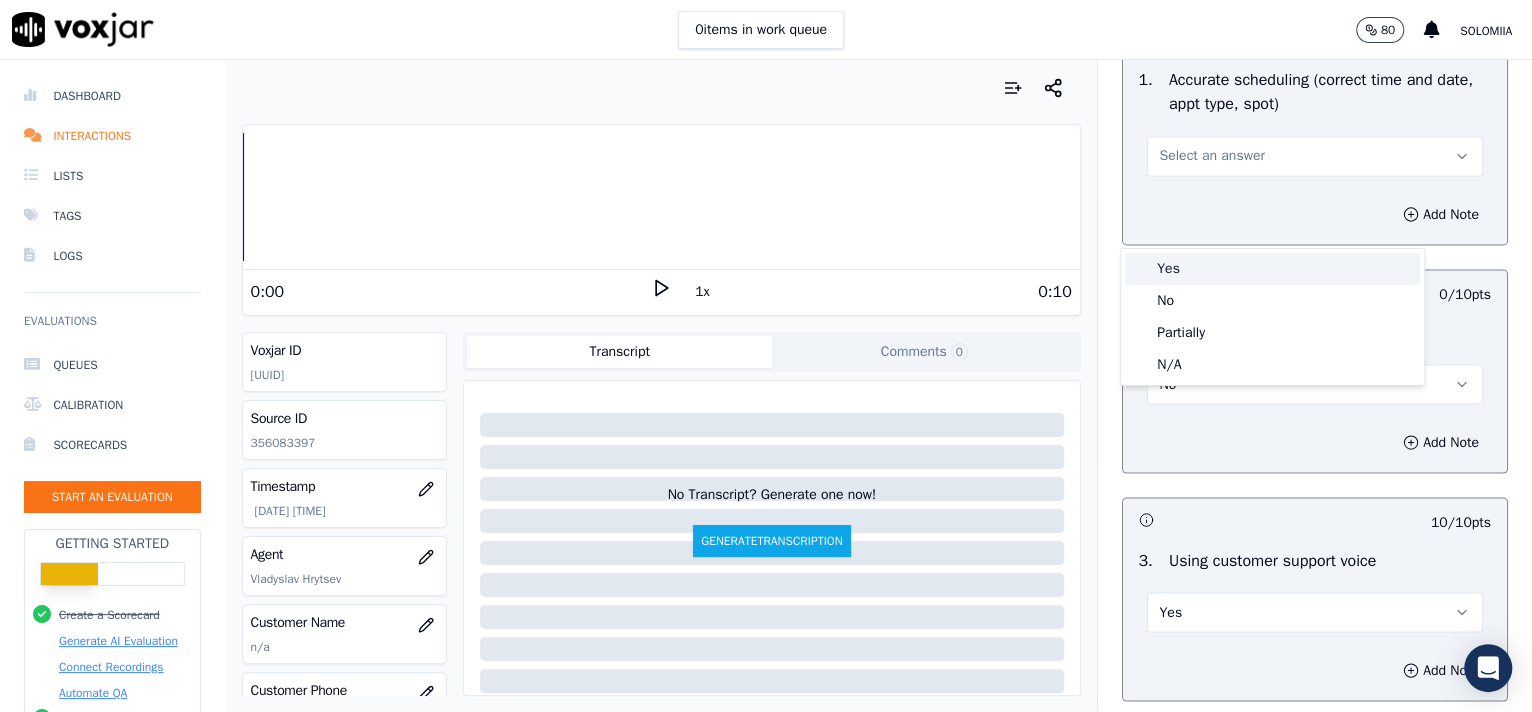 click on "Yes" at bounding box center (1272, 269) 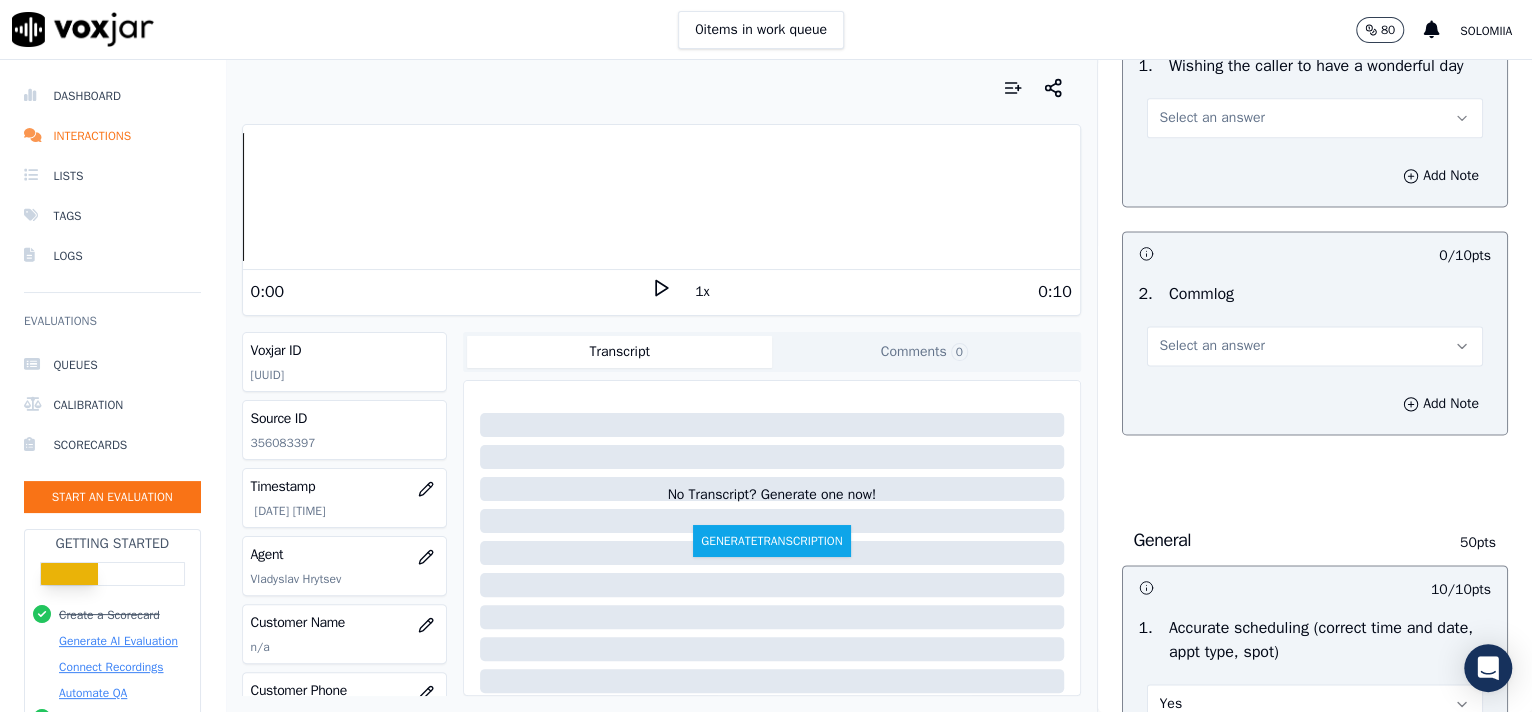 scroll, scrollTop: 1564, scrollLeft: 0, axis: vertical 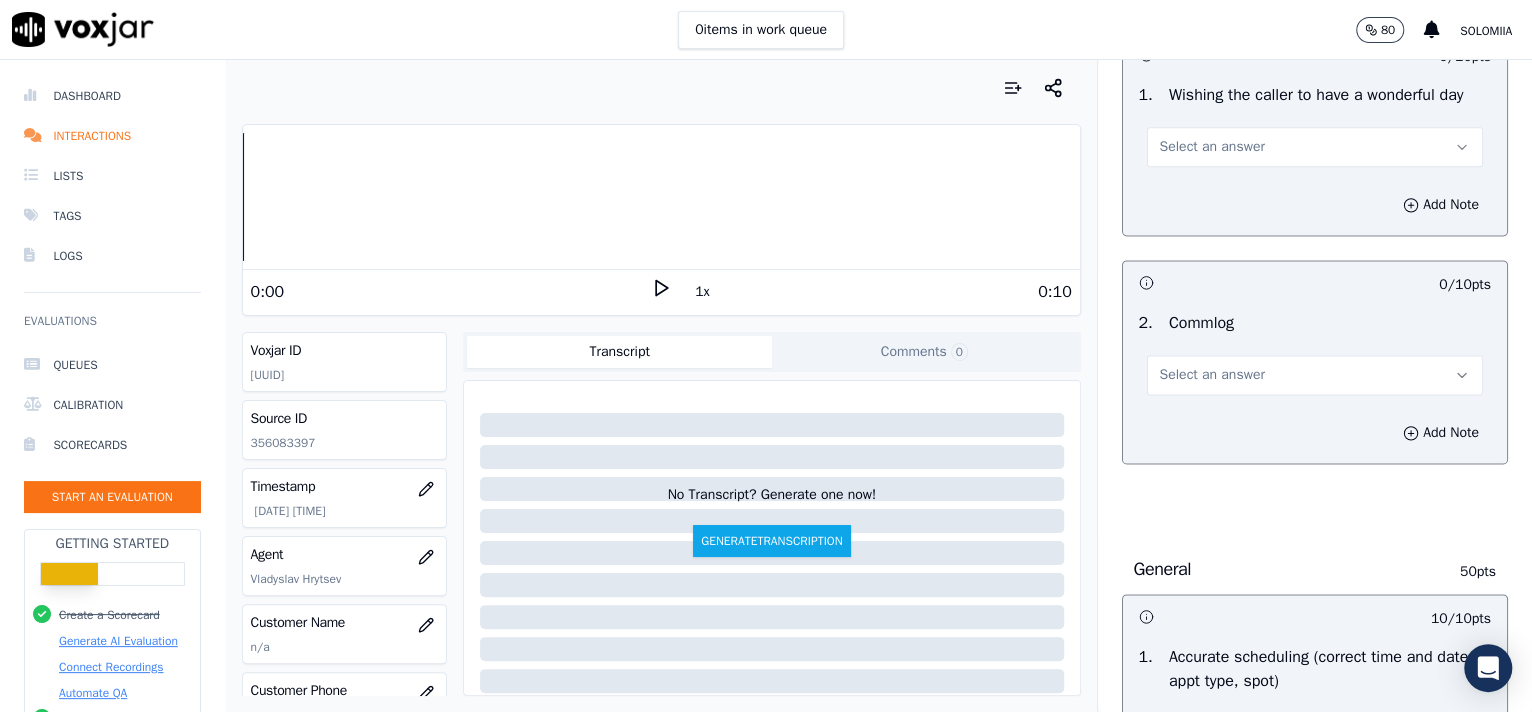 click on "Select an answer" at bounding box center (1315, 375) 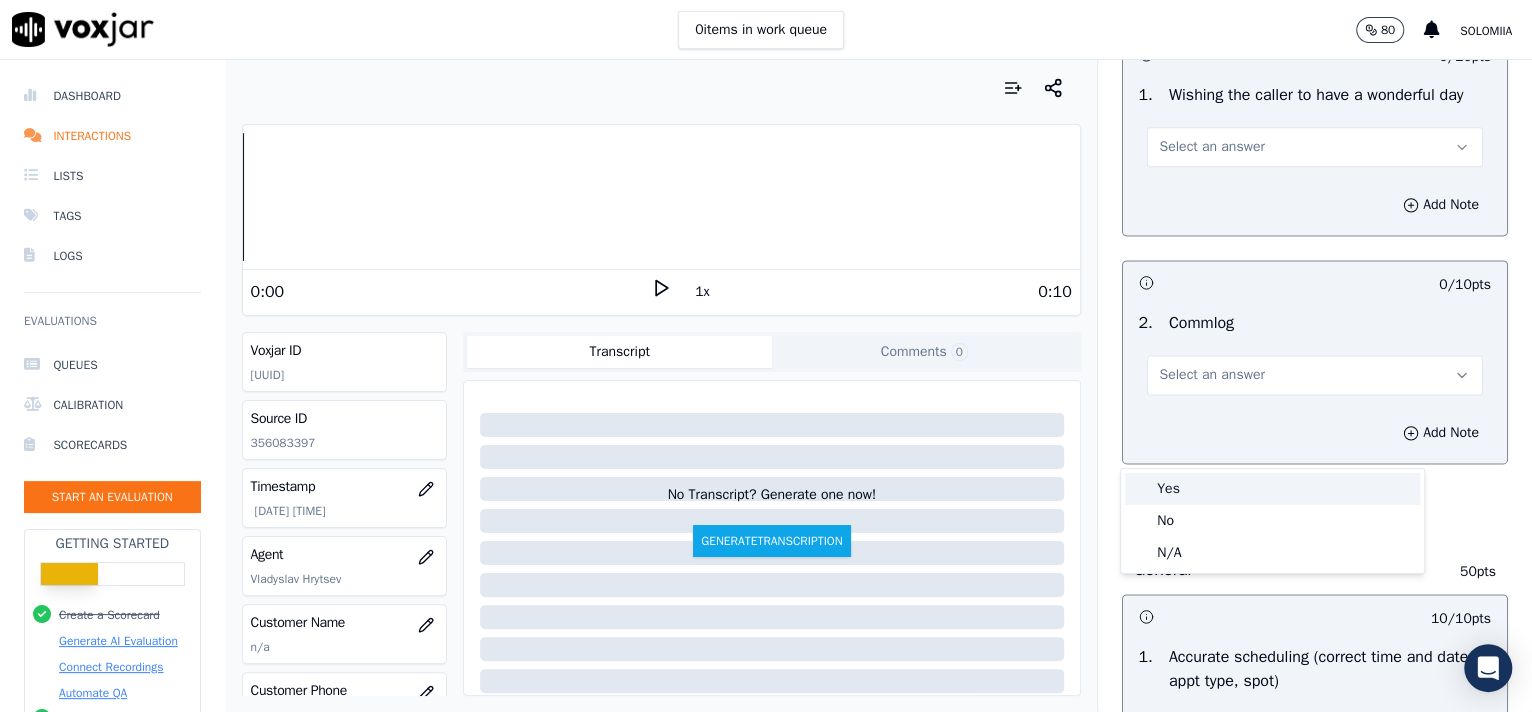 click on "Yes" at bounding box center [1272, 489] 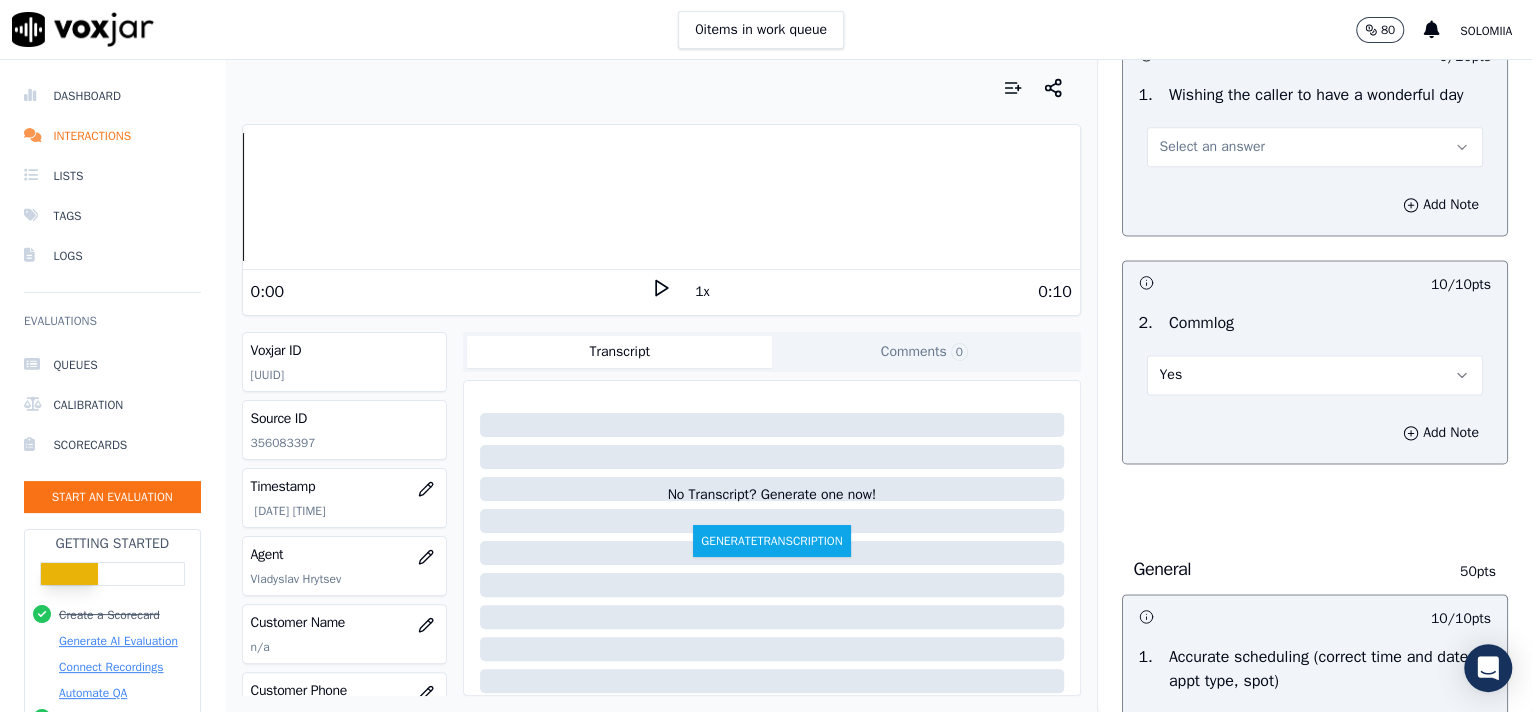 drag, startPoint x: 1204, startPoint y: 210, endPoint x: 1267, endPoint y: 249, distance: 74.094536 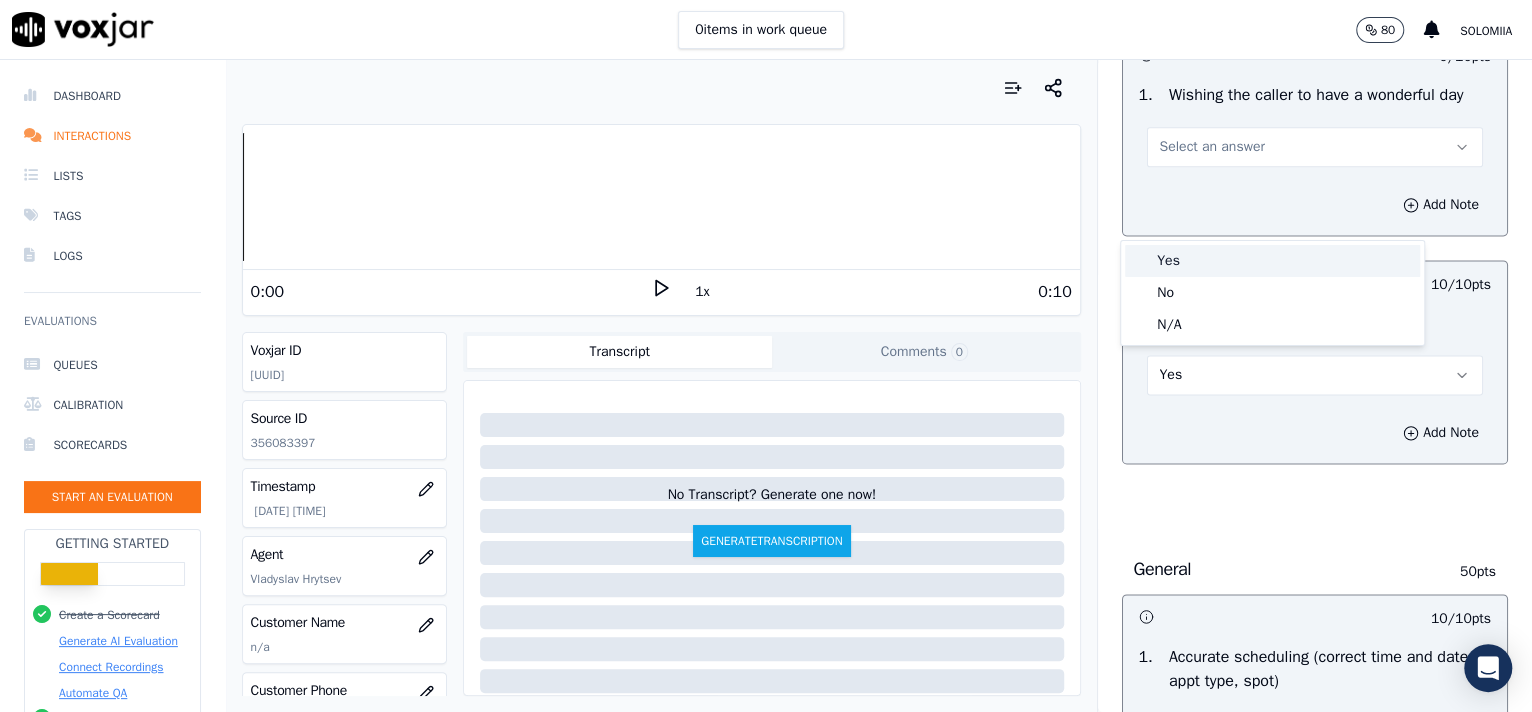click on "Yes" at bounding box center (1272, 261) 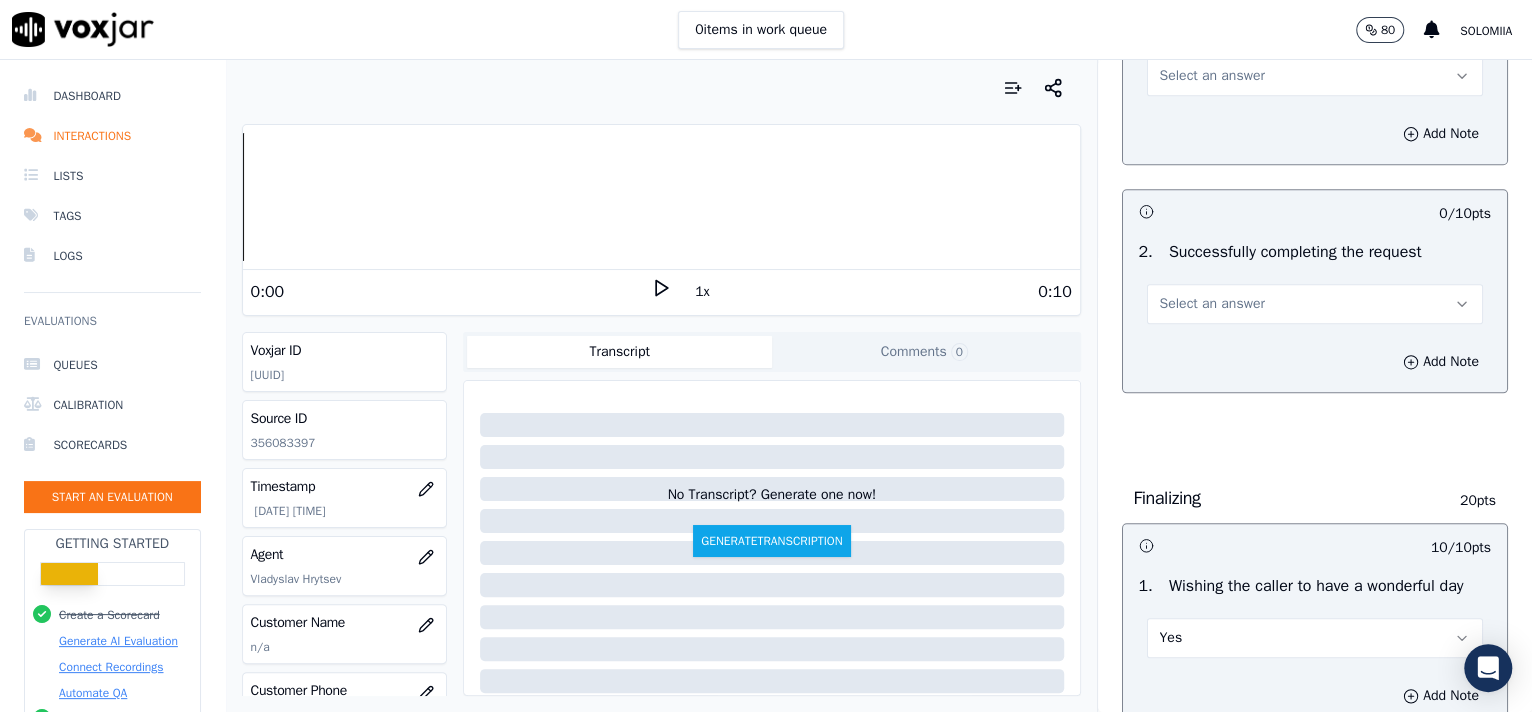 scroll, scrollTop: 1050, scrollLeft: 0, axis: vertical 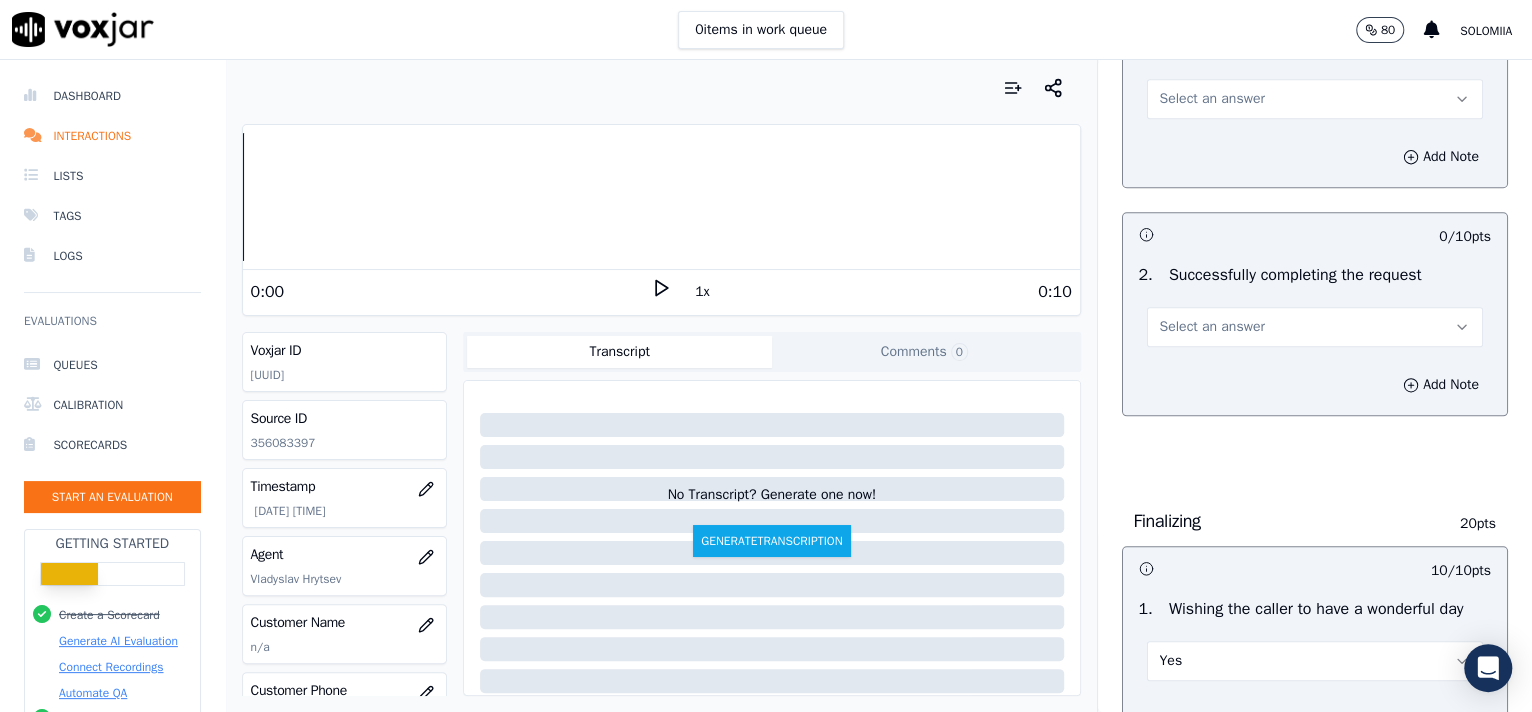 click on "Select an answer" at bounding box center (1212, 327) 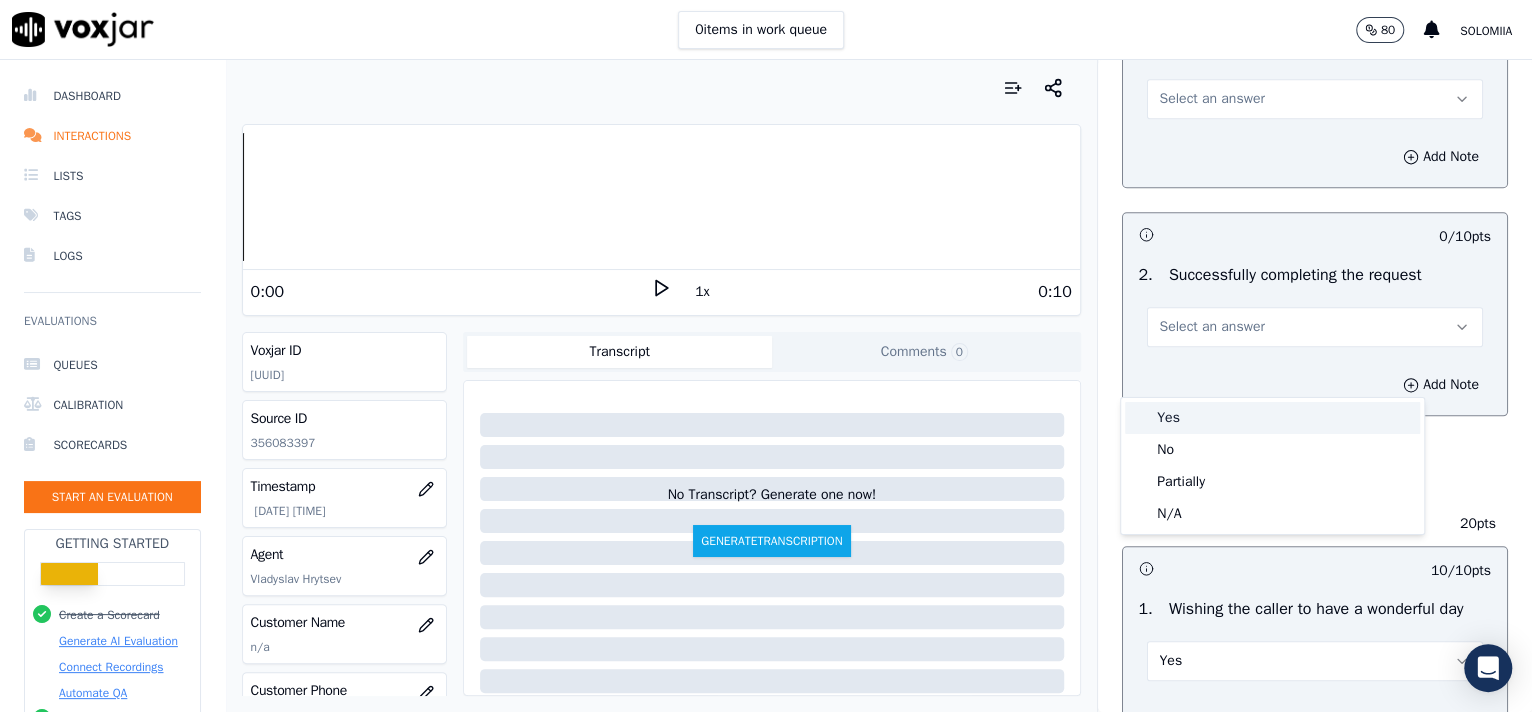 click on "Yes" at bounding box center (1272, 418) 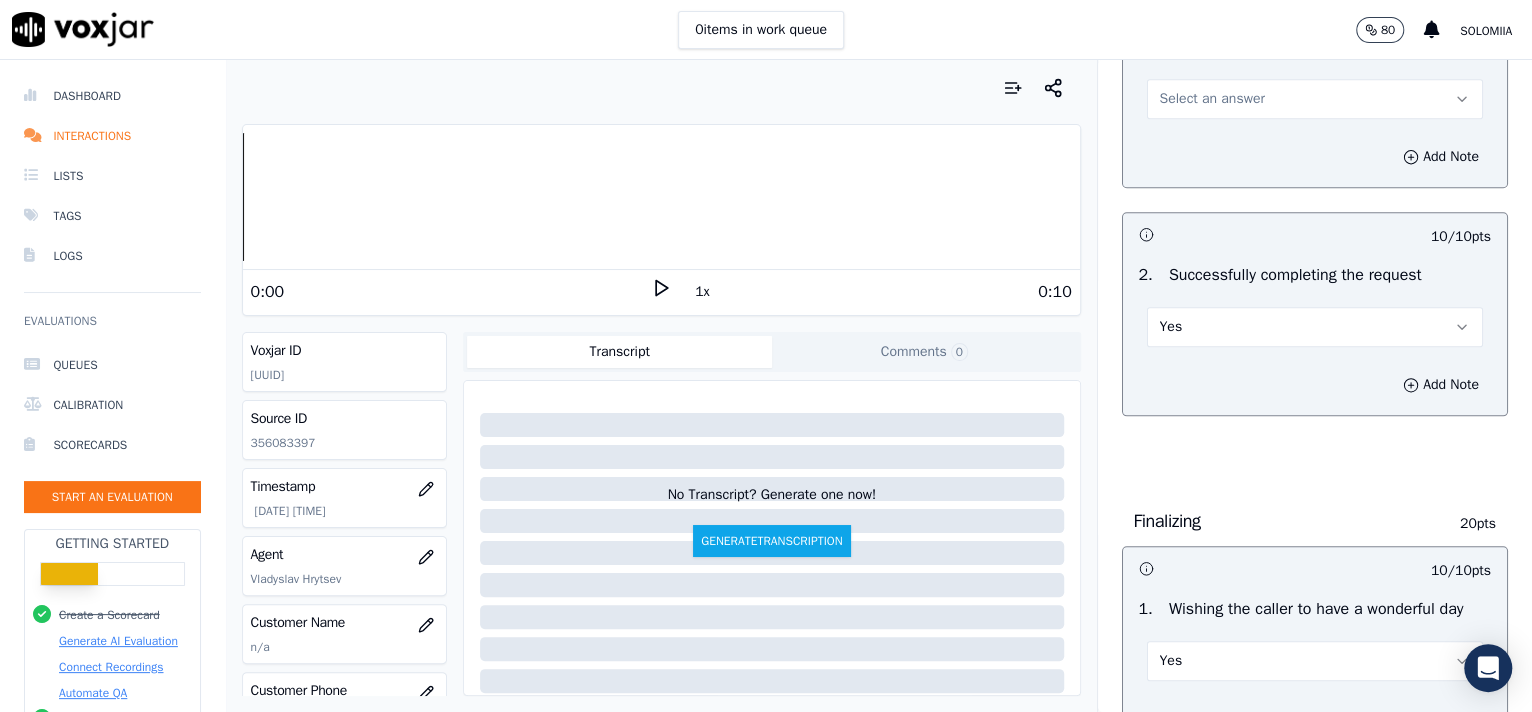 scroll, scrollTop: 892, scrollLeft: 0, axis: vertical 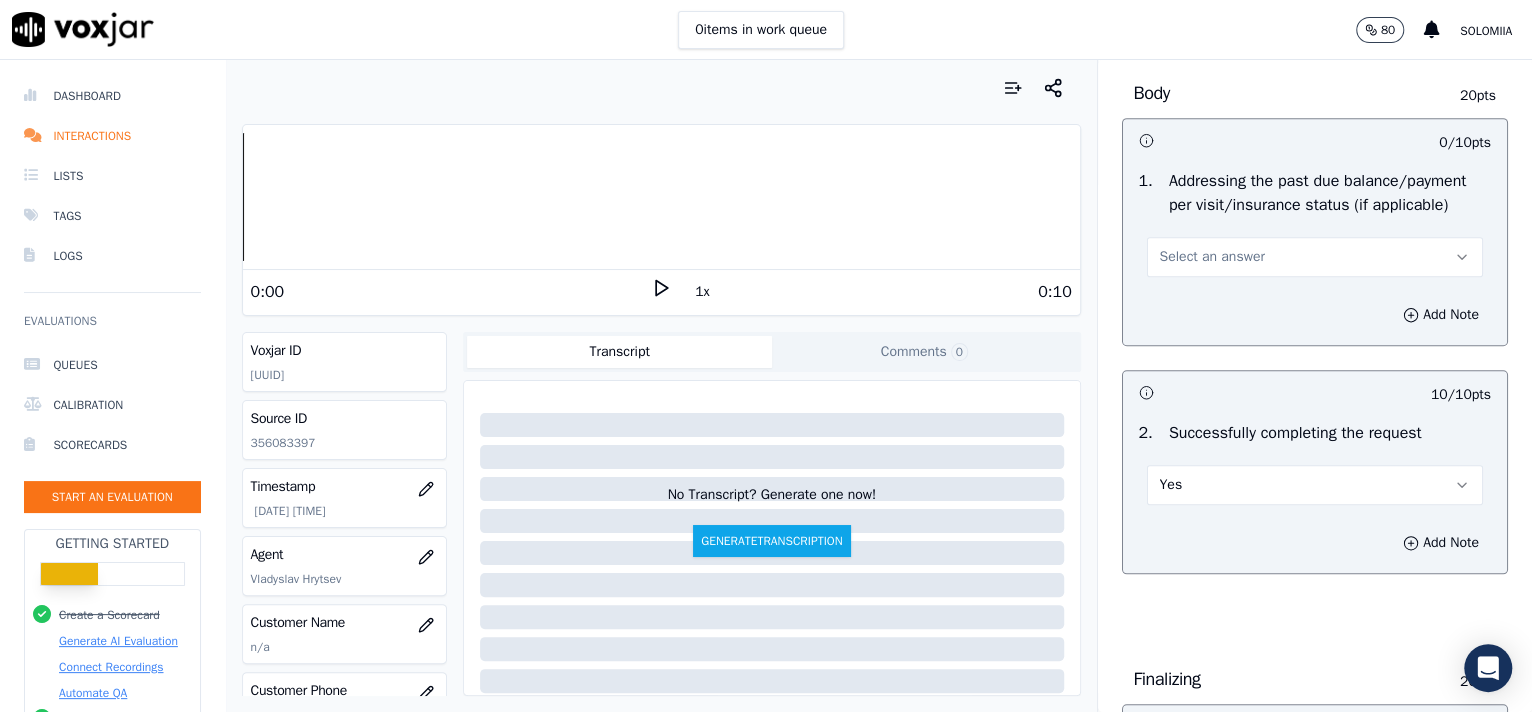 click on "Select an answer" at bounding box center (1315, 257) 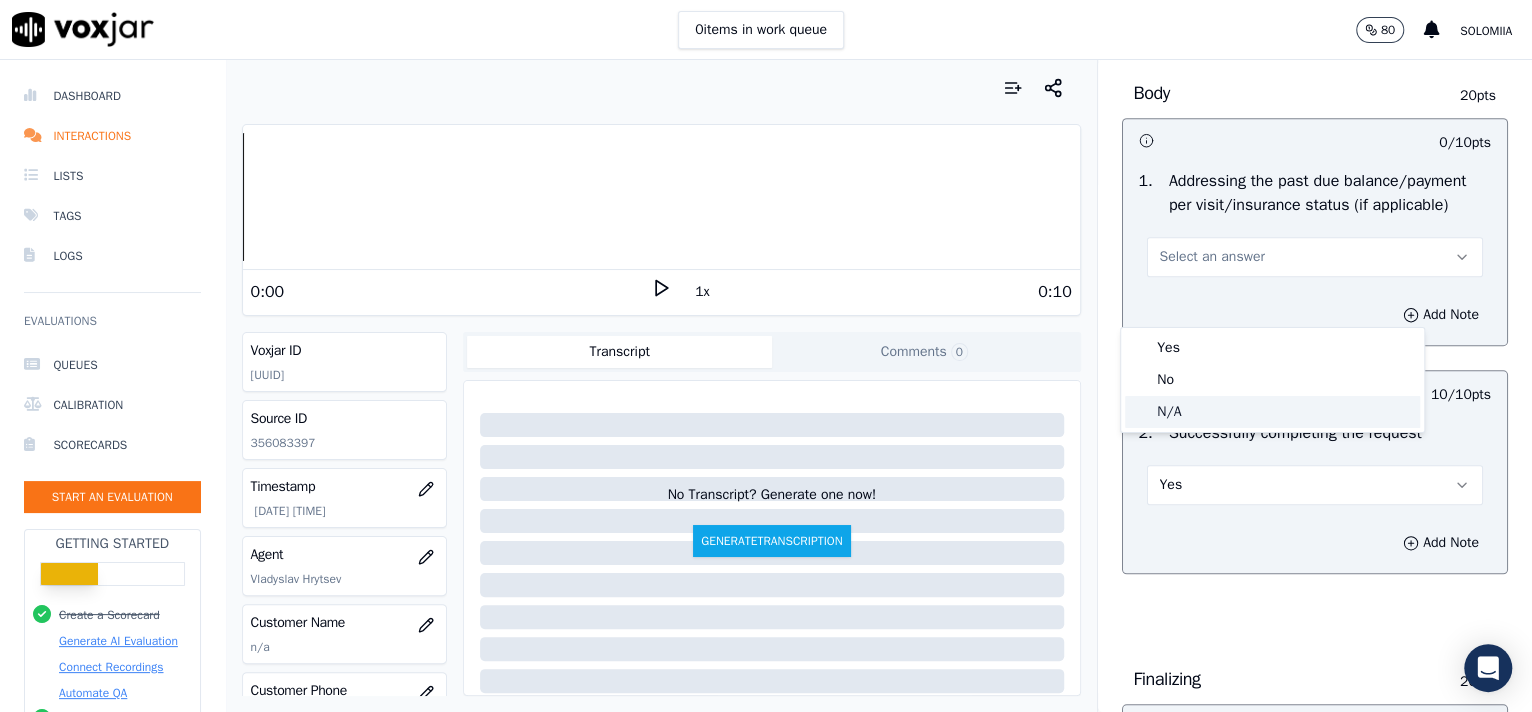 click on "N/A" 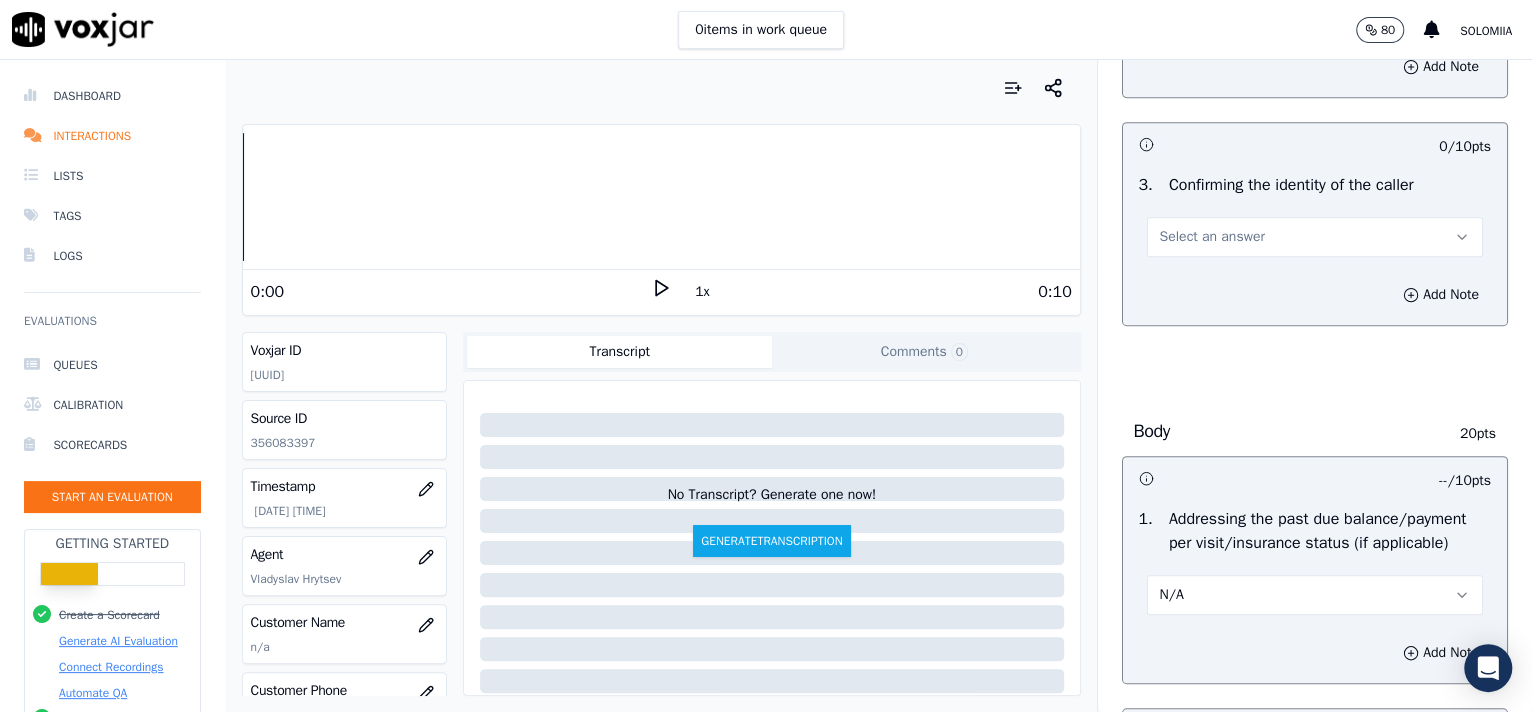 scroll, scrollTop: 513, scrollLeft: 0, axis: vertical 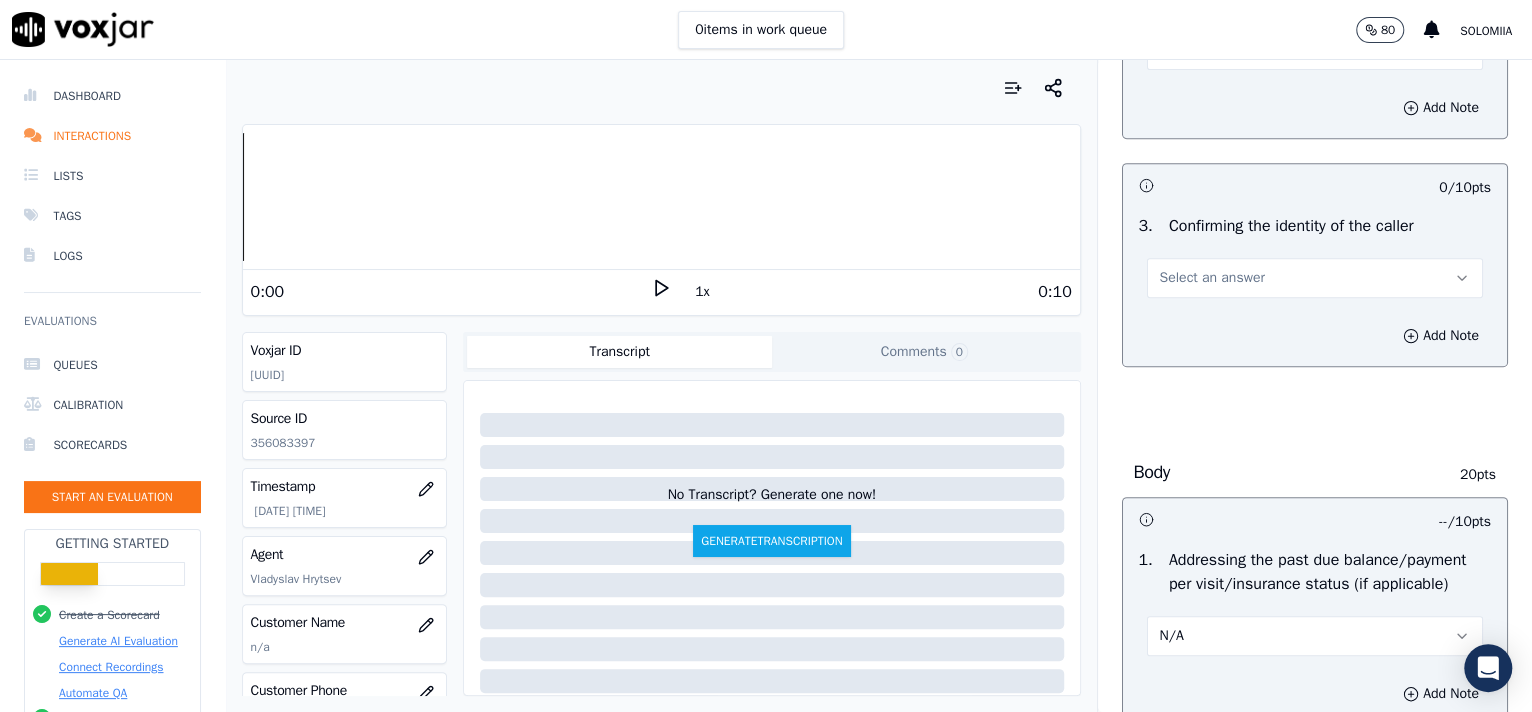 click on "Select an answer" at bounding box center (1212, 278) 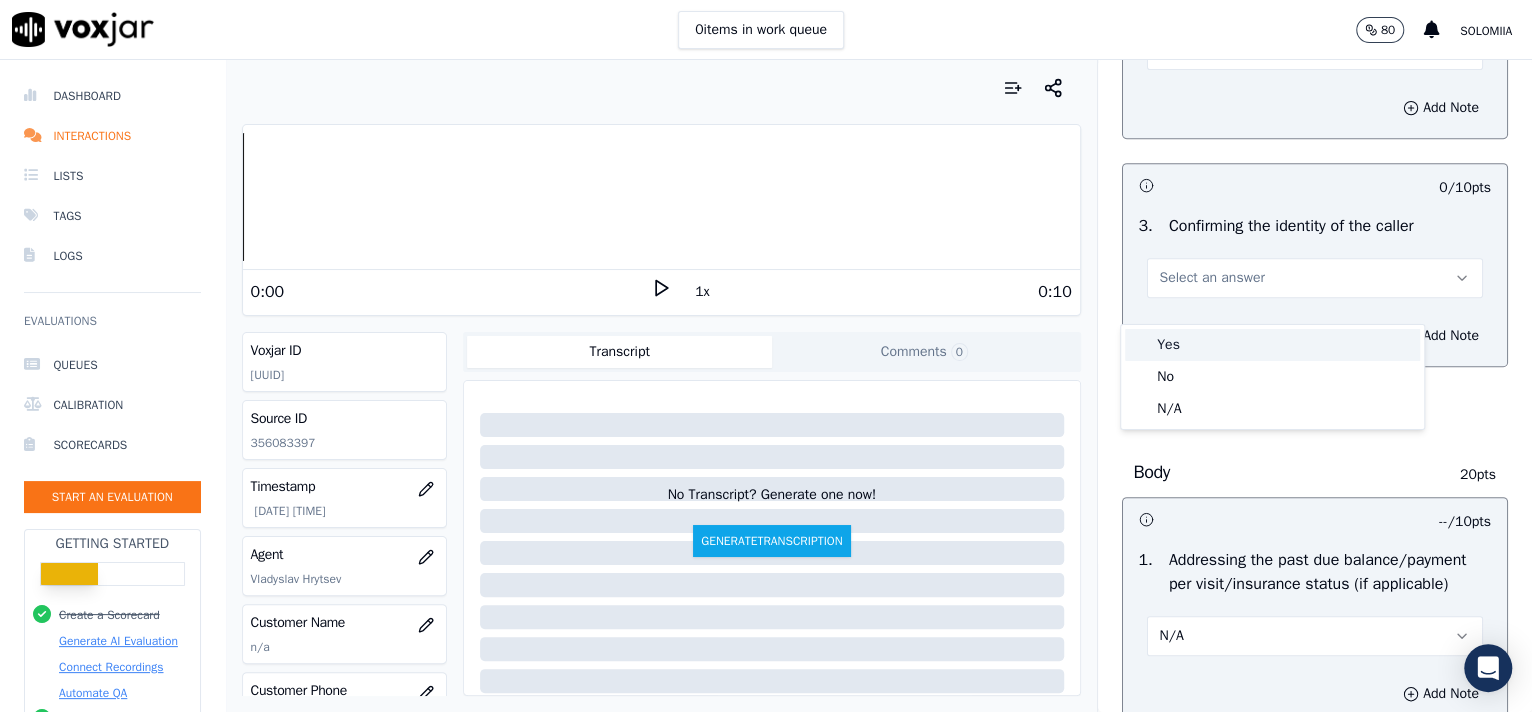 click on "Yes" at bounding box center [1272, 345] 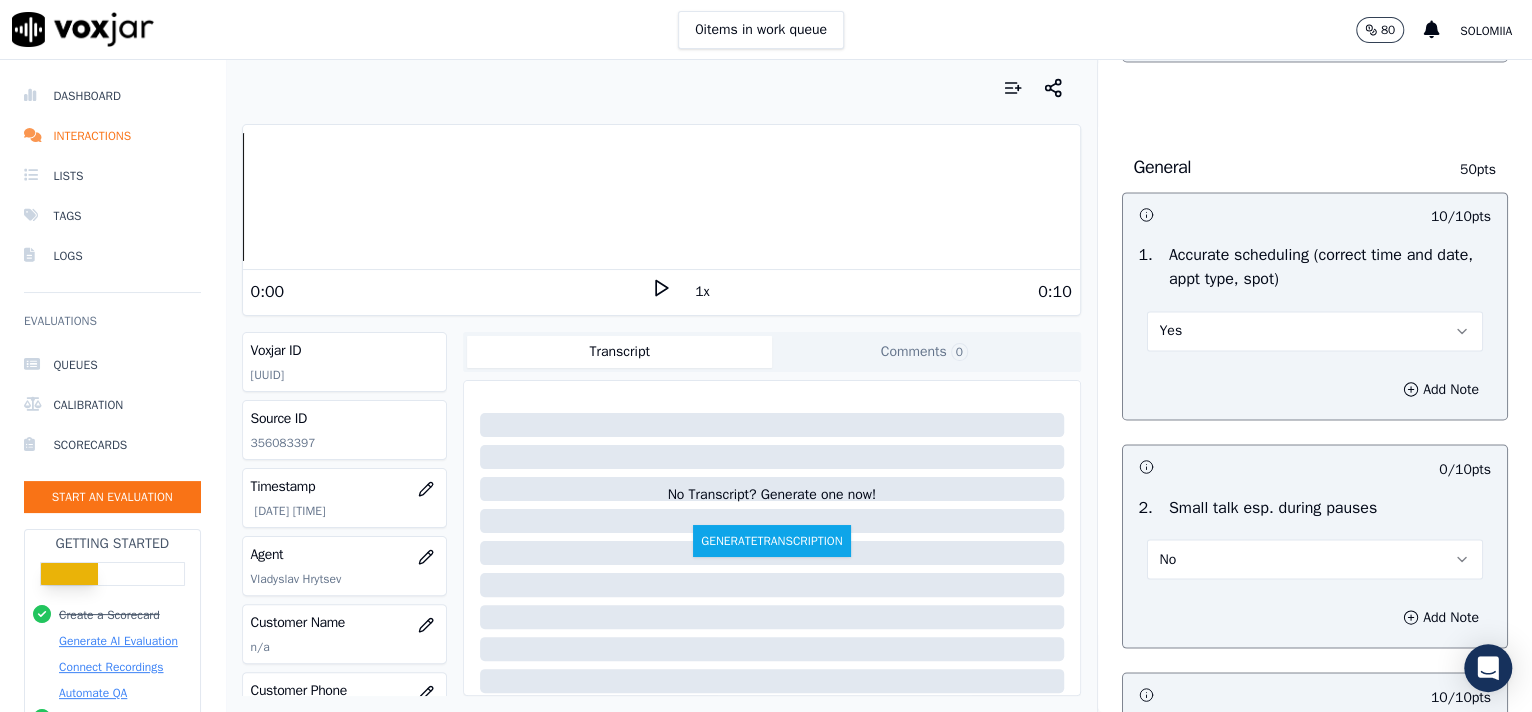 scroll, scrollTop: 3162, scrollLeft: 0, axis: vertical 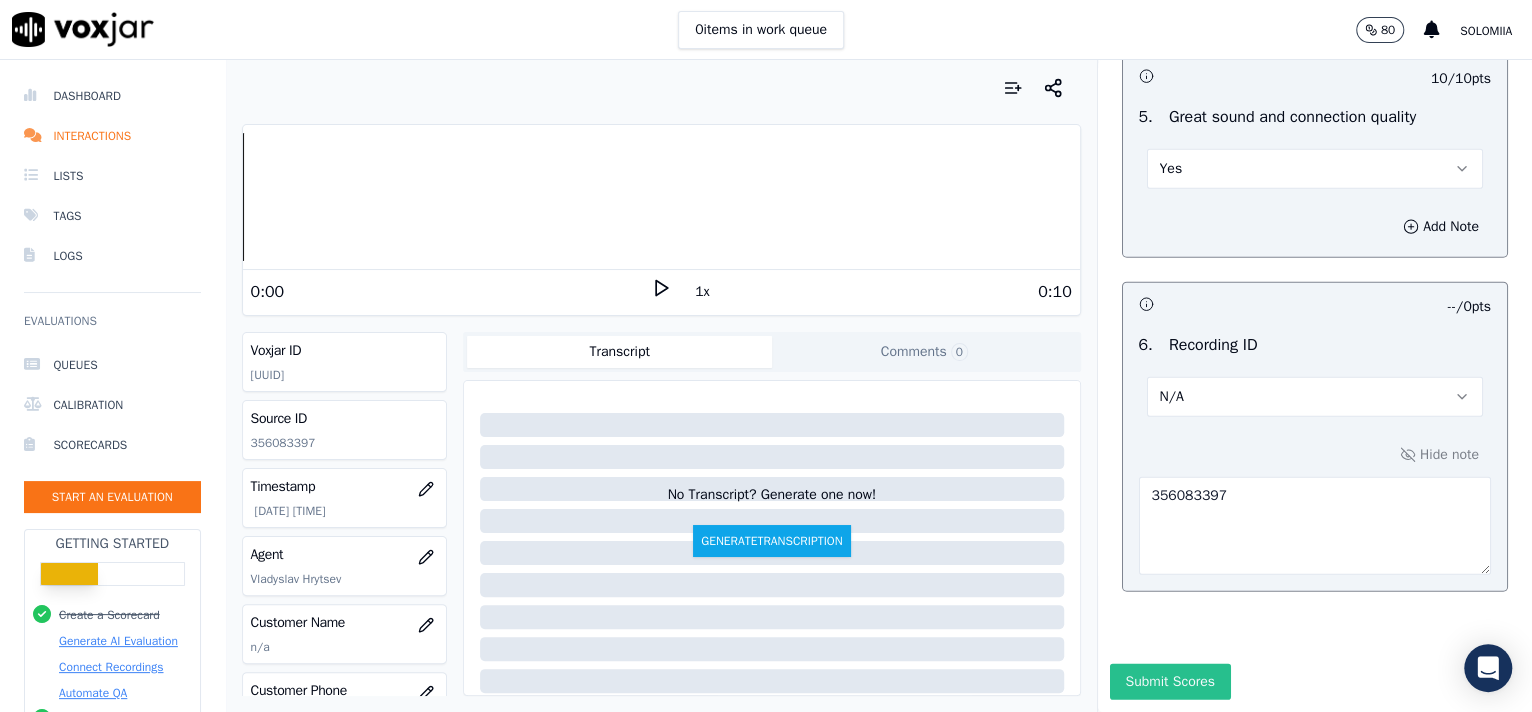 click on "Submit Scores" at bounding box center (1170, 682) 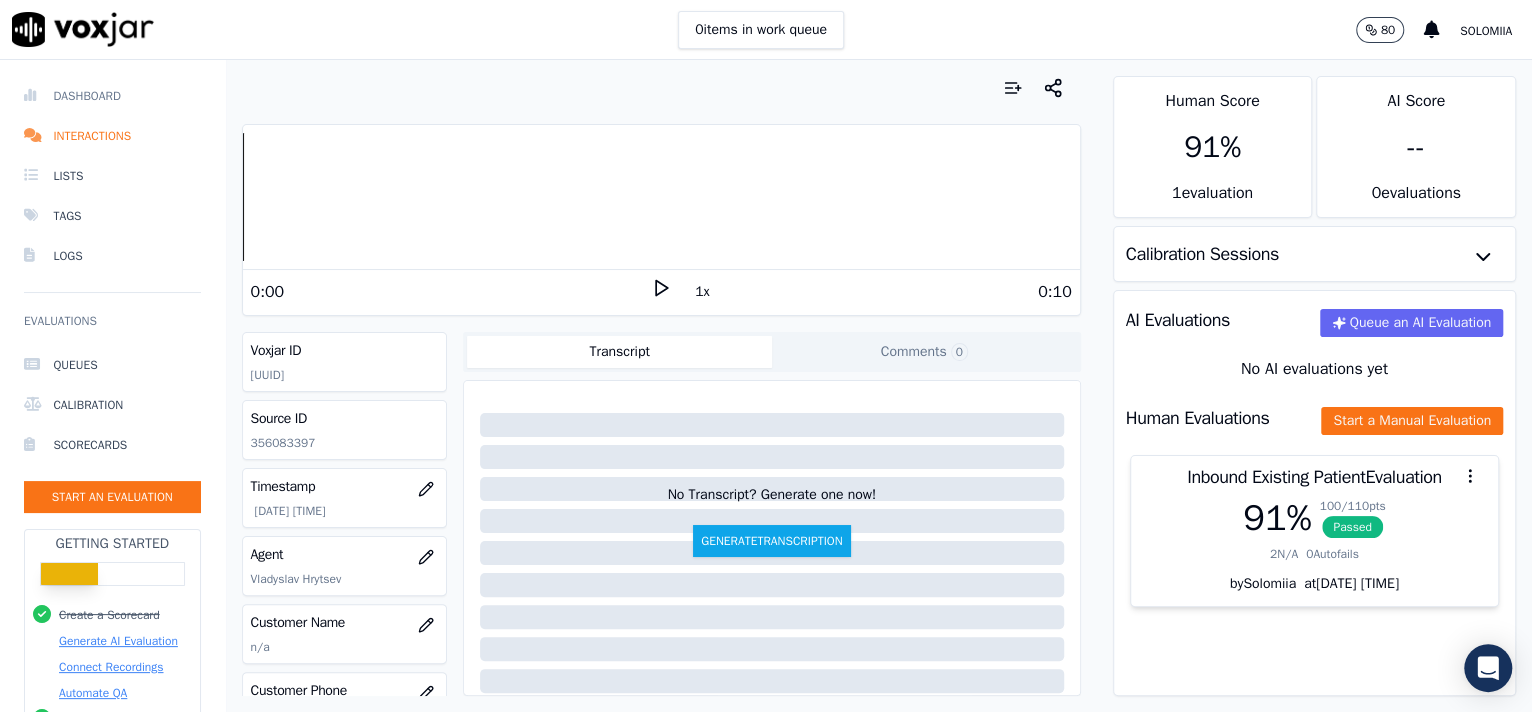 click on "Dashboard" at bounding box center (112, 96) 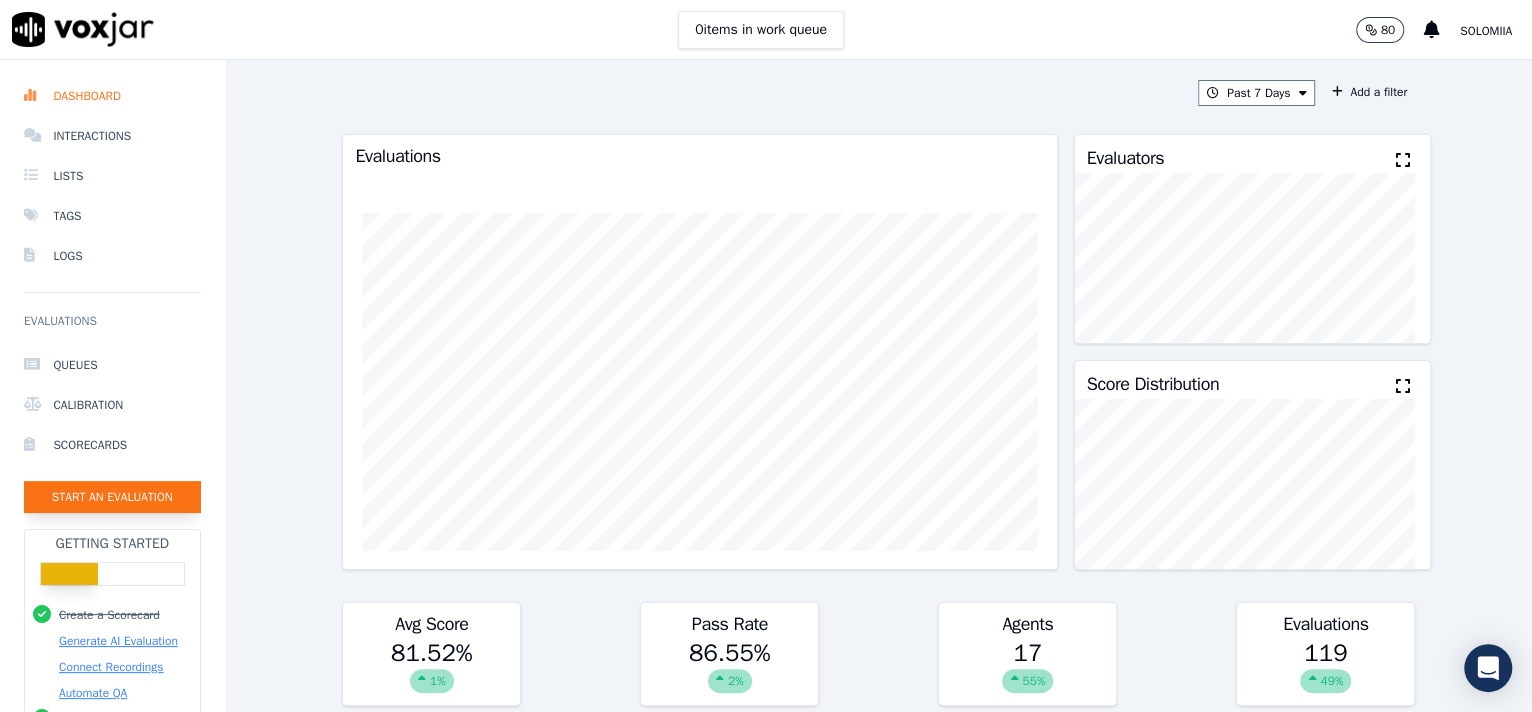 click on "Start an Evaluation" 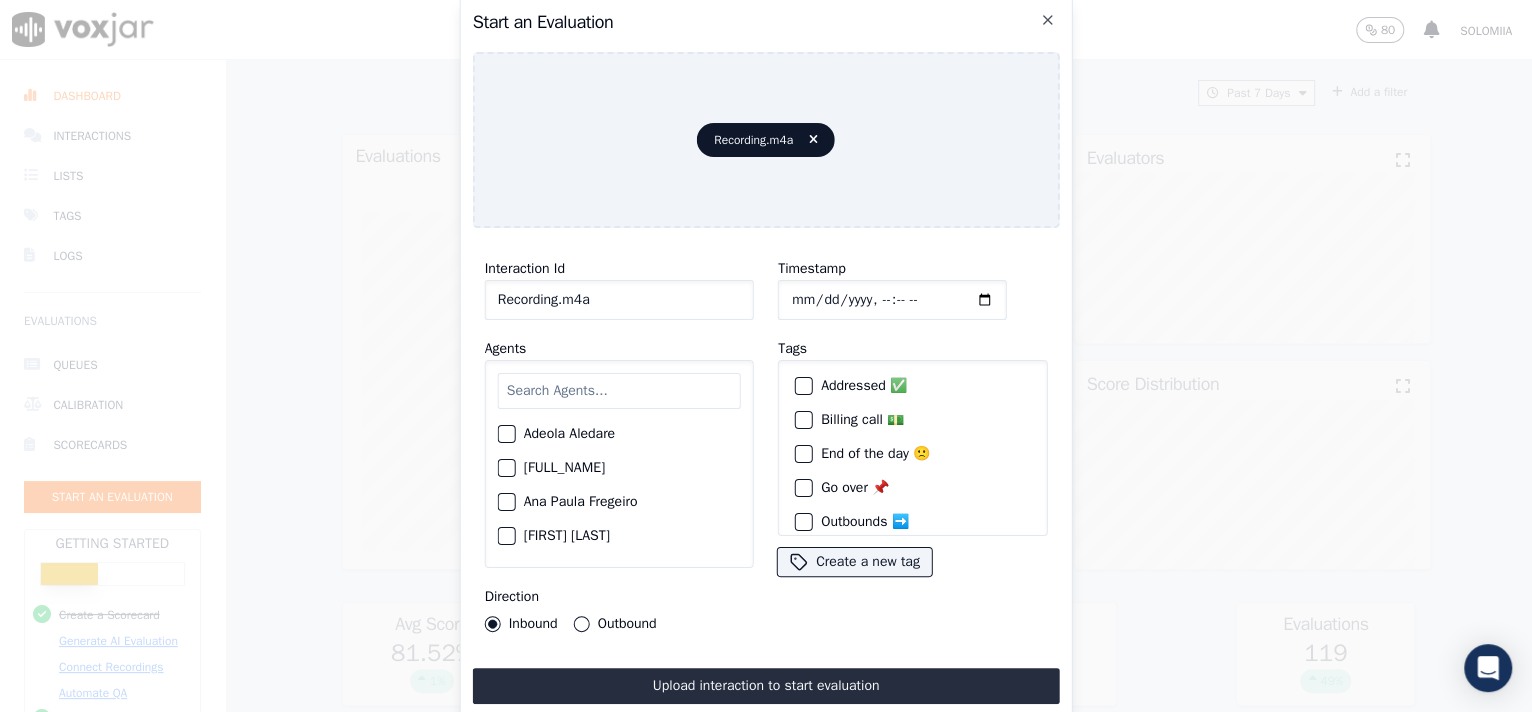 drag, startPoint x: 623, startPoint y: 290, endPoint x: 435, endPoint y: 286, distance: 188.04254 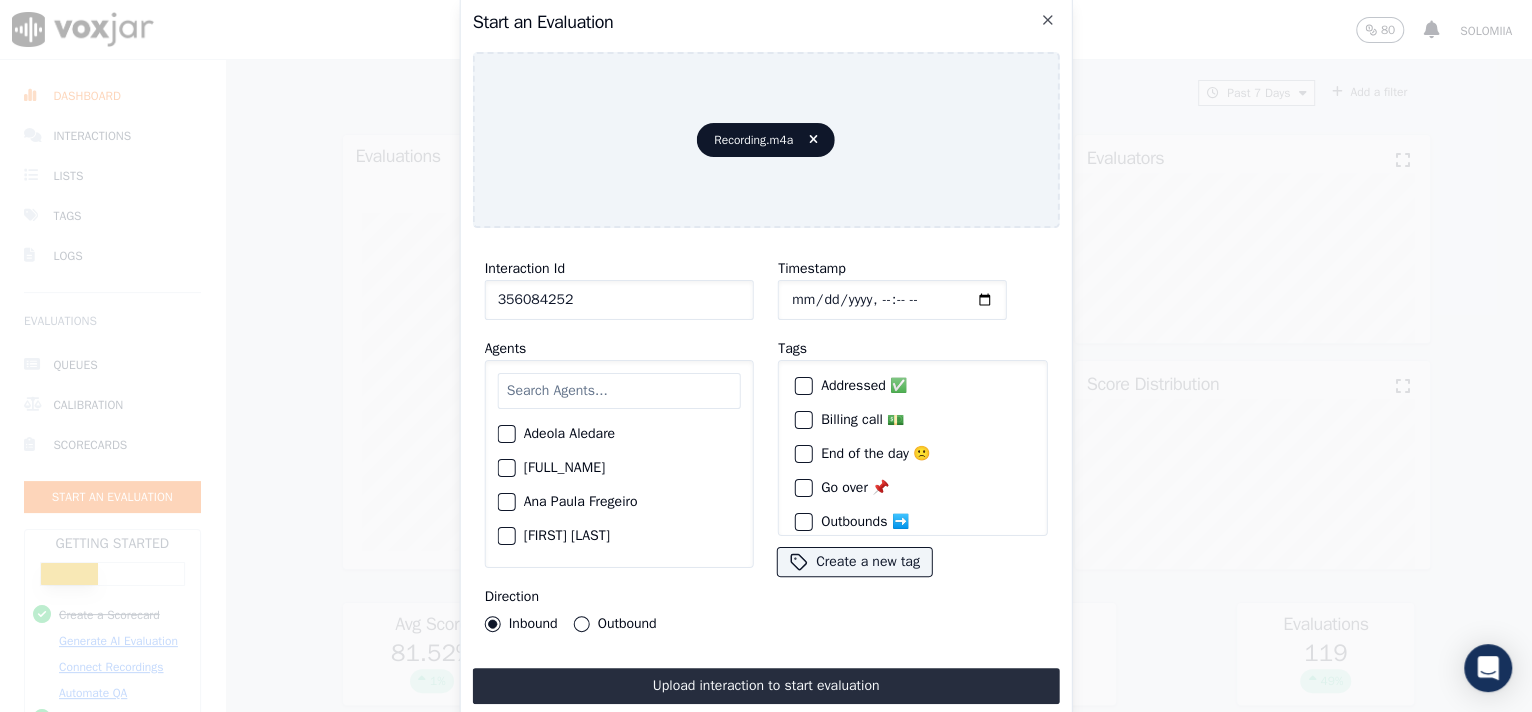 type on "356084252" 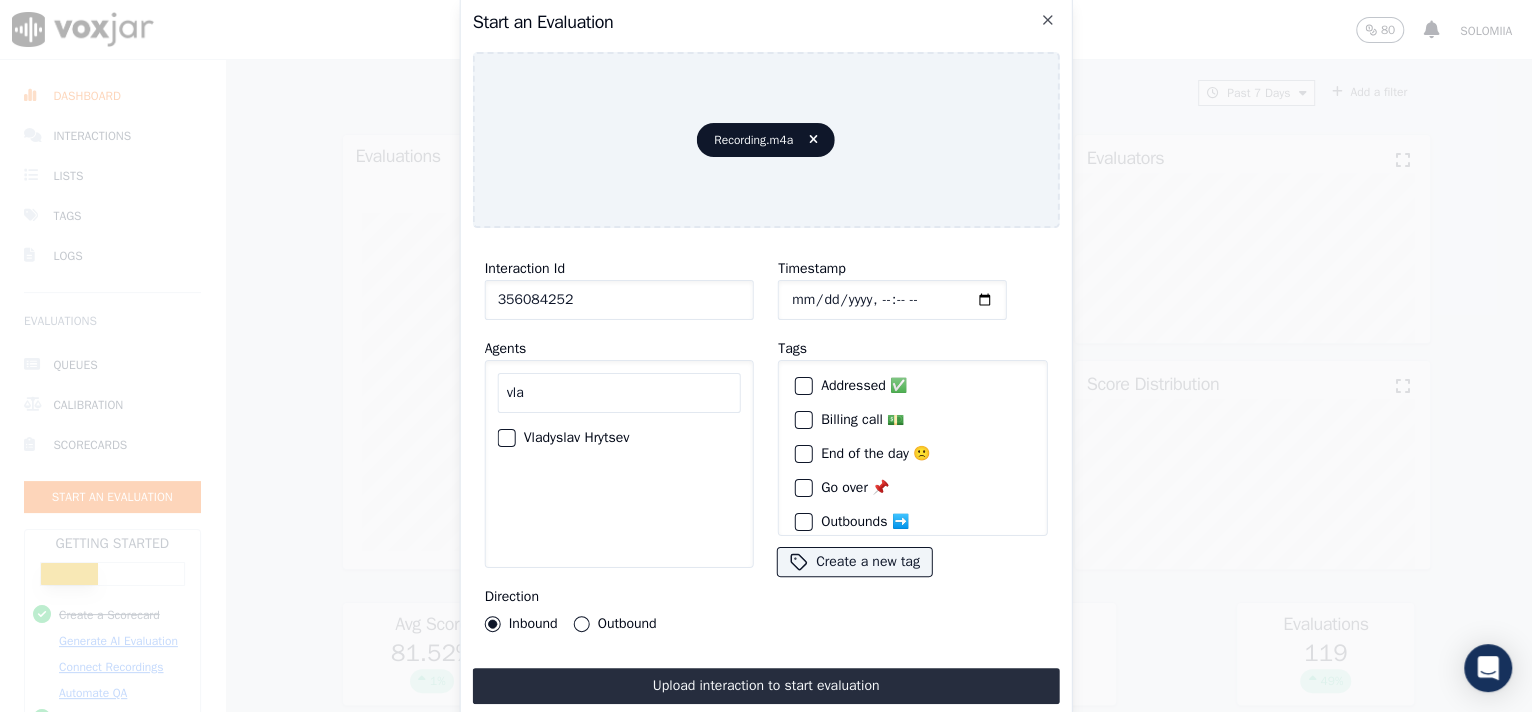 type on "vla" 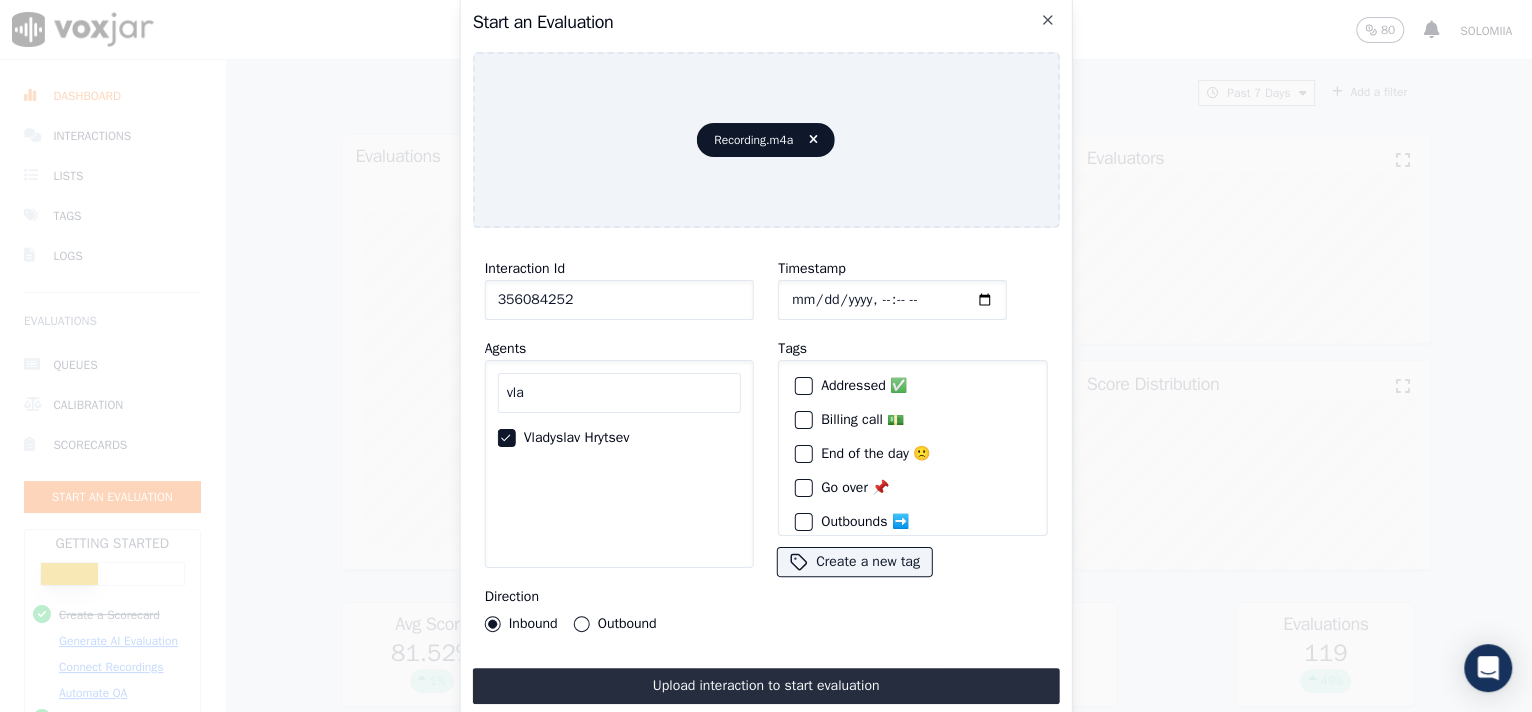 click on "Interaction Id   356084252     Agents   vla     [FIRST] [LAST]     Direction     Inbound     Outbound   Timestamp       Tags     Addressed ✅     Billing call 💵     End of the day 🙁     Go over 📌     Outbounds ➡️     Retainers ⏹️     To do 📌
Create a new tag     Upload interaction to start evaluation" at bounding box center (766, 474) 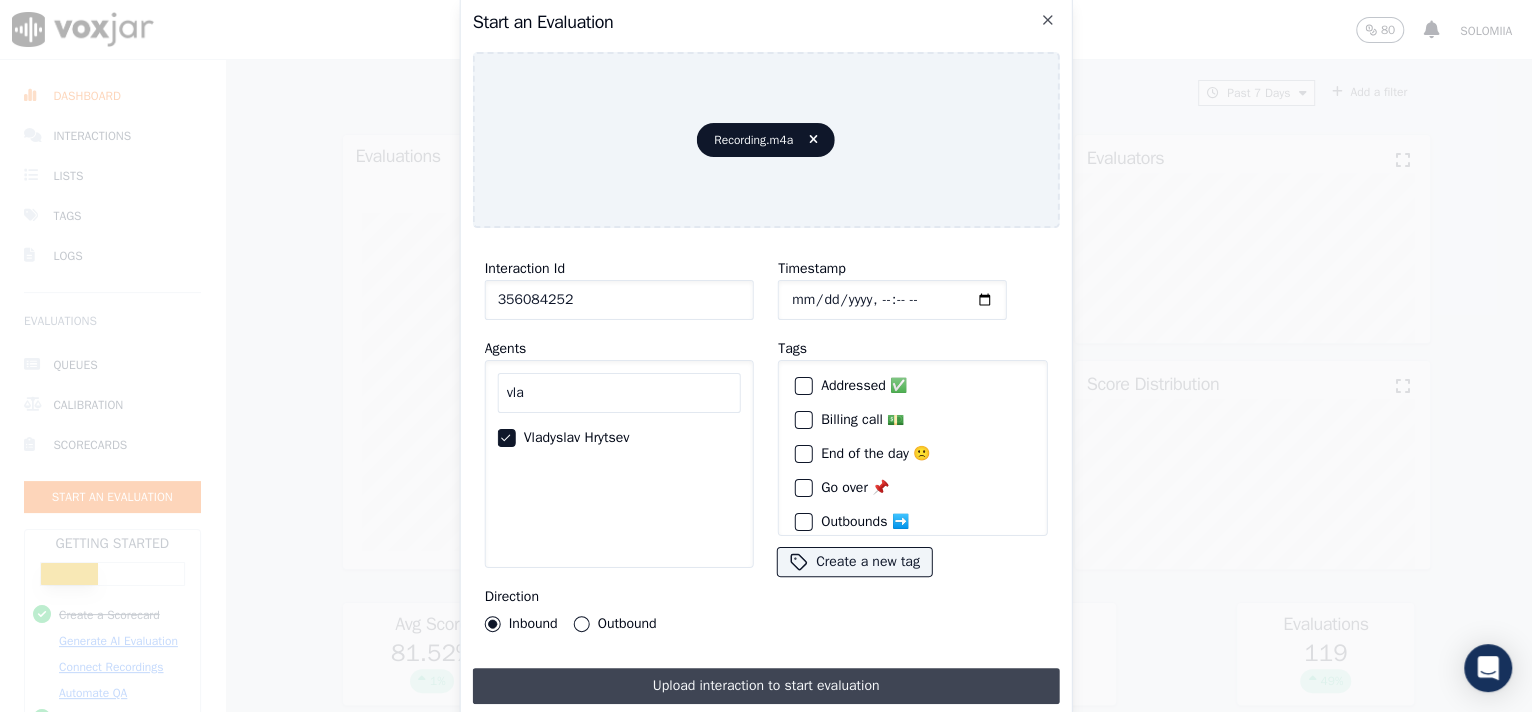 click on "Upload interaction to start evaluation" at bounding box center [766, 686] 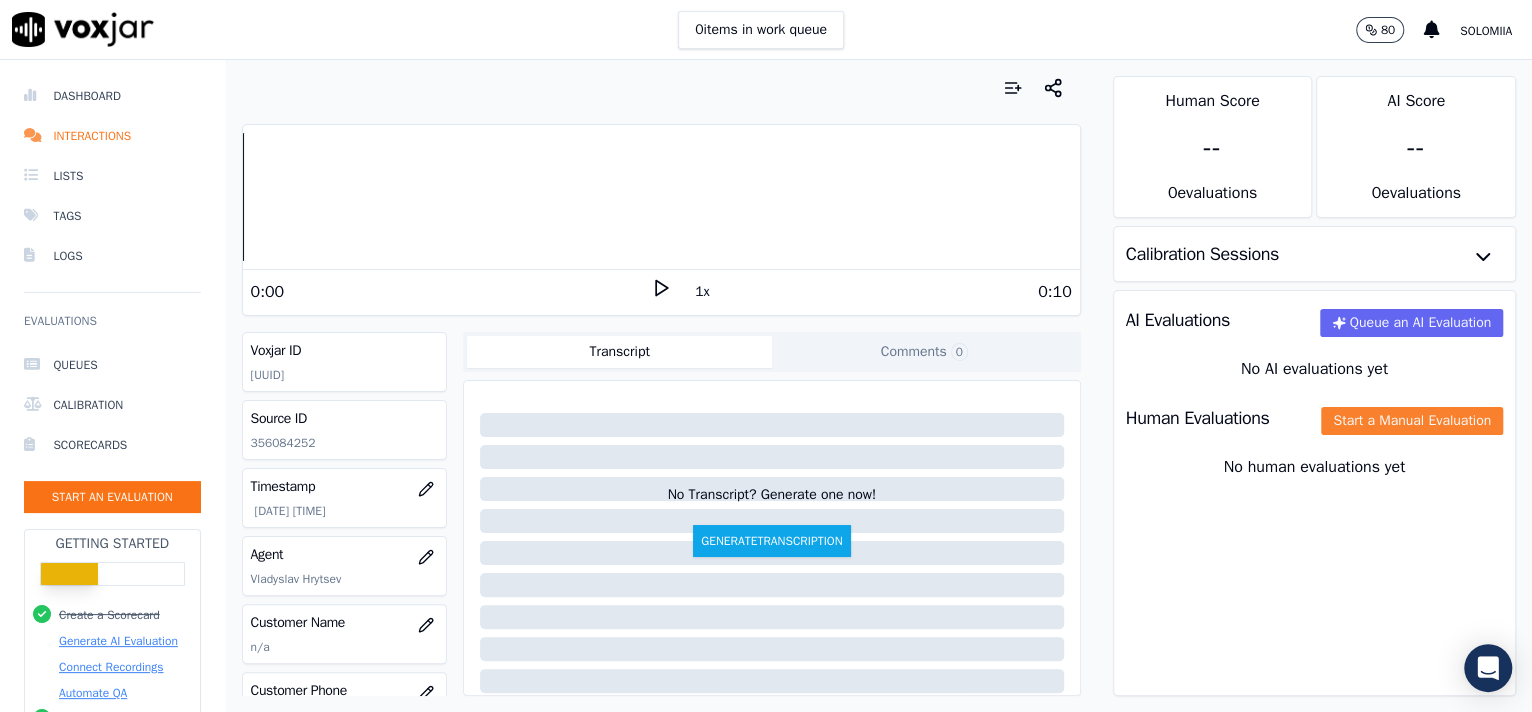click on "Start a Manual Evaluation" 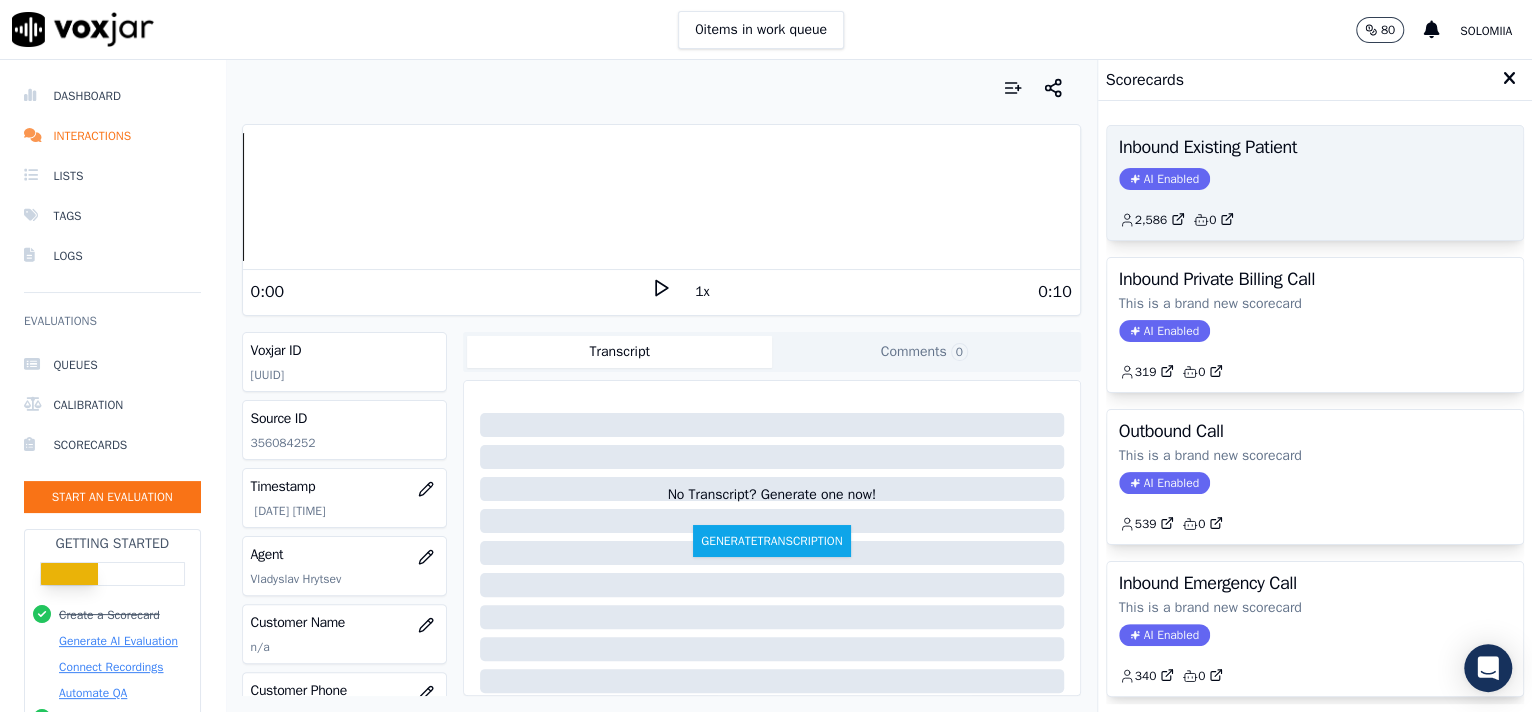 click on "AI Enabled" 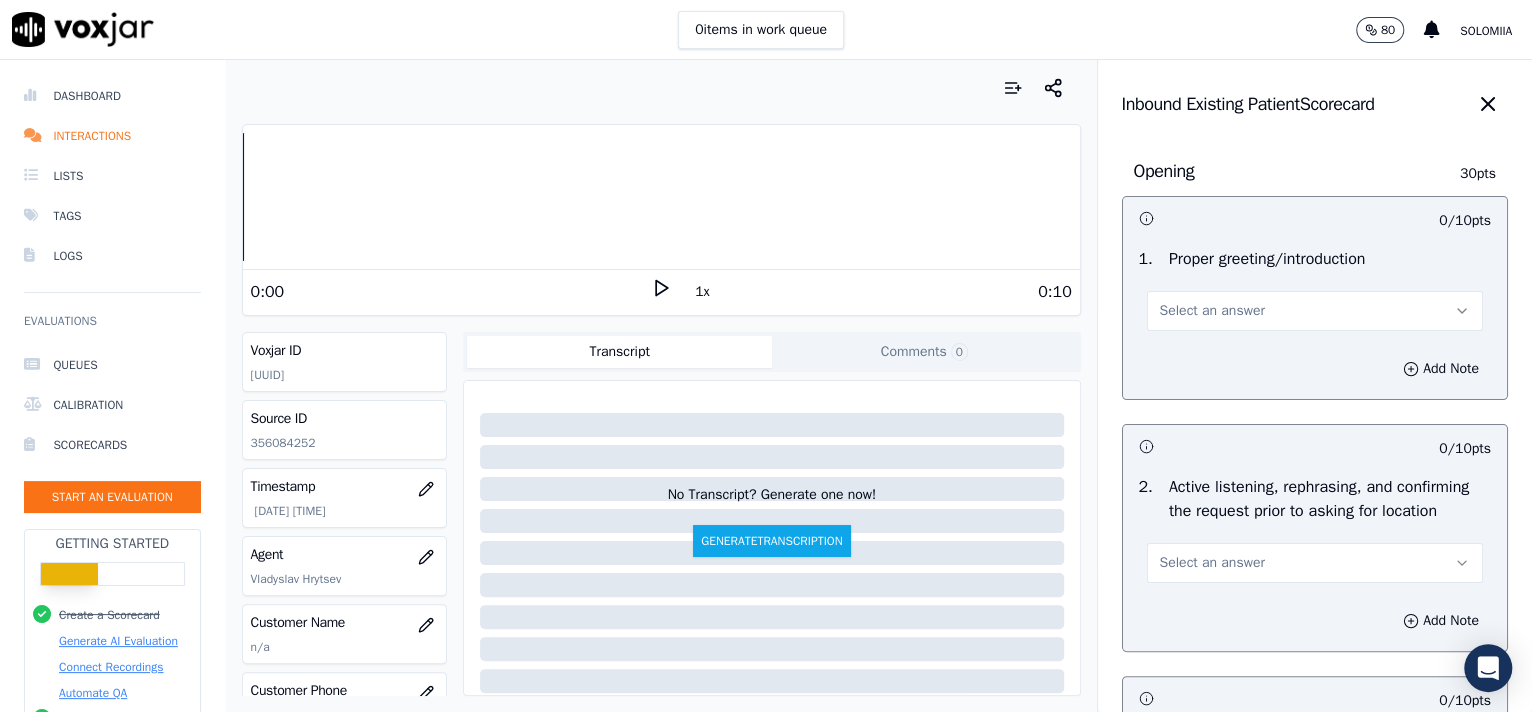 click on "Select an answer" at bounding box center (1212, 311) 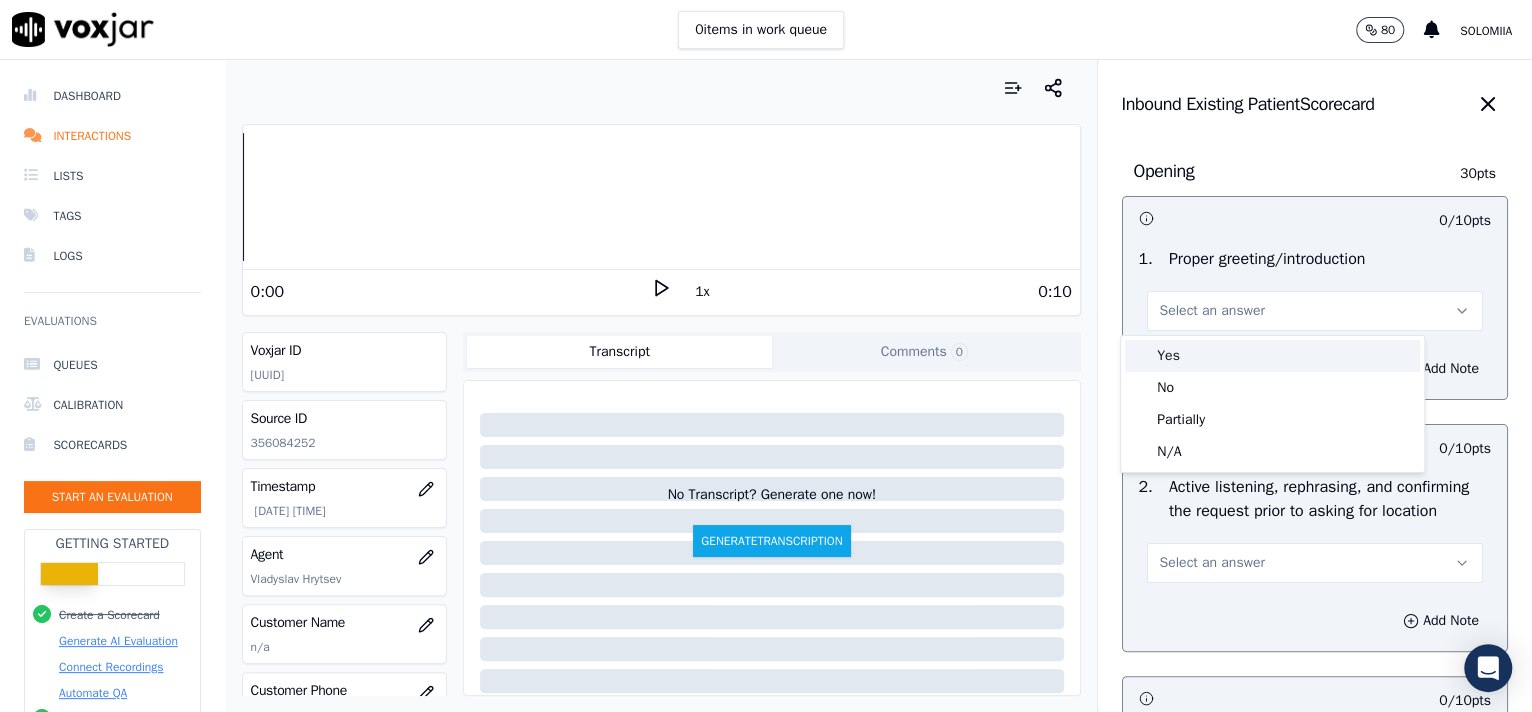 click on "Yes" at bounding box center [1272, 356] 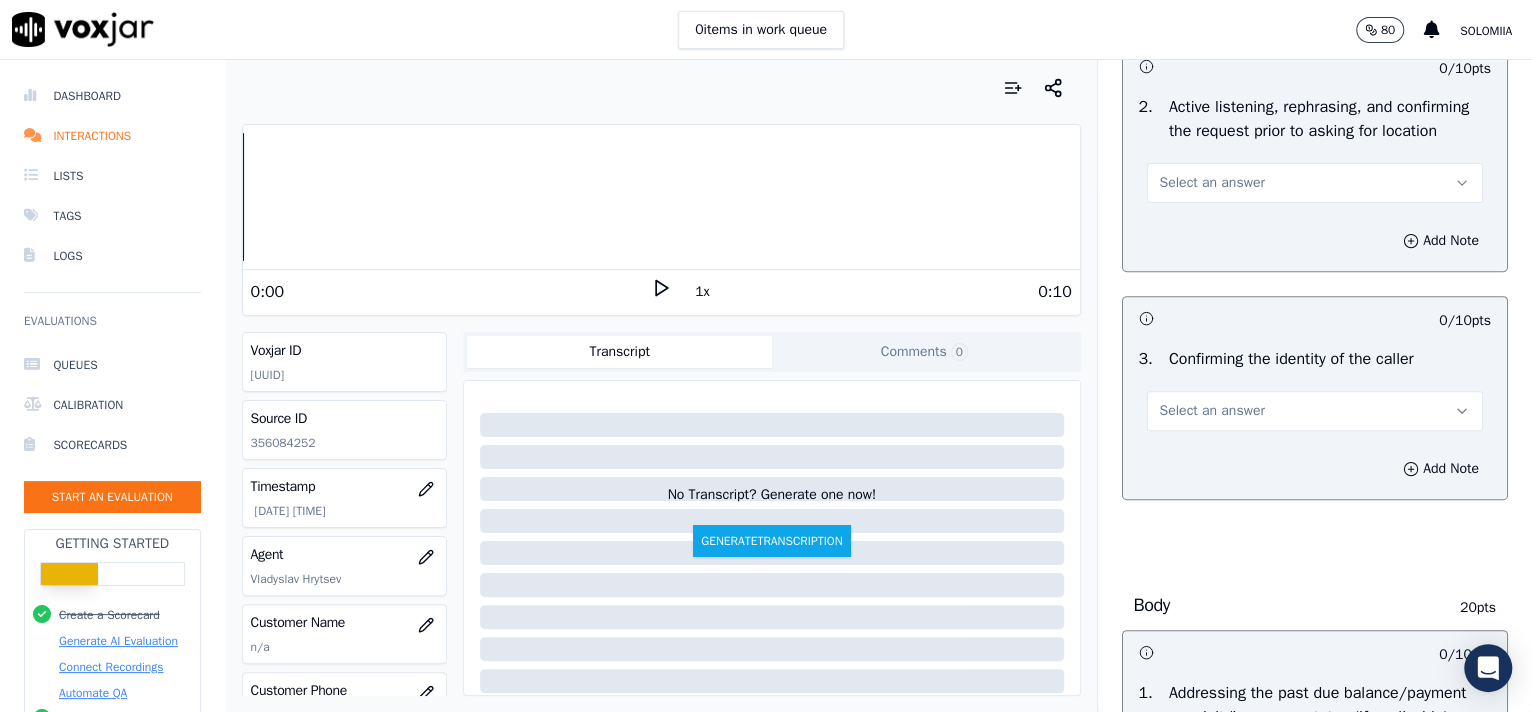 scroll, scrollTop: 385, scrollLeft: 0, axis: vertical 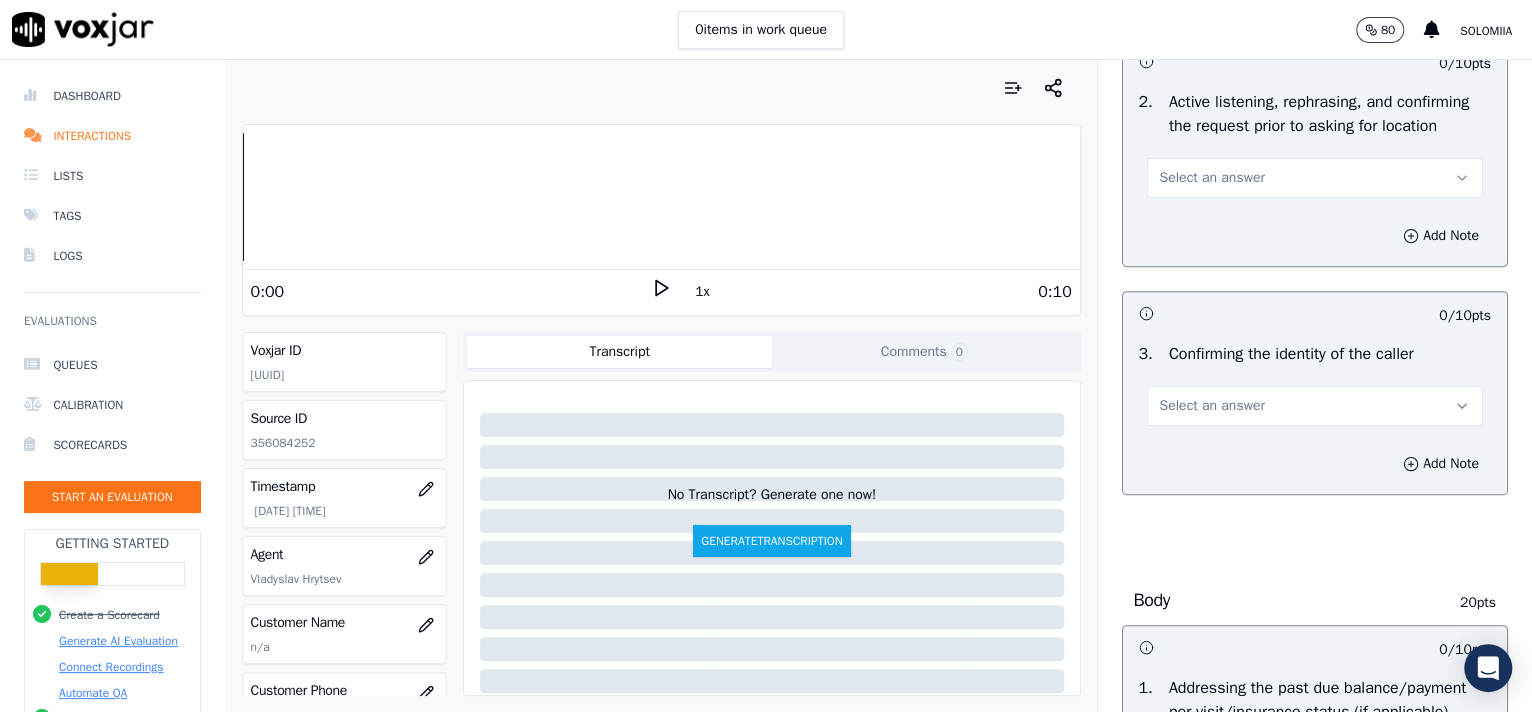 click on "Select an answer" at bounding box center (1212, 178) 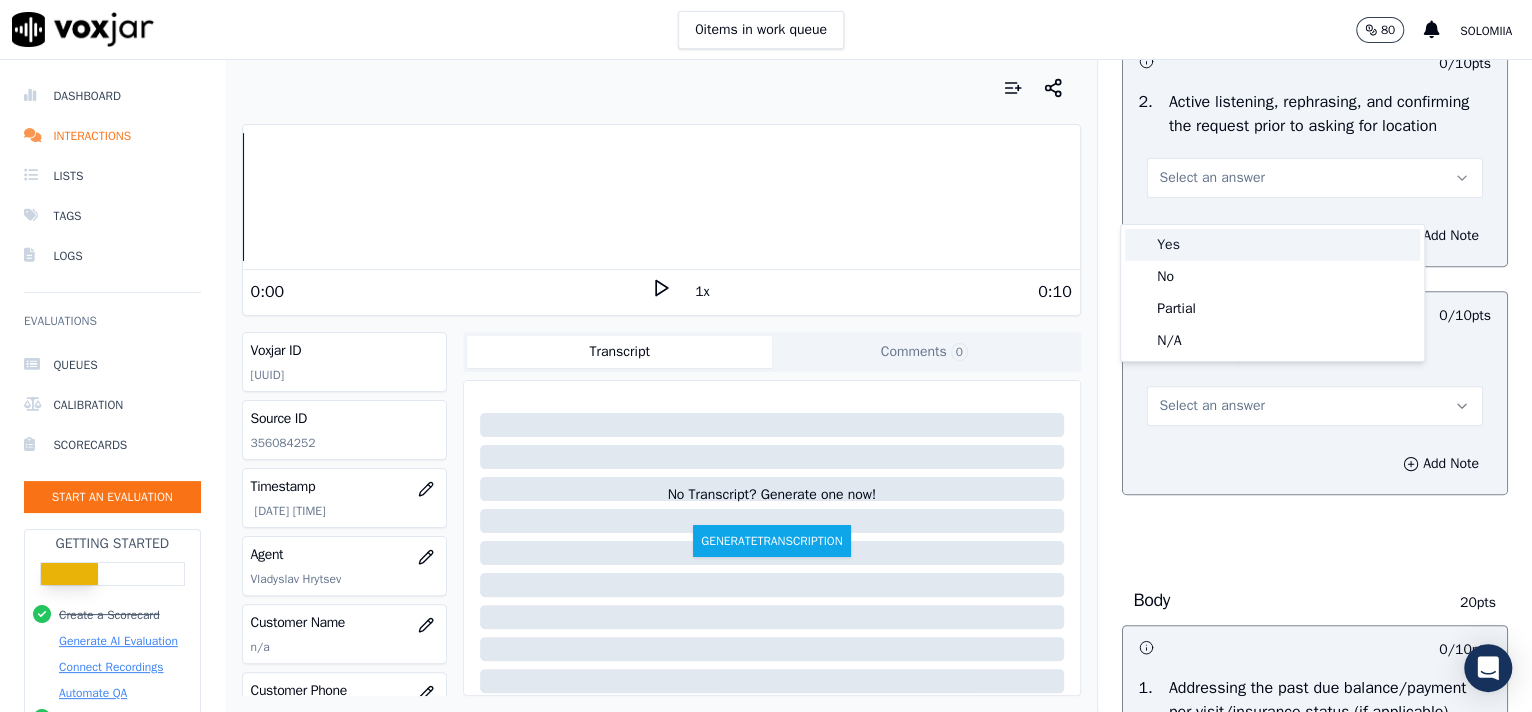 click on "Yes" at bounding box center (1272, 245) 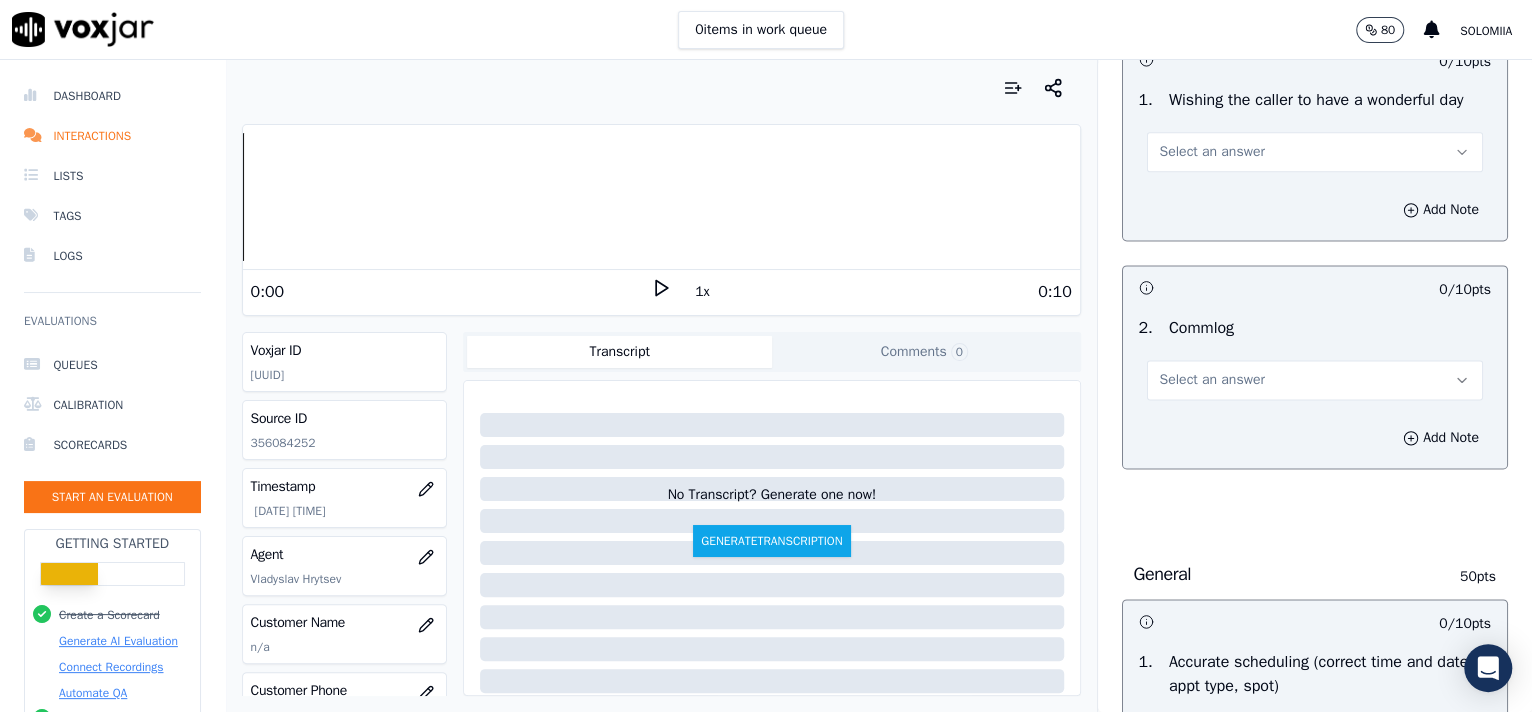 scroll, scrollTop: 3057, scrollLeft: 0, axis: vertical 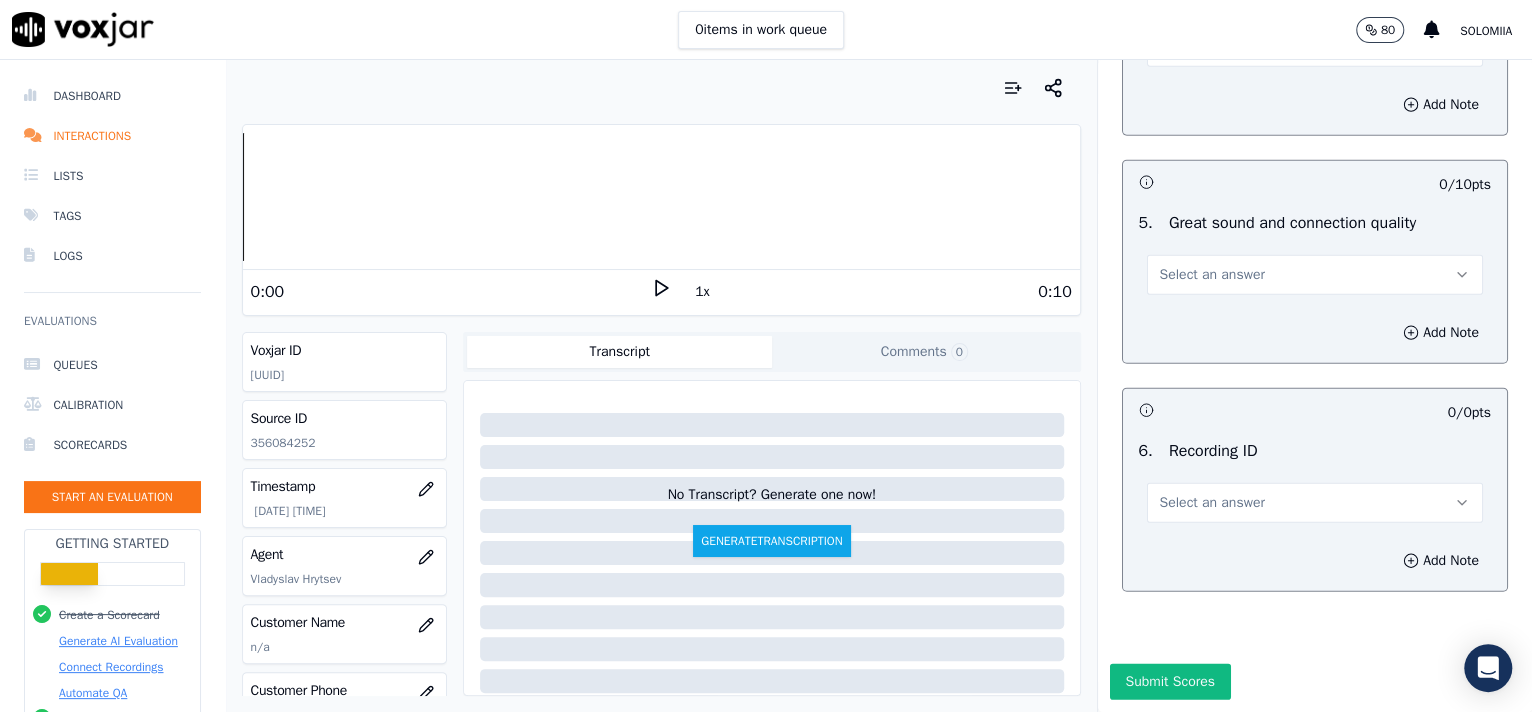 click on "Select an answer" at bounding box center (1212, 503) 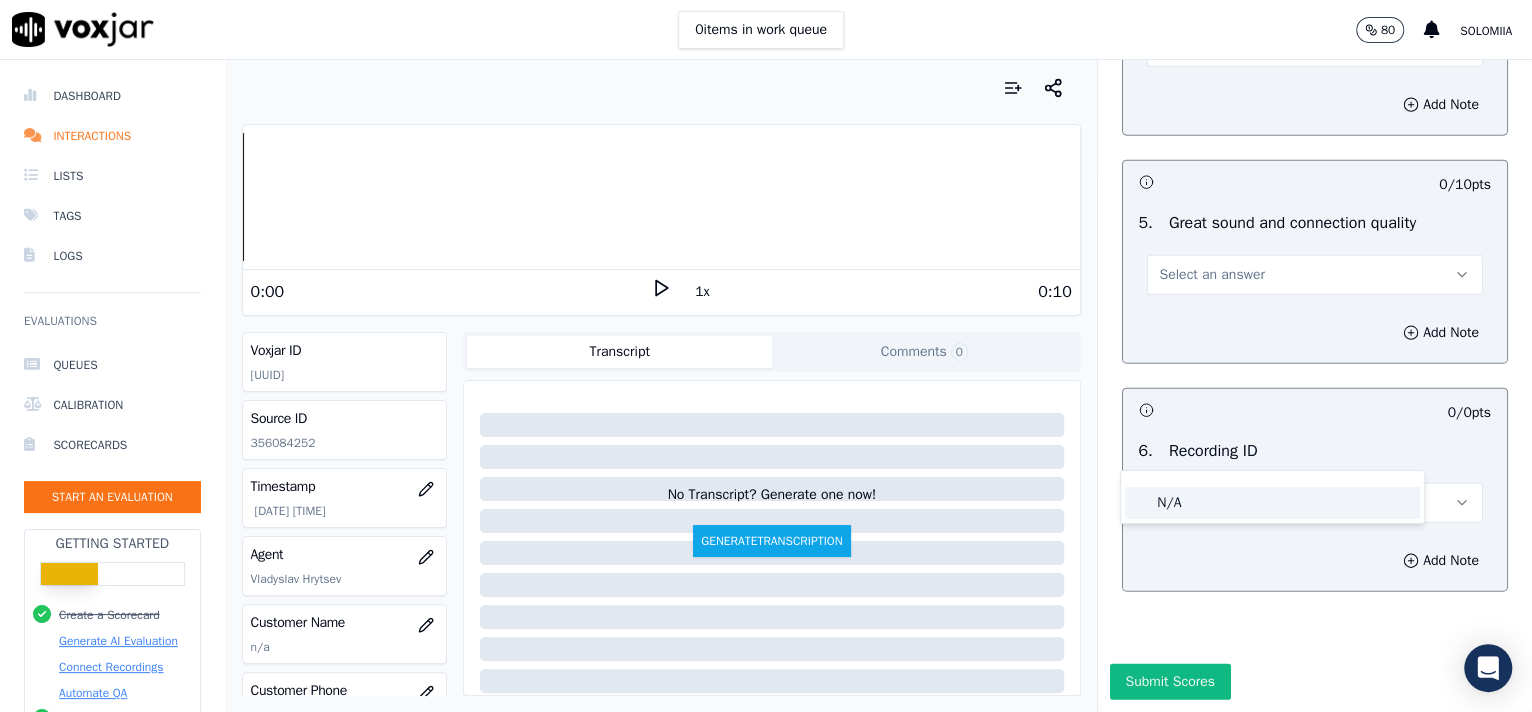 click on "N/A" 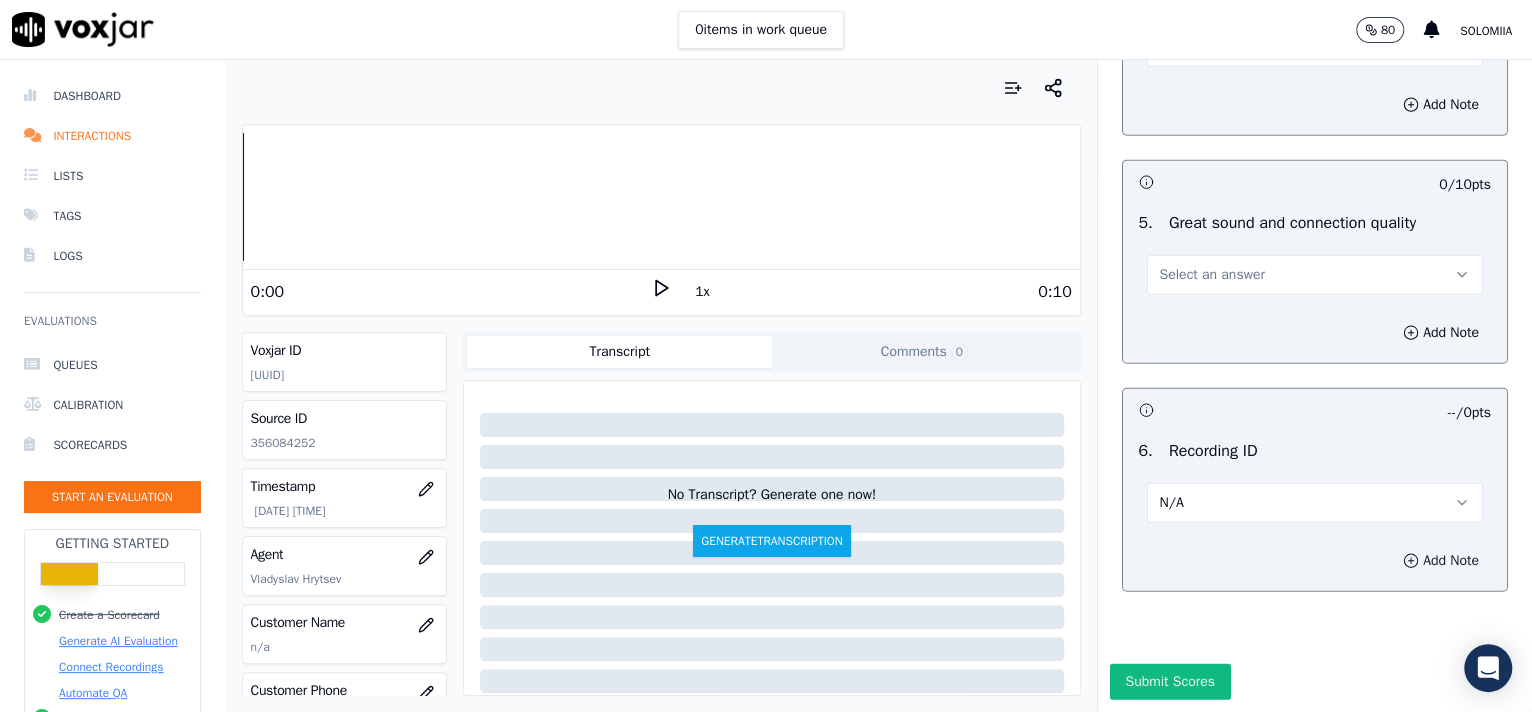click on "Add Note" at bounding box center [1441, 561] 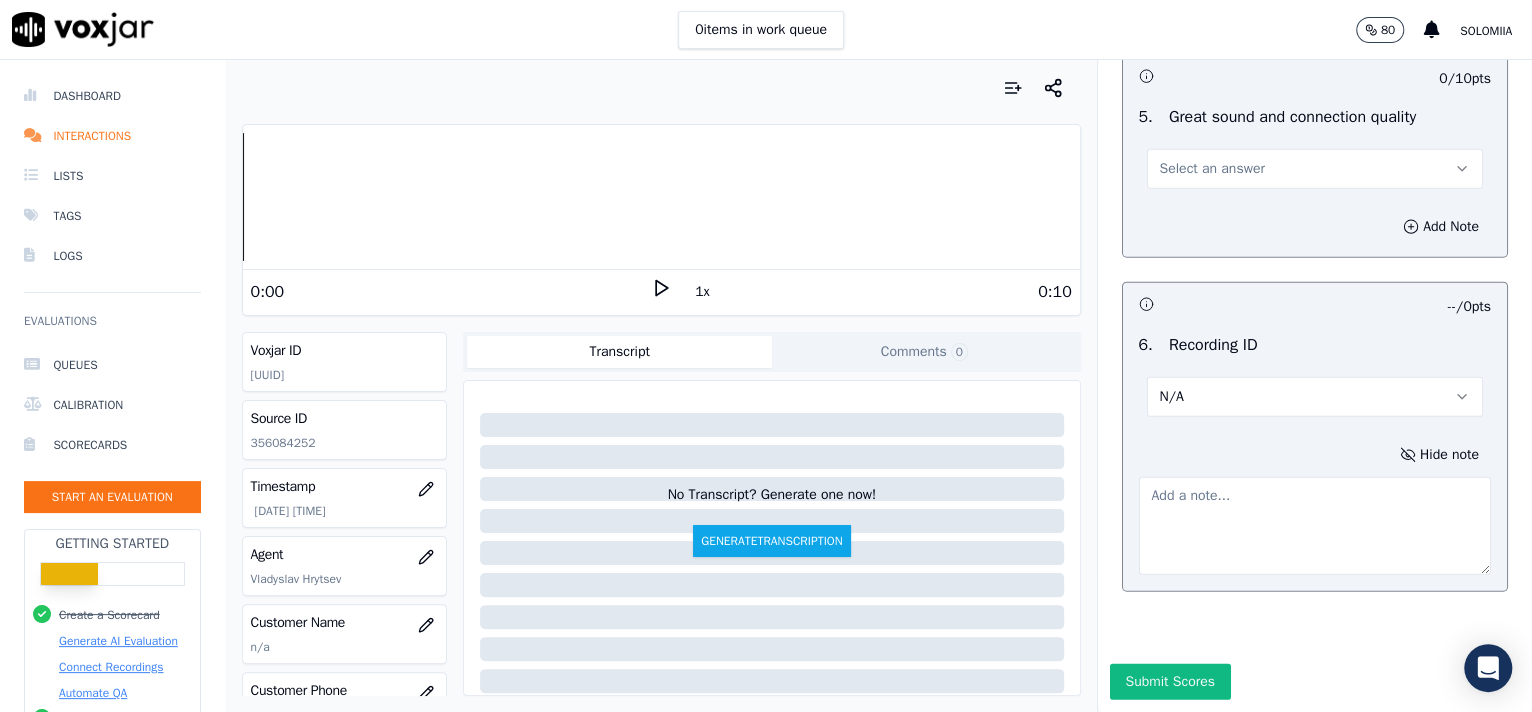 click at bounding box center (1315, 526) 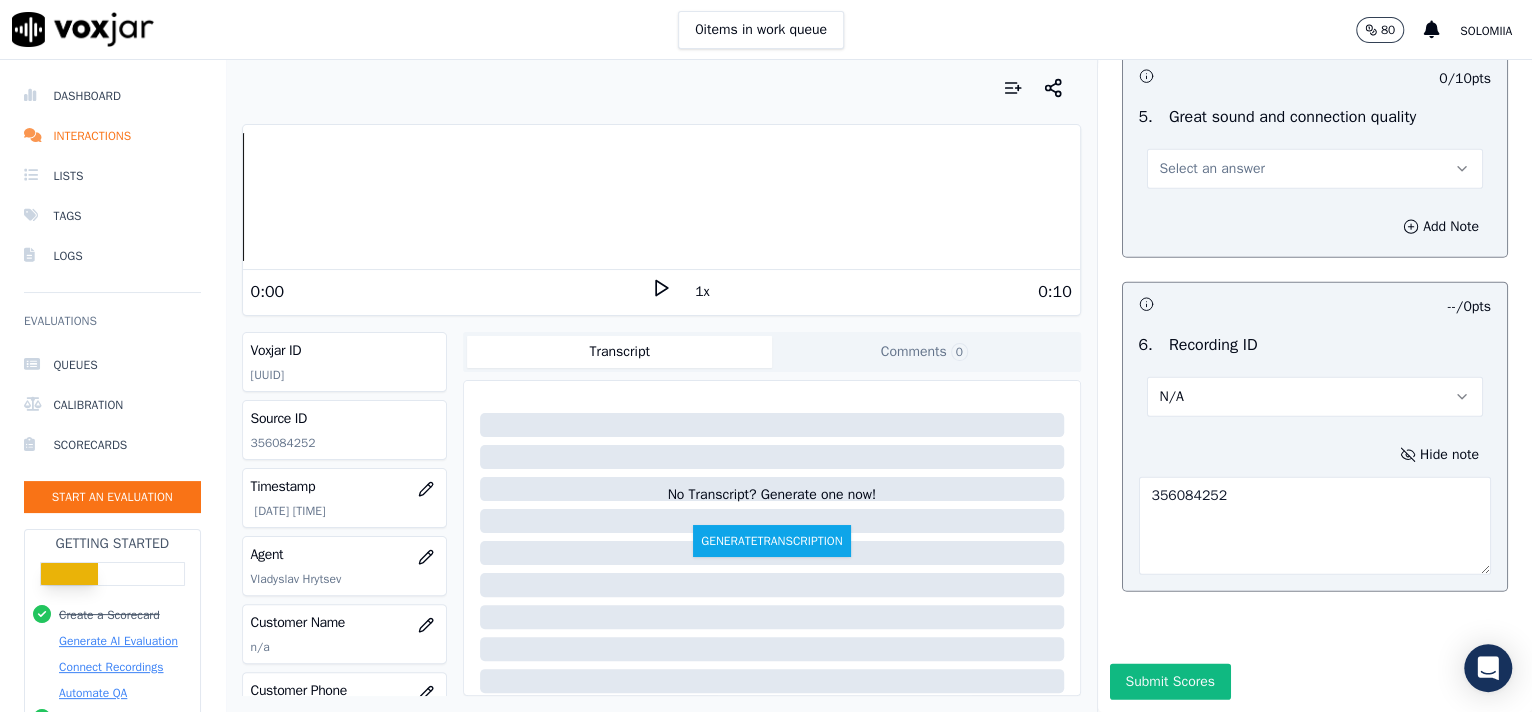 type on "356084252" 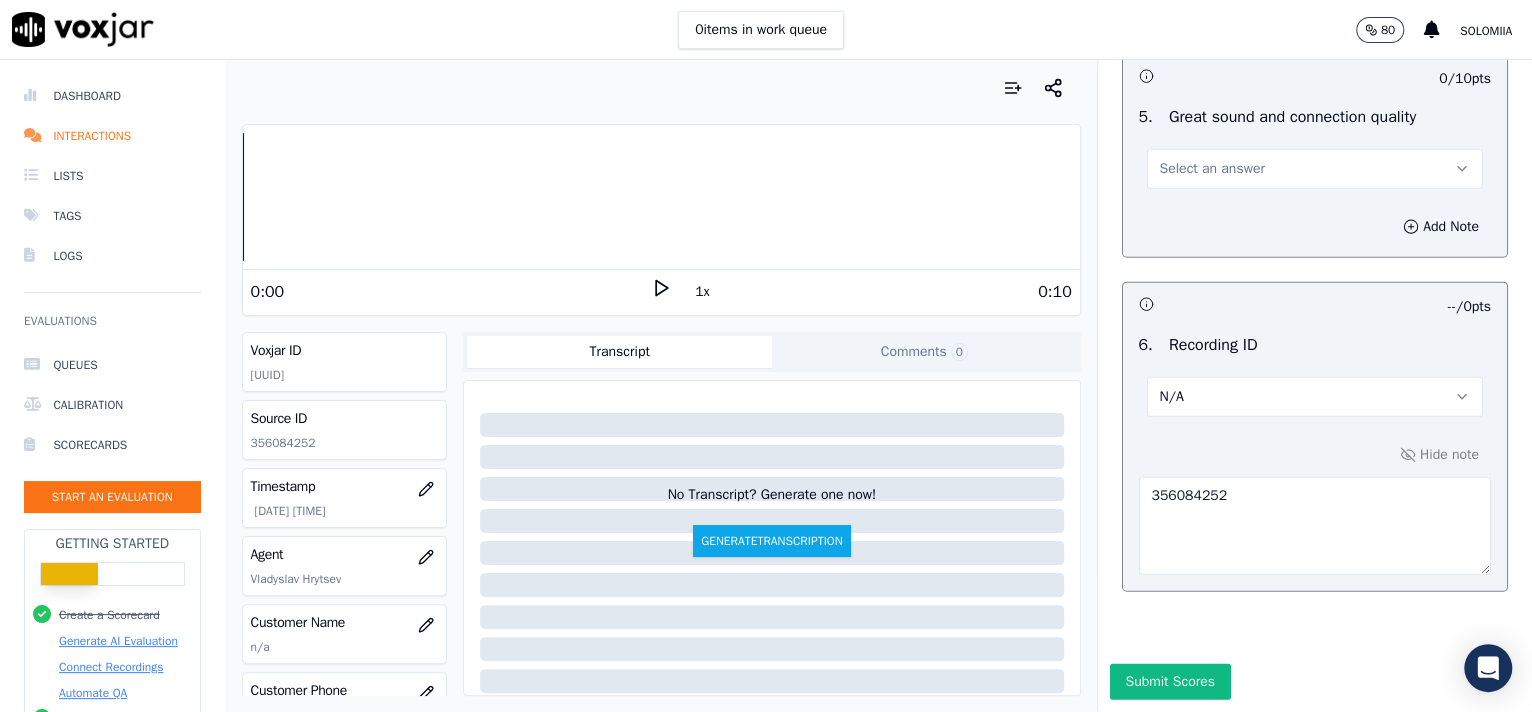 click on "Select an answer" at bounding box center [1315, 169] 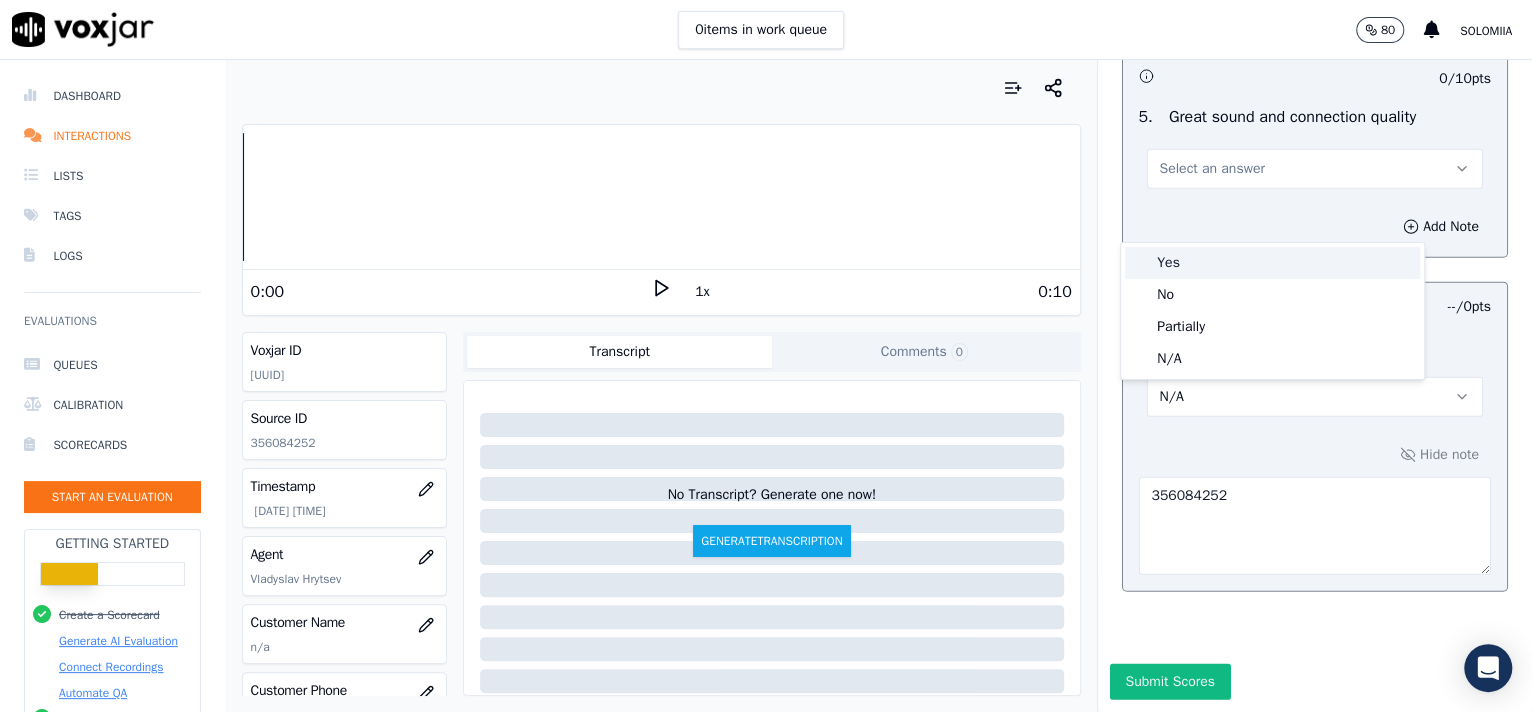 click on "Yes" at bounding box center [1272, 263] 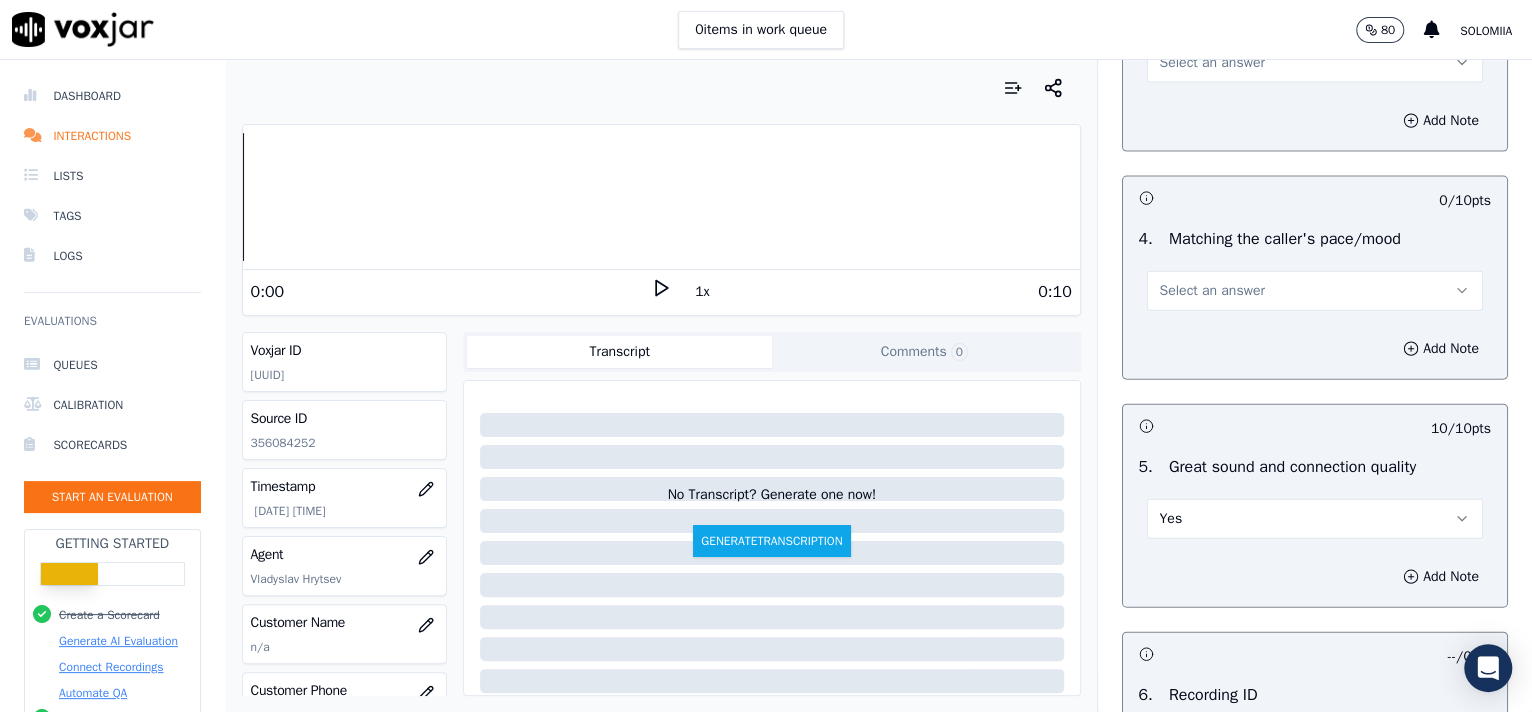 scroll, scrollTop: 2660, scrollLeft: 0, axis: vertical 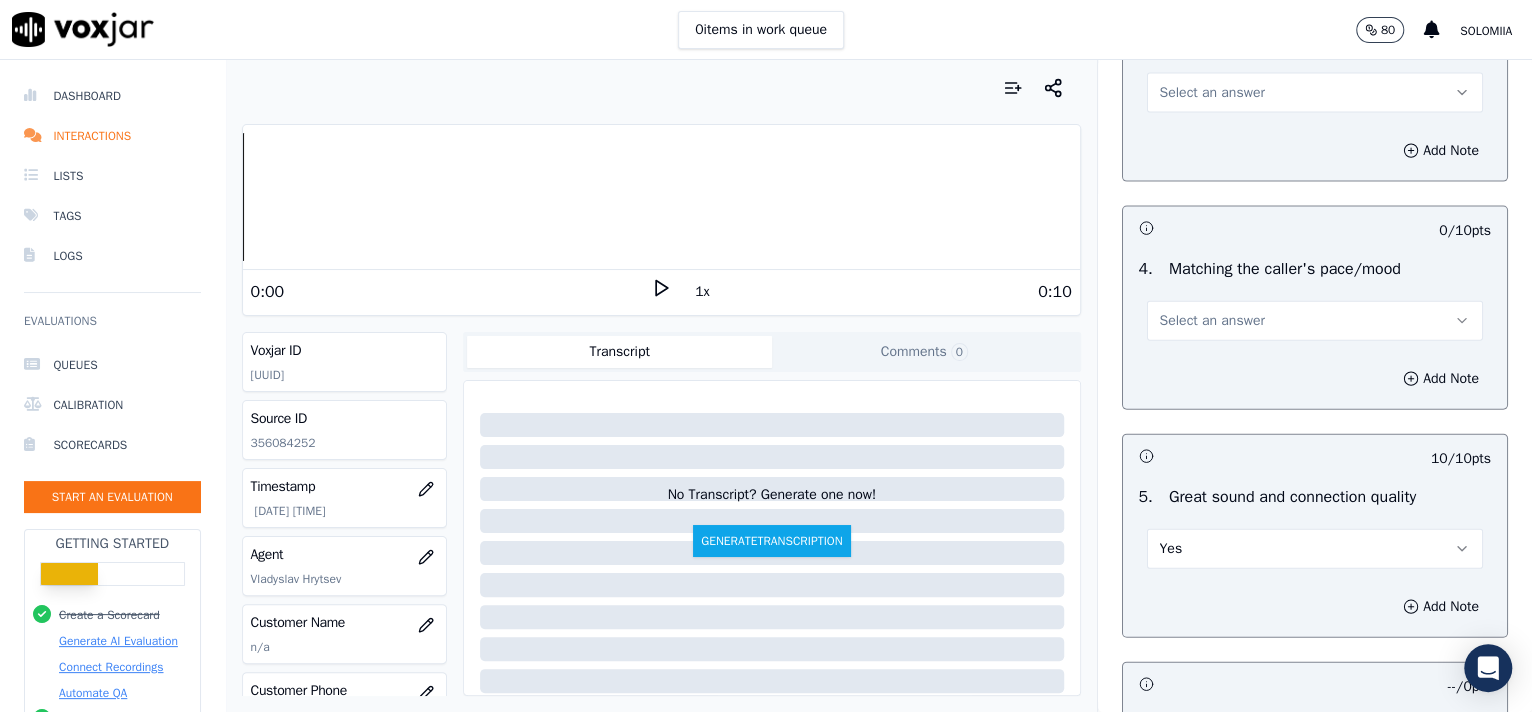 click on "Select an answer" at bounding box center (1212, 321) 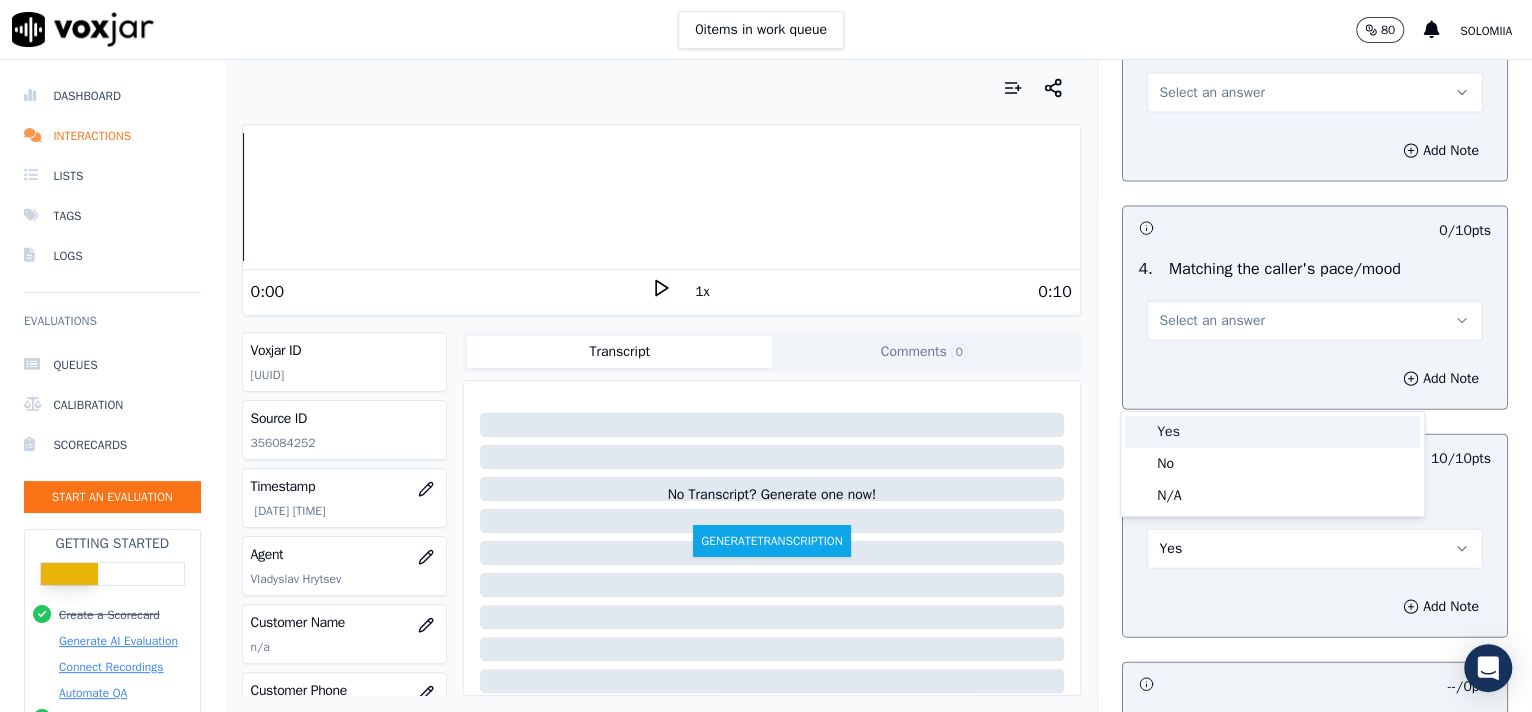 click on "0  items in work queue     80         [NAME]             Dashboard   Interactions   Lists   Tags   Logs       Evaluations     Queues   Calibration   Scorecards   Start an Evaluation     Getting Started       Create a Scorecard     Generate AI Evaluation     Connect Recordings     Automate QA     Invite your team
Report a Bug       2025   Voxjar   TOS   Privacy             Your browser does not support the audio element.   0:00     1x   0:10   Voxjar ID   1fb22e97-d787-47d8-8e20-d4139b2e9603   Source ID   356084252   Timestamp
08/06/2025 08:35 am     Agent
Vladyslav Hrytsev     Customer Name     n/a     Customer Phone     n/a     Tags
No Tags     Source     manualUpload   Type     AUDIO       Transcript   Comments  0   No Transcript? Generate one now!   Generate  Transcription         Add Comment   Scores   Transcript   Metadata   Comments         Human Score   --   0  evaluation s   AI Score   --   0  evaluation s   Calibration Sessions" at bounding box center (766, 356) 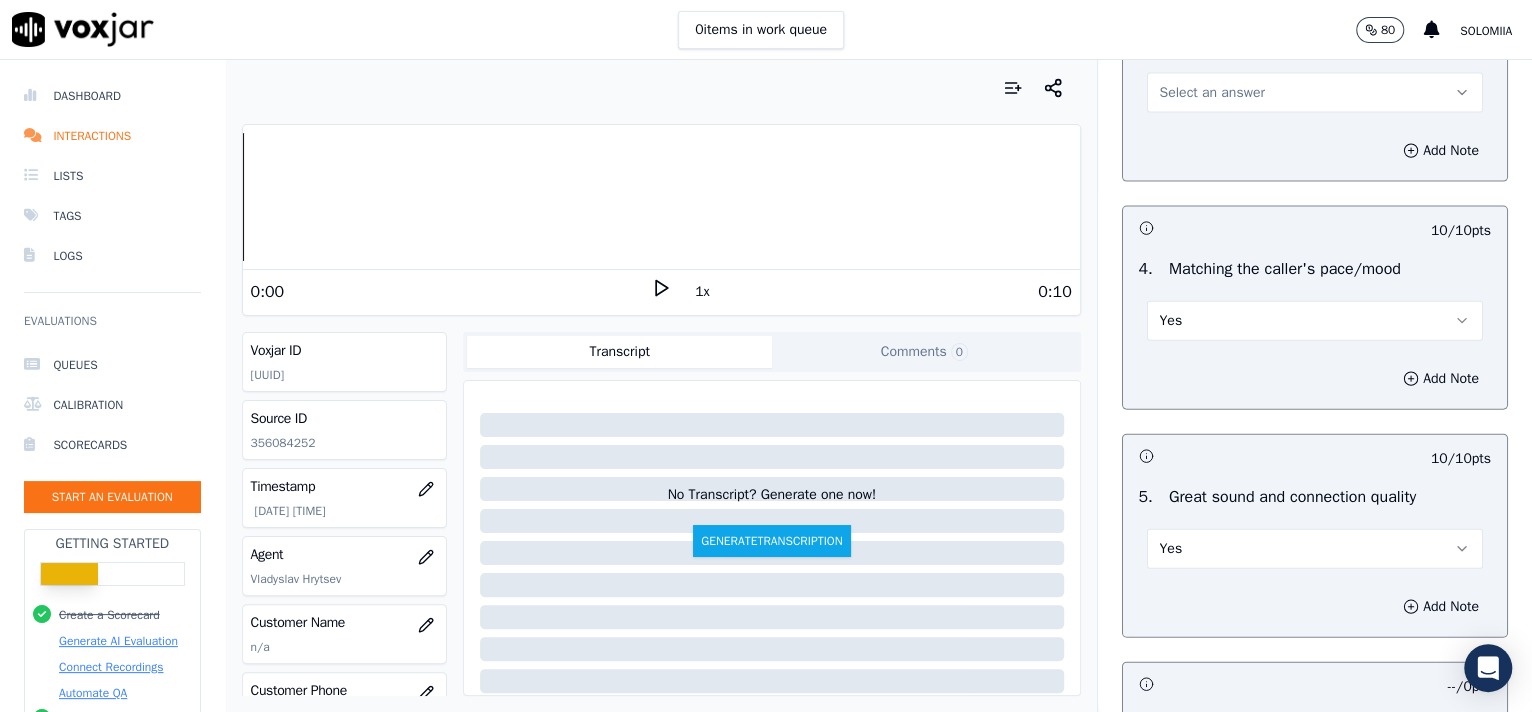 click on "Select an answer" at bounding box center (1212, 93) 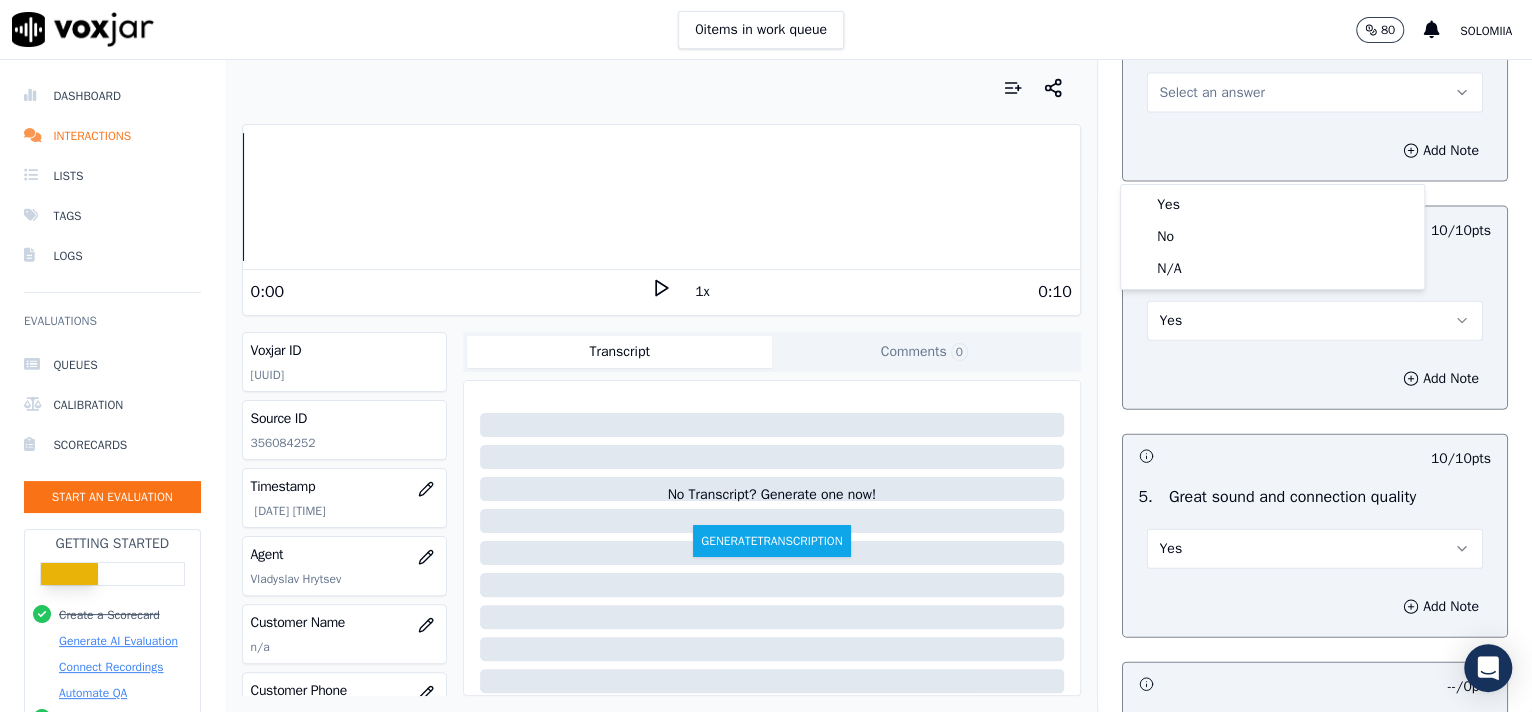 click on "0  items in work queue     80         [NAME]             Dashboard   Interactions   Lists   Tags   Logs       Evaluations     Queues   Calibration   Scorecards   Start an Evaluation     Getting Started       Create a Scorecard     Generate AI Evaluation     Connect Recordings     Automate QA     Invite your team
Report a Bug       2025   Voxjar   TOS   Privacy             Your browser does not support the audio element.   0:00     1x   0:10   Voxjar ID   1fb22e97-d787-47d8-8e20-d4139b2e9603   Source ID   356084252   Timestamp
08/06/2025 08:35 am     Agent
Vladyslav Hrytsev     Customer Name     n/a     Customer Phone     n/a     Tags
No Tags     Source     manualUpload   Type     AUDIO       Transcript   Comments  0   No Transcript? Generate one now!   Generate  Transcription         Add Comment   Scores   Transcript   Metadata   Comments         Human Score   --   0  evaluation s   AI Score   --   0  evaluation s   Calibration Sessions" at bounding box center (766, 356) 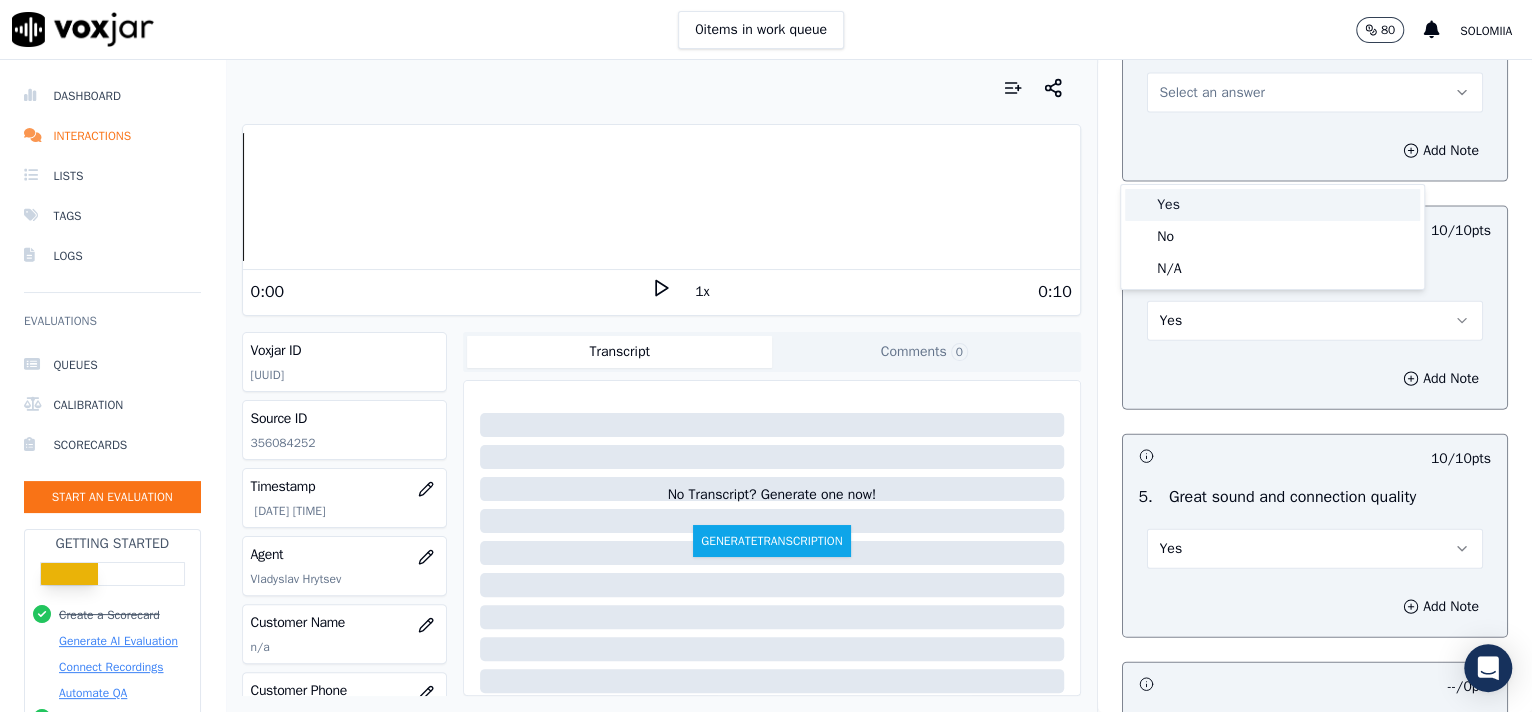 click on "Yes" at bounding box center (1272, 205) 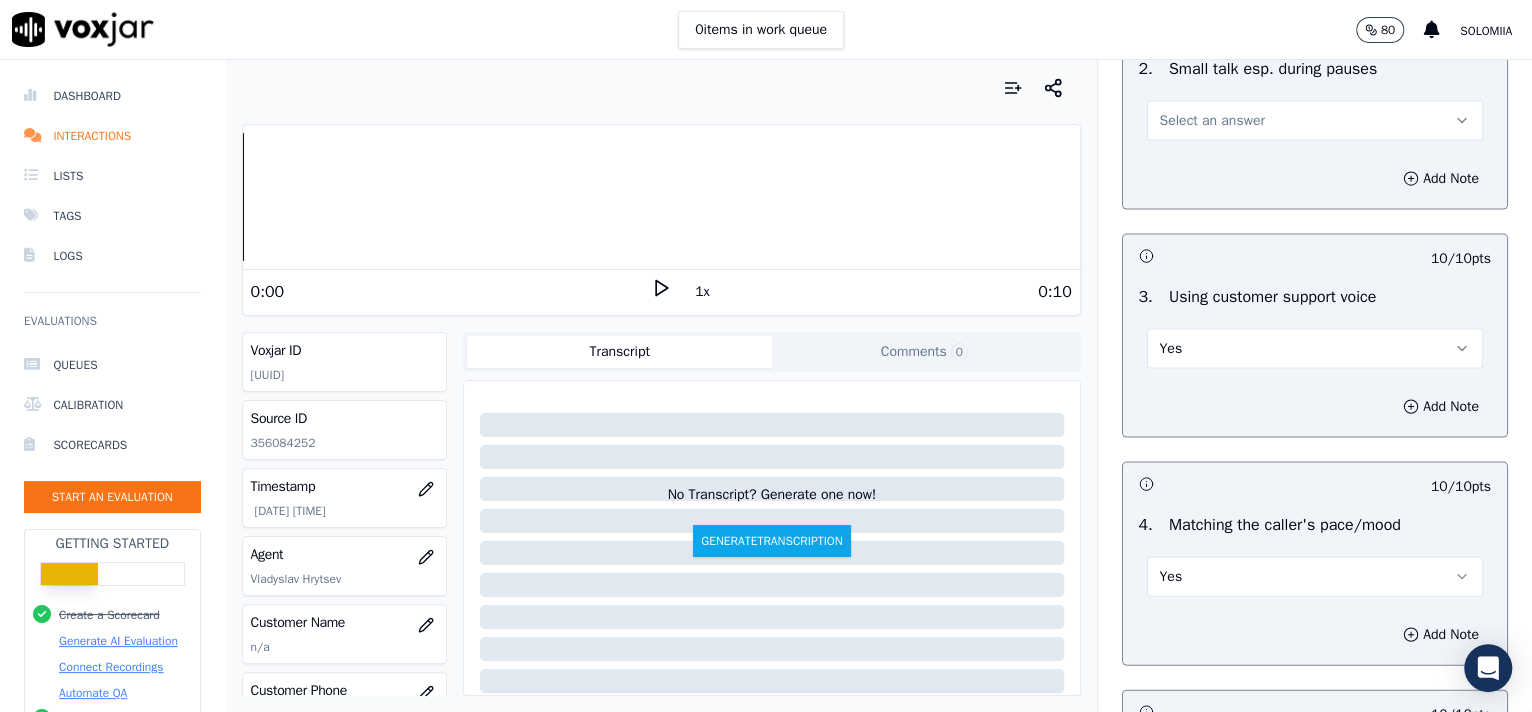 scroll, scrollTop: 2287, scrollLeft: 0, axis: vertical 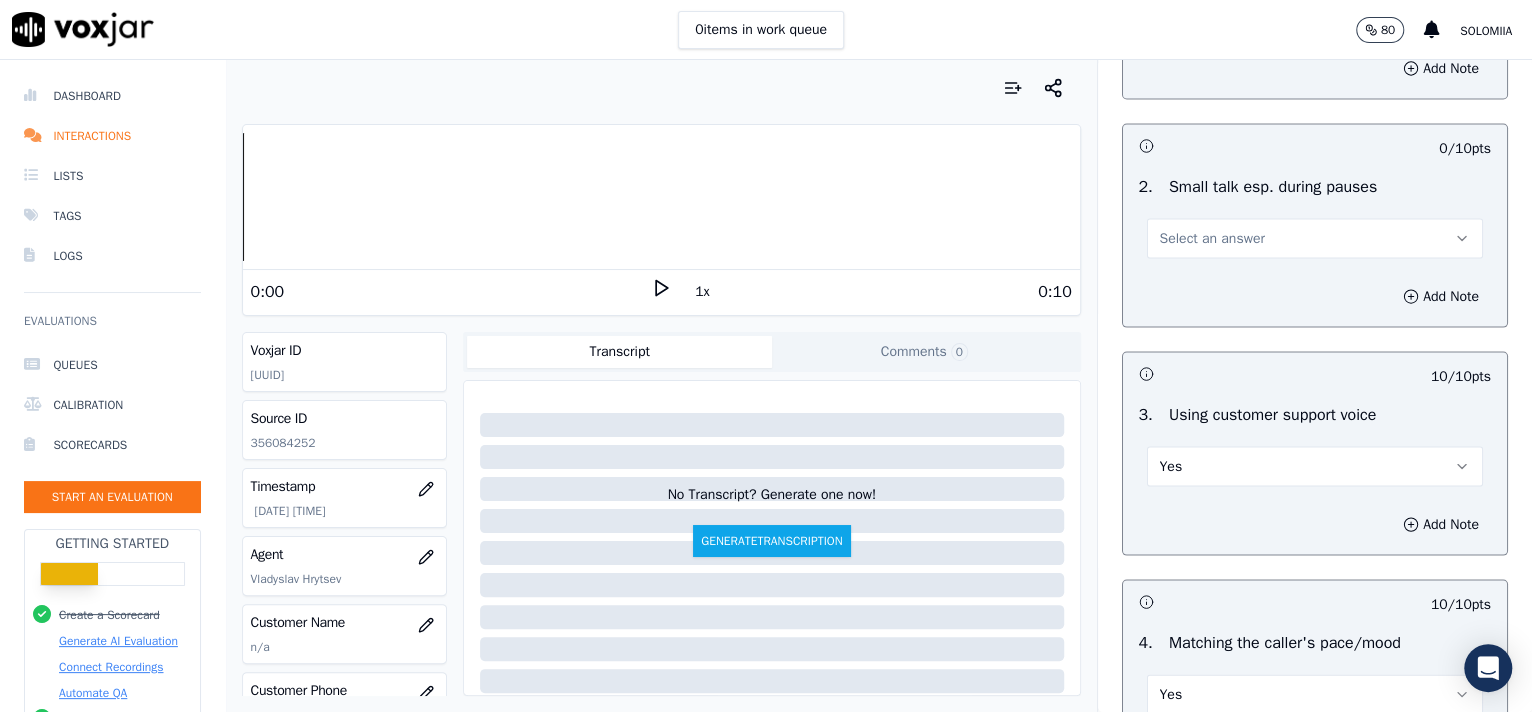 click on "Select an answer" at bounding box center (1212, 238) 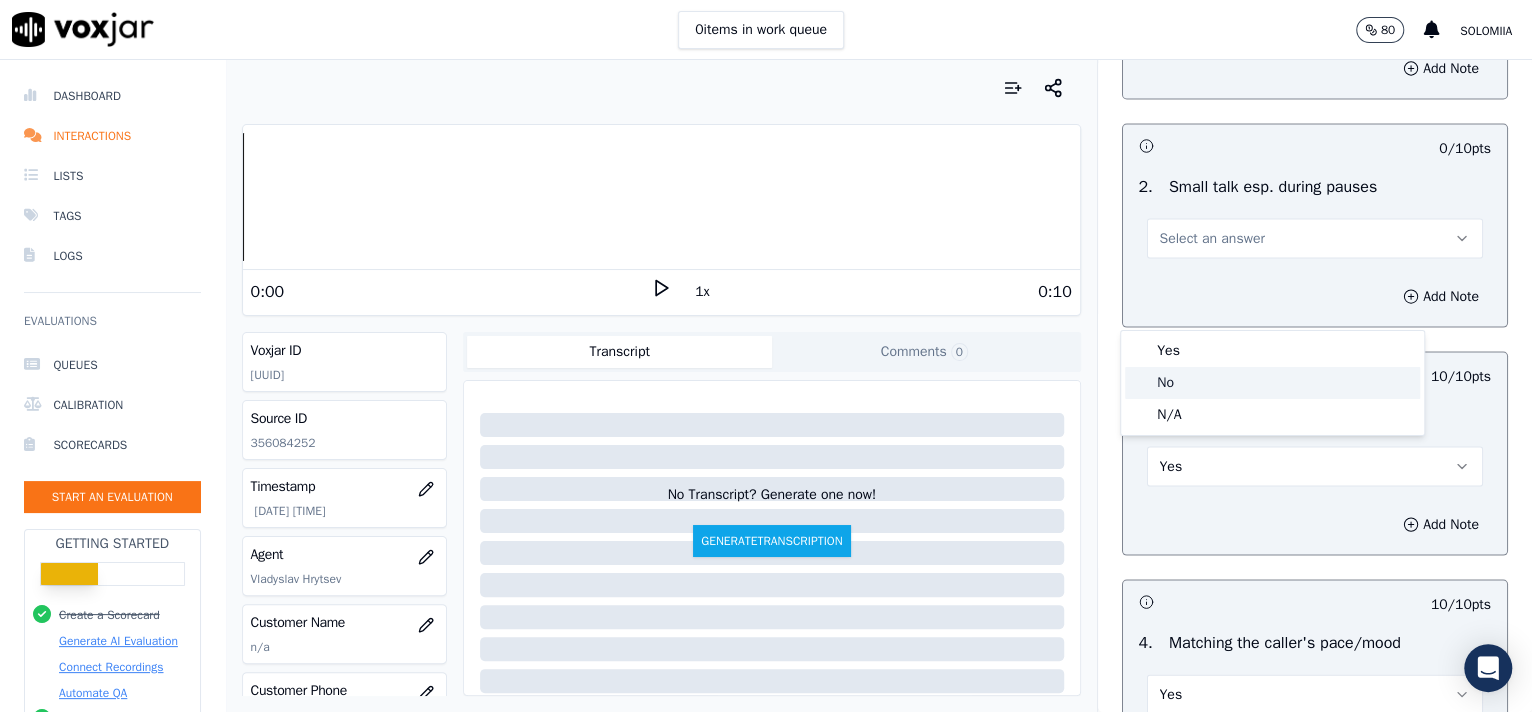 click on "No" 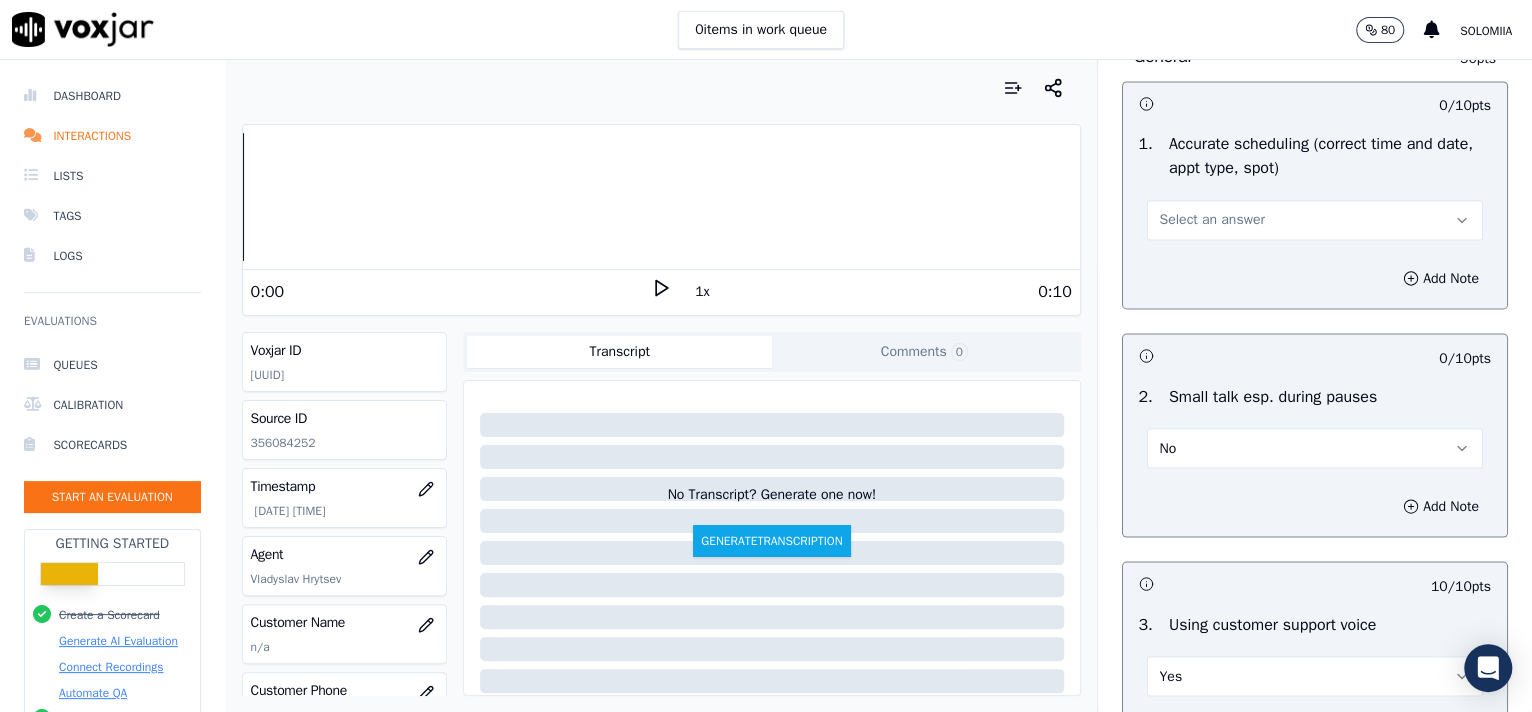 scroll, scrollTop: 2013, scrollLeft: 0, axis: vertical 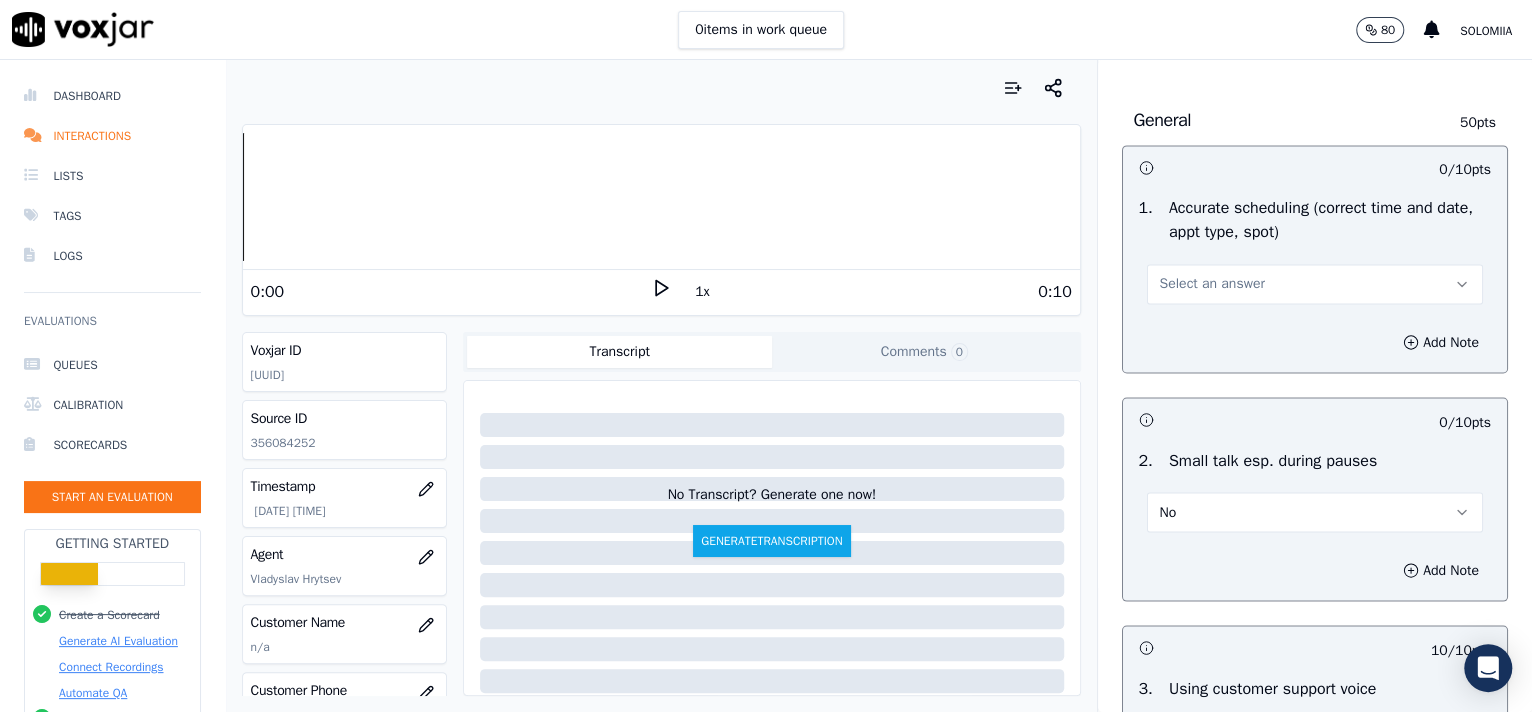 click on "Select an answer" at bounding box center (1212, 284) 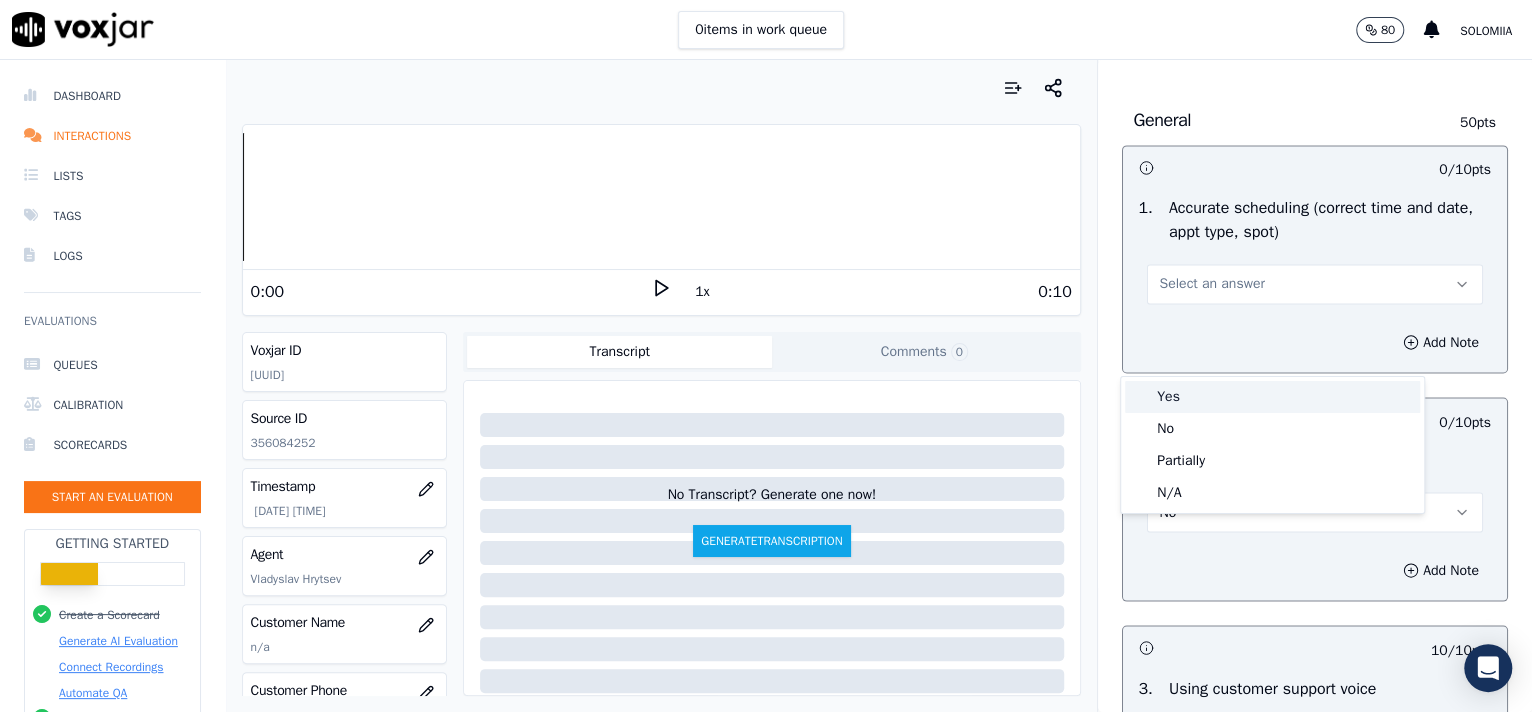 click on "Yes" at bounding box center [1272, 397] 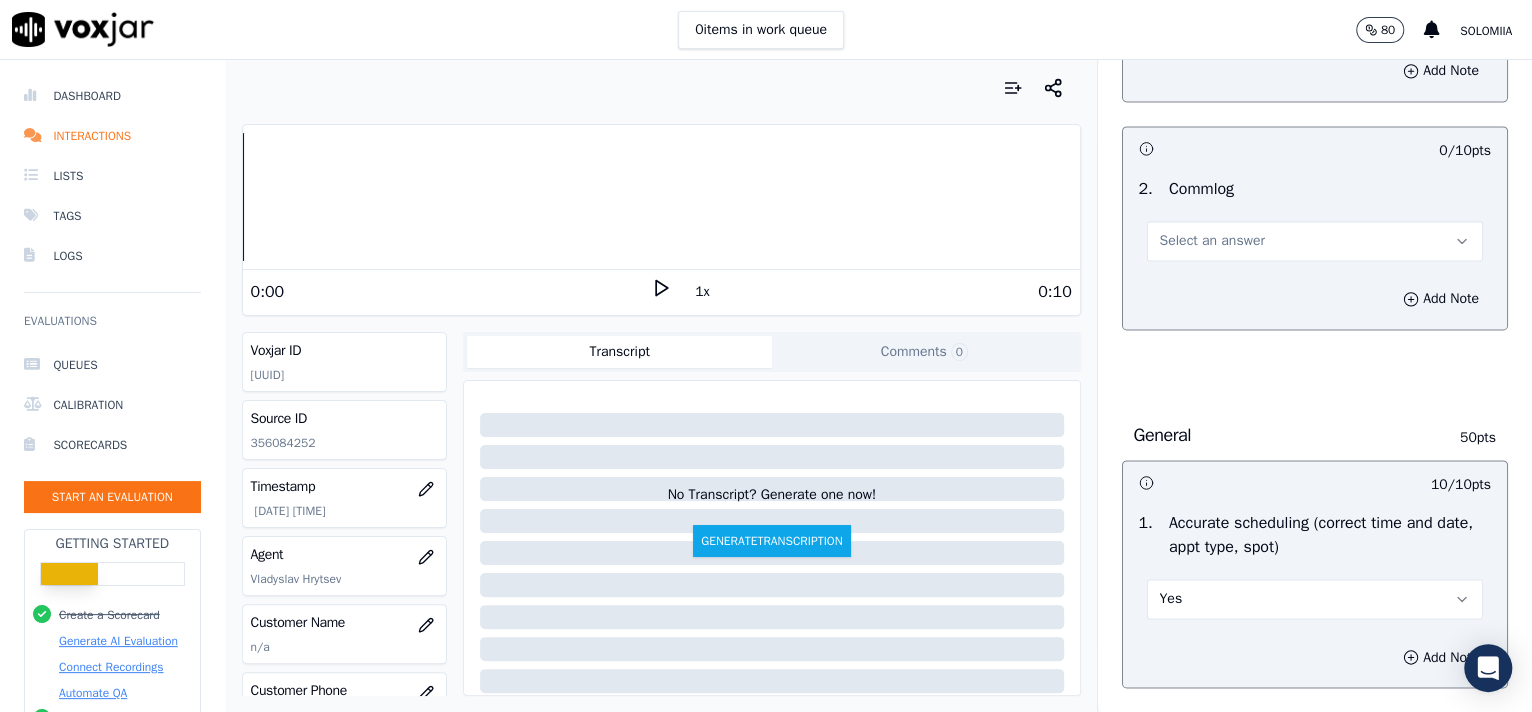 scroll, scrollTop: 1628, scrollLeft: 0, axis: vertical 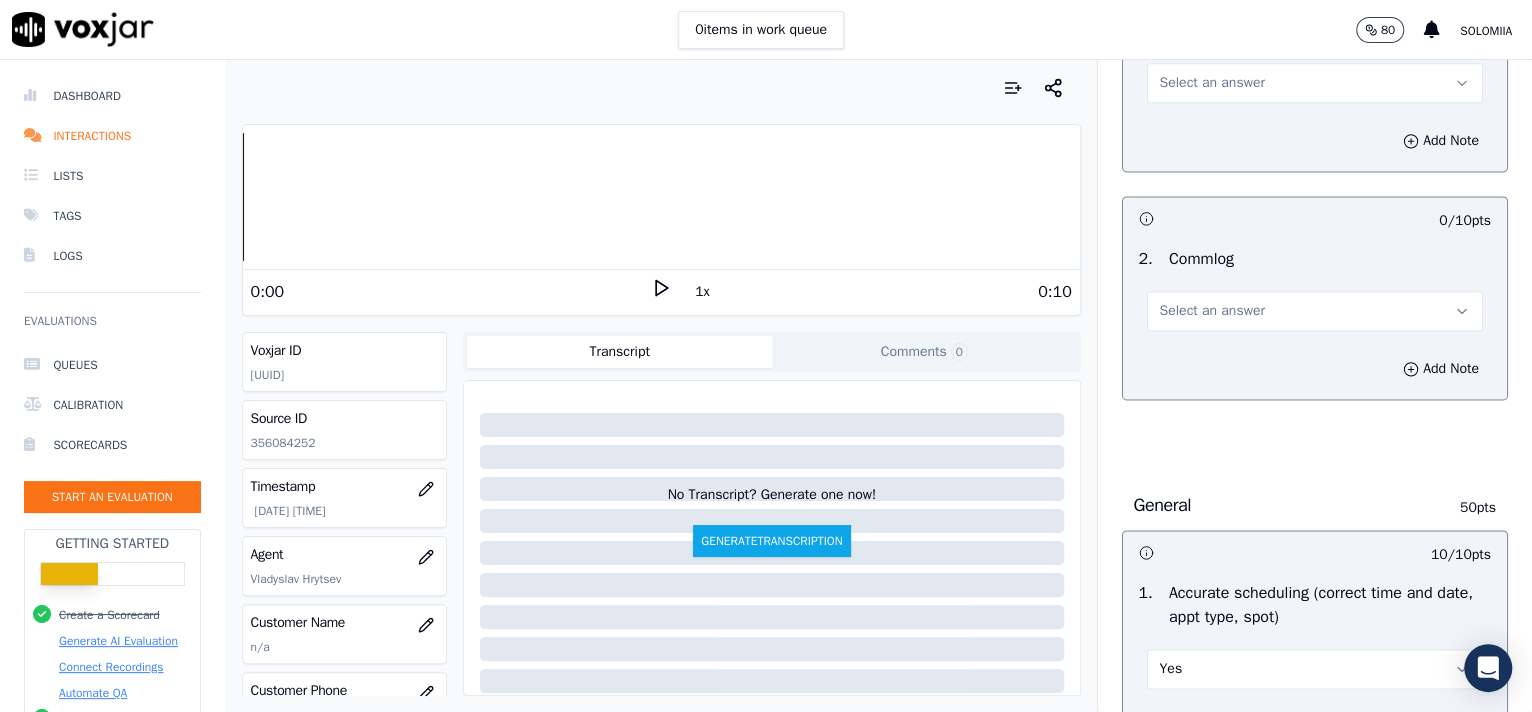 click on "Select an answer" at bounding box center [1315, 311] 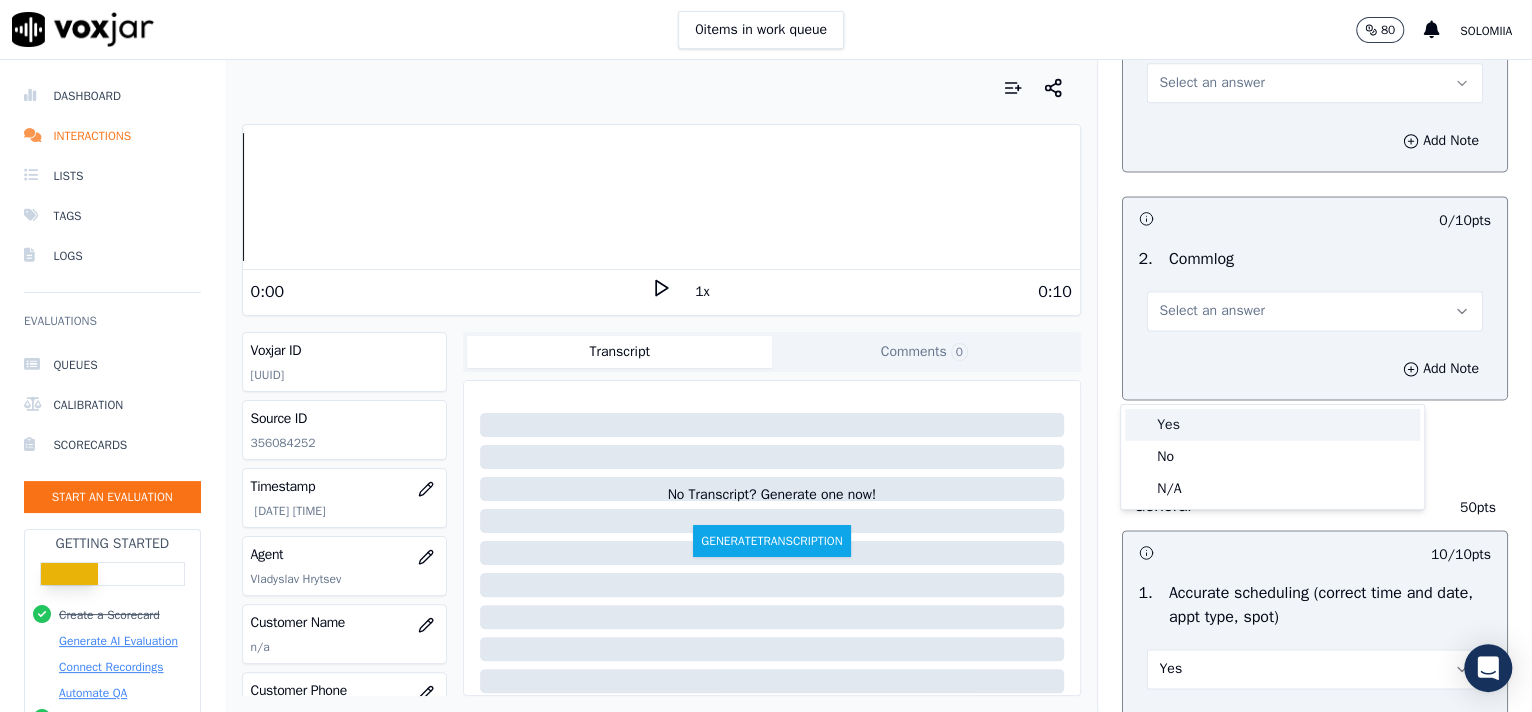 click on "Yes" at bounding box center (1272, 425) 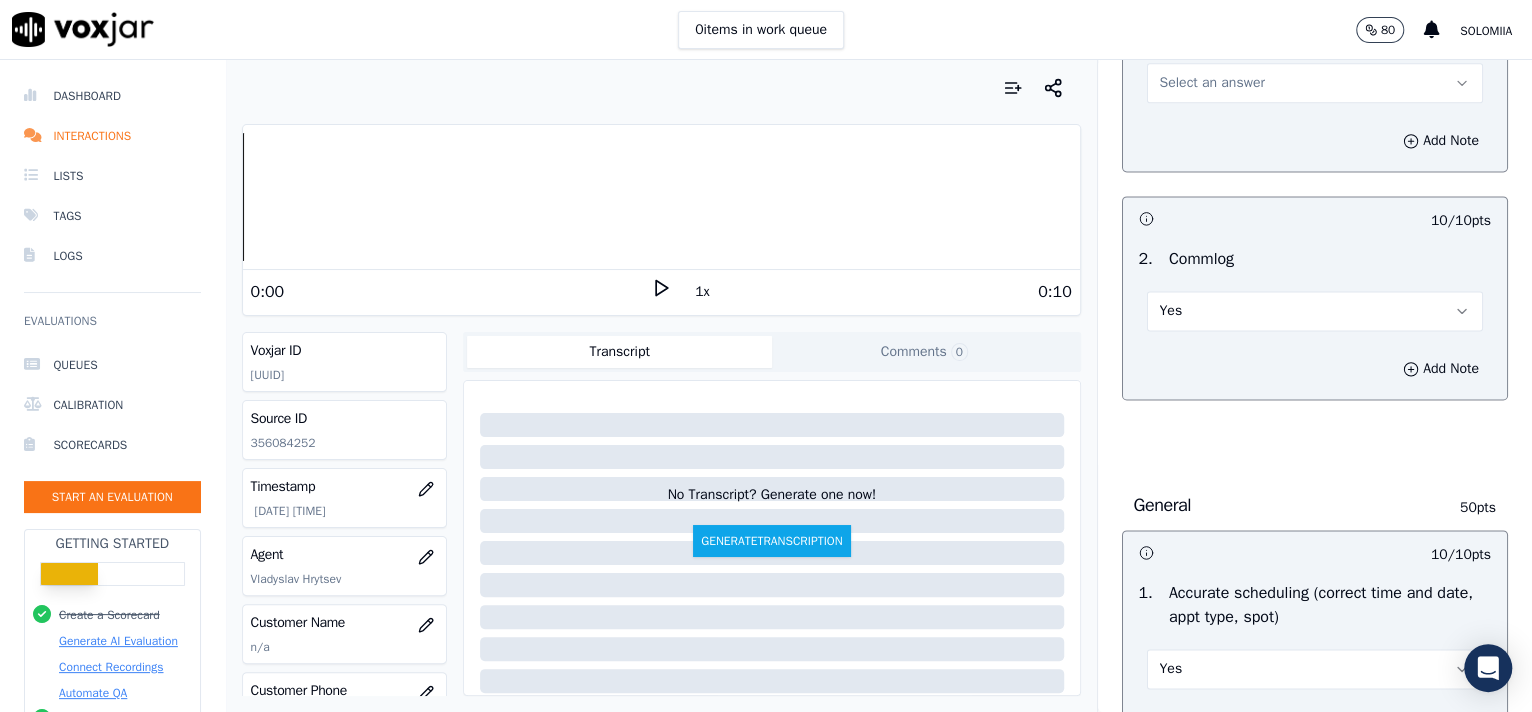 scroll, scrollTop: 1370, scrollLeft: 0, axis: vertical 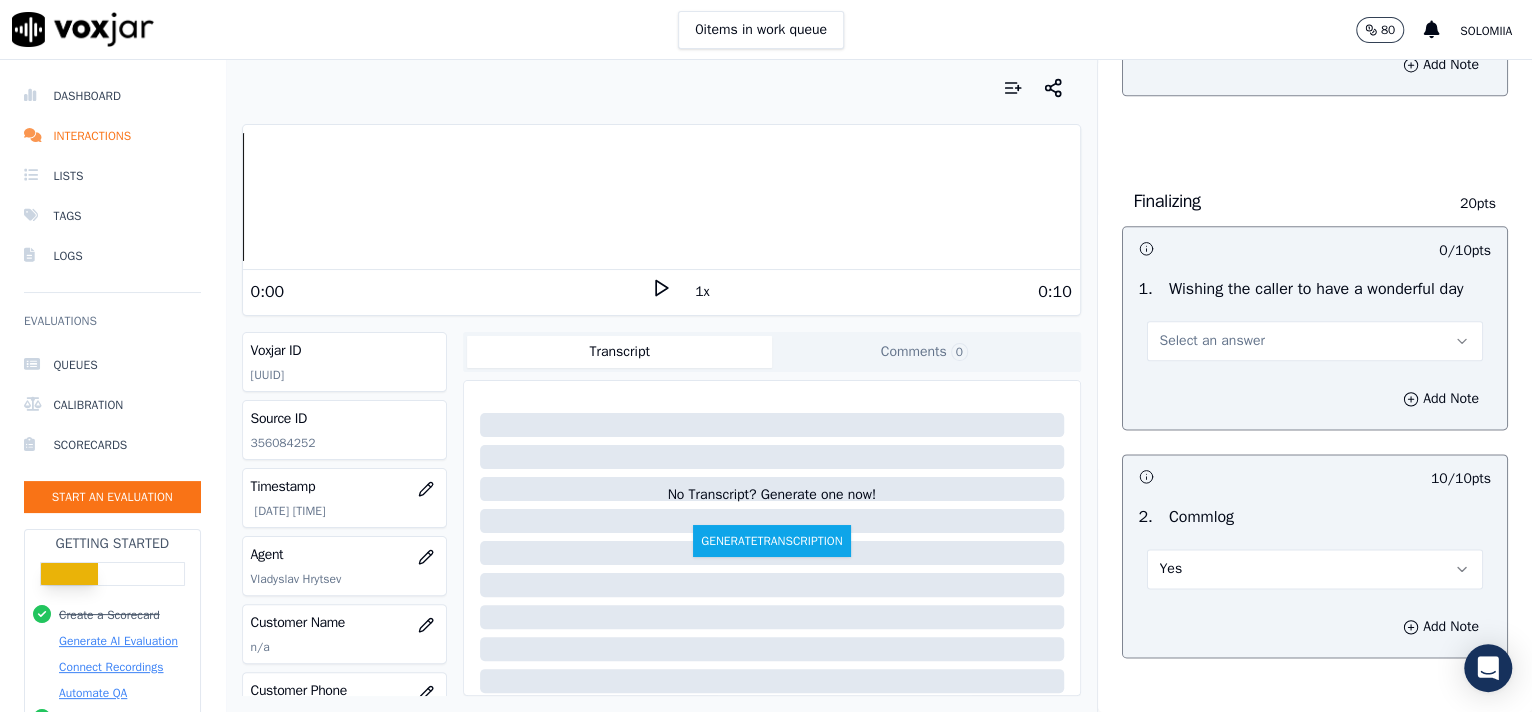 click on "Select an answer" at bounding box center [1212, 341] 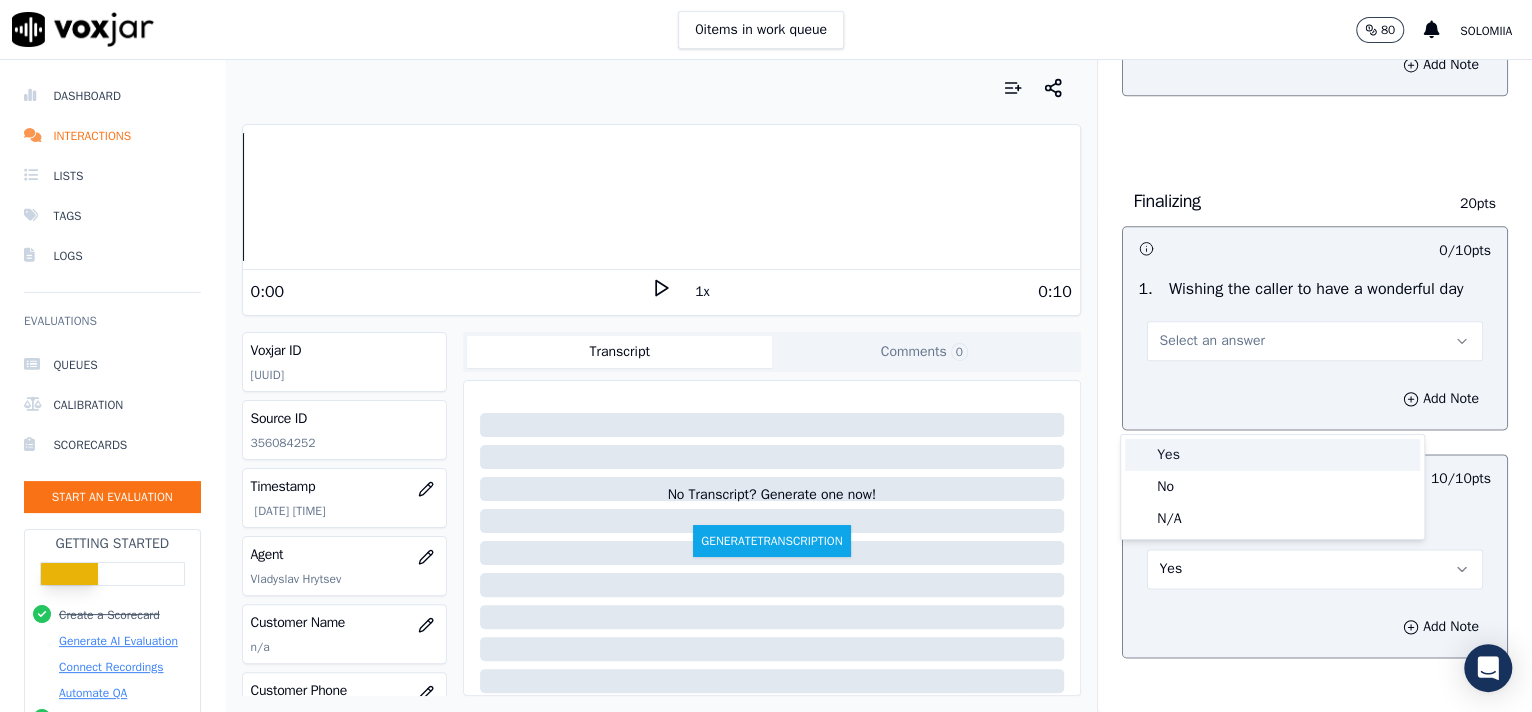 click on "Yes" at bounding box center (1272, 455) 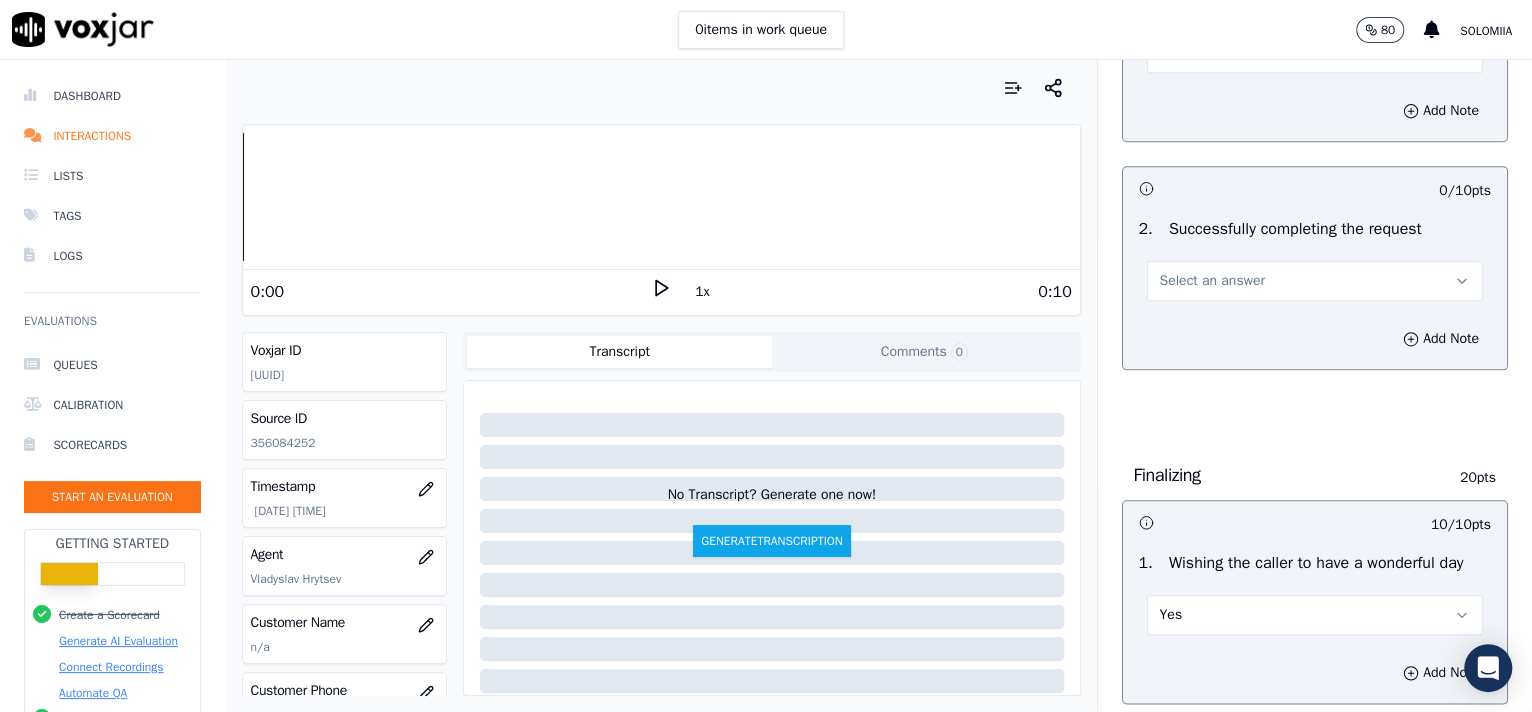 scroll, scrollTop: 1055, scrollLeft: 0, axis: vertical 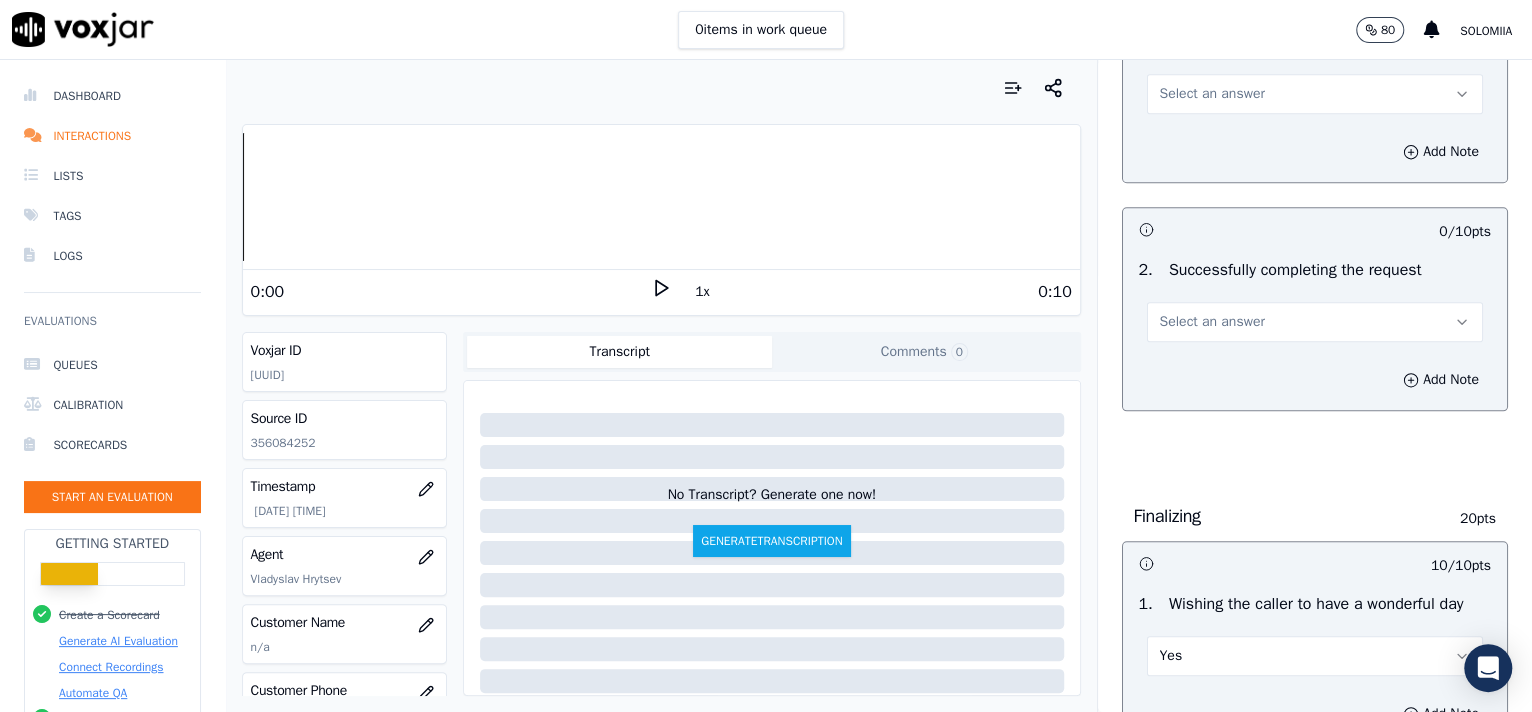 click on "Select an answer" at bounding box center (1315, 322) 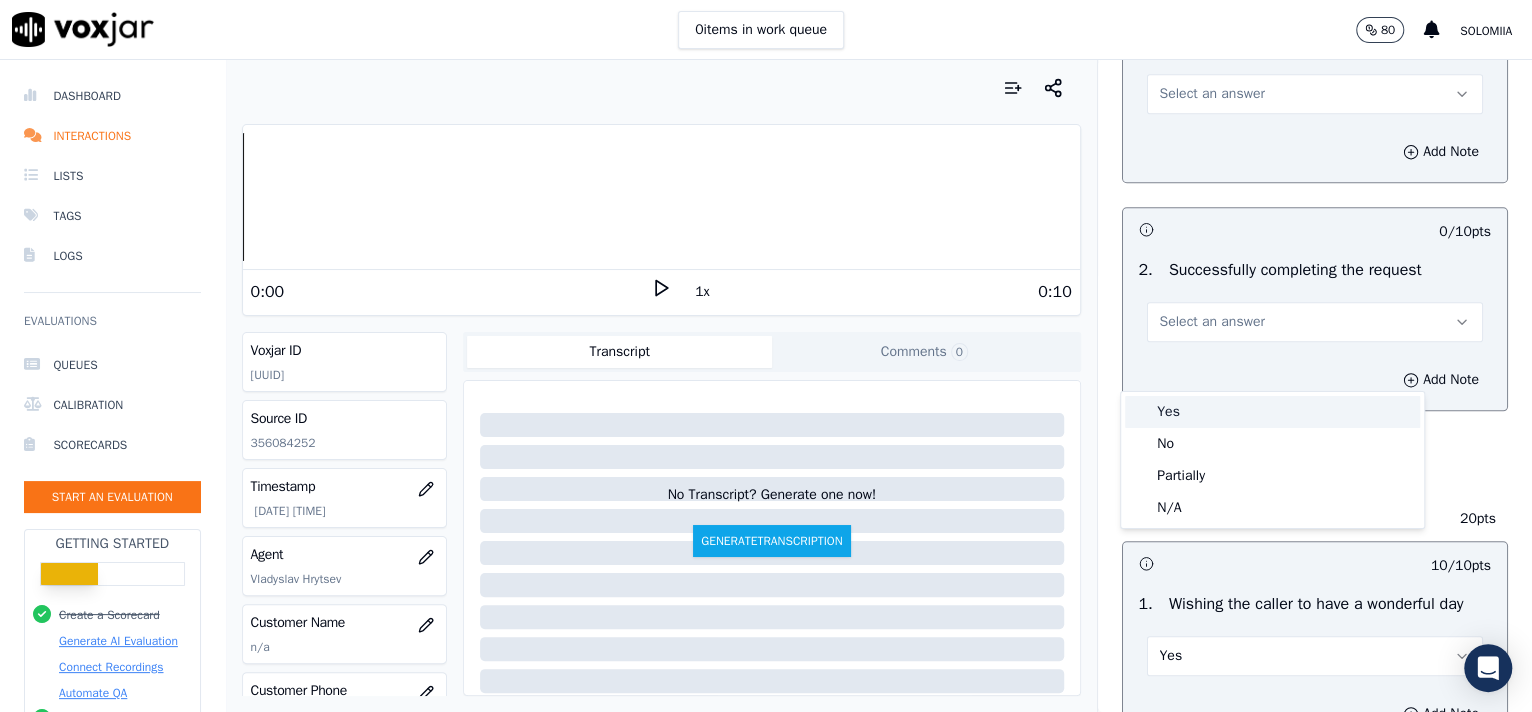 click on "Yes" at bounding box center (1272, 412) 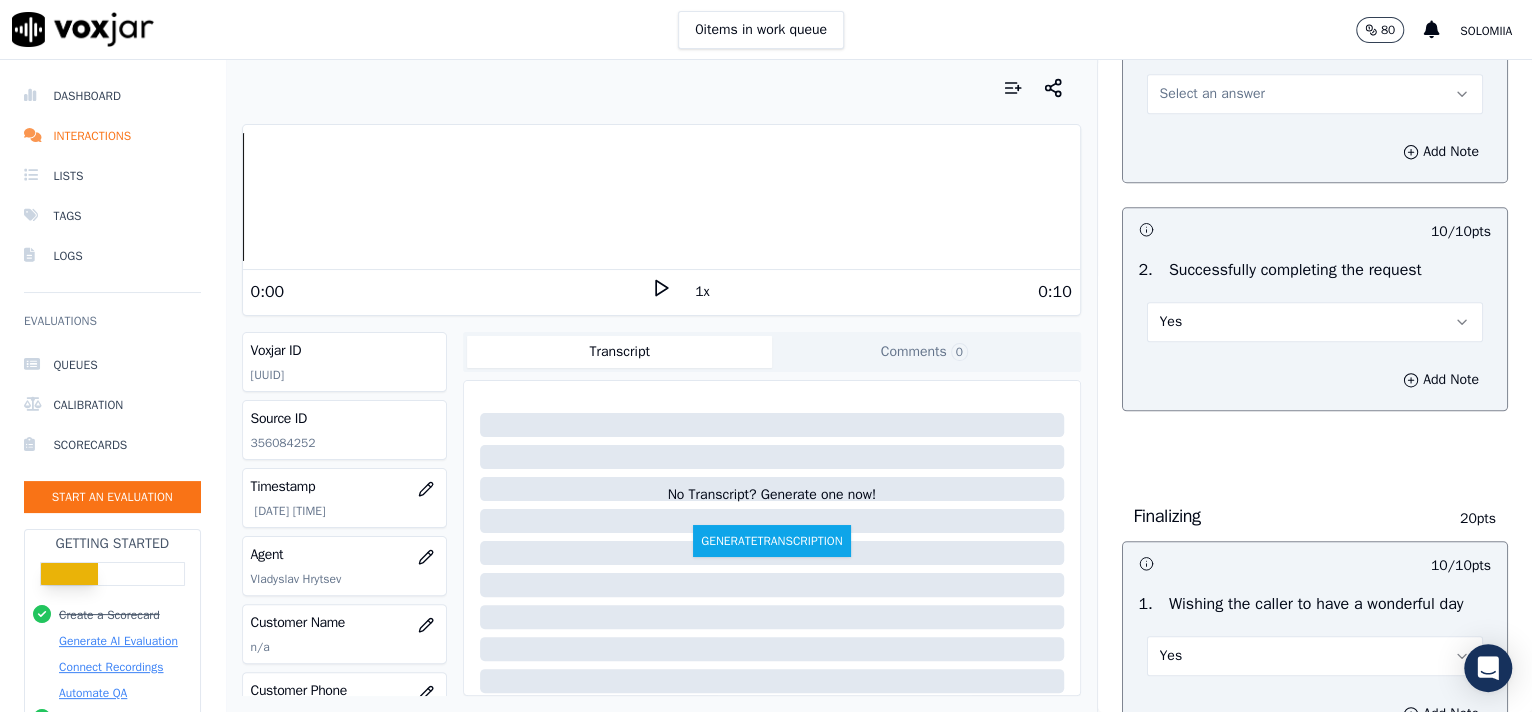 click on "Select an answer" at bounding box center [1315, 94] 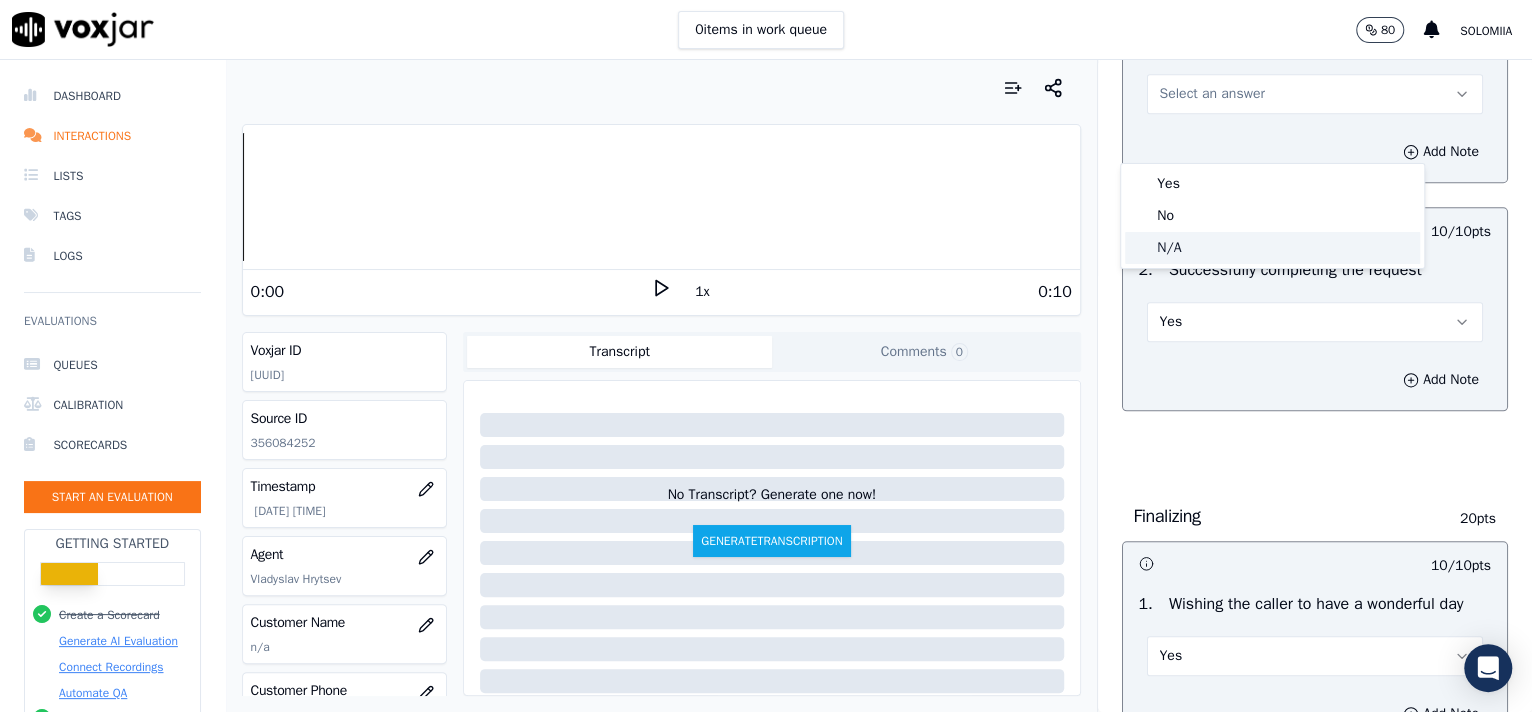 click on "N/A" 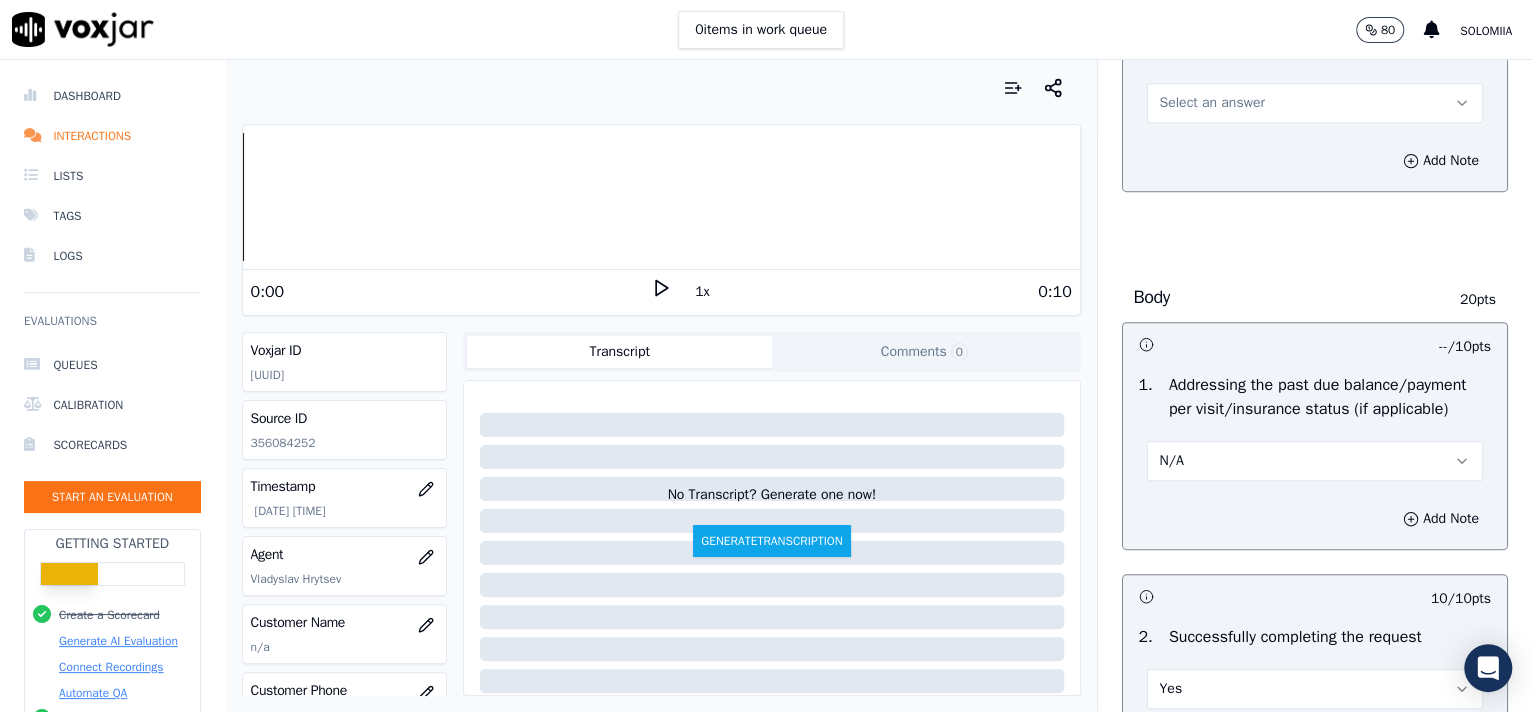 scroll, scrollTop: 682, scrollLeft: 0, axis: vertical 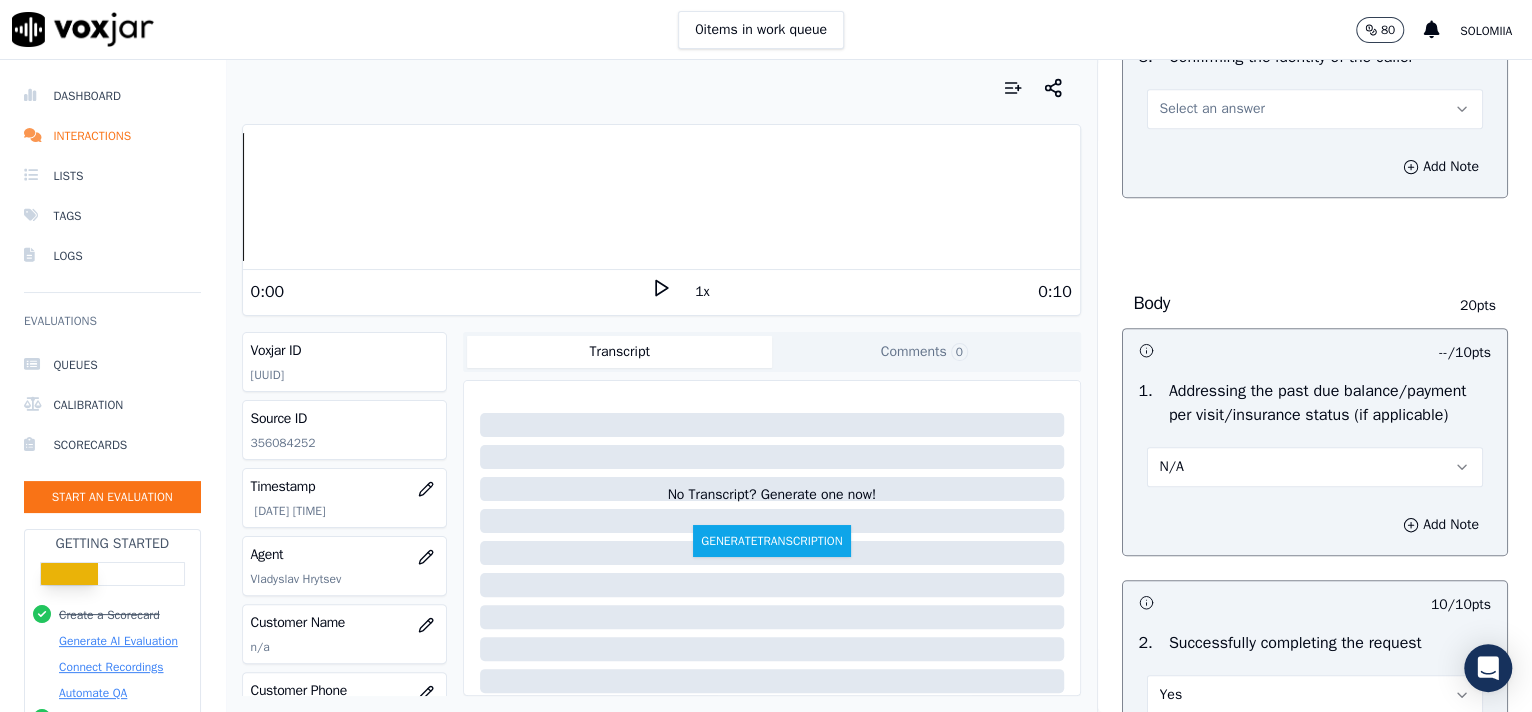 click on "Select an answer" at bounding box center [1212, 109] 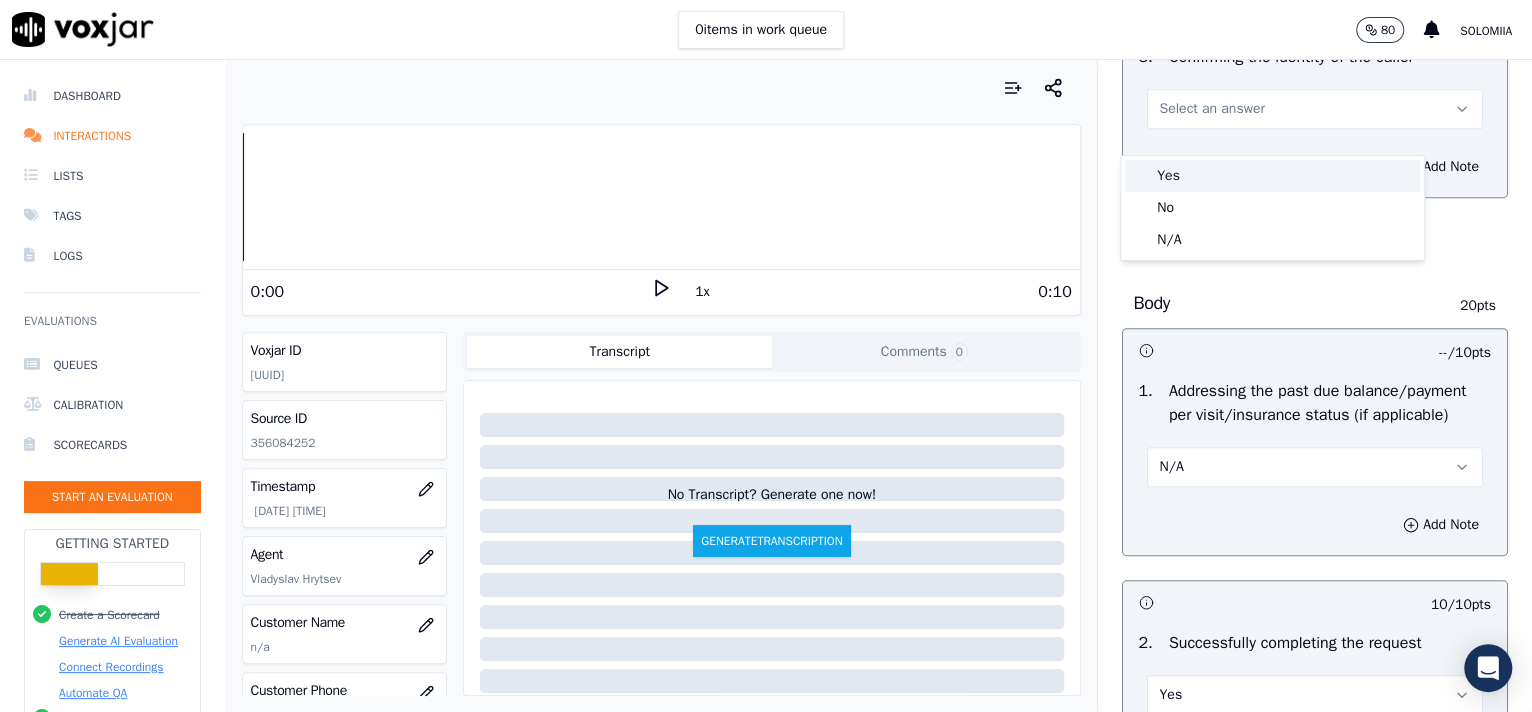 click on "Yes" at bounding box center (1272, 176) 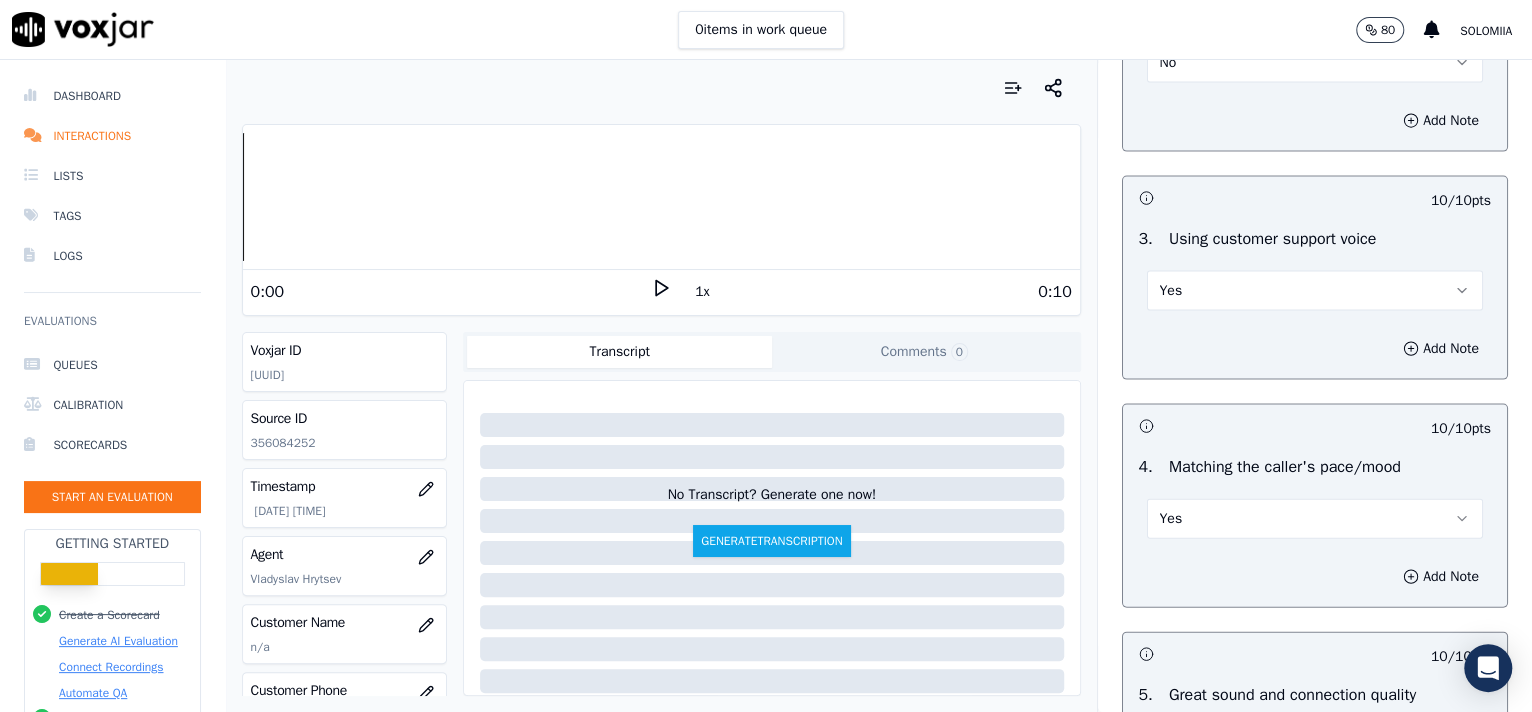 scroll, scrollTop: 3162, scrollLeft: 0, axis: vertical 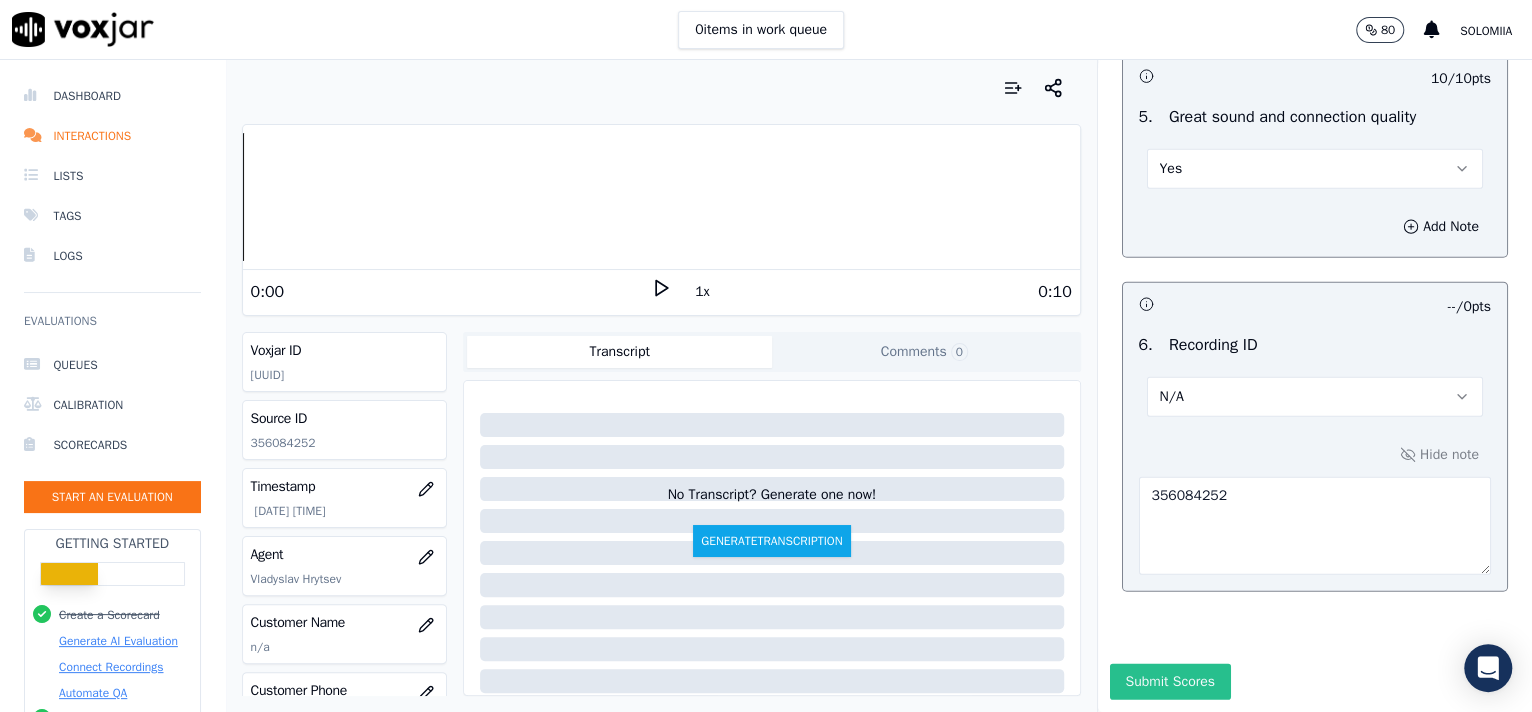 click on "Submit Scores" at bounding box center [1170, 682] 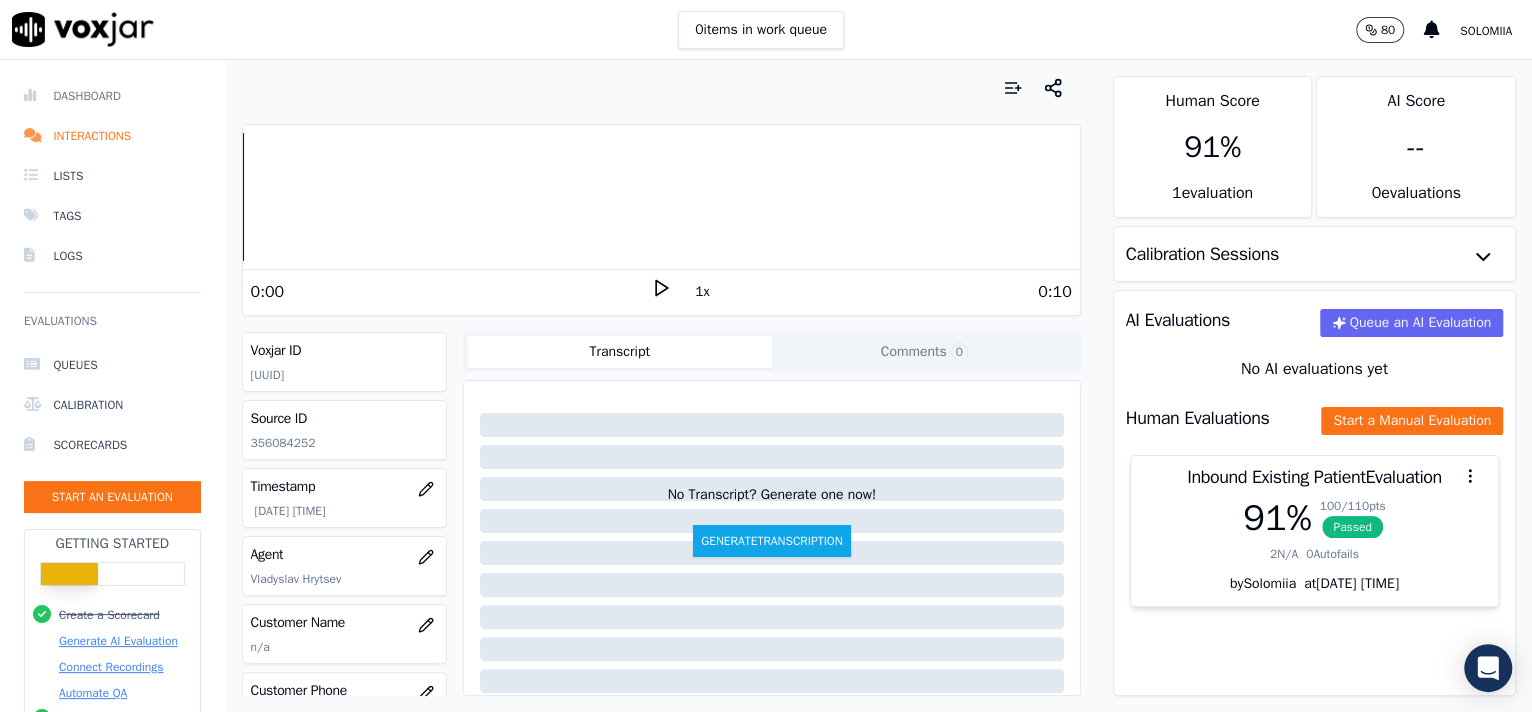 click on "Dashboard" at bounding box center (112, 96) 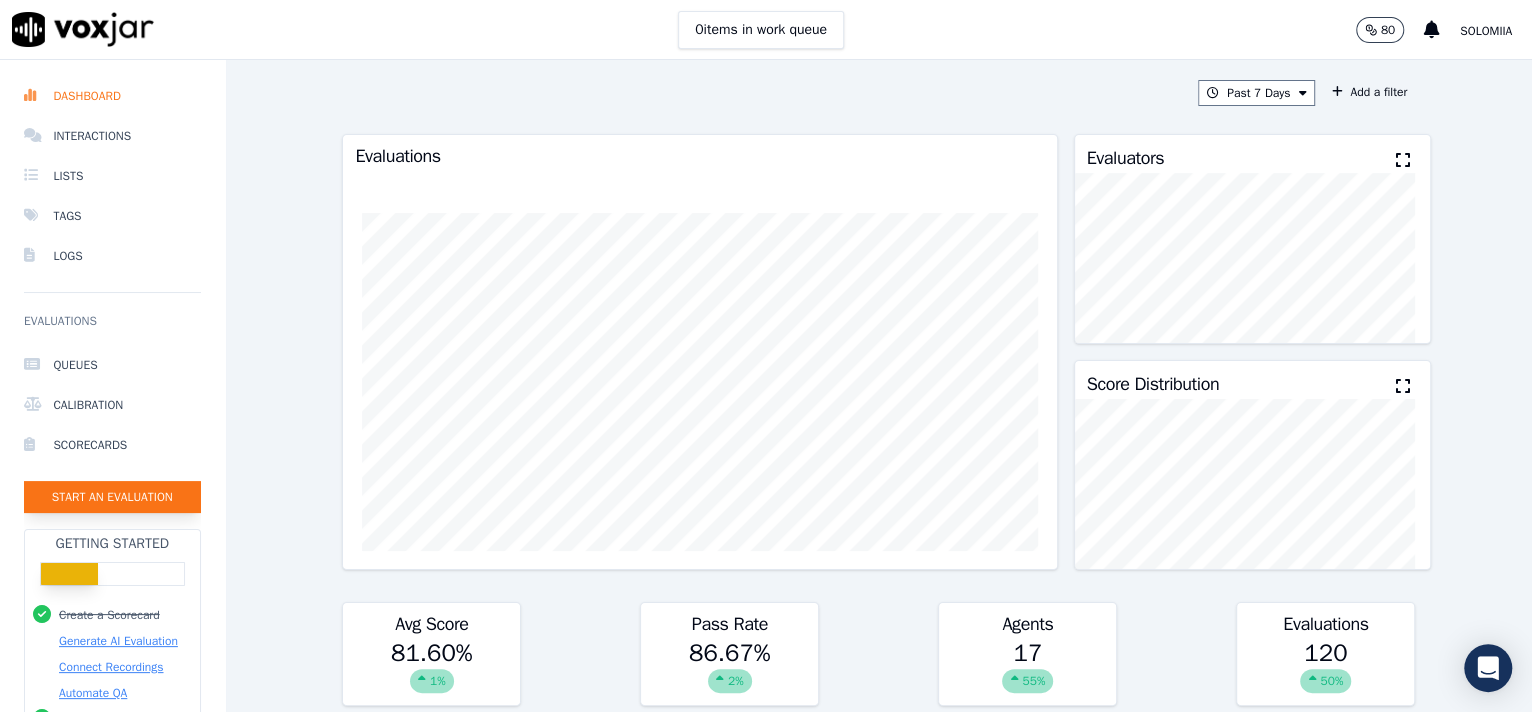 click on "Start an Evaluation" 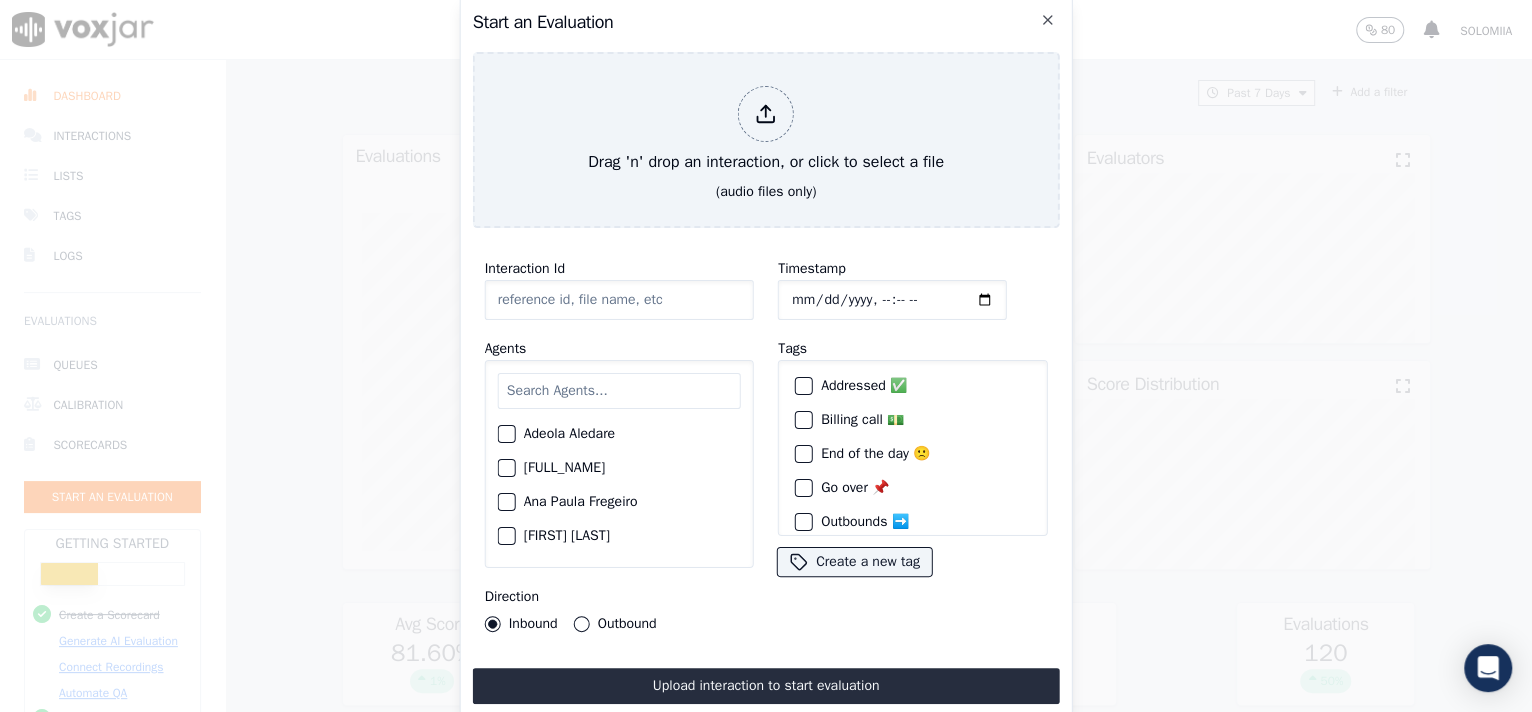 click on "Interaction Id" 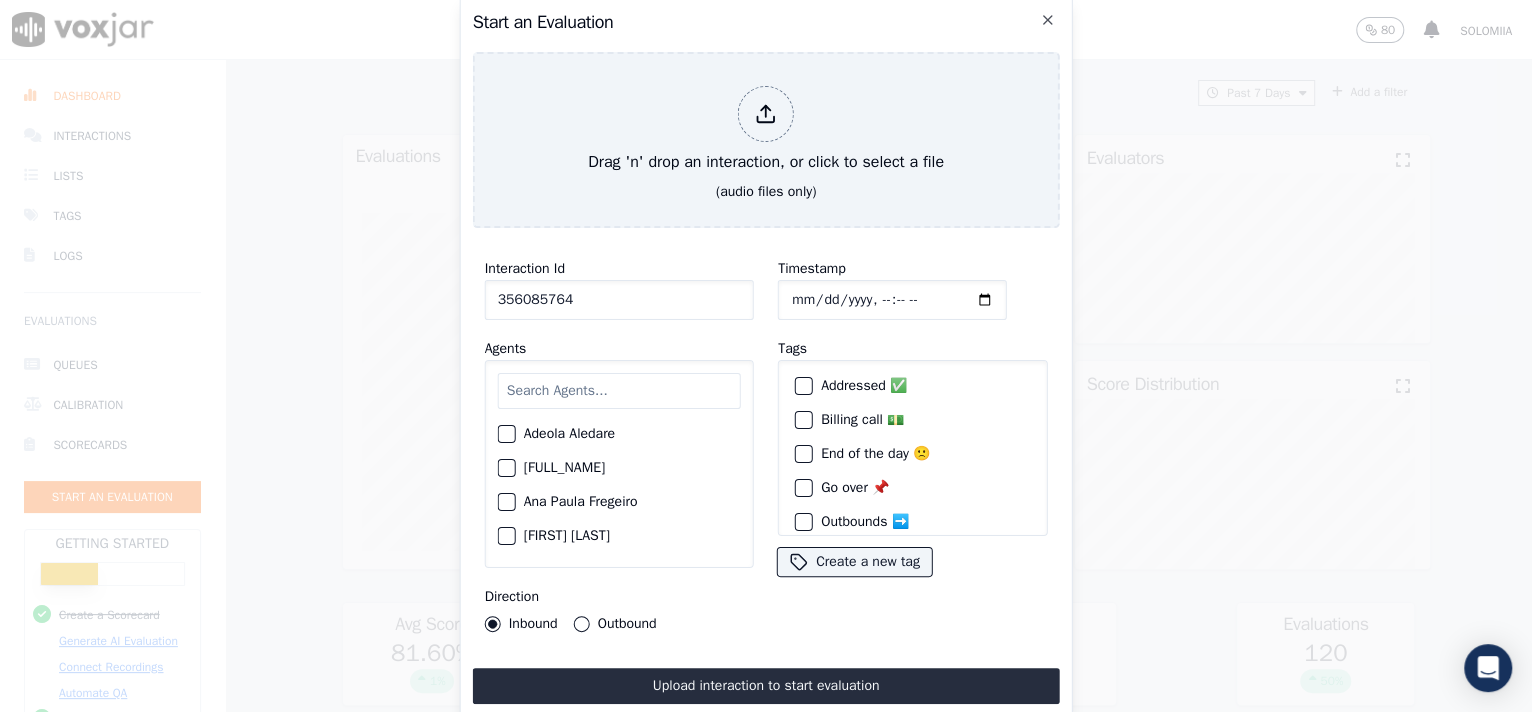 type on "356085764" 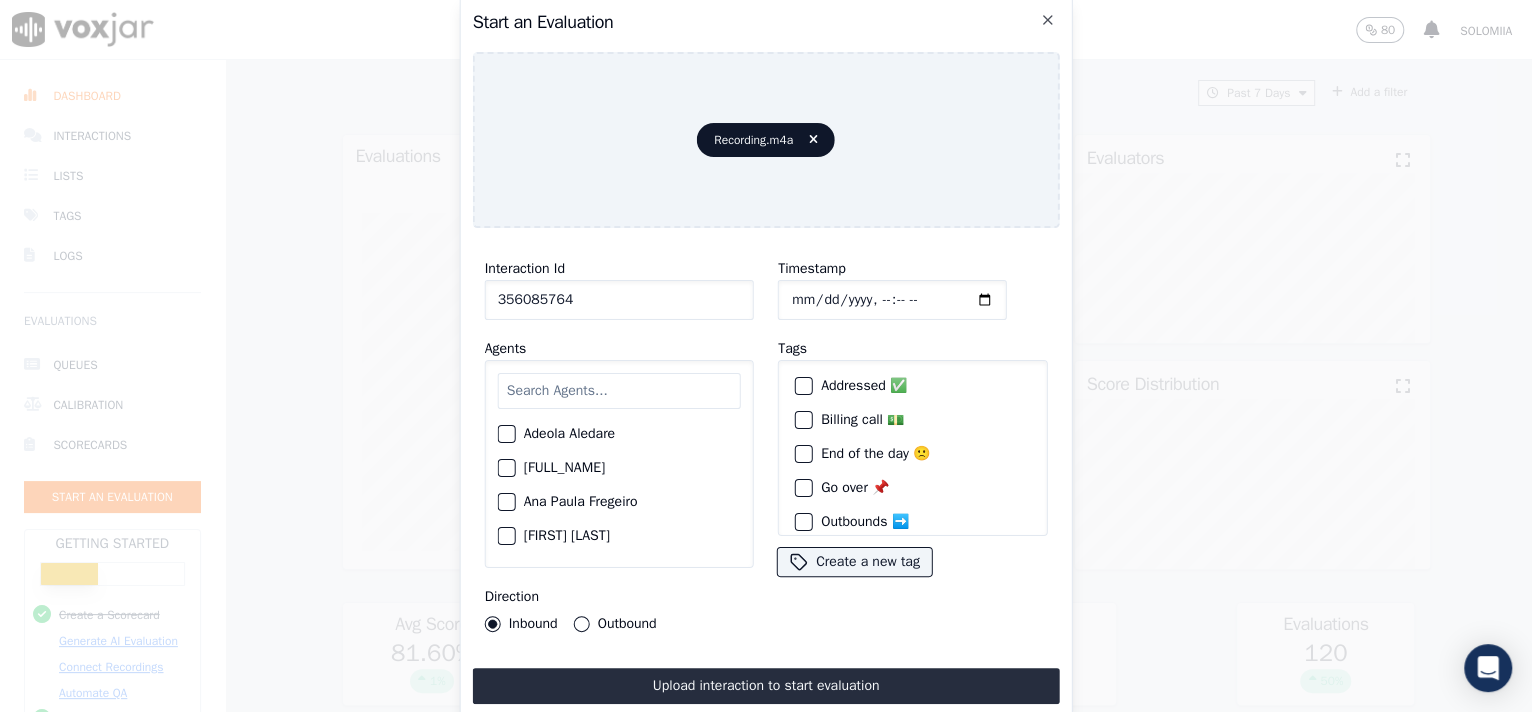 click on "Timestamp" 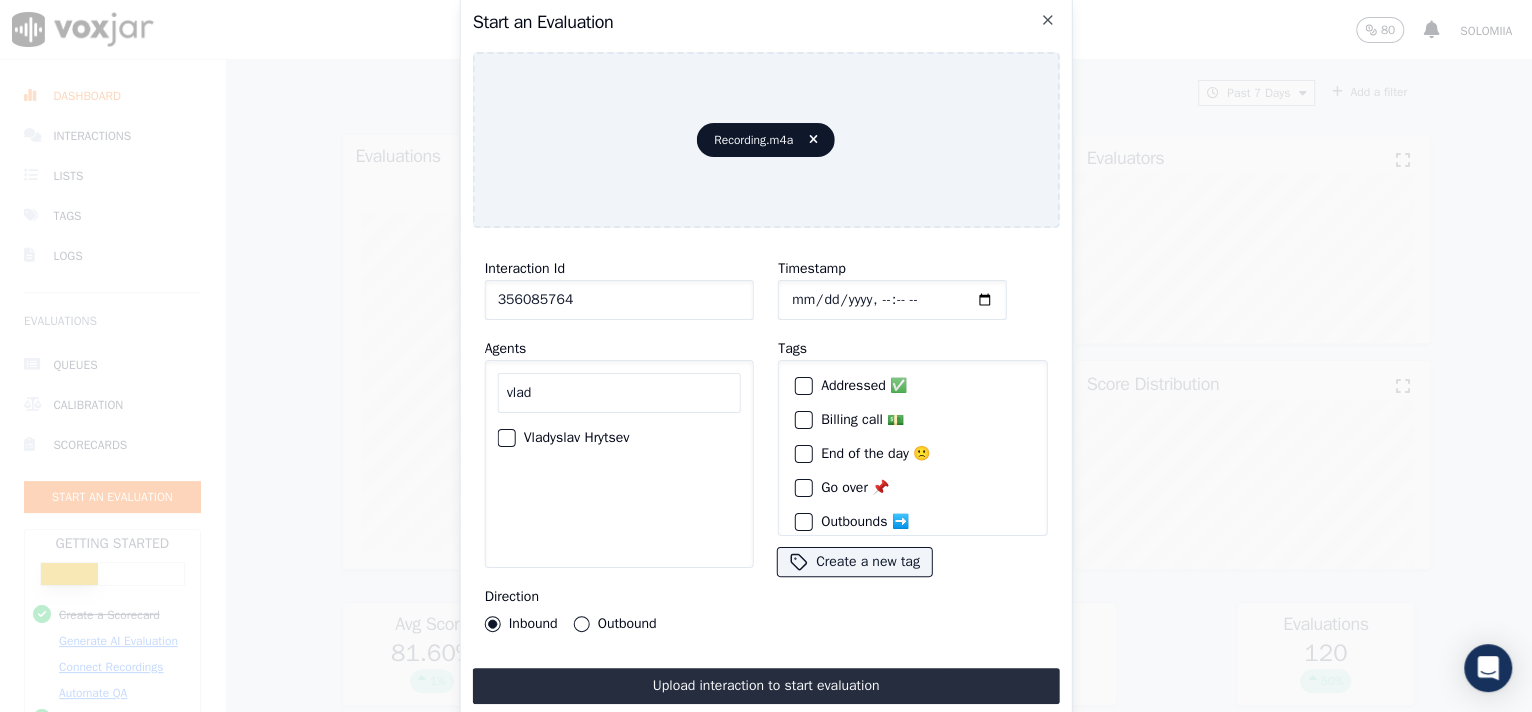 type on "vlad" 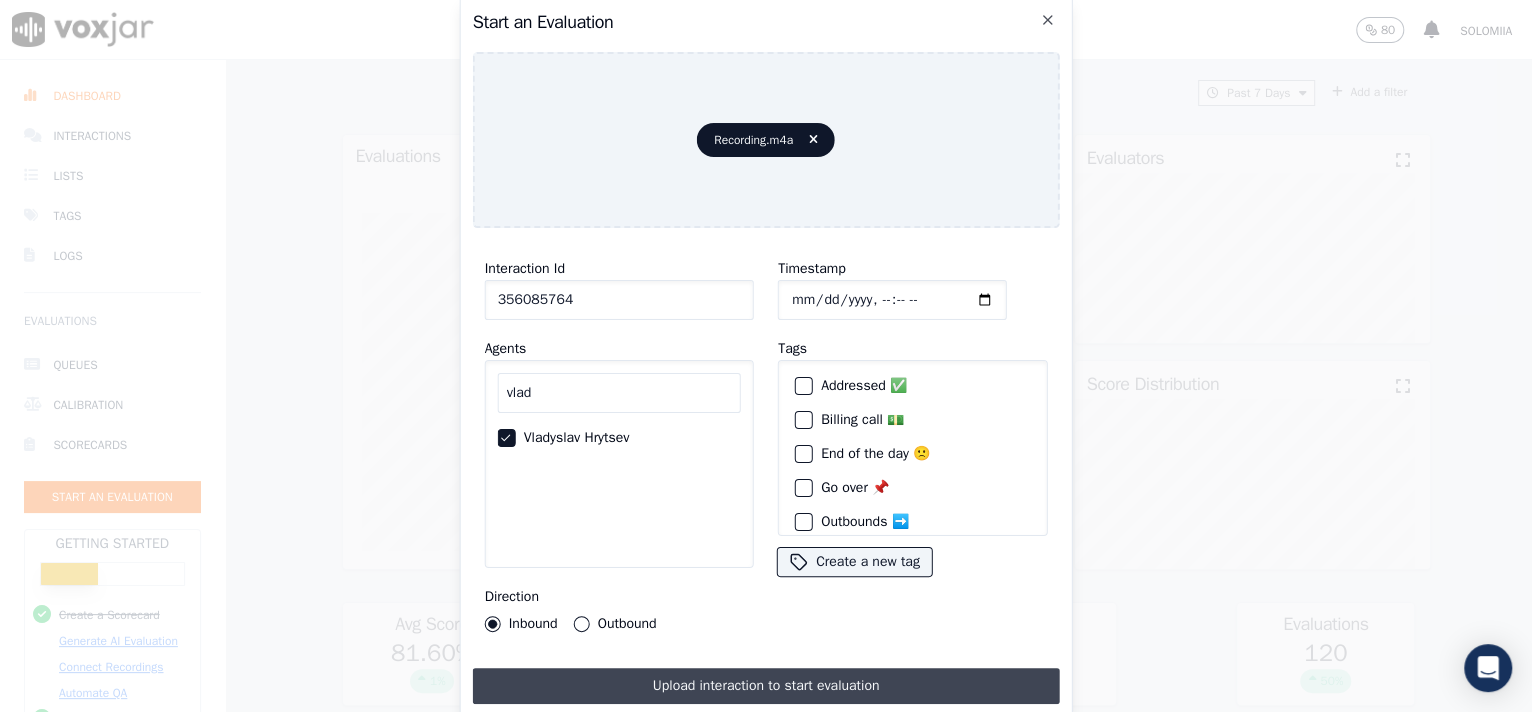 click on "Upload interaction to start evaluation" at bounding box center (766, 686) 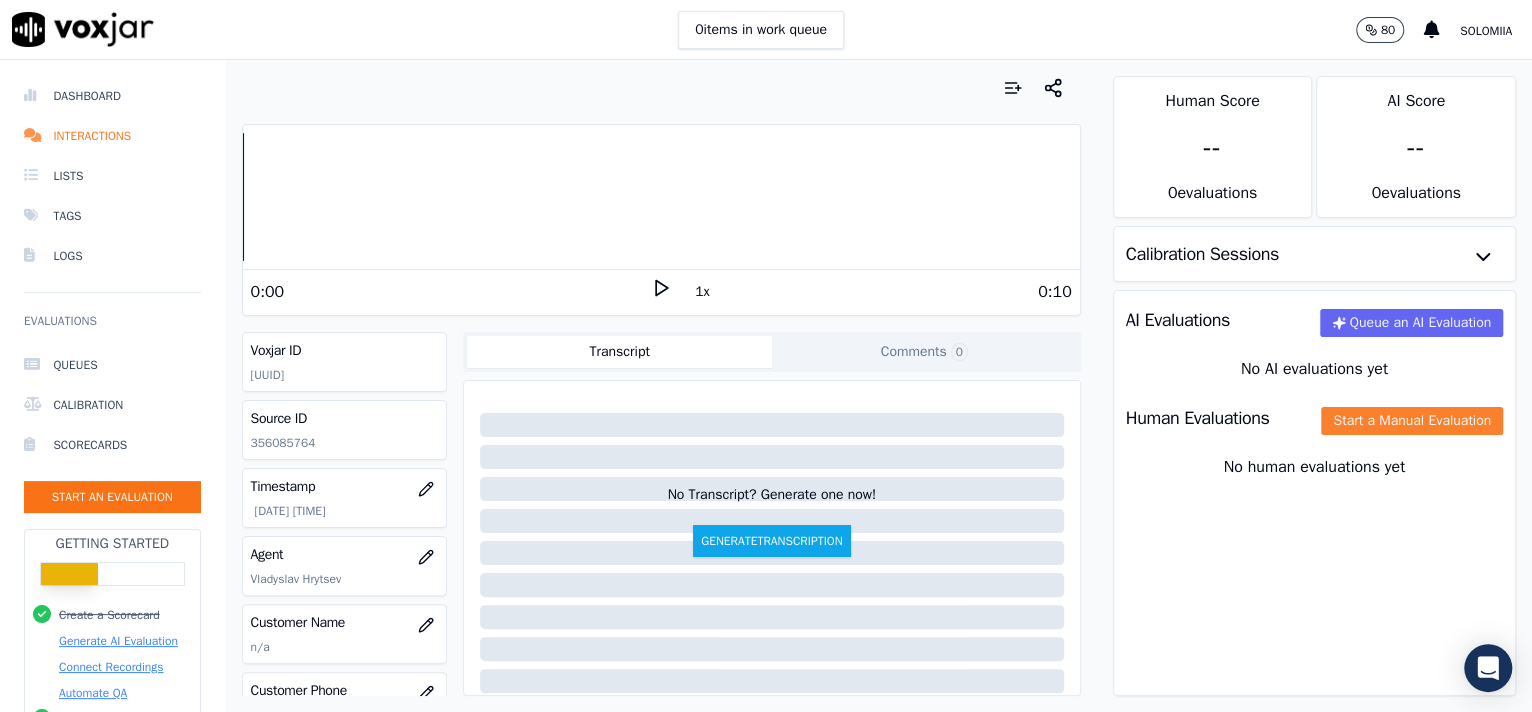 click on "Start a Manual Evaluation" 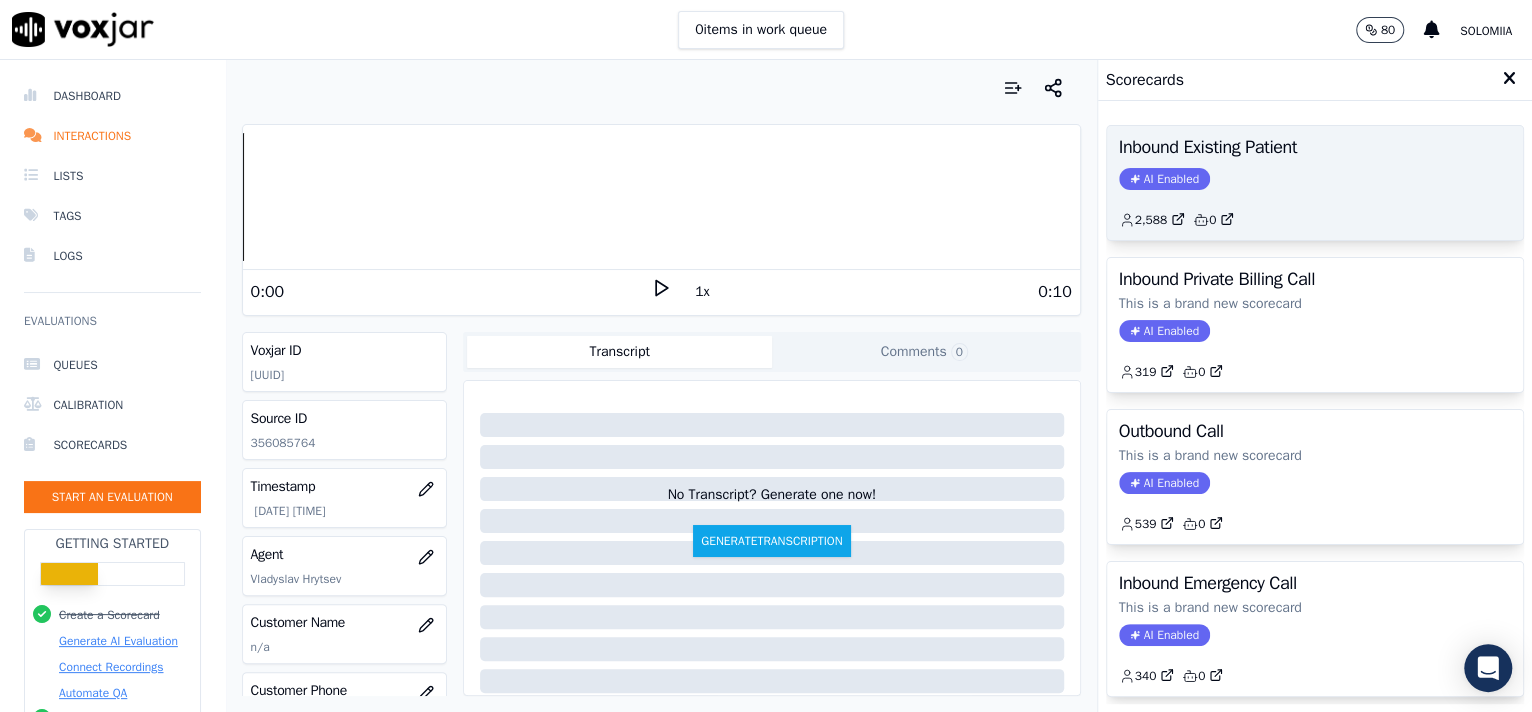 click on "AI Enabled" 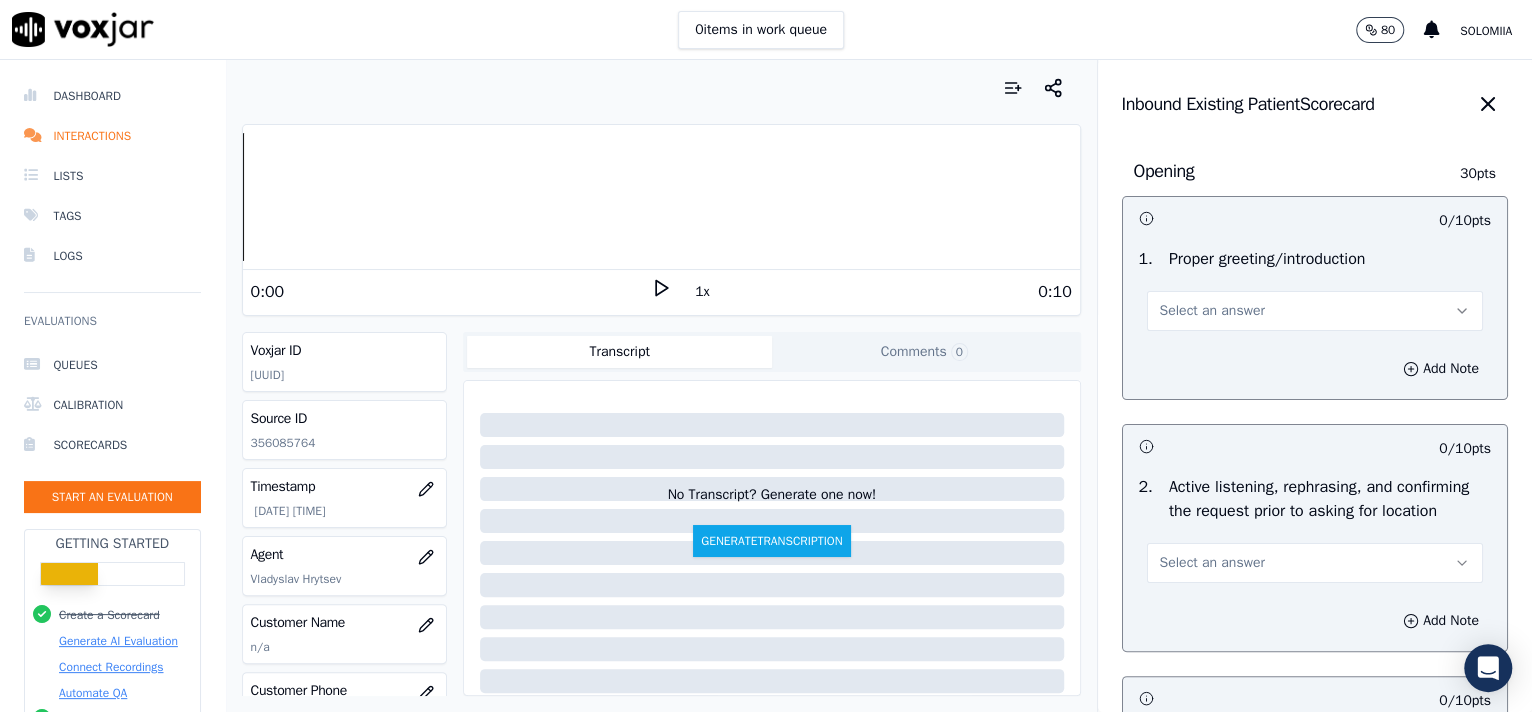 drag, startPoint x: 1247, startPoint y: 296, endPoint x: 1206, endPoint y: 340, distance: 60.1415 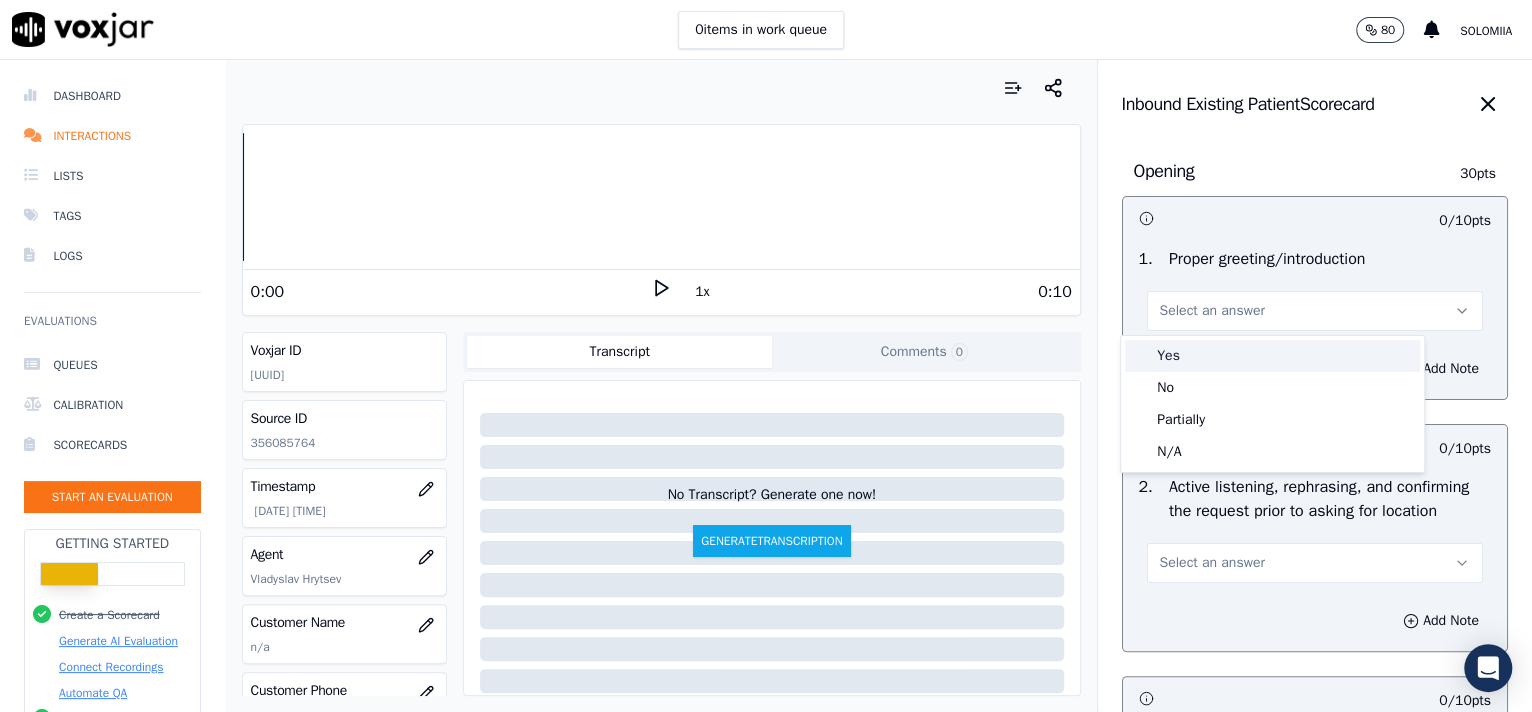 click on "Yes" at bounding box center (1272, 356) 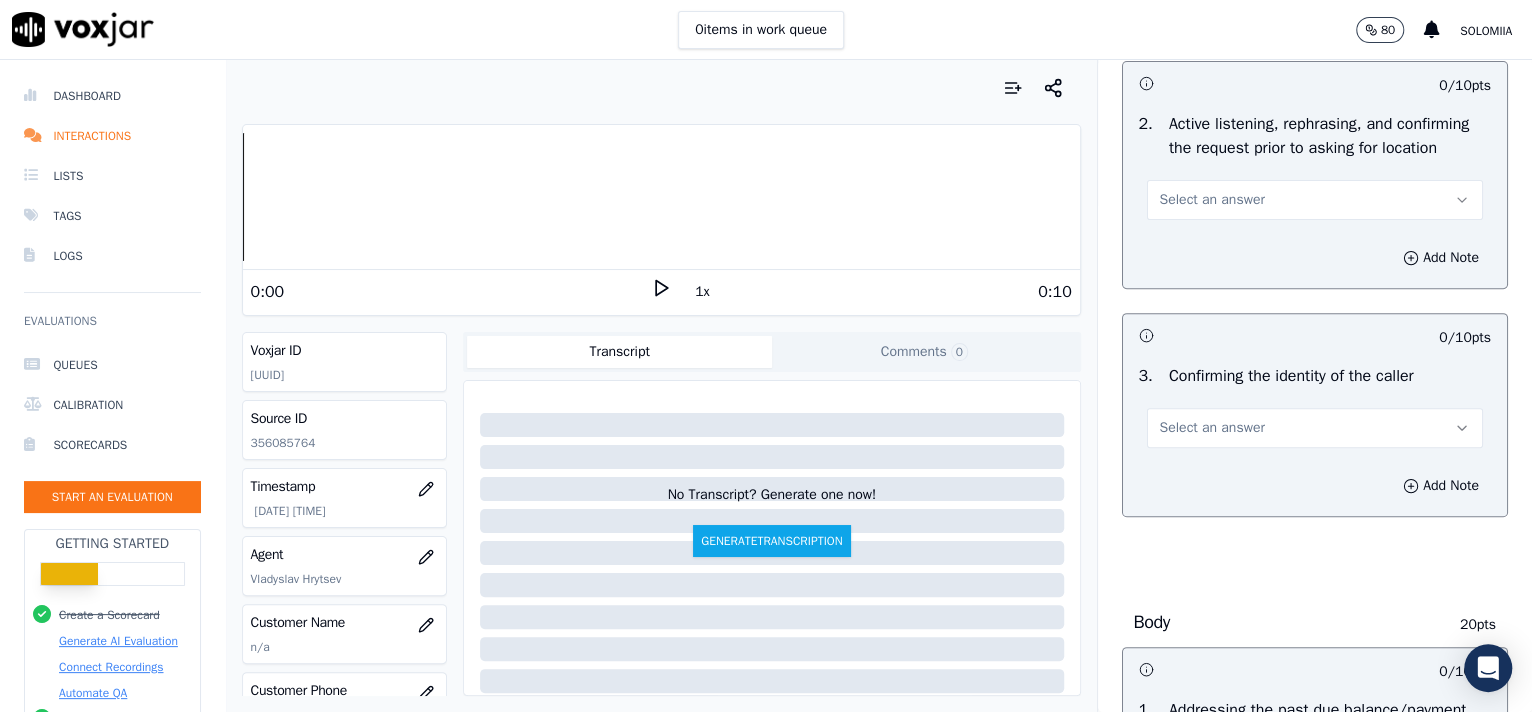 scroll, scrollTop: 374, scrollLeft: 0, axis: vertical 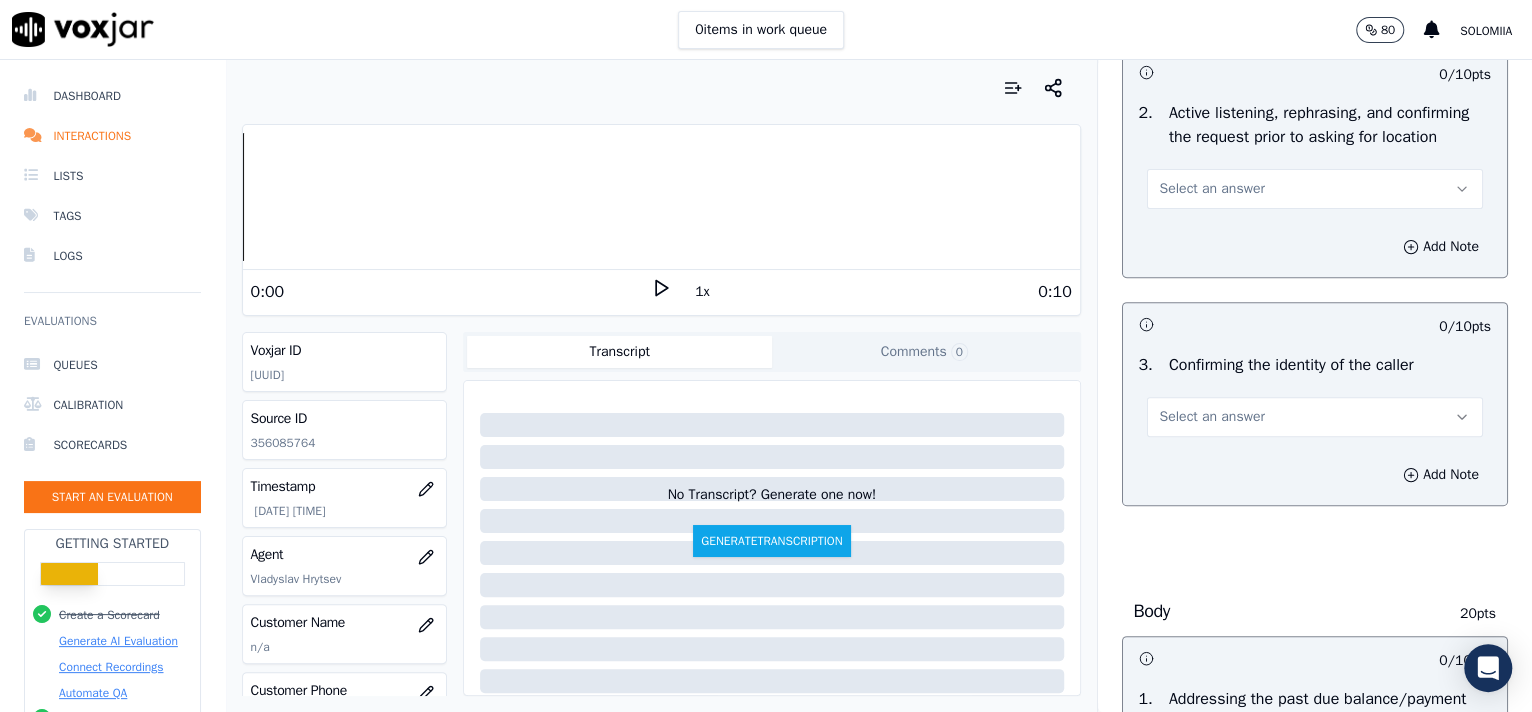 click on "Select an answer" at bounding box center (1315, 189) 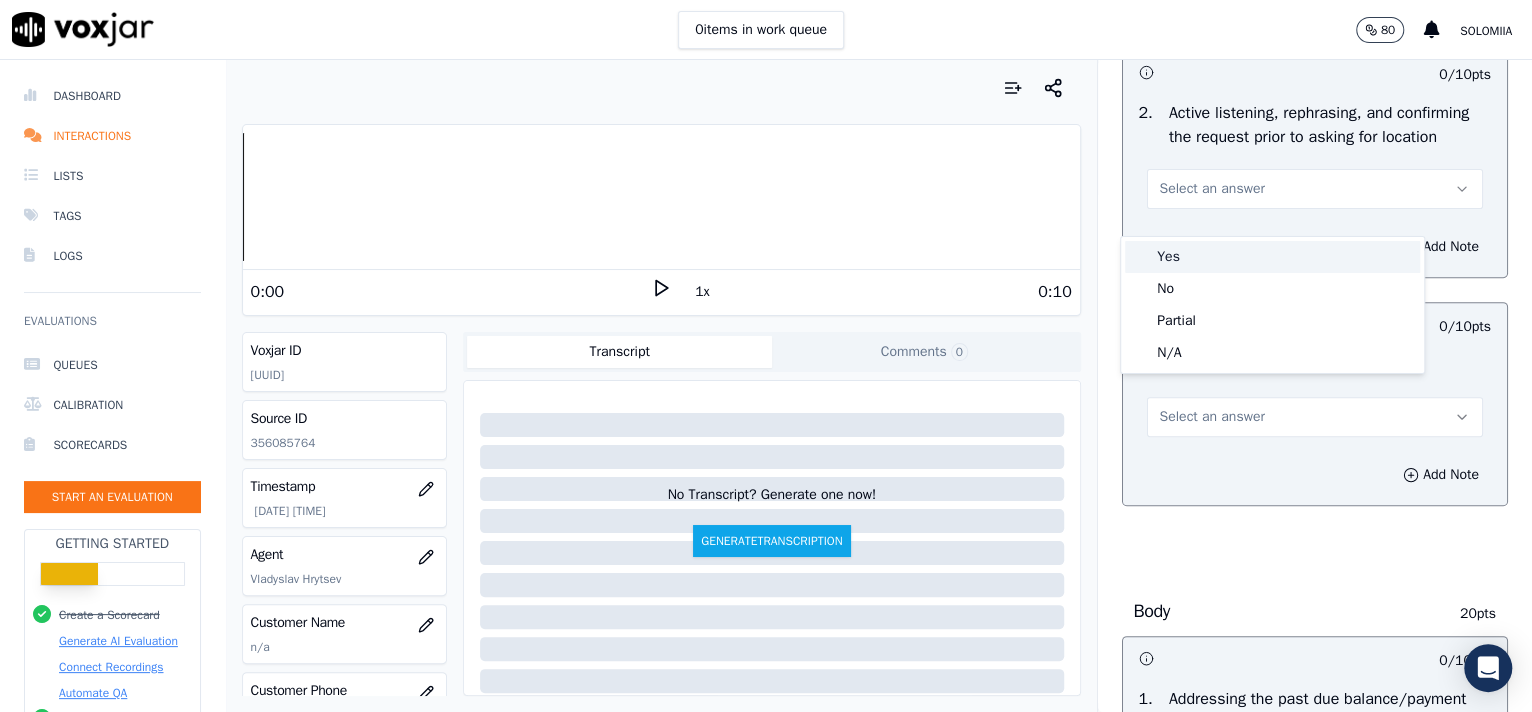 click on "Yes" at bounding box center (1272, 257) 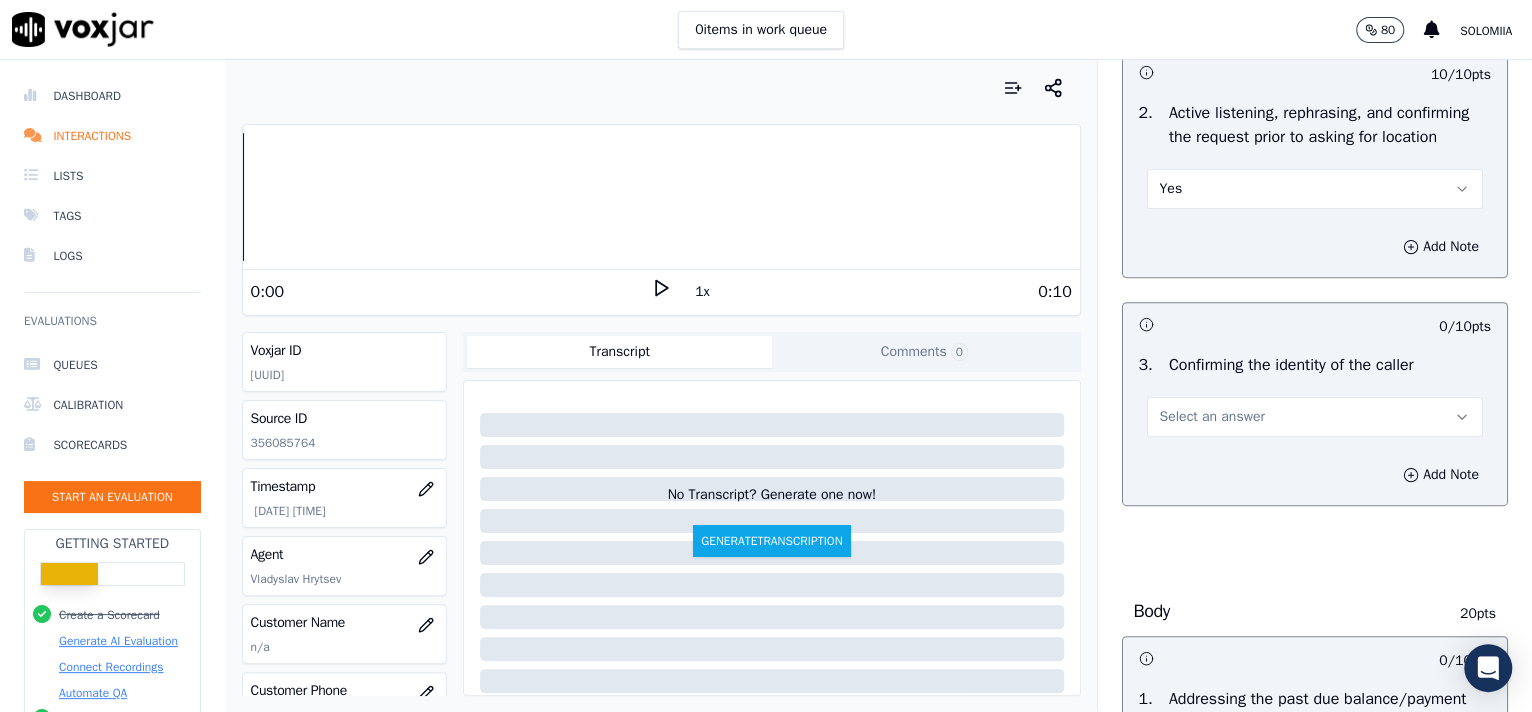 scroll, scrollTop: 561, scrollLeft: 0, axis: vertical 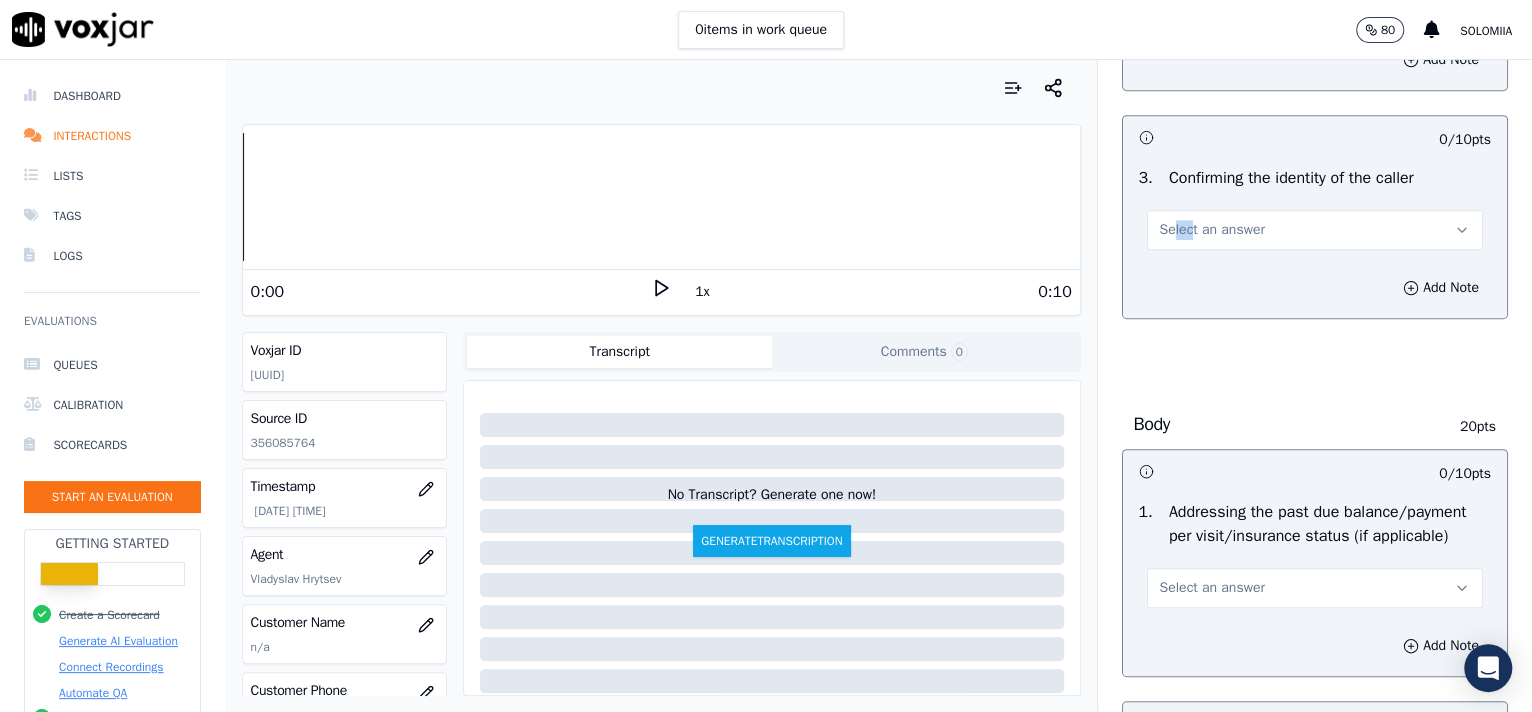 drag, startPoint x: 1146, startPoint y: 272, endPoint x: 1166, endPoint y: 257, distance: 25 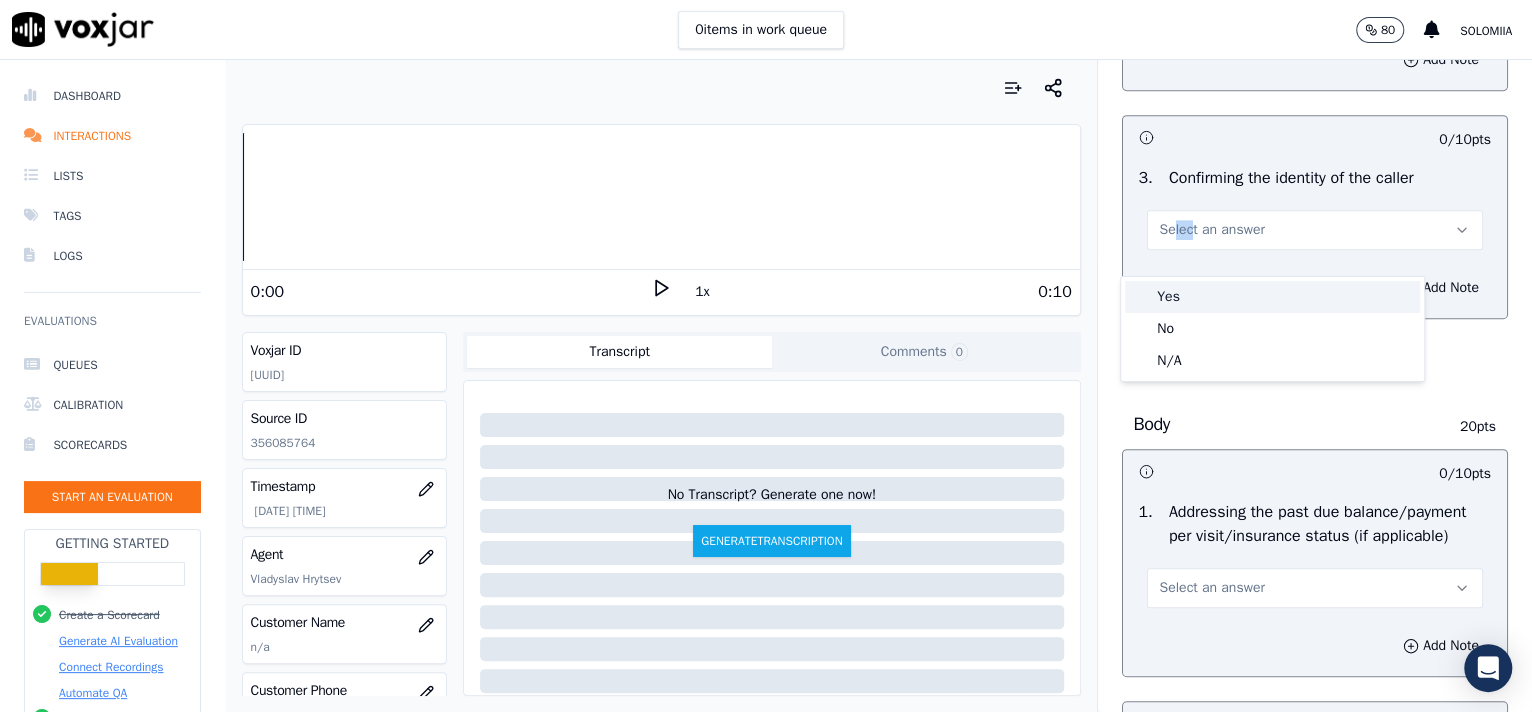 click on "Yes" at bounding box center [1272, 297] 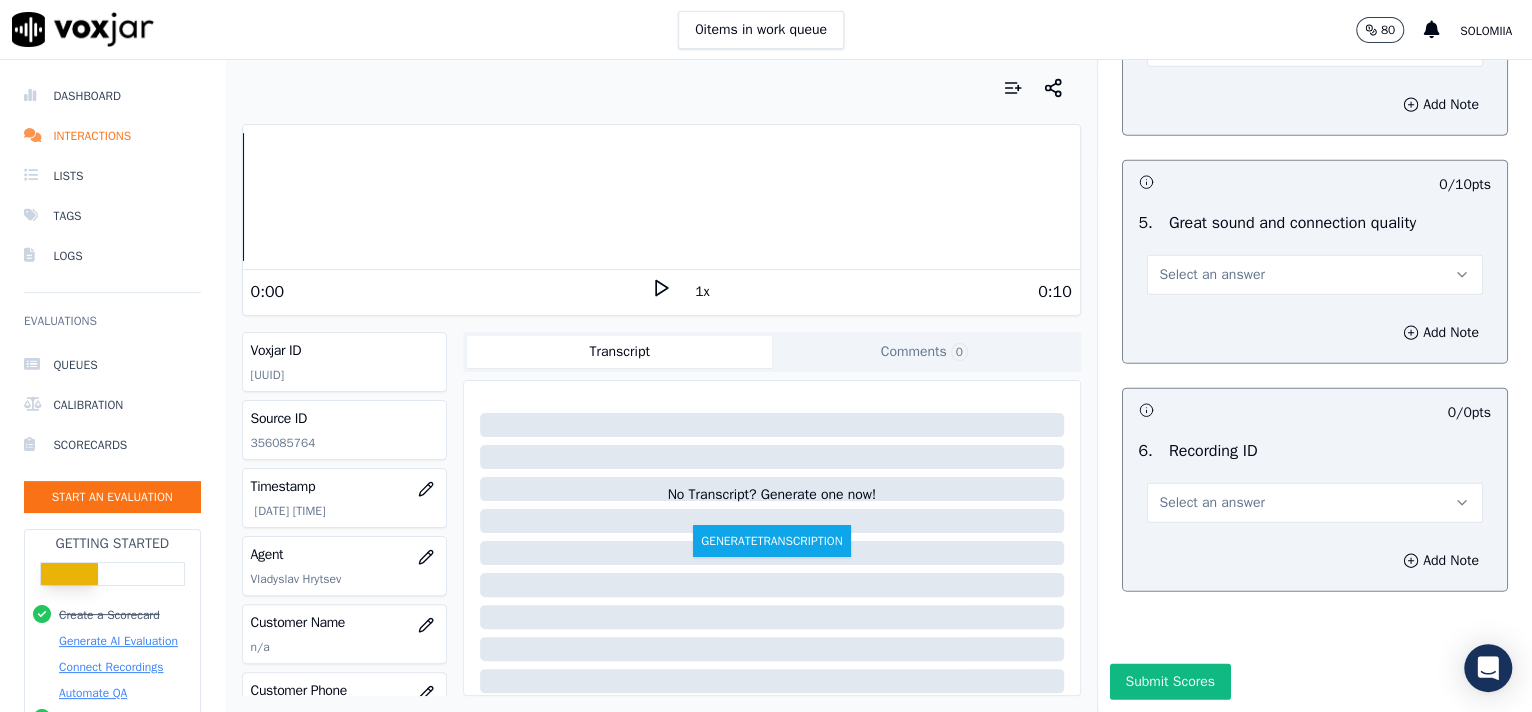 scroll, scrollTop: 3057, scrollLeft: 0, axis: vertical 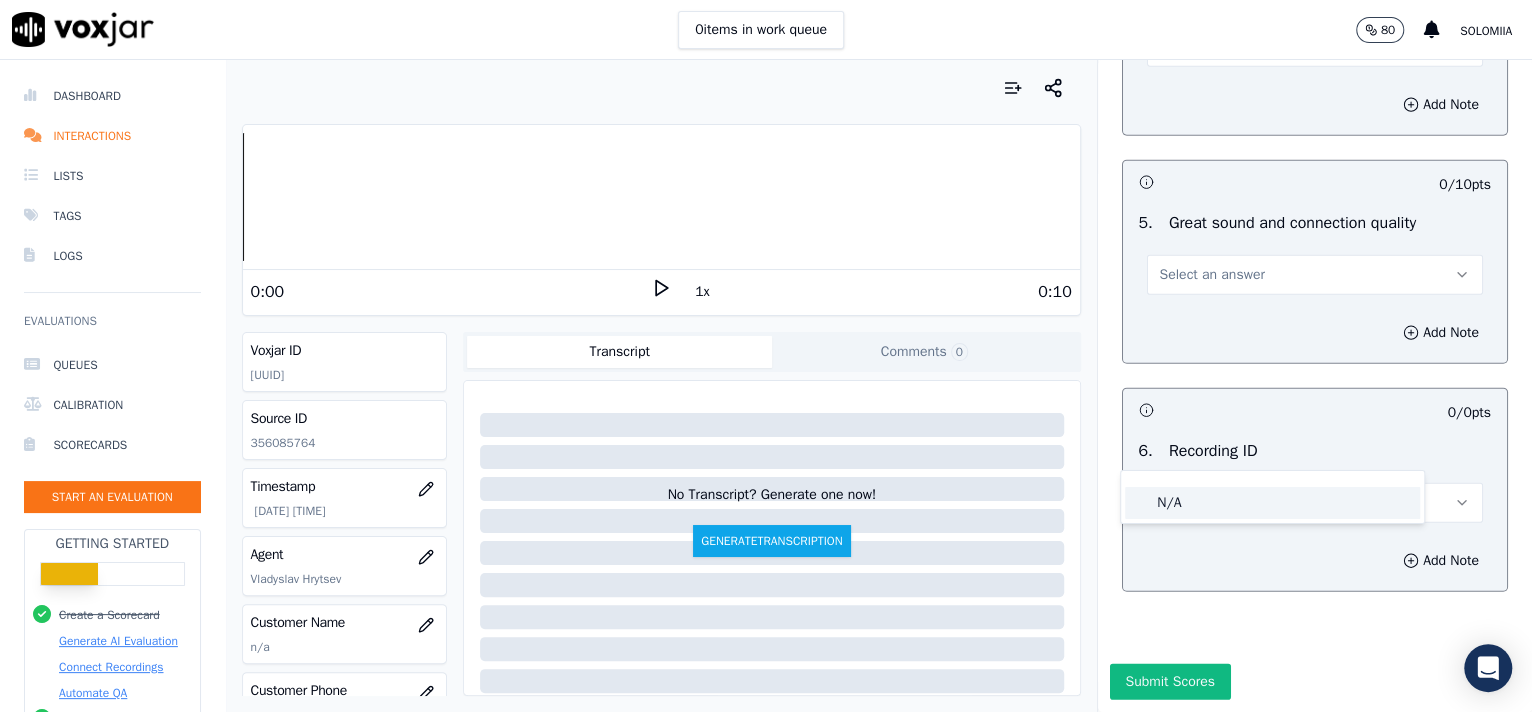 click on "N/A" 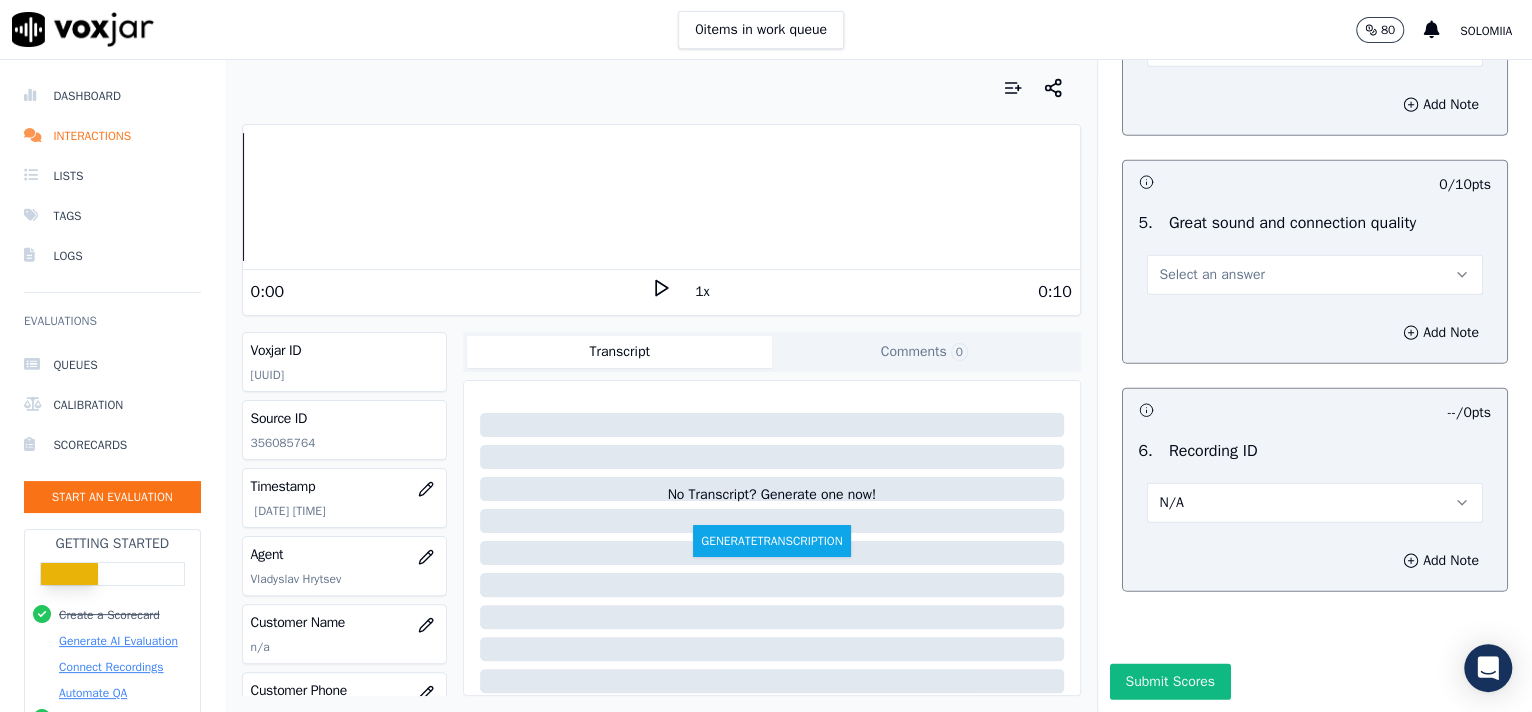 click on "Add Note" at bounding box center (1315, 561) 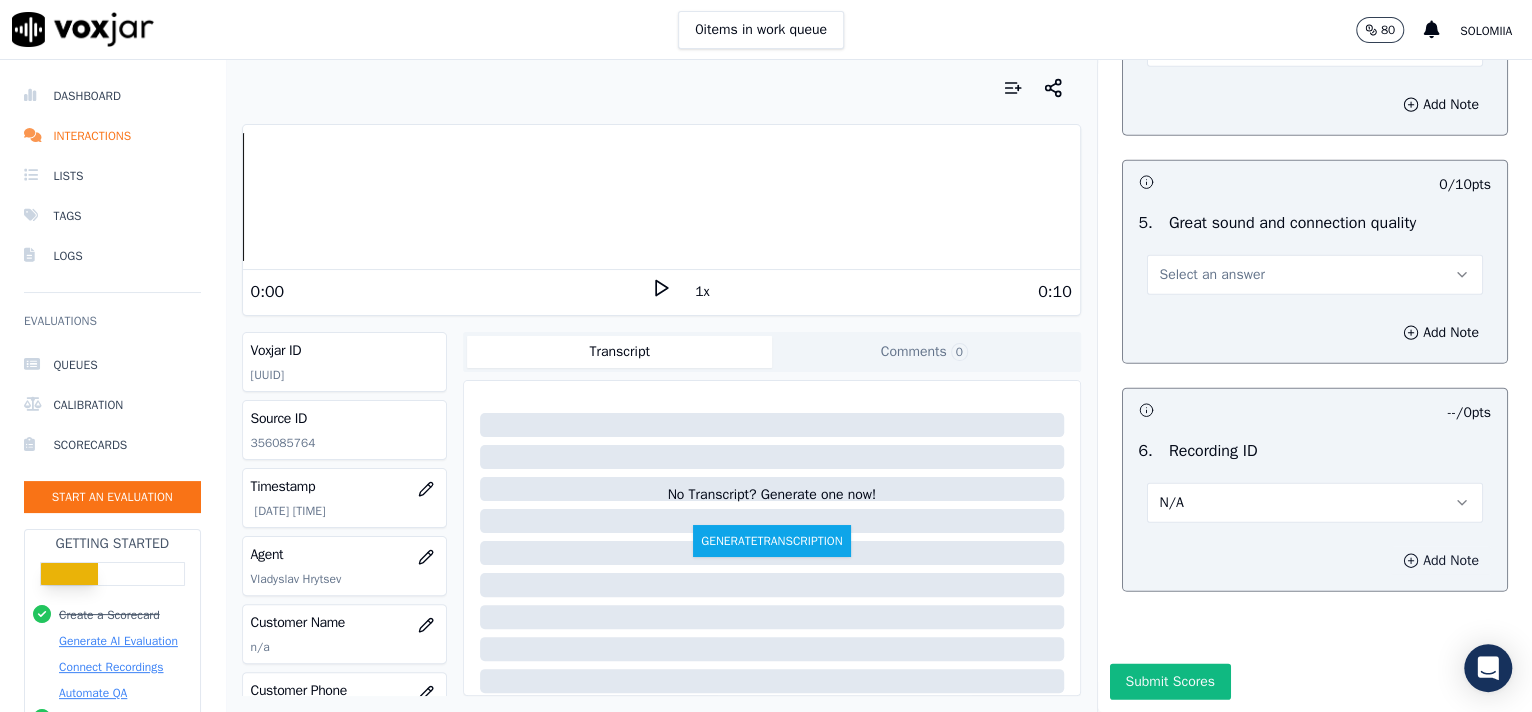 click on "Add Note" at bounding box center [1441, 561] 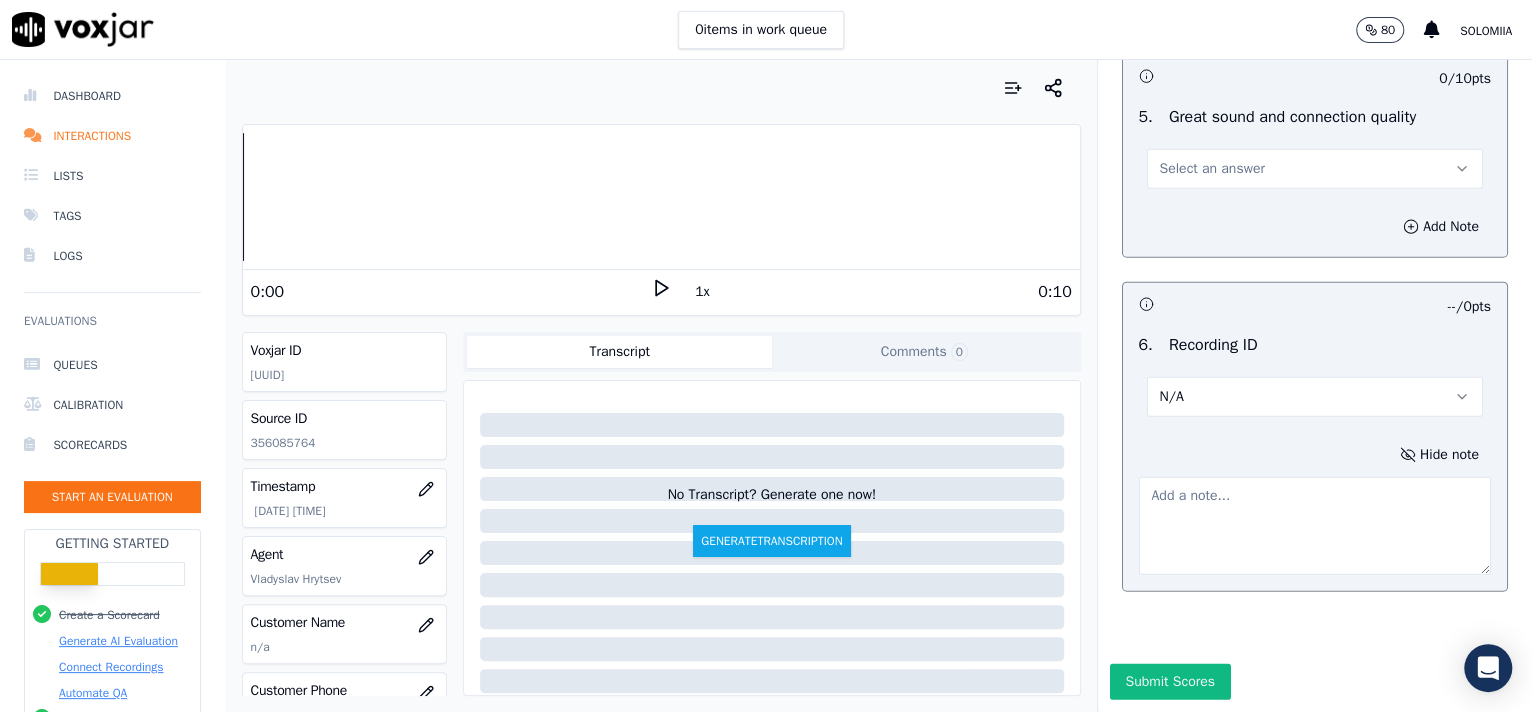 click at bounding box center [1315, 526] 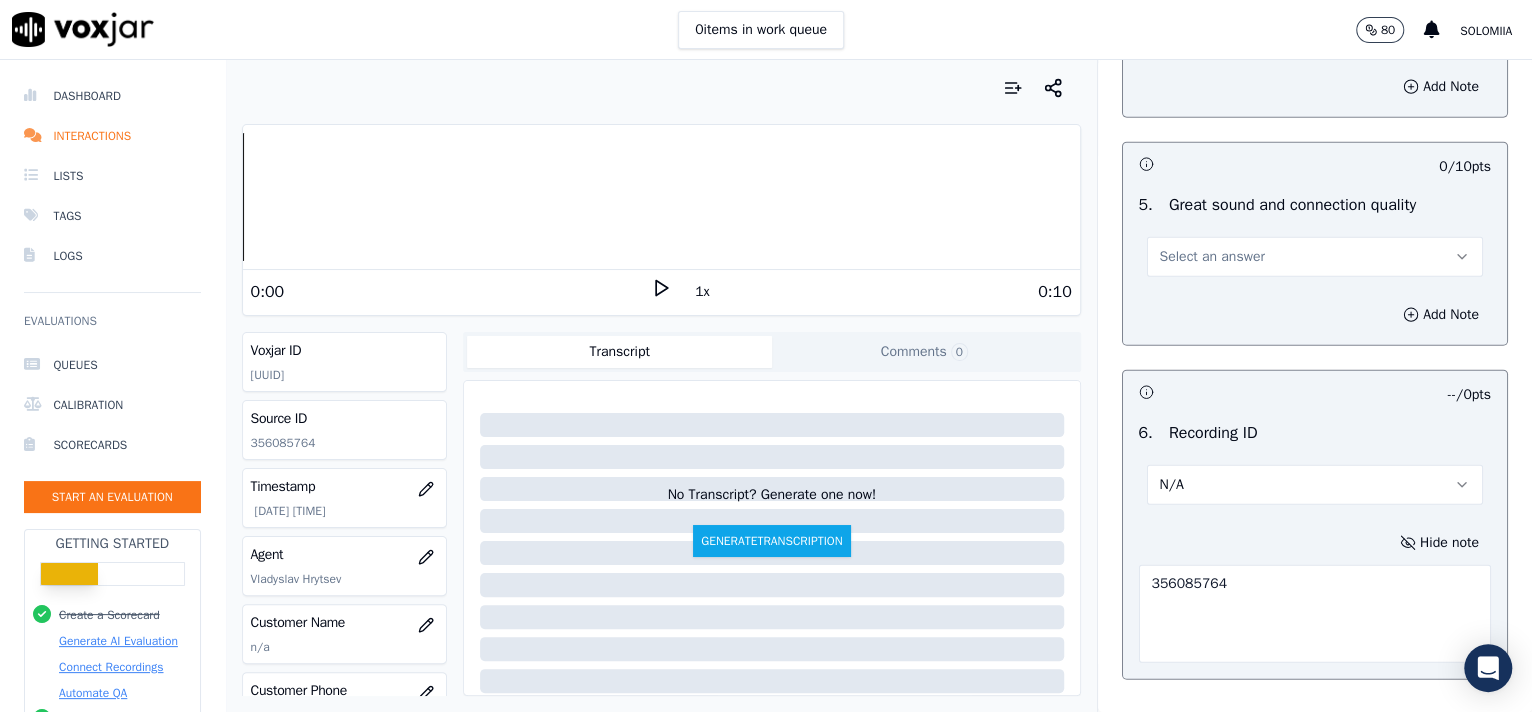 scroll, scrollTop: 2935, scrollLeft: 0, axis: vertical 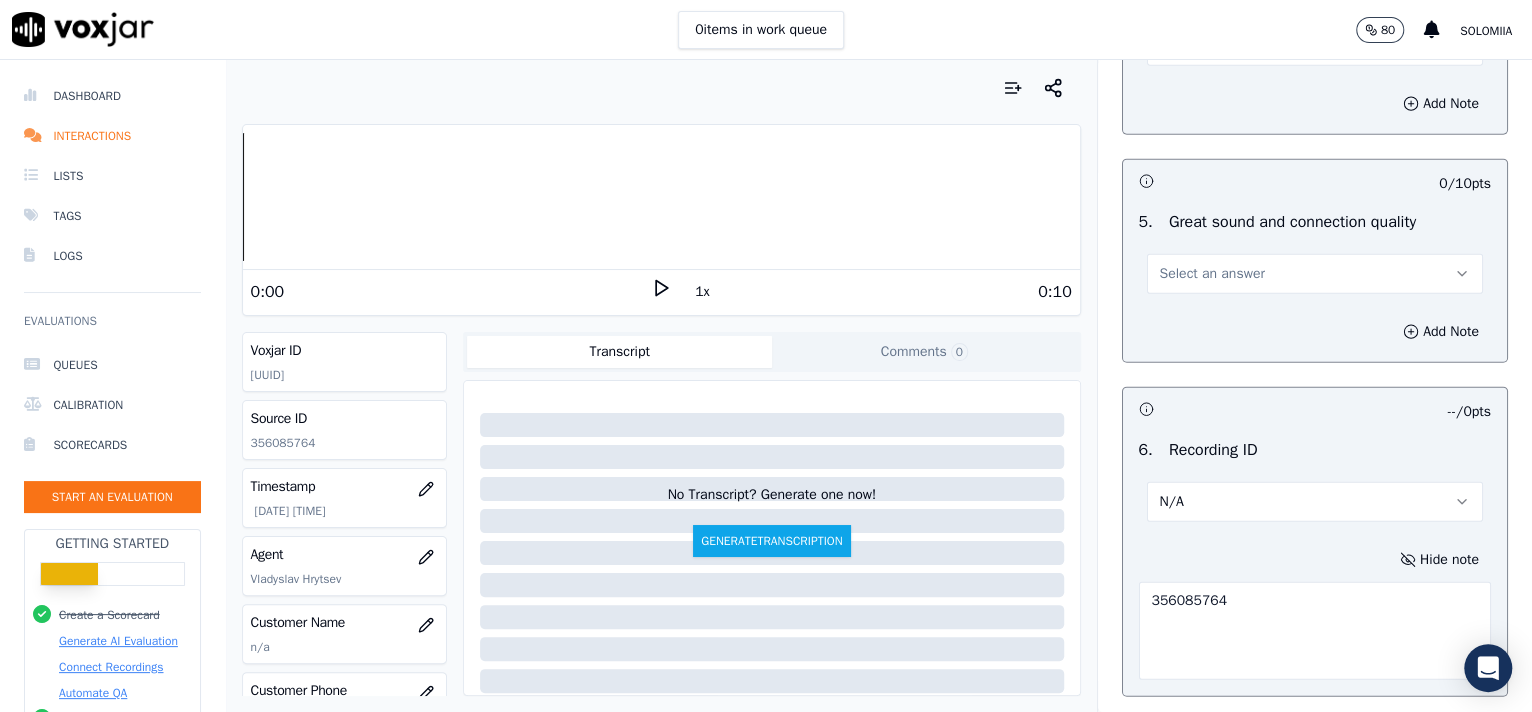 type on "356085764" 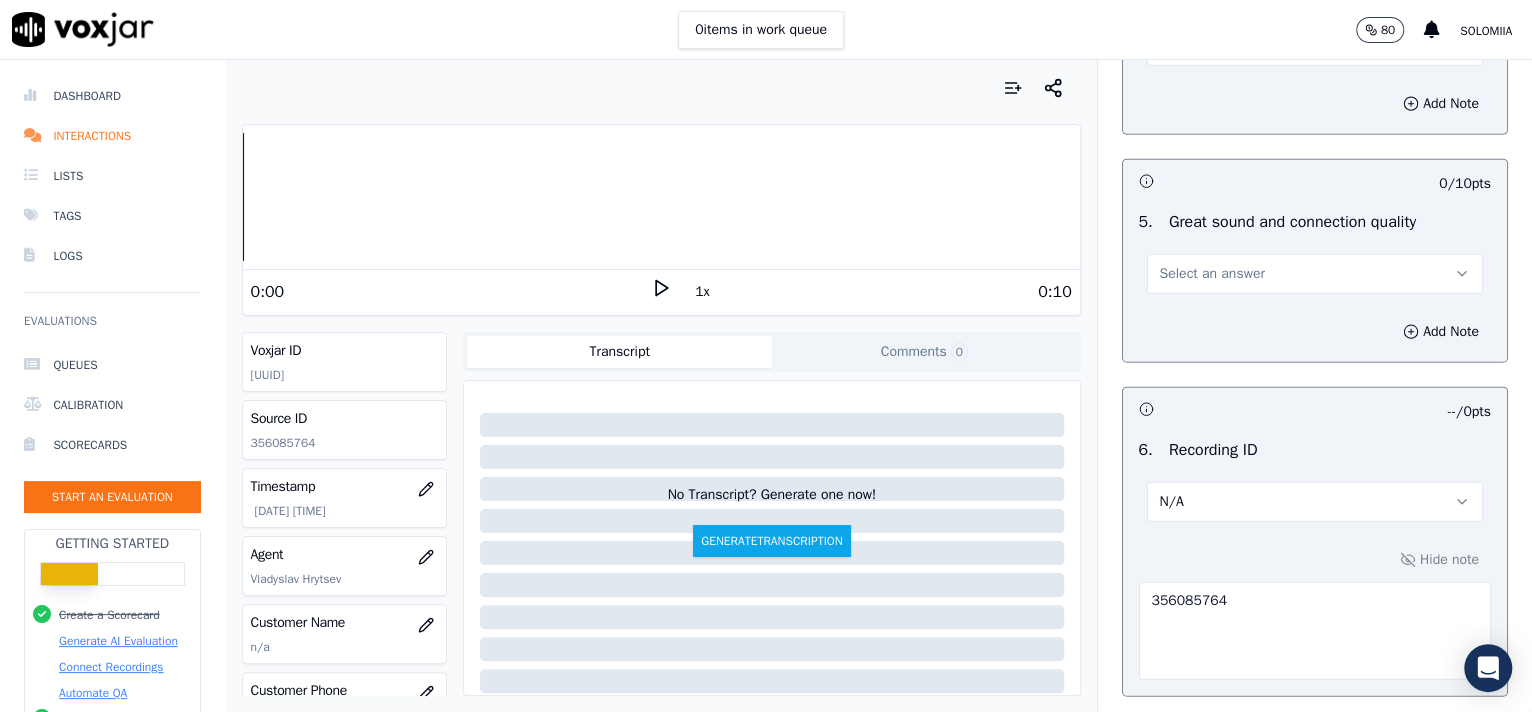 click on "Add Note" at bounding box center (1315, 332) 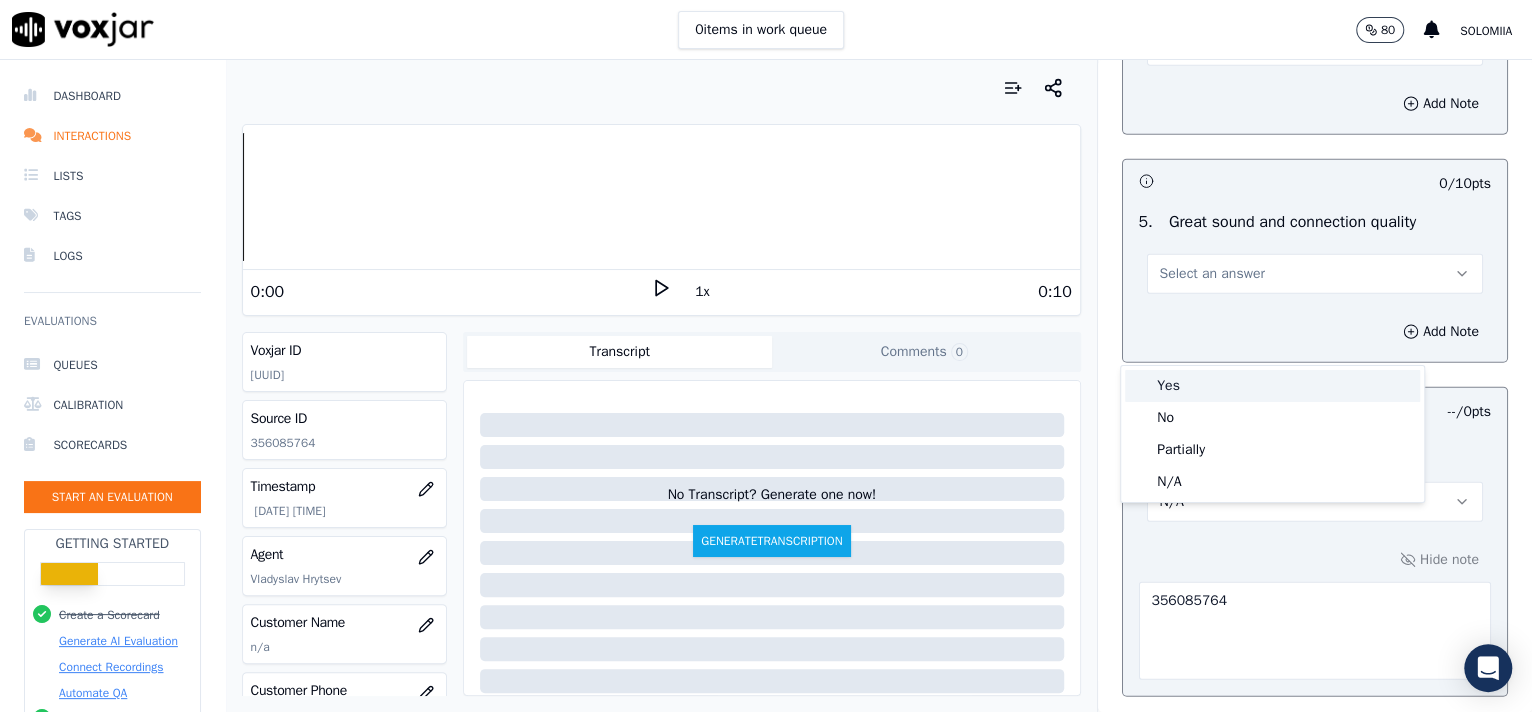 click on "Yes" at bounding box center (1272, 386) 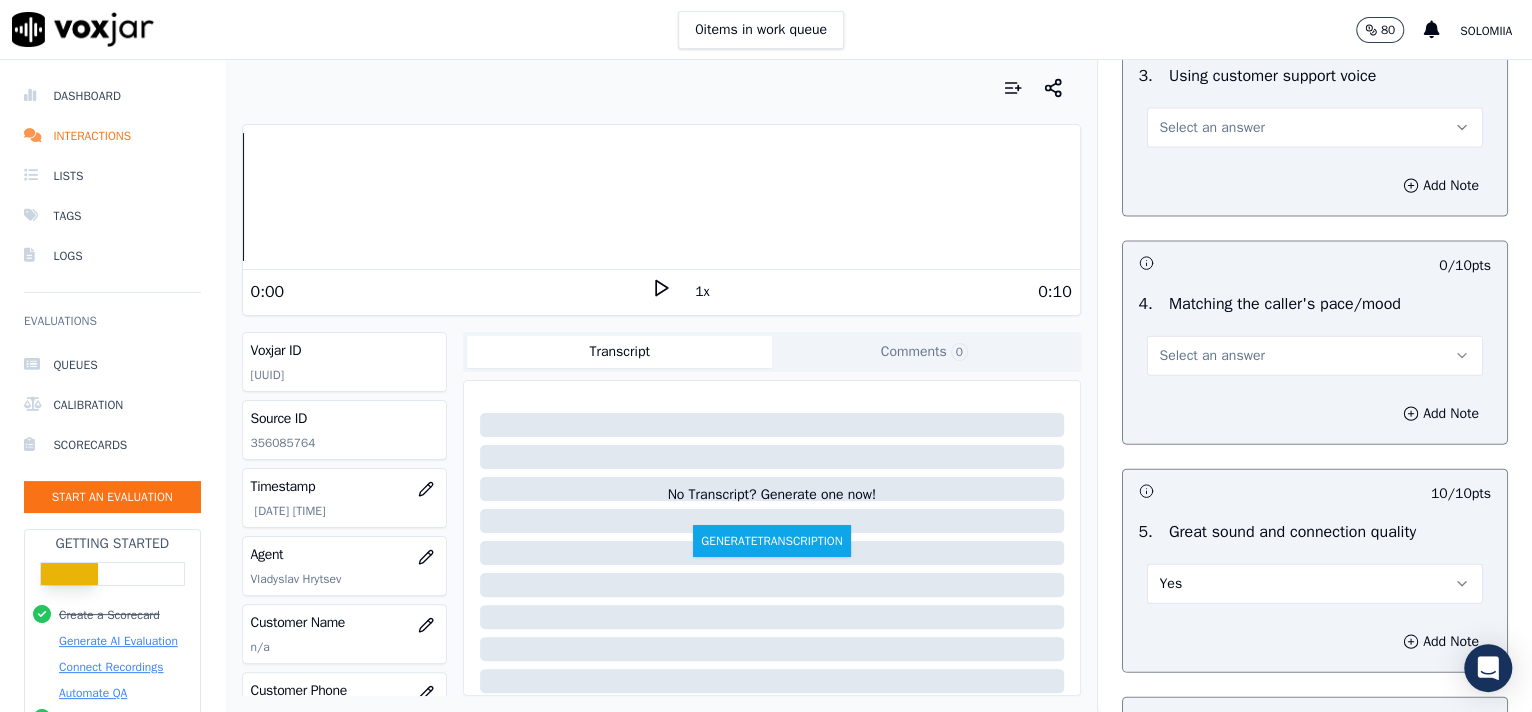 scroll, scrollTop: 2579, scrollLeft: 0, axis: vertical 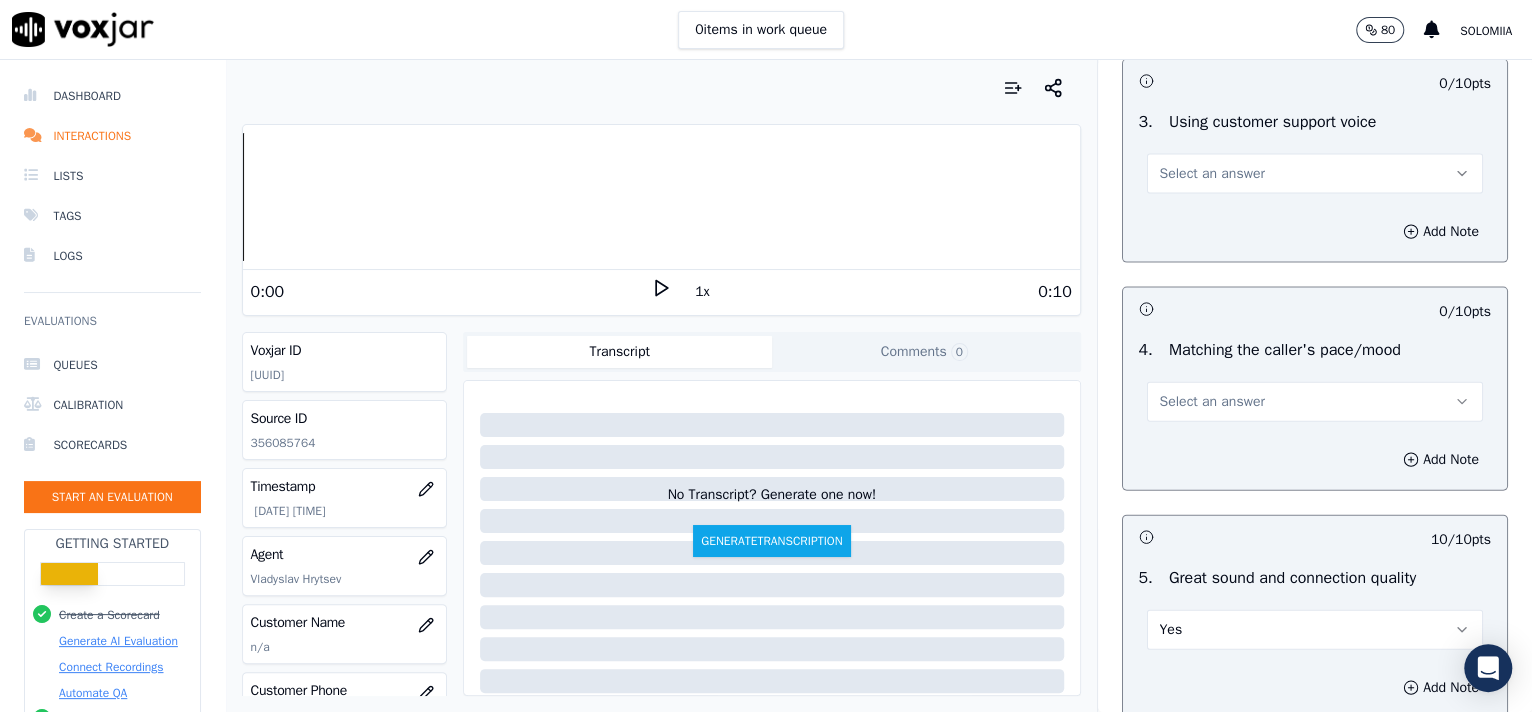 click on "Select an answer" at bounding box center (1212, 402) 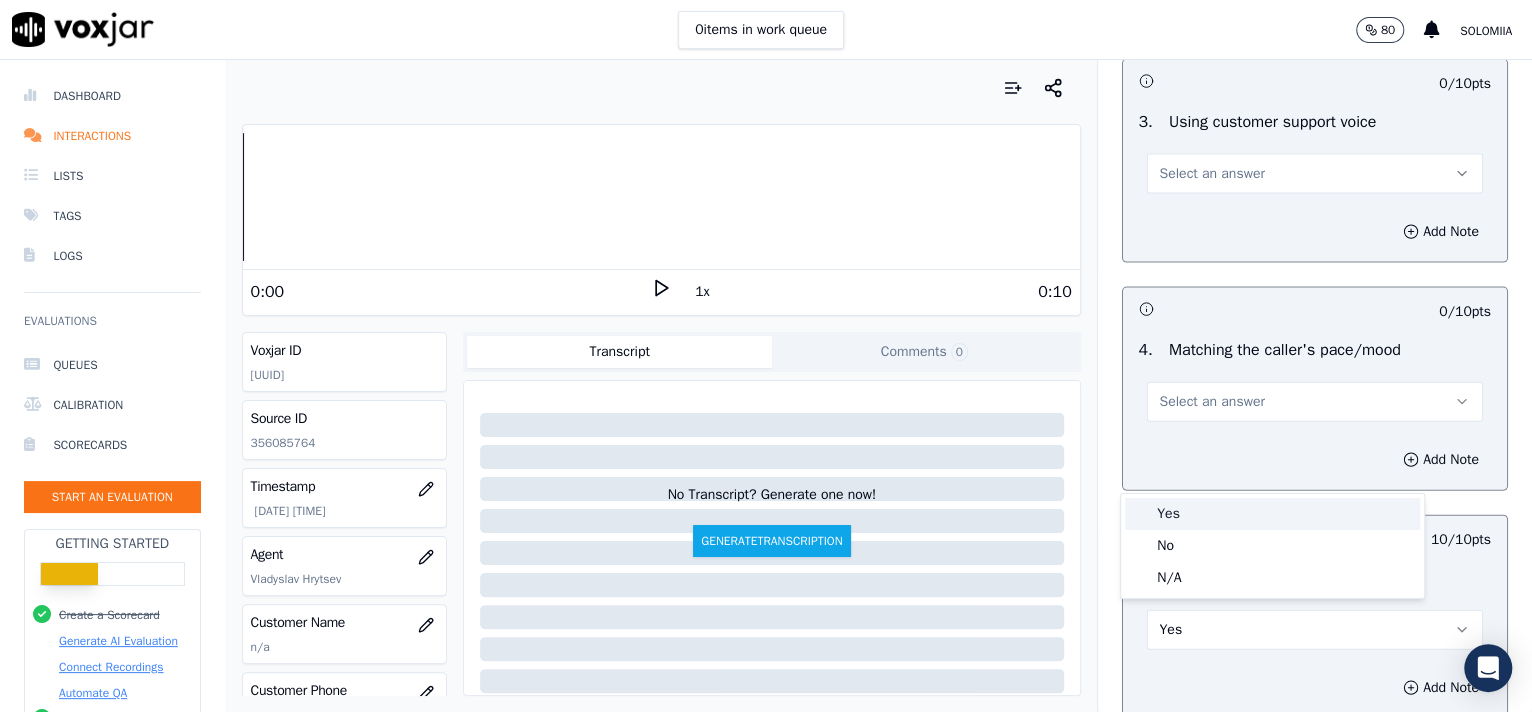 click on "Yes" at bounding box center [1272, 514] 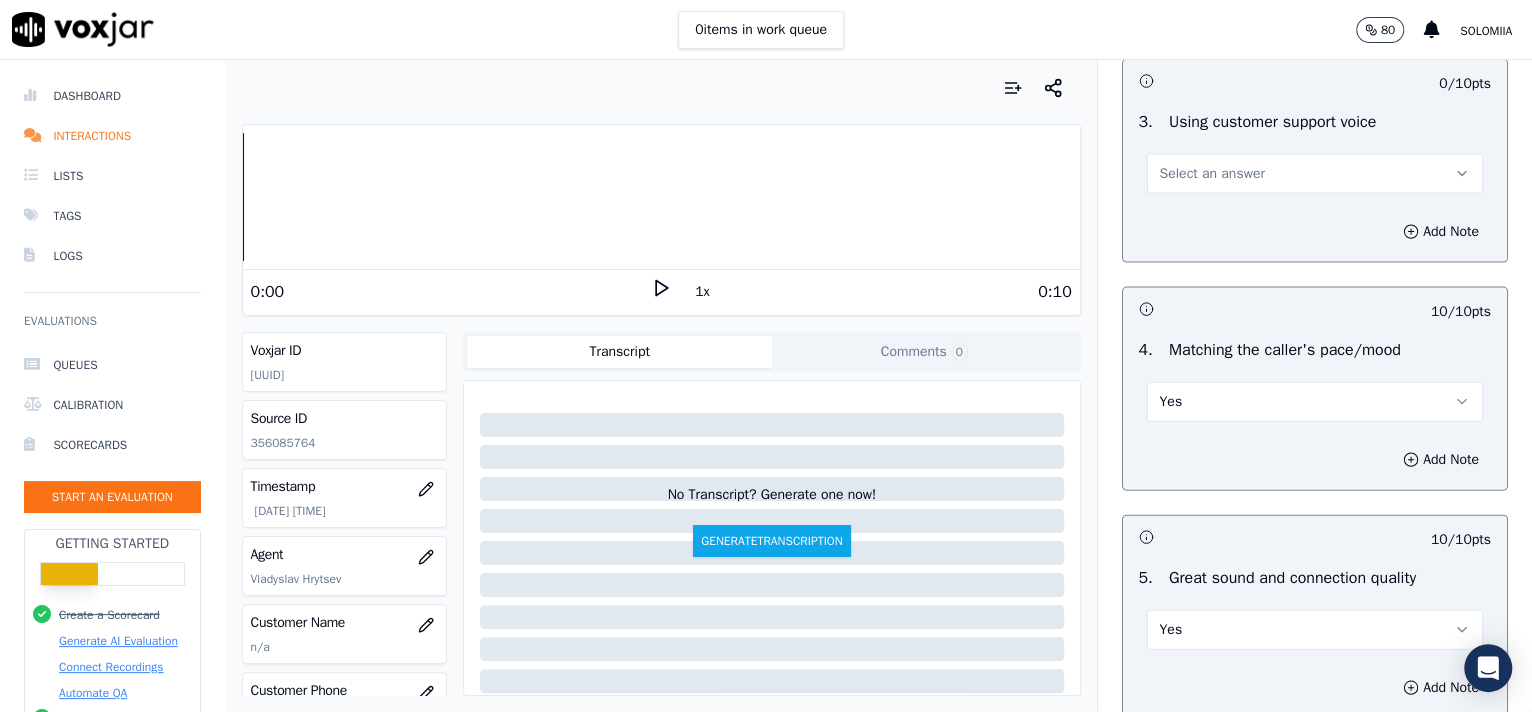 click on "Select an answer" at bounding box center (1212, 174) 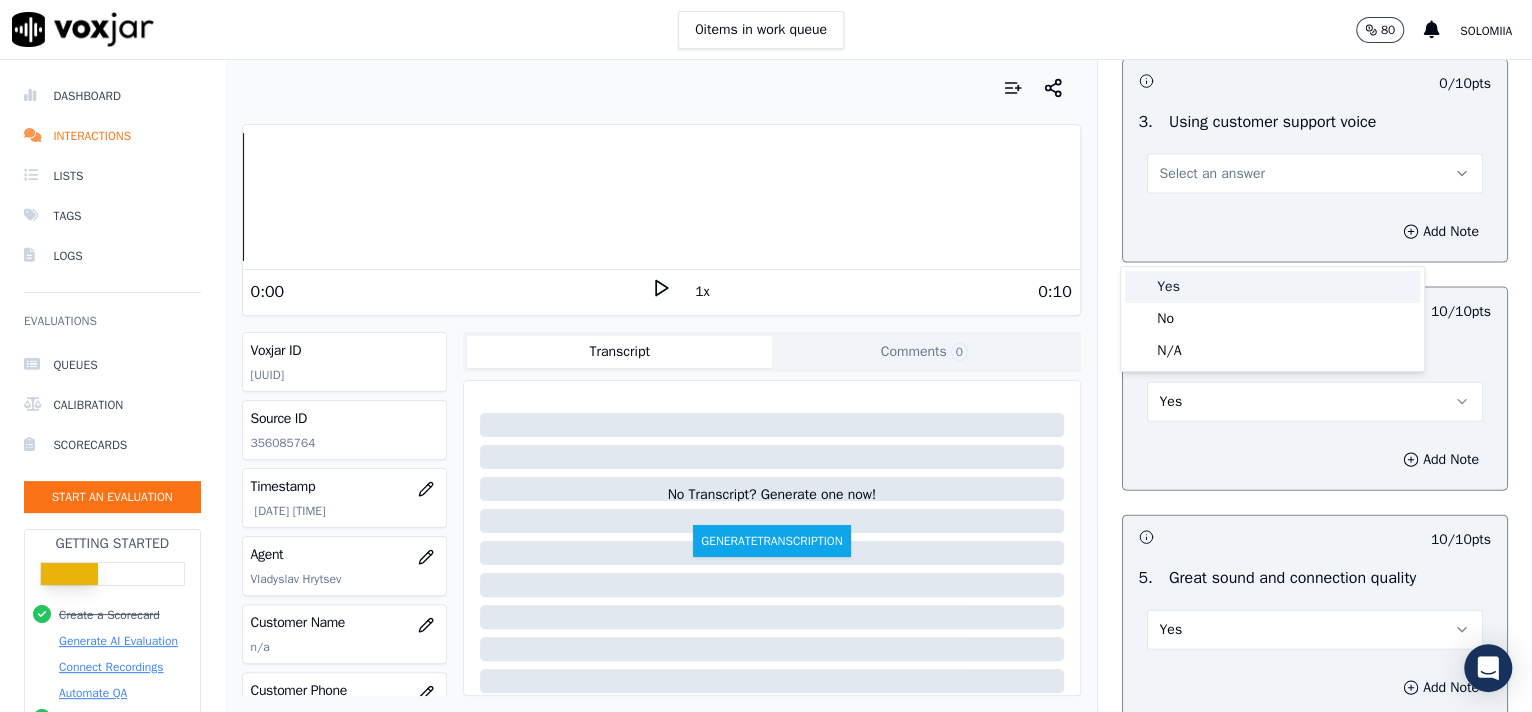 click on "Yes" at bounding box center [1272, 287] 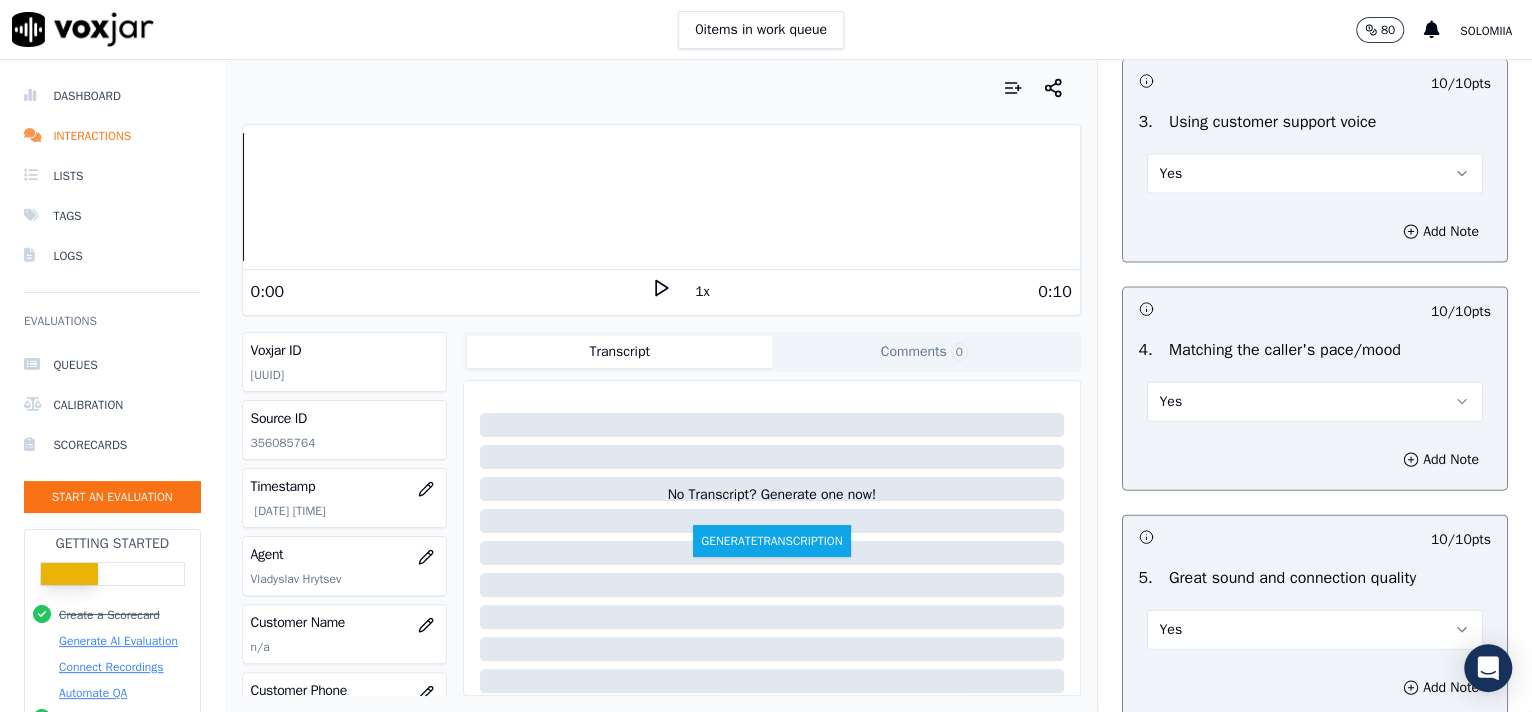 scroll, scrollTop: 2165, scrollLeft: 0, axis: vertical 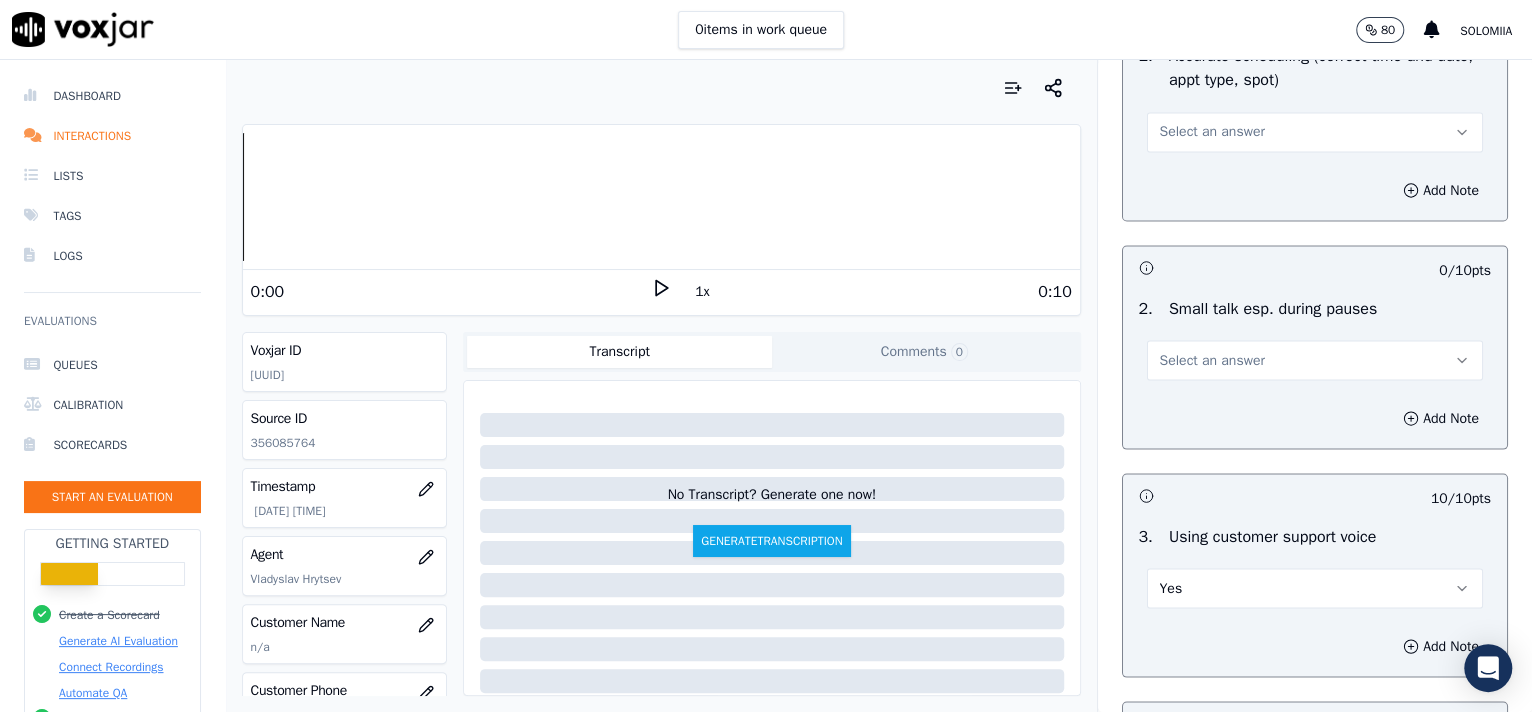 click on "Select an answer" at bounding box center [1315, 360] 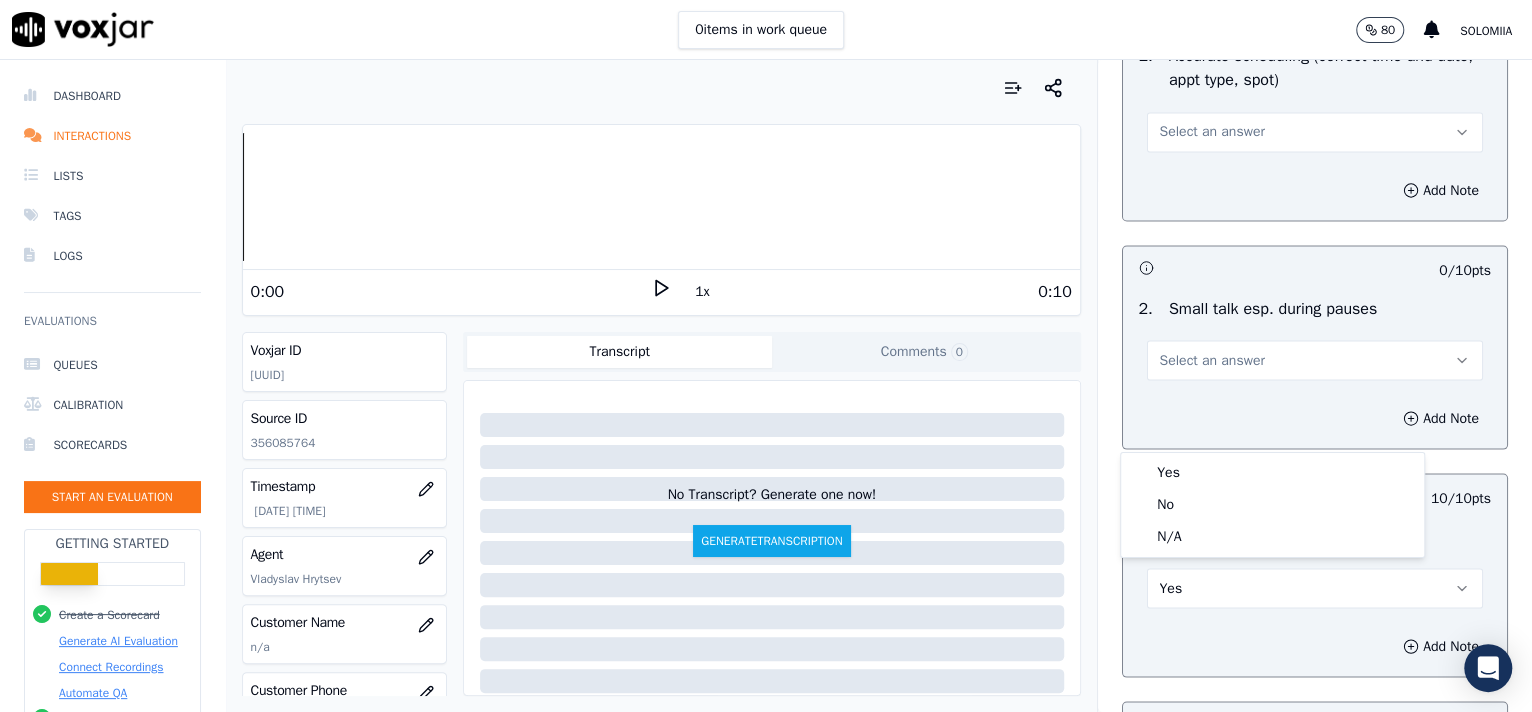 click on "Select an answer" at bounding box center [1315, 360] 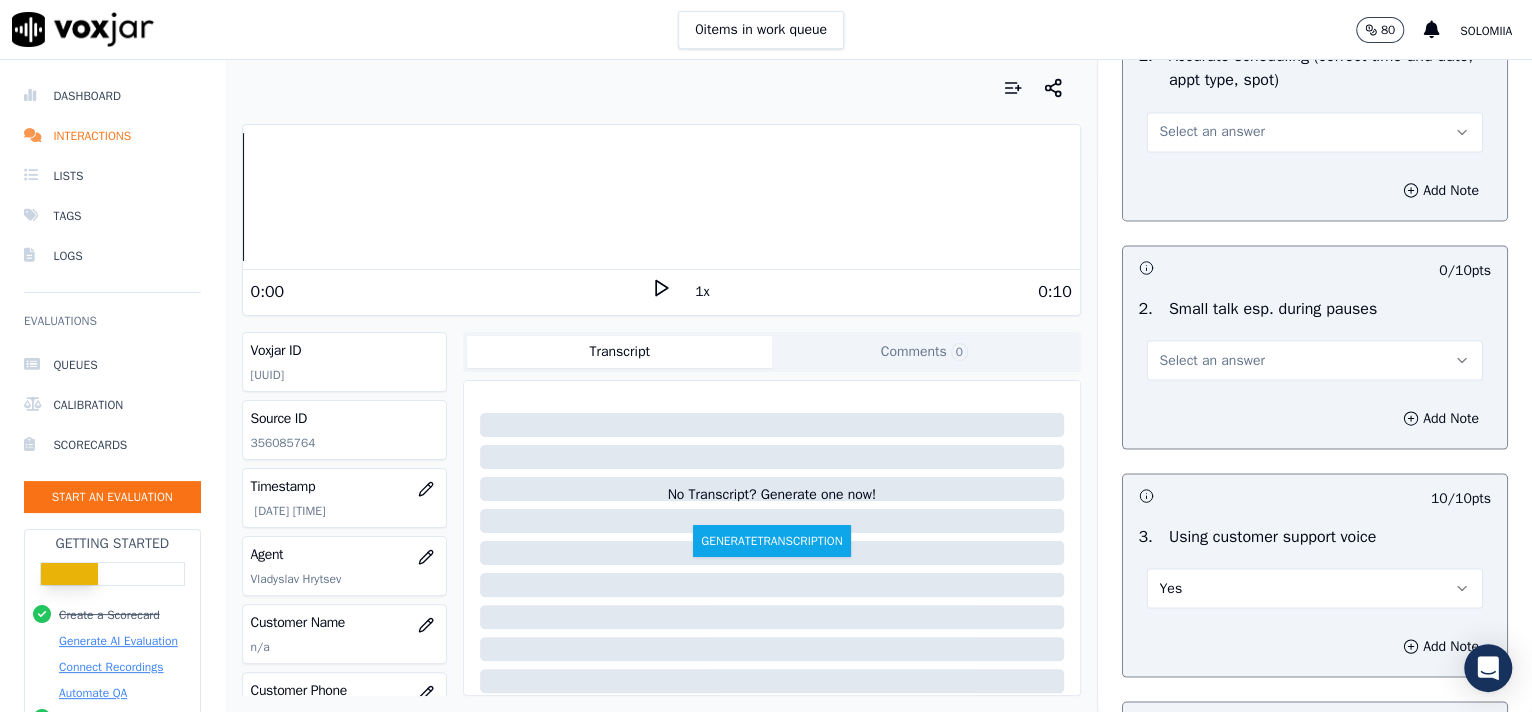 click on "Select an answer" at bounding box center (1315, 360) 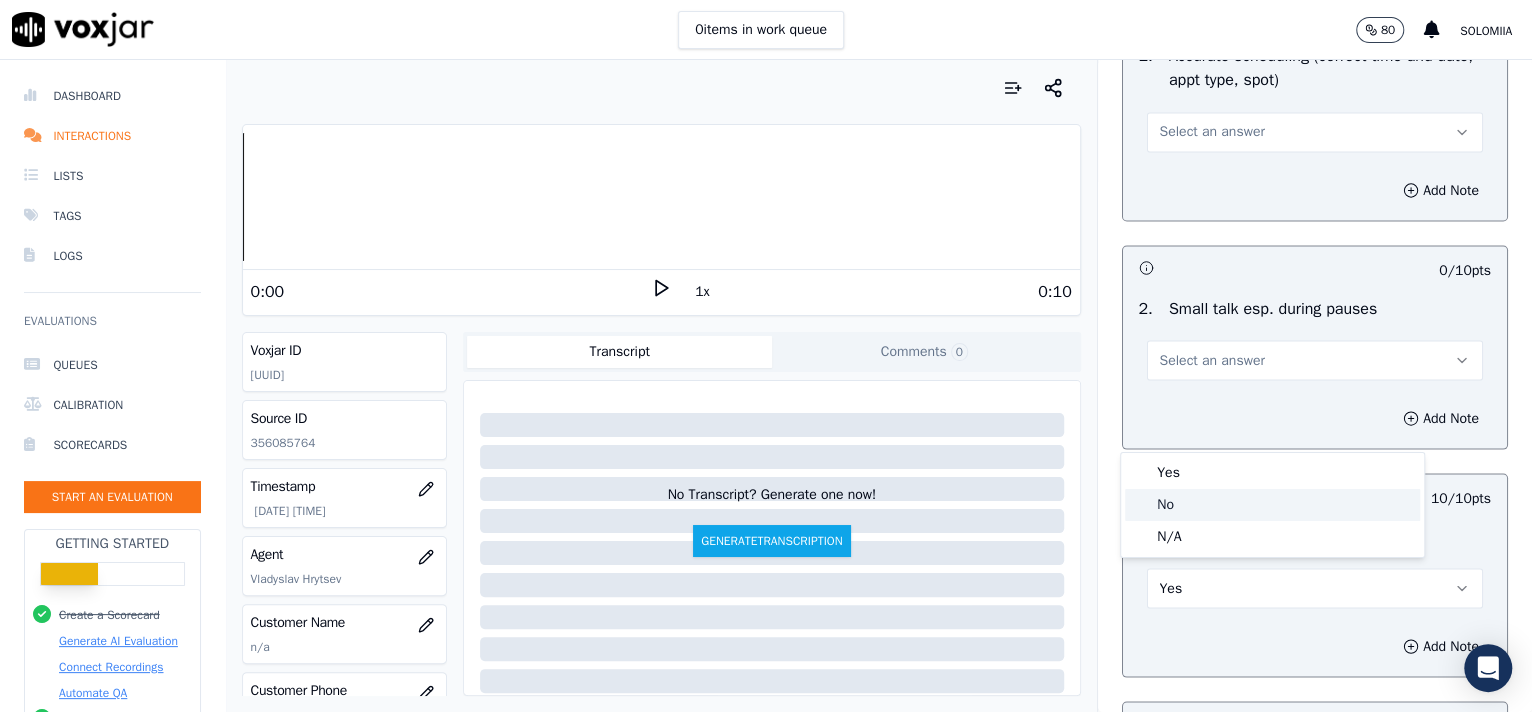 click on "No" 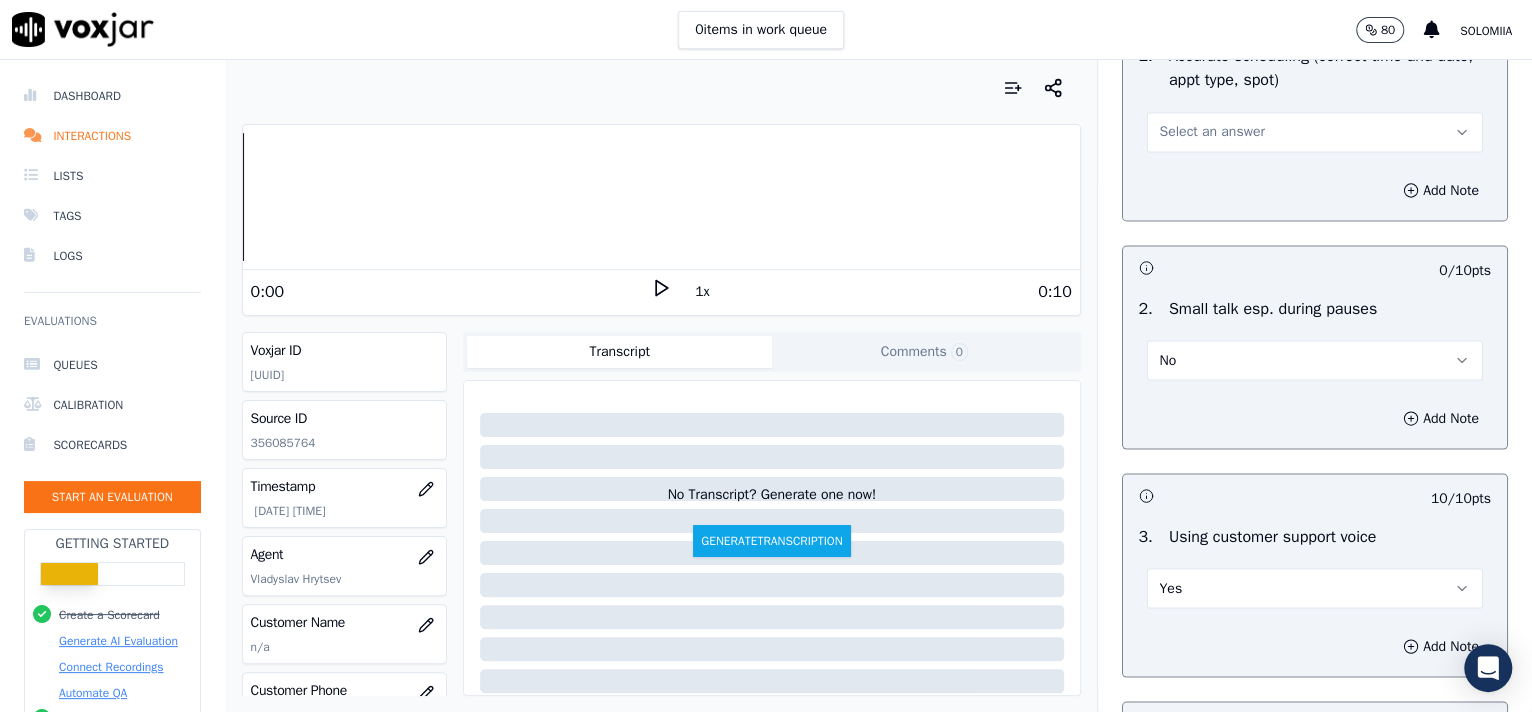 scroll, scrollTop: 2013, scrollLeft: 0, axis: vertical 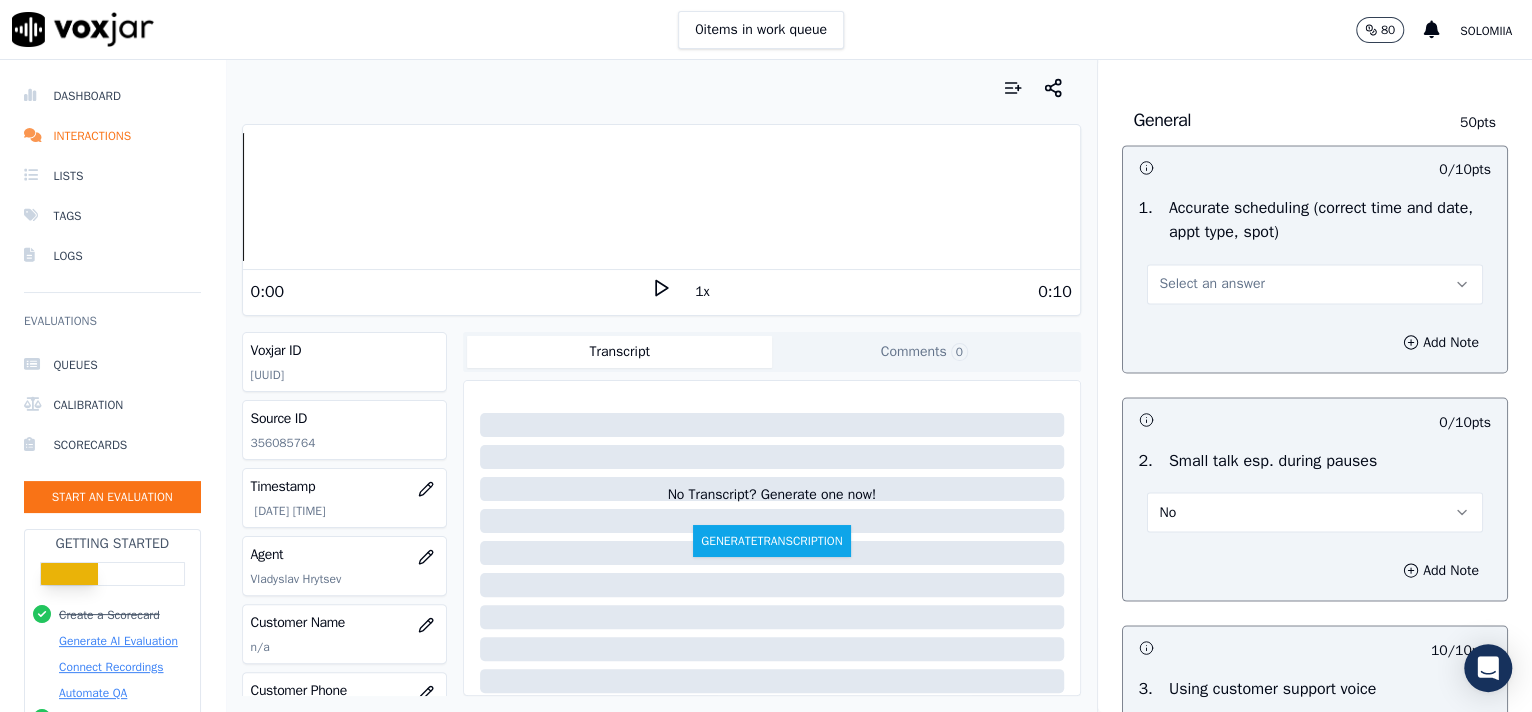 click on "Select an answer" at bounding box center [1212, 284] 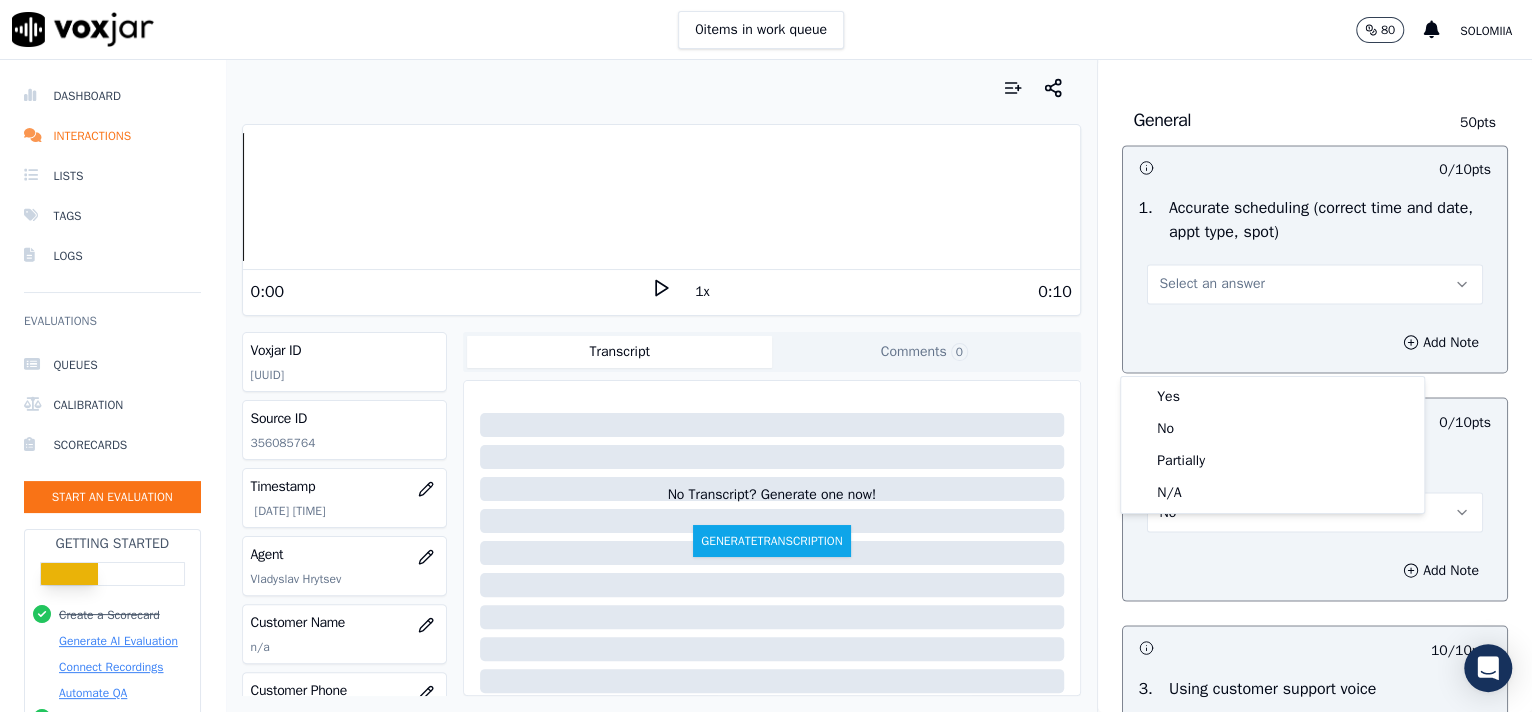 click on "Inbound Existing Patient  Scorecard       Opening     30  pts                 10 / 10  pts     1 .   Proper greeting/introduction    Yes          Add Note                           10 / 10  pts     2 .   Active listening, rephrasing, and confirming the request prior to asking for location    Yes          Add Note                           10 / 10  pts     3 .   Confirming the identity of the caller    Yes          Add Note             Body     20  pts                 0 / 10  pts     1 .   Addressing the past due balance/payment per visit/insurance status (if applicable)     Select an answer          Add Note                           0 / 10  pts     2 .   Successfully completing the request    Select an answer          Add Note             Finalizing     20  pts                 0 / 10  pts     1 .   Wishing the caller to have a wonderful day    Select an answer          Add Note                           0 / 10  pts     2 .   Commlog    Select an answer          Add Note             General     50  pts" at bounding box center [1315, 386] 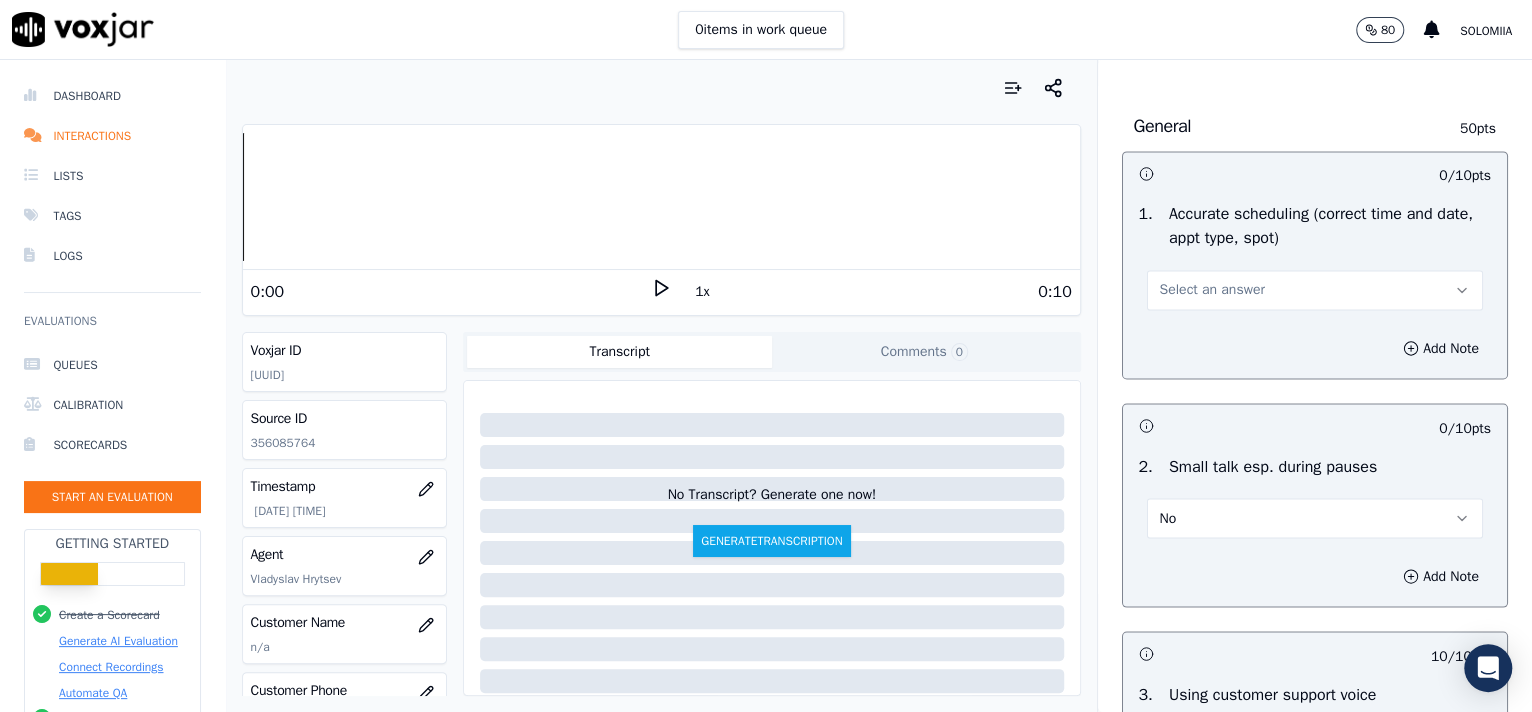 click on "Select an answer" at bounding box center [1315, 290] 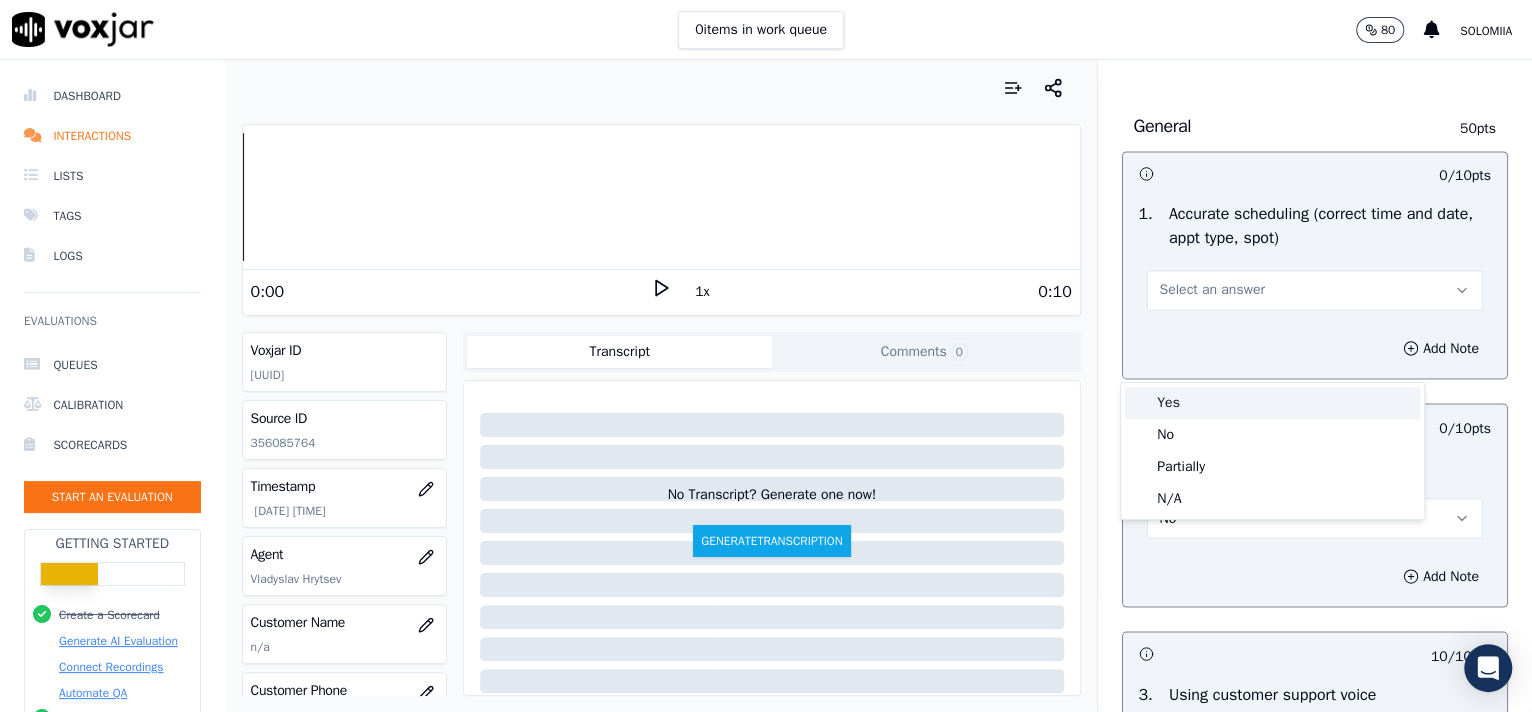 click on "Yes" at bounding box center [1272, 403] 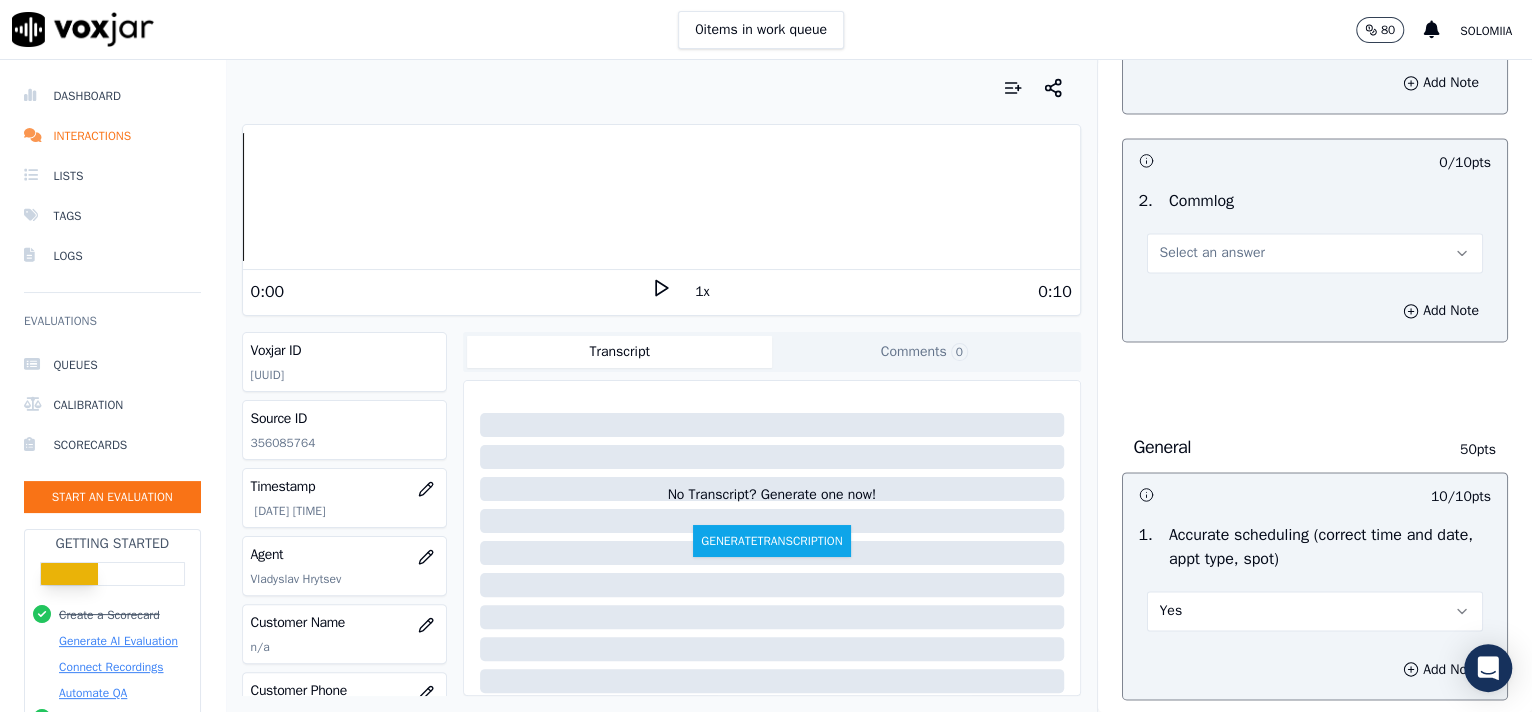 scroll, scrollTop: 1674, scrollLeft: 0, axis: vertical 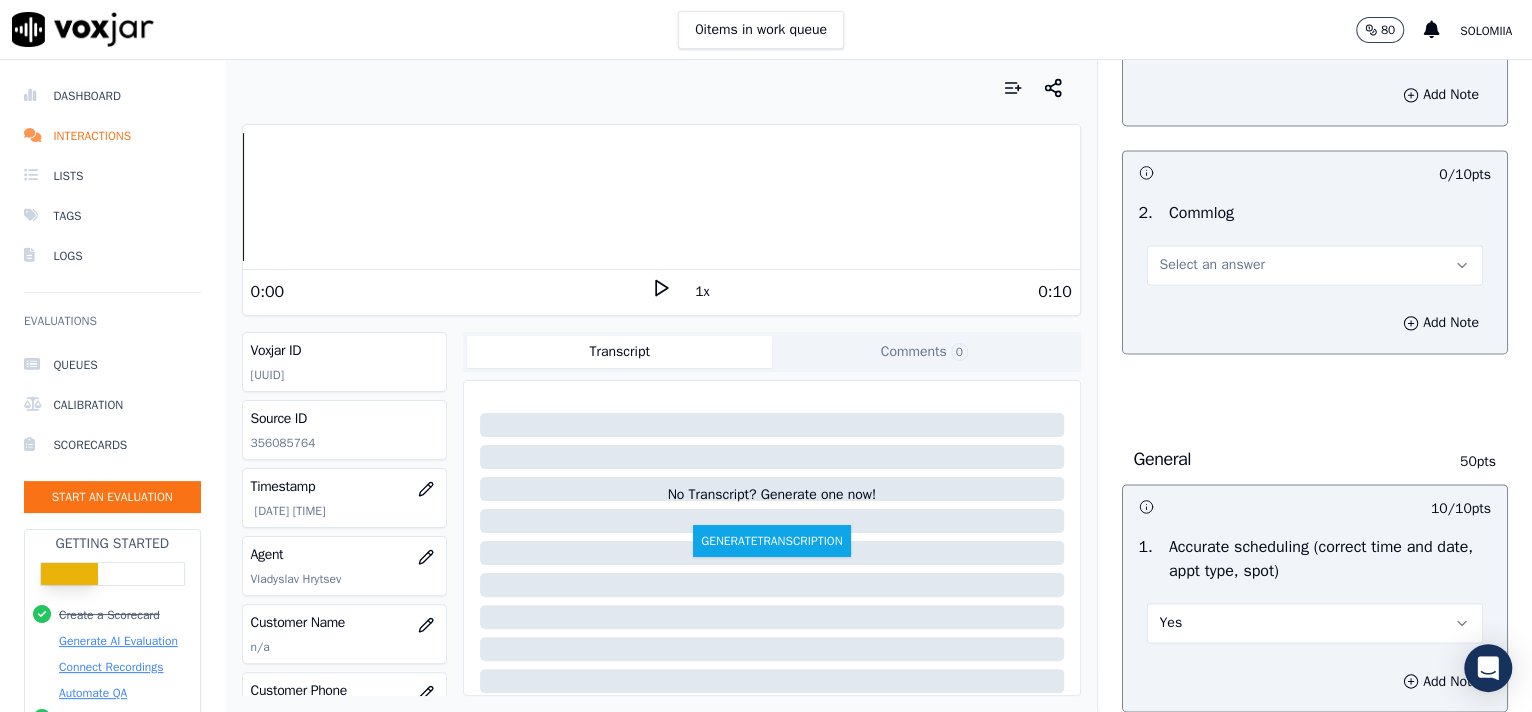 click on "Select an answer" at bounding box center (1315, 265) 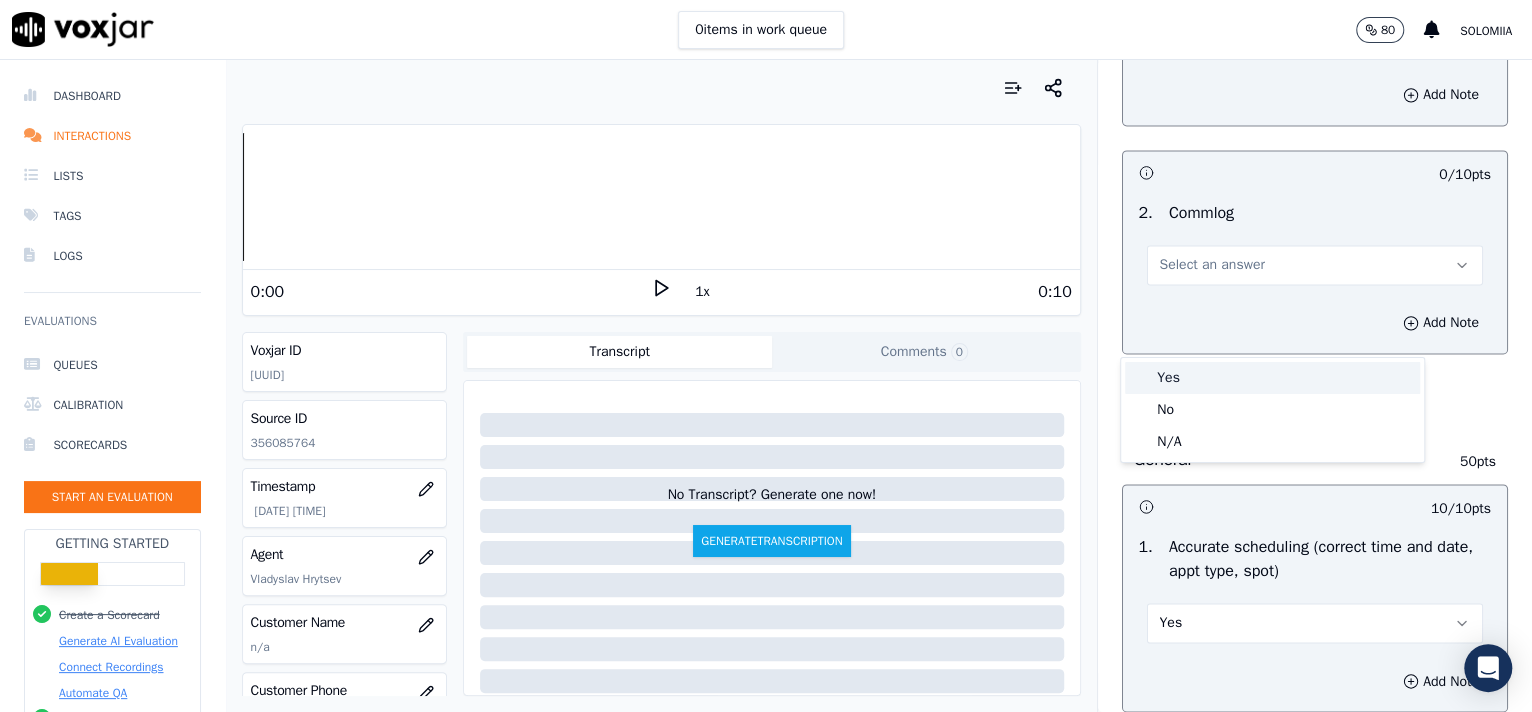 click on "Yes" at bounding box center [1272, 378] 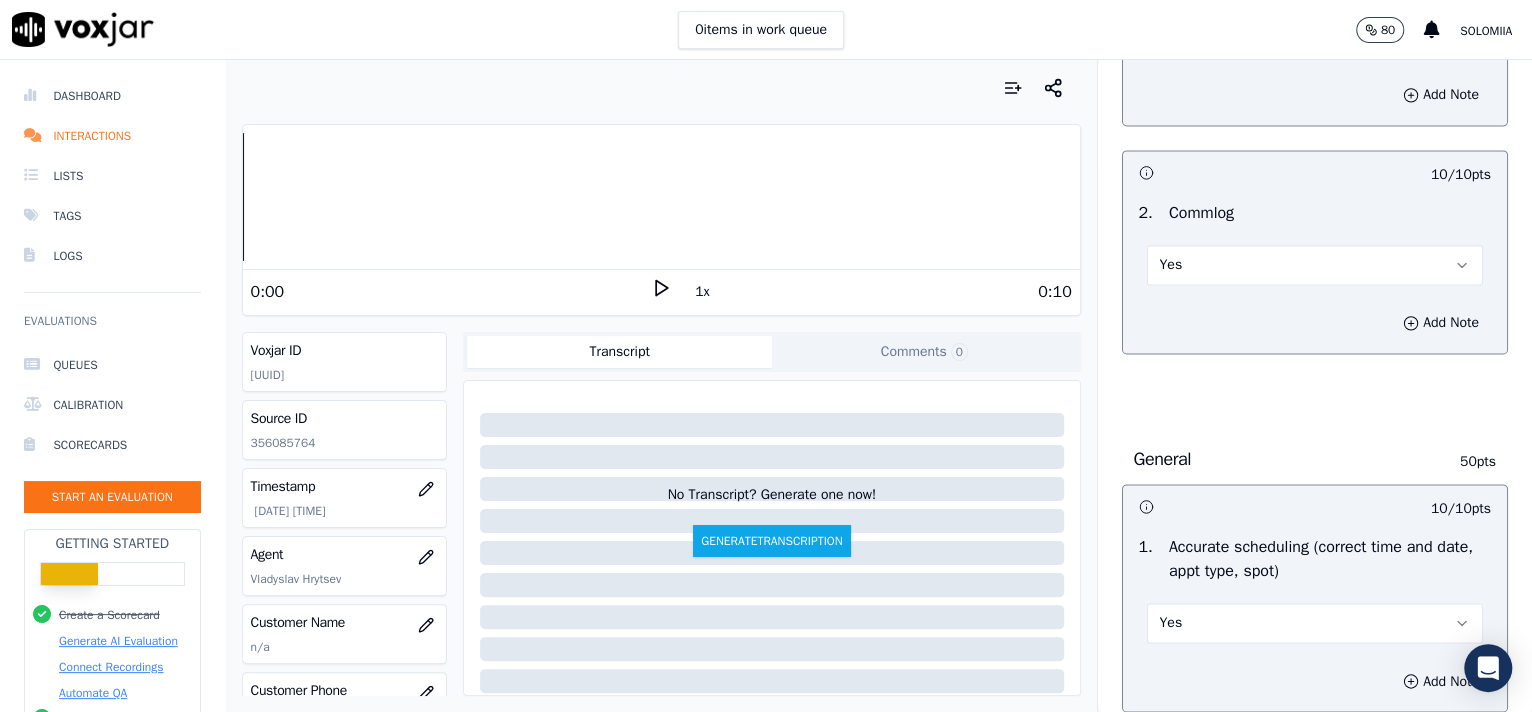 scroll, scrollTop: 1417, scrollLeft: 0, axis: vertical 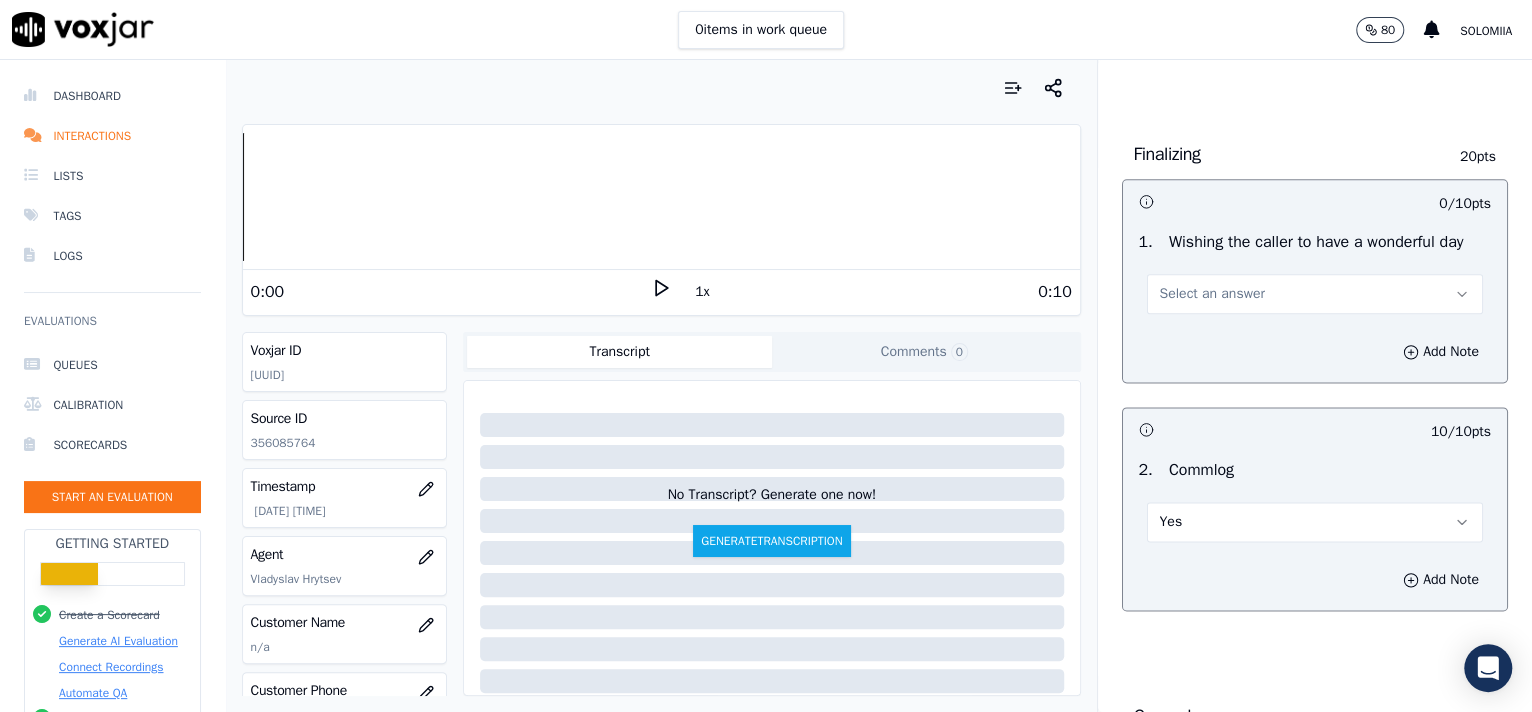 click on "Select an answer" at bounding box center (1315, 294) 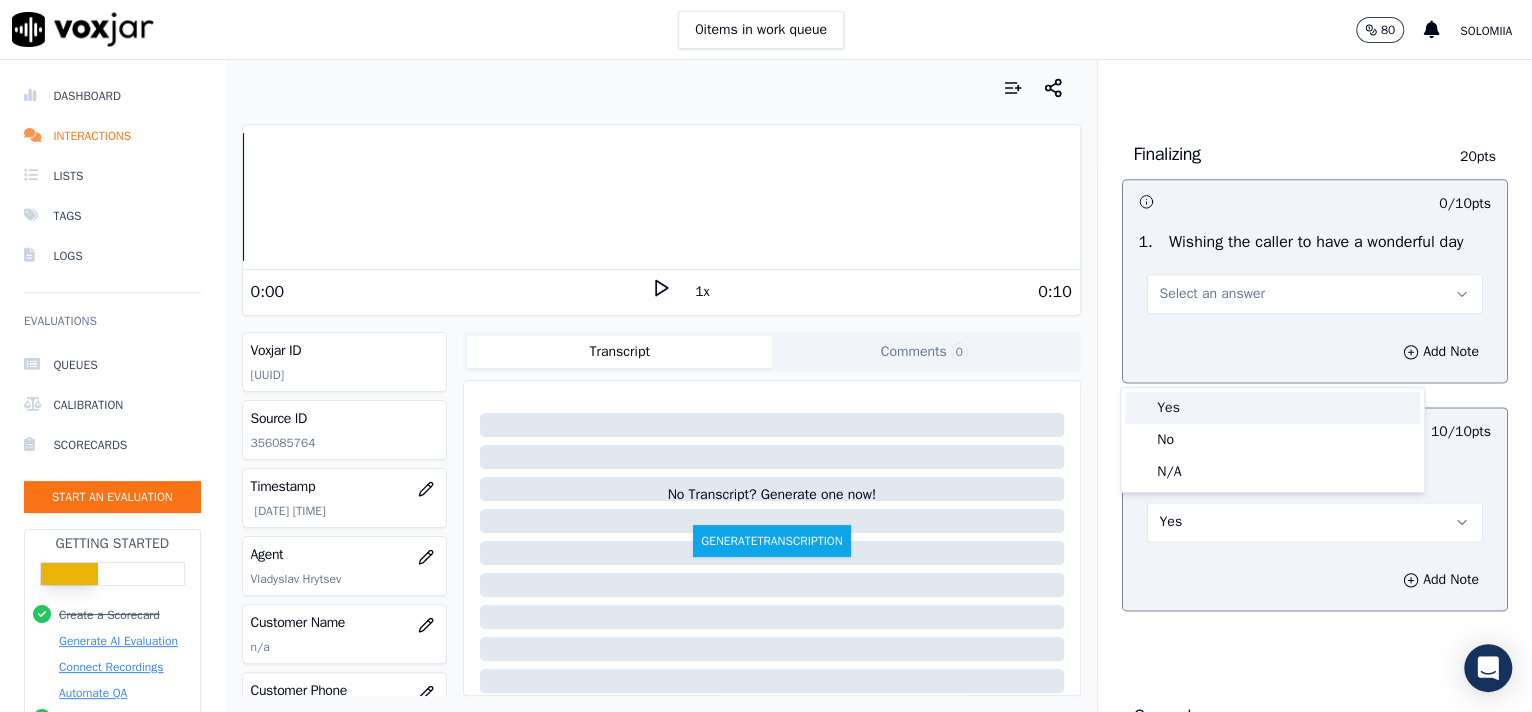 click on "Yes" at bounding box center (1272, 408) 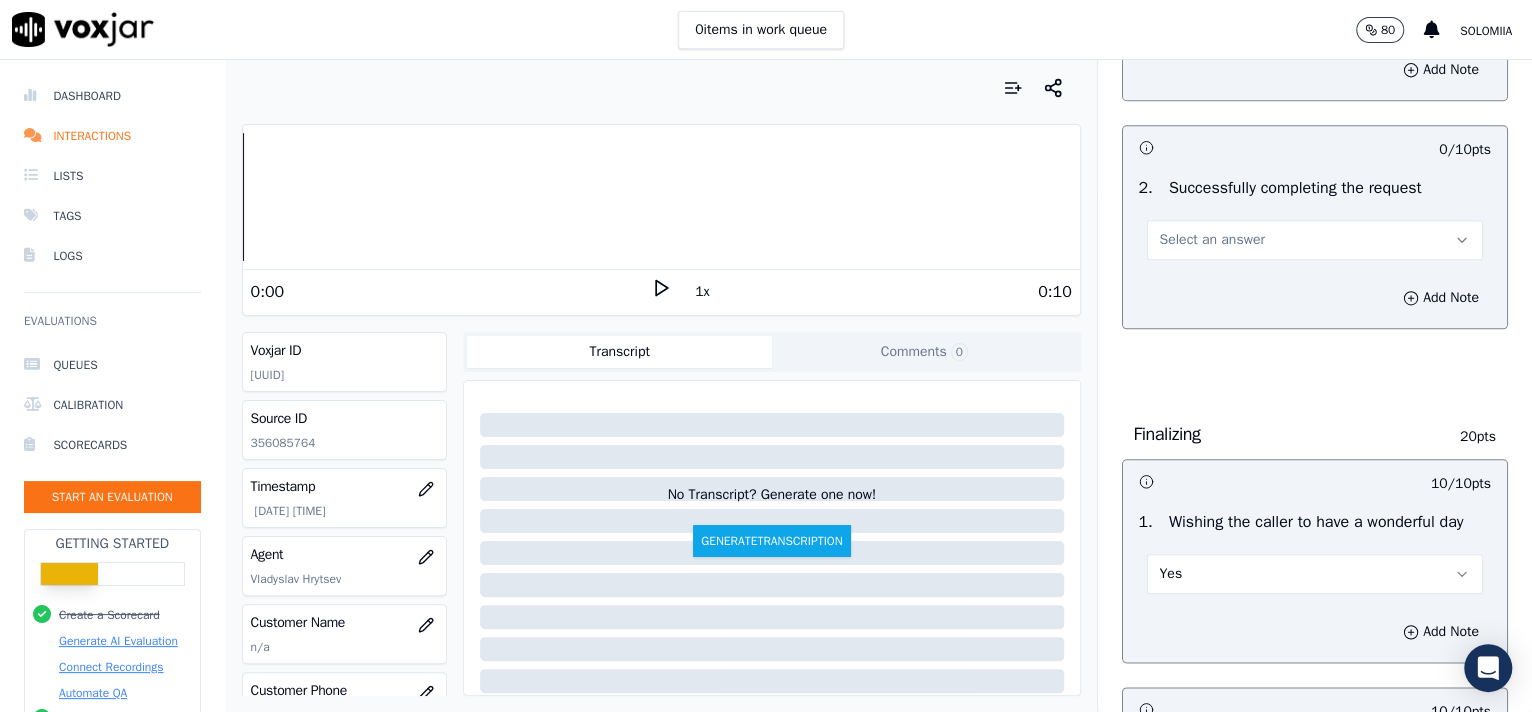 scroll, scrollTop: 1096, scrollLeft: 0, axis: vertical 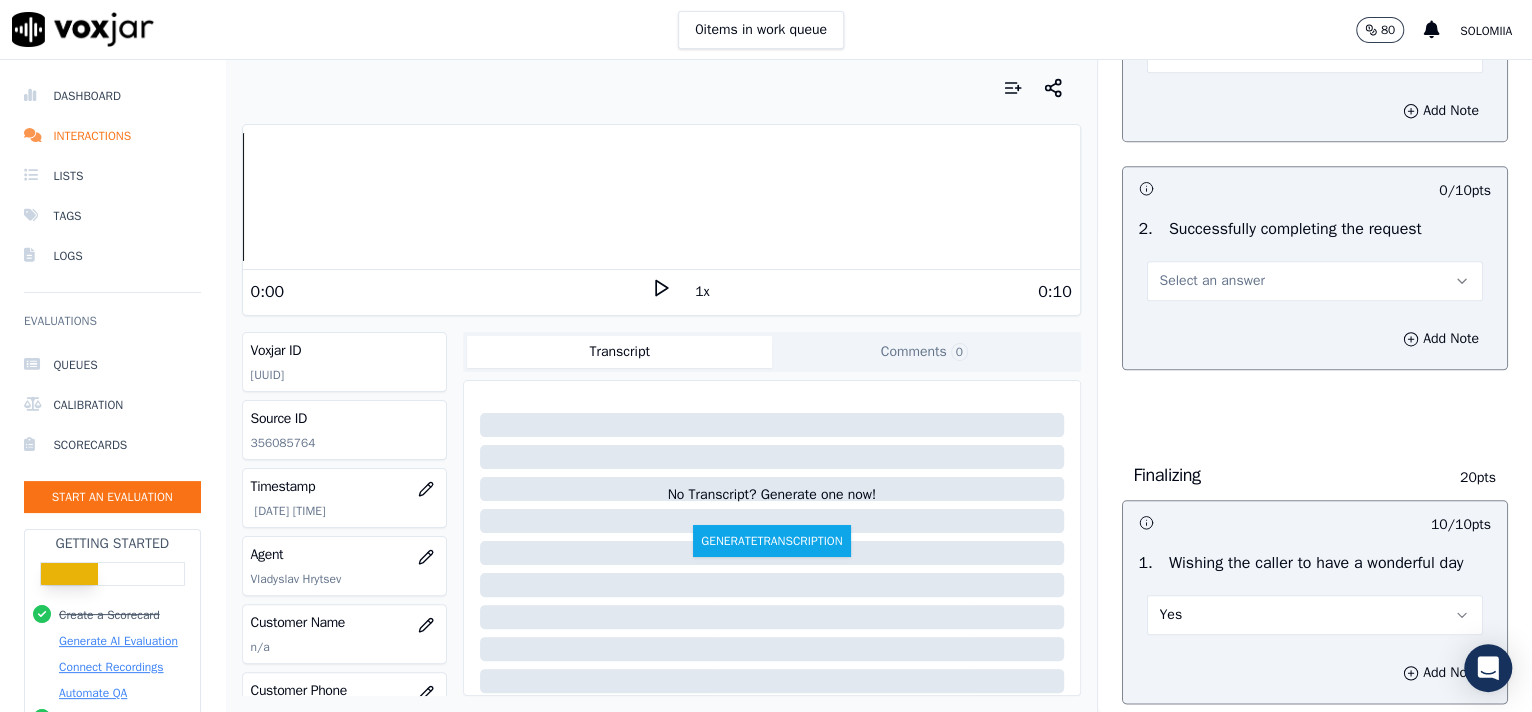 click on "Select an answer" at bounding box center (1315, 279) 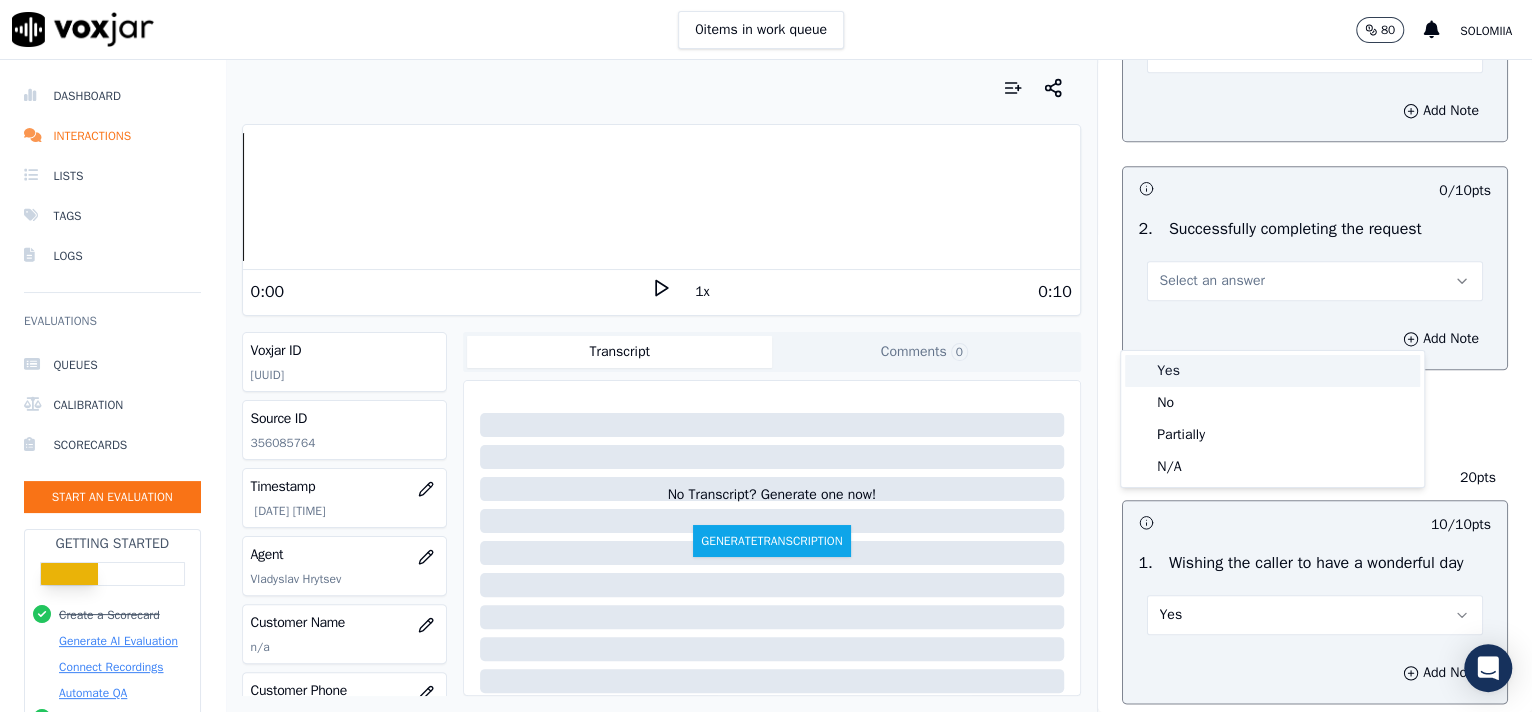 click on "Yes" at bounding box center (1272, 371) 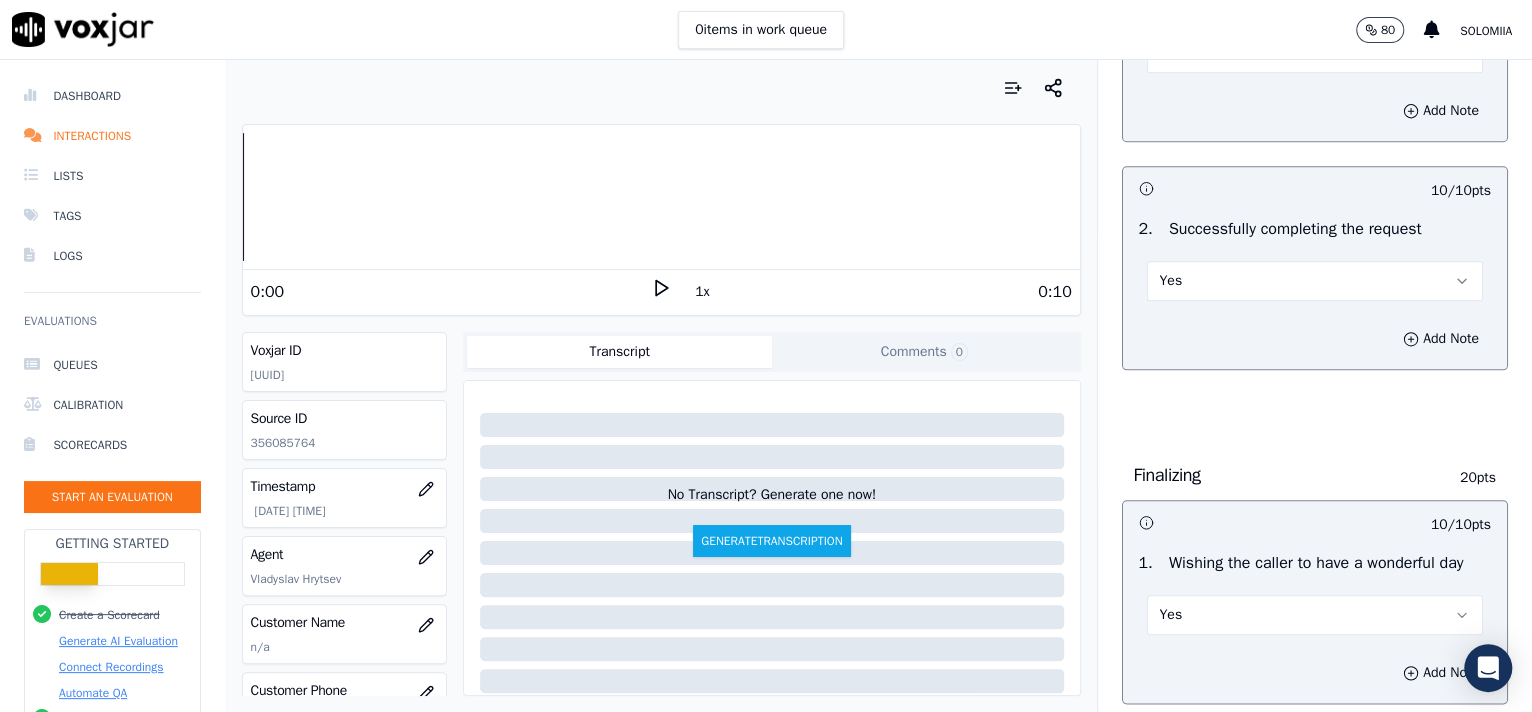 scroll, scrollTop: 845, scrollLeft: 0, axis: vertical 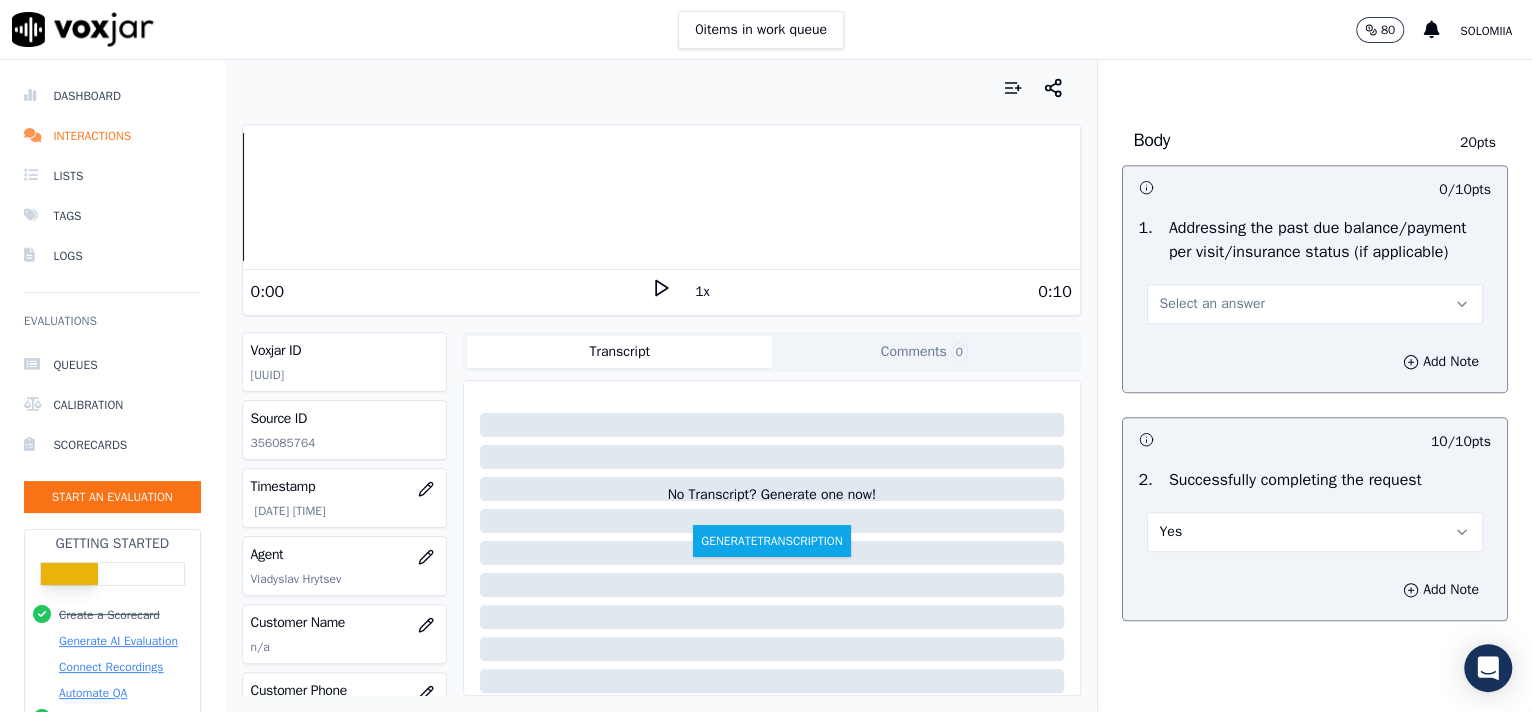 click on "Select an answer" at bounding box center [1212, 304] 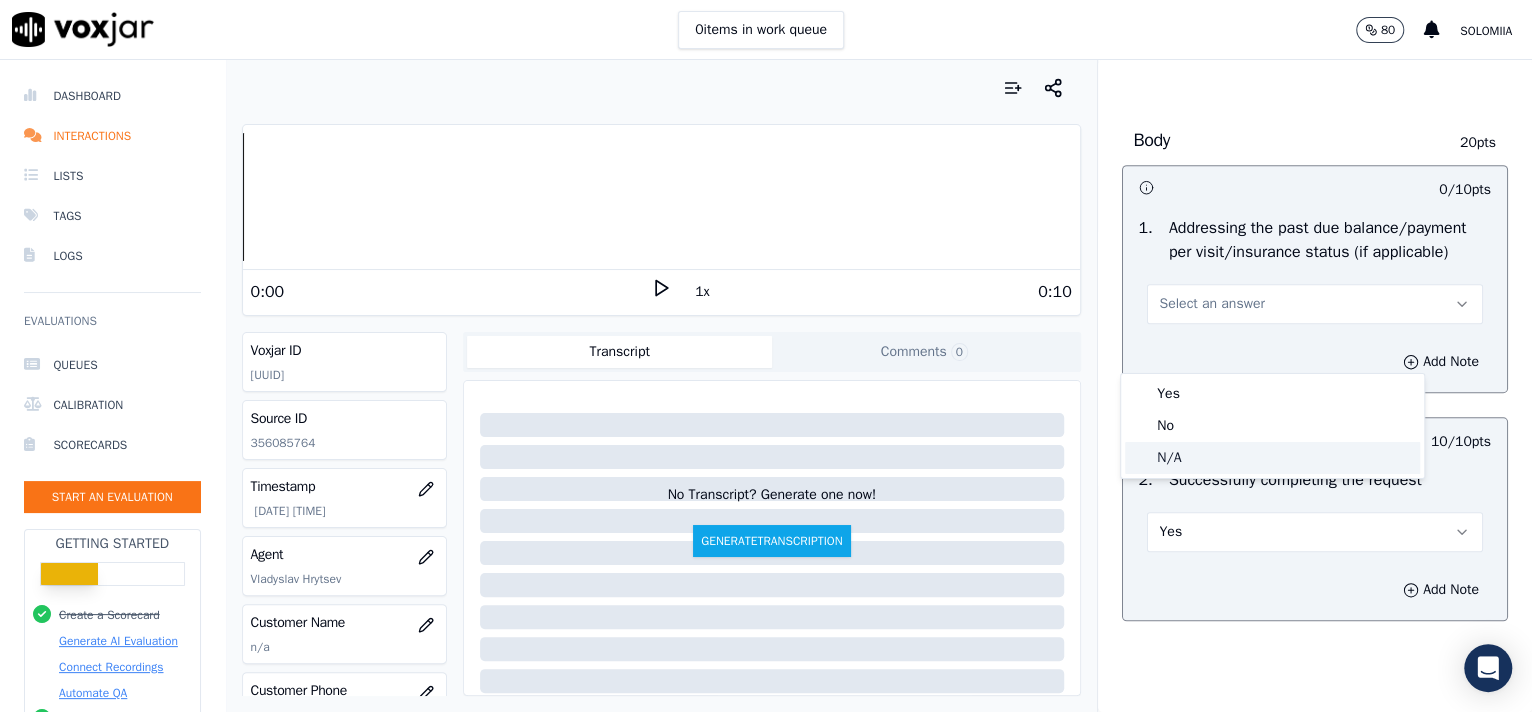 click on "N/A" 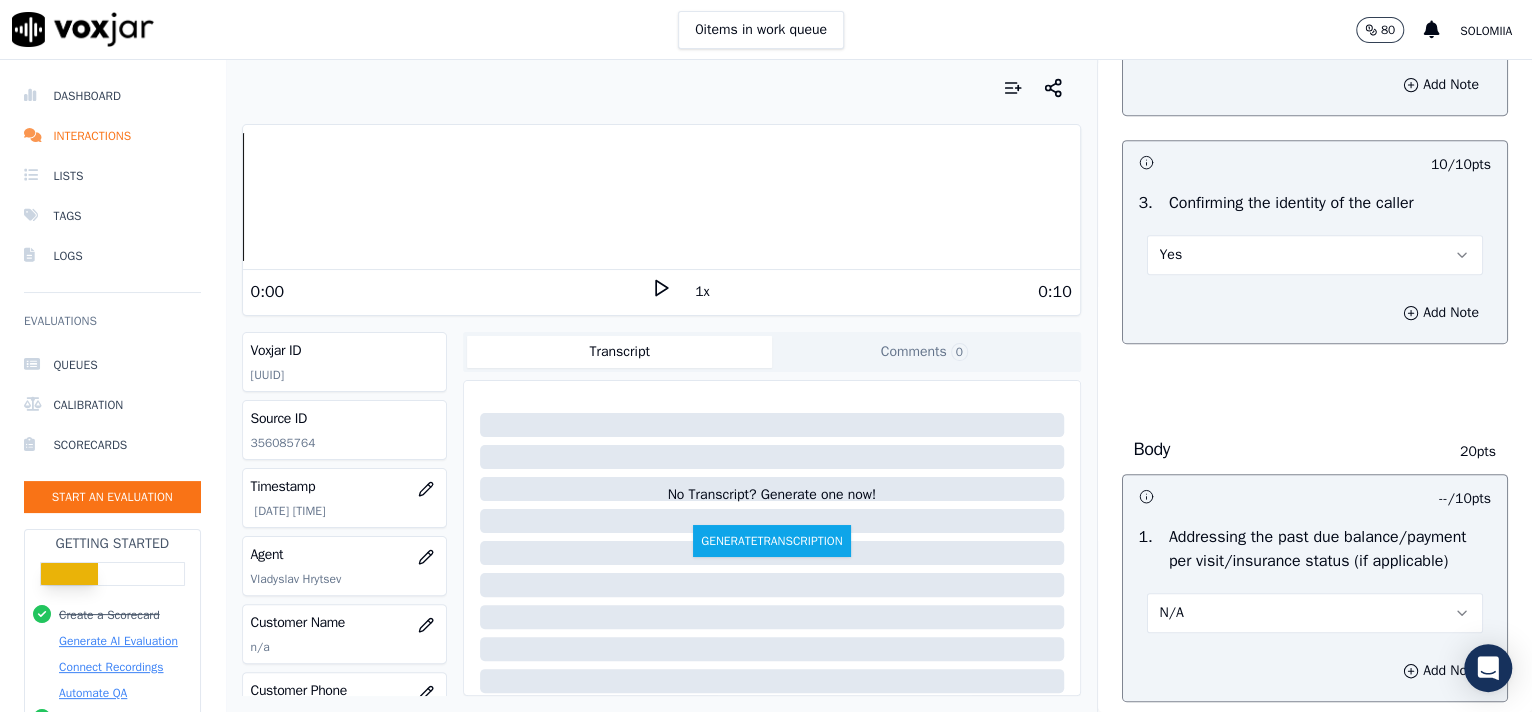 scroll, scrollTop: 525, scrollLeft: 0, axis: vertical 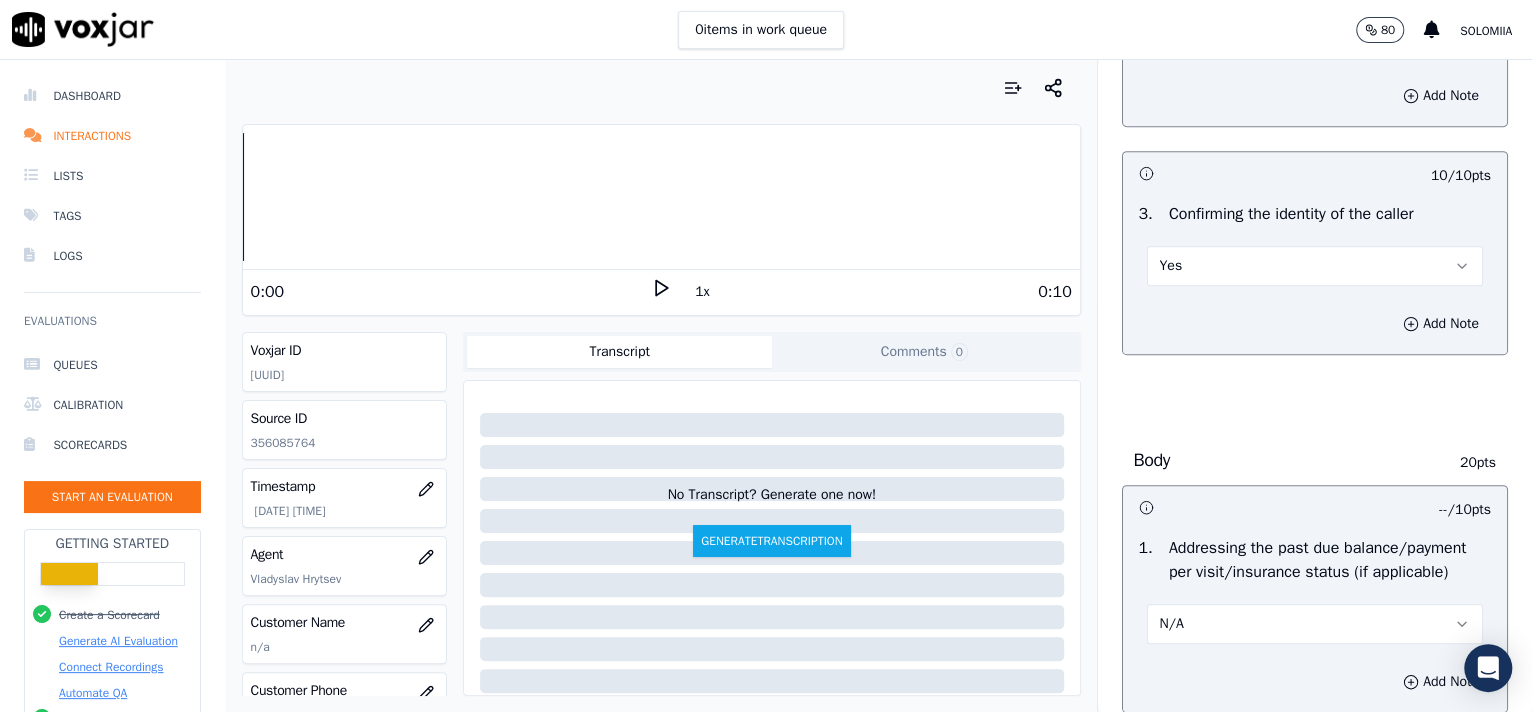 click on "Yes" at bounding box center [1315, 264] 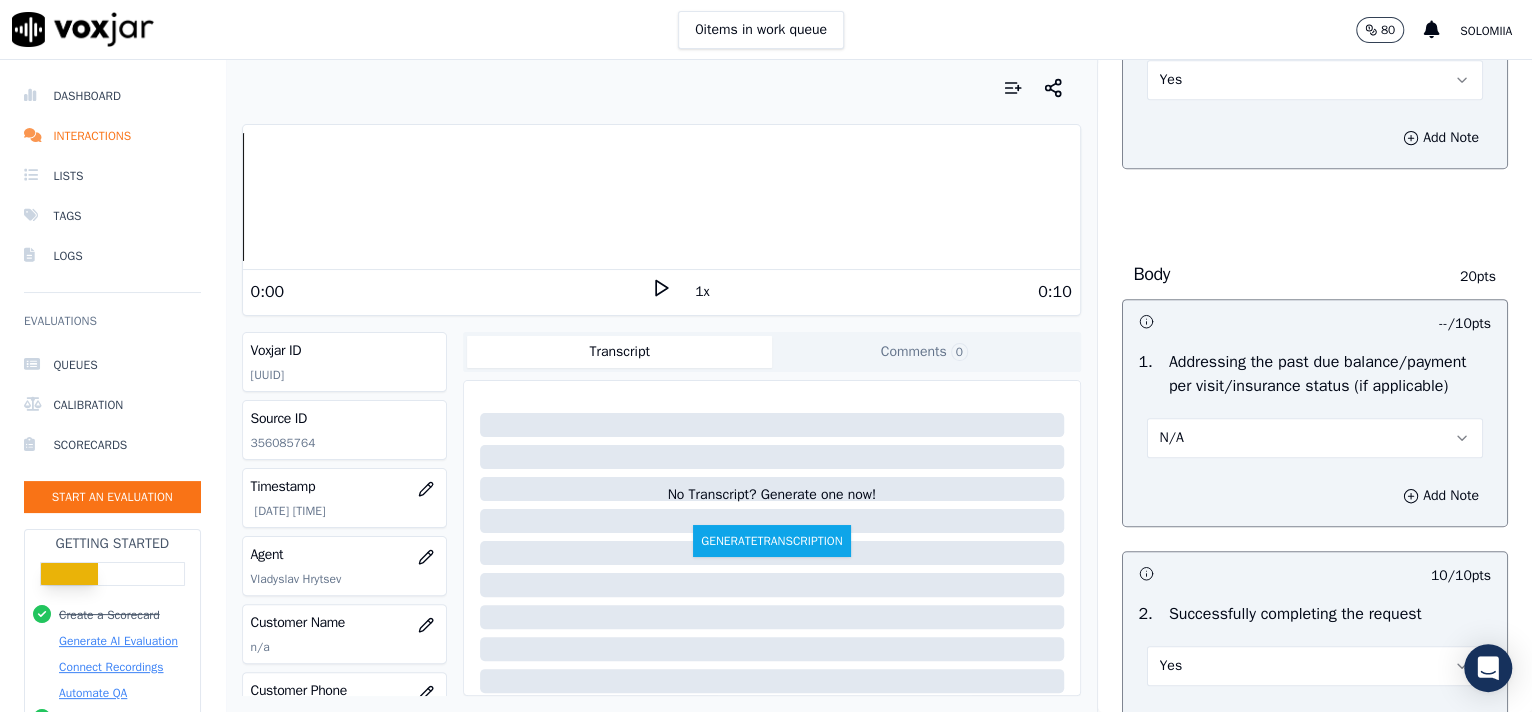 scroll, scrollTop: 3162, scrollLeft: 0, axis: vertical 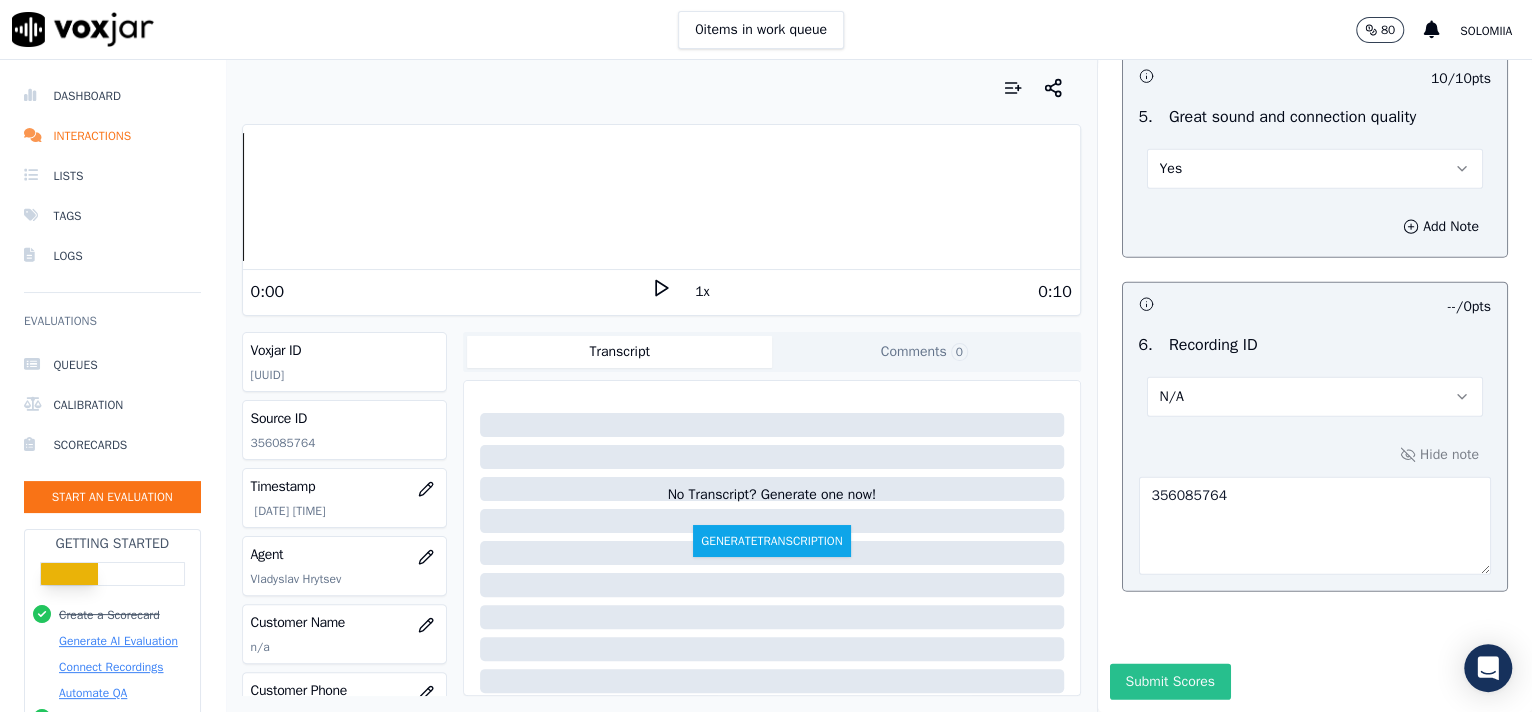 click on "Submit Scores" at bounding box center [1170, 682] 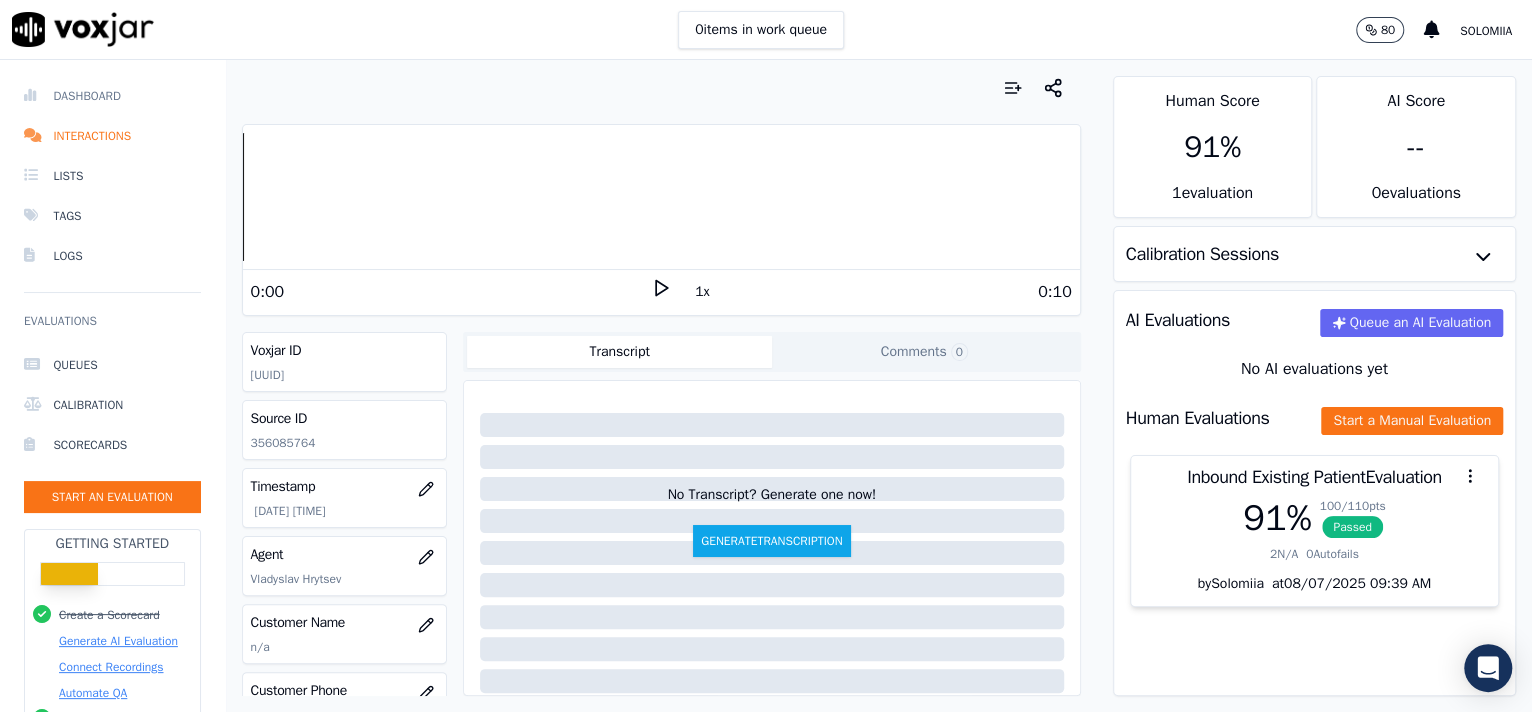 click on "Dashboard" at bounding box center [112, 96] 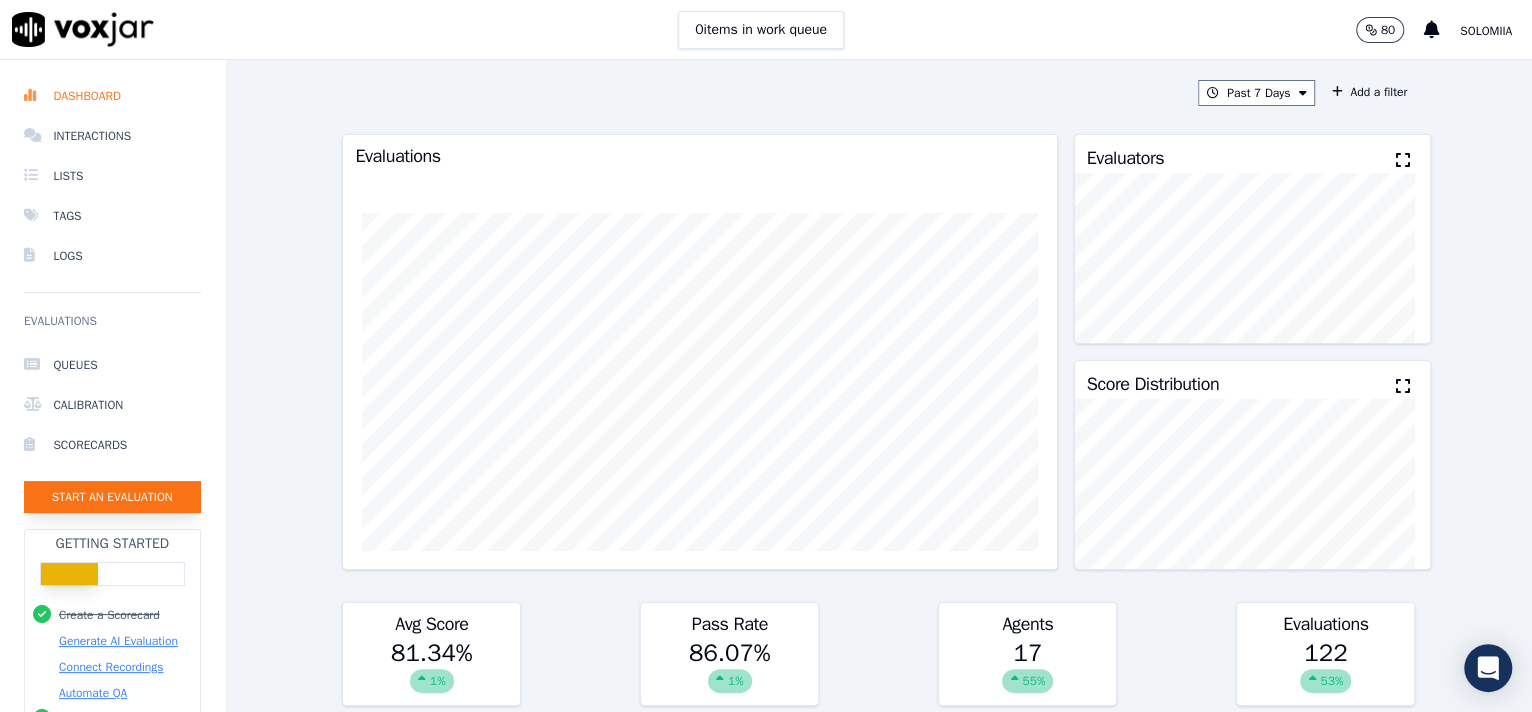 click on "Start an Evaluation" 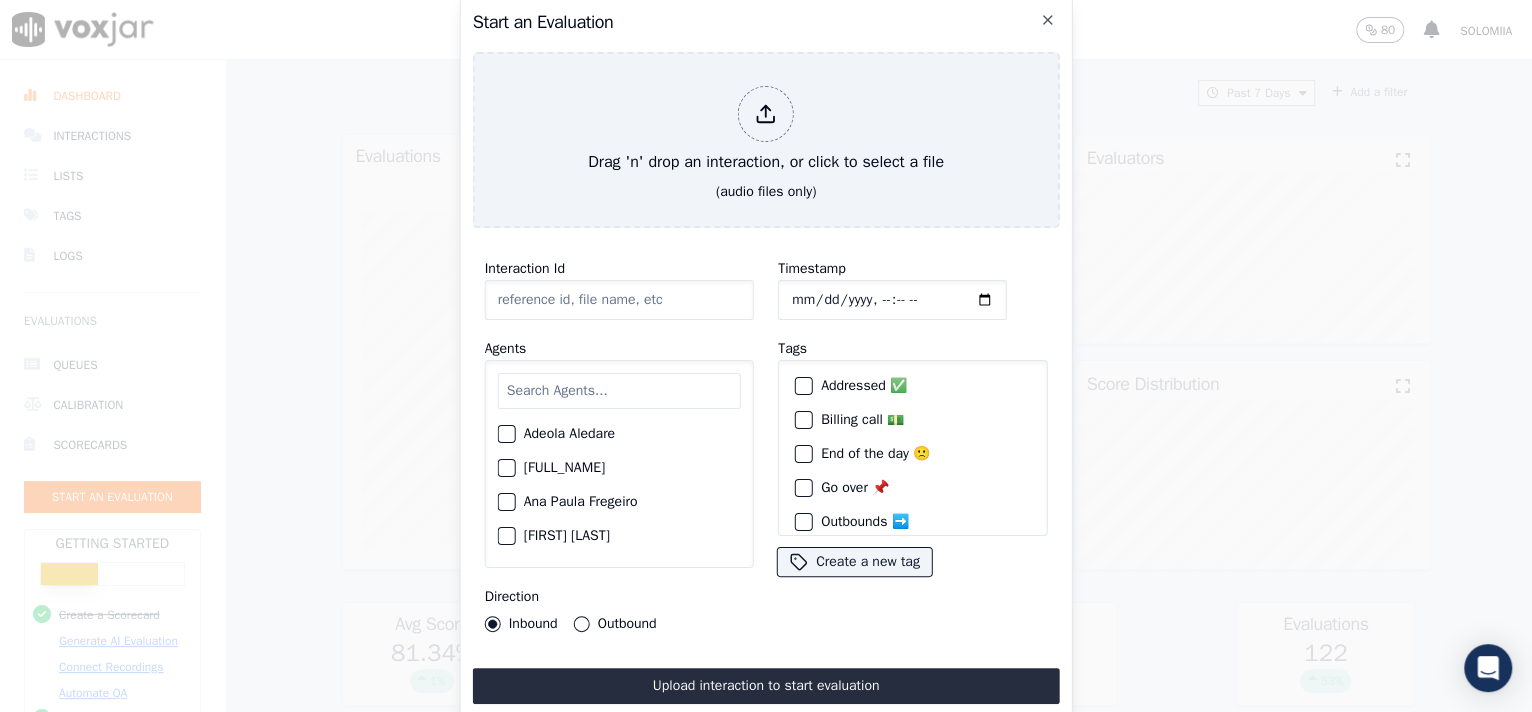 click on "Interaction Id" 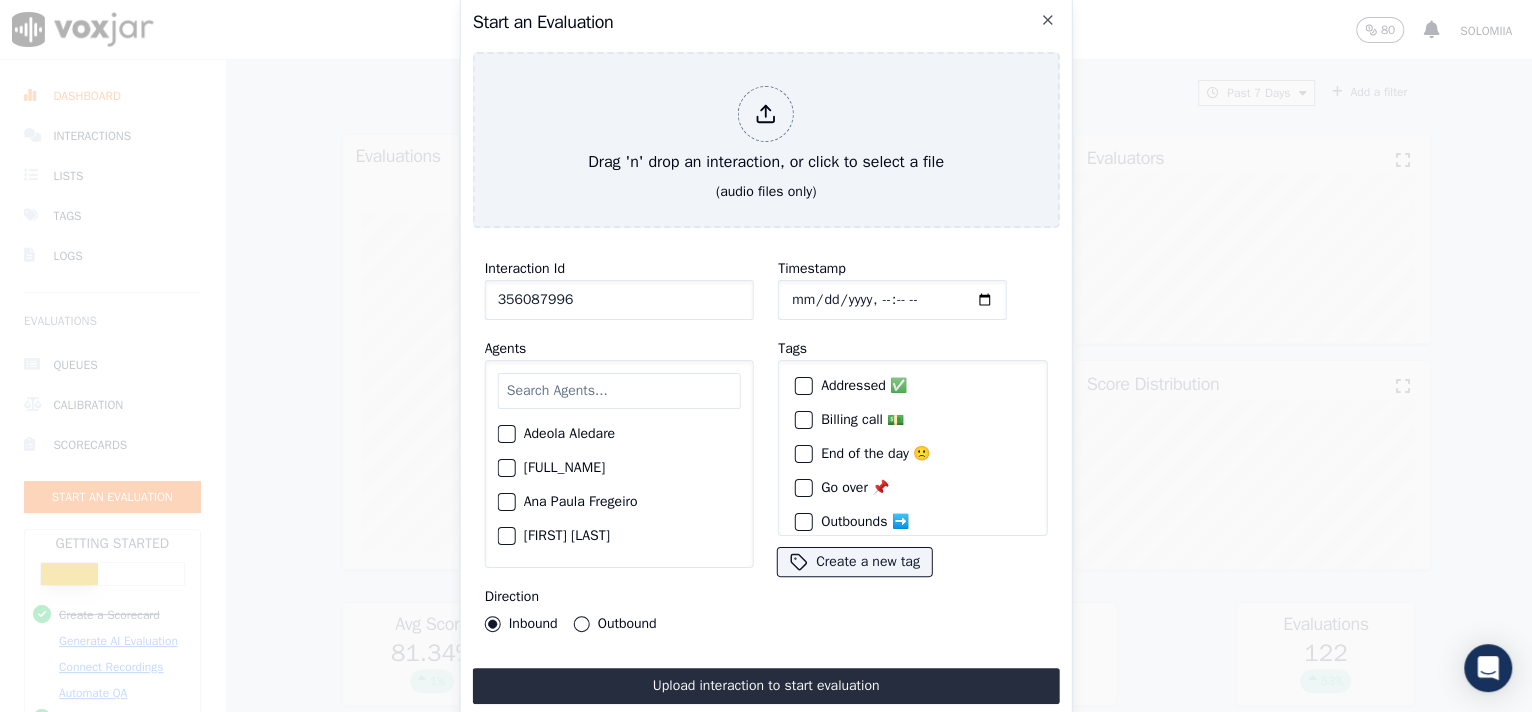 type on "356087996" 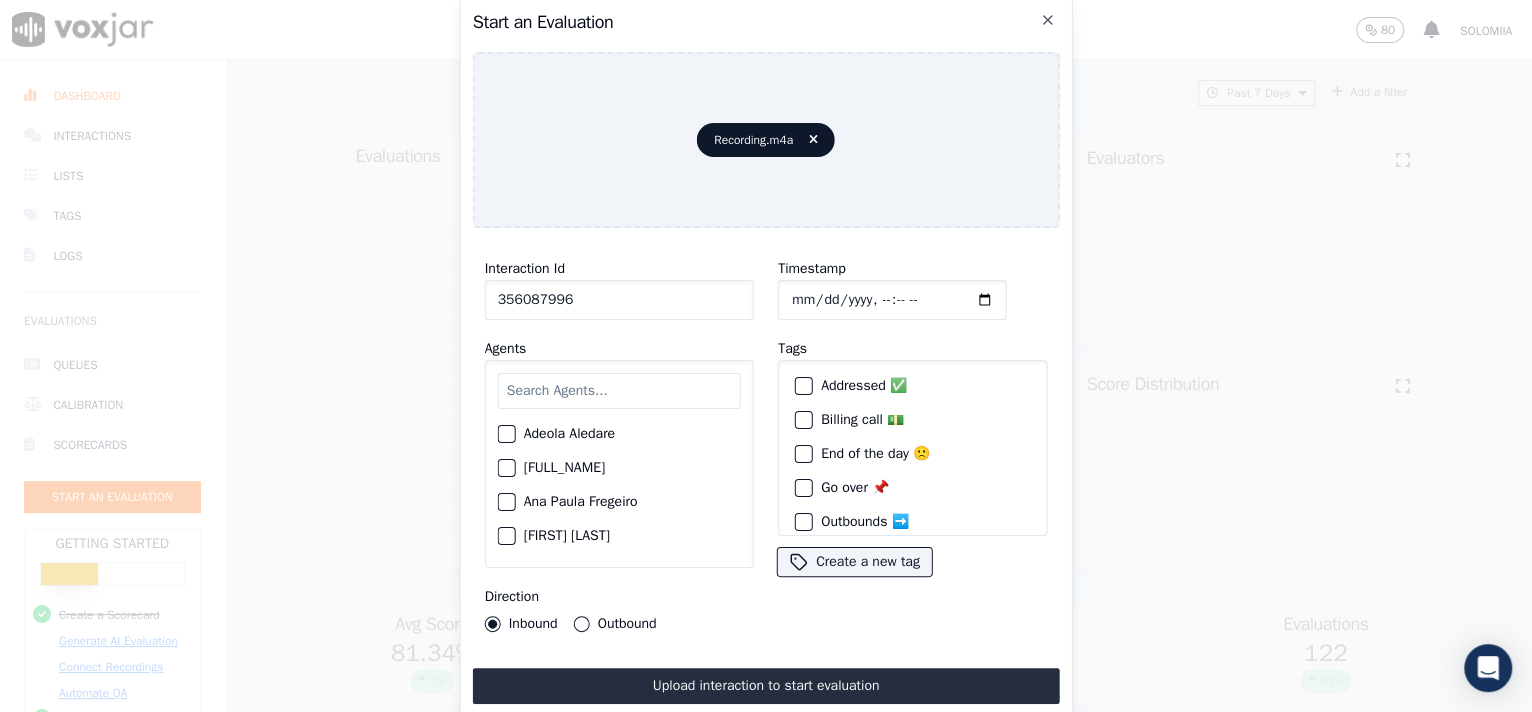 click on "Timestamp" 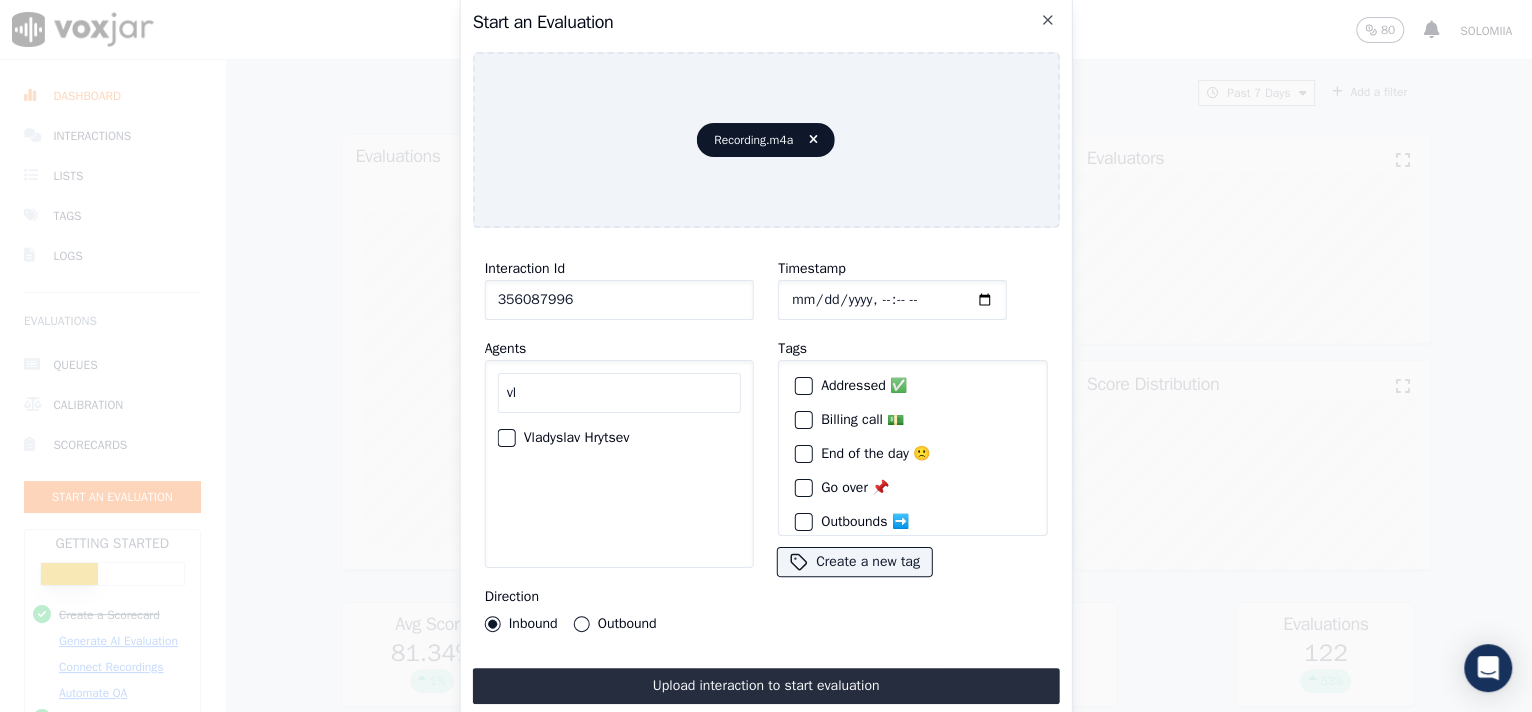 type on "vl" 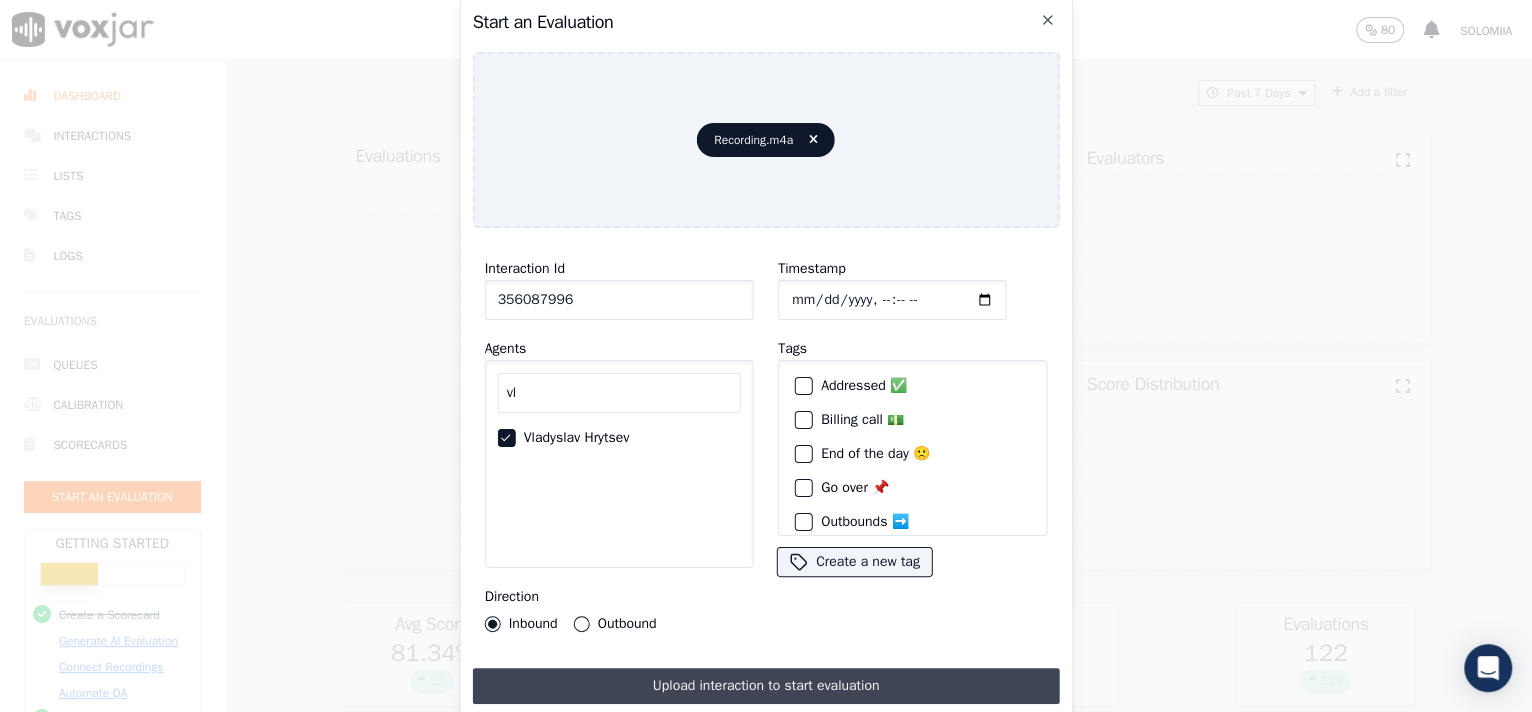 click on "Upload interaction to start evaluation" at bounding box center (766, 686) 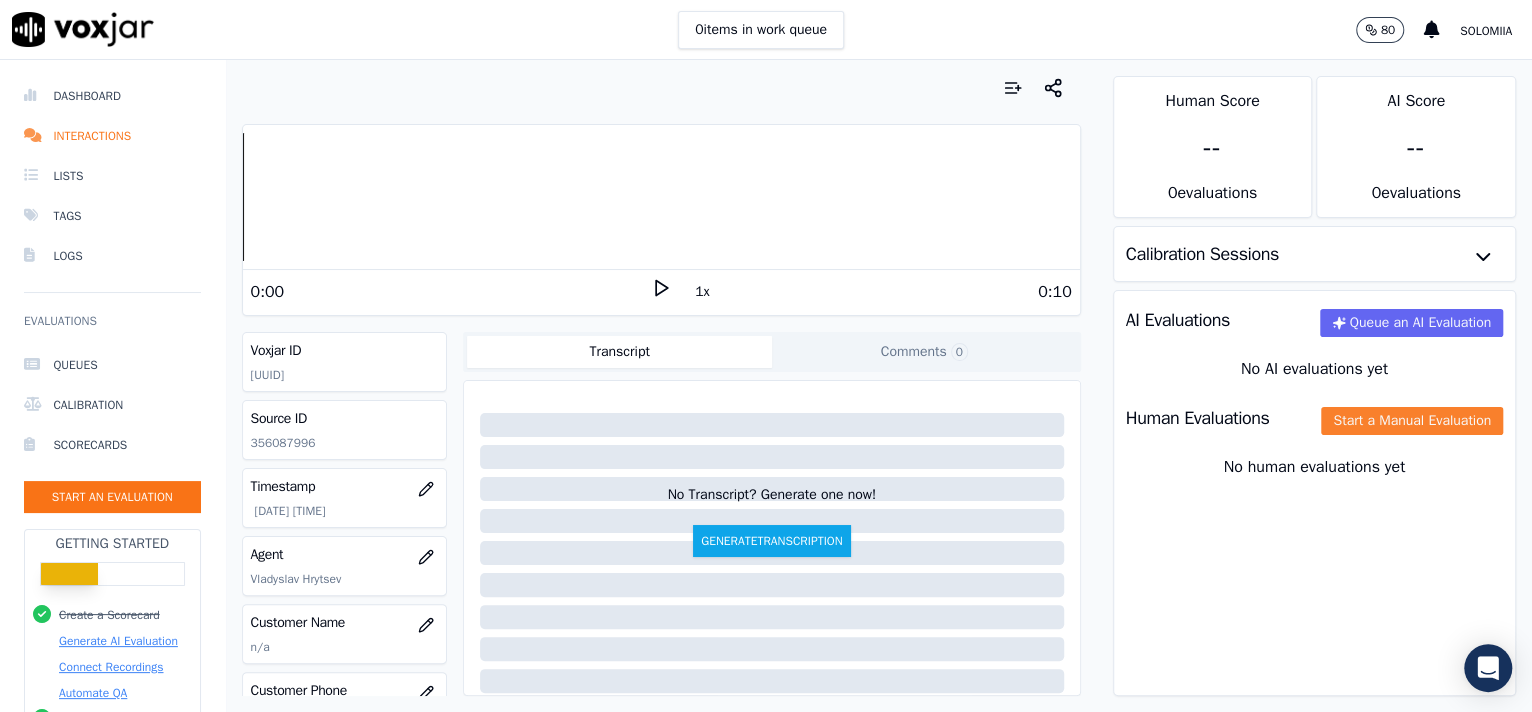 click on "Start a Manual Evaluation" 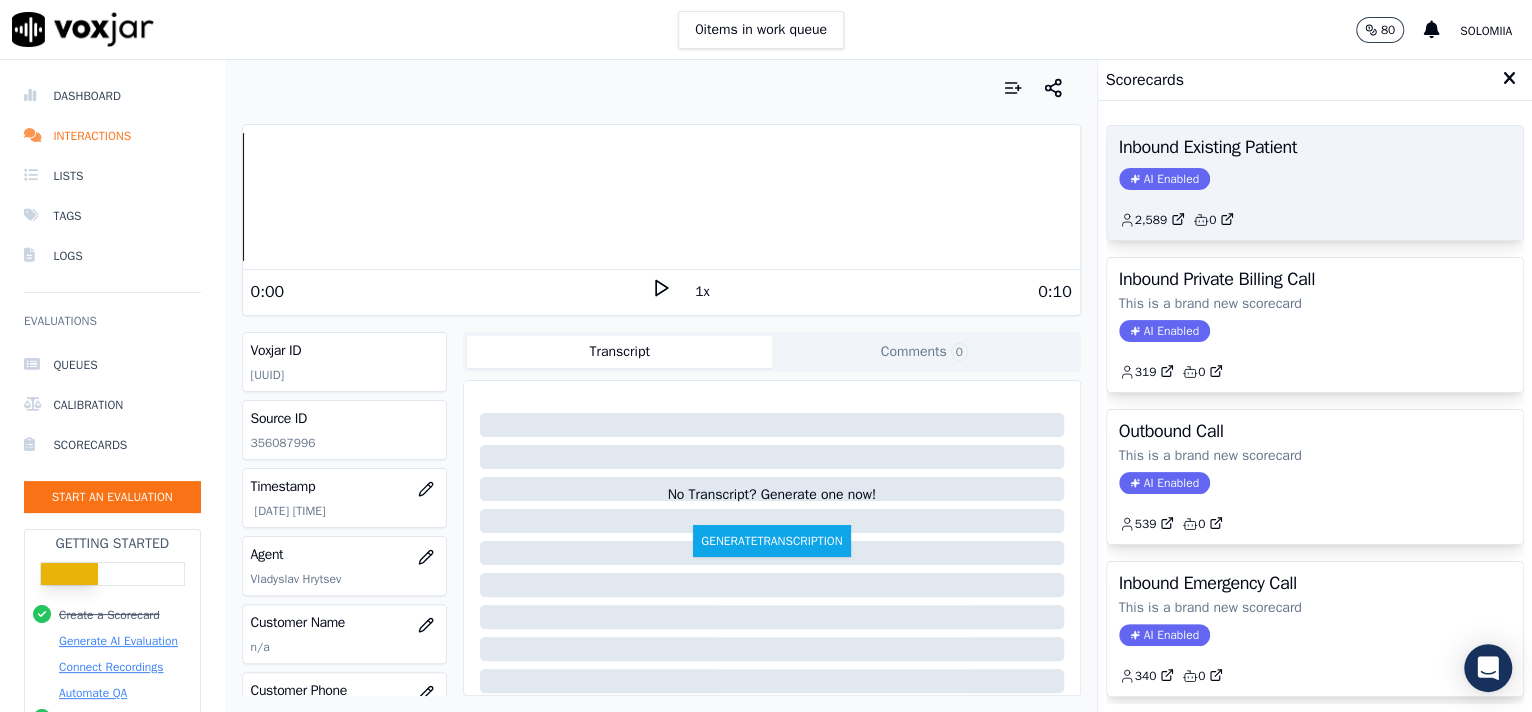 click on "AI Enabled" 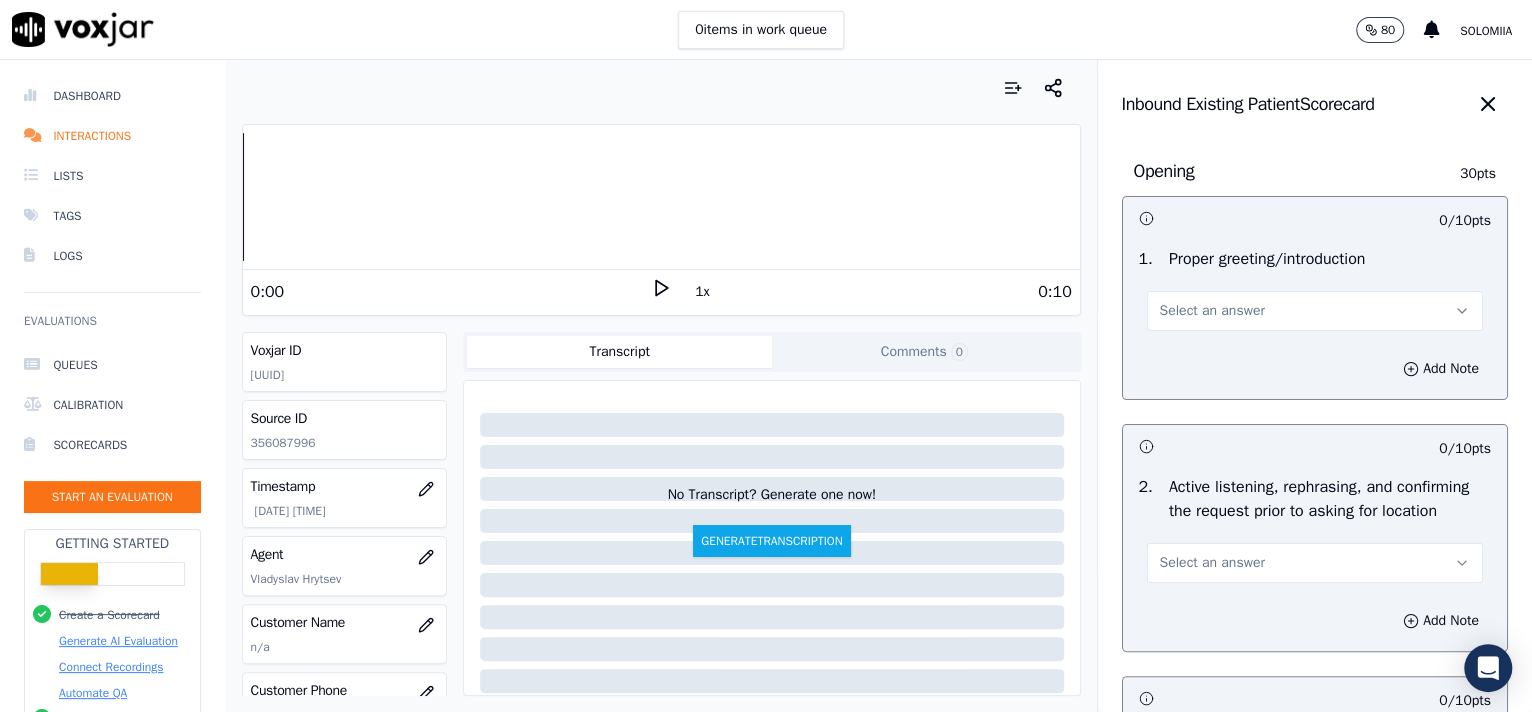click on "Select an answer" at bounding box center (1315, 311) 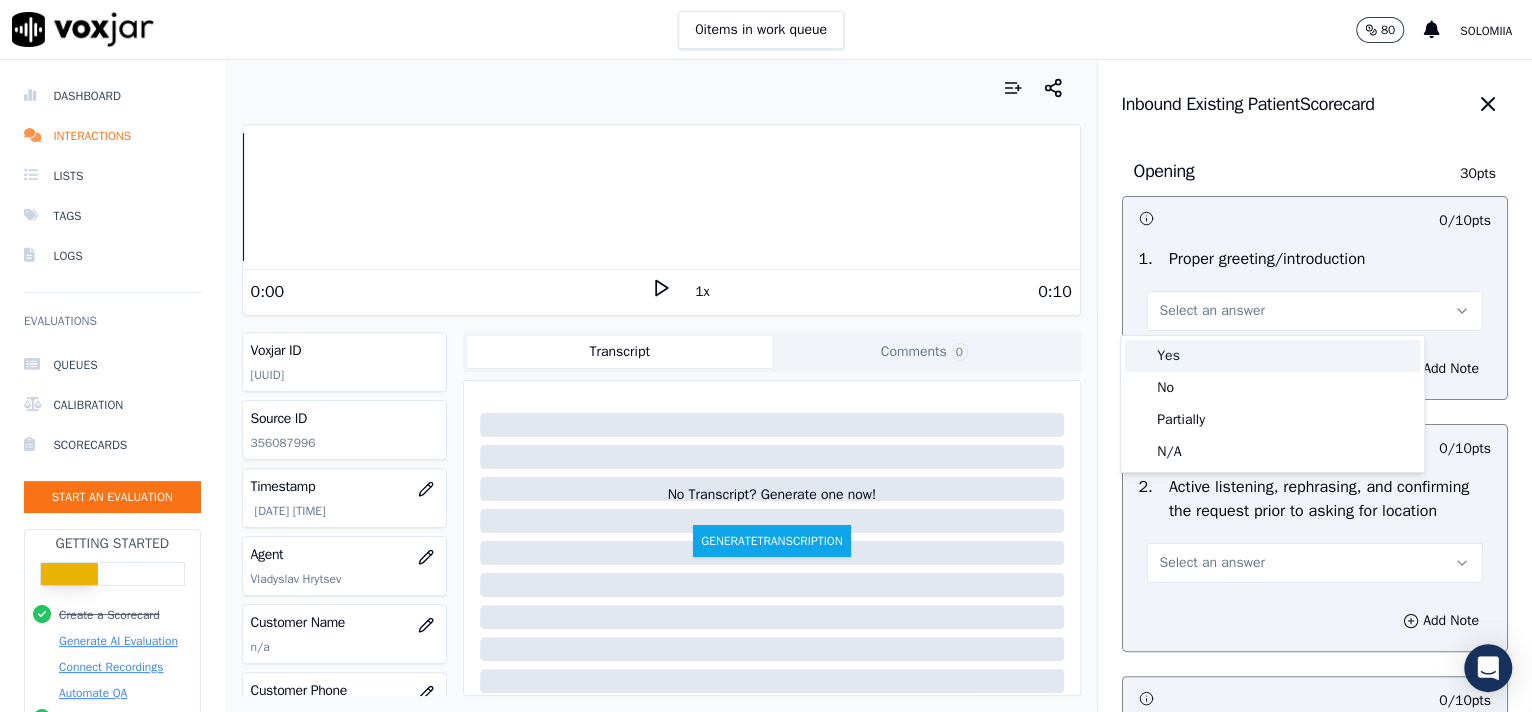 click on "Yes" at bounding box center (1272, 356) 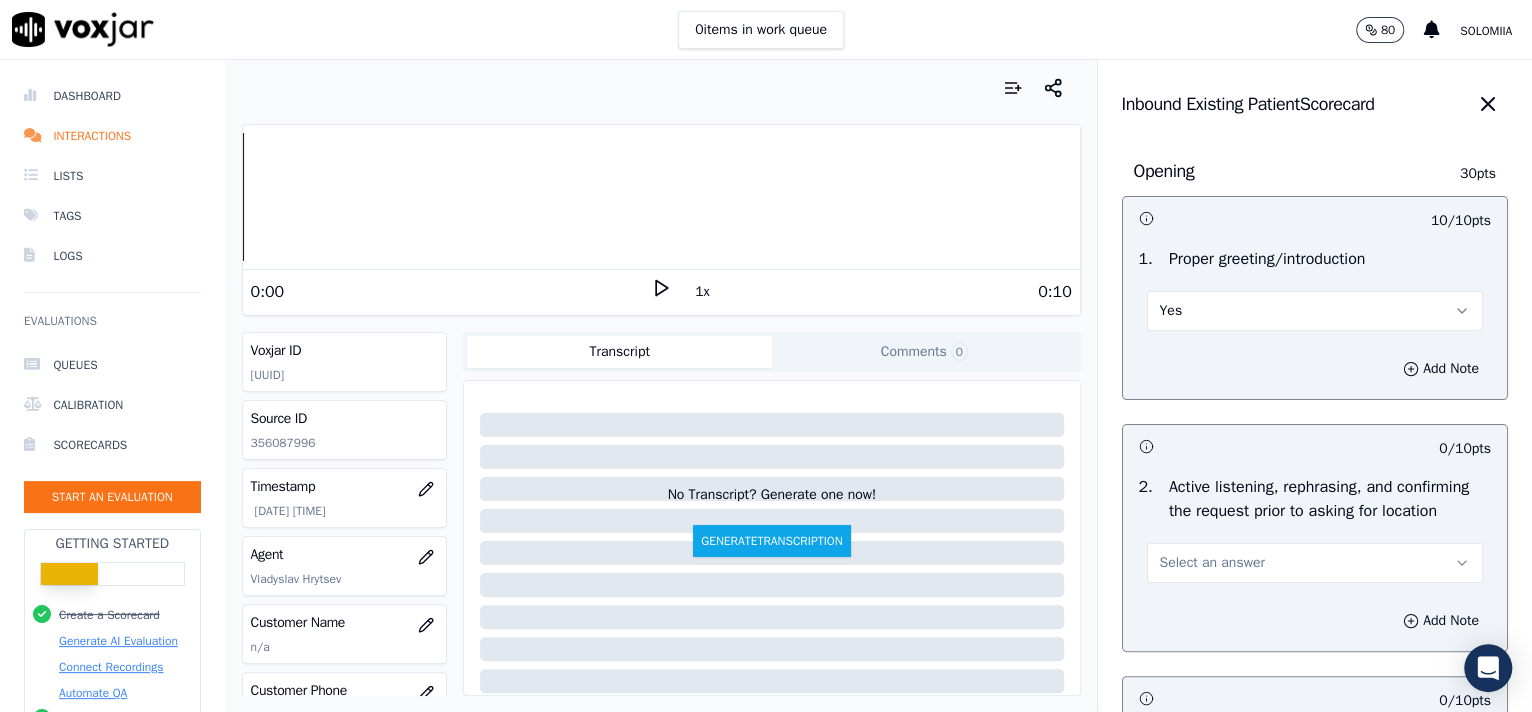 click on "Select an answer" at bounding box center [1315, 563] 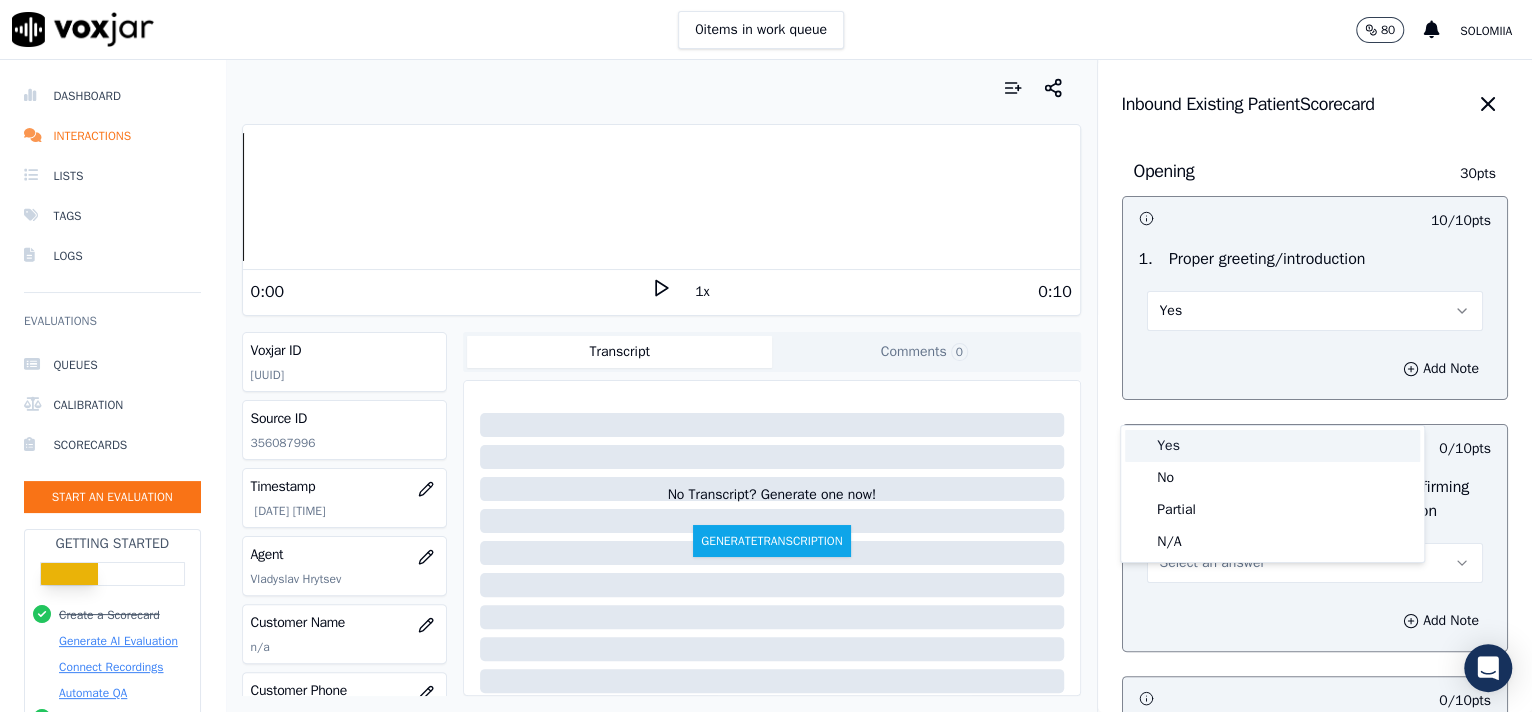 click on "Yes" at bounding box center [1272, 446] 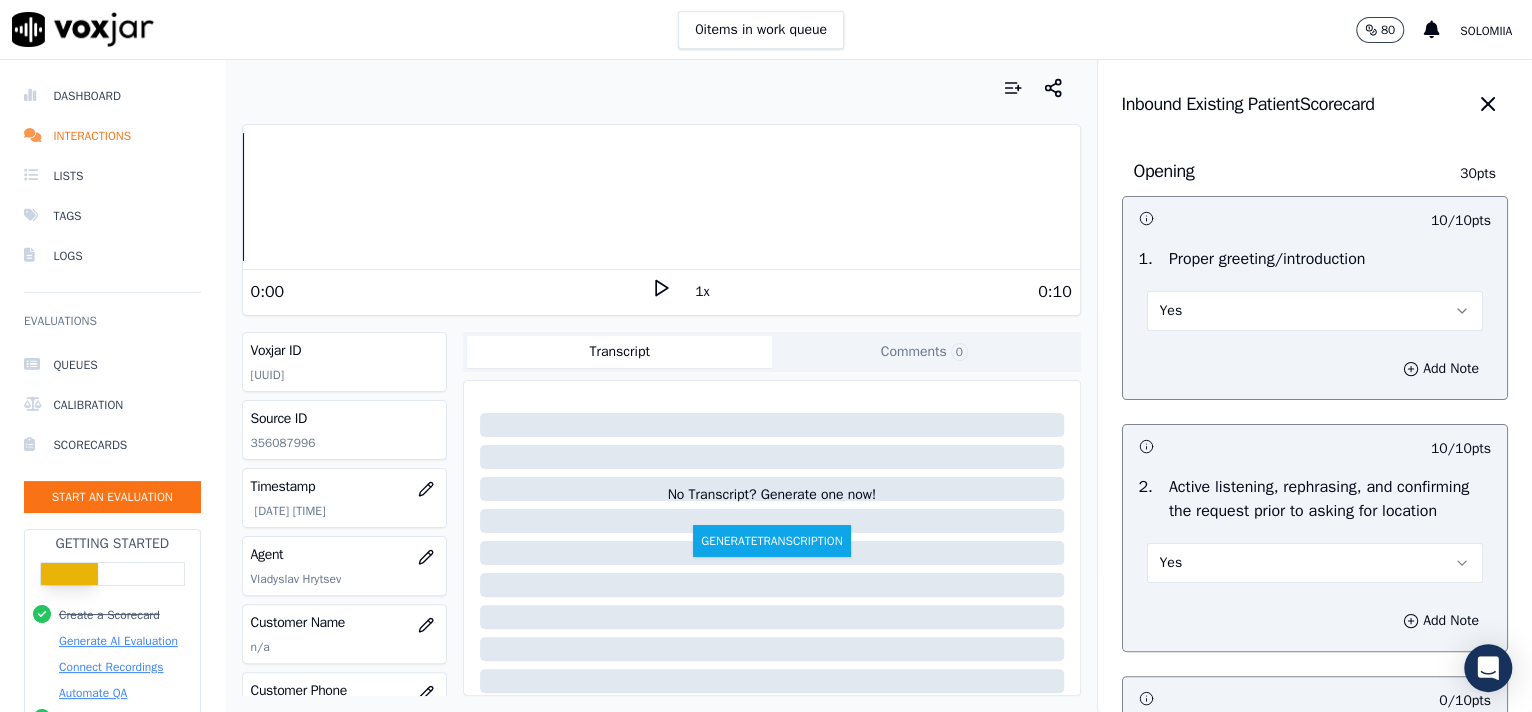 scroll, scrollTop: 181, scrollLeft: 0, axis: vertical 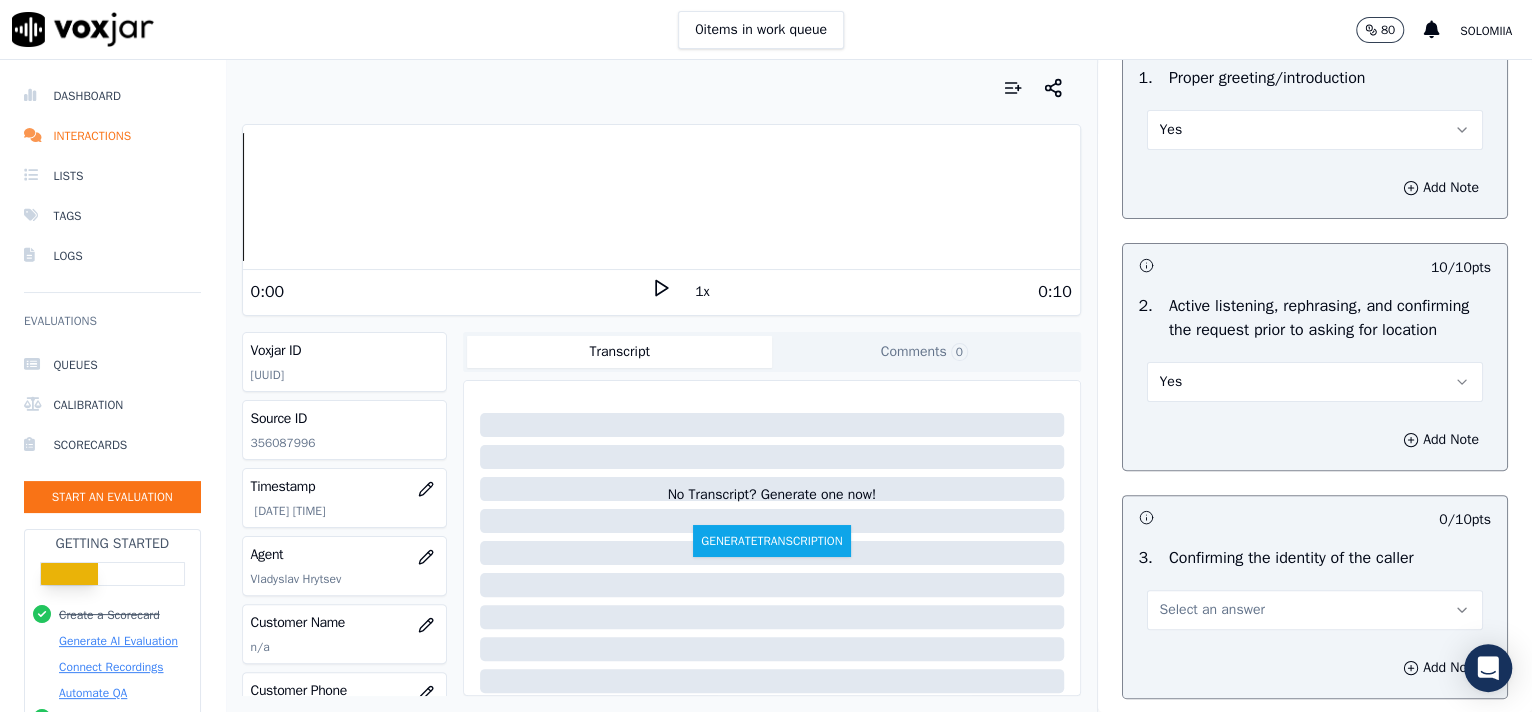 click on "Yes" at bounding box center (1315, 382) 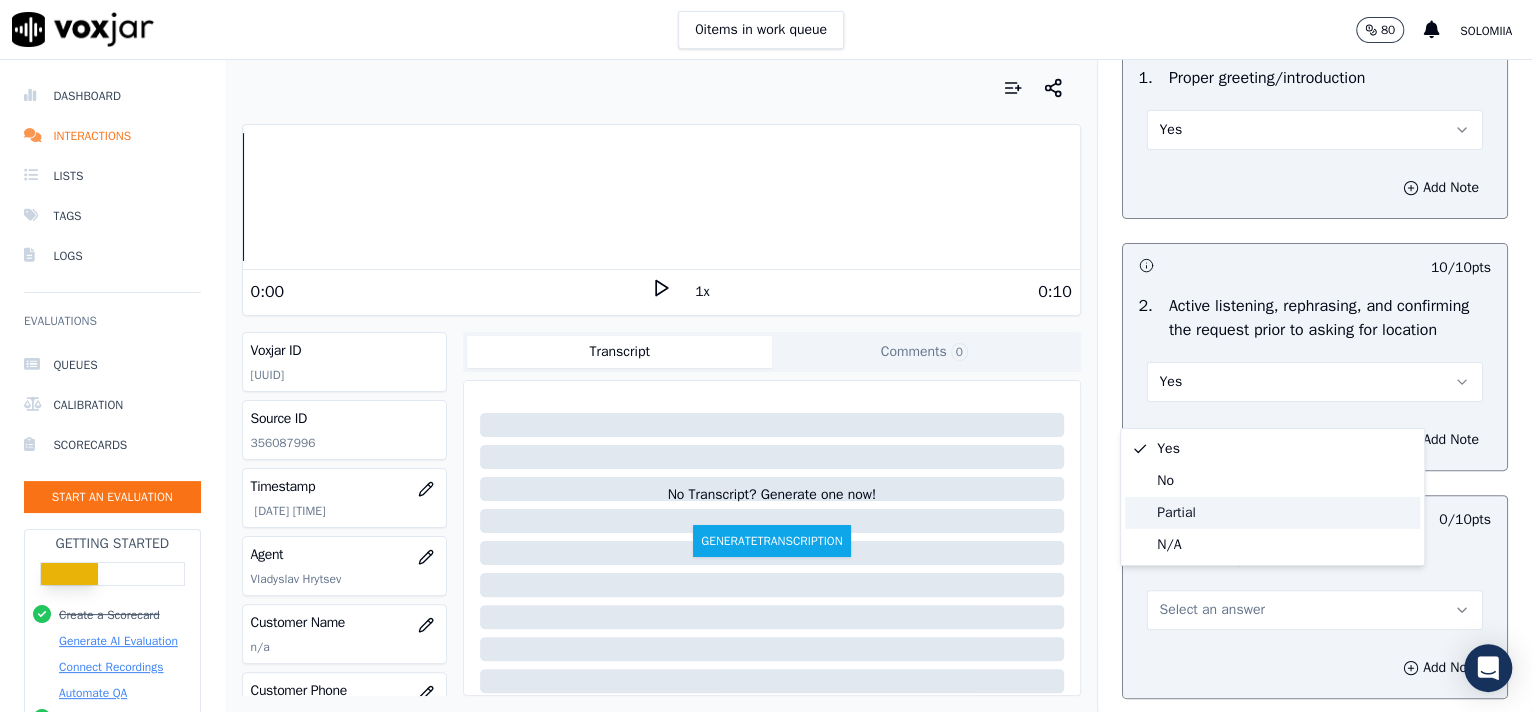 click on "Yes   No   Partial     N/A" at bounding box center [1272, 497] 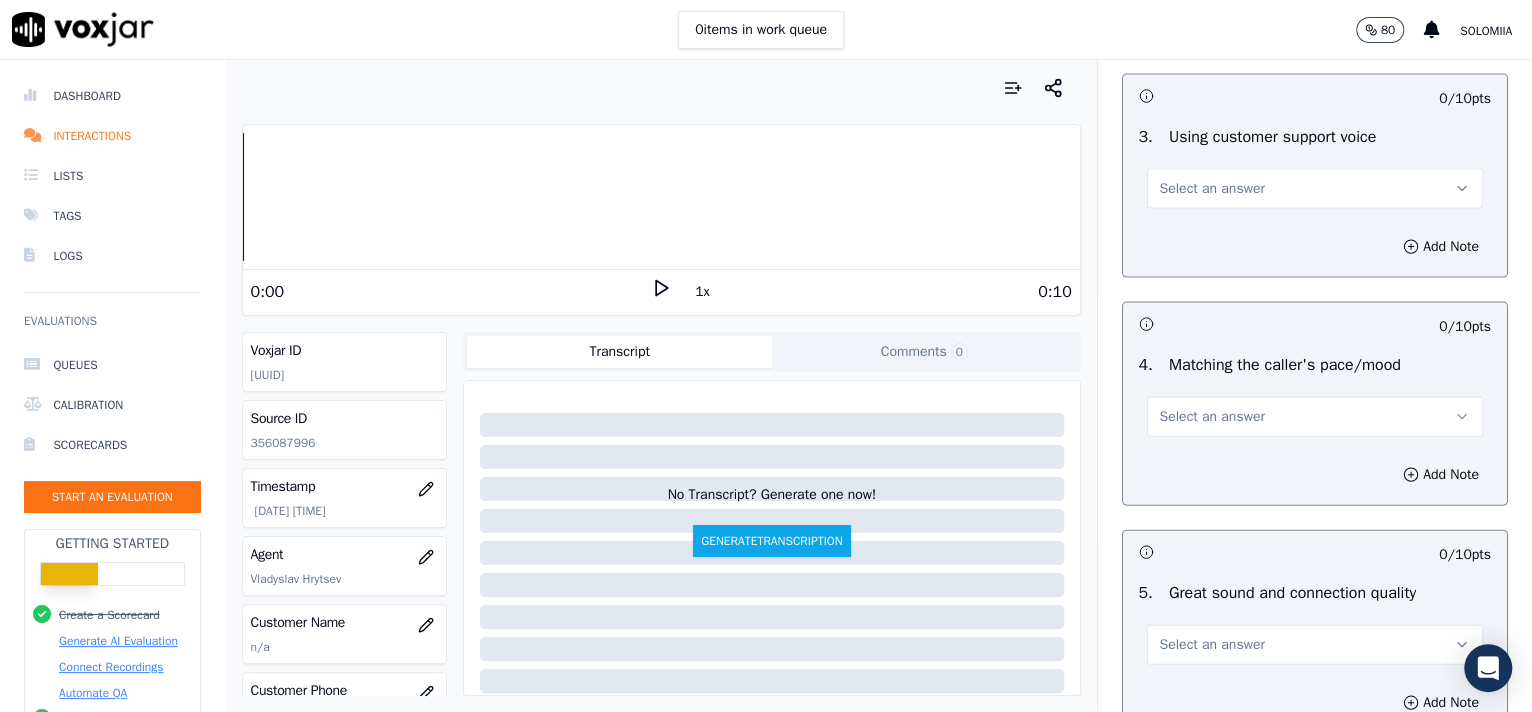 scroll, scrollTop: 3057, scrollLeft: 0, axis: vertical 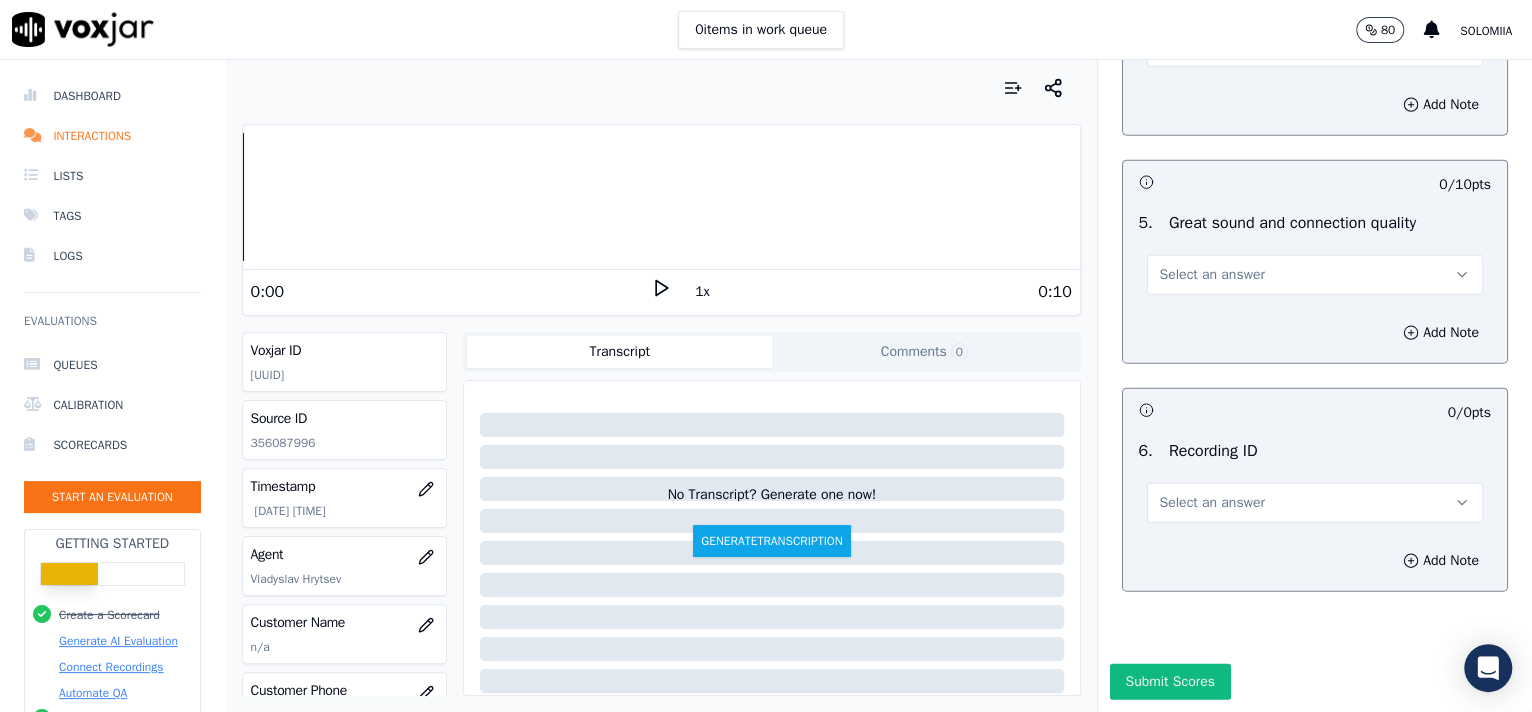 click on "Select an answer" at bounding box center (1315, 503) 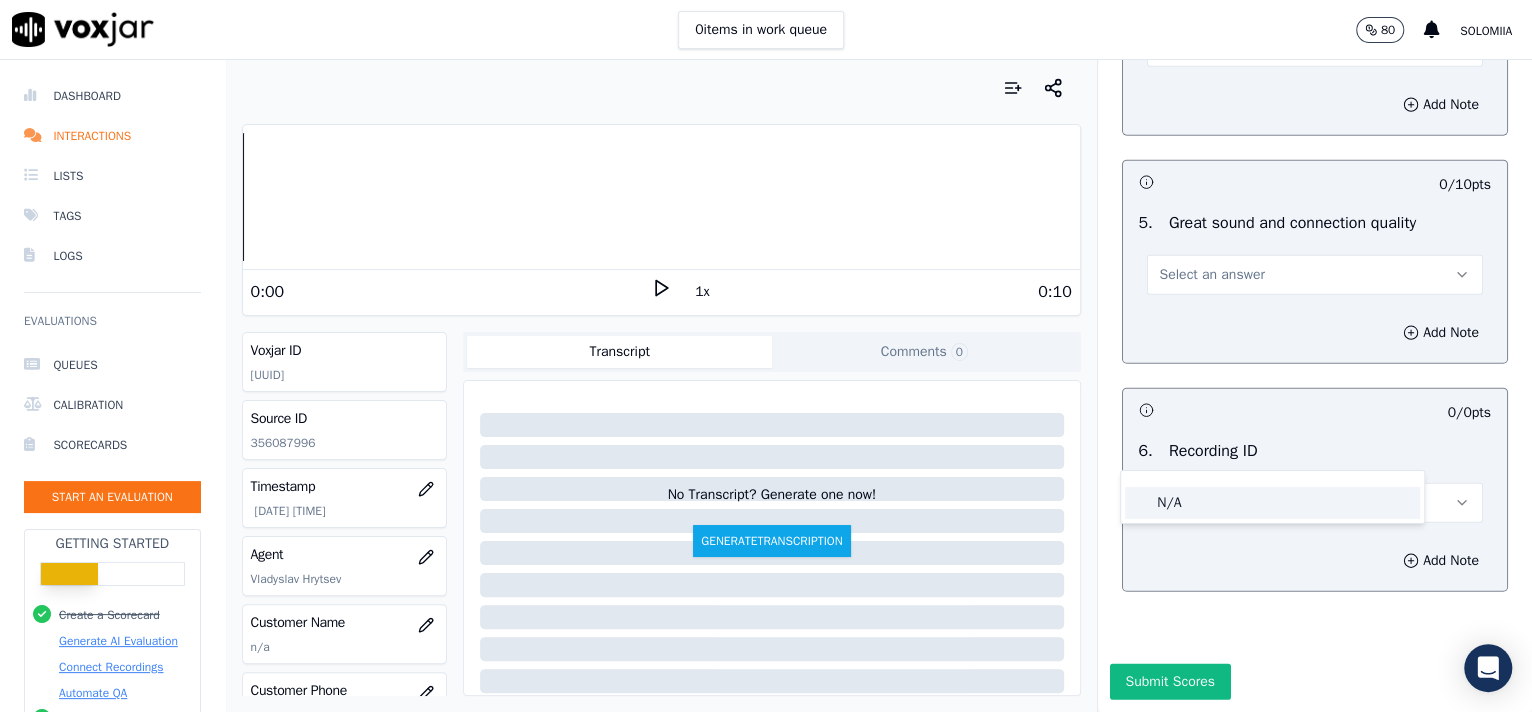 click on "N/A" 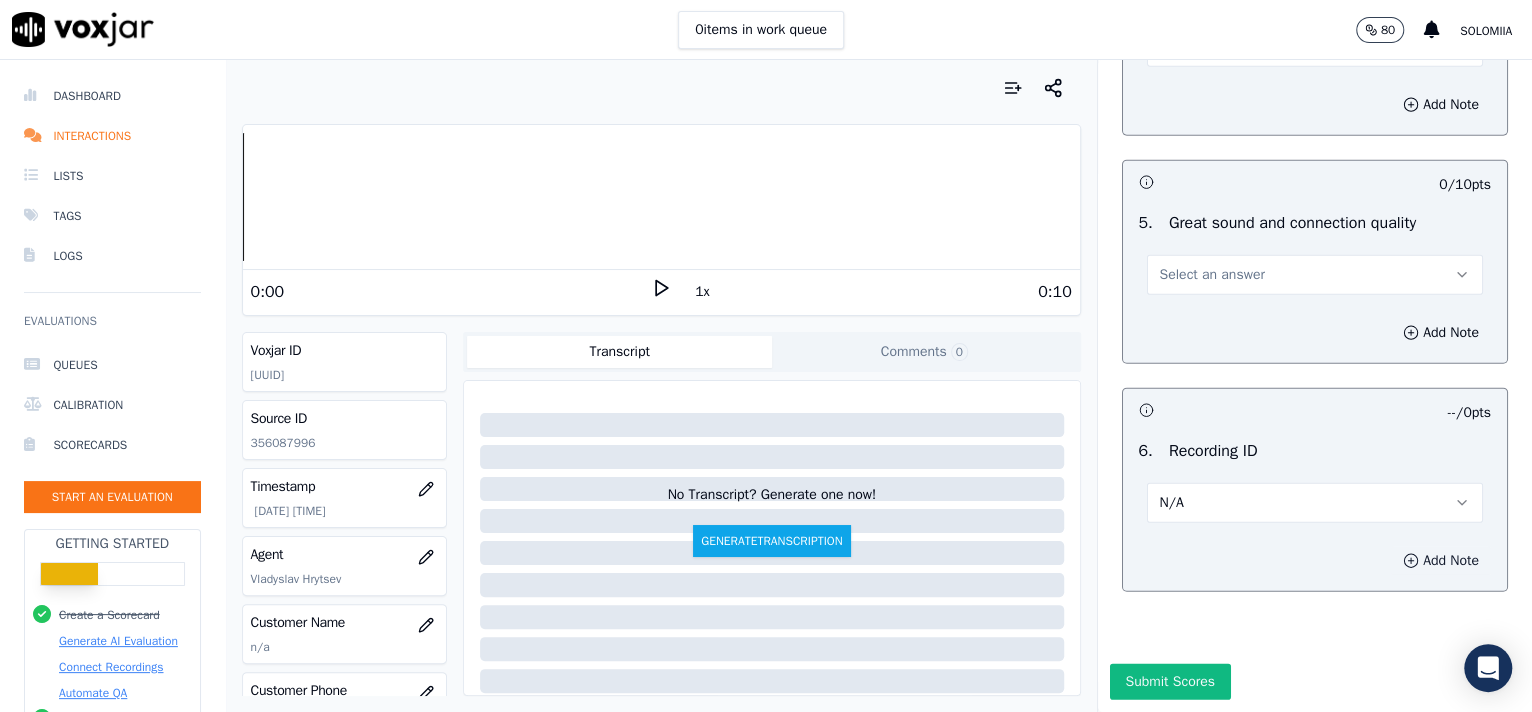 click on "Add Note" at bounding box center (1441, 561) 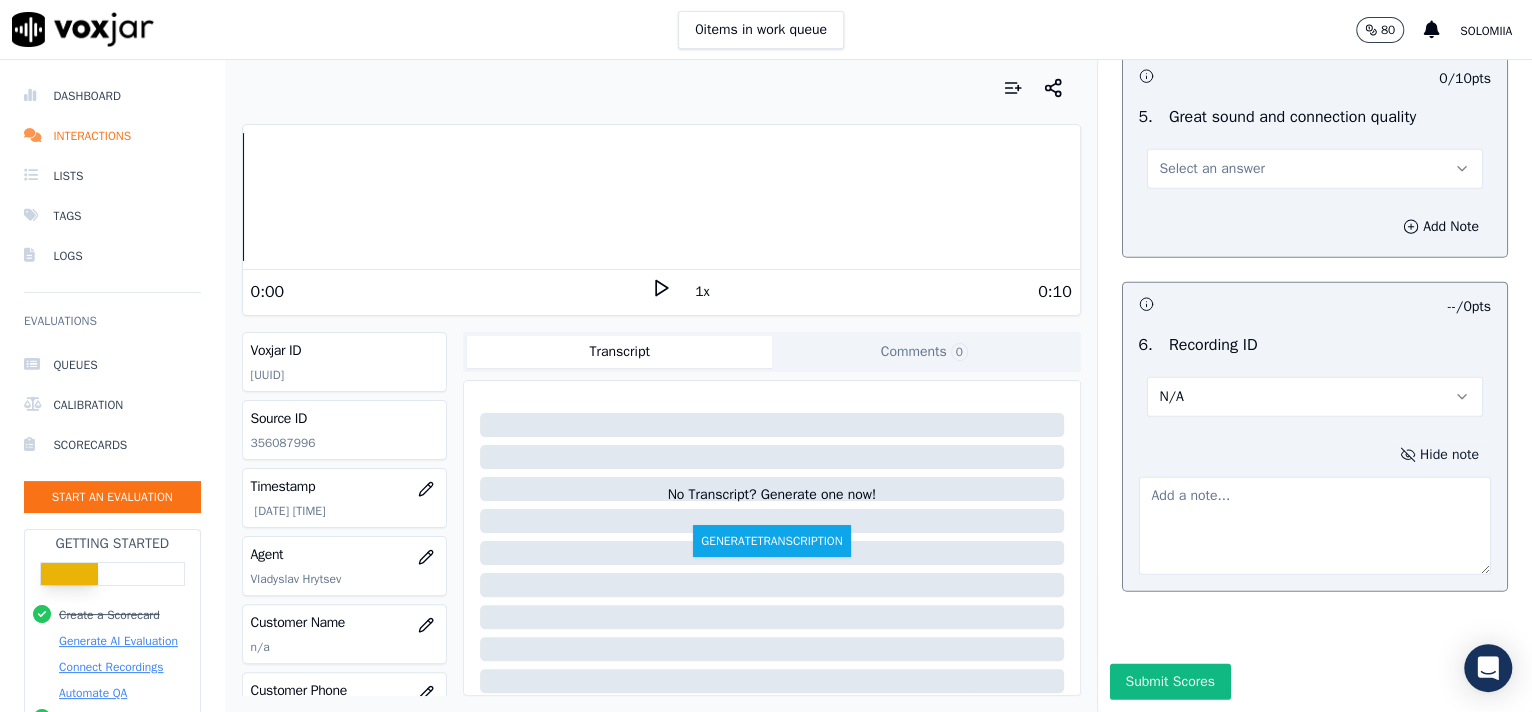 click at bounding box center [1315, 526] 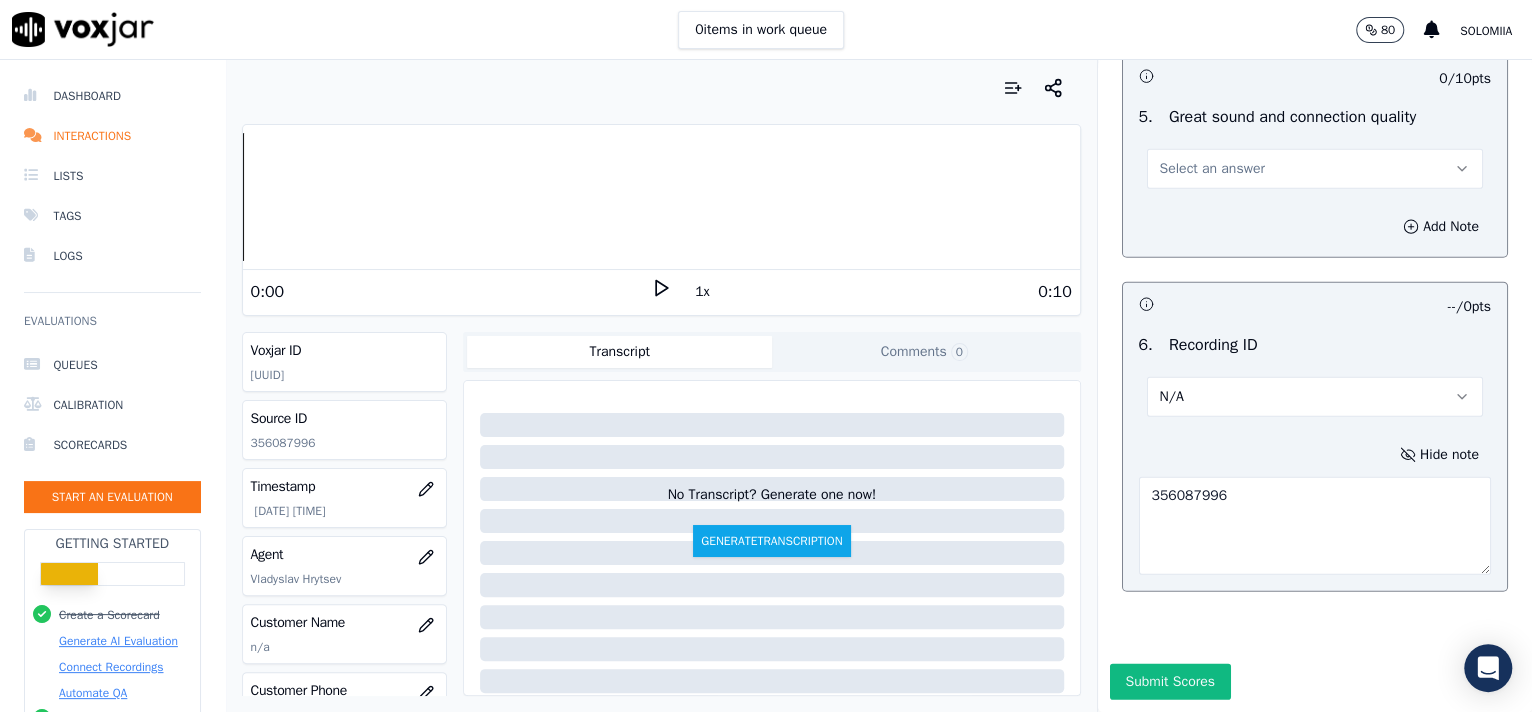 type on "356087996" 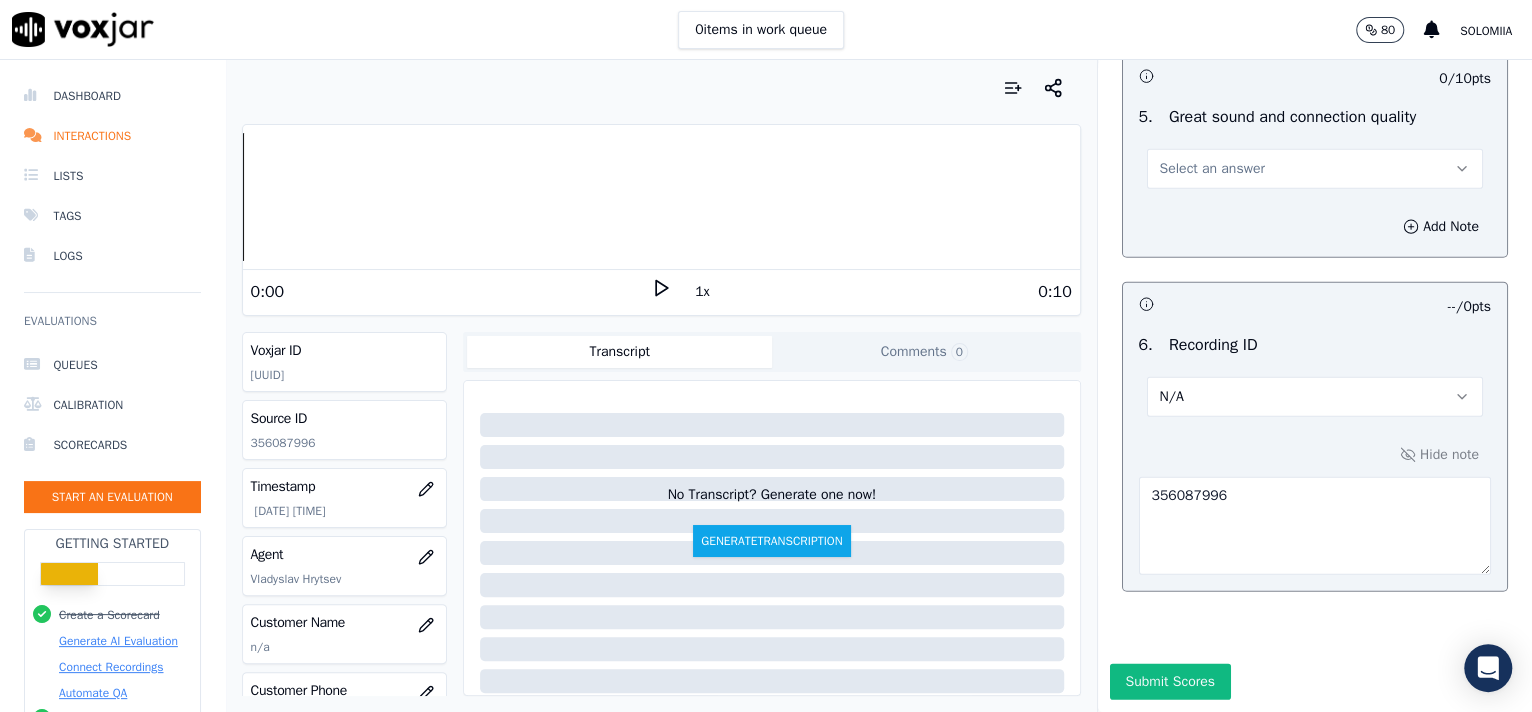 click on "Select an answer" at bounding box center [1315, 169] 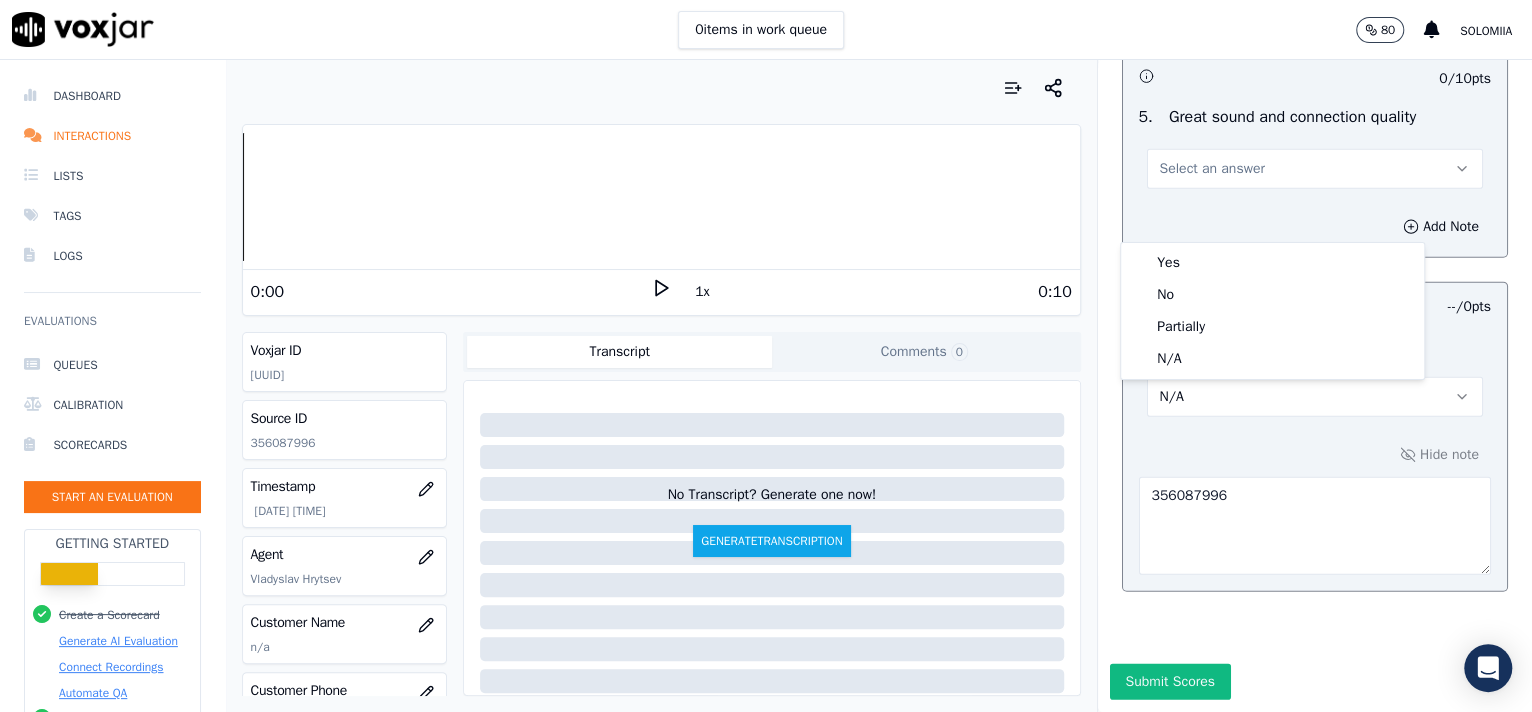 drag, startPoint x: 1257, startPoint y: 245, endPoint x: 1277, endPoint y: 255, distance: 22.36068 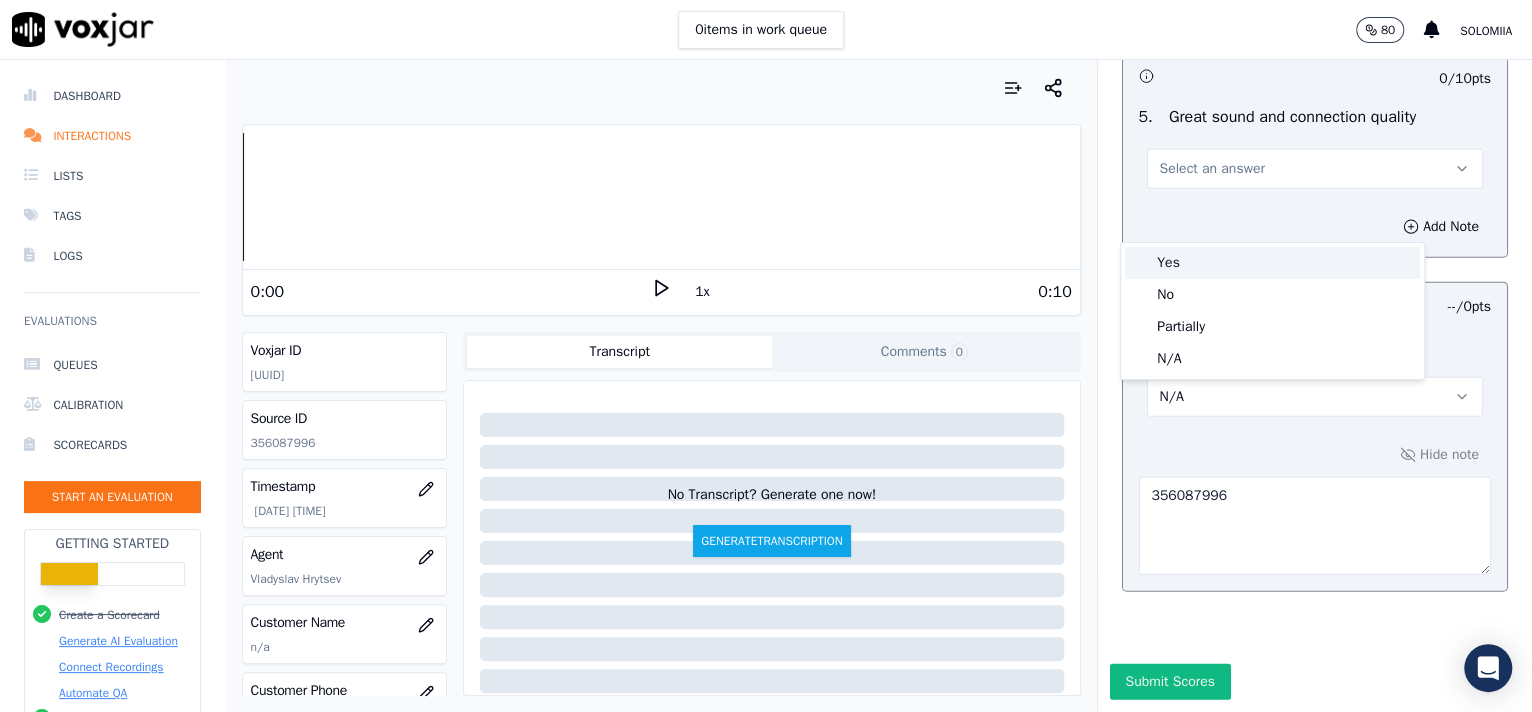 click on "Yes" at bounding box center (1272, 263) 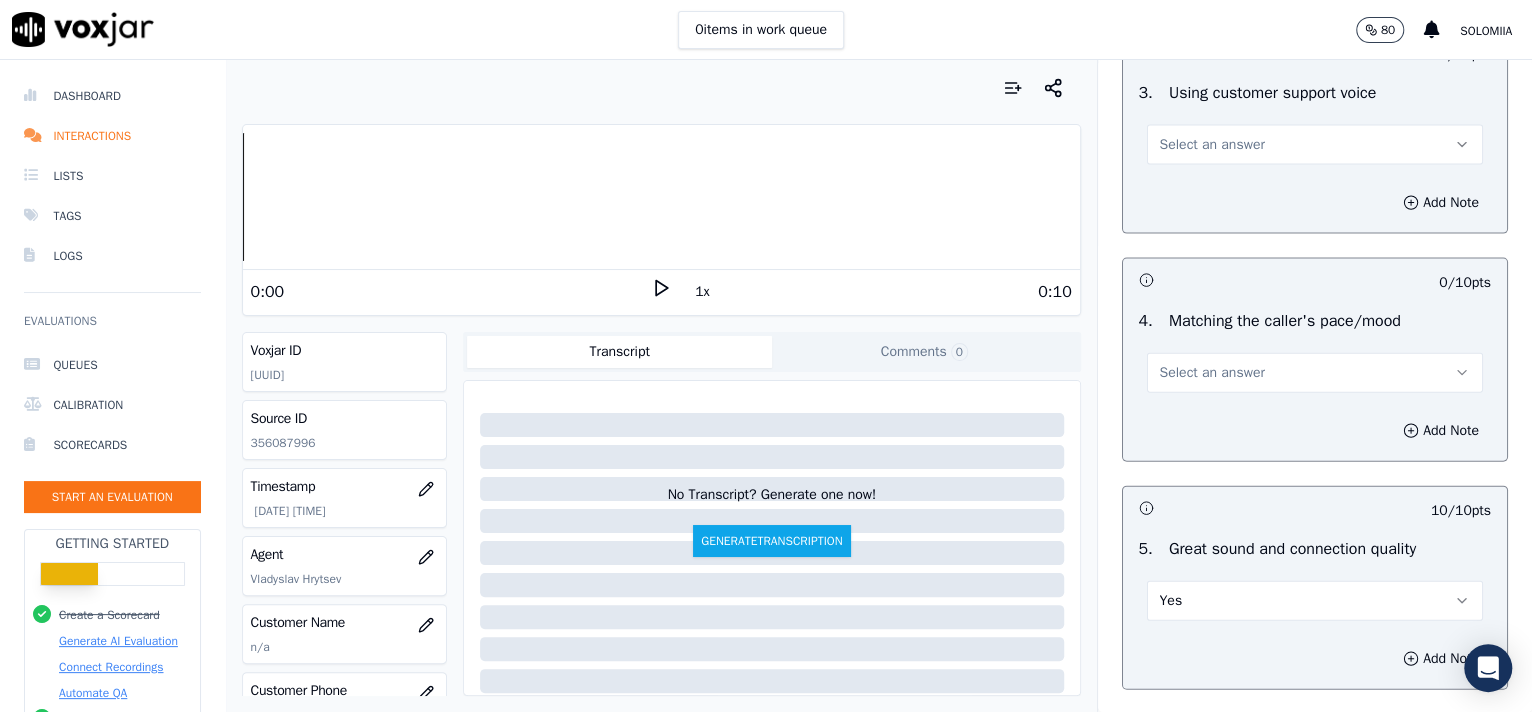 scroll, scrollTop: 2590, scrollLeft: 0, axis: vertical 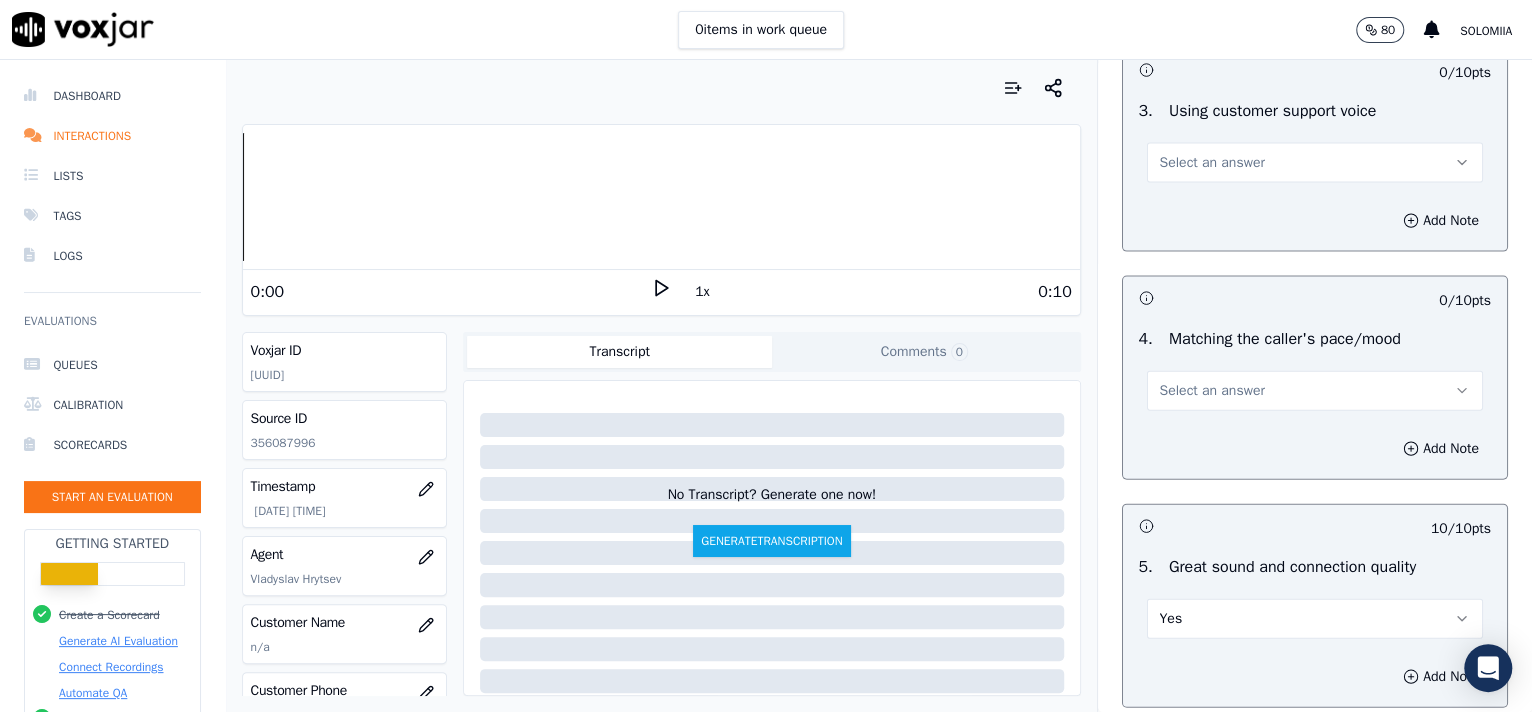 click on "Select an answer" at bounding box center (1315, 391) 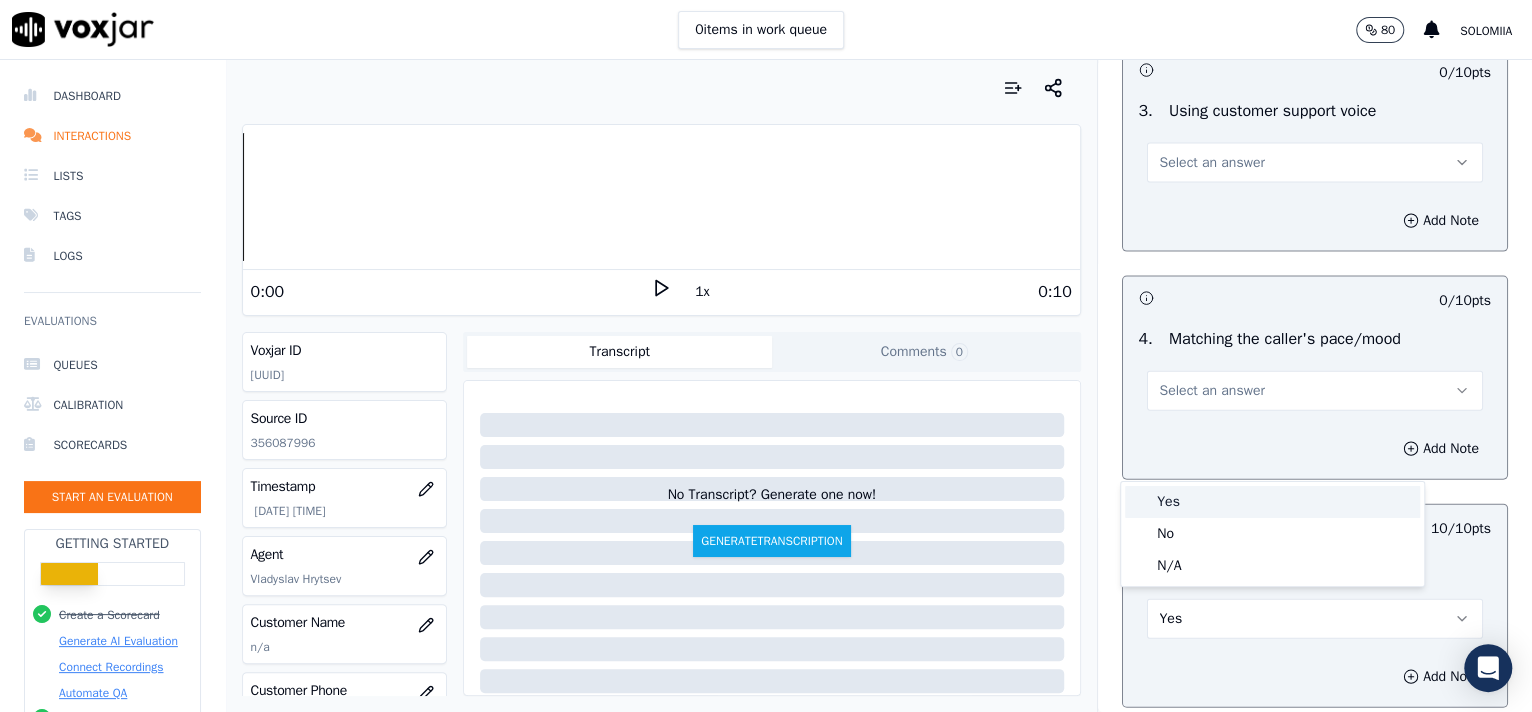 click on "Yes" at bounding box center [1272, 502] 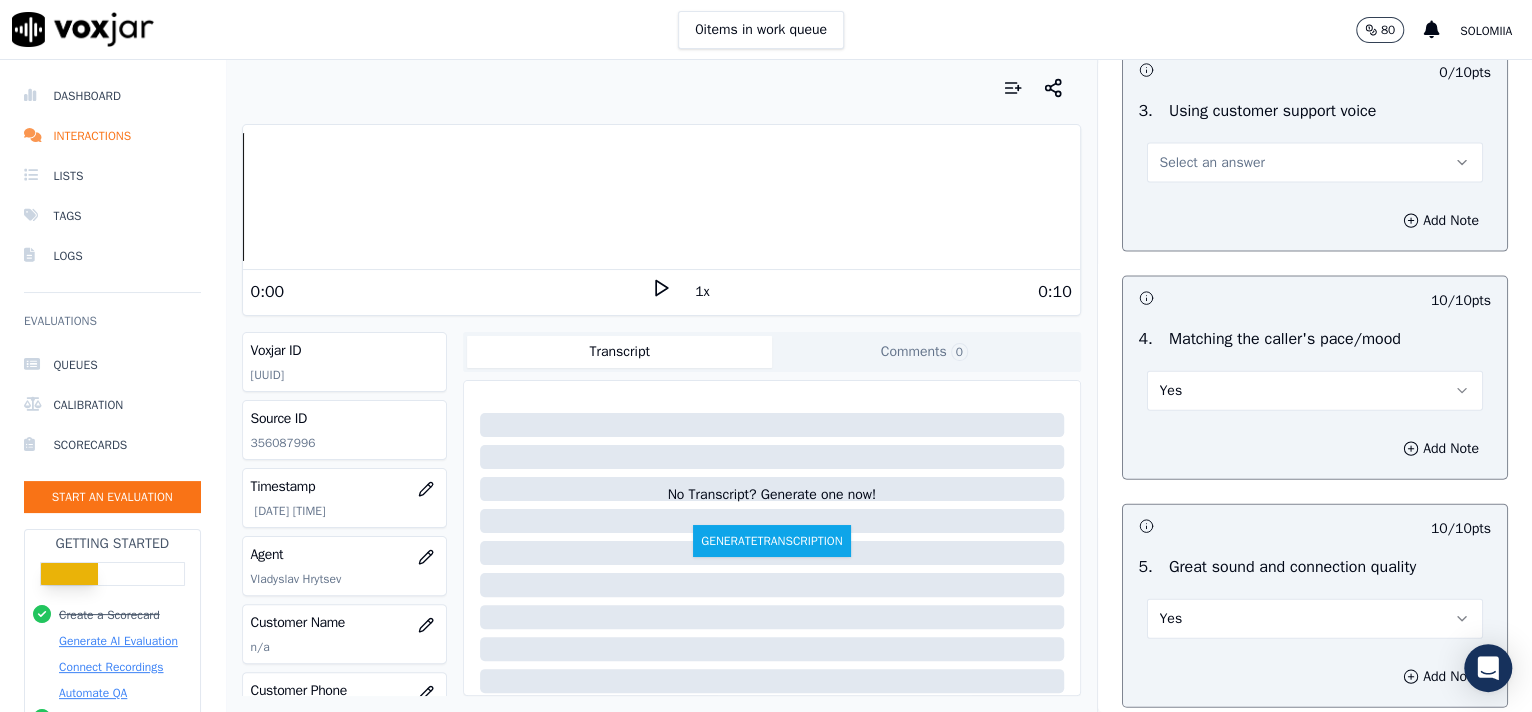click on "Select an answer" at bounding box center [1212, 163] 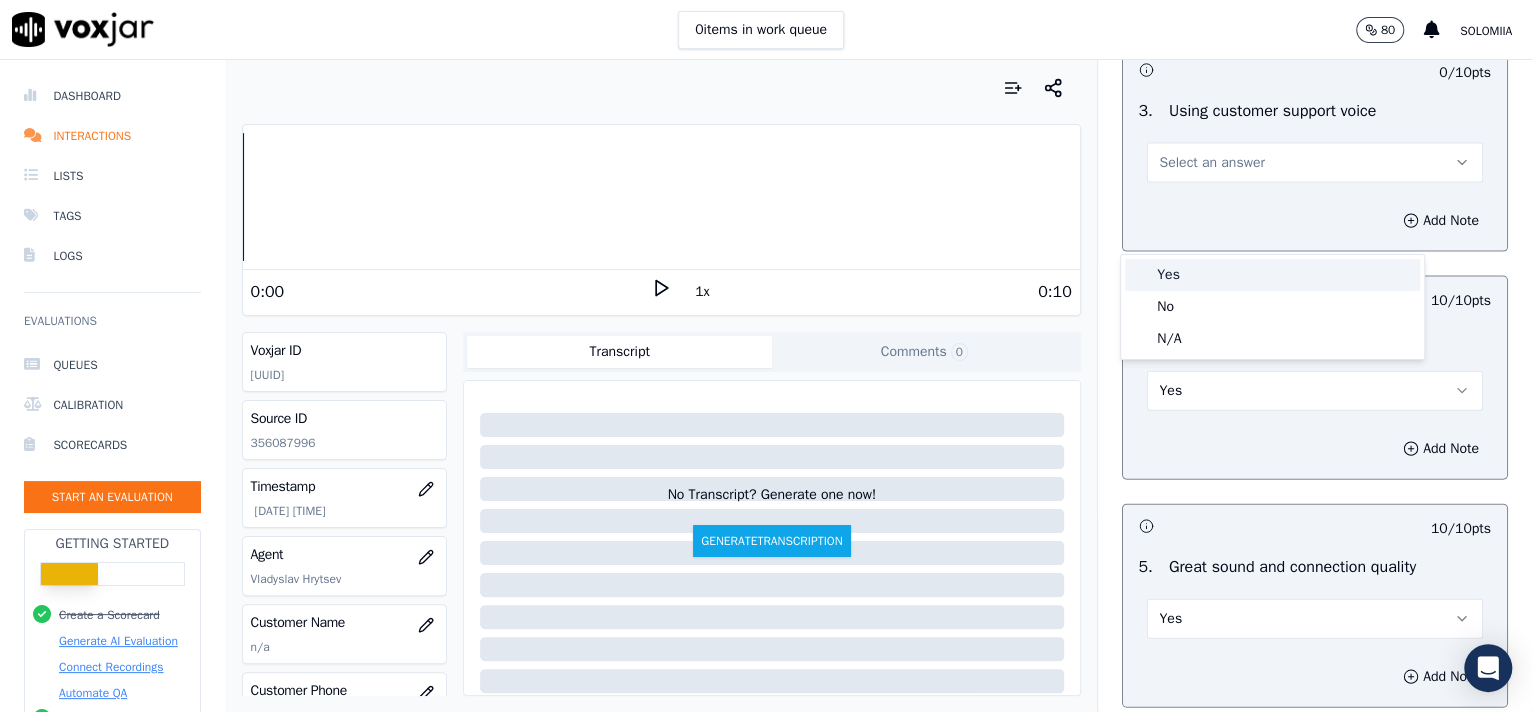 click on "Yes" at bounding box center (1272, 275) 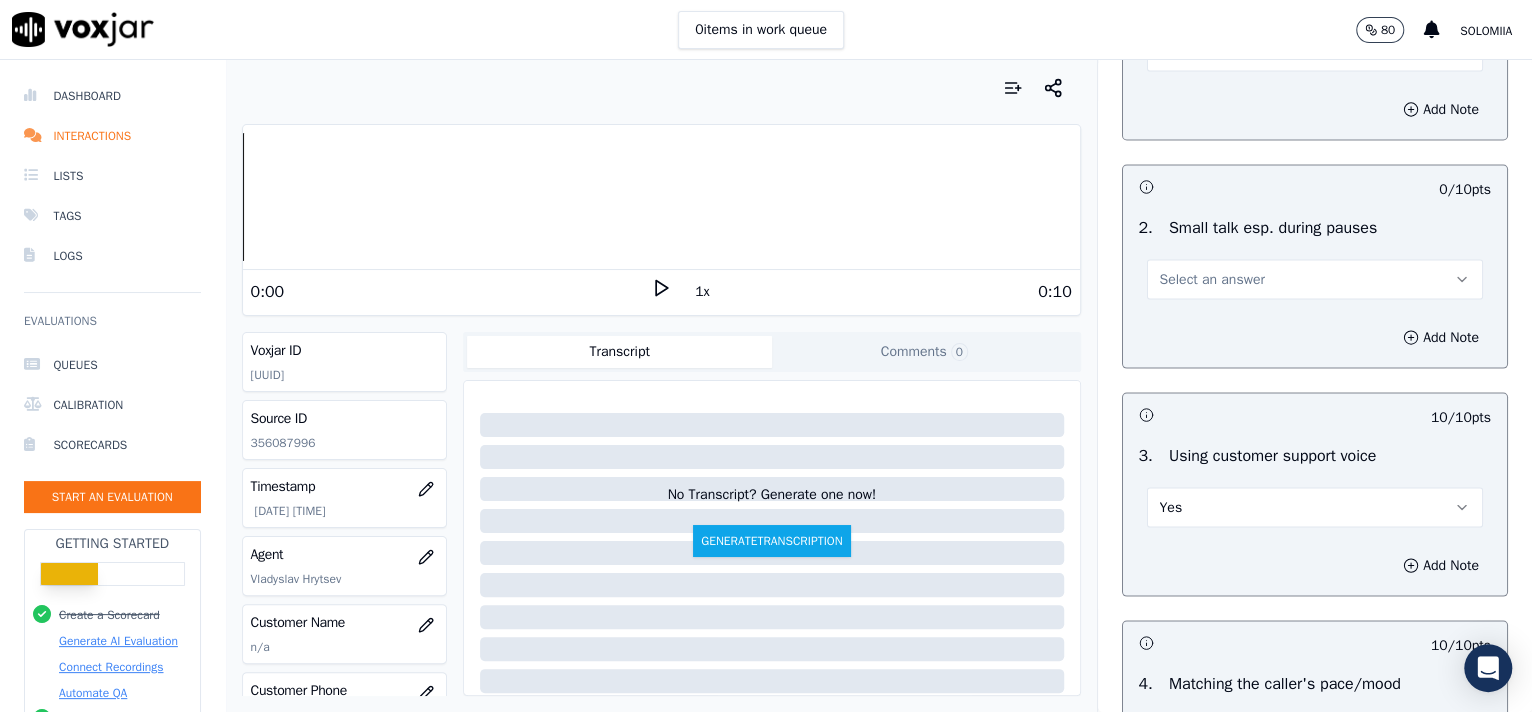 scroll, scrollTop: 2235, scrollLeft: 0, axis: vertical 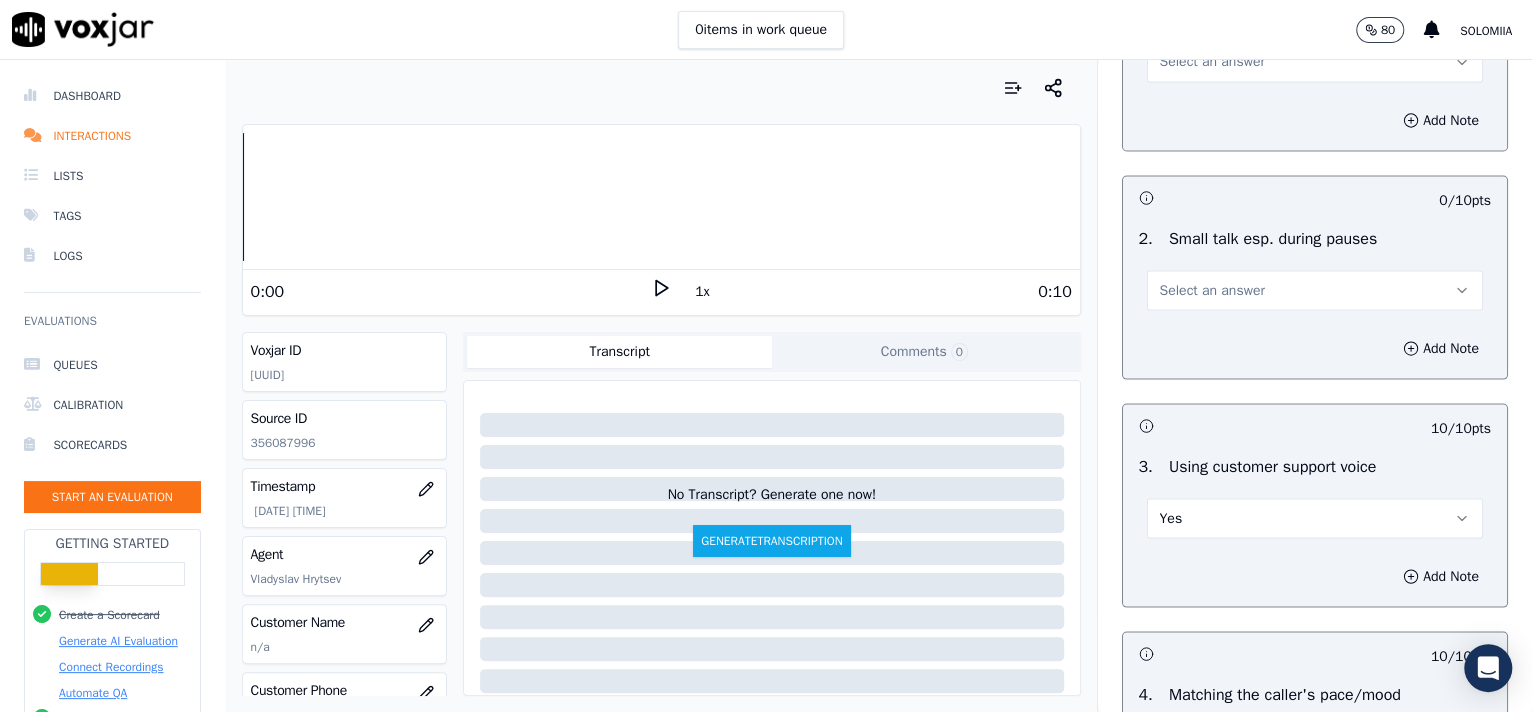 drag, startPoint x: 1174, startPoint y: 381, endPoint x: 1174, endPoint y: 369, distance: 12 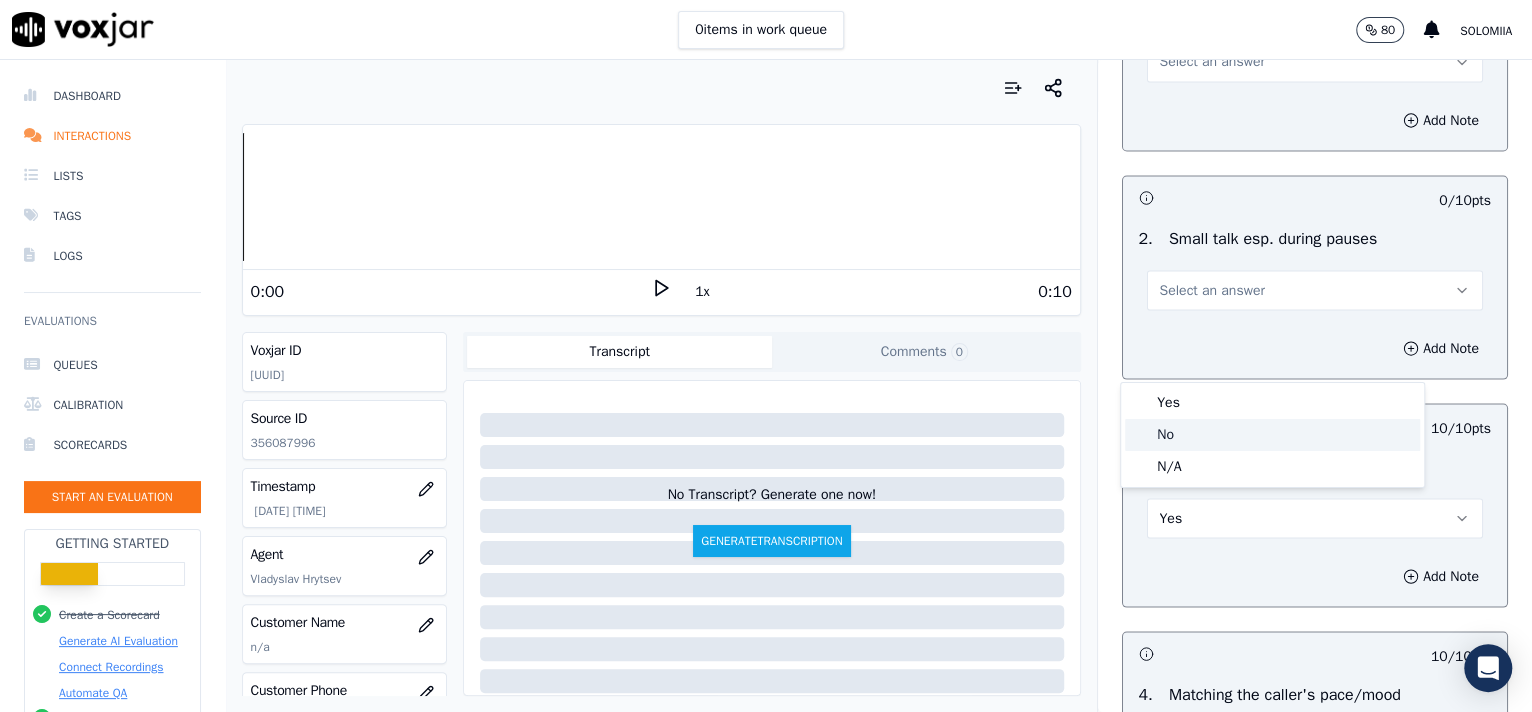 click on "No" 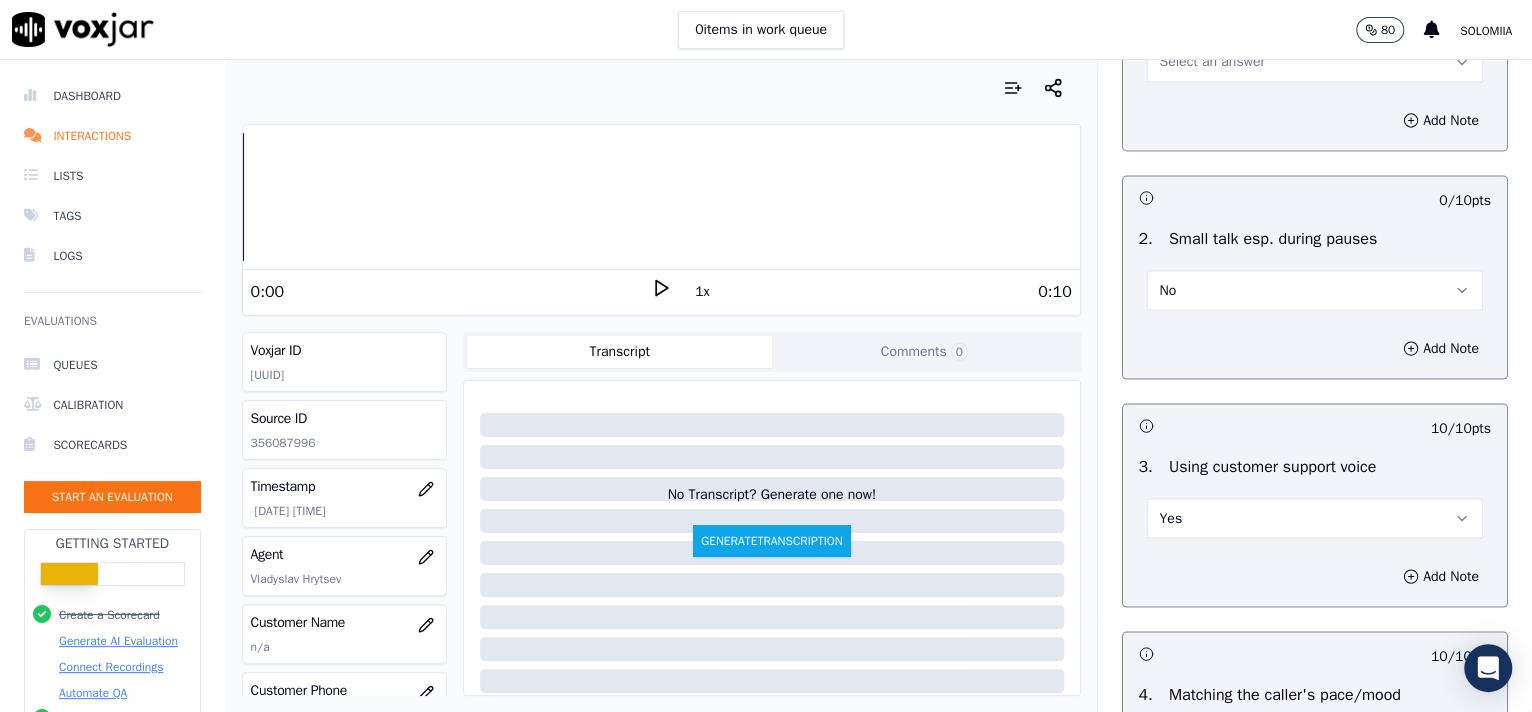 scroll, scrollTop: 1925, scrollLeft: 0, axis: vertical 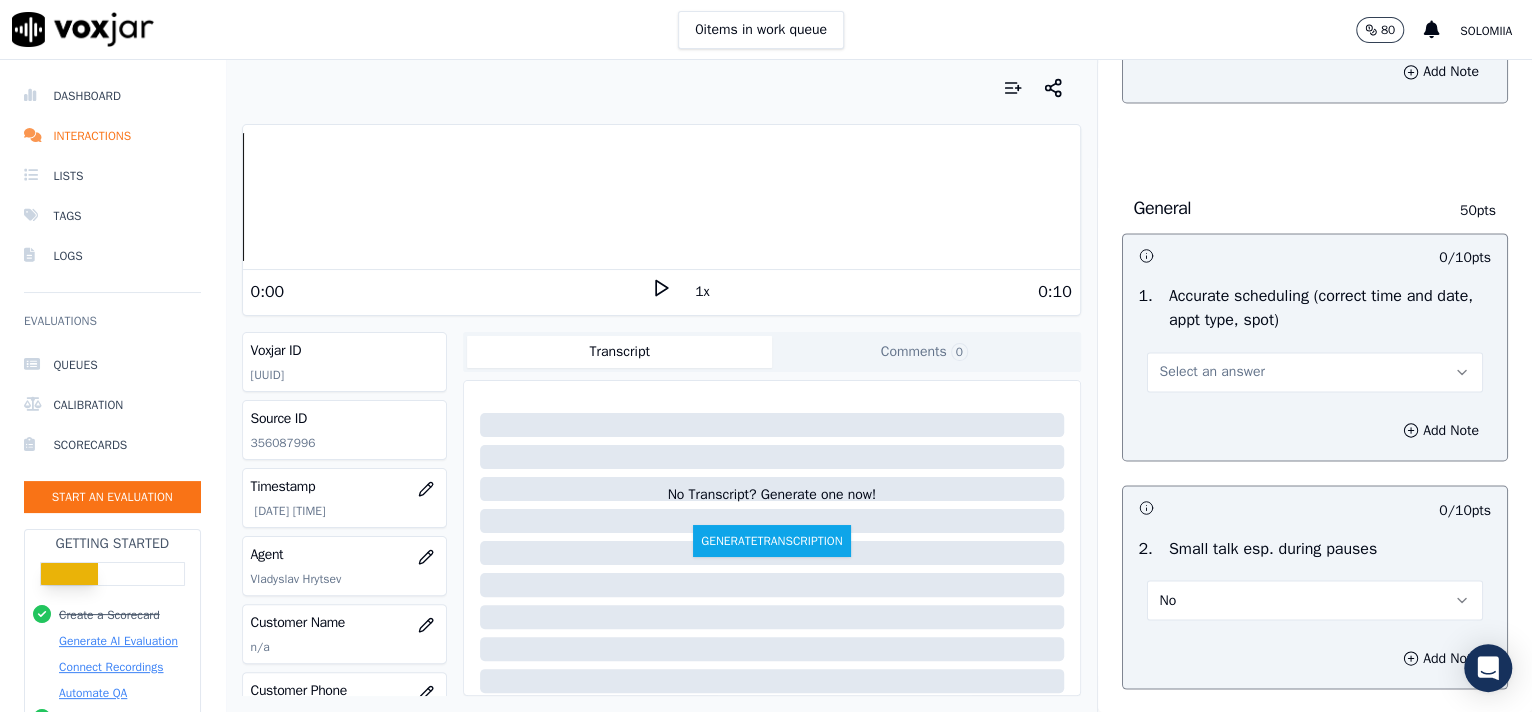 click on "Select an answer" at bounding box center [1315, 372] 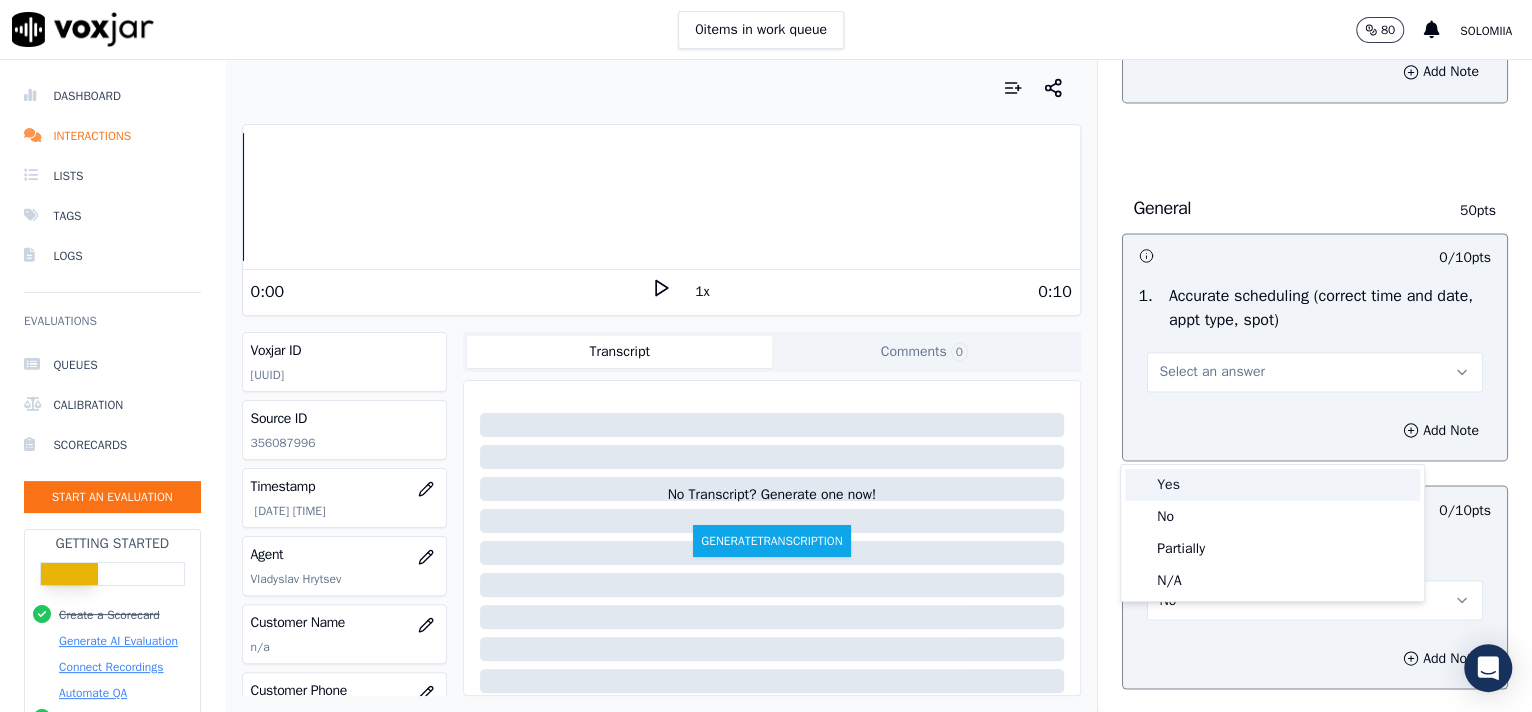click on "Yes" at bounding box center [1272, 485] 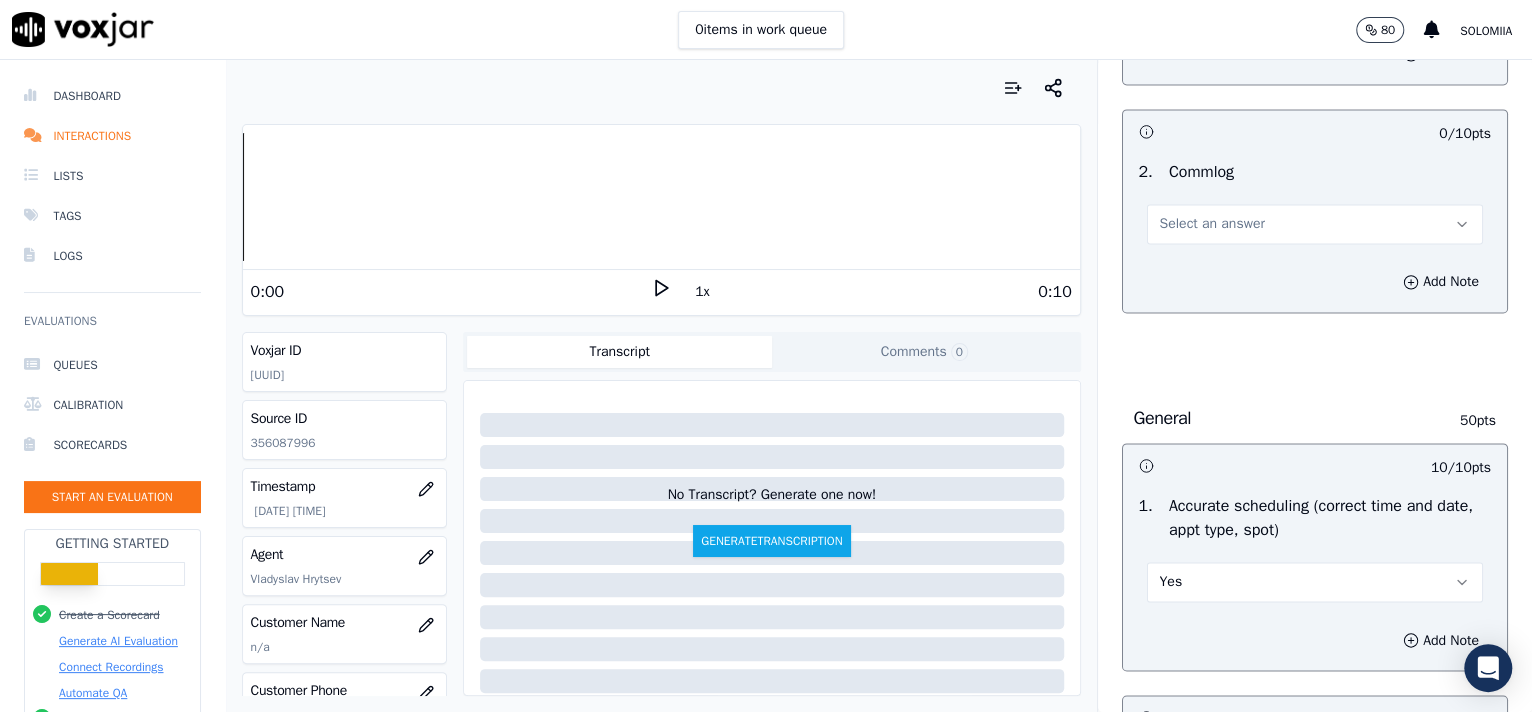 scroll, scrollTop: 1604, scrollLeft: 0, axis: vertical 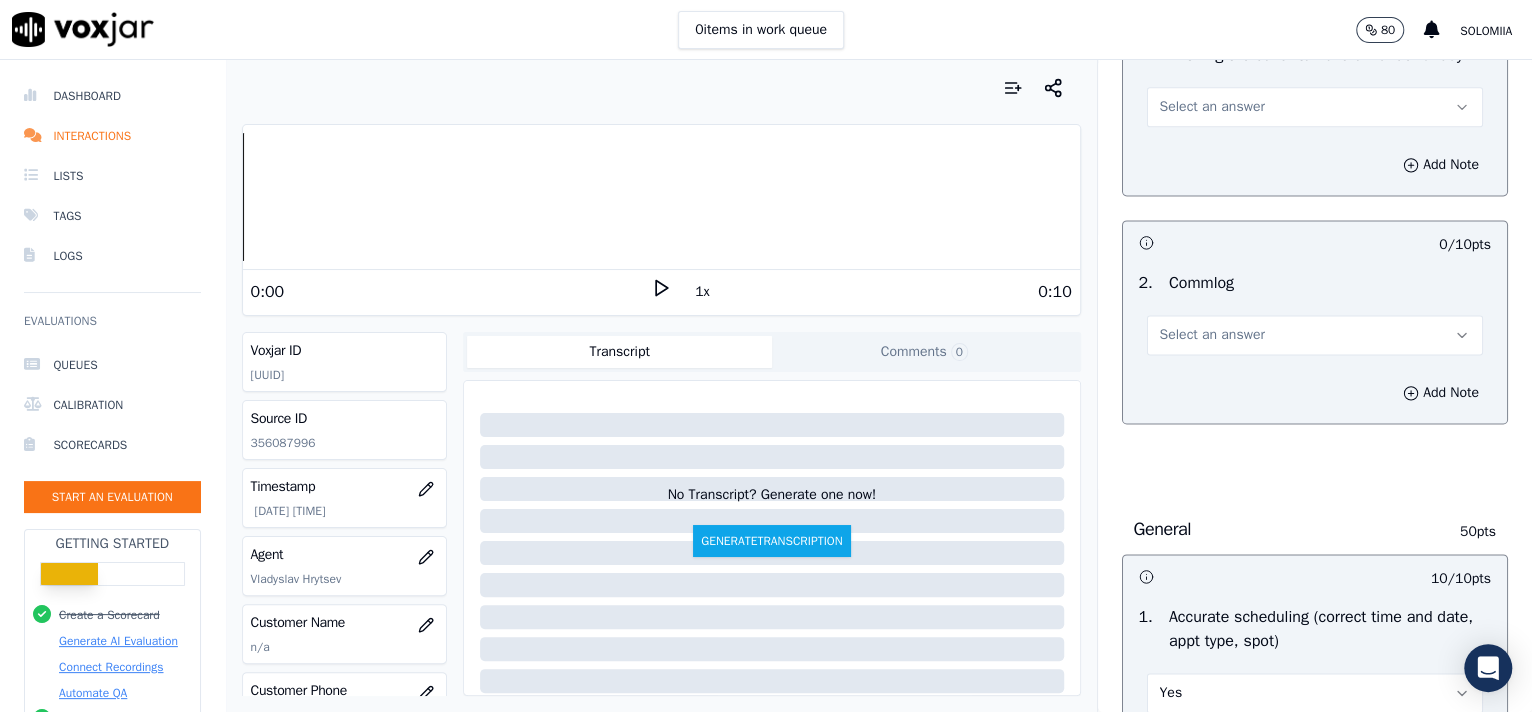 click on "Select an answer" at bounding box center (1212, 335) 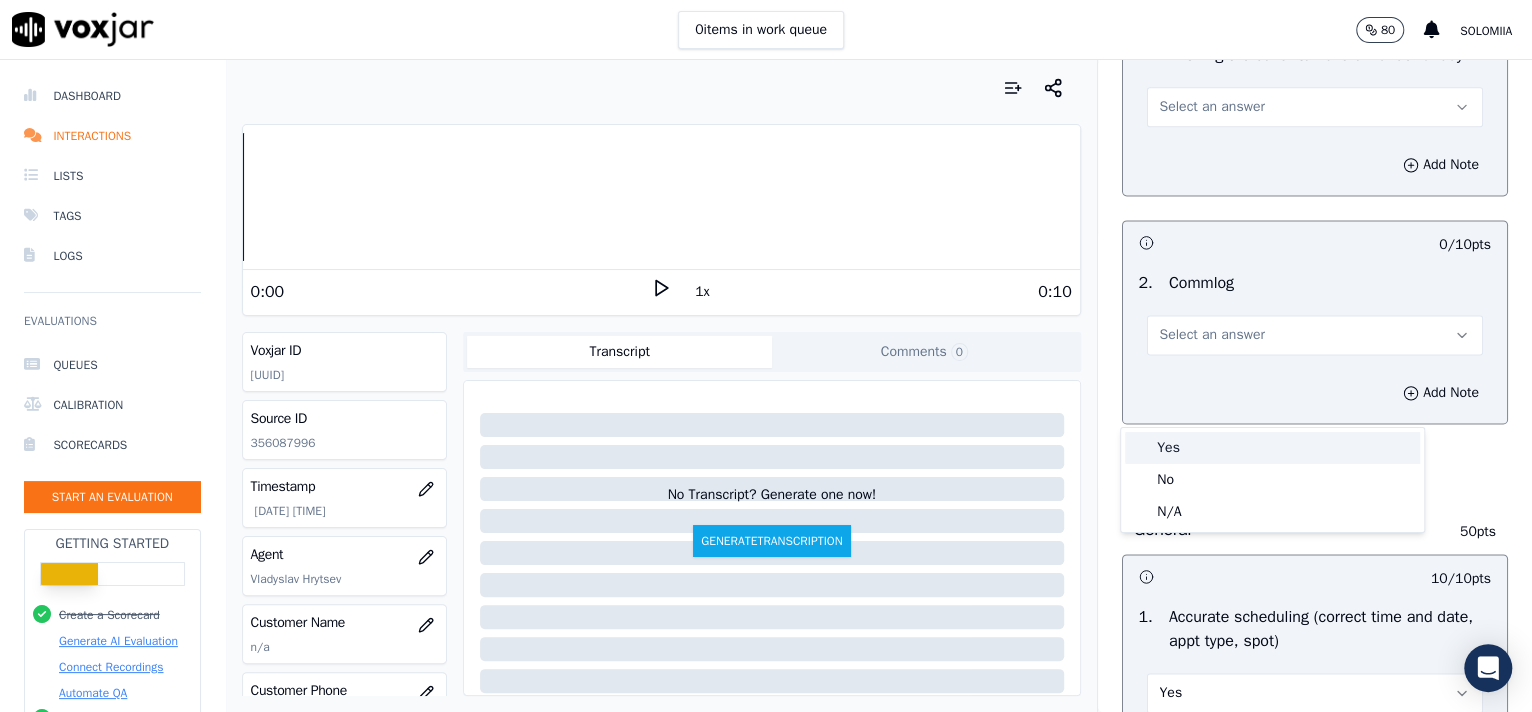 click on "Yes" at bounding box center (1272, 448) 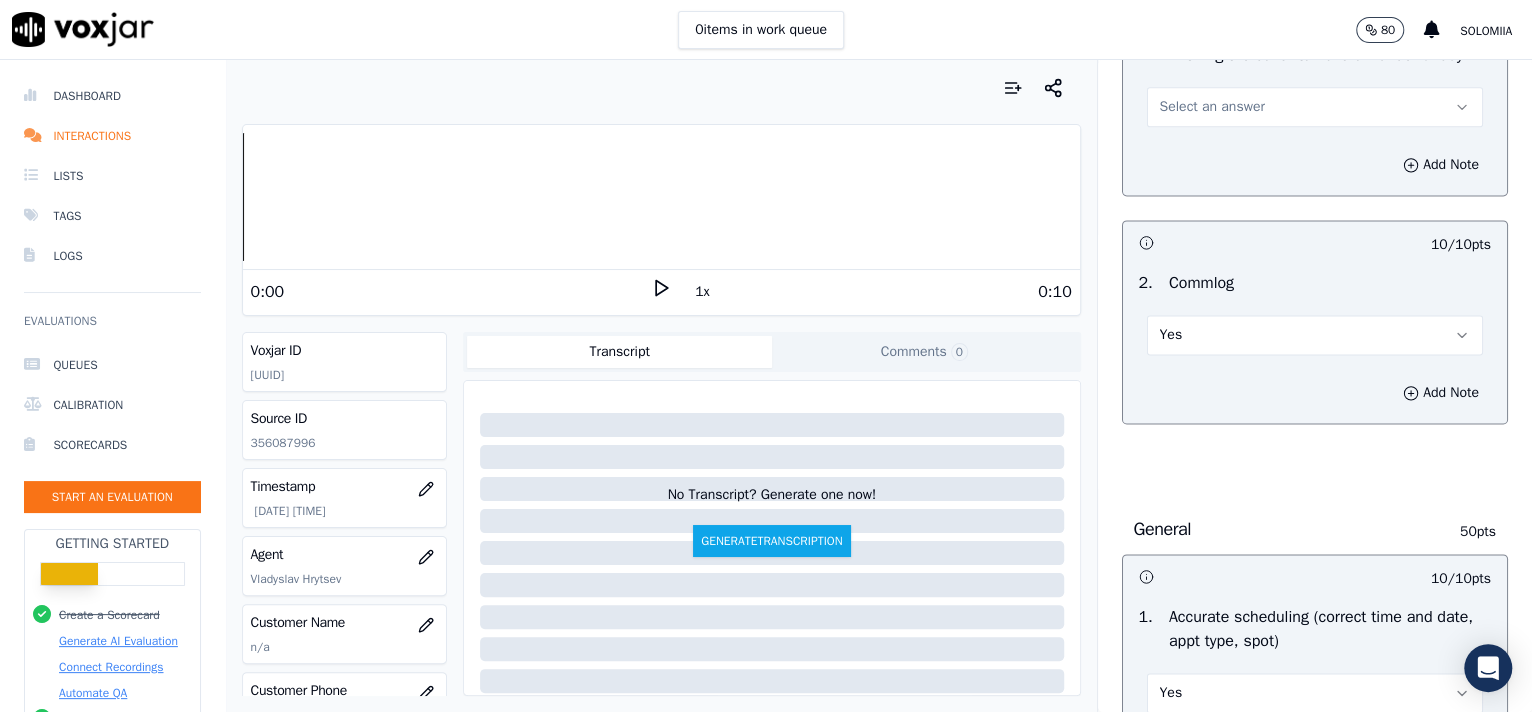 click on "Select an answer" at bounding box center (1315, 107) 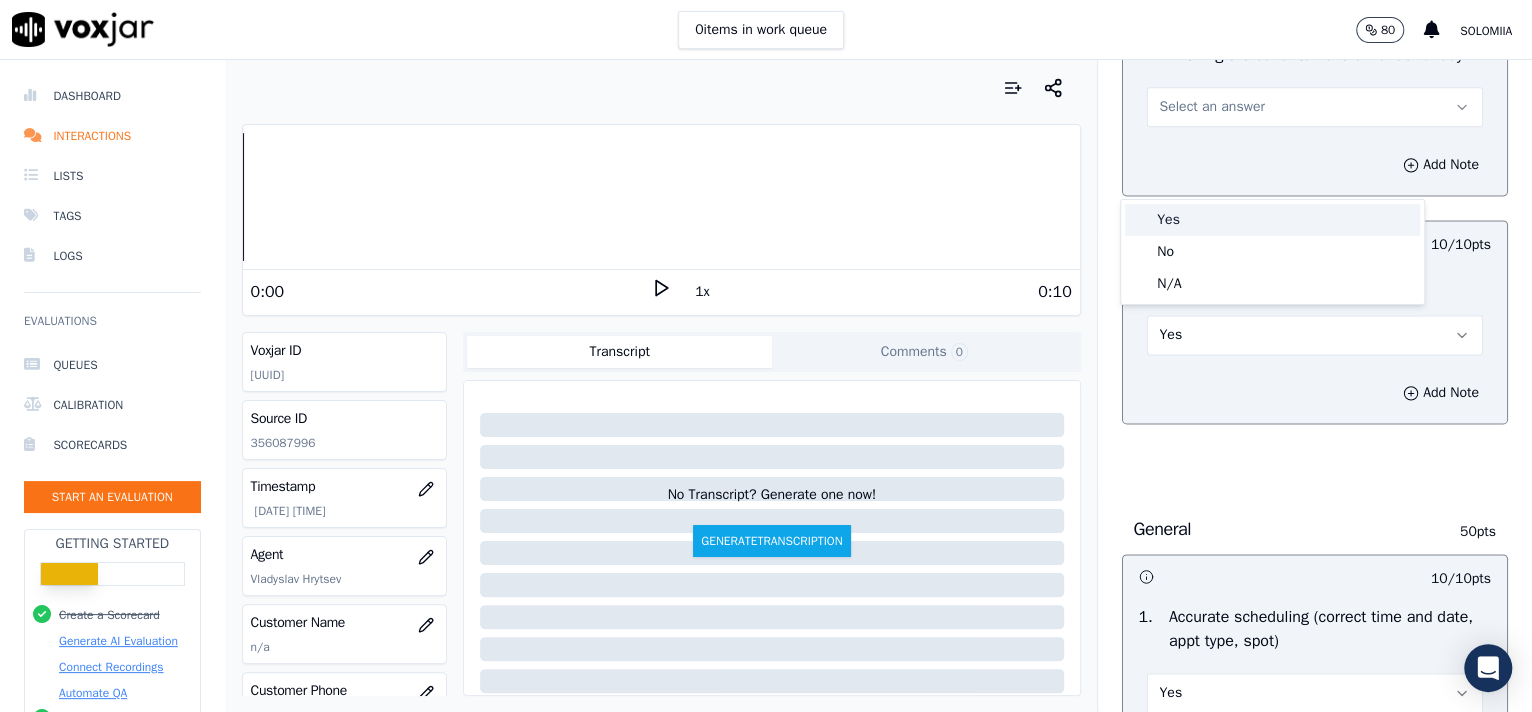 drag, startPoint x: 1238, startPoint y: 215, endPoint x: 1264, endPoint y: 214, distance: 26.019224 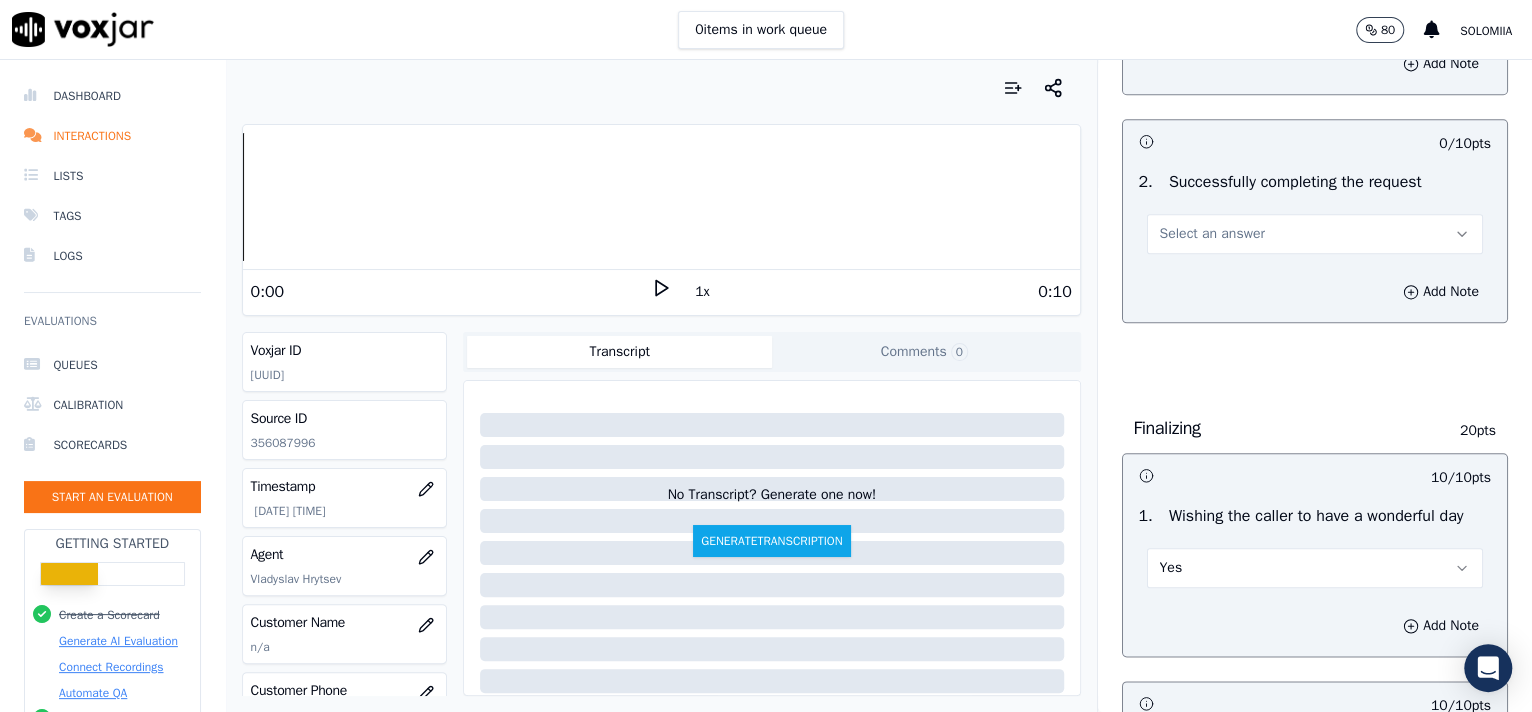 drag, startPoint x: 1492, startPoint y: 367, endPoint x: 1480, endPoint y: 298, distance: 70.035706 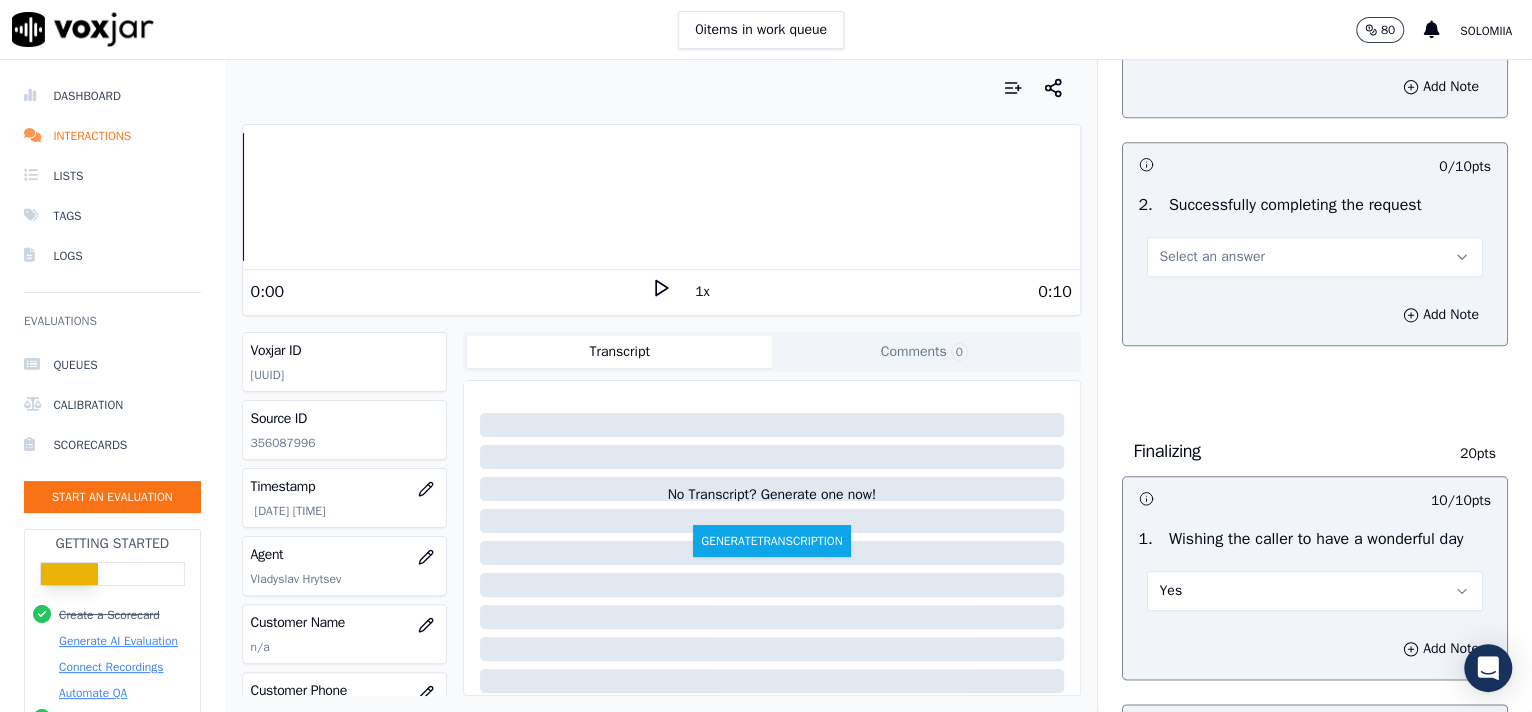 click on "Select an answer" at bounding box center (1315, 257) 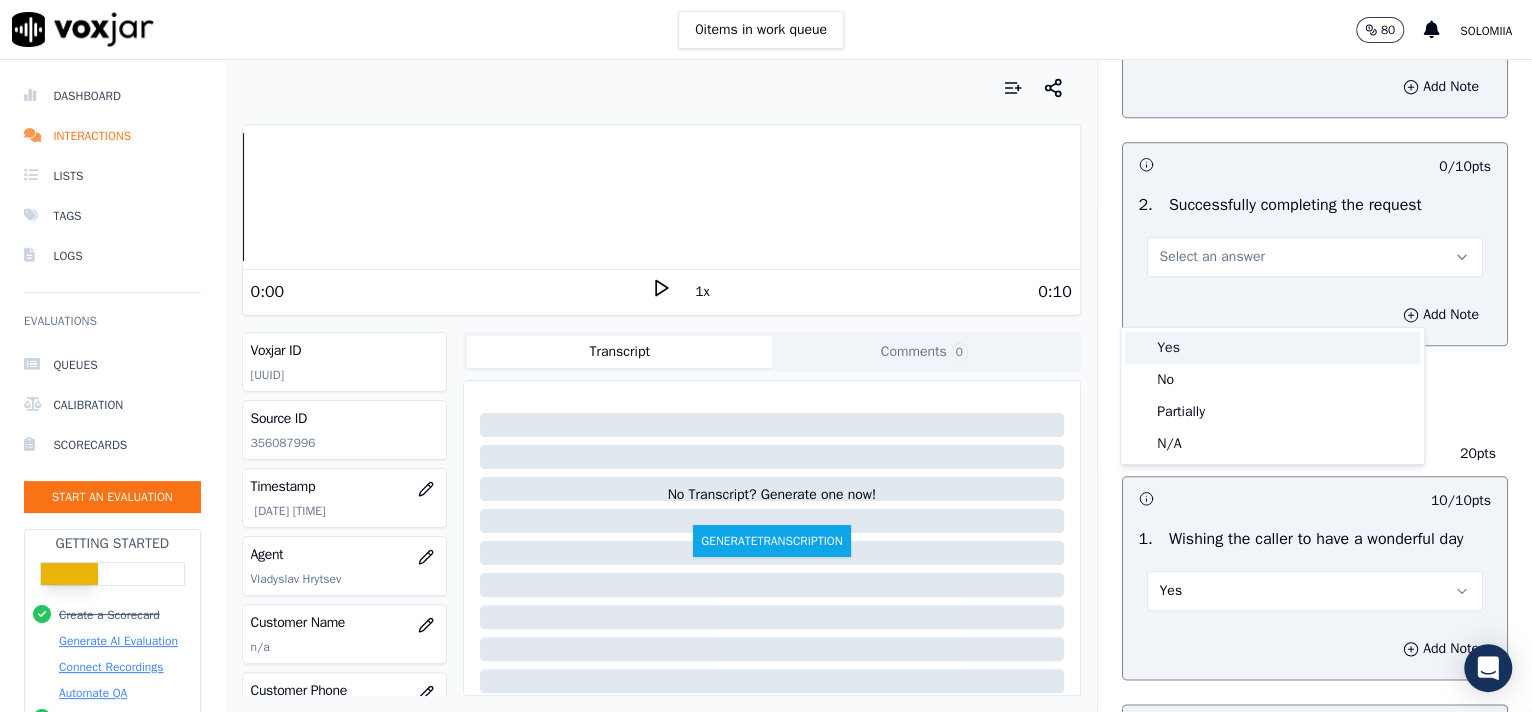 click on "Yes" at bounding box center [1272, 348] 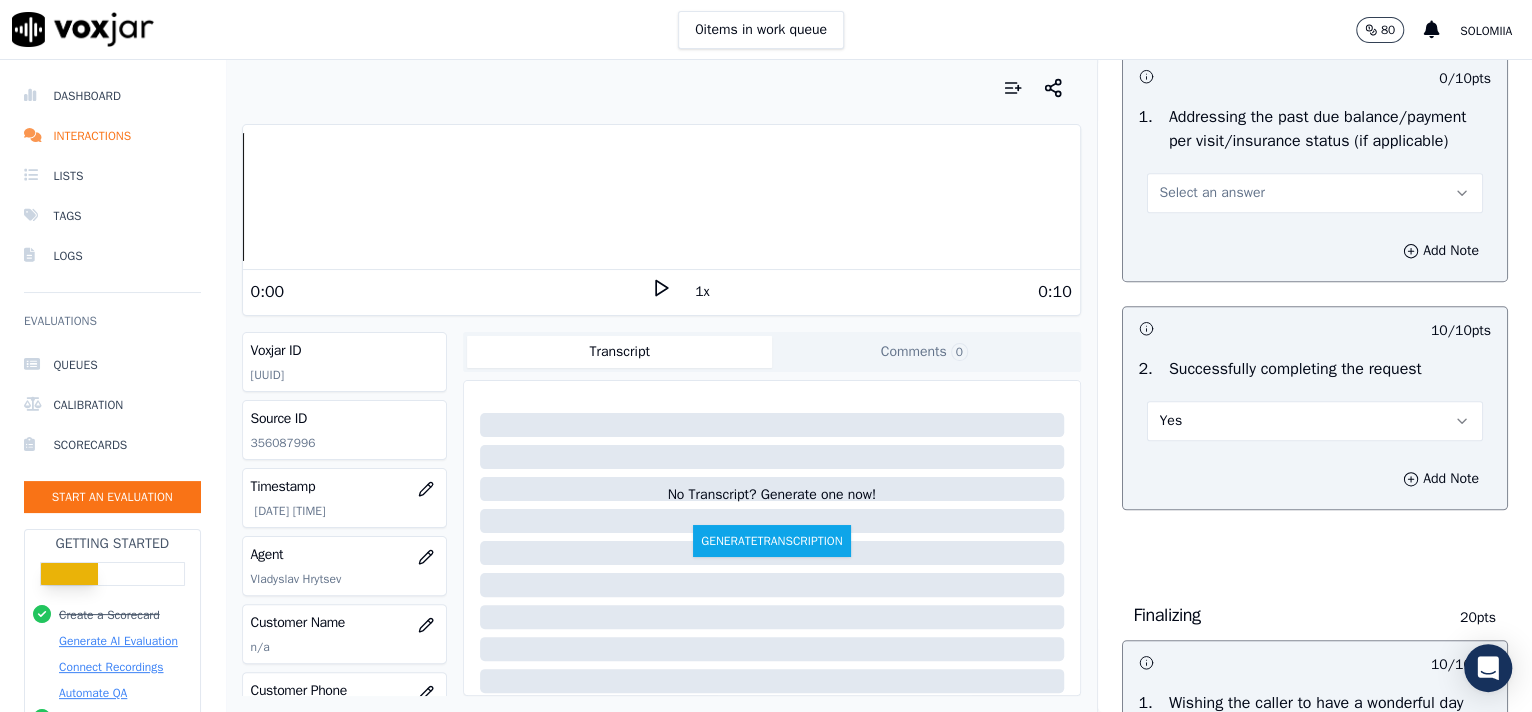 scroll, scrollTop: 915, scrollLeft: 0, axis: vertical 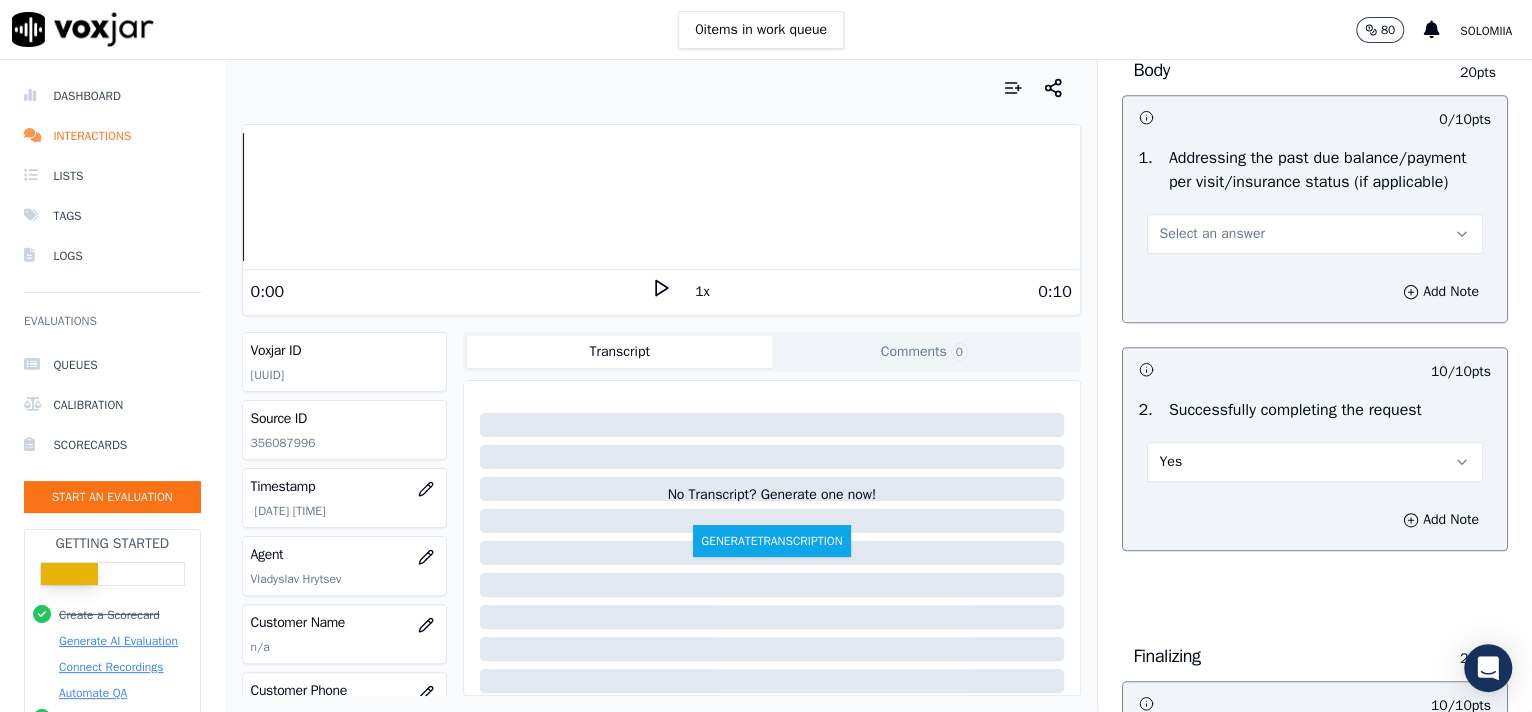 click on "Select an answer" at bounding box center (1315, 234) 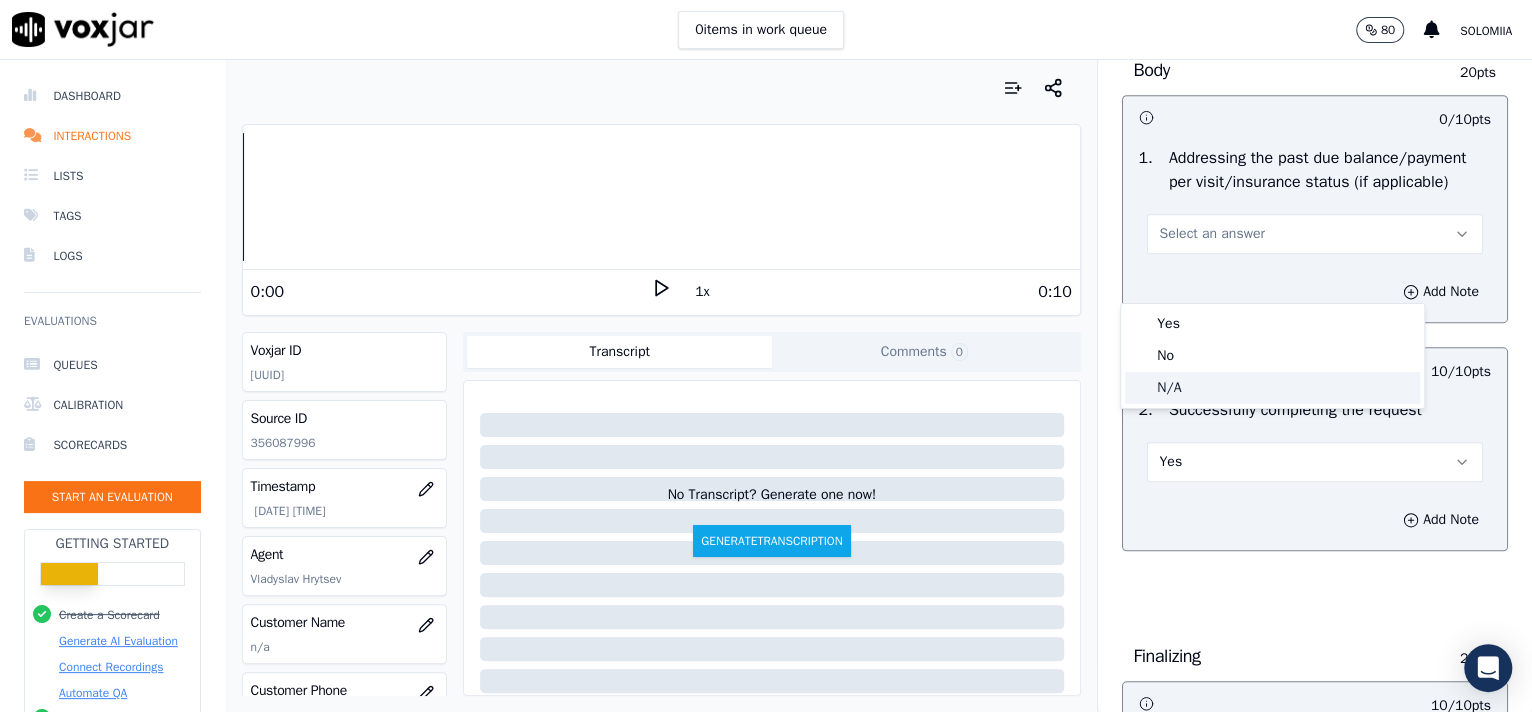 click on "N/A" 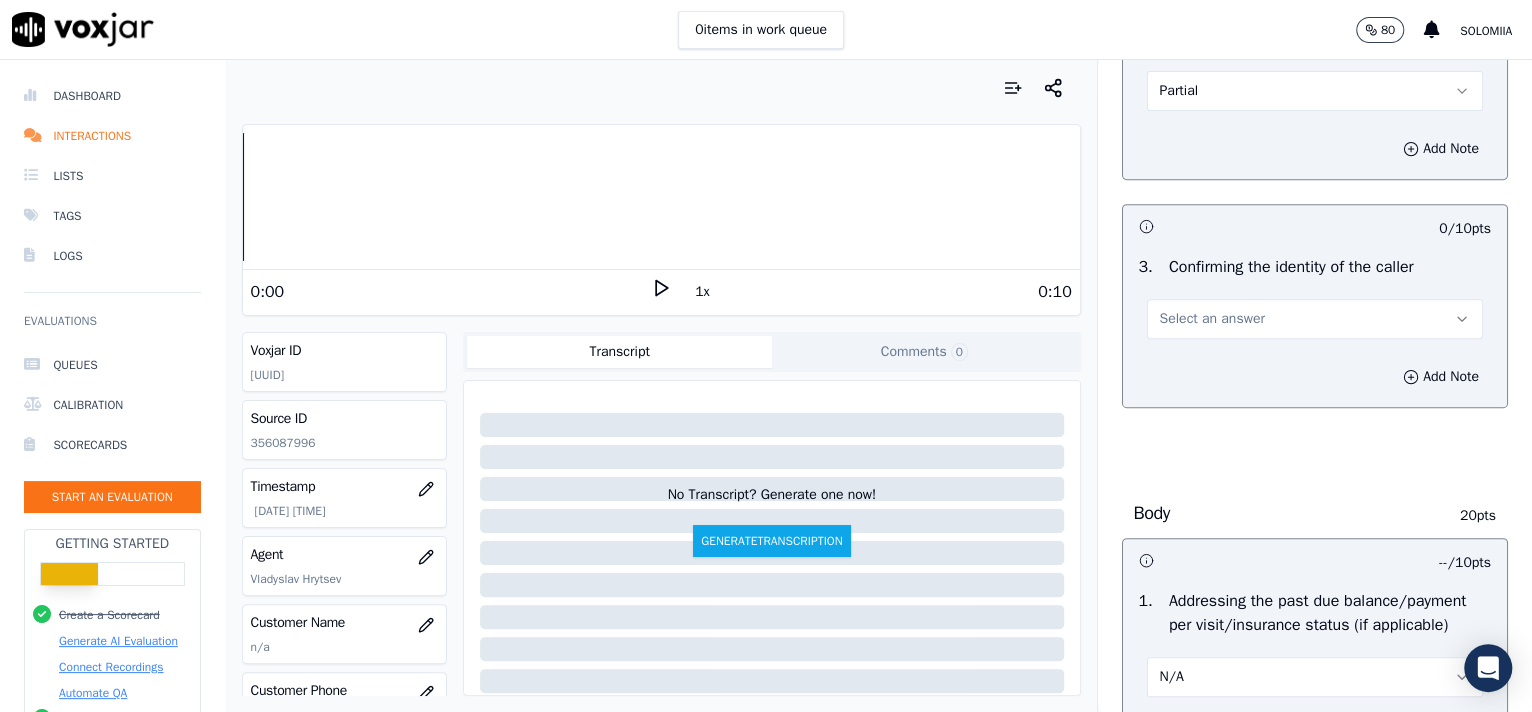 scroll, scrollTop: 460, scrollLeft: 0, axis: vertical 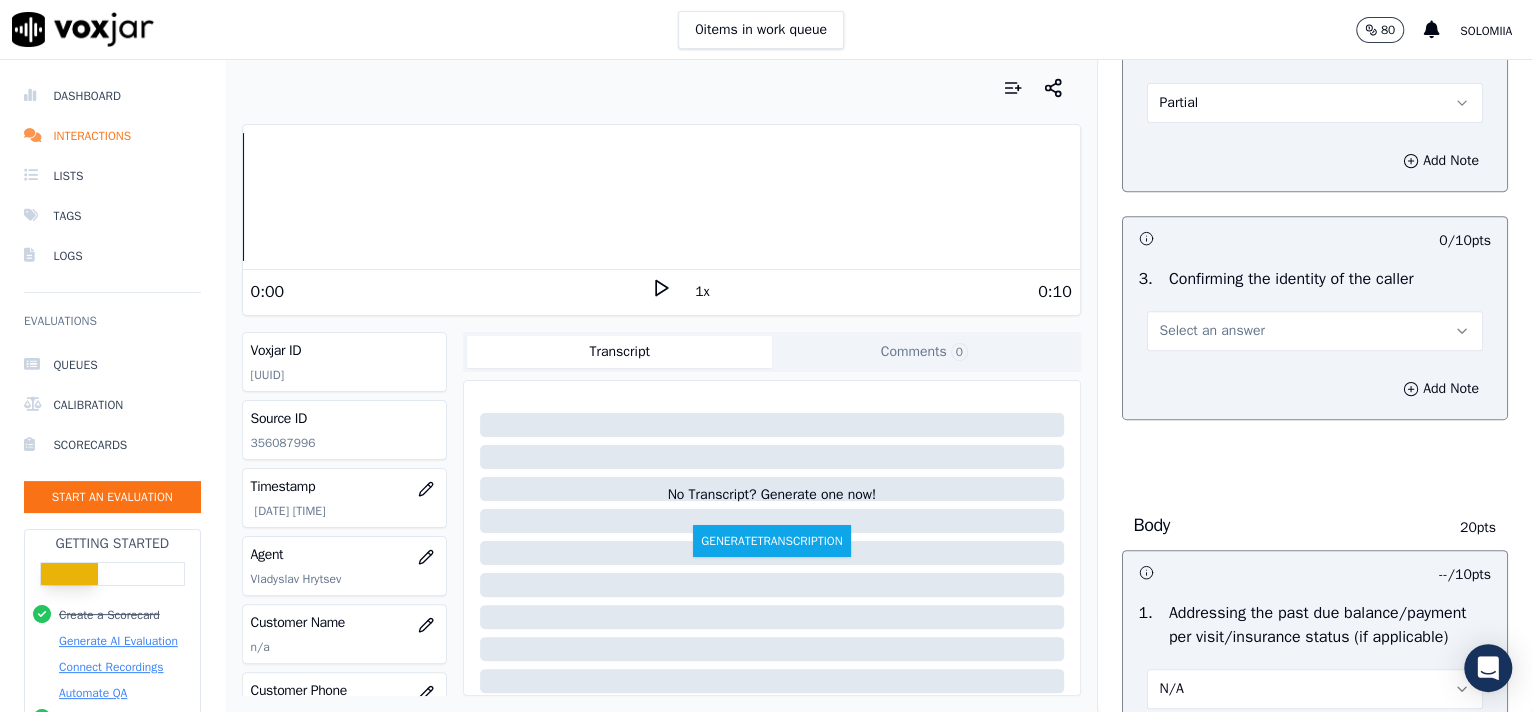 click on "Select an answer" at bounding box center (1315, 331) 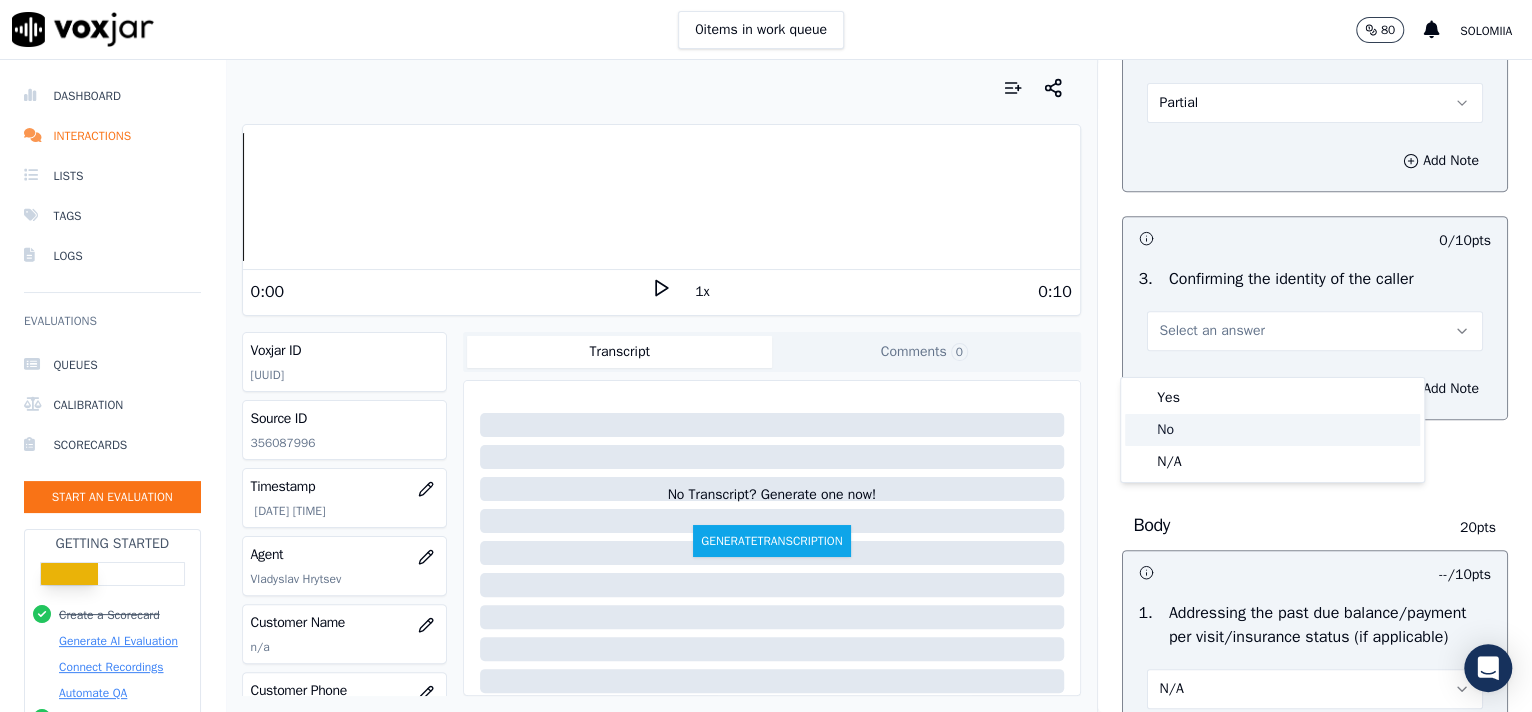 click on "No" 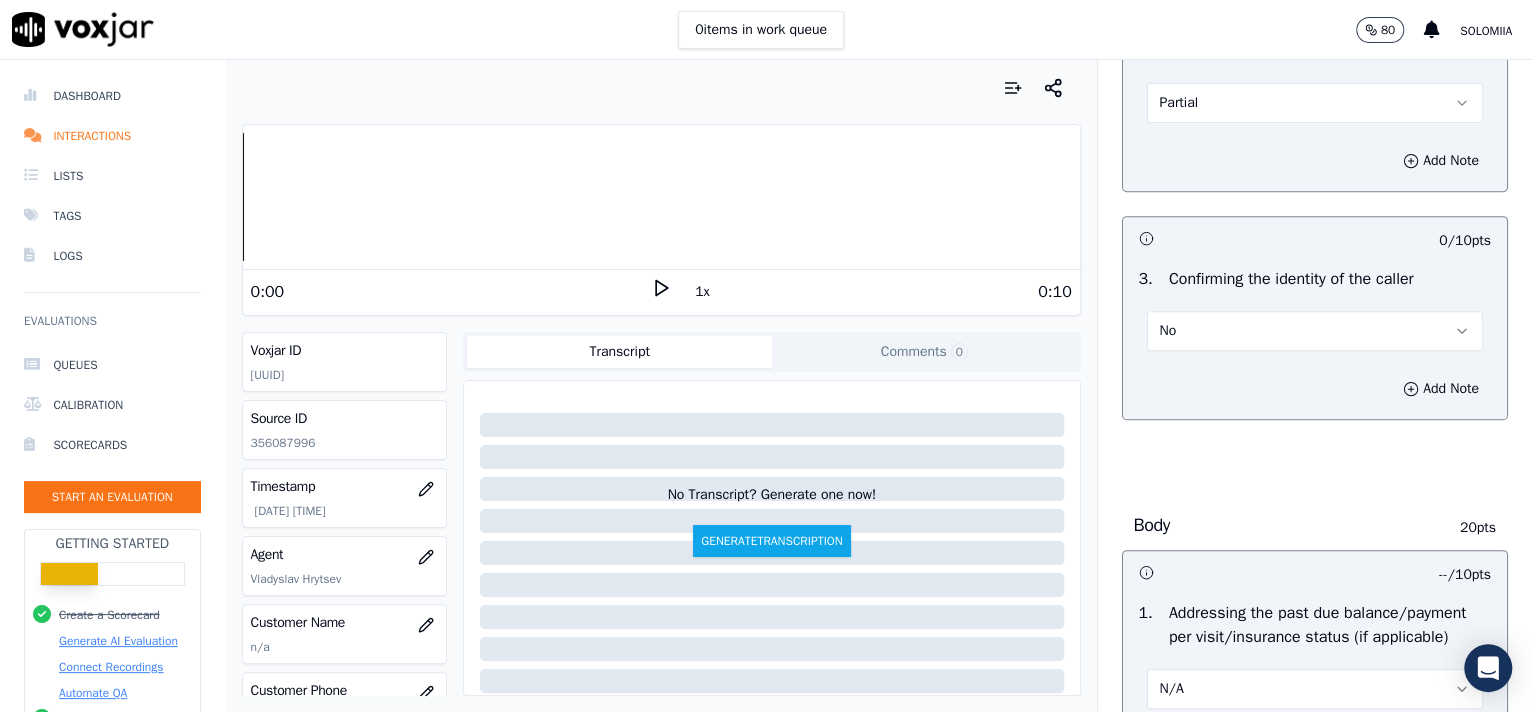click on "Inbound Existing Patient  Scorecard       Opening     30  pts                 10 / 10  pts     1 .   Proper greeting/introduction    Yes          Add Note                           5 / 10  pts     2 .   Active listening, rephrasing, and confirming the request prior to asking for location    Partial          Add Note                           0 / 10  pts     3 .   Confirming the identity of the caller    No          Add Note             Body     20  pts                 -- / 10  pts     1 .   Addressing the past due balance/payment per visit/insurance status (if applicable)     N/A          Add Note                           10 / 10  pts     2 .   Successfully completing the request    Yes          Add Note             Finalizing     20  pts                 10 / 10  pts     1 .   Wishing the caller to have a wonderful day    Yes          Add Note                           10 / 10  pts     2 .   Commlog    Yes          Add Note             General     50  pts                 10 / 10  pts     1 .     Yes" at bounding box center [1315, 386] 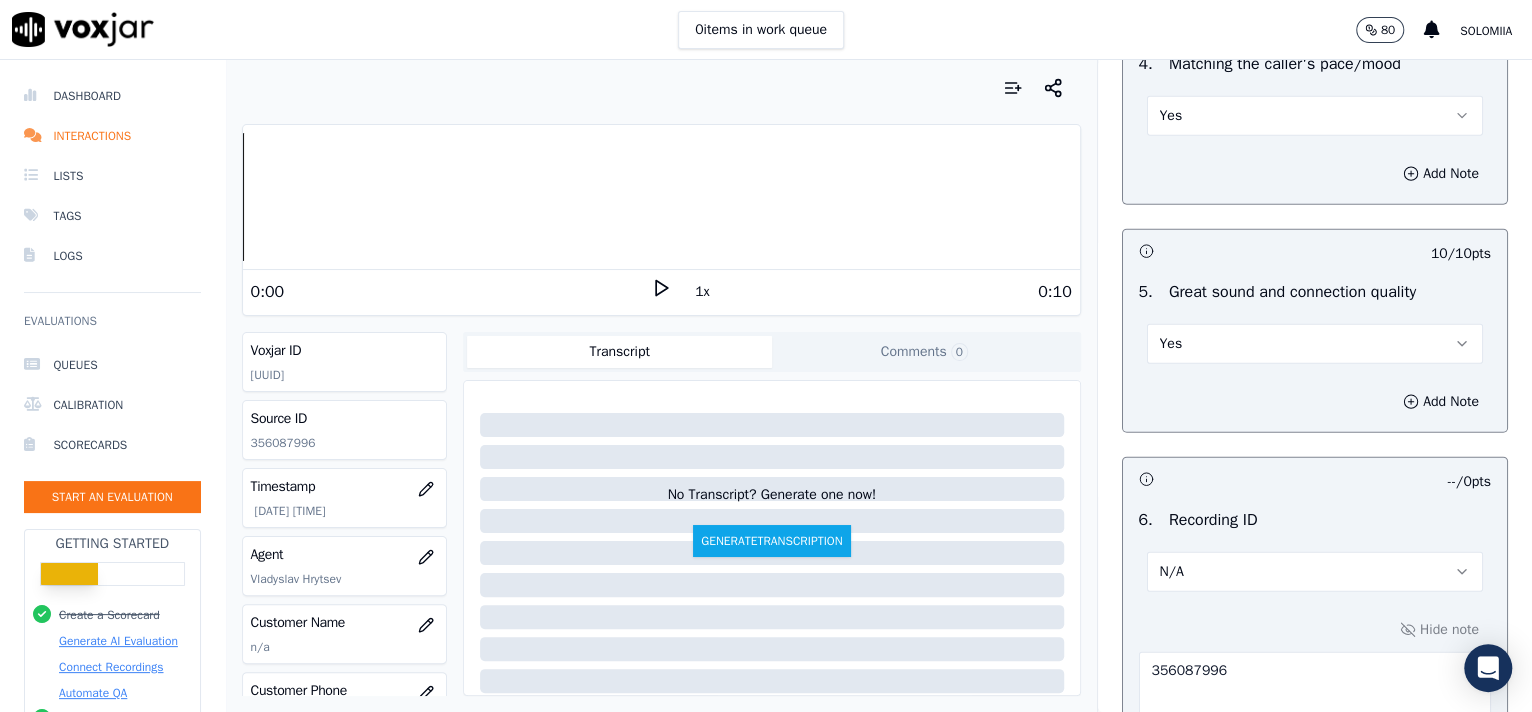 scroll, scrollTop: 3162, scrollLeft: 0, axis: vertical 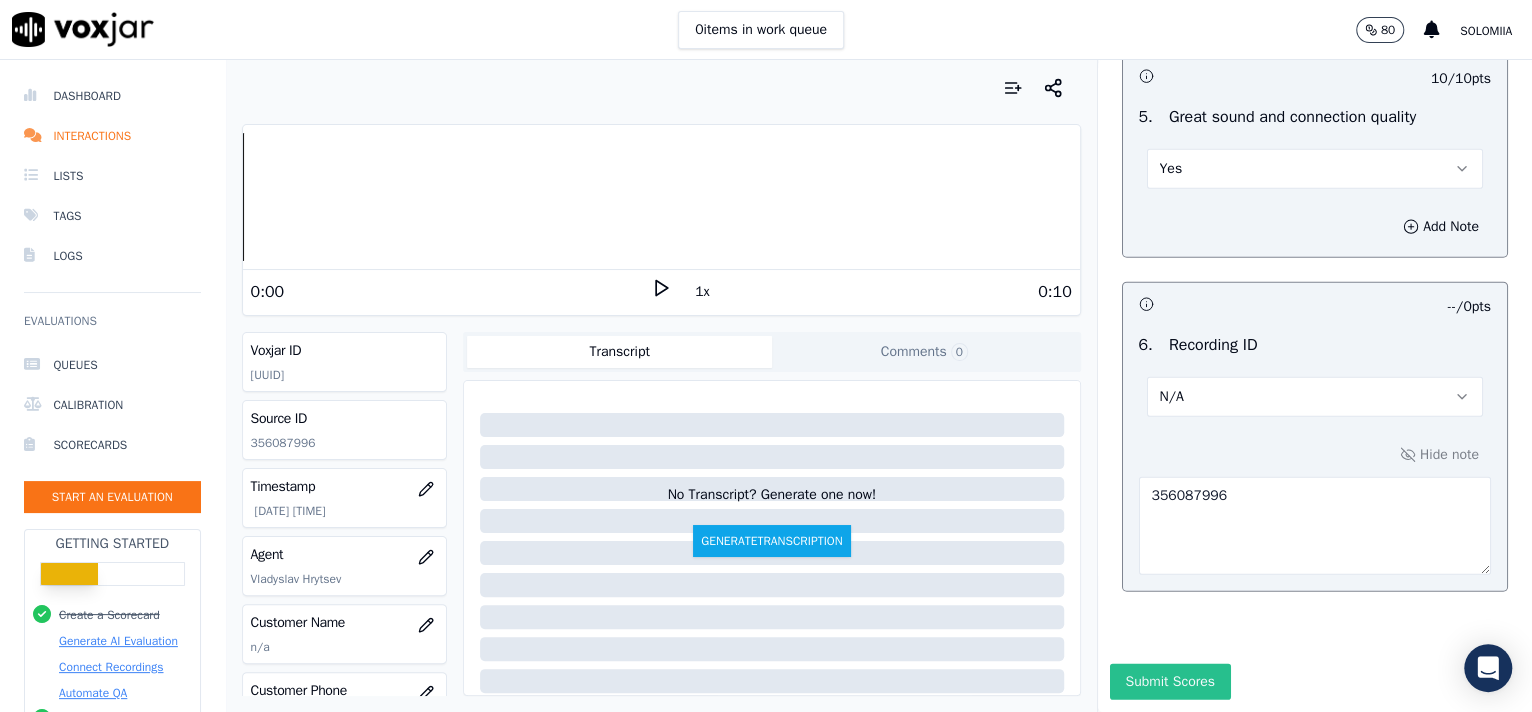 click on "Submit Scores" at bounding box center (1170, 682) 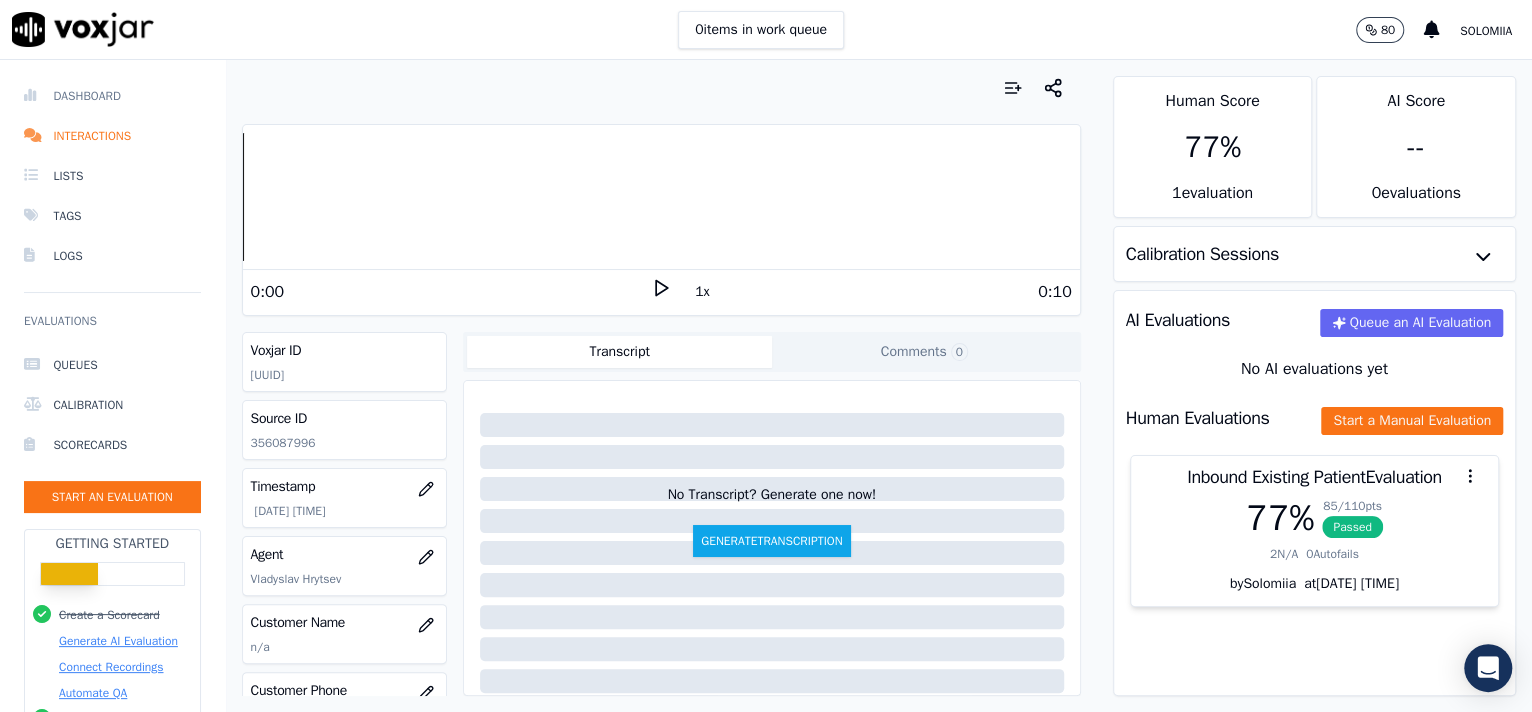 click on "Dashboard" at bounding box center [112, 96] 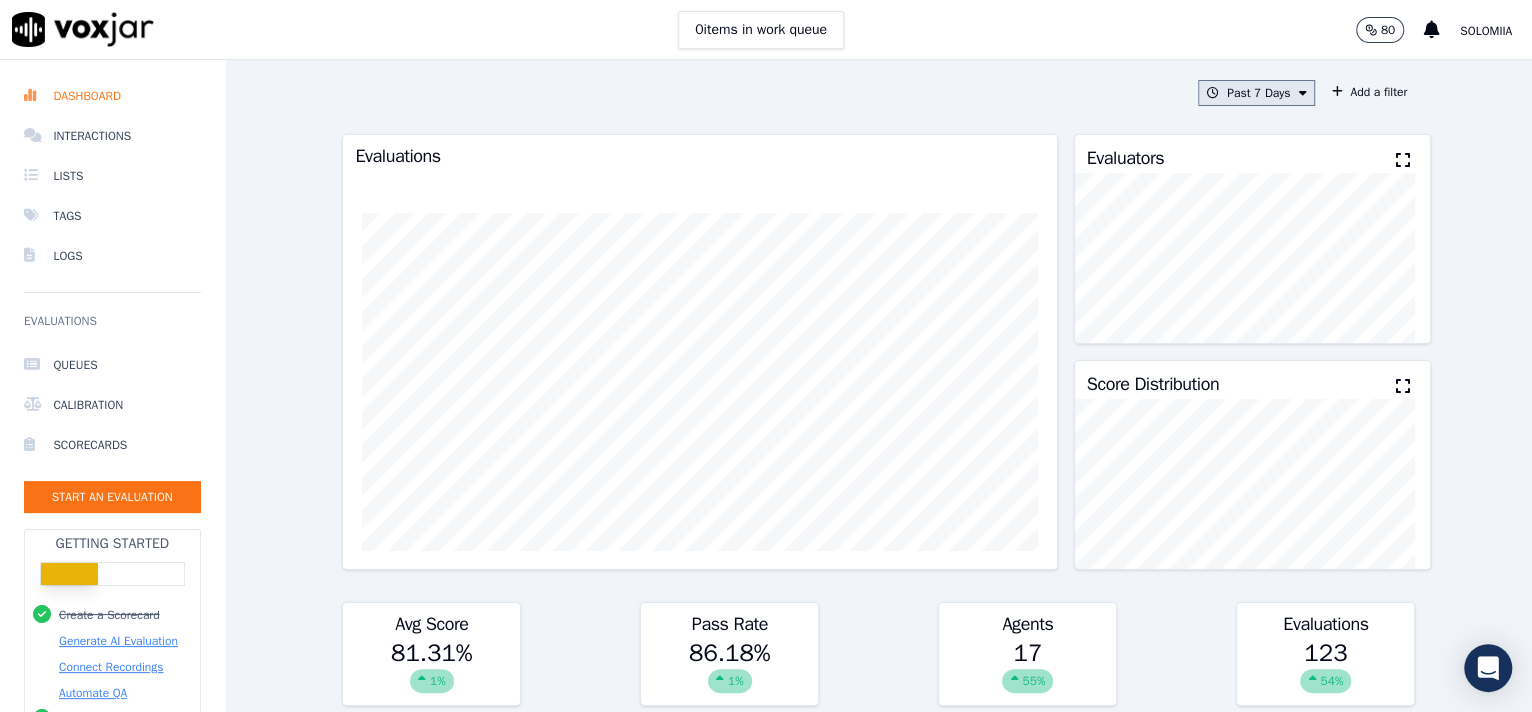 click on "Past 7 Days" at bounding box center (1256, 93) 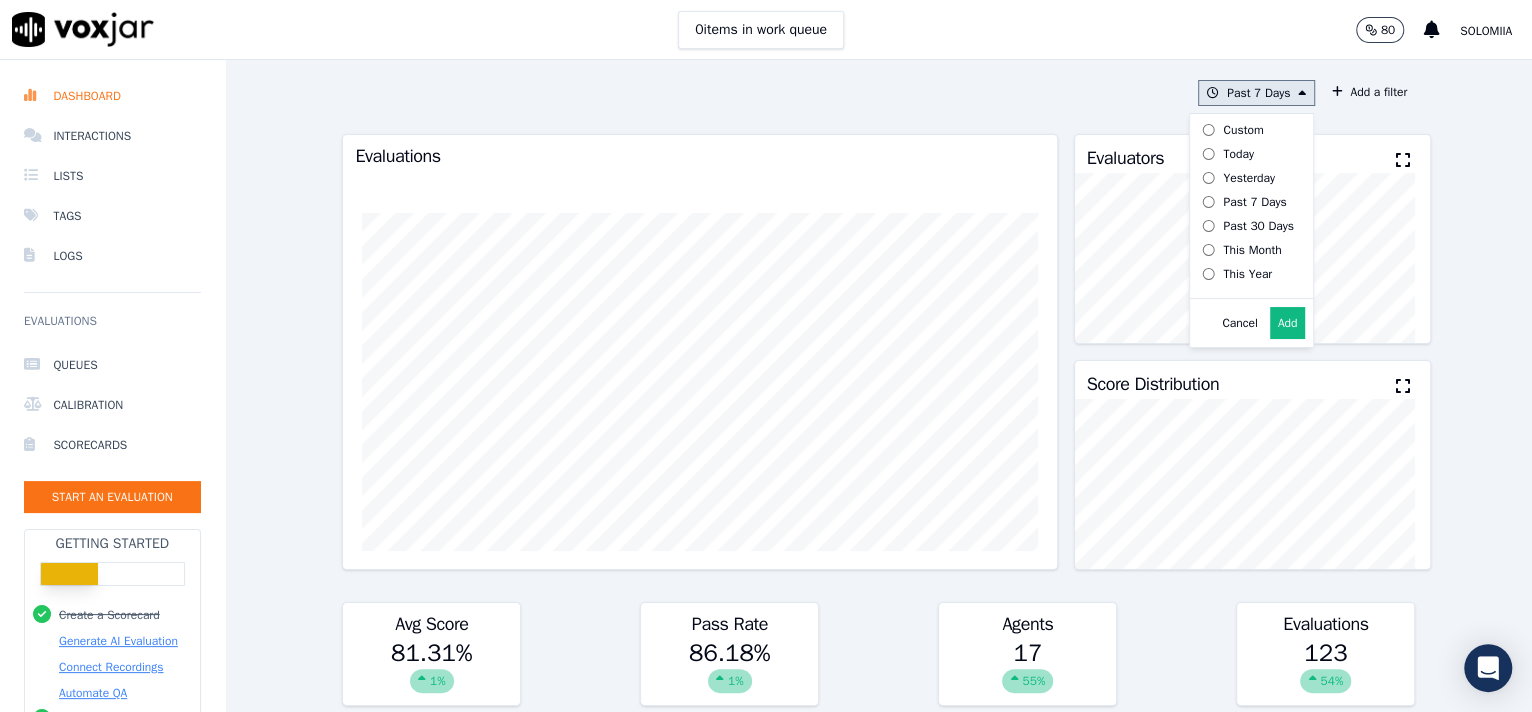 click on "Today" at bounding box center [1238, 154] 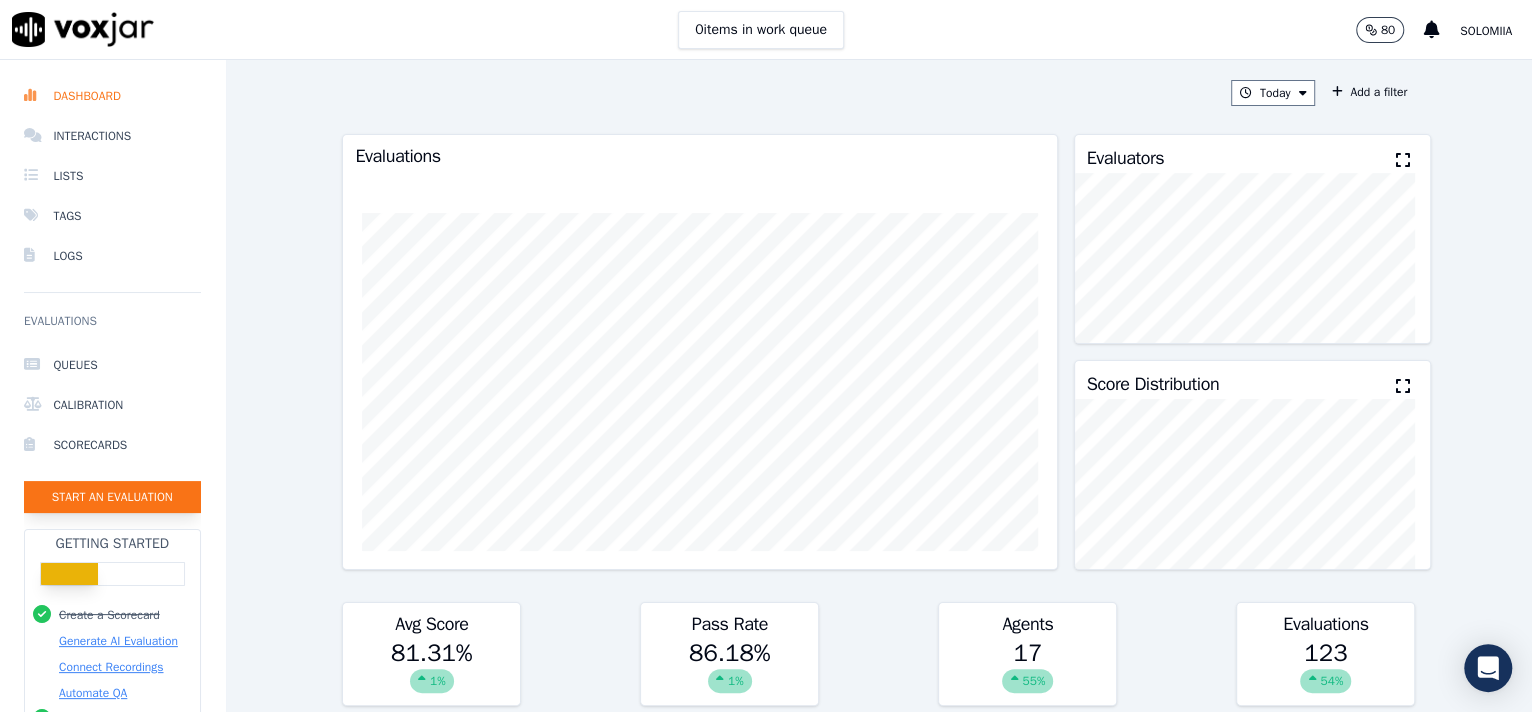 click on "Start an Evaluation" 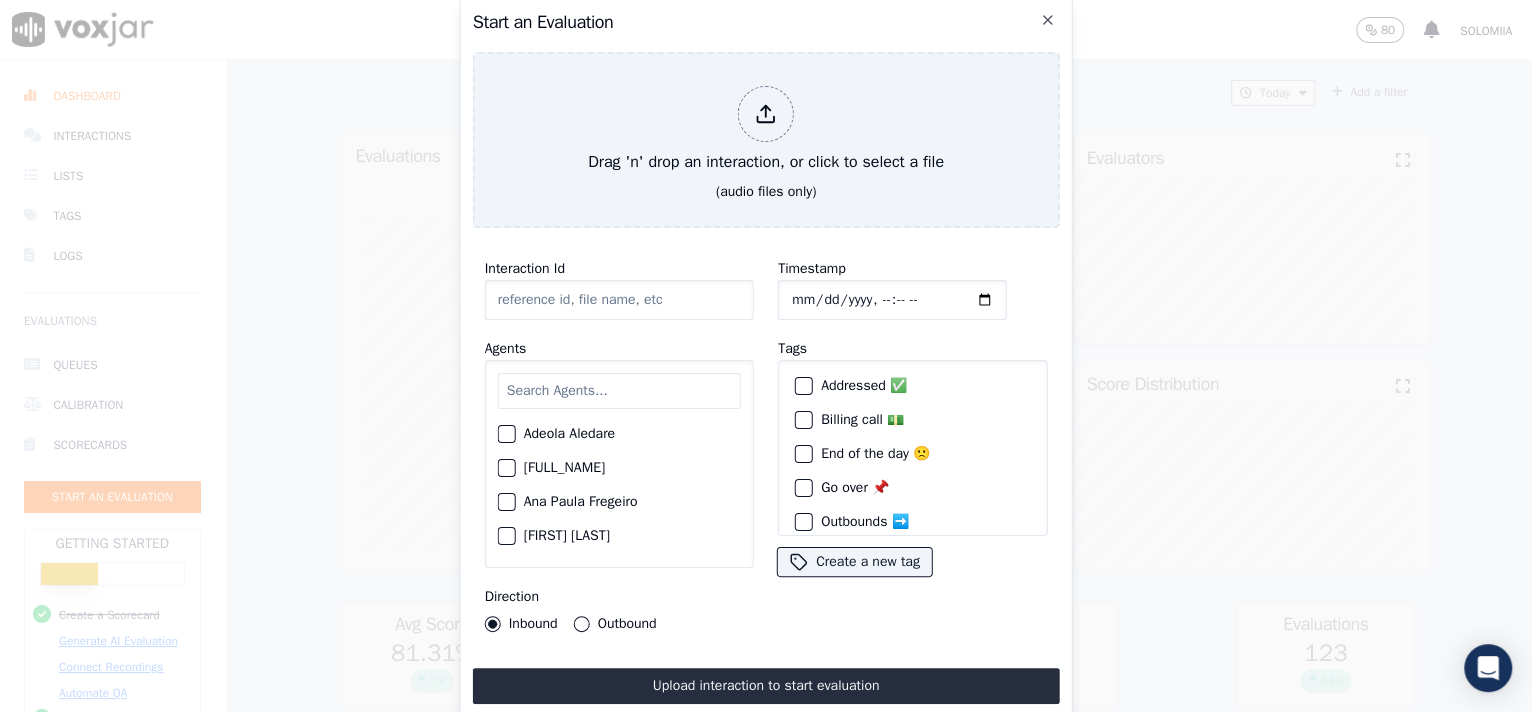 click on "Interaction Id" 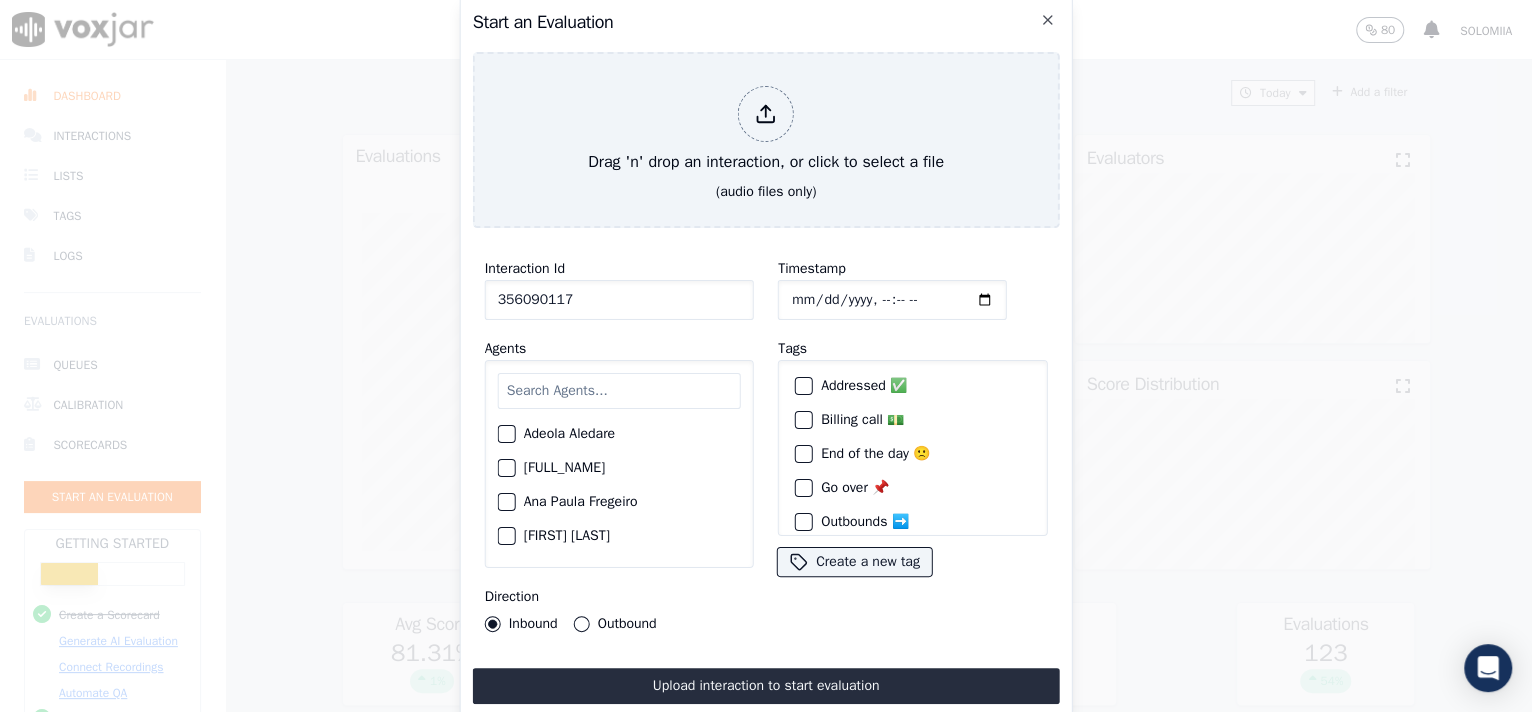 type on "356090117" 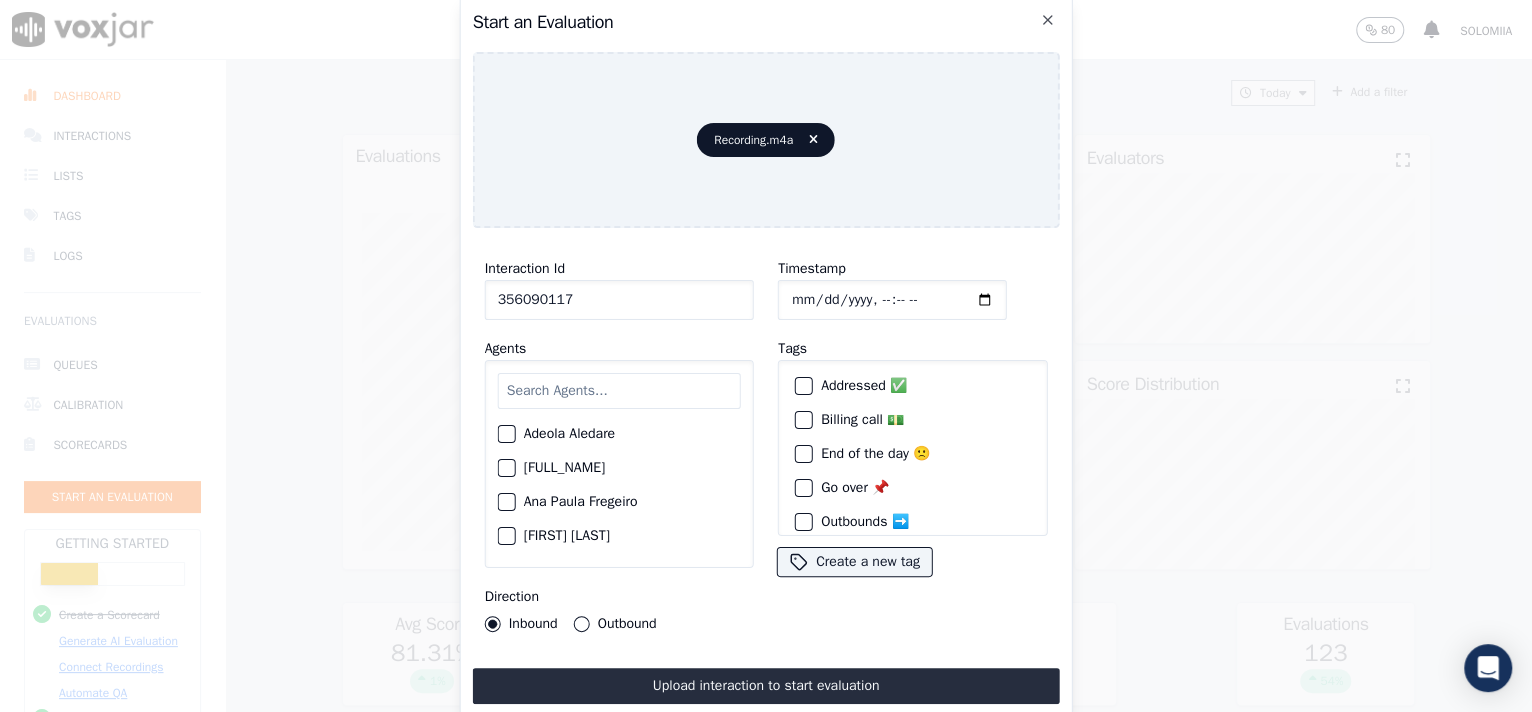 click on "Timestamp" 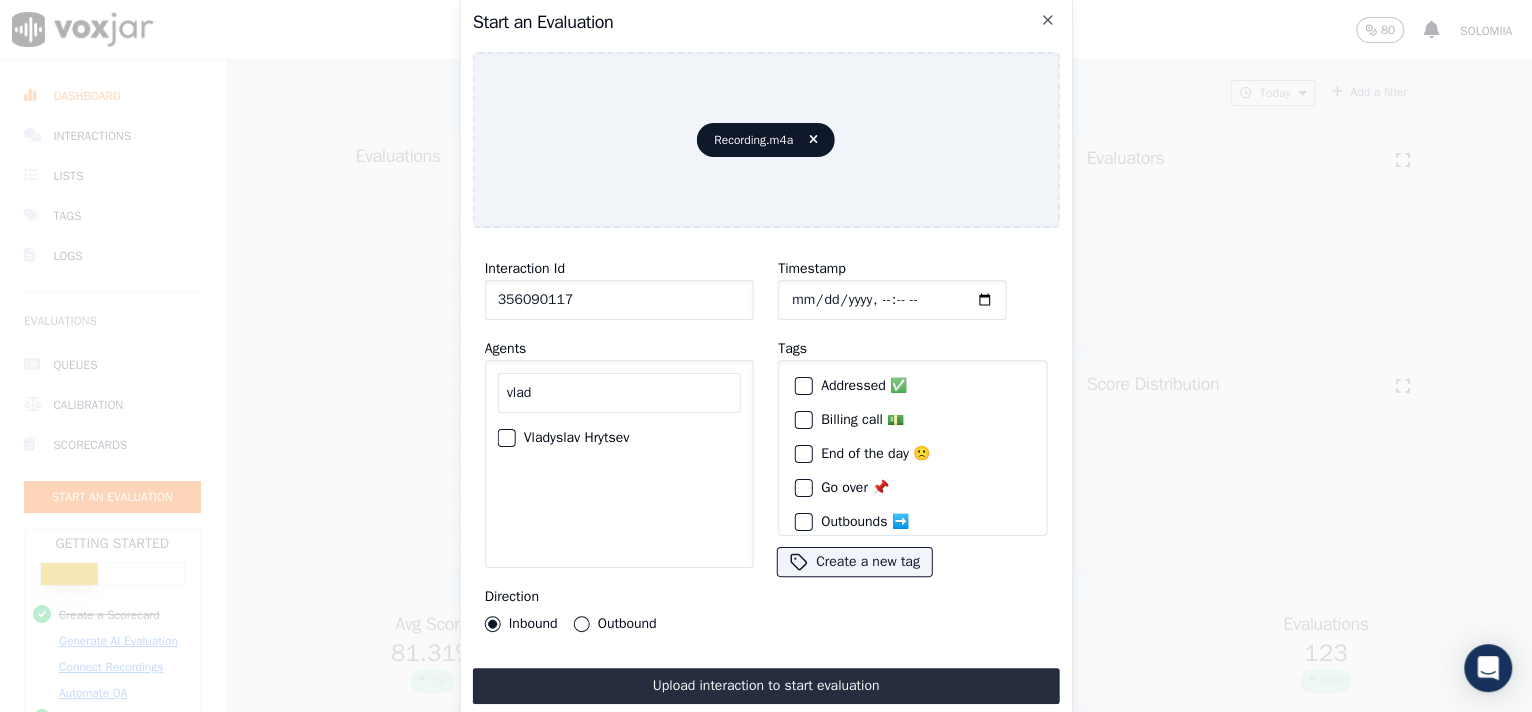 type on "vlad" 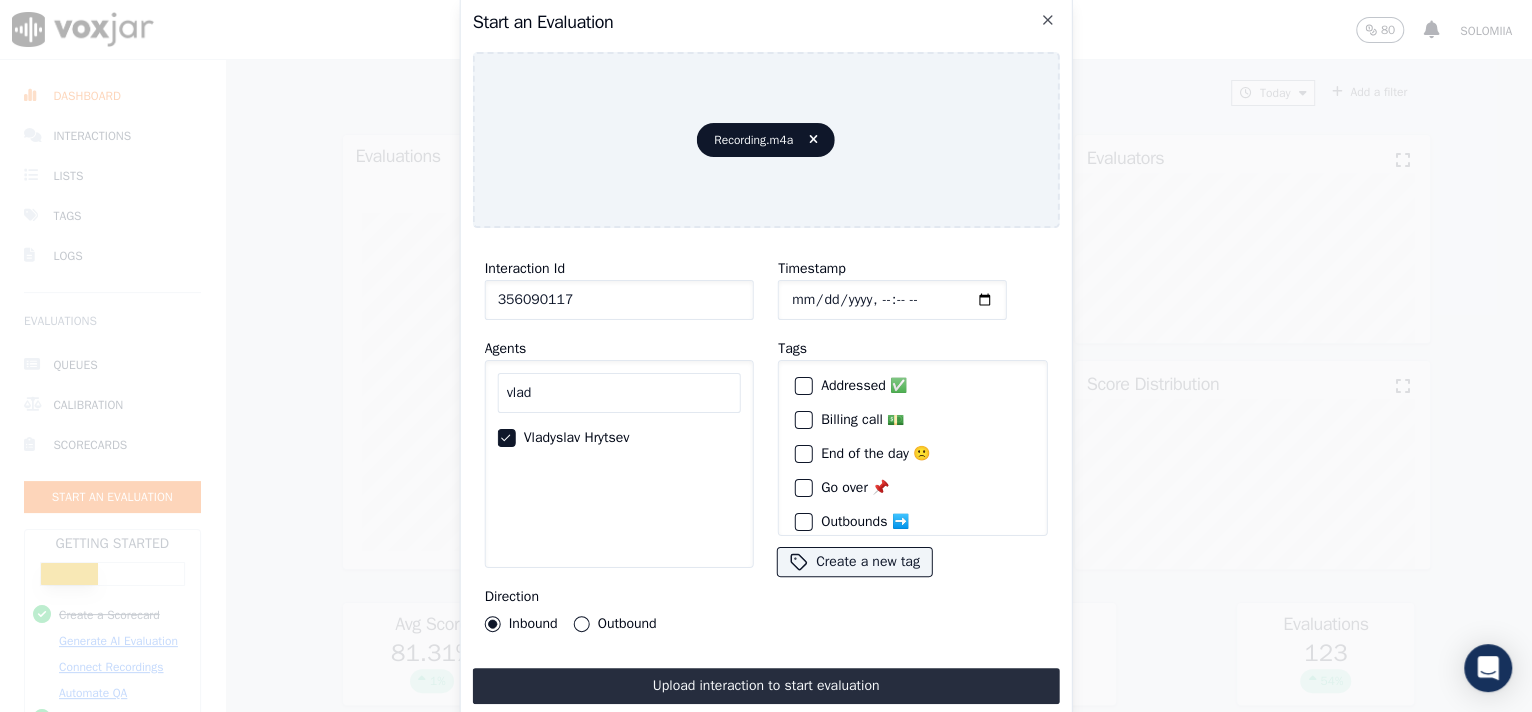 click on "Interaction Id   356090117     Agents   vlad     Vladyslav Hrytsev     Direction     Inbound     Outbound   Timestamp       Tags     Addressed ✅     Billing call 💵     End of the day 🙁     Go over 📌     Outbounds ➡️     Retainers ⏹️     To do 📌
Create a new tag     Upload interaction to start evaluation" at bounding box center (766, 474) 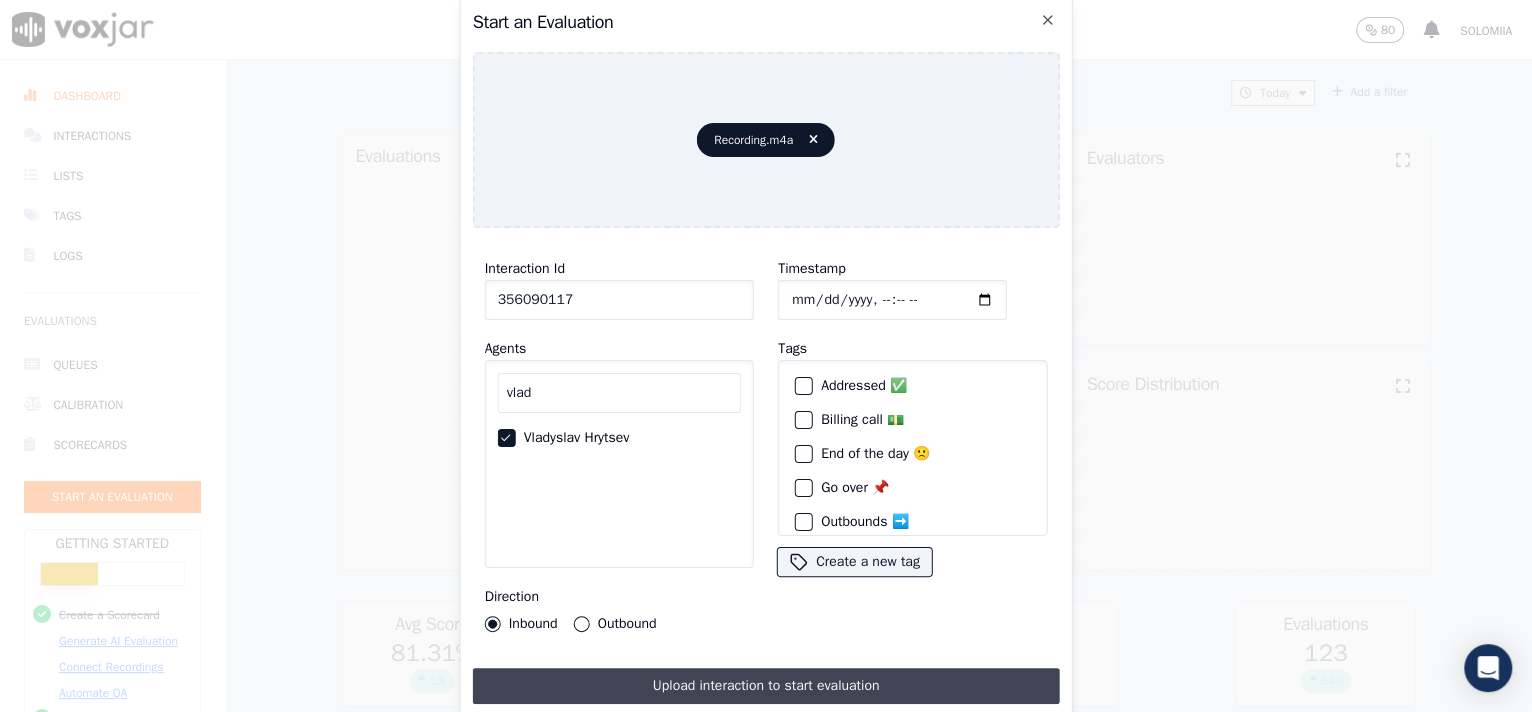 click on "Upload interaction to start evaluation" at bounding box center [766, 686] 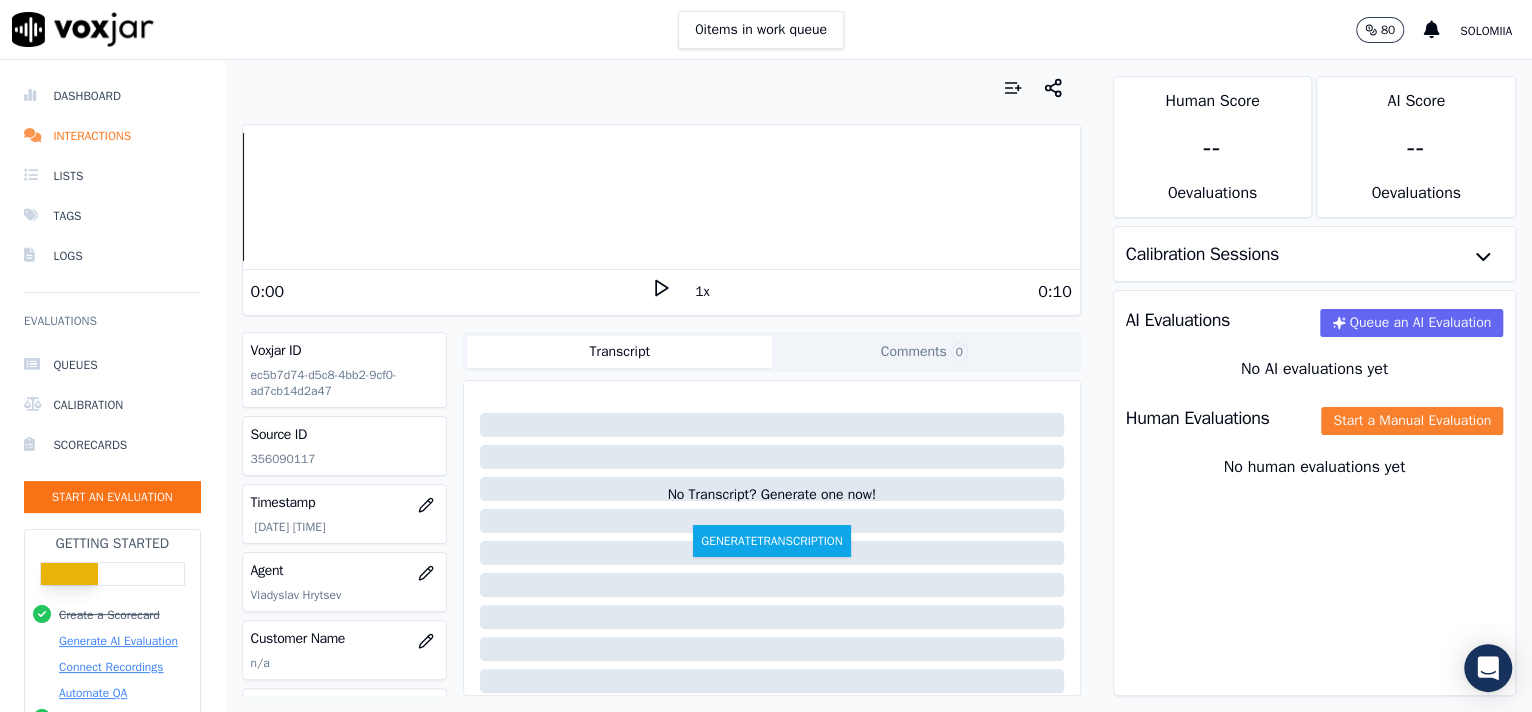 click on "Start a Manual Evaluation" 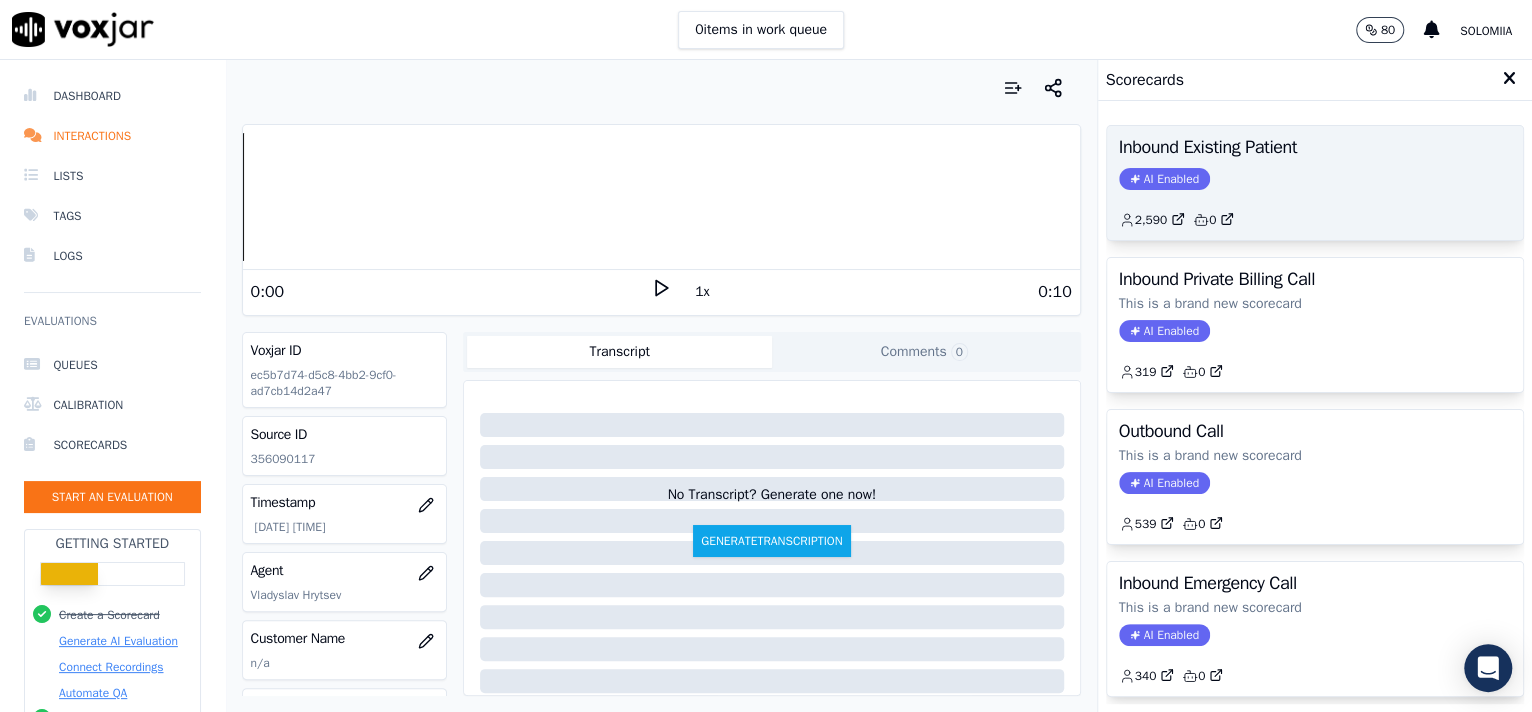 click on "AI Enabled" 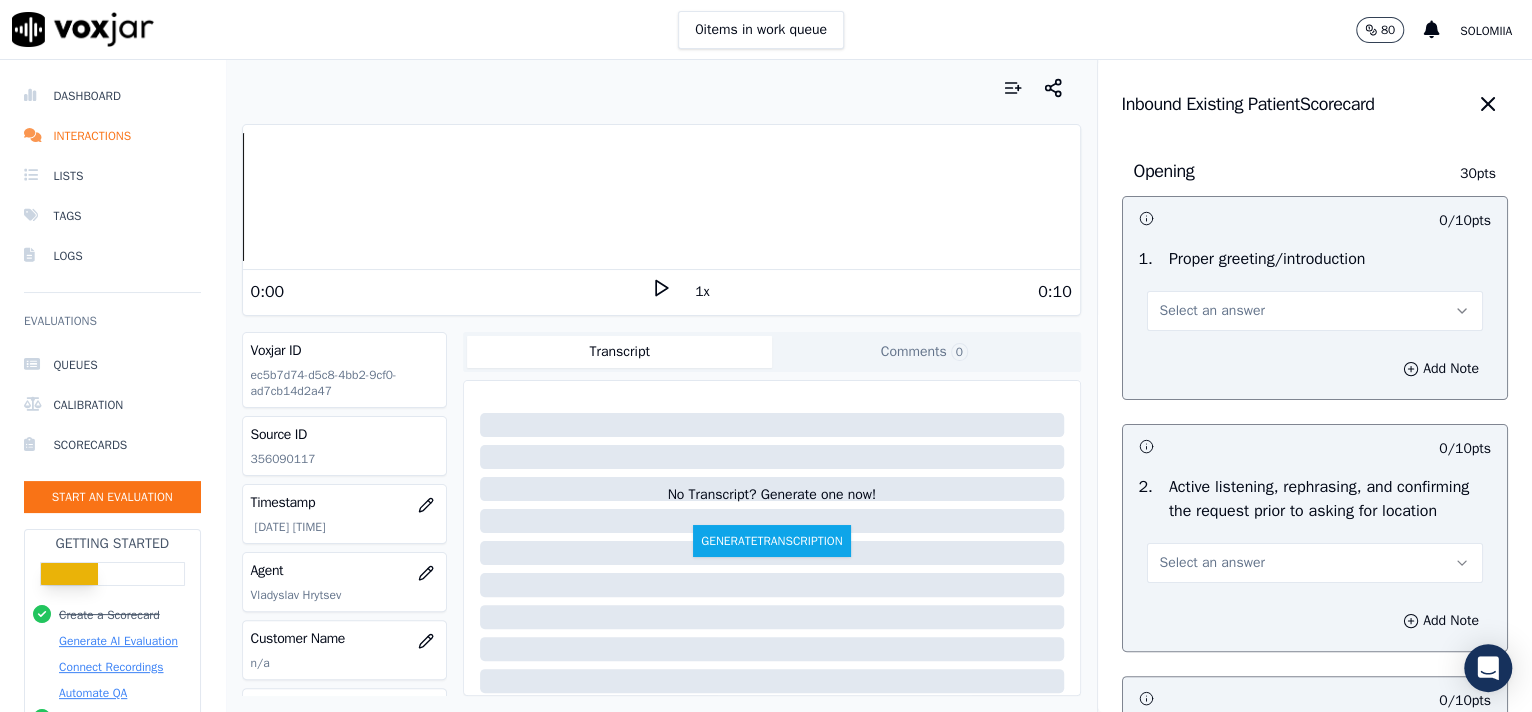 click on "Select an answer" at bounding box center (1315, 311) 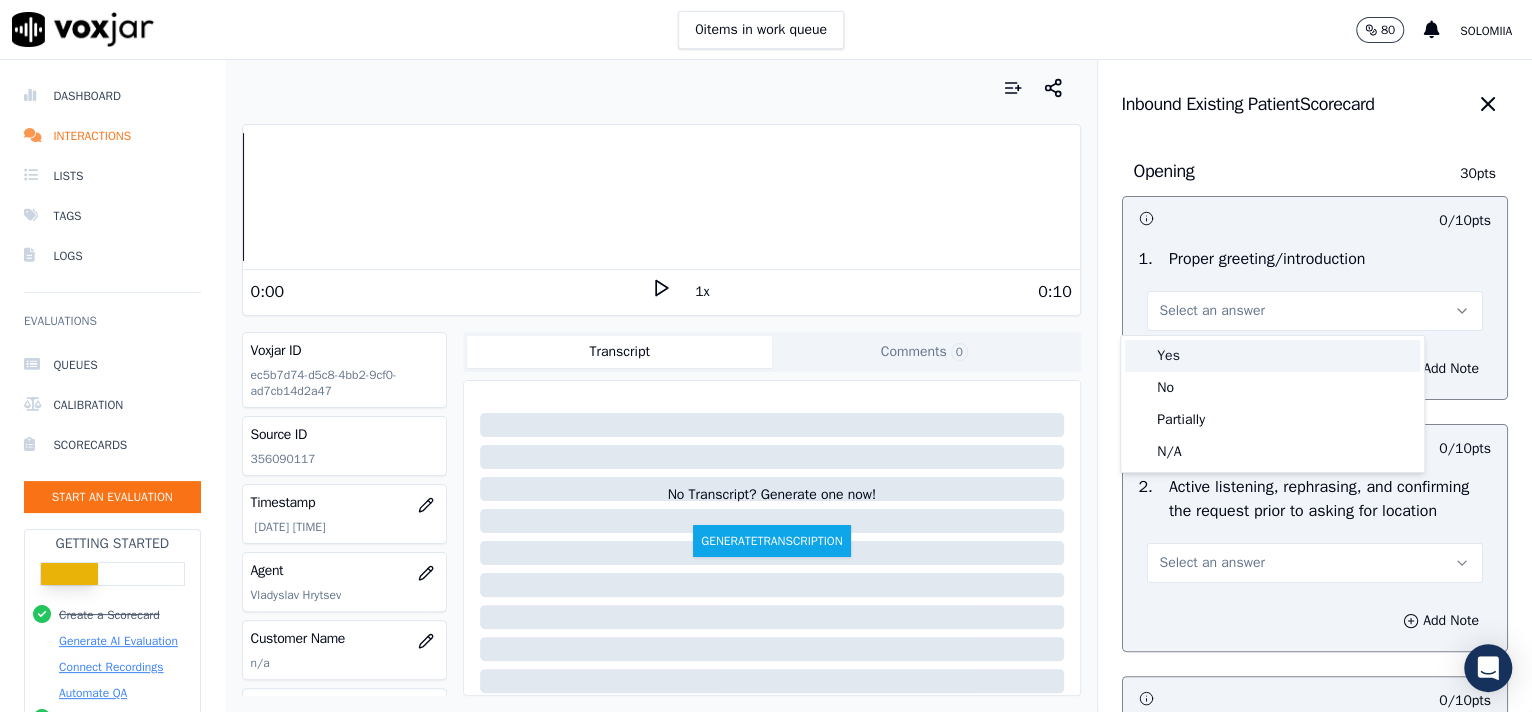 click on "Yes" at bounding box center (1272, 356) 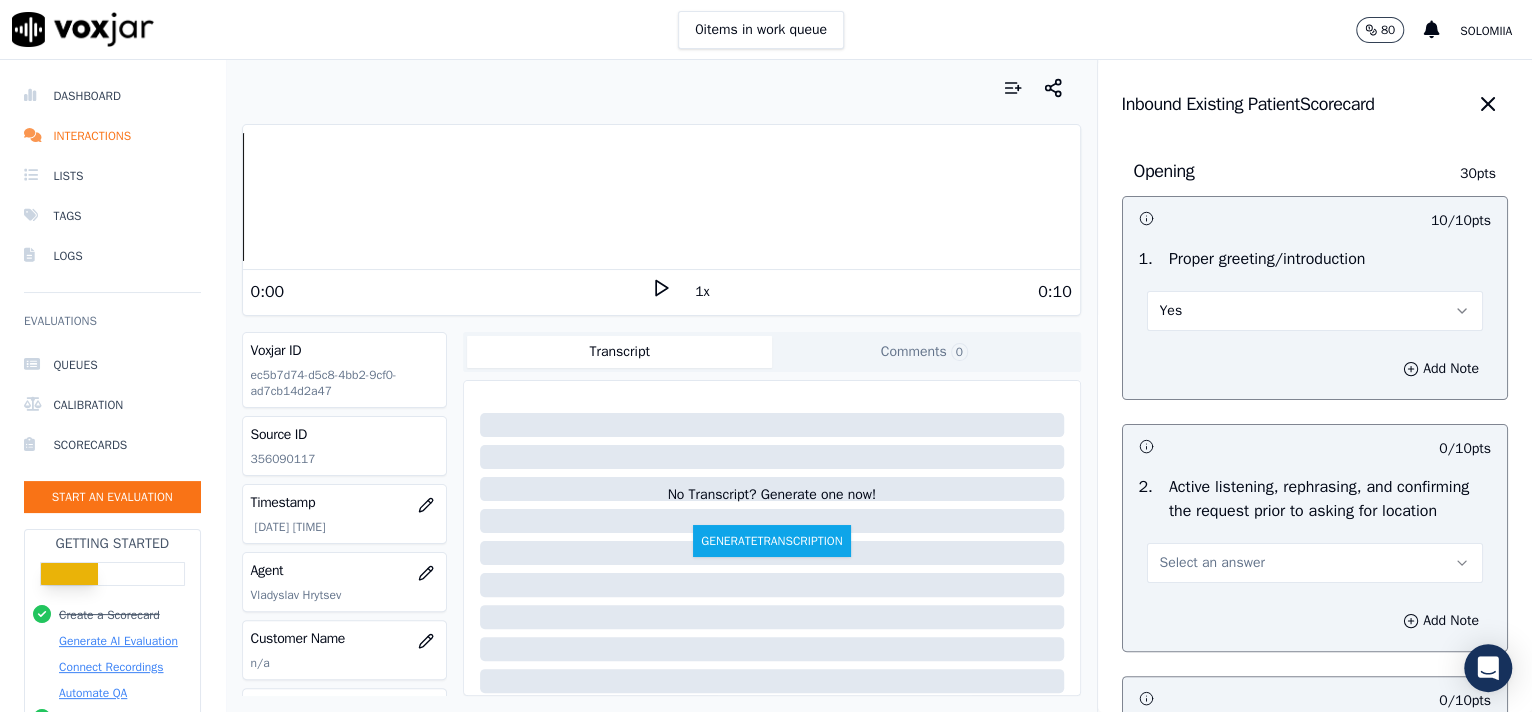 click on "Select an answer" at bounding box center [1212, 563] 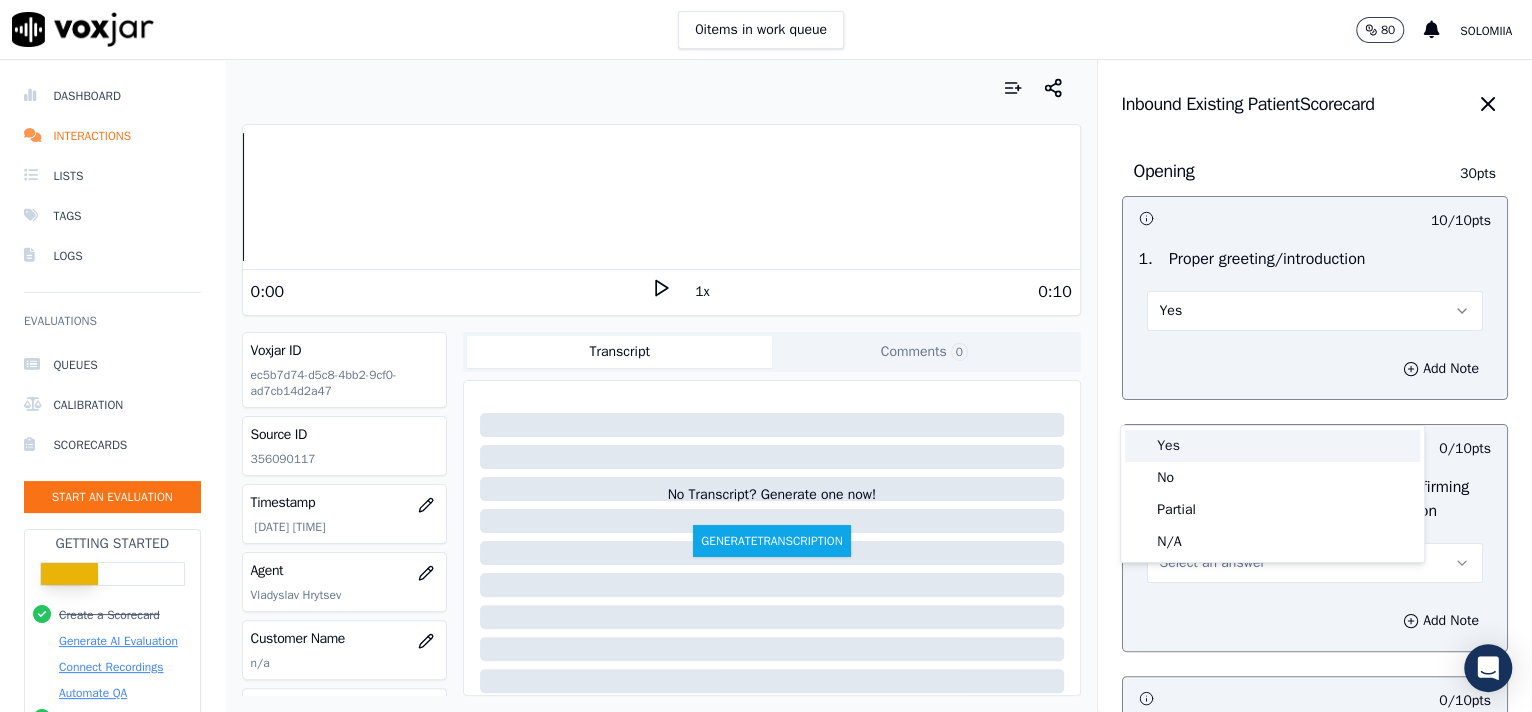 click on "Yes" at bounding box center [1272, 446] 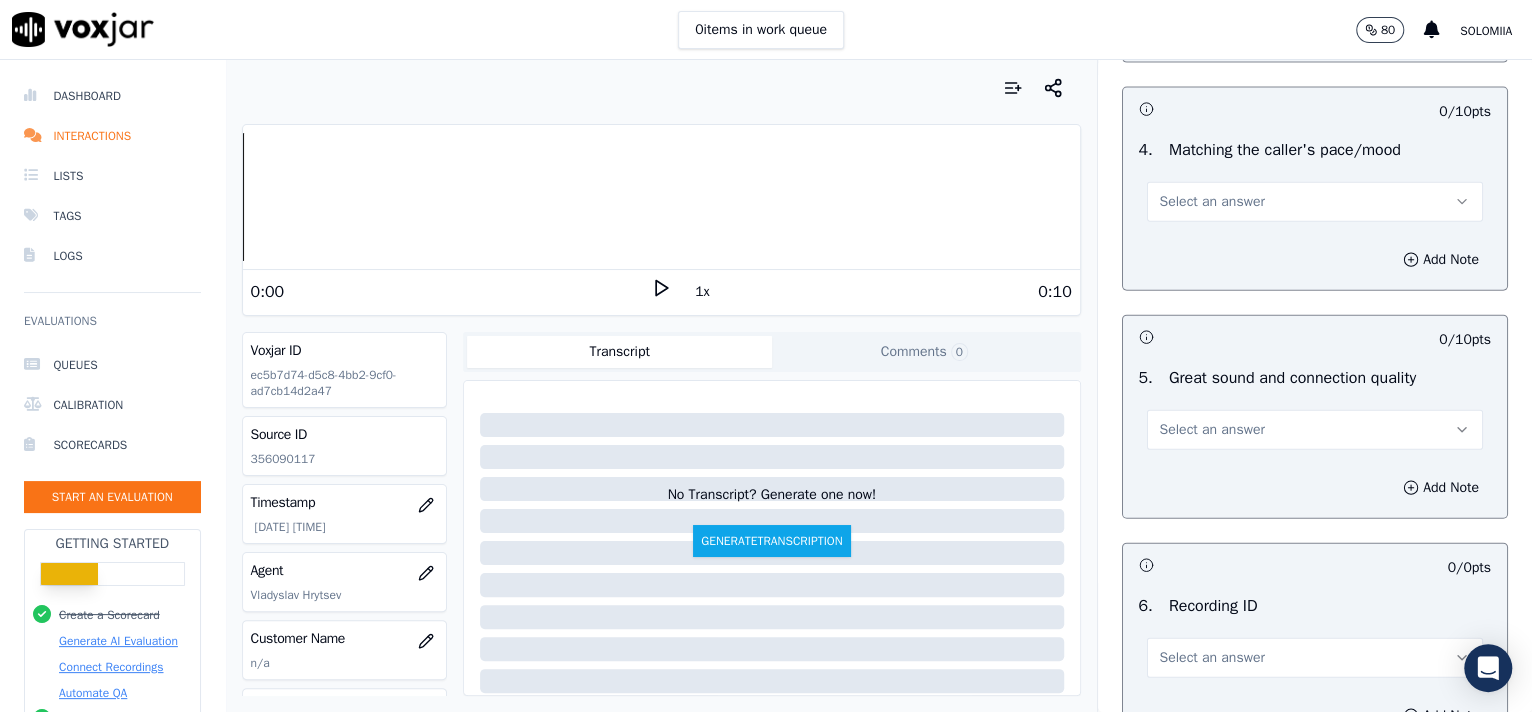 scroll, scrollTop: 3057, scrollLeft: 0, axis: vertical 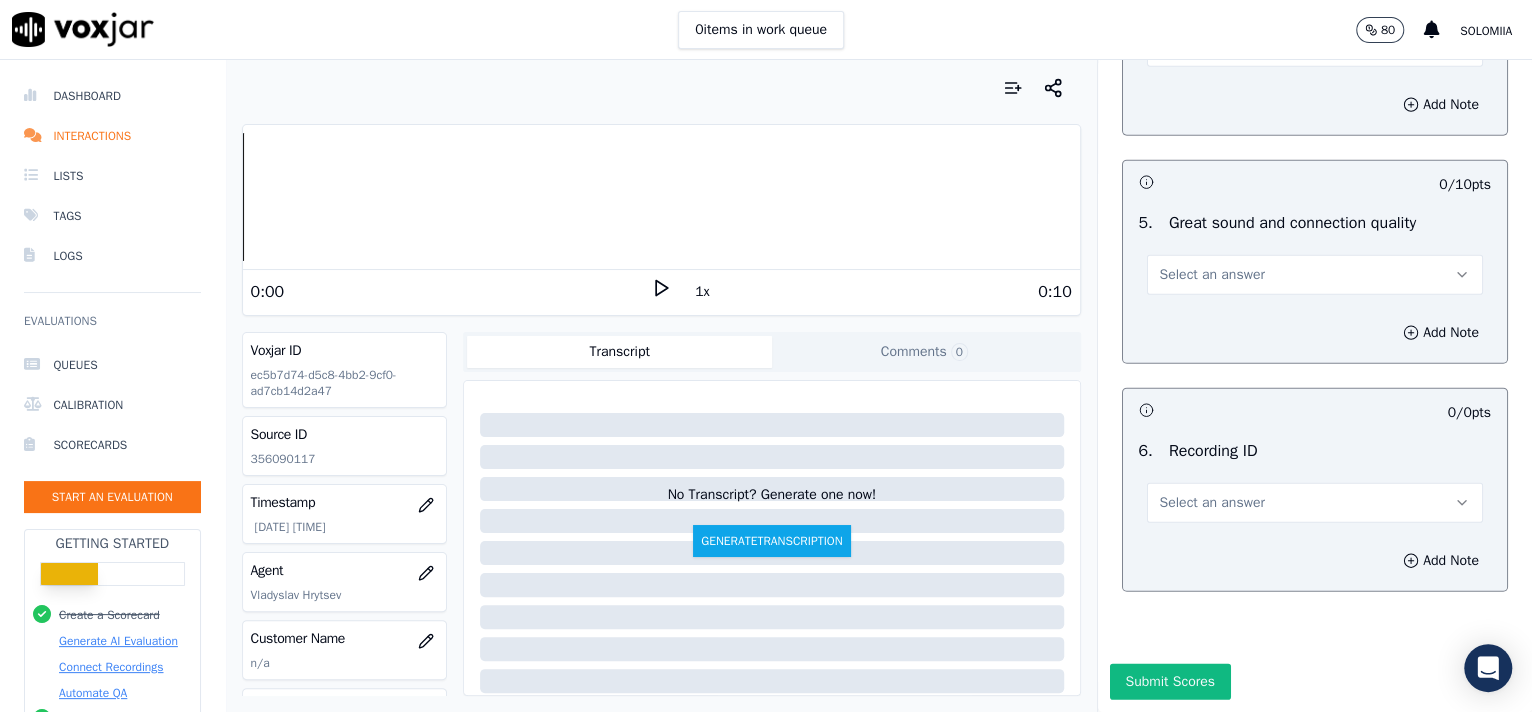 click on "Select an answer" at bounding box center (1315, 501) 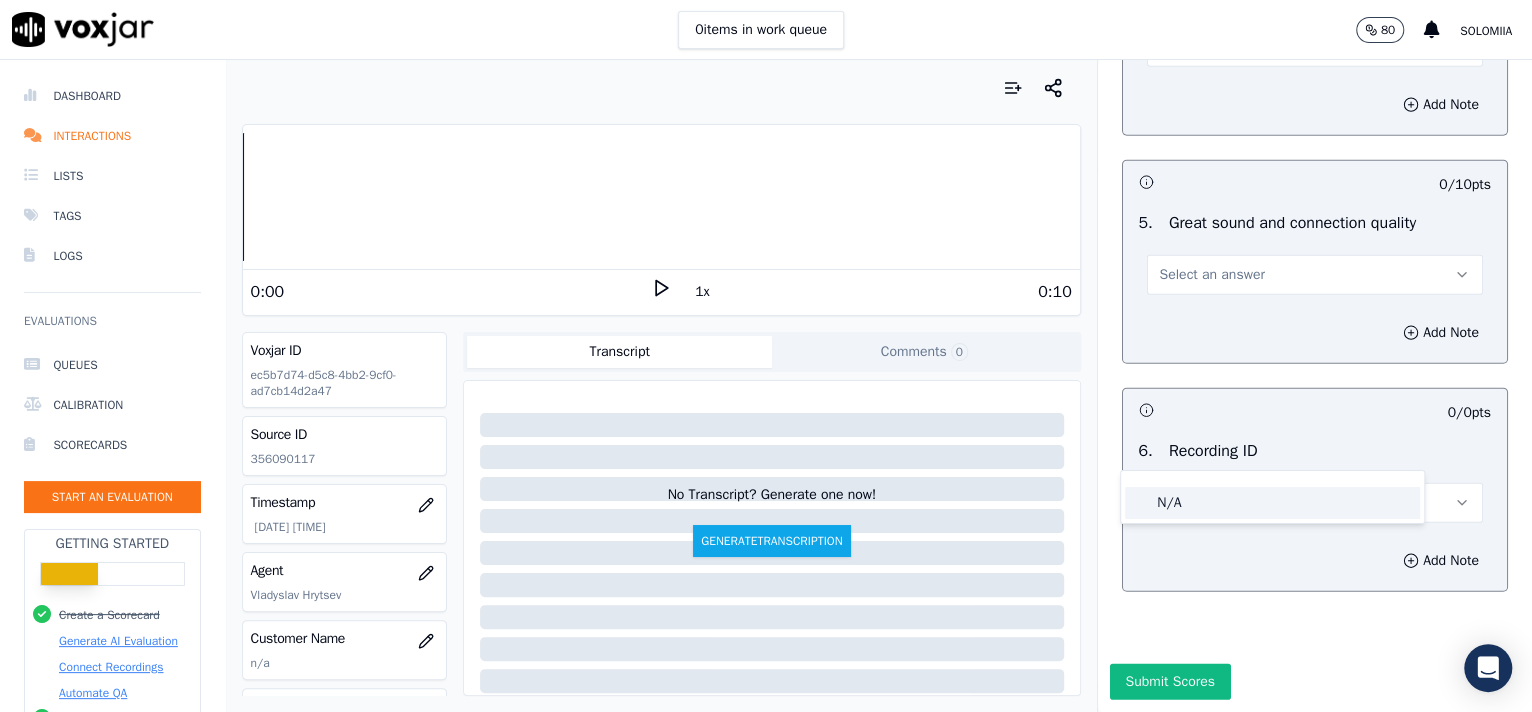 click on "N/A" 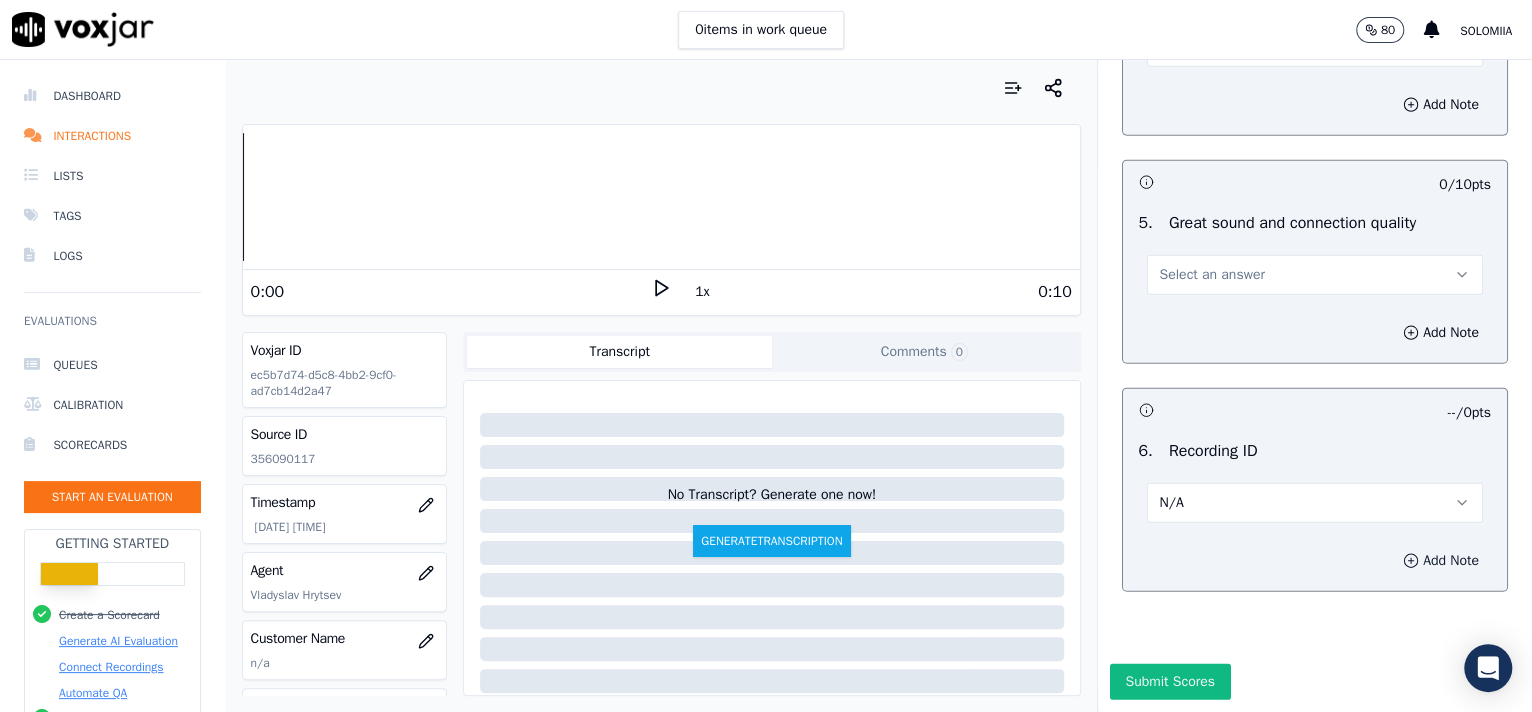 click on "Add Note" at bounding box center (1441, 561) 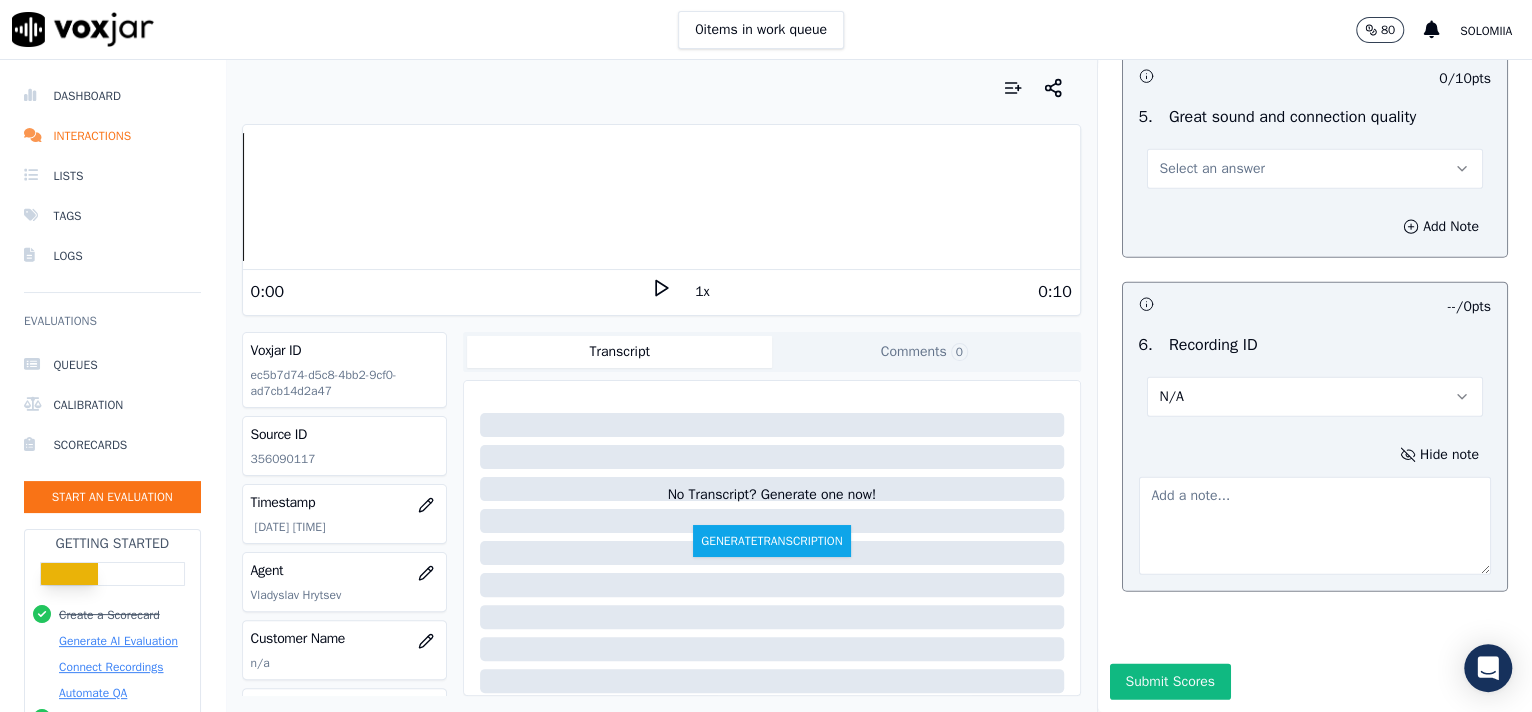 click at bounding box center (1315, 526) 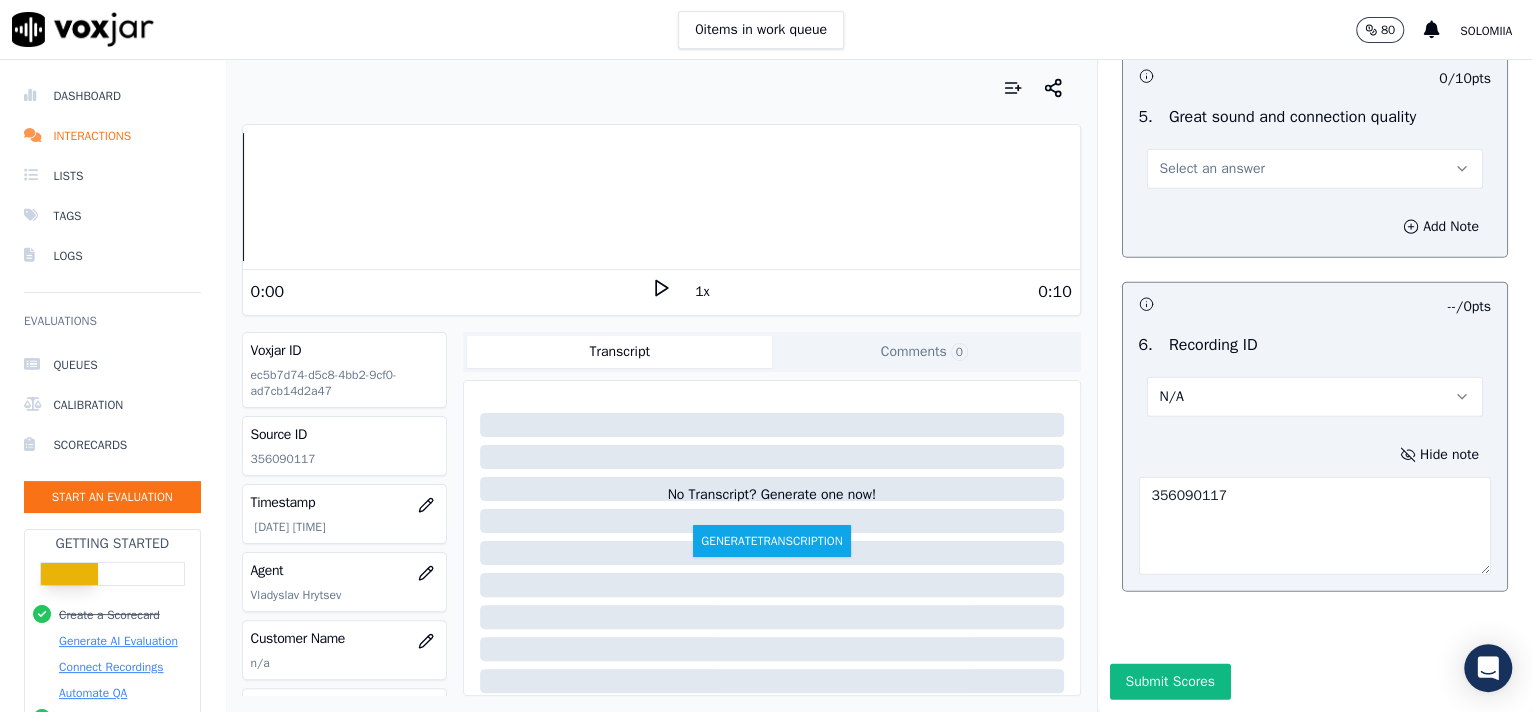 type on "356090117" 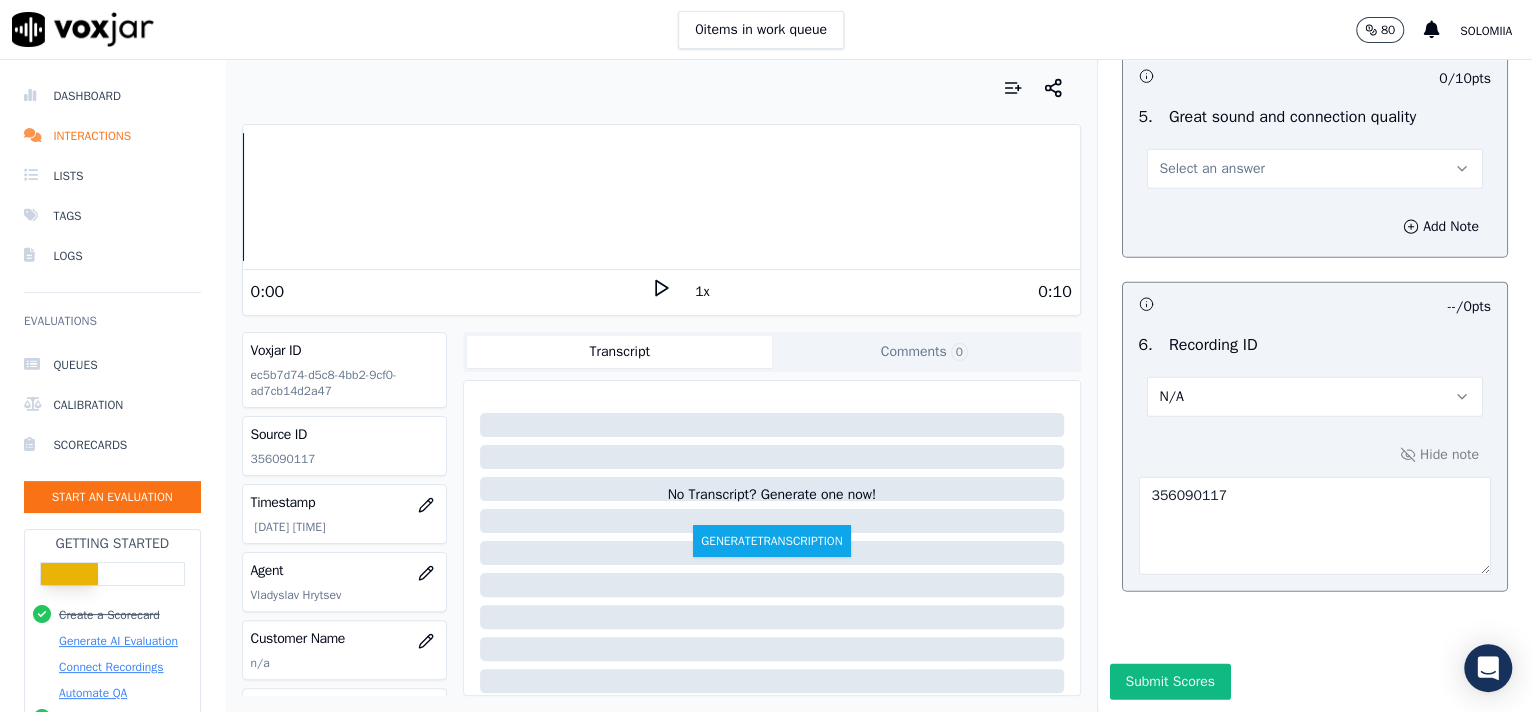 click on "Select an answer" at bounding box center (1315, 169) 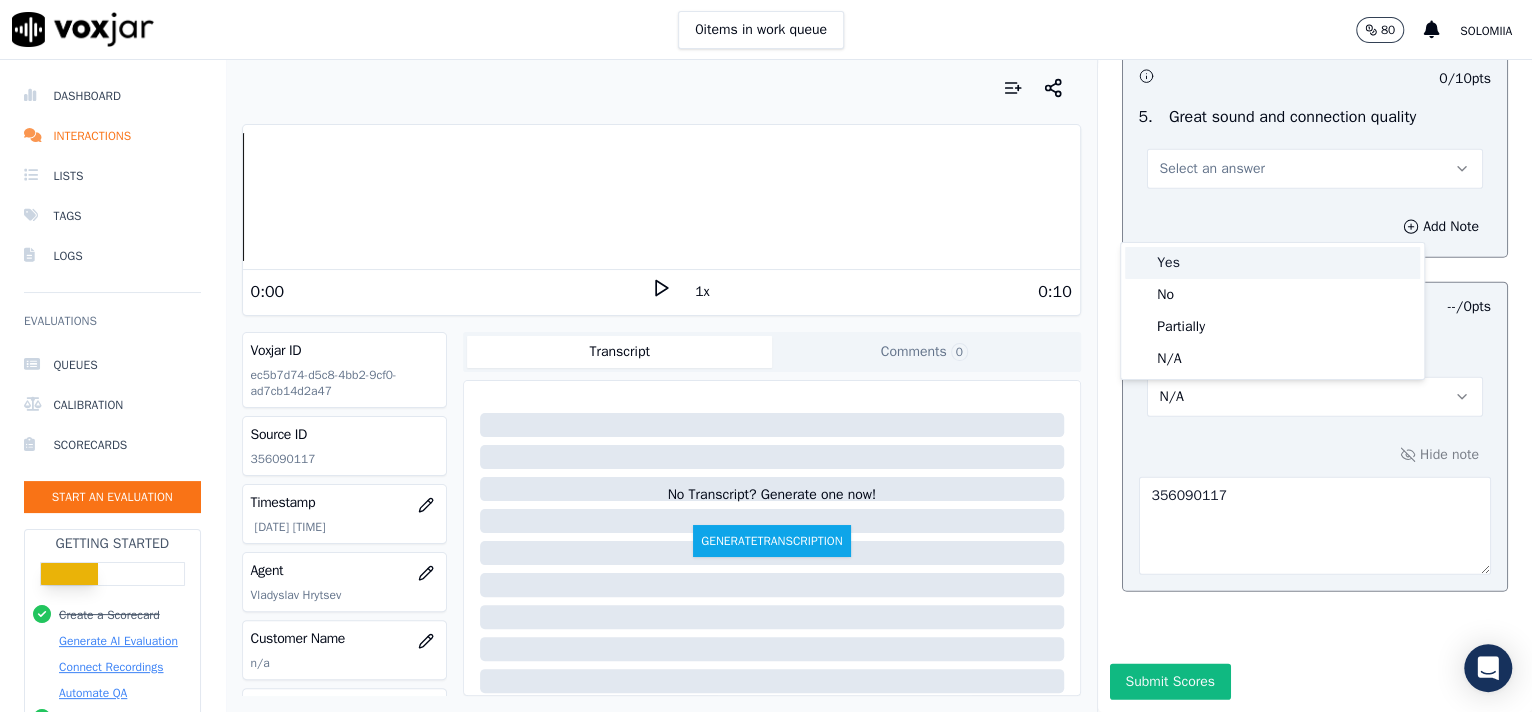 click on "Yes" at bounding box center [1272, 263] 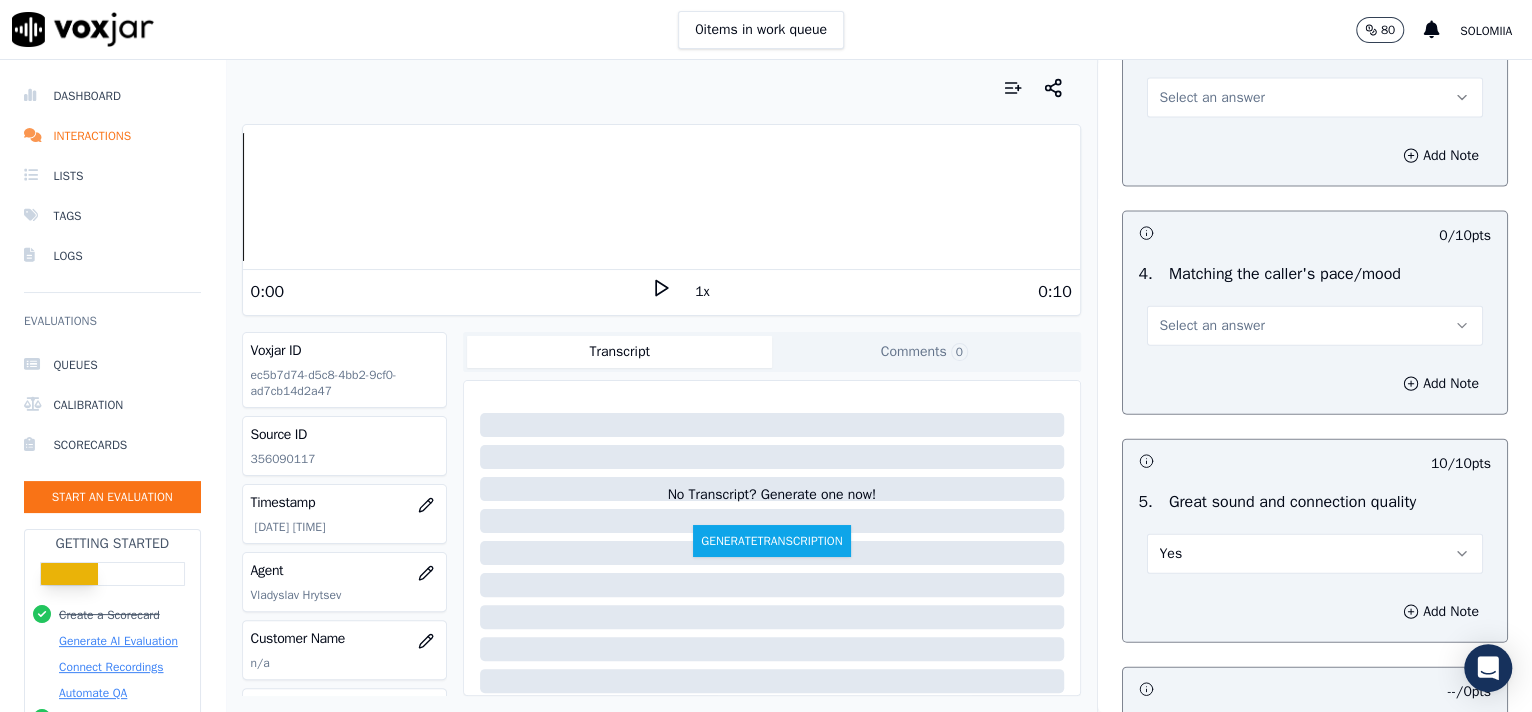 scroll, scrollTop: 2538, scrollLeft: 0, axis: vertical 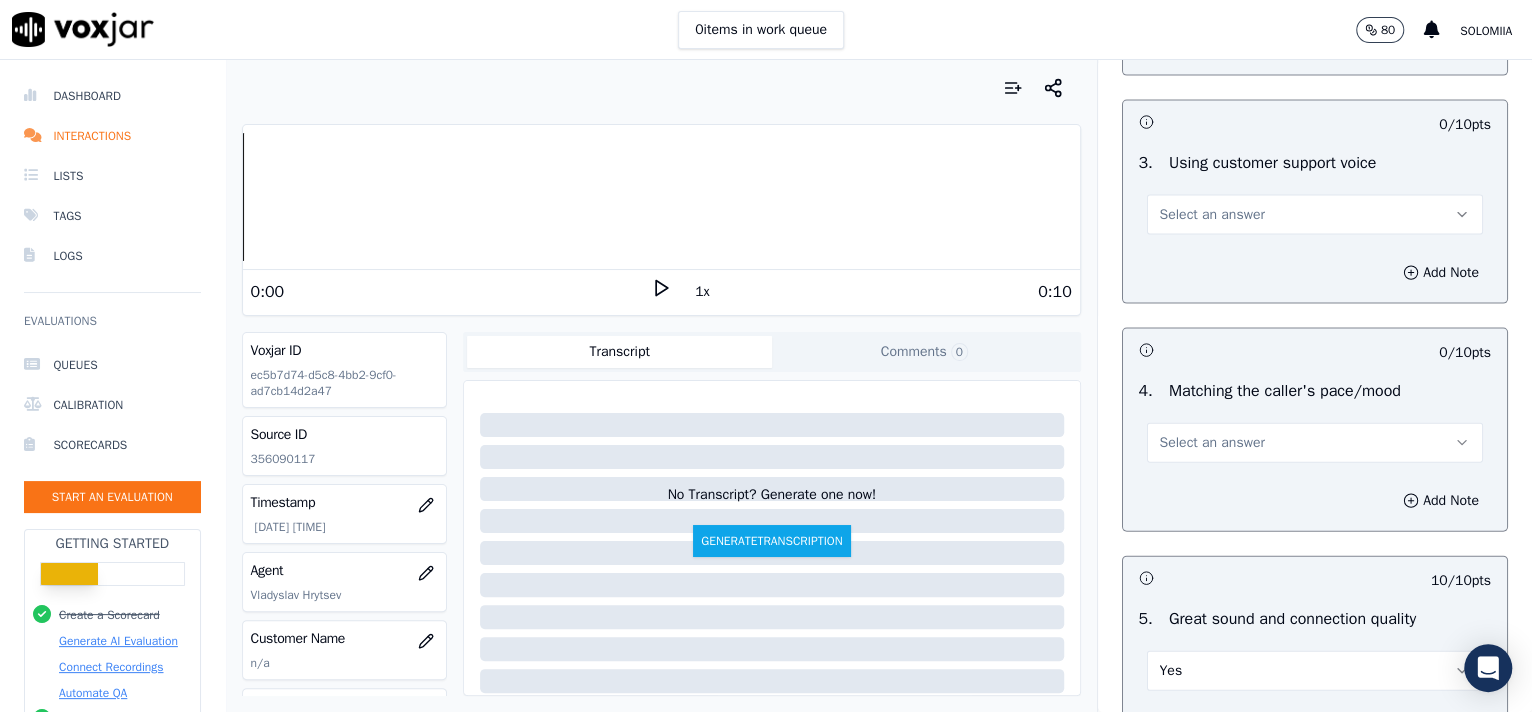 click on "Select an answer" at bounding box center [1315, 443] 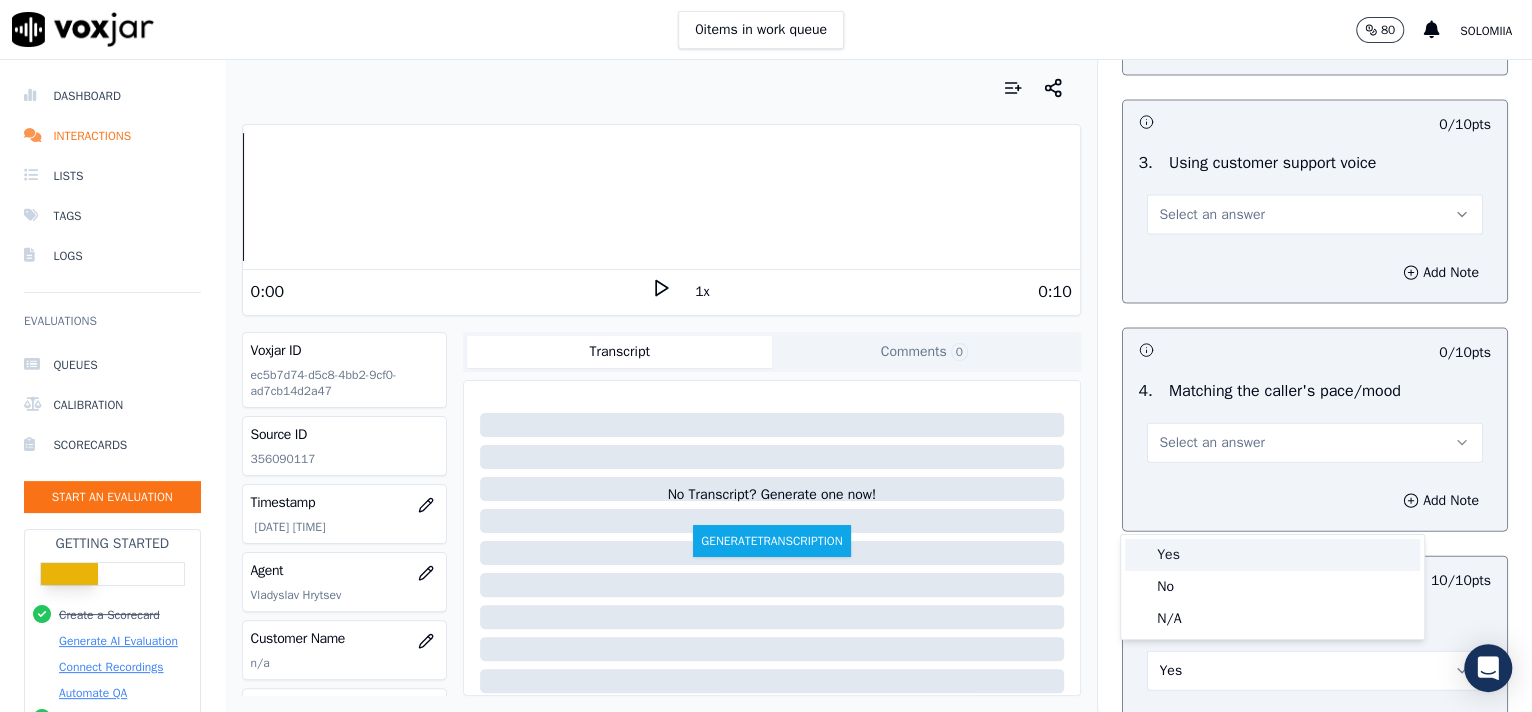 click on "Yes" at bounding box center (1272, 555) 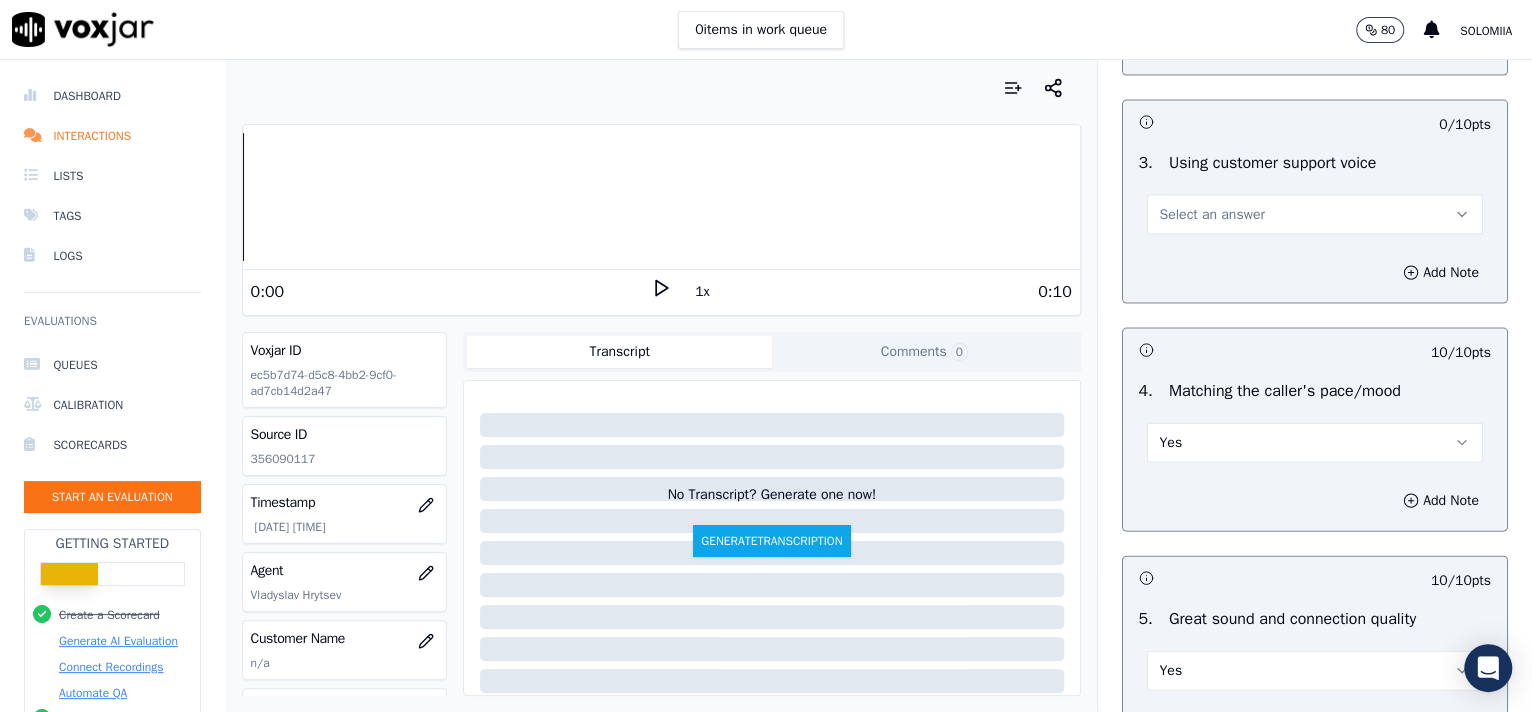 click on "Select an answer" at bounding box center [1315, 215] 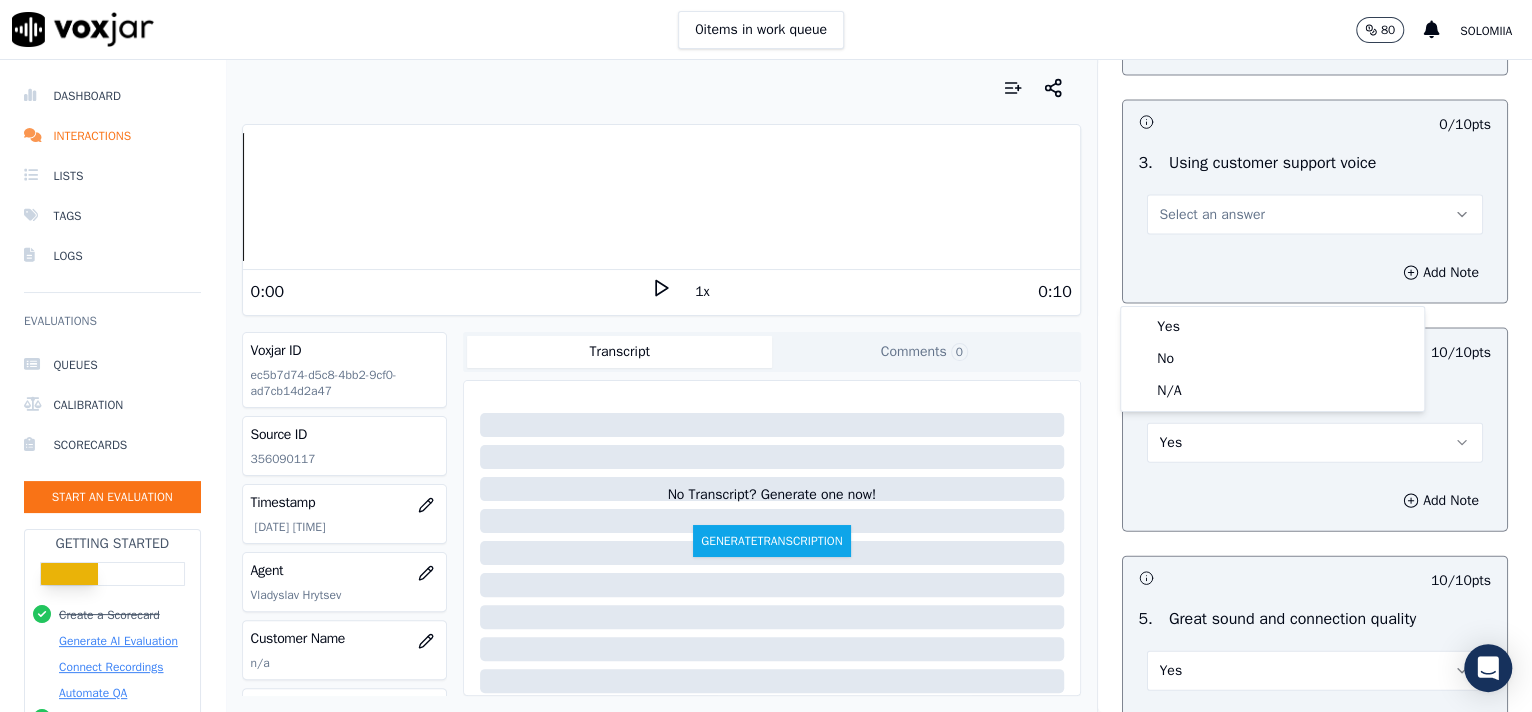 click on "Yes   No     N/A" at bounding box center (1272, 359) 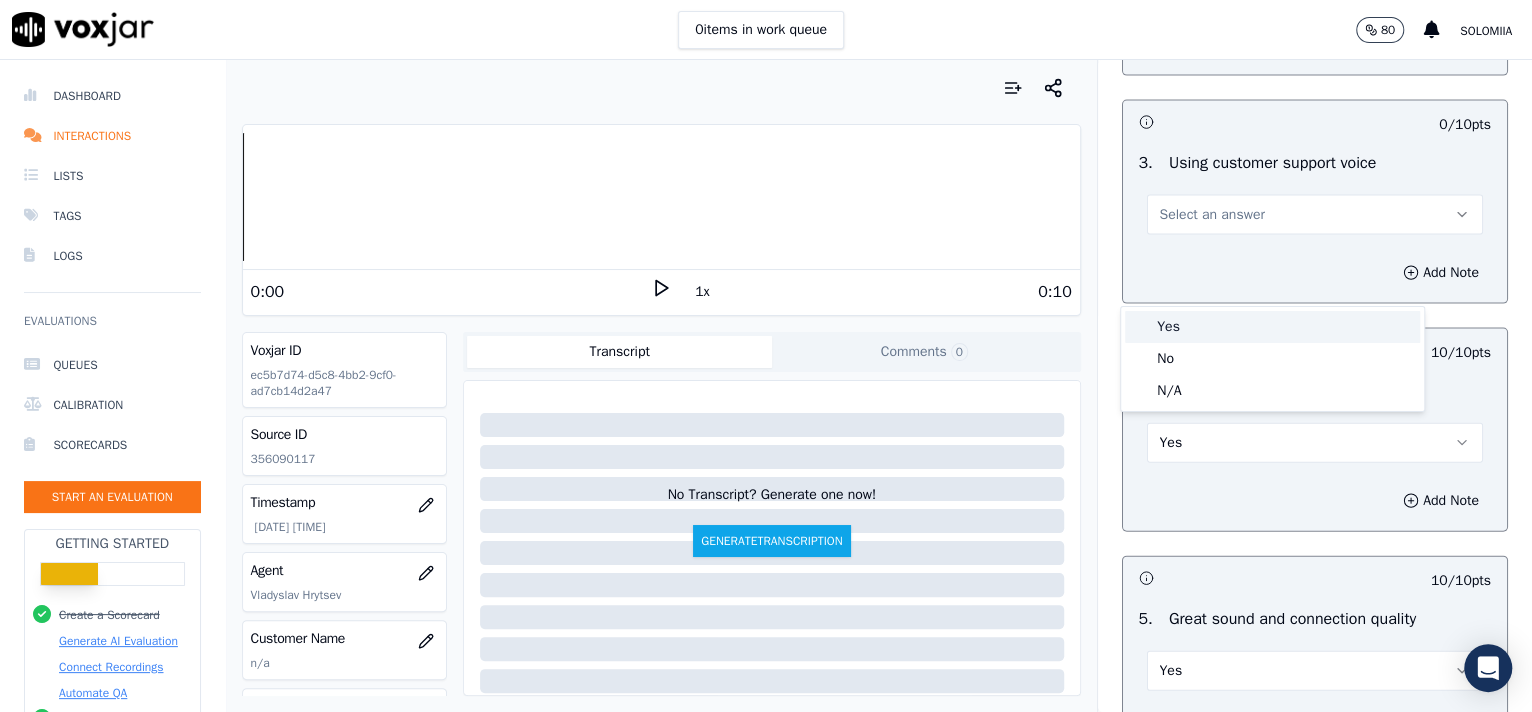 click on "Yes" at bounding box center [1272, 327] 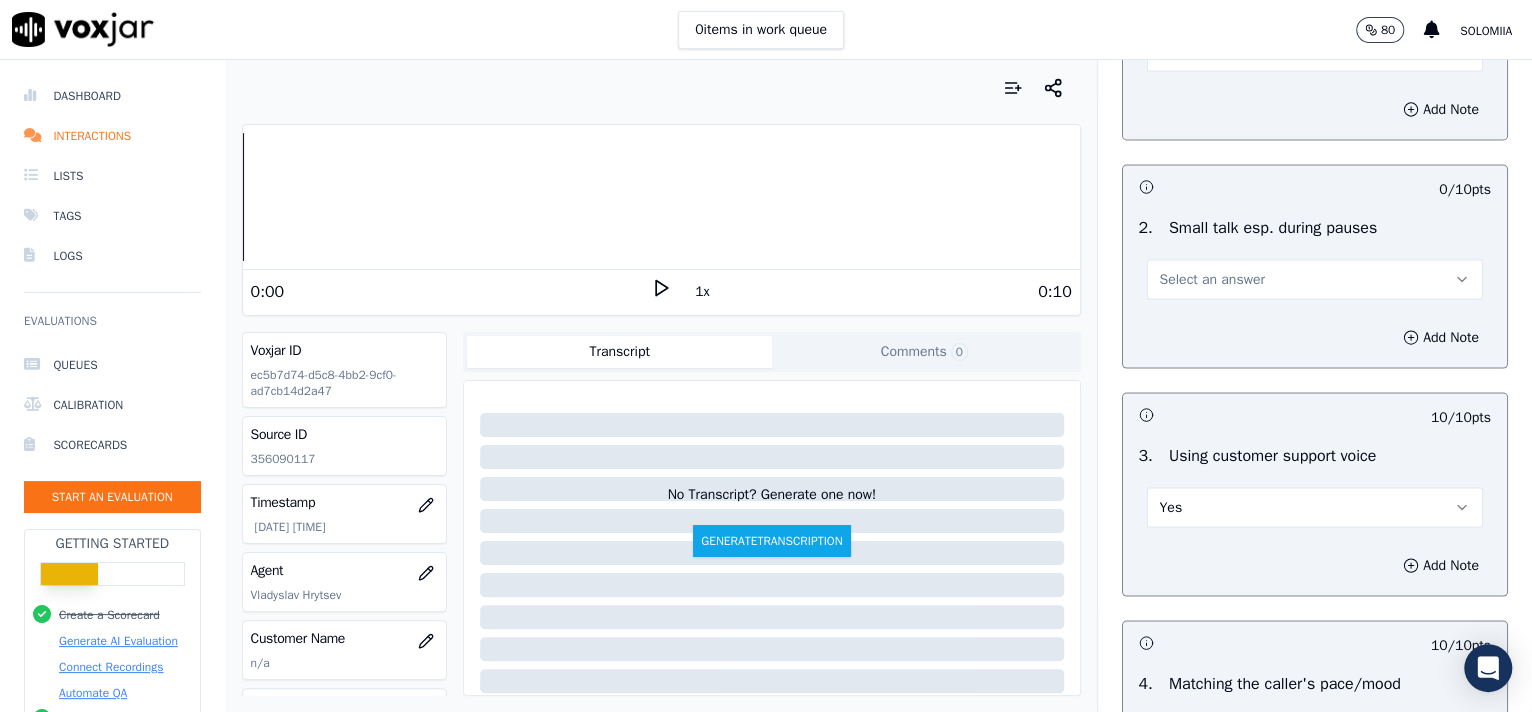 scroll, scrollTop: 2176, scrollLeft: 0, axis: vertical 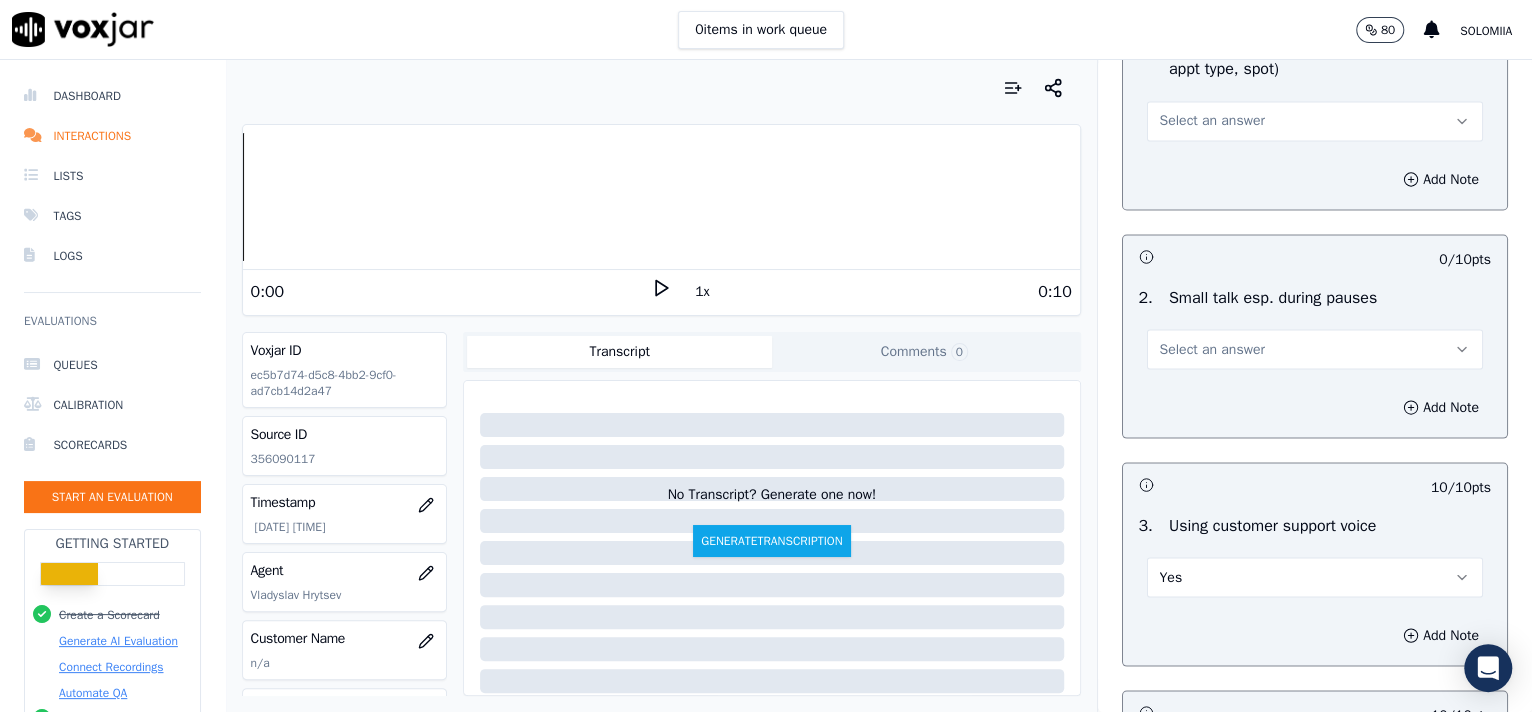 click on "Select an answer" at bounding box center [1315, 347] 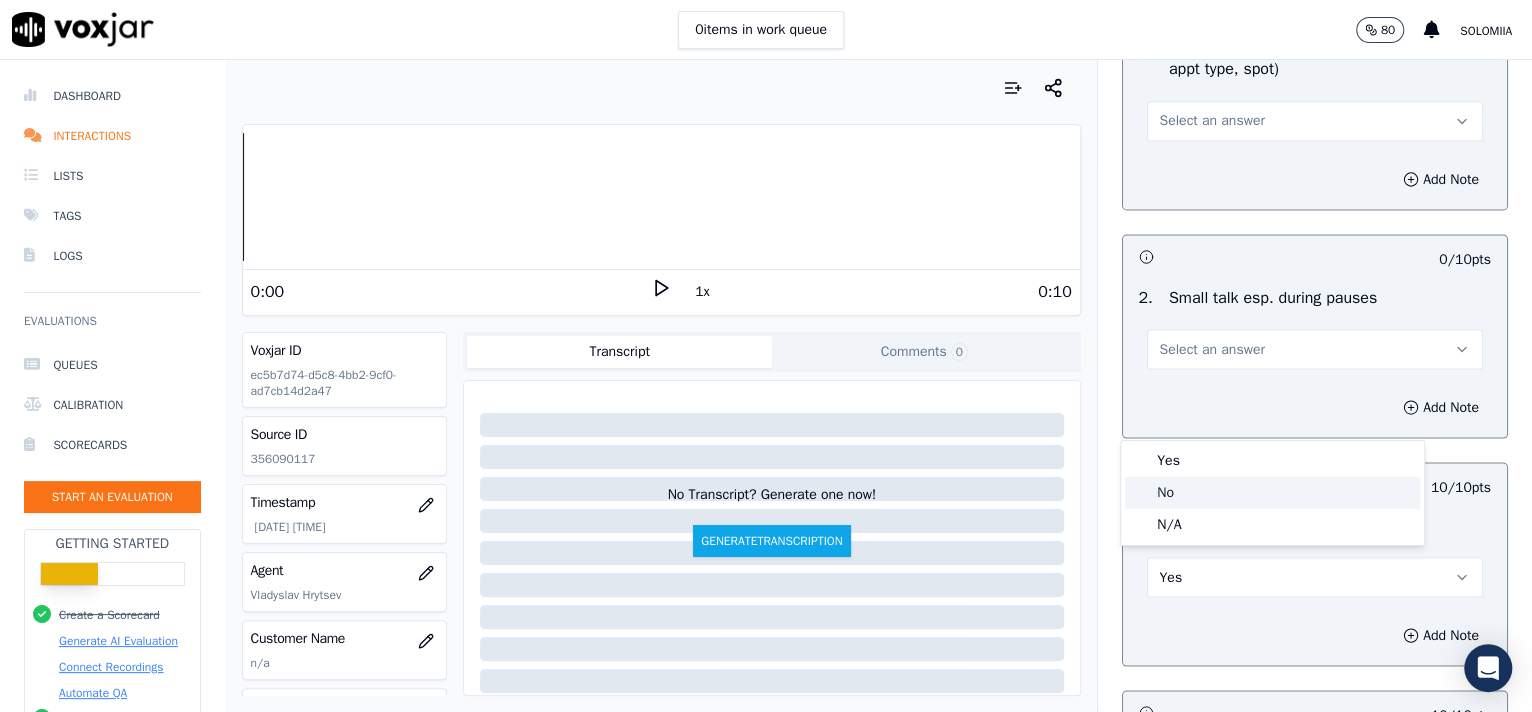 click on "No" 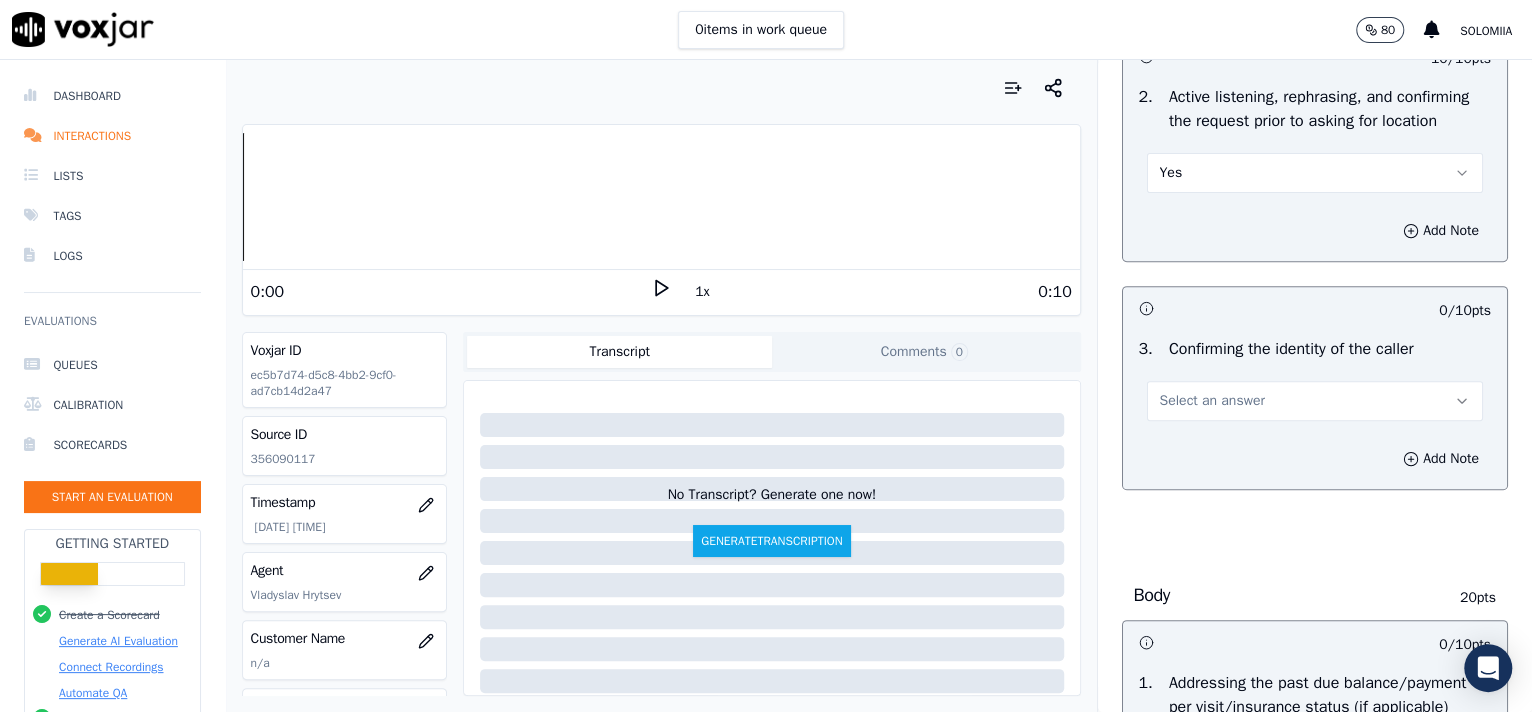 scroll, scrollTop: 536, scrollLeft: 0, axis: vertical 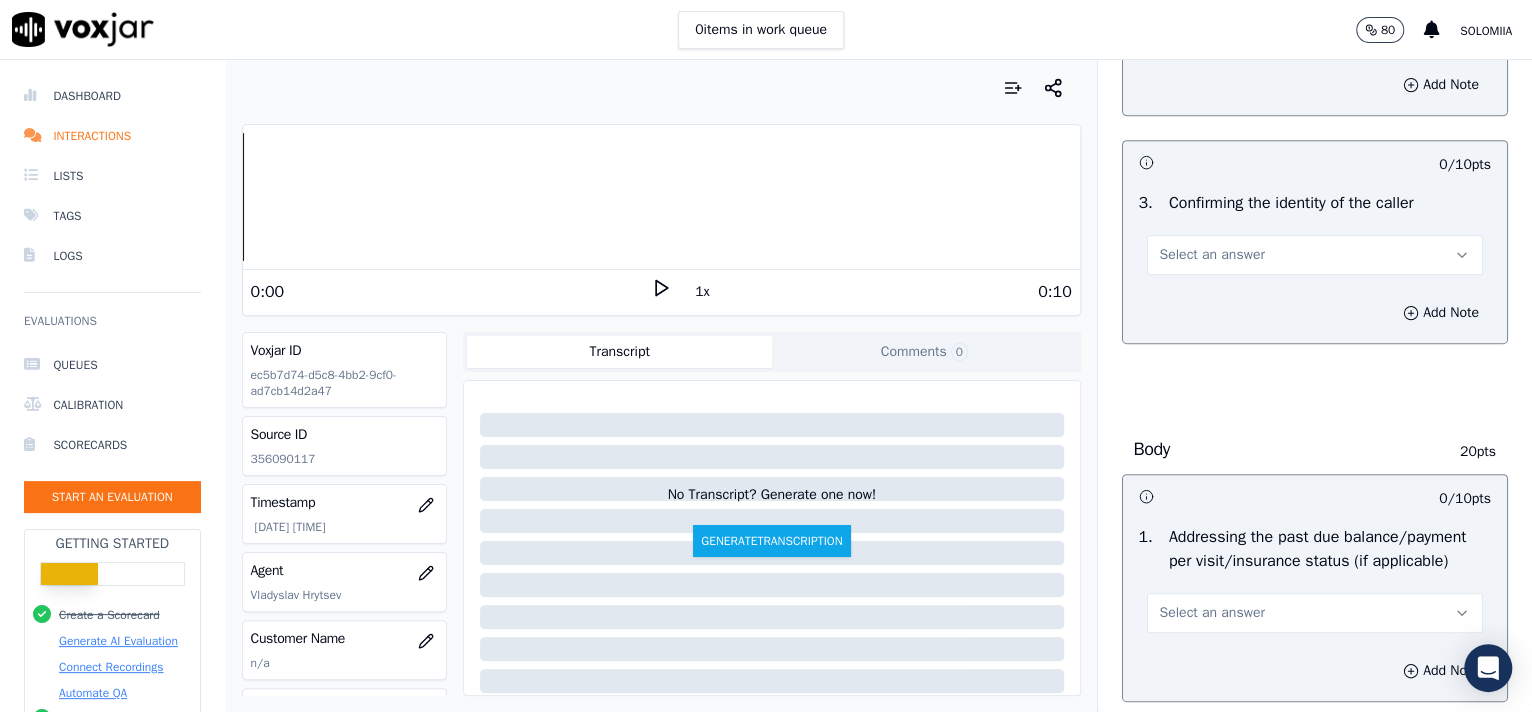 click on "Select an answer" at bounding box center [1212, 255] 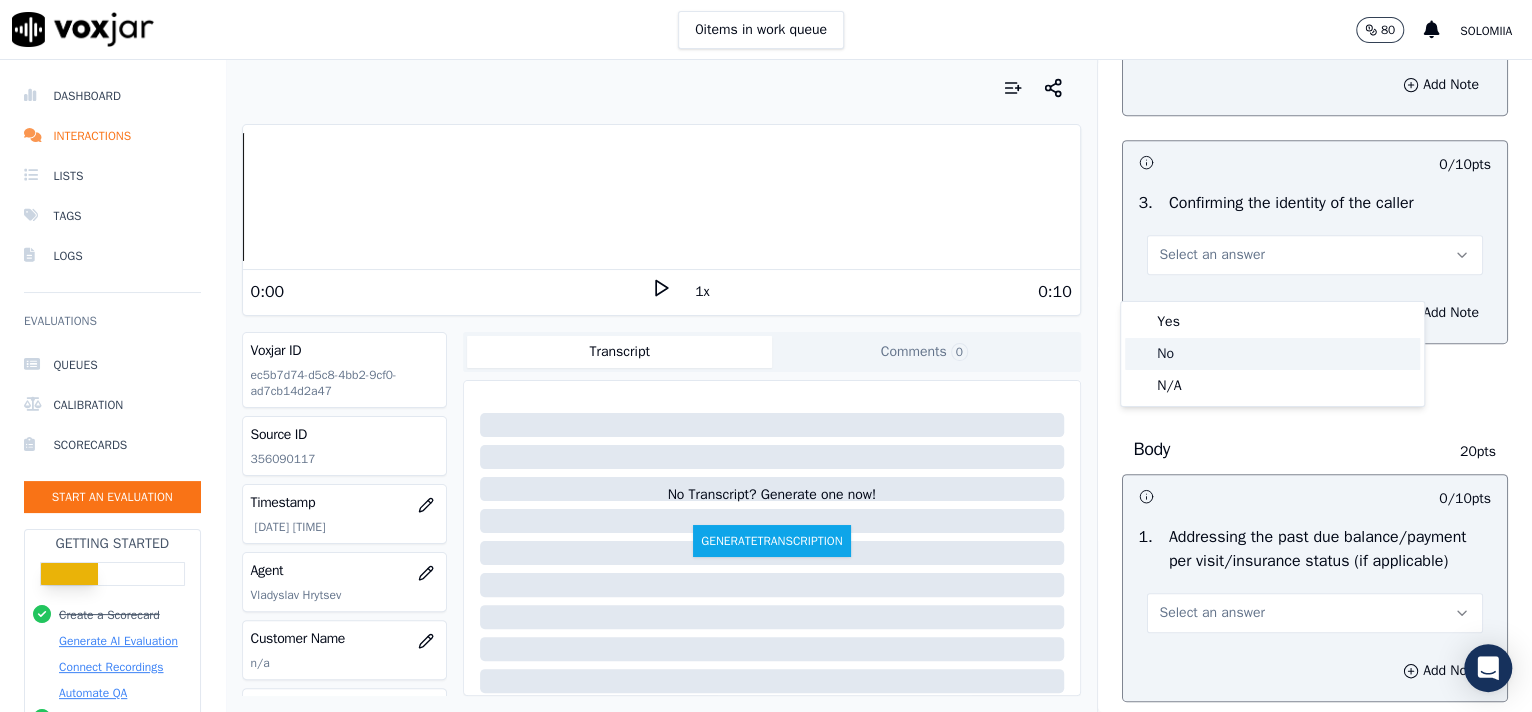 click on "No" 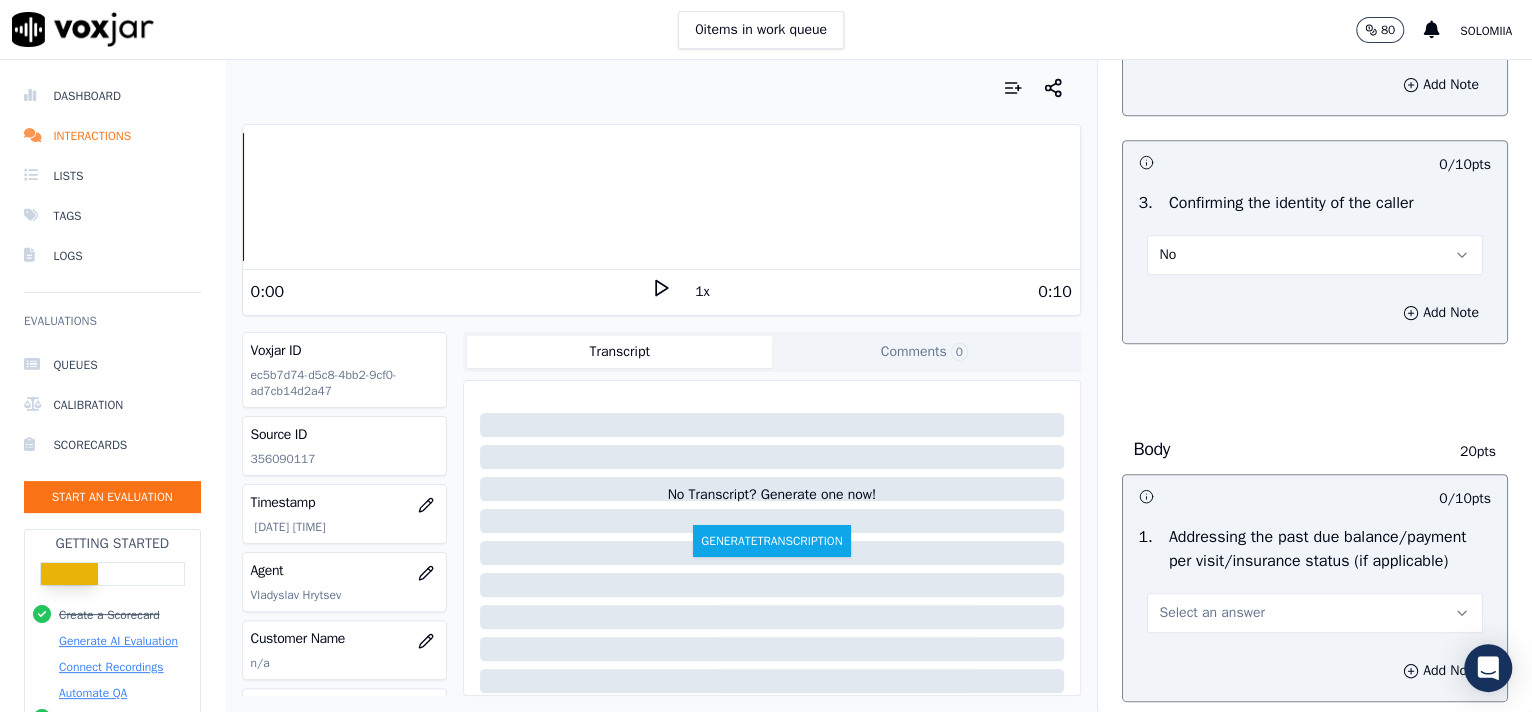 click on "Add Note" at bounding box center [1315, 313] 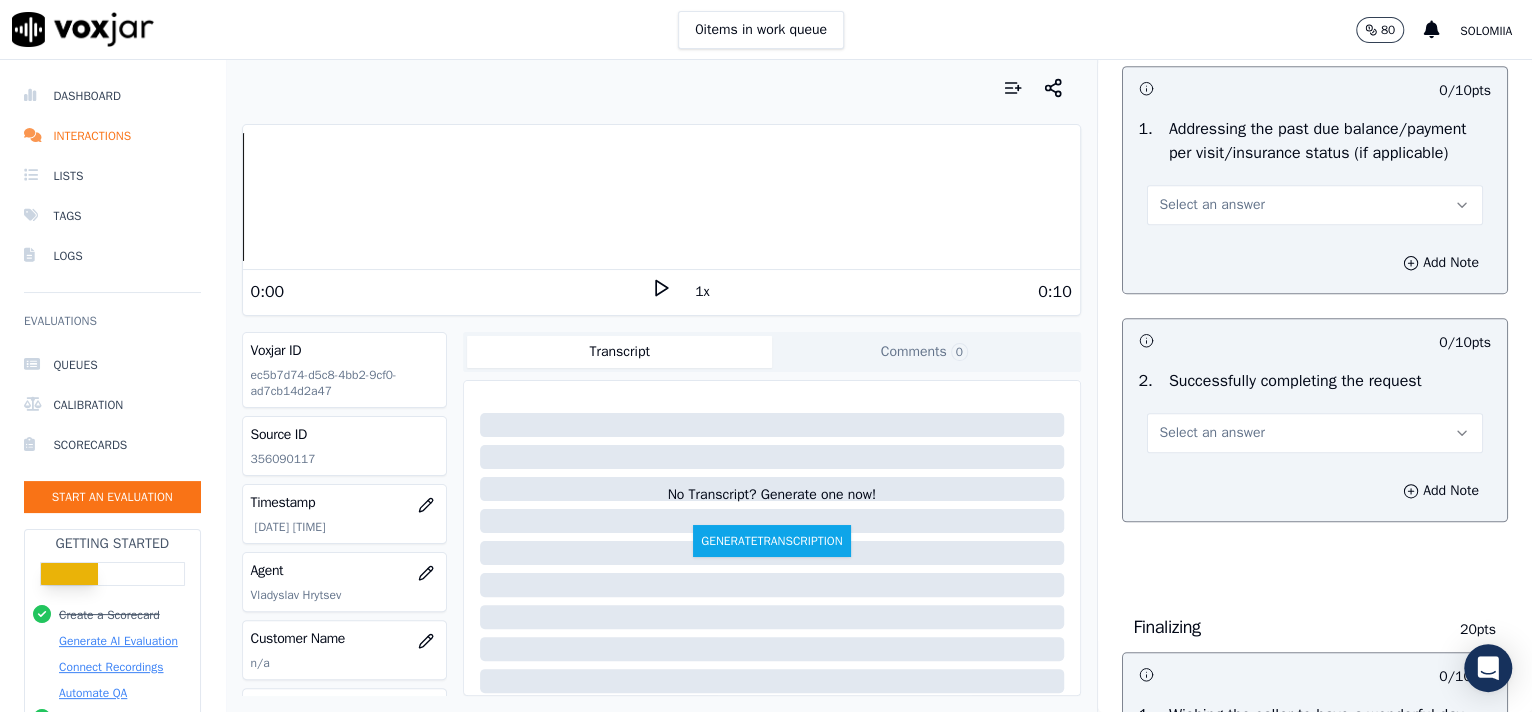 scroll, scrollTop: 933, scrollLeft: 0, axis: vertical 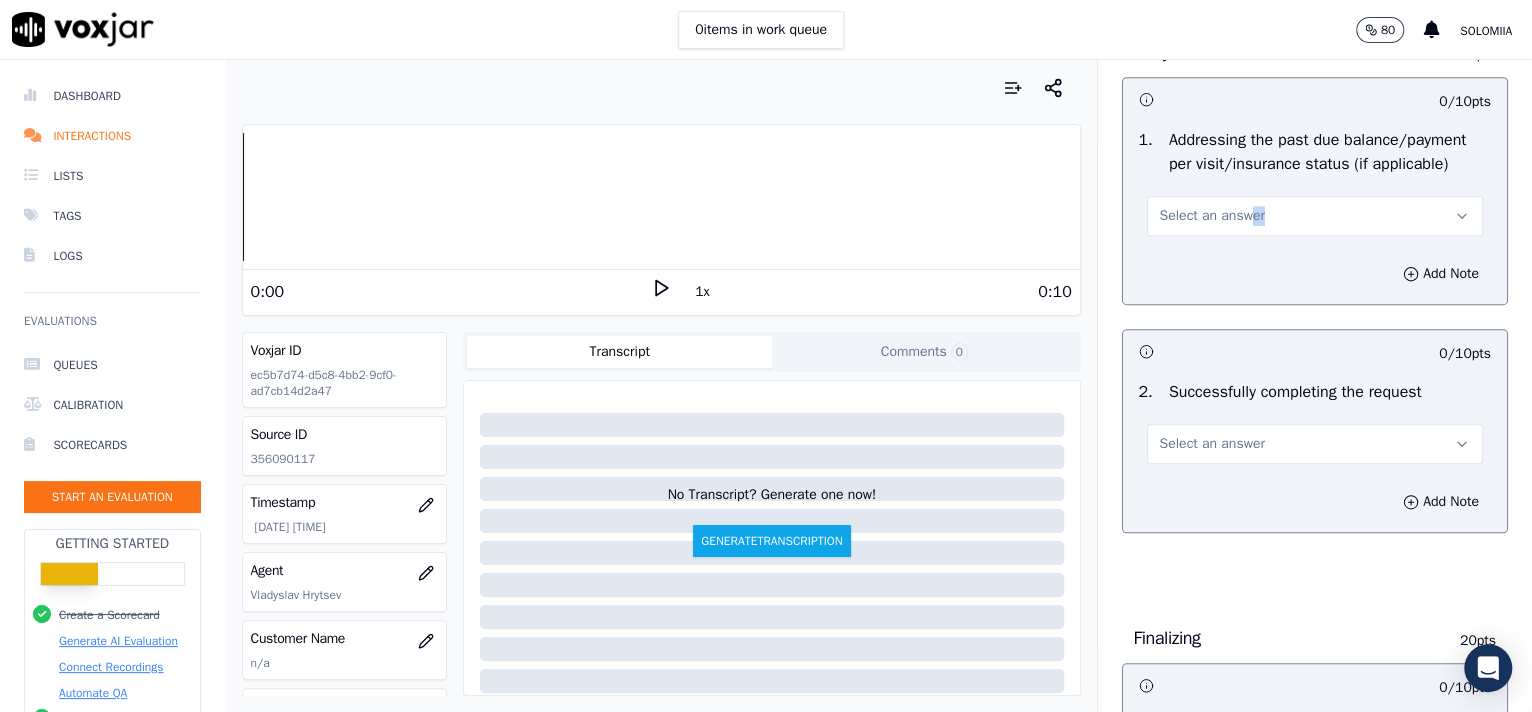 drag, startPoint x: 1232, startPoint y: 298, endPoint x: 1214, endPoint y: 274, distance: 30 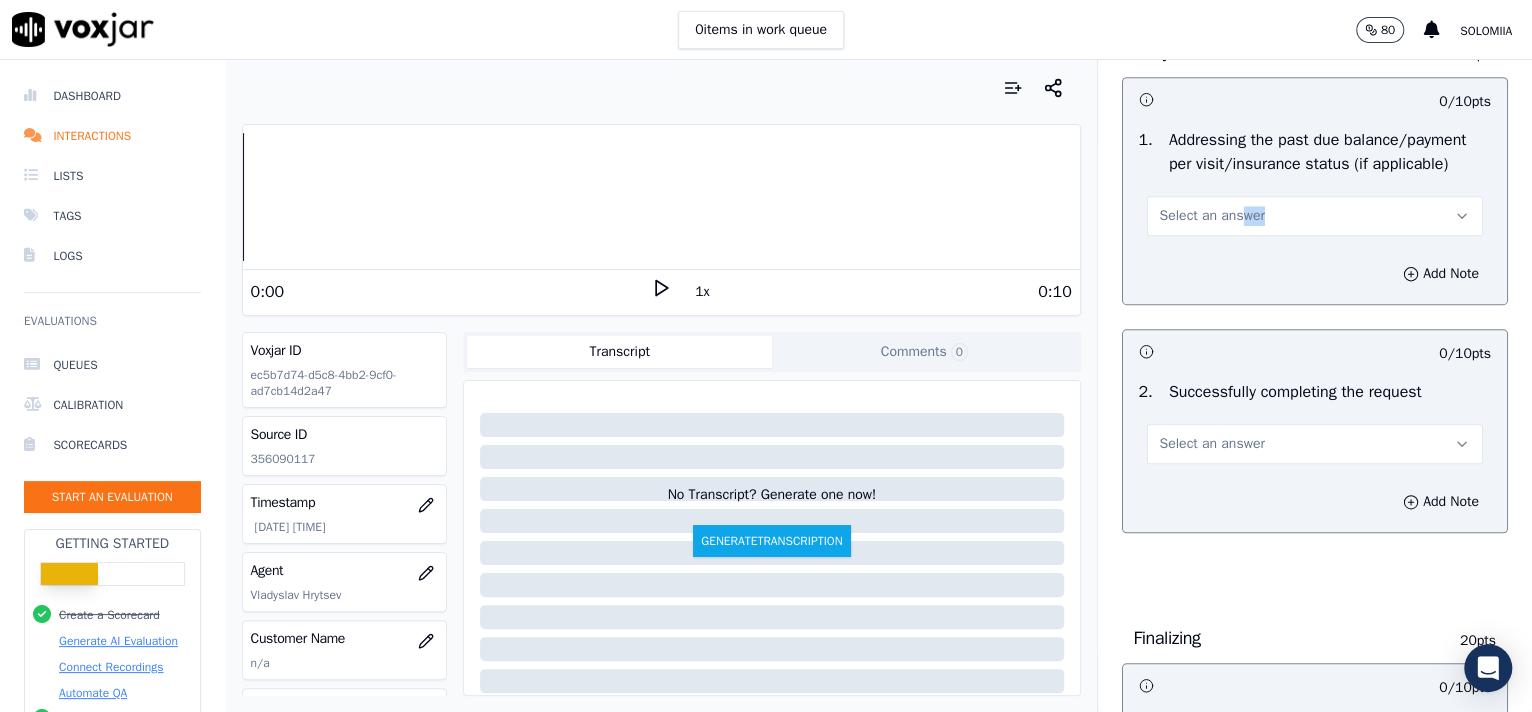 click on "Select an answer" at bounding box center [1315, 216] 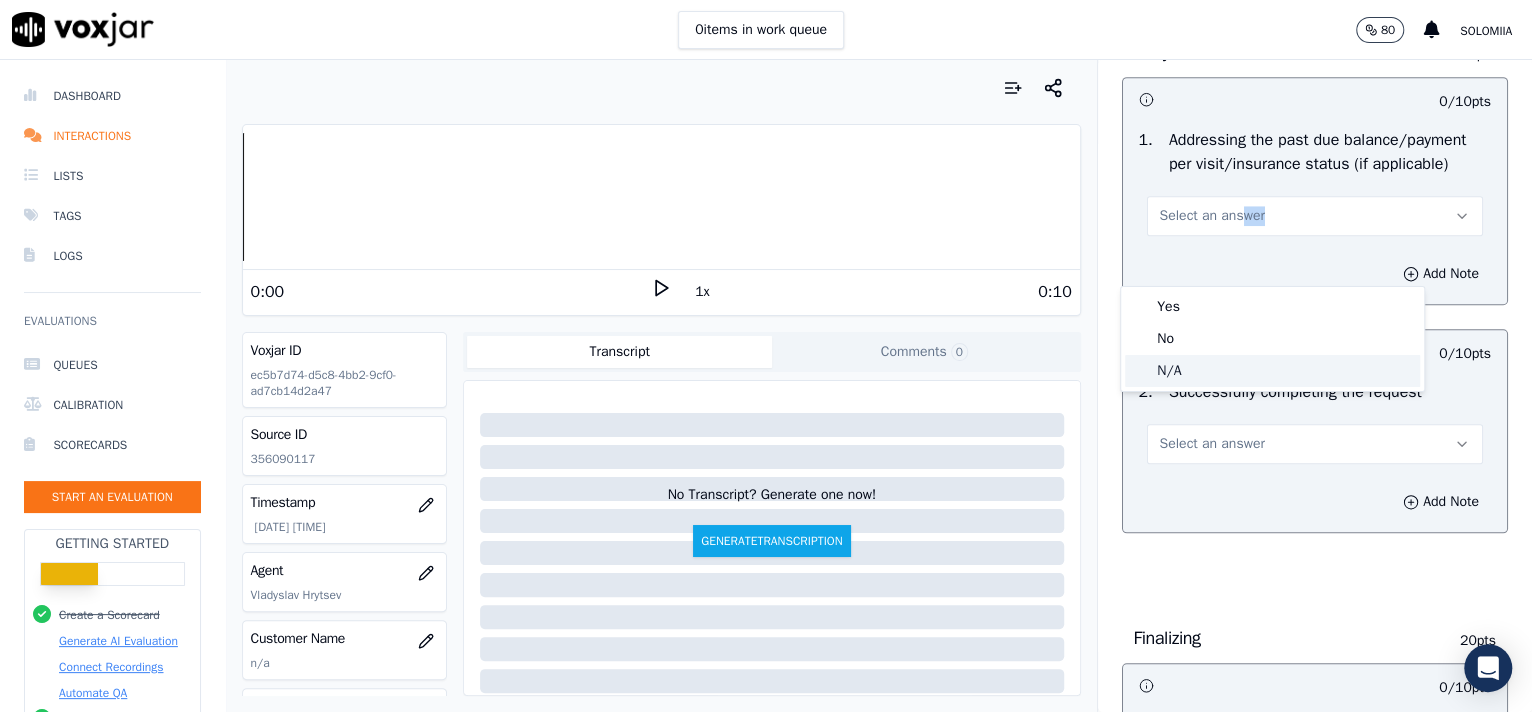 click on "N/A" 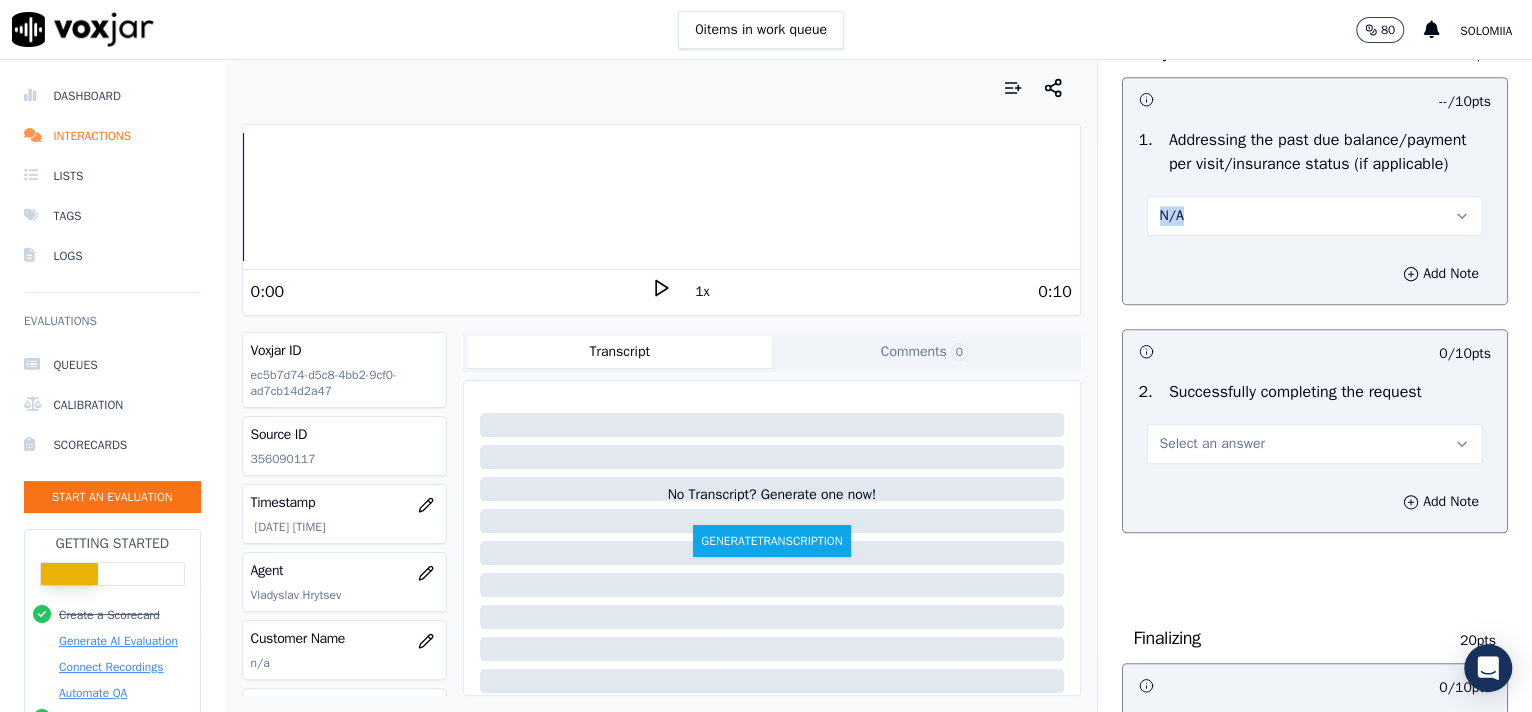 click on "Select an answer" at bounding box center [1212, 444] 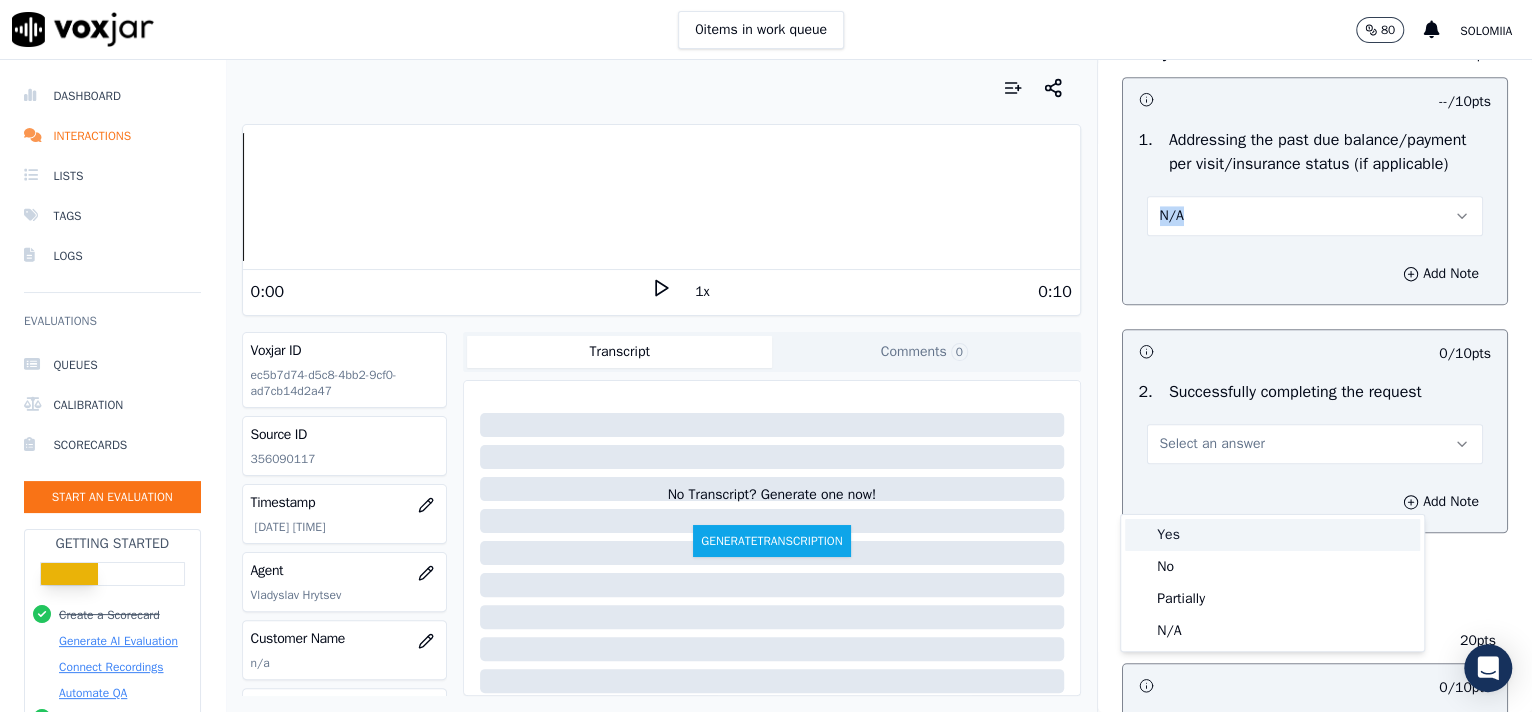 click on "Yes" at bounding box center [1272, 535] 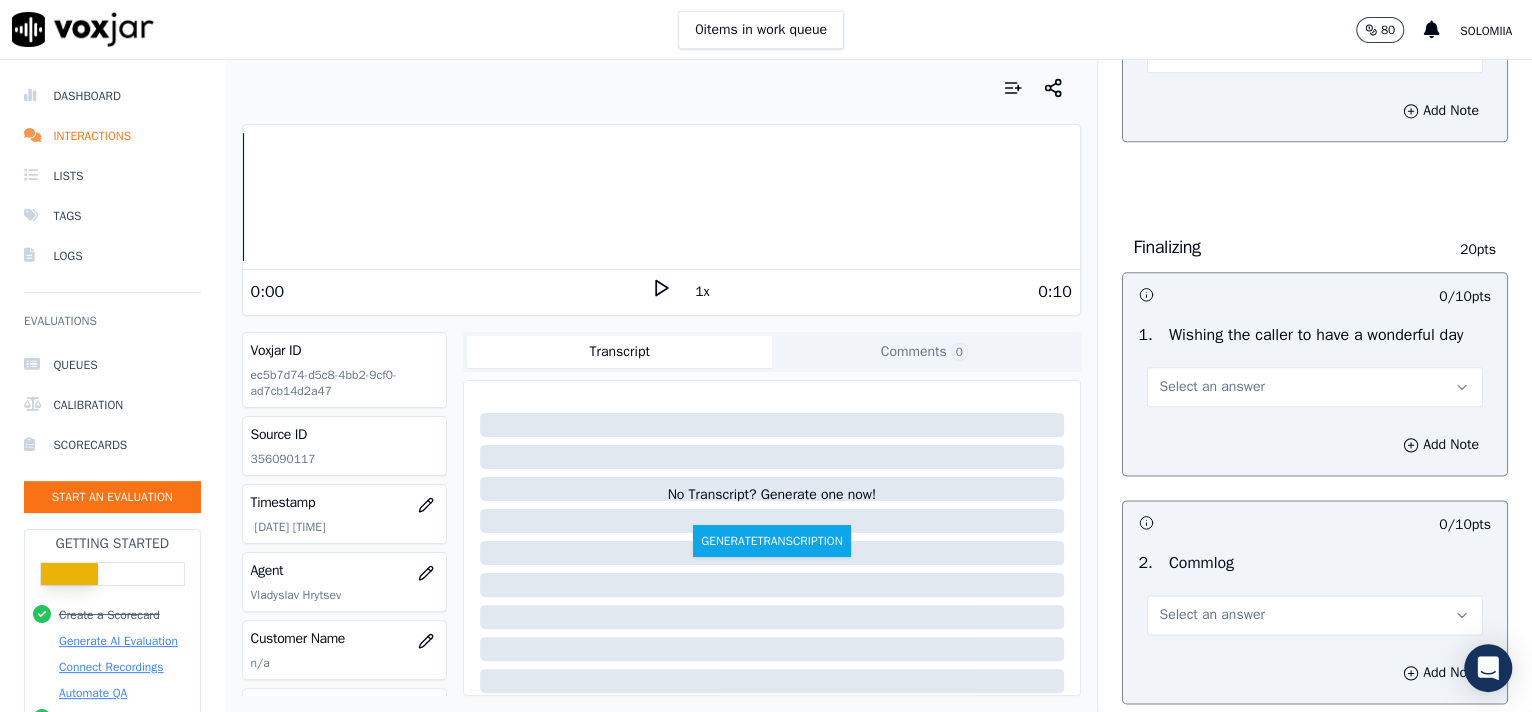 scroll, scrollTop: 1639, scrollLeft: 0, axis: vertical 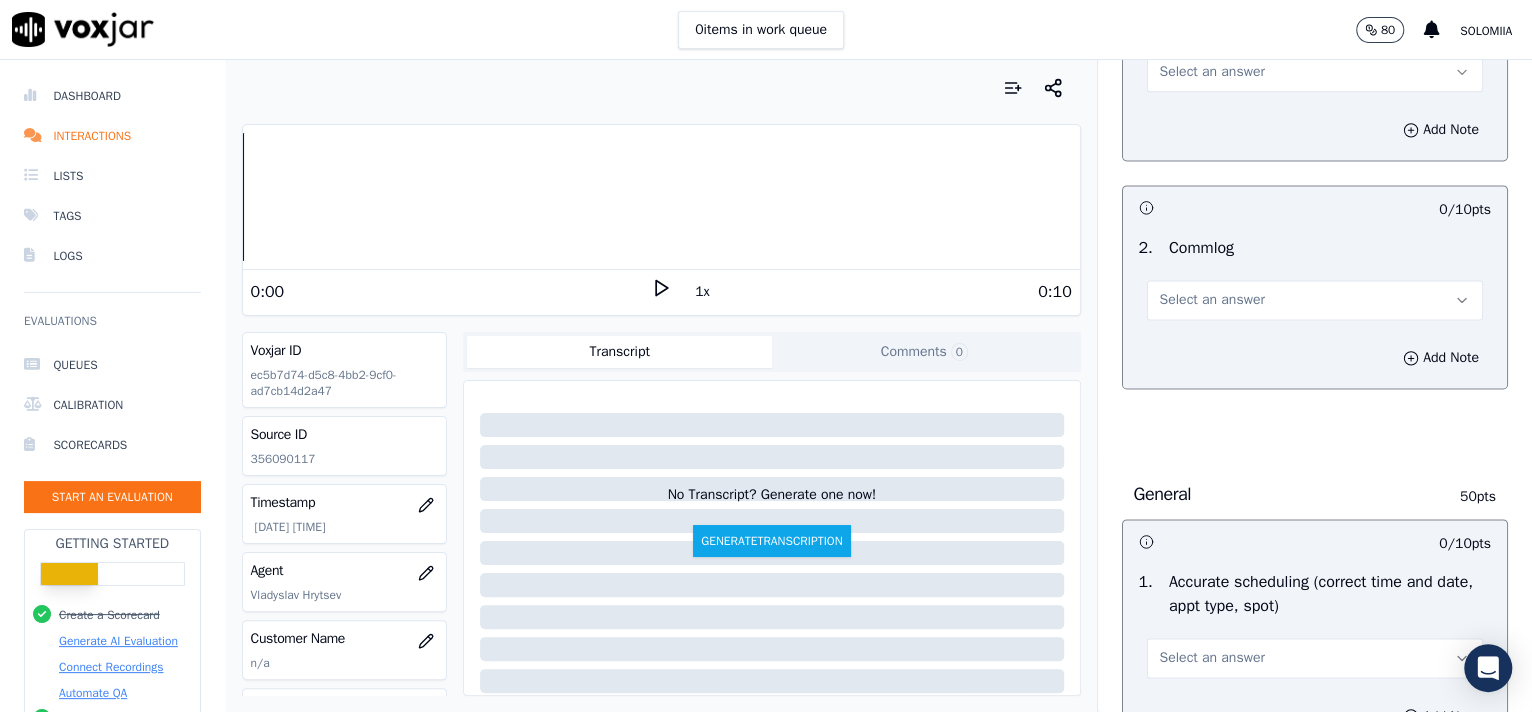 click on "Select an answer" at bounding box center (1212, 72) 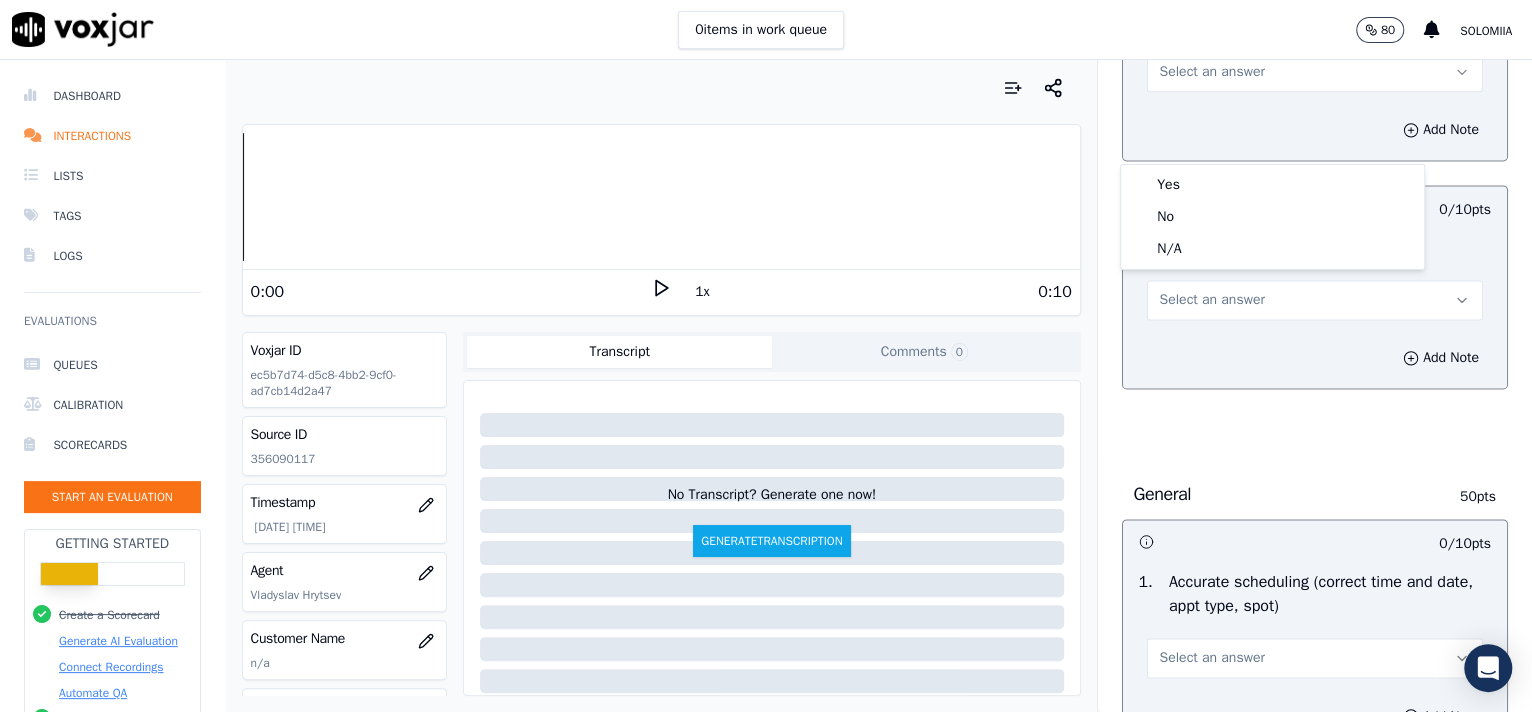 drag, startPoint x: 1224, startPoint y: 163, endPoint x: 1232, endPoint y: 176, distance: 15.264338 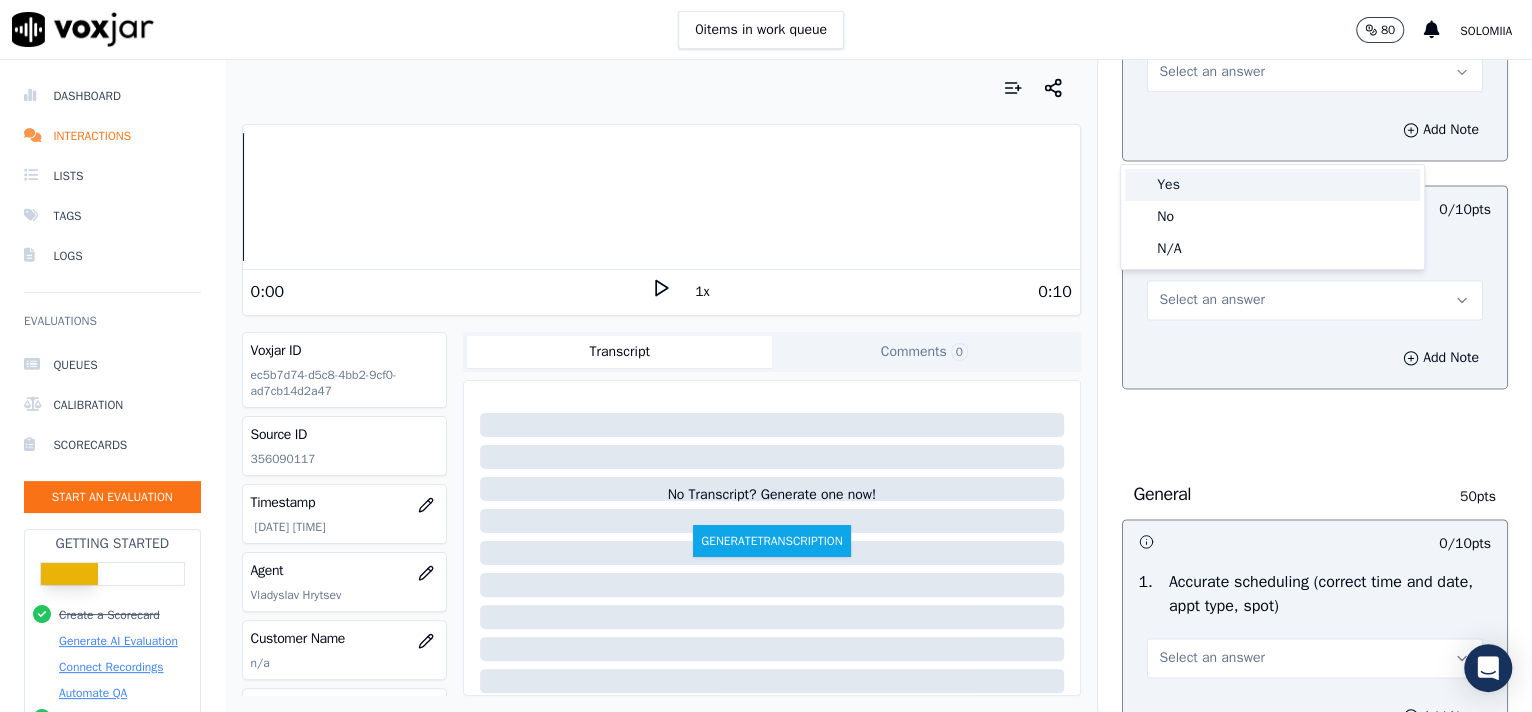 click on "Yes" at bounding box center (1272, 185) 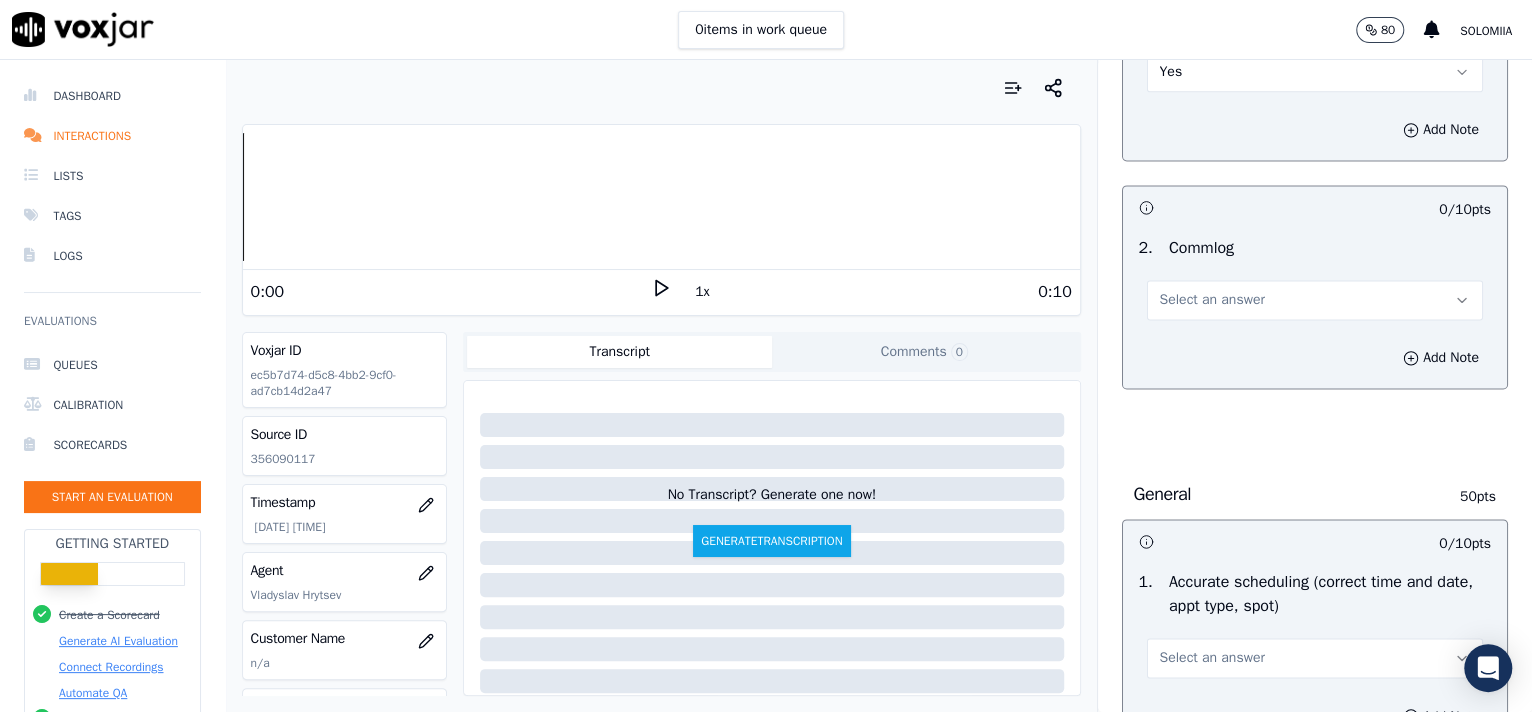 click on "Select an answer" at bounding box center (1315, 300) 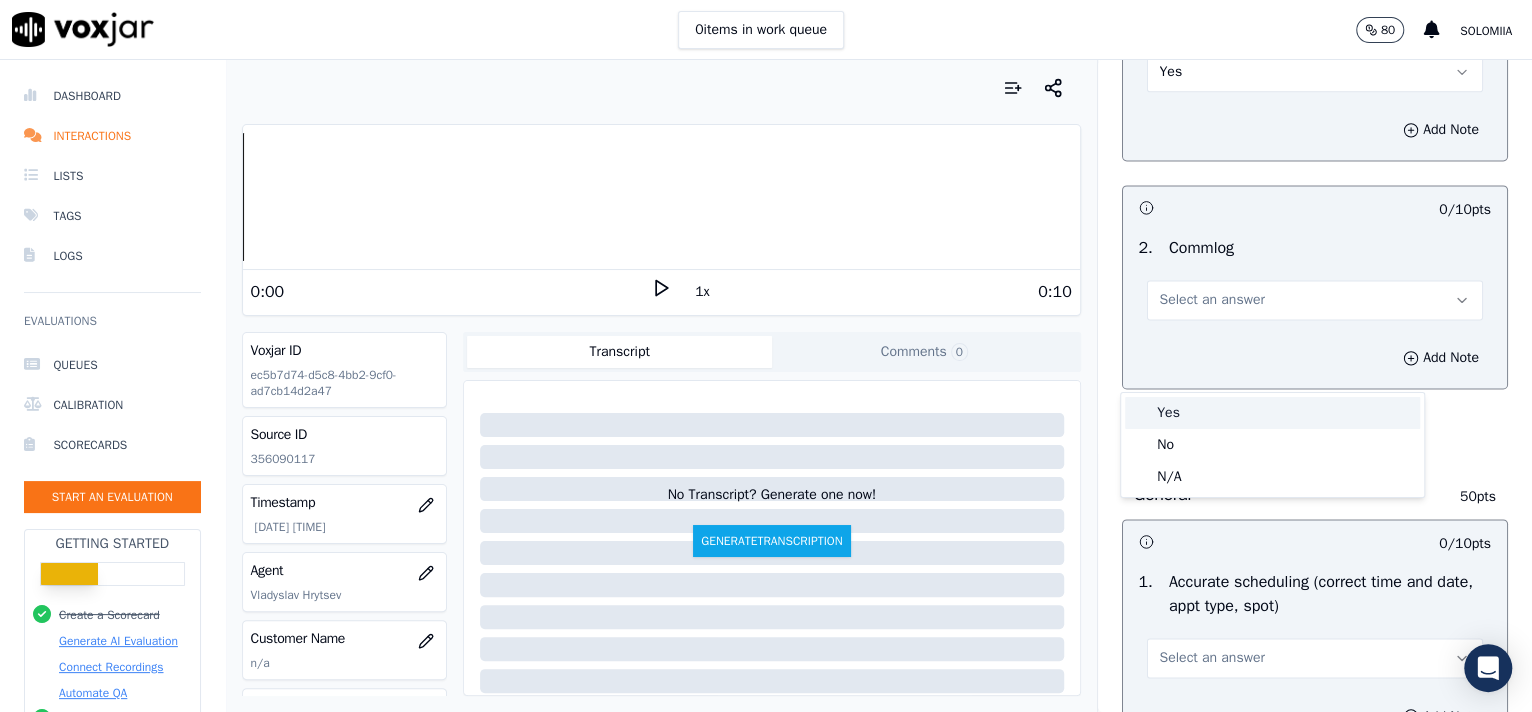 click on "Yes" at bounding box center [1272, 413] 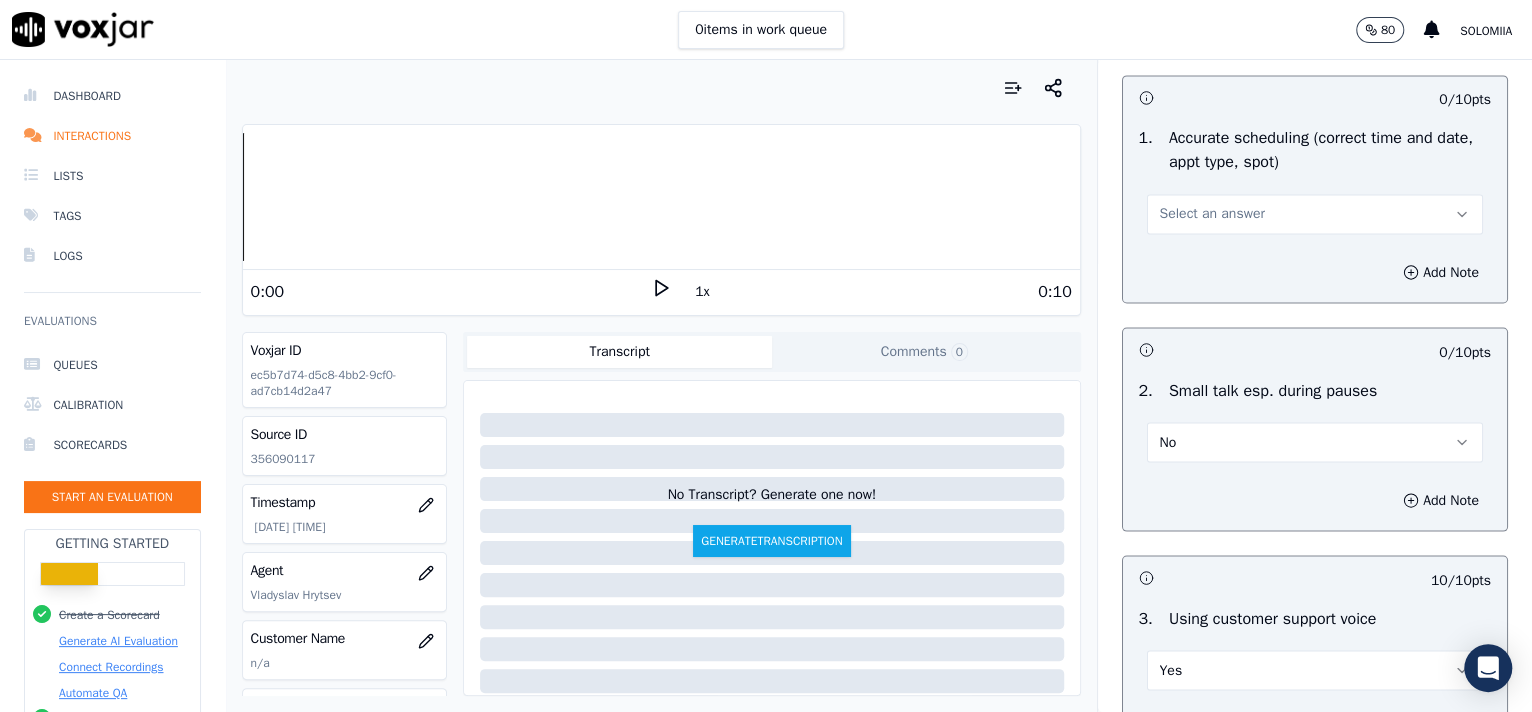 scroll, scrollTop: 2089, scrollLeft: 0, axis: vertical 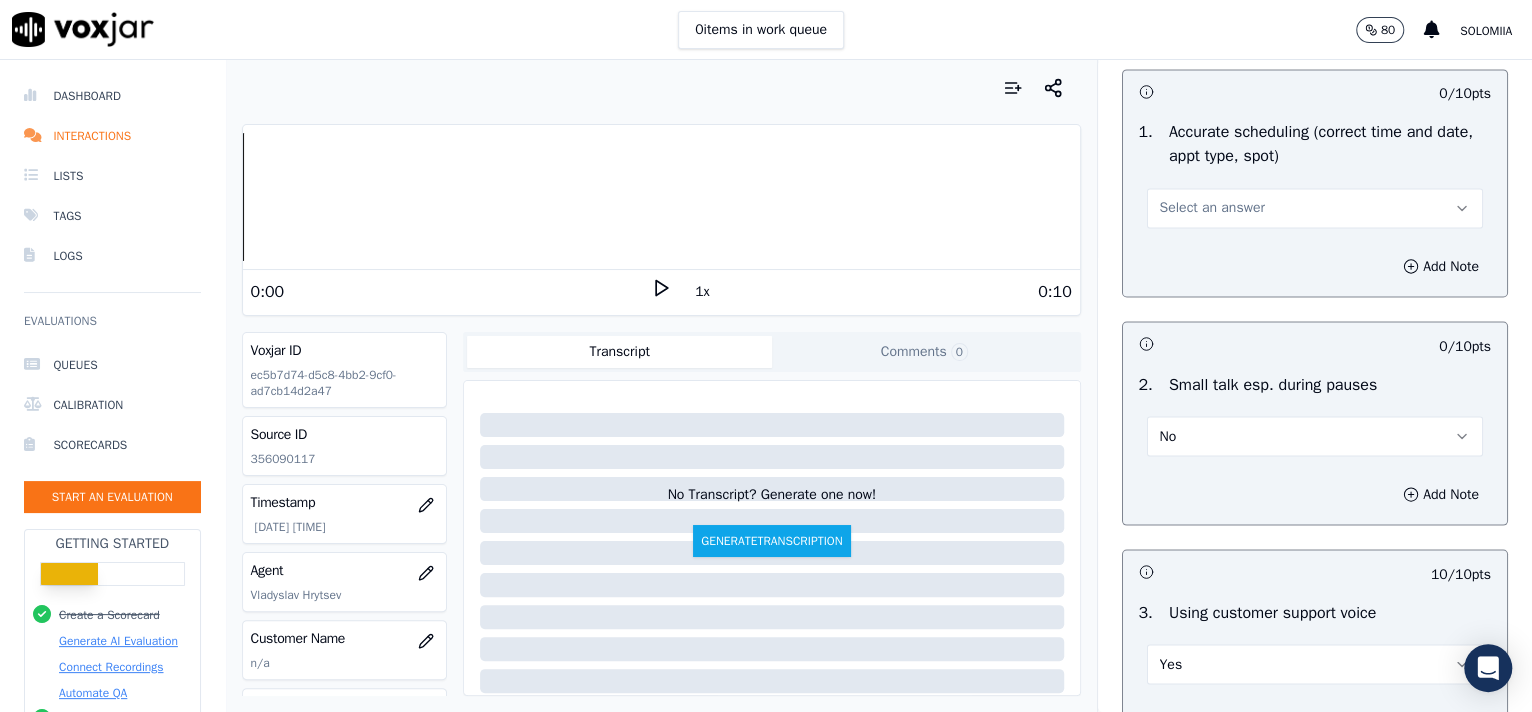 click on "Select an answer" at bounding box center (1212, 208) 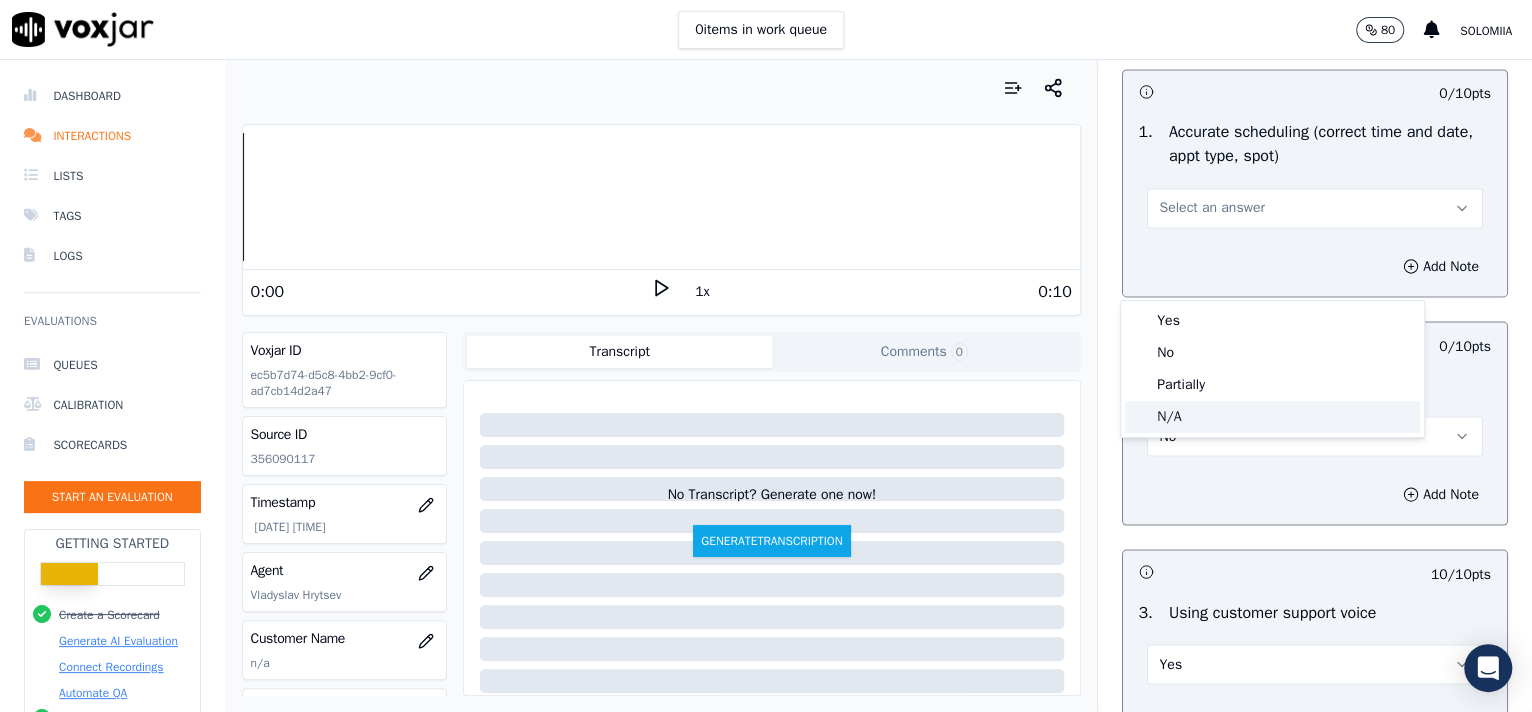 click on "N/A" 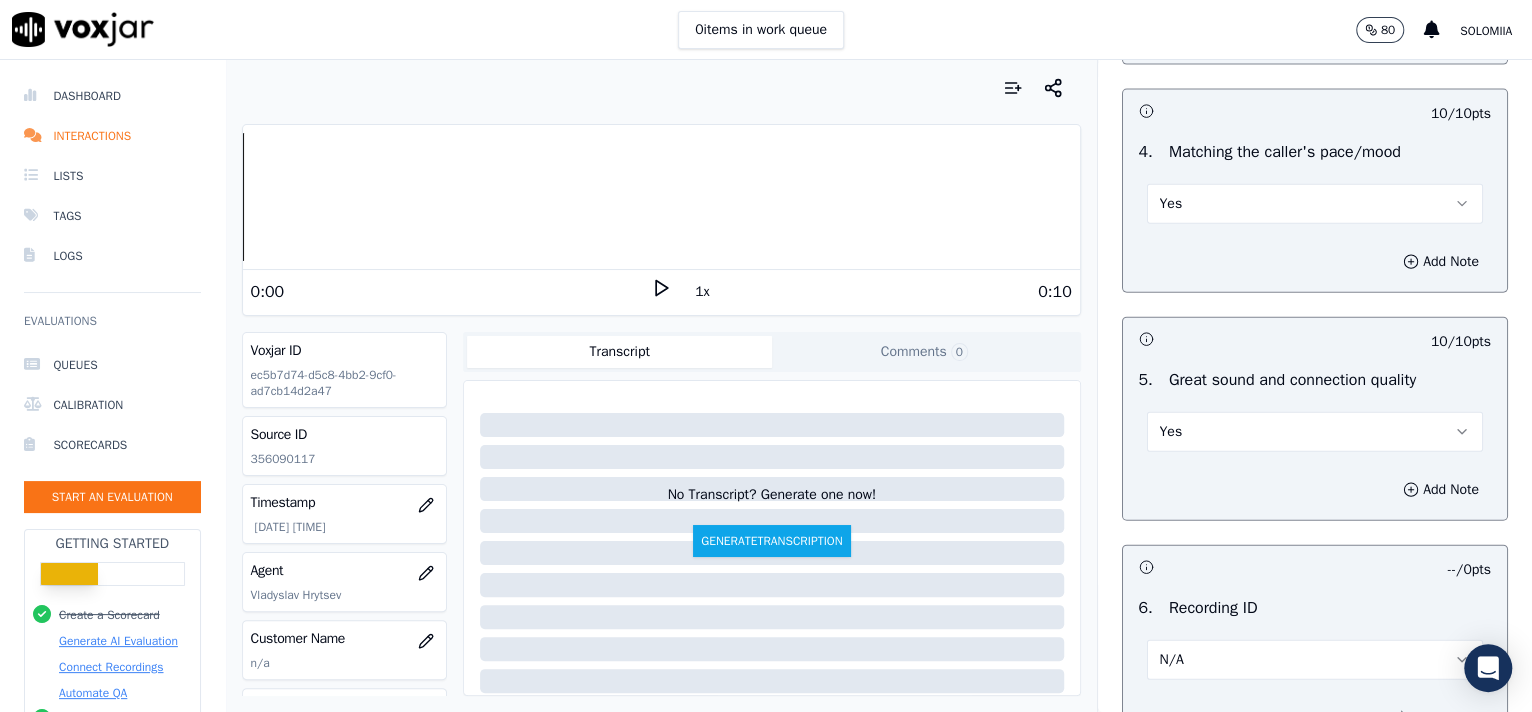 scroll, scrollTop: 3162, scrollLeft: 0, axis: vertical 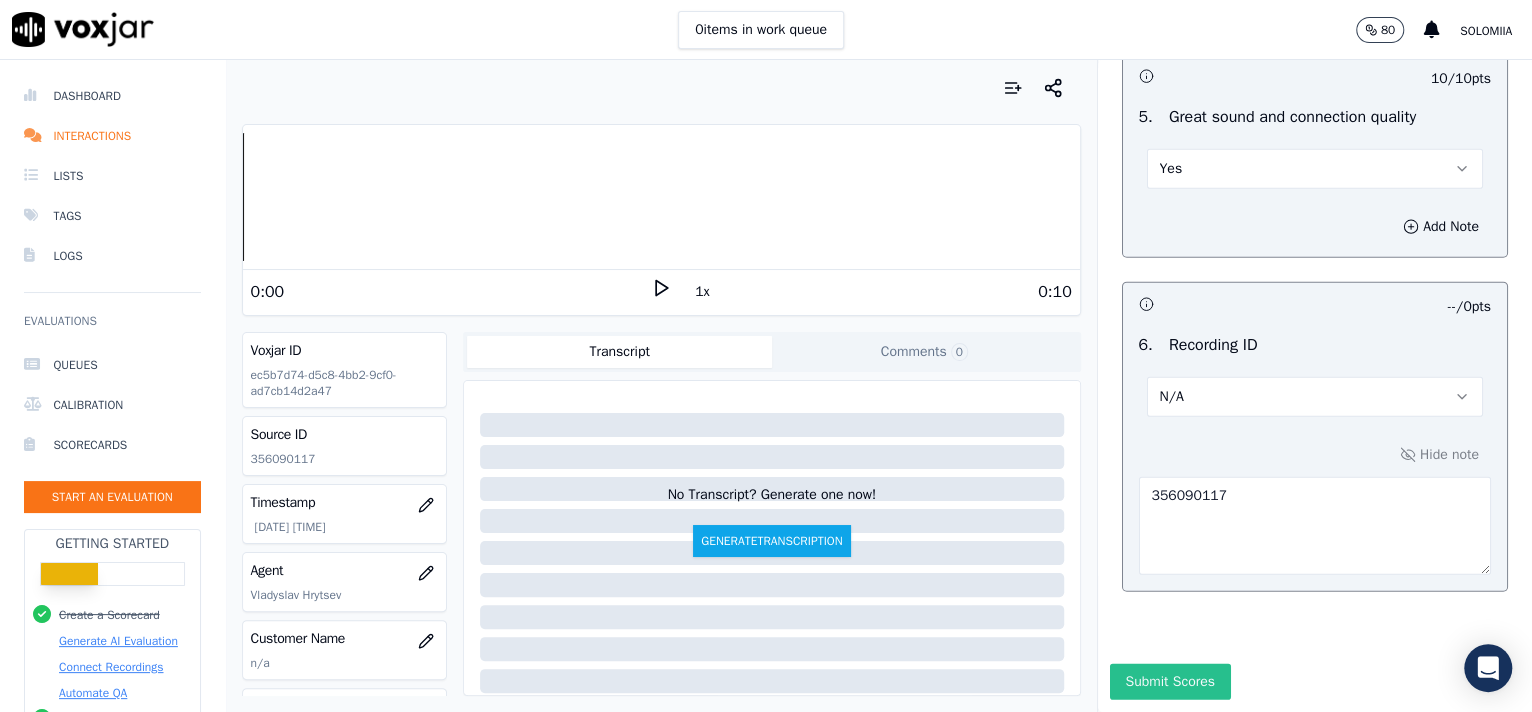 click on "Submit Scores" at bounding box center [1170, 682] 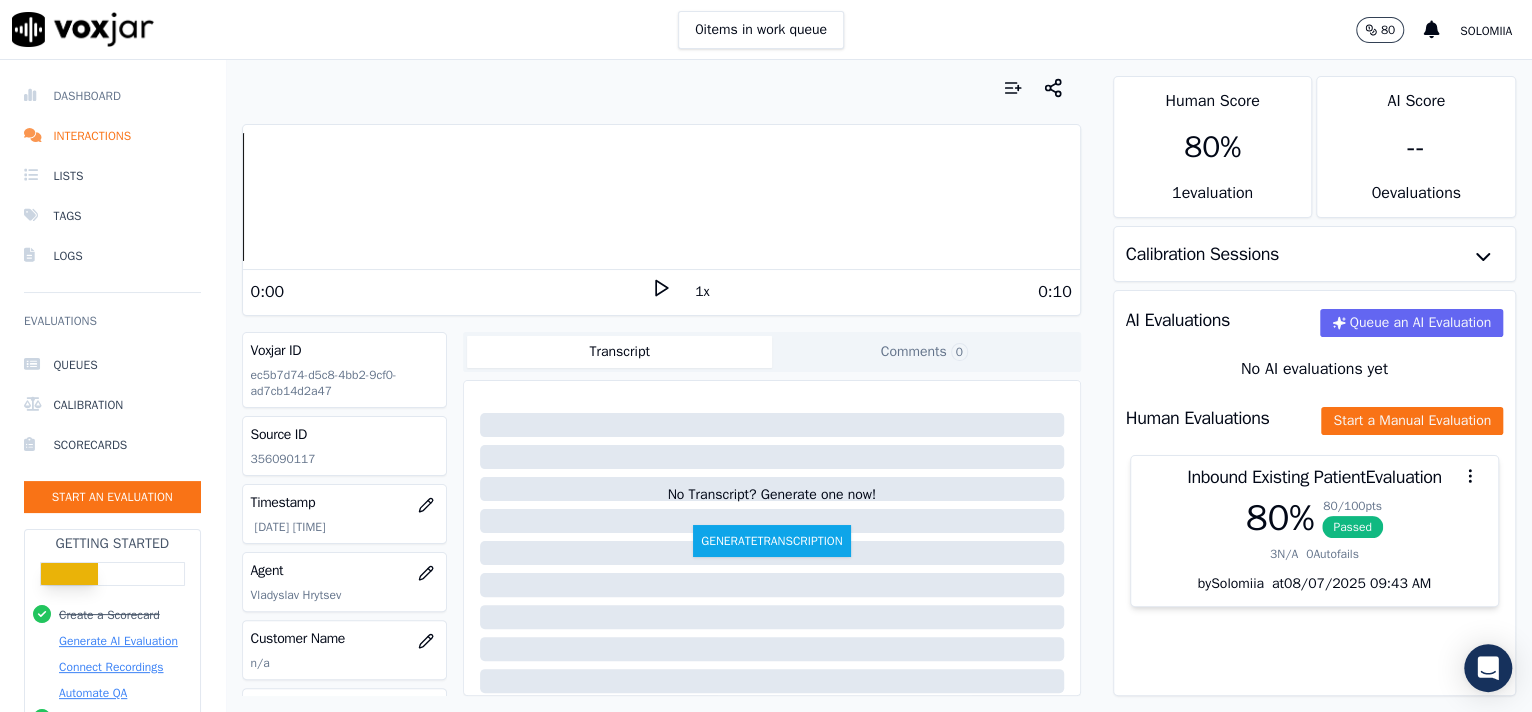 click on "Dashboard" at bounding box center [112, 96] 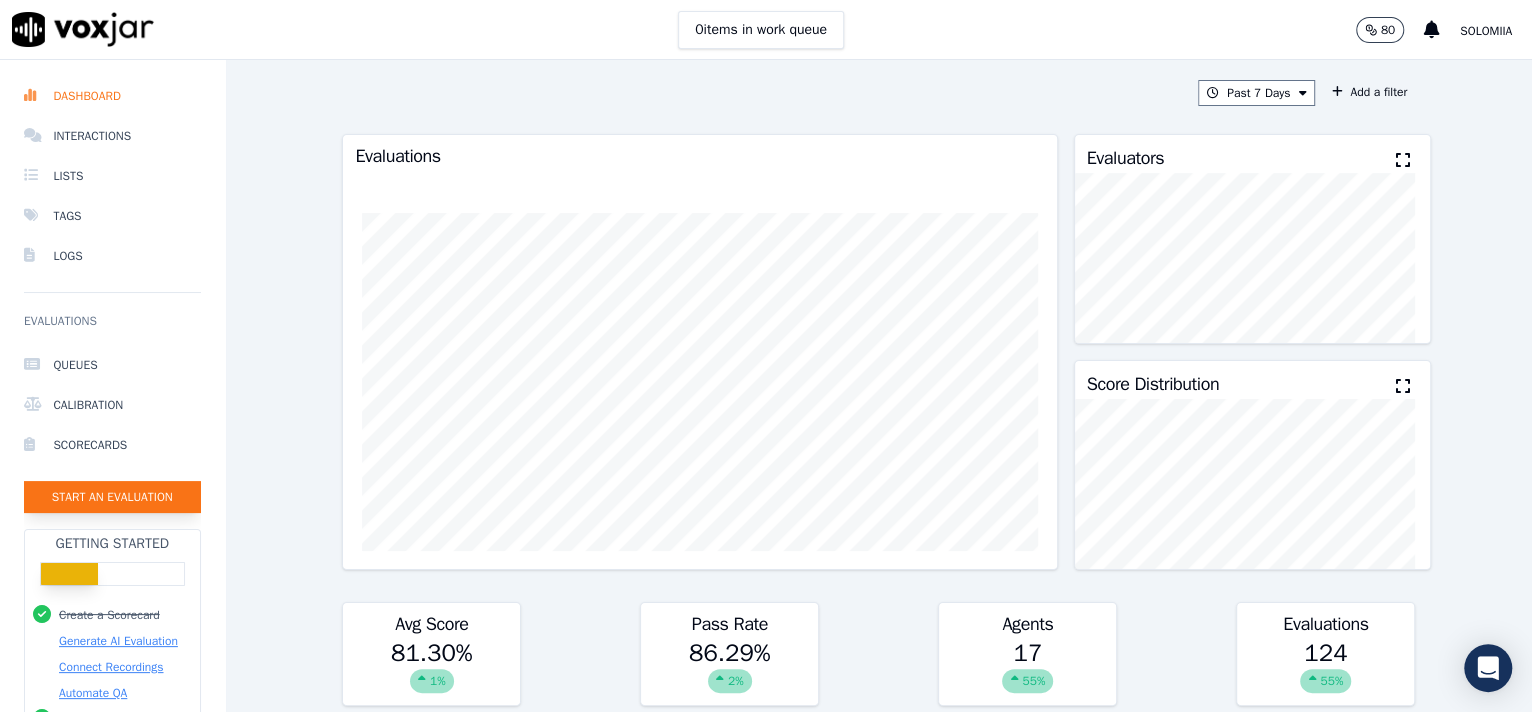 click on "Start an Evaluation" 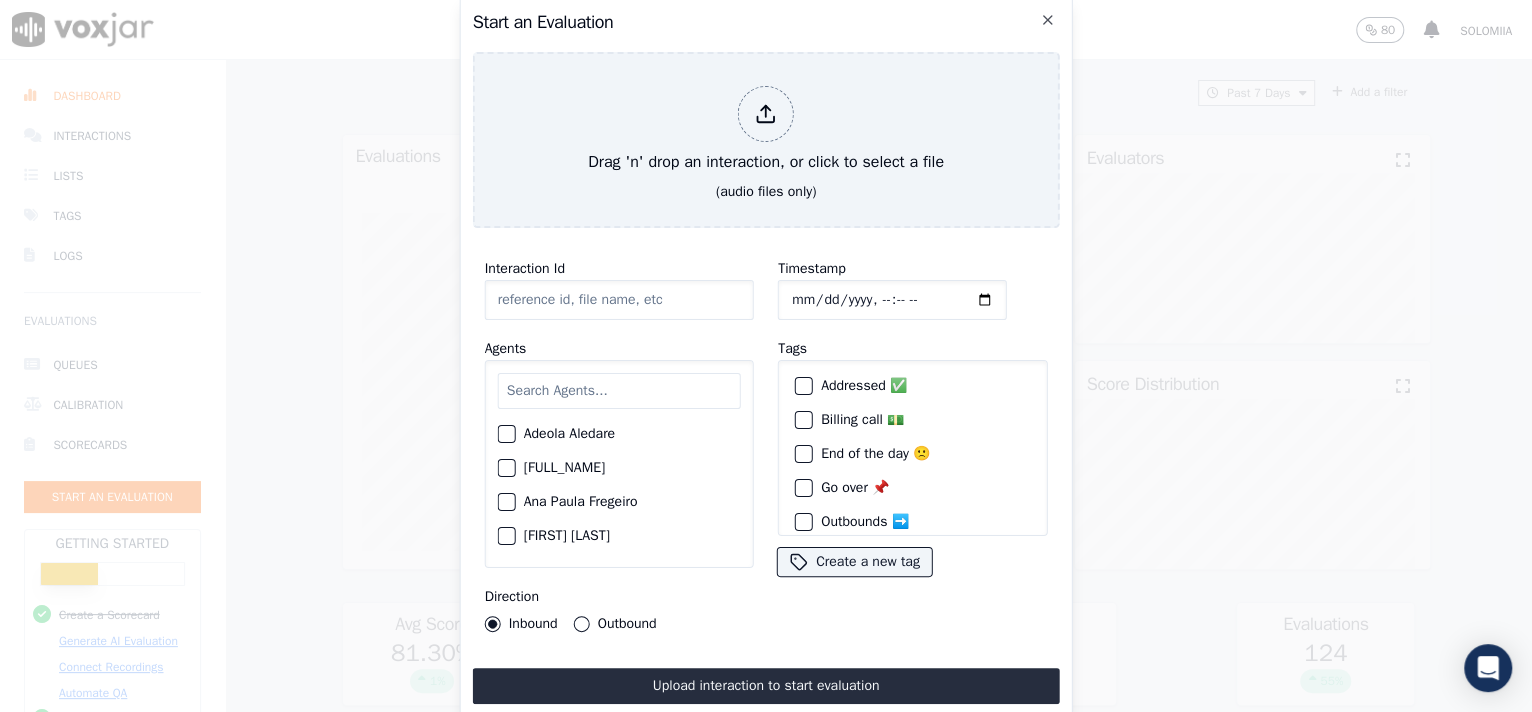 click on "Interaction Id" 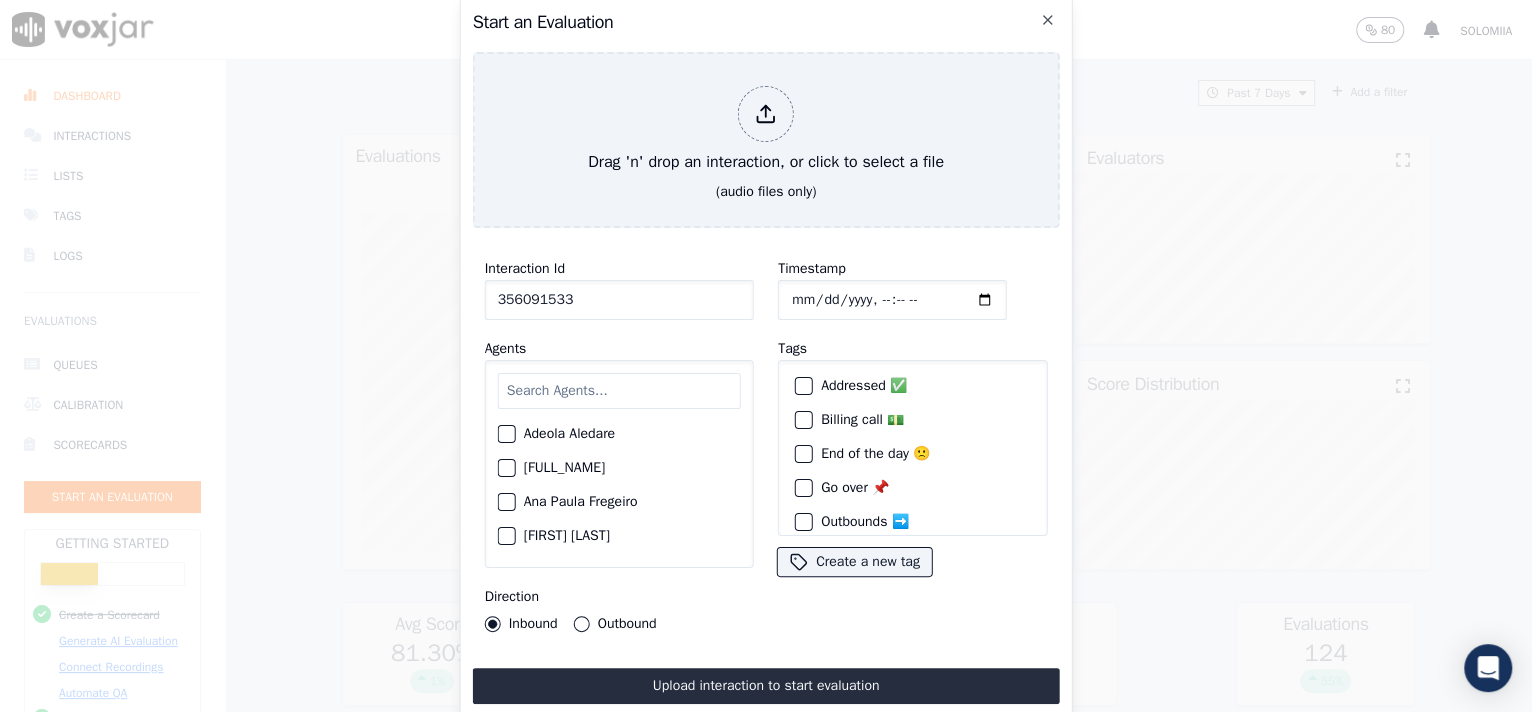 type on "356091533" 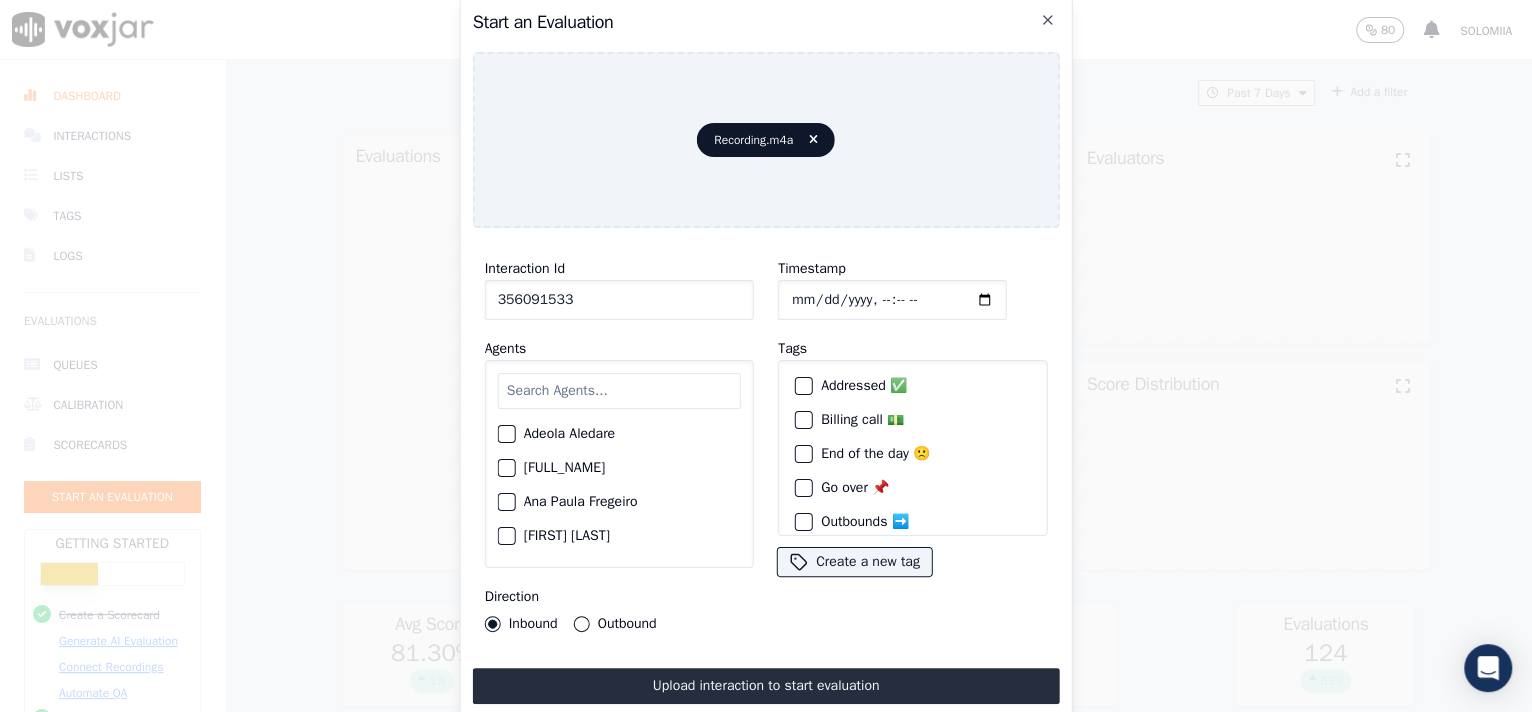 click on "Timestamp" 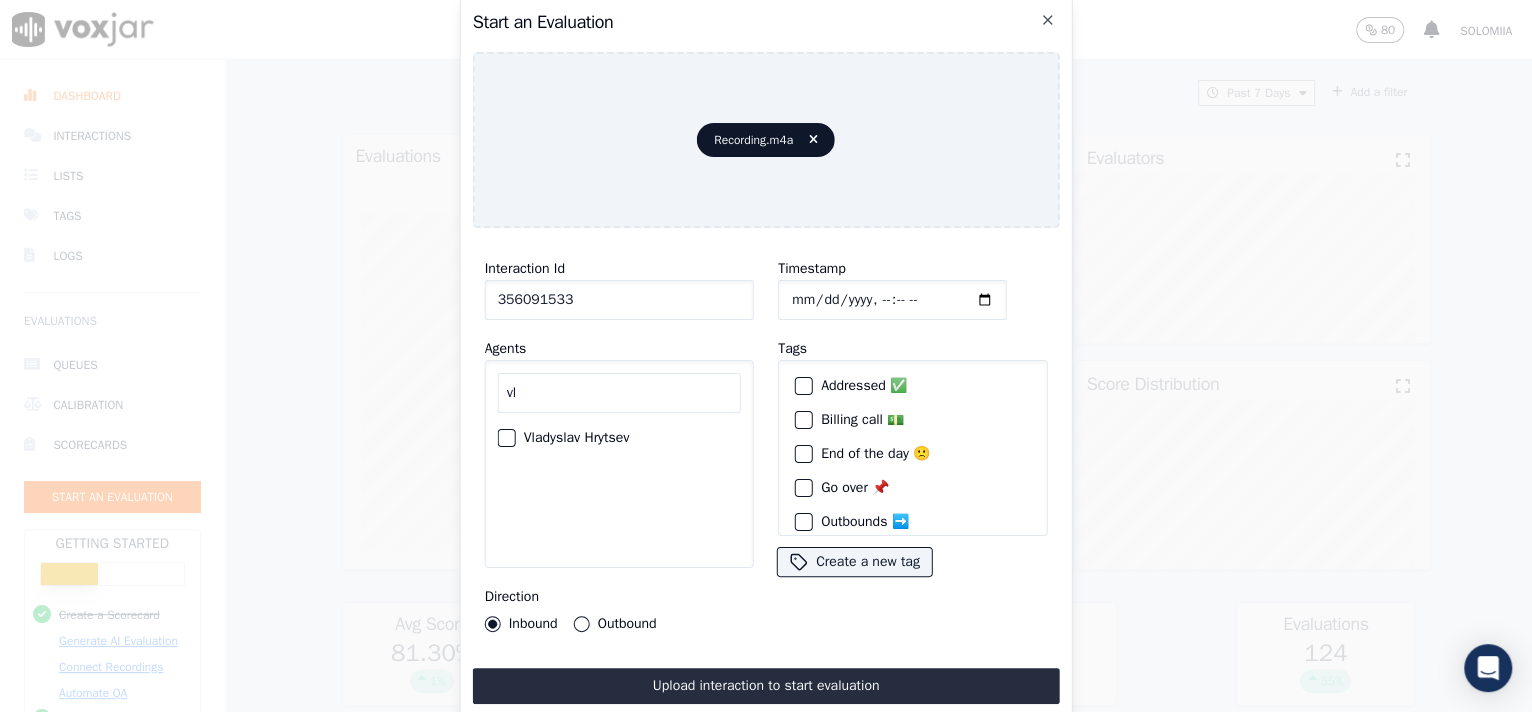 type on "vl" 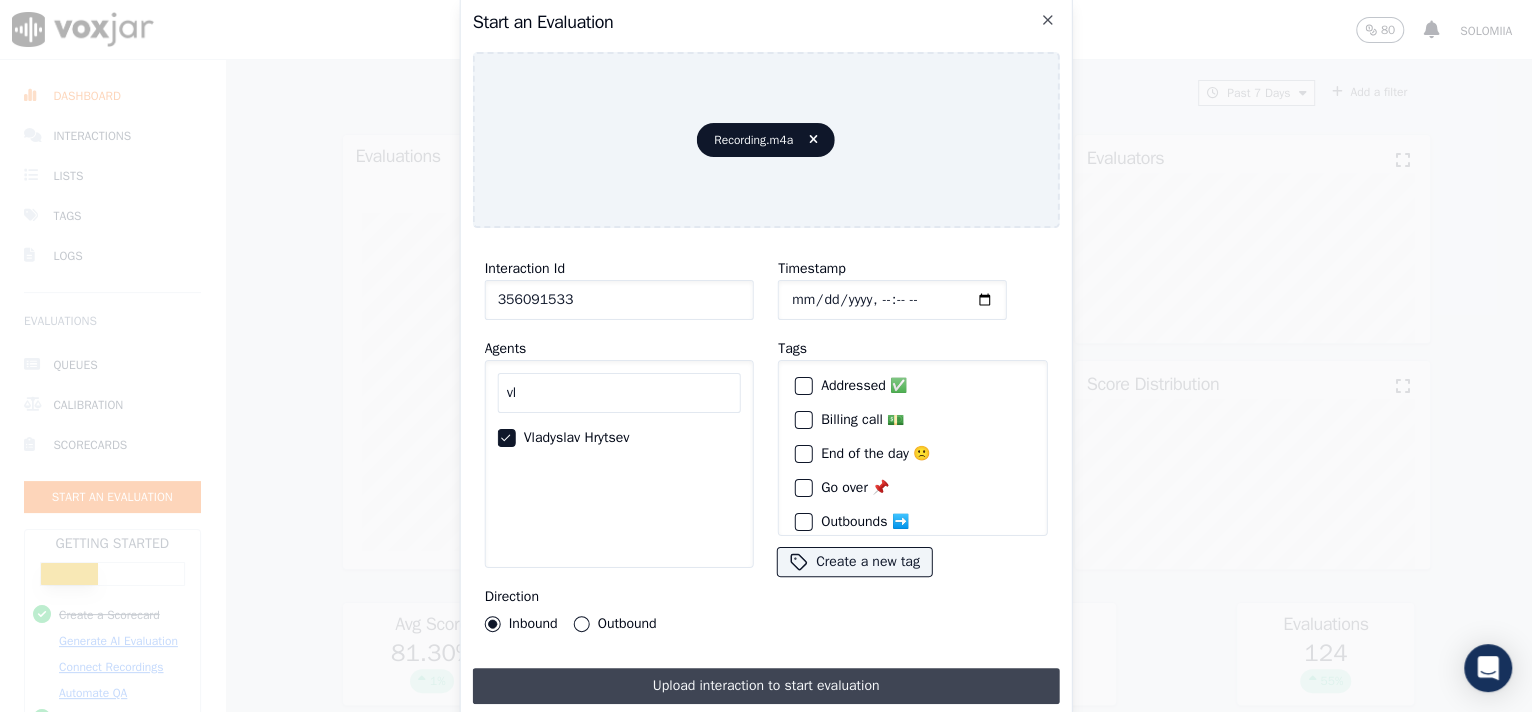 click on "Upload interaction to start evaluation" at bounding box center [766, 686] 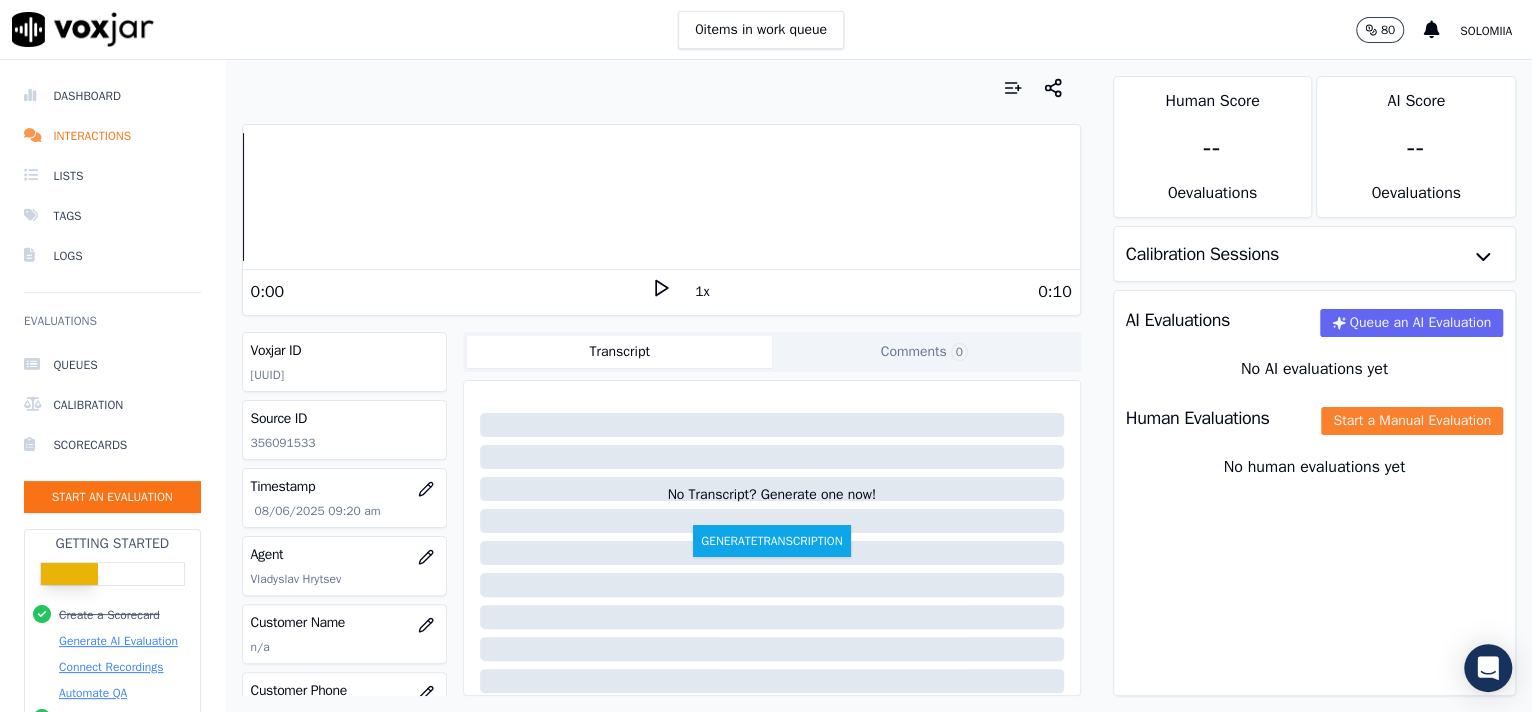 click on "Start a Manual Evaluation" 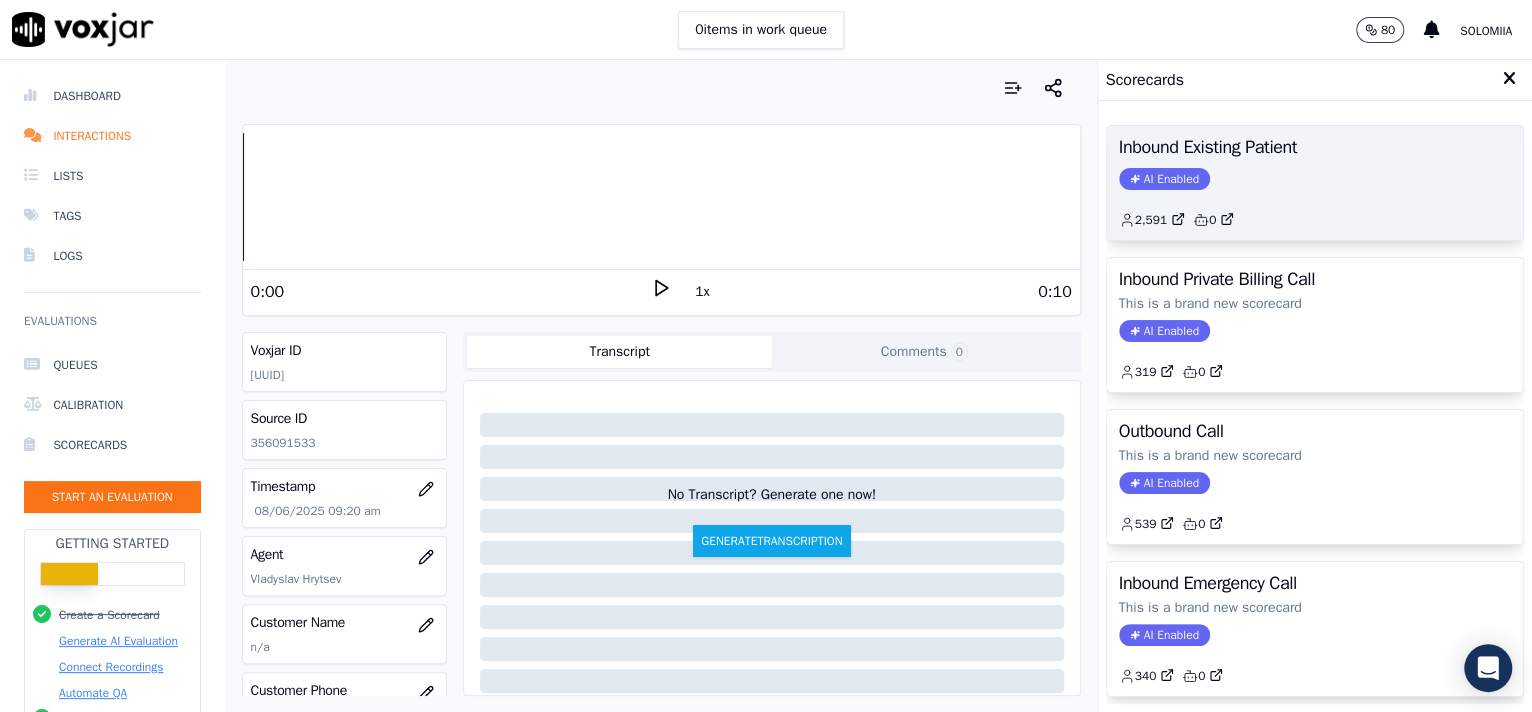 click on "AI Enabled" 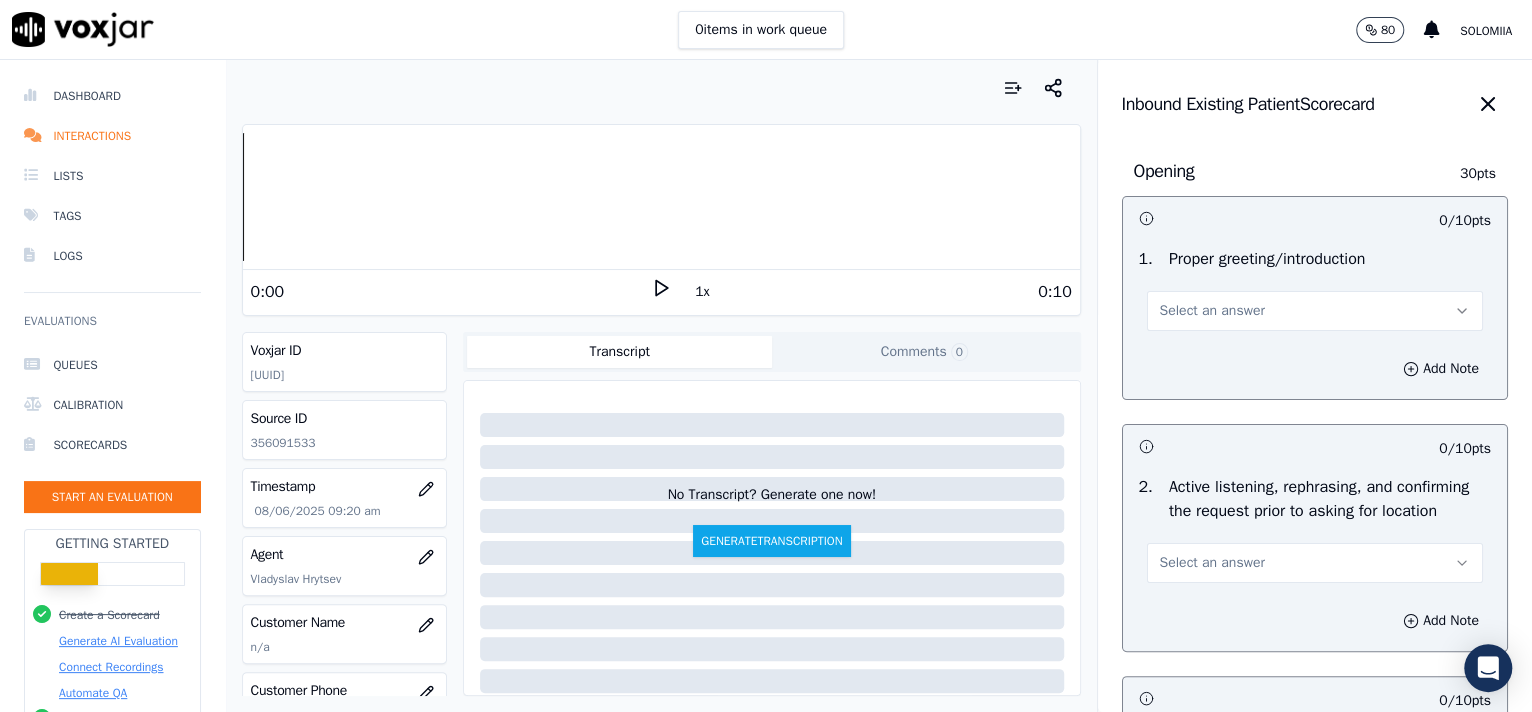 click on "Select an answer" at bounding box center (1315, 311) 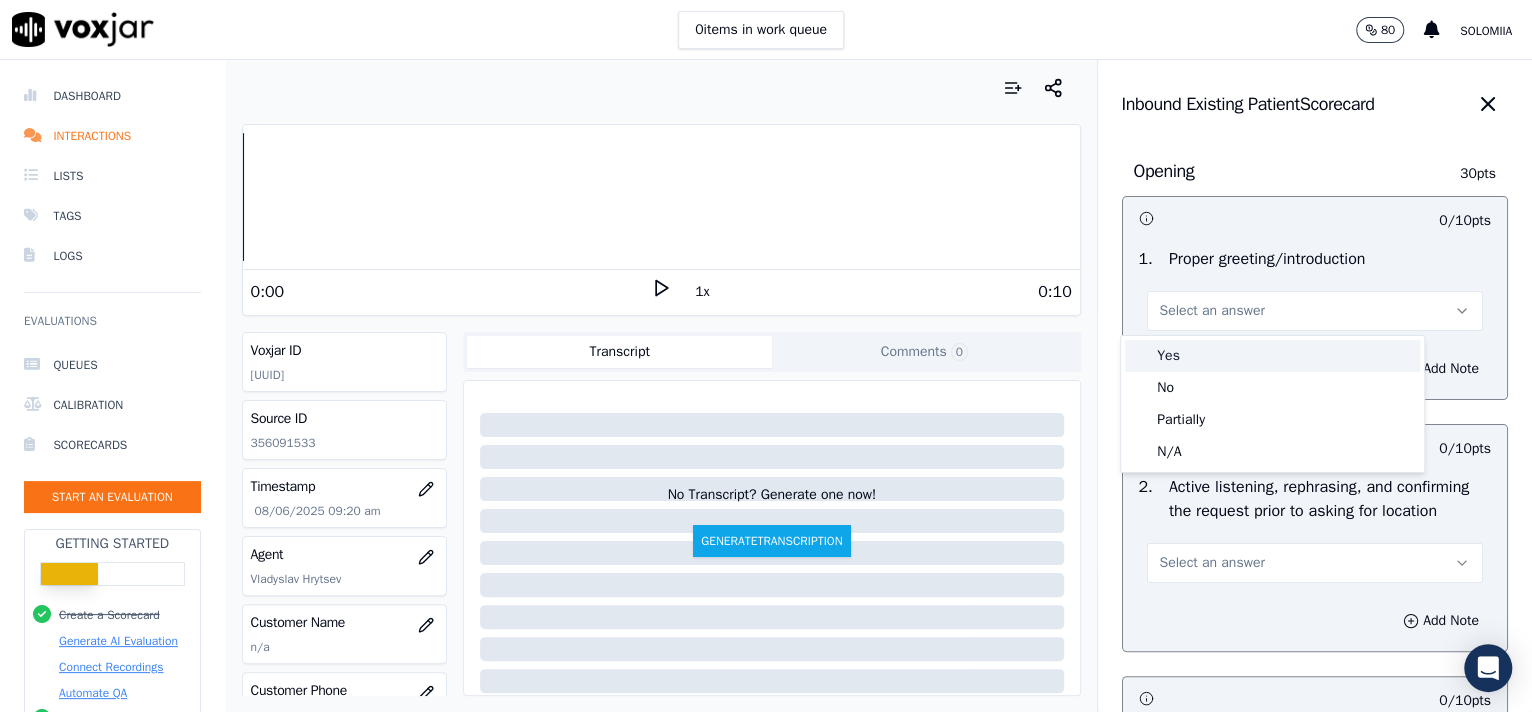 click on "Yes" at bounding box center [1272, 356] 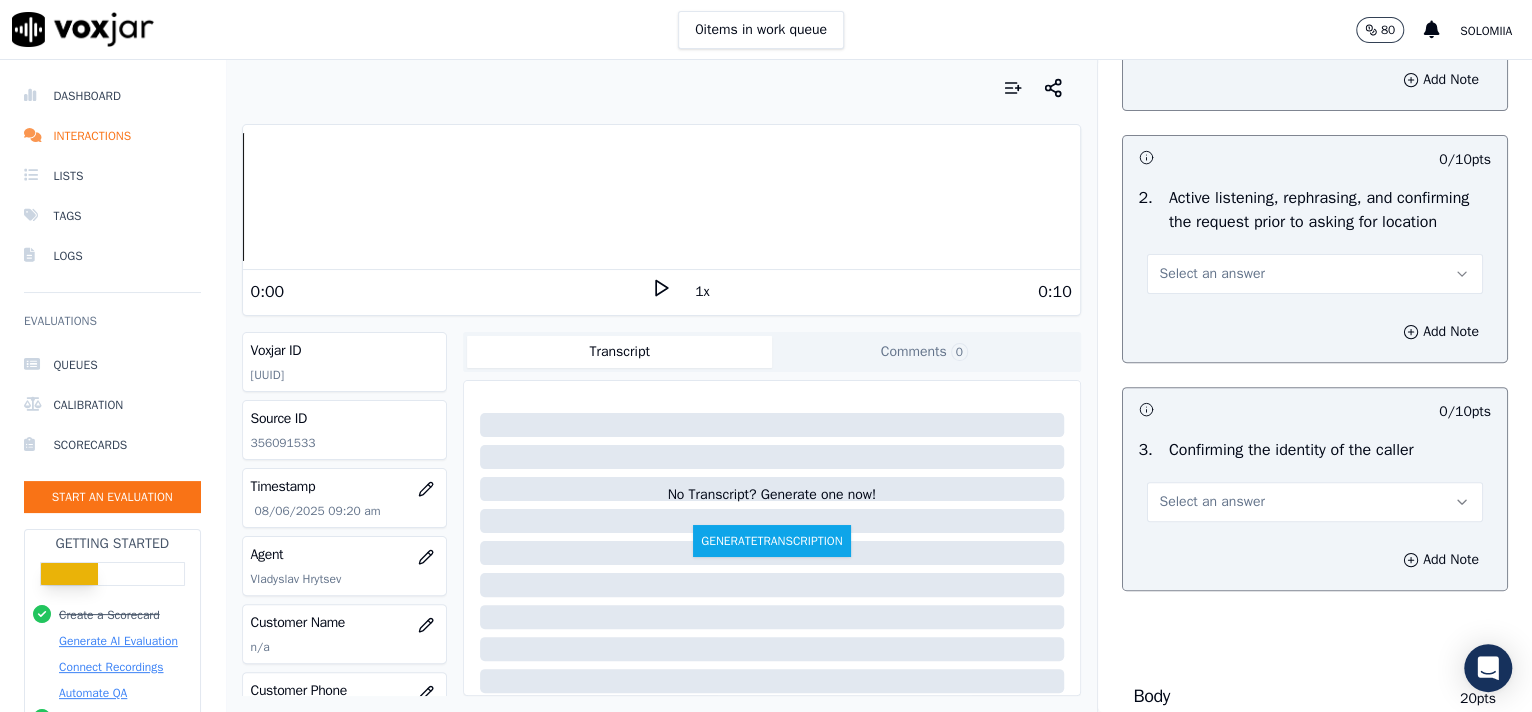 scroll, scrollTop: 351, scrollLeft: 0, axis: vertical 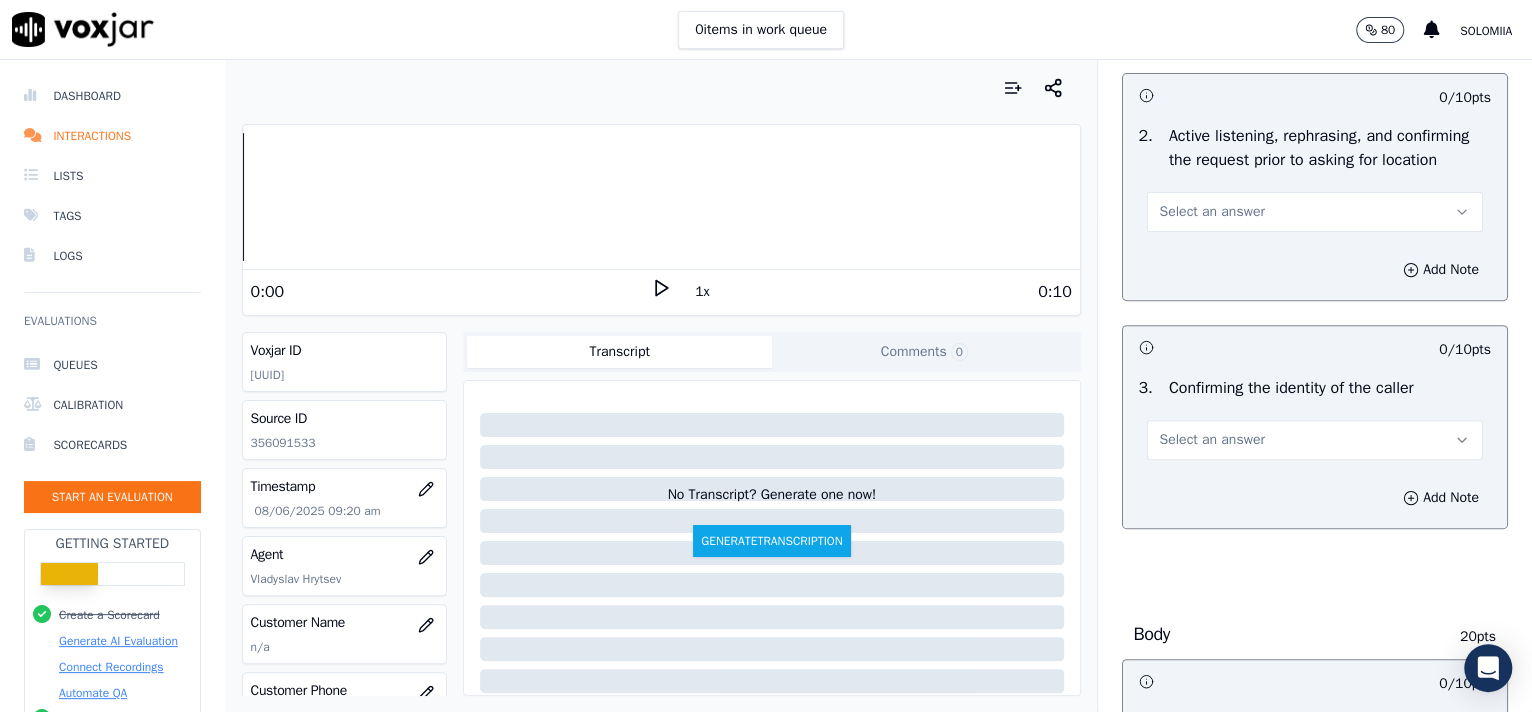 click on "Select an answer" at bounding box center (1315, 212) 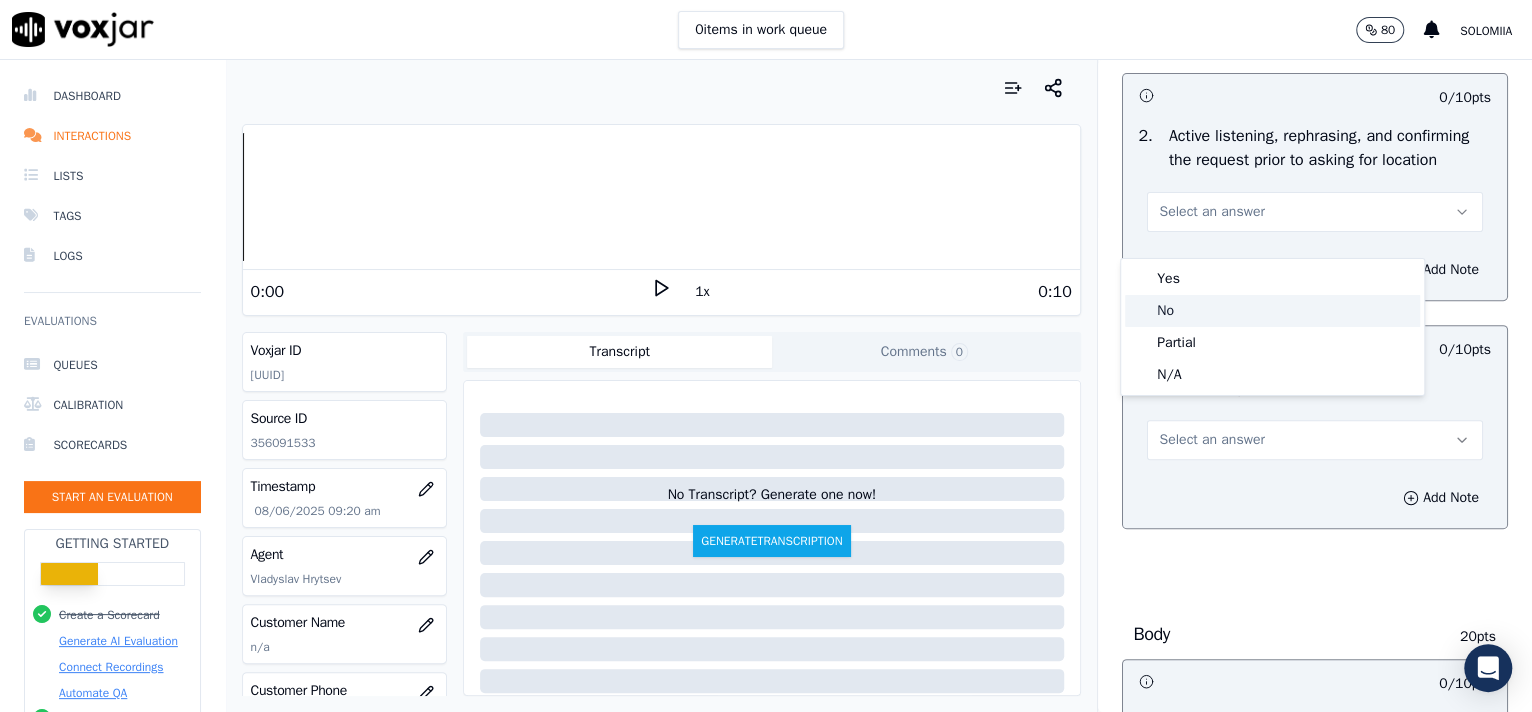 drag, startPoint x: 1162, startPoint y: 298, endPoint x: 1169, endPoint y: 283, distance: 16.552946 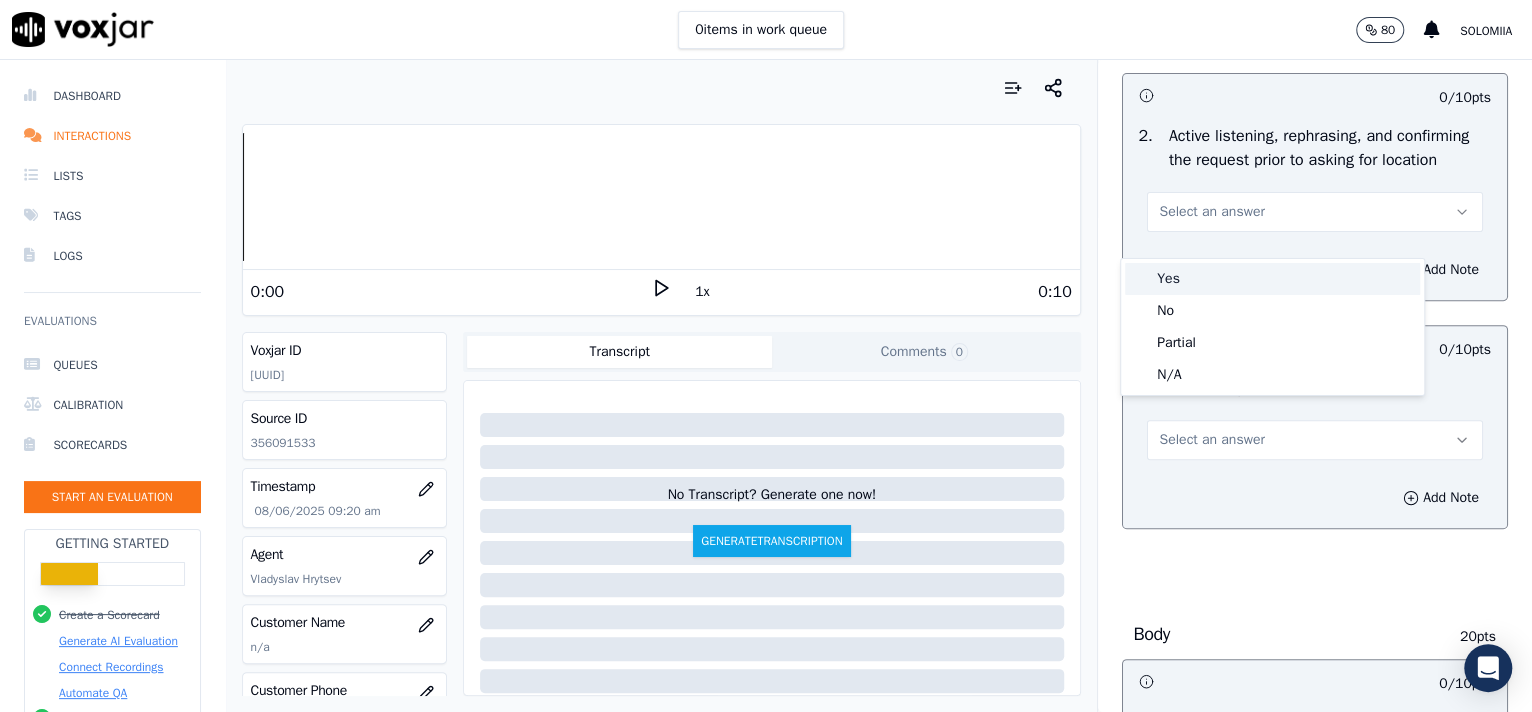 click on "Yes" at bounding box center (1272, 279) 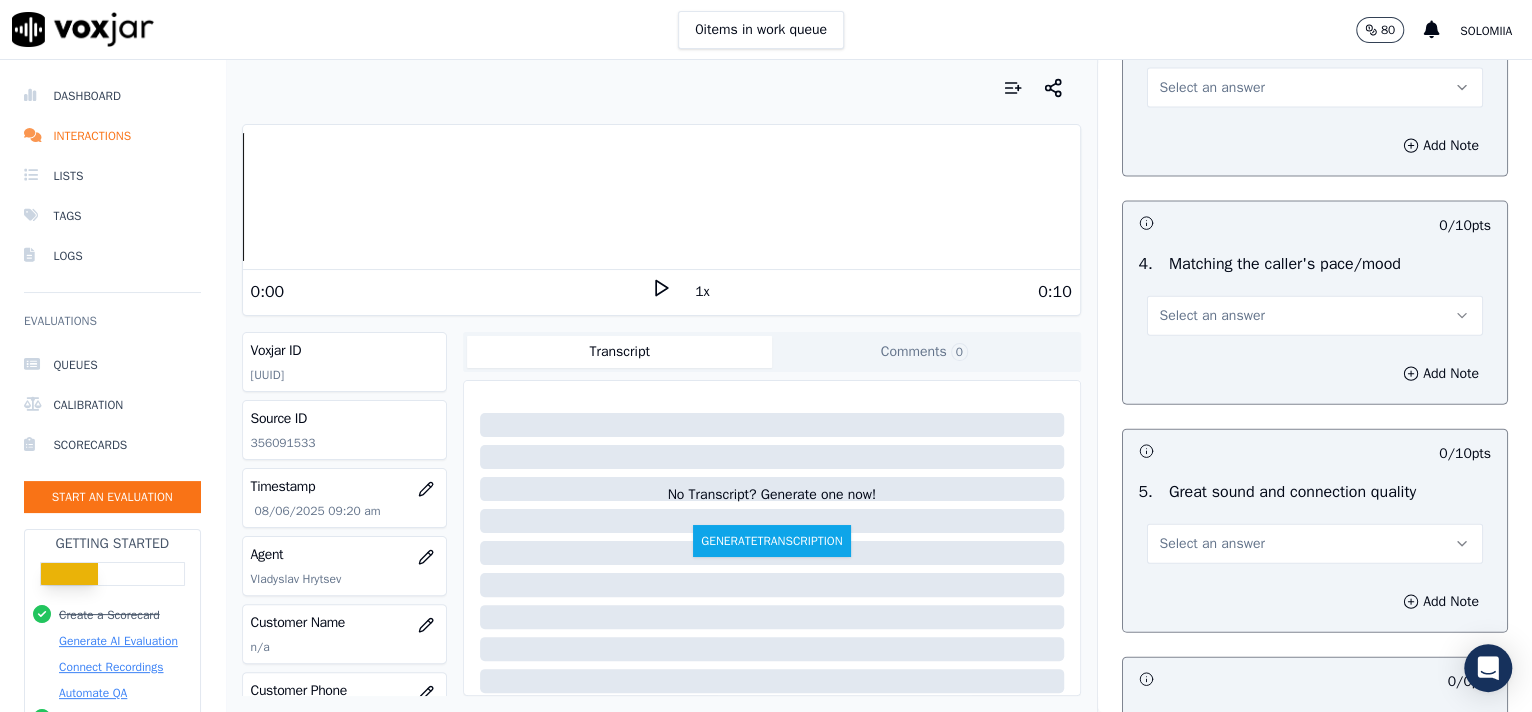 scroll, scrollTop: 3057, scrollLeft: 0, axis: vertical 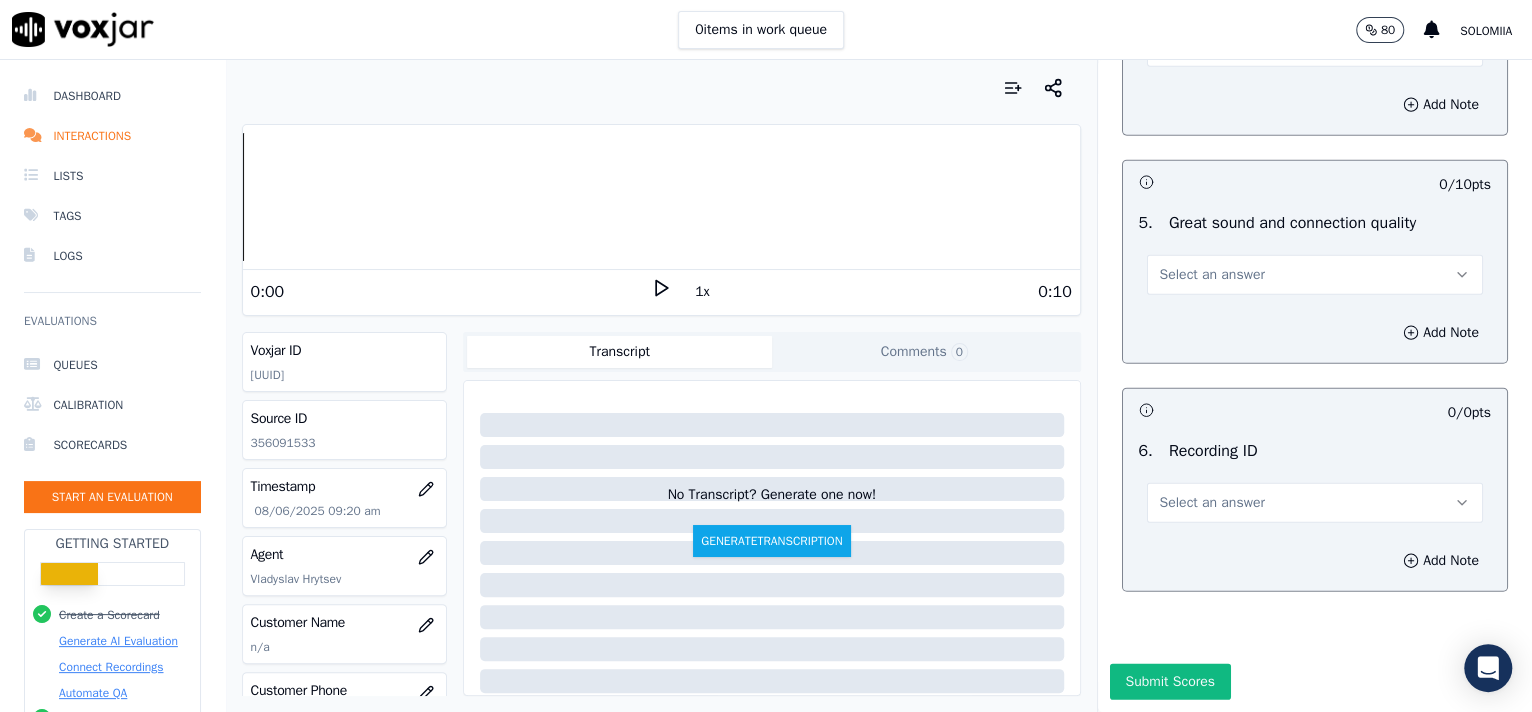 click on "Select an answer" at bounding box center [1315, 503] 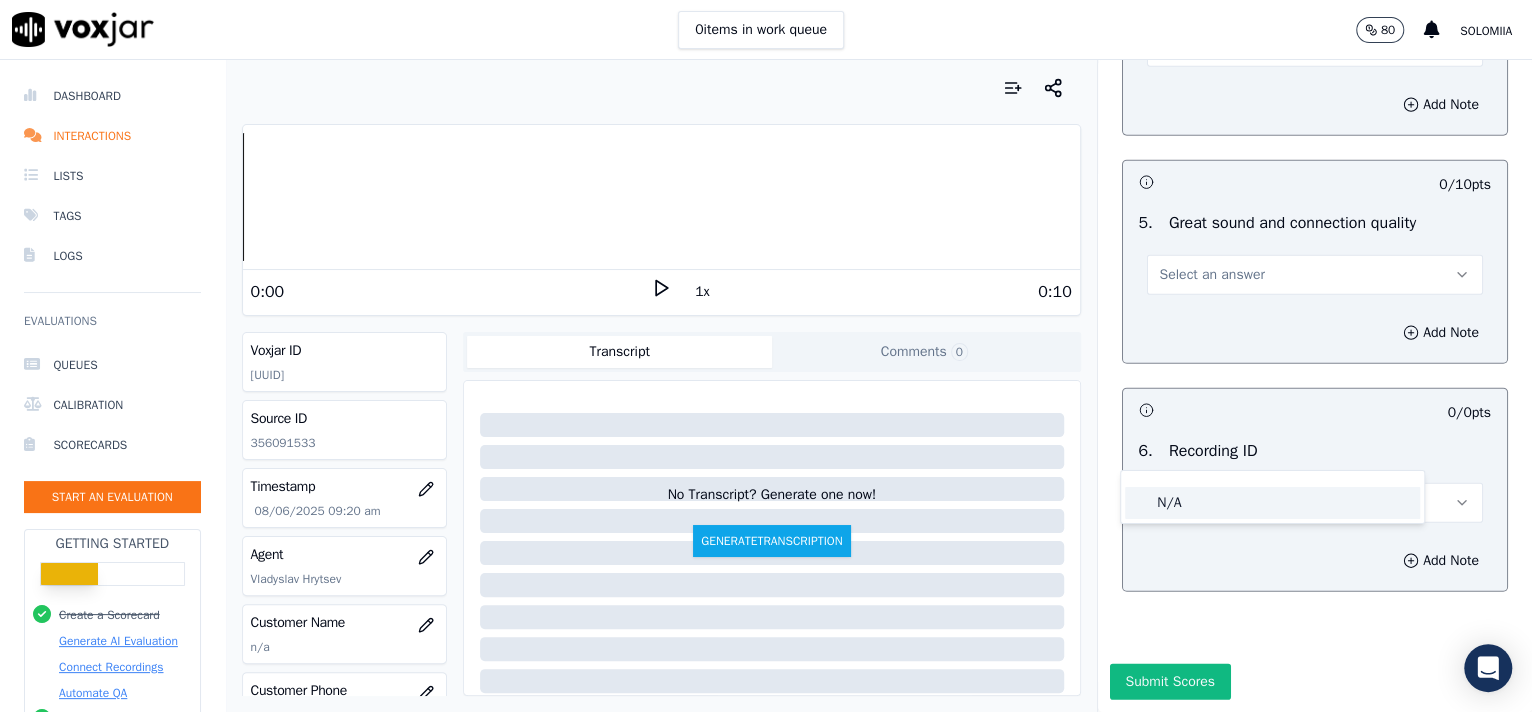 drag, startPoint x: 1214, startPoint y: 469, endPoint x: 1238, endPoint y: 500, distance: 39.20459 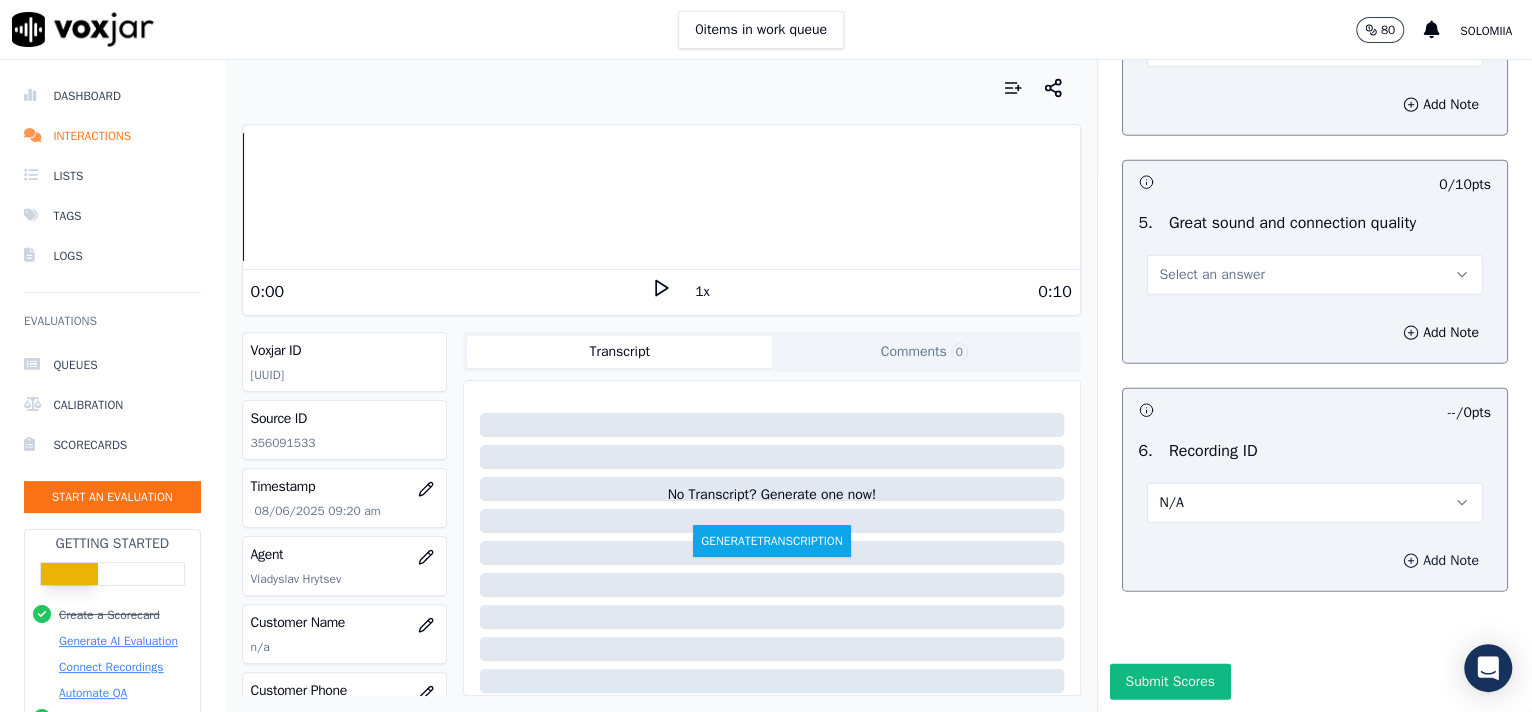 click on "Add Note" at bounding box center (1441, 561) 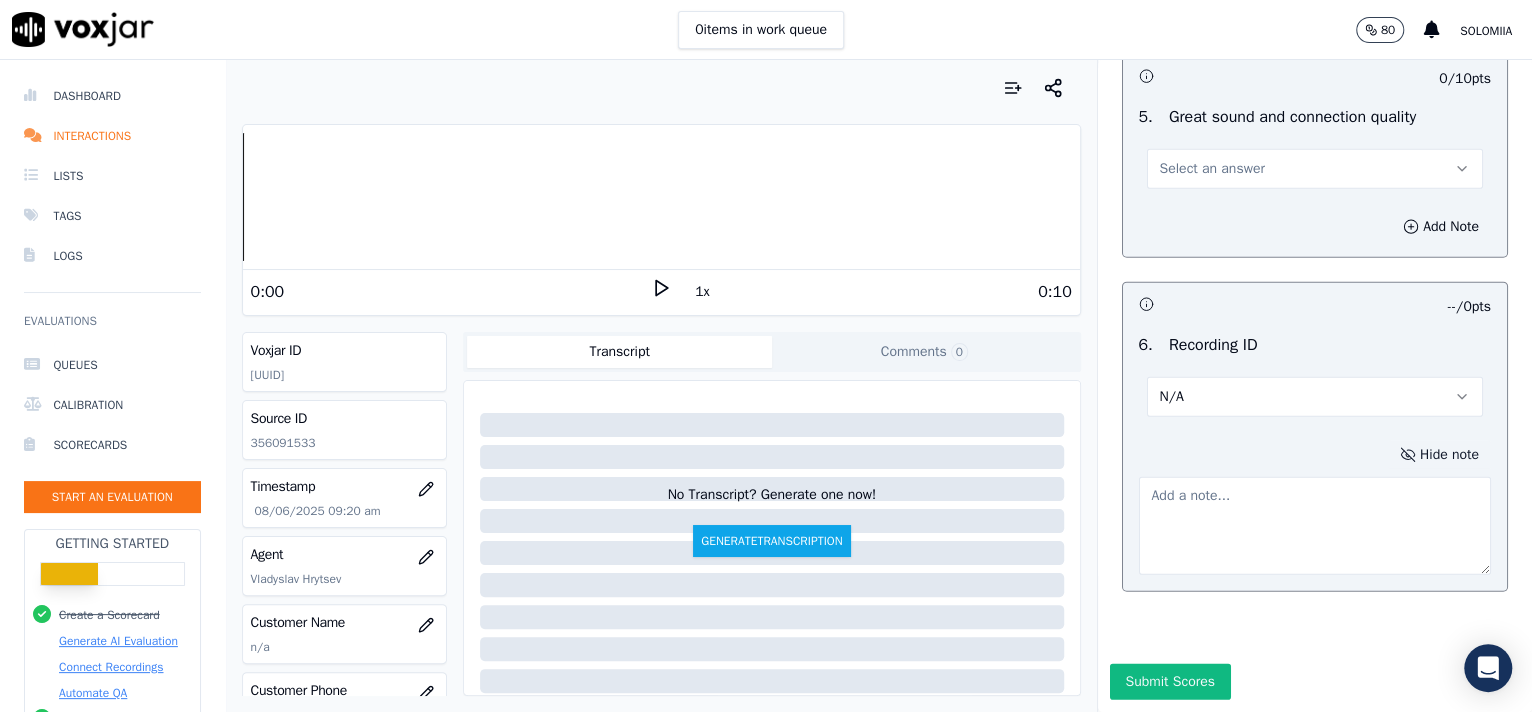 click at bounding box center (1315, 526) 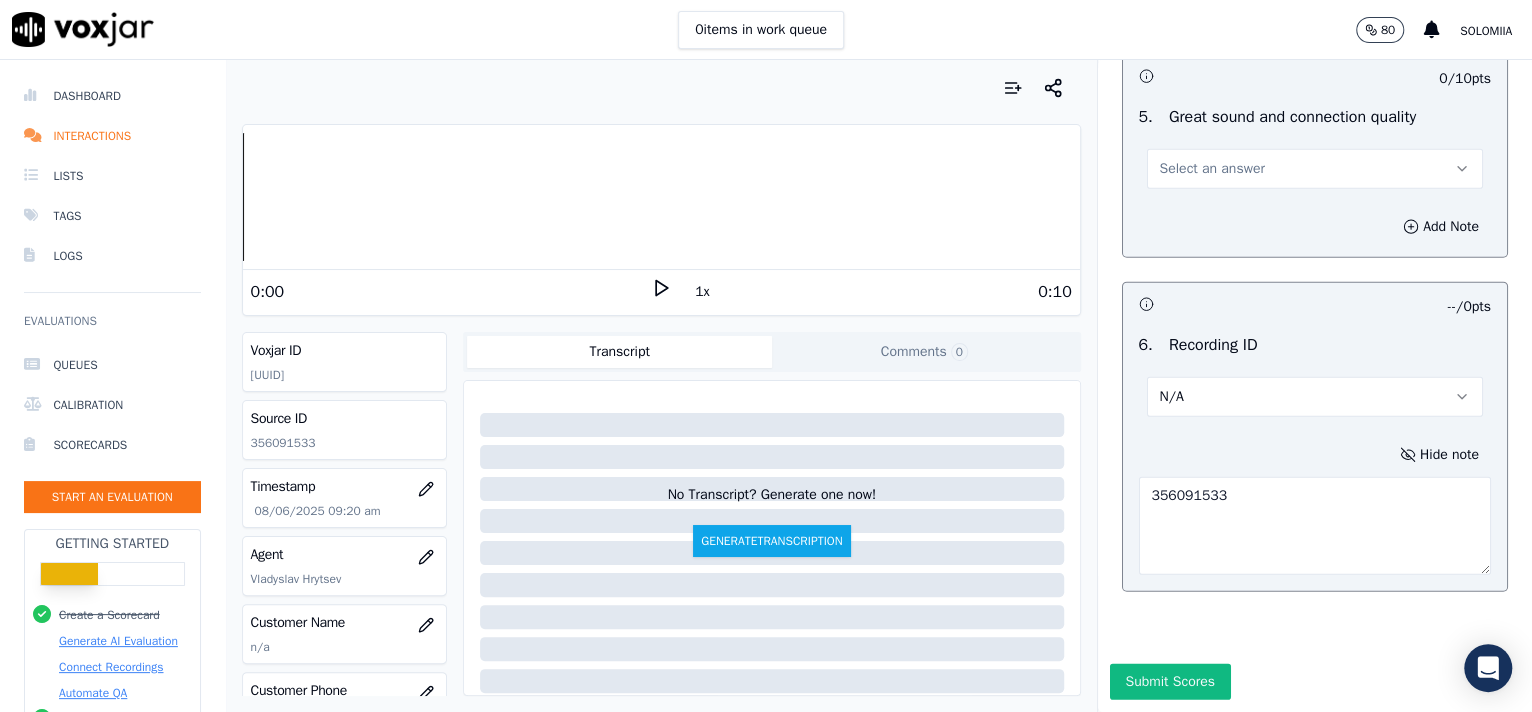 type on "356091533" 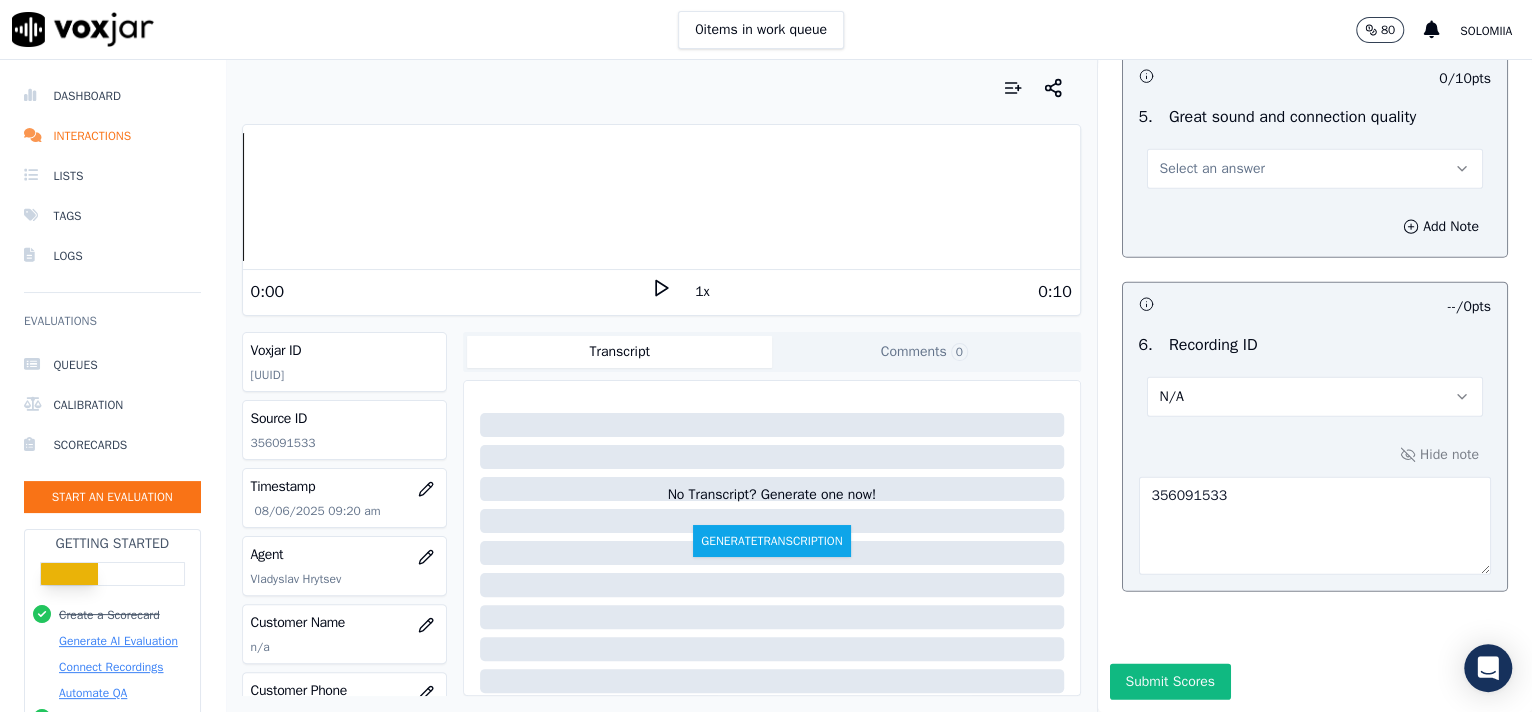 click on "Select an answer" at bounding box center (1212, 169) 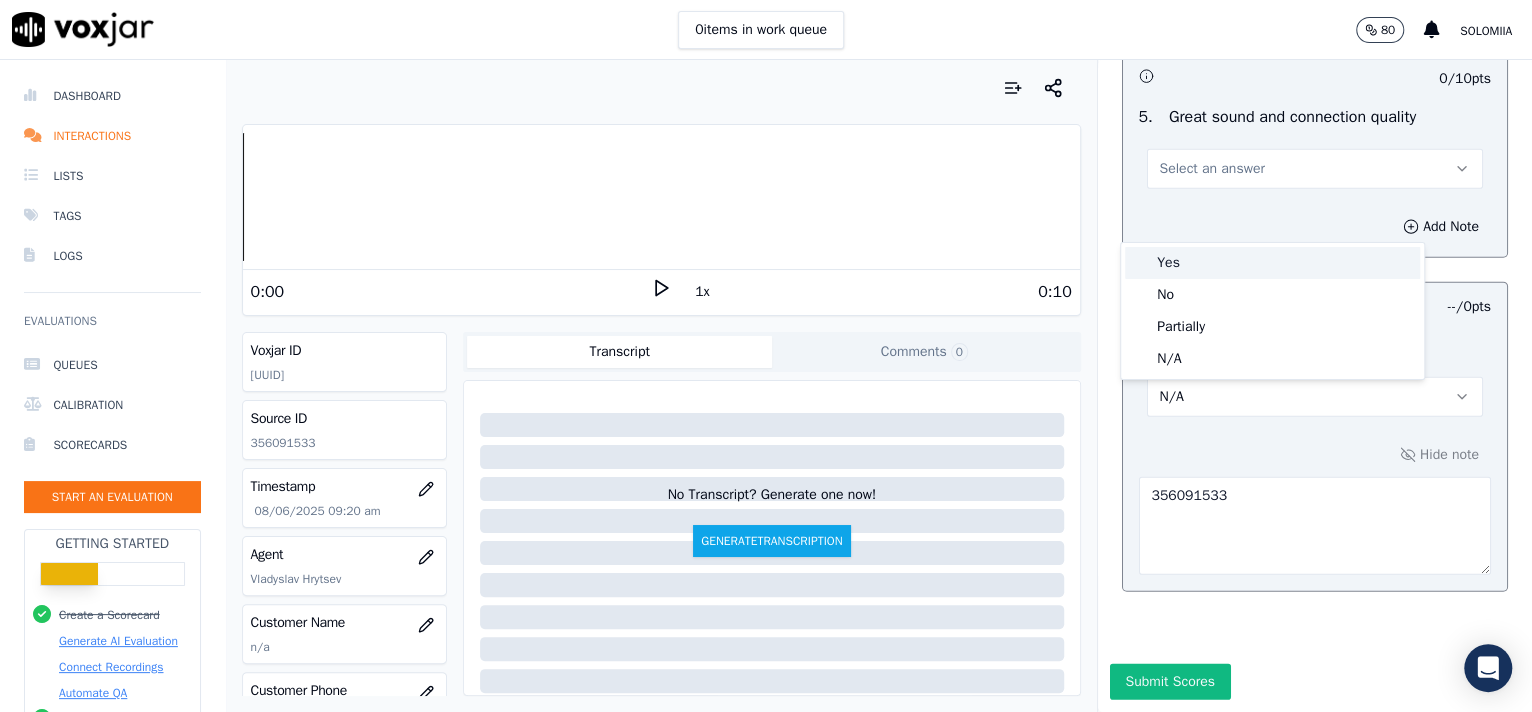 click on "Yes" at bounding box center [1272, 263] 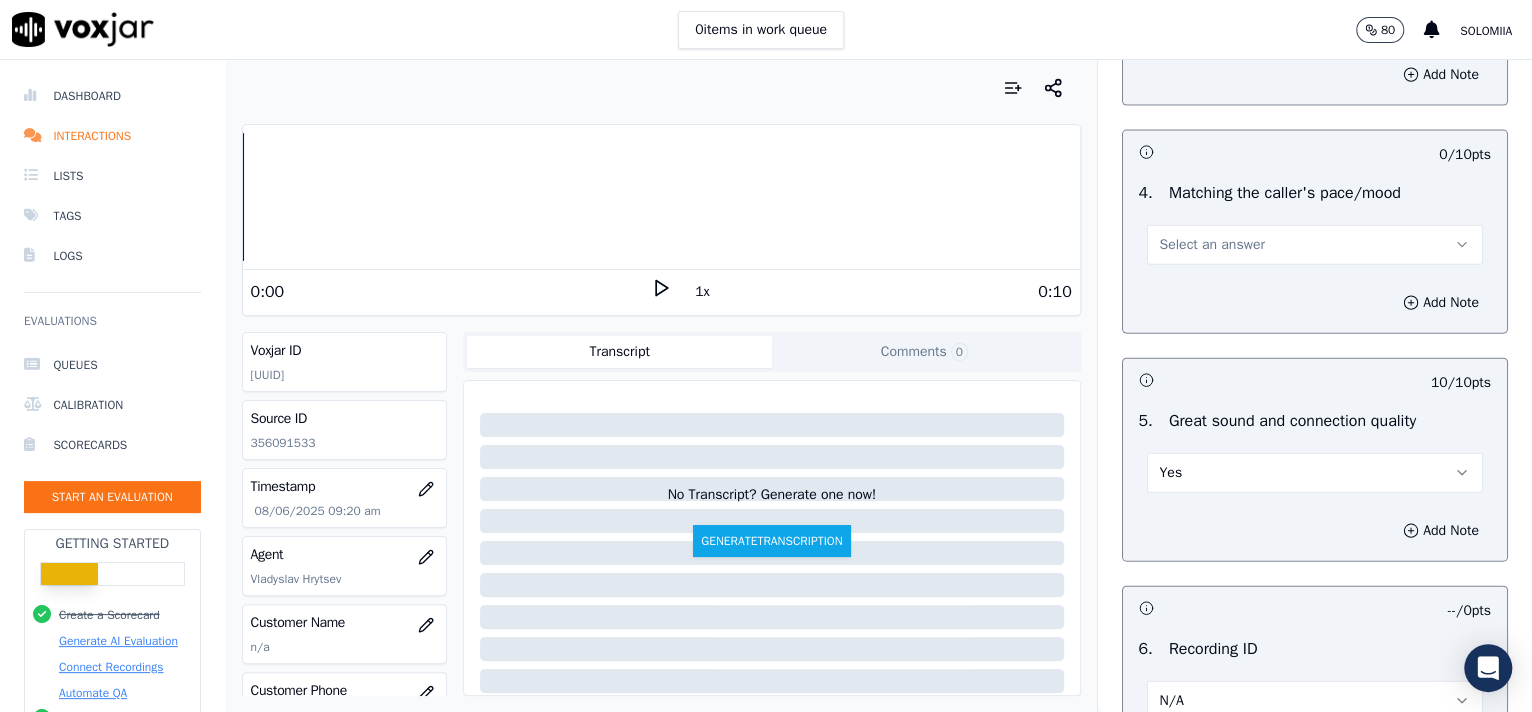 scroll, scrollTop: 2631, scrollLeft: 0, axis: vertical 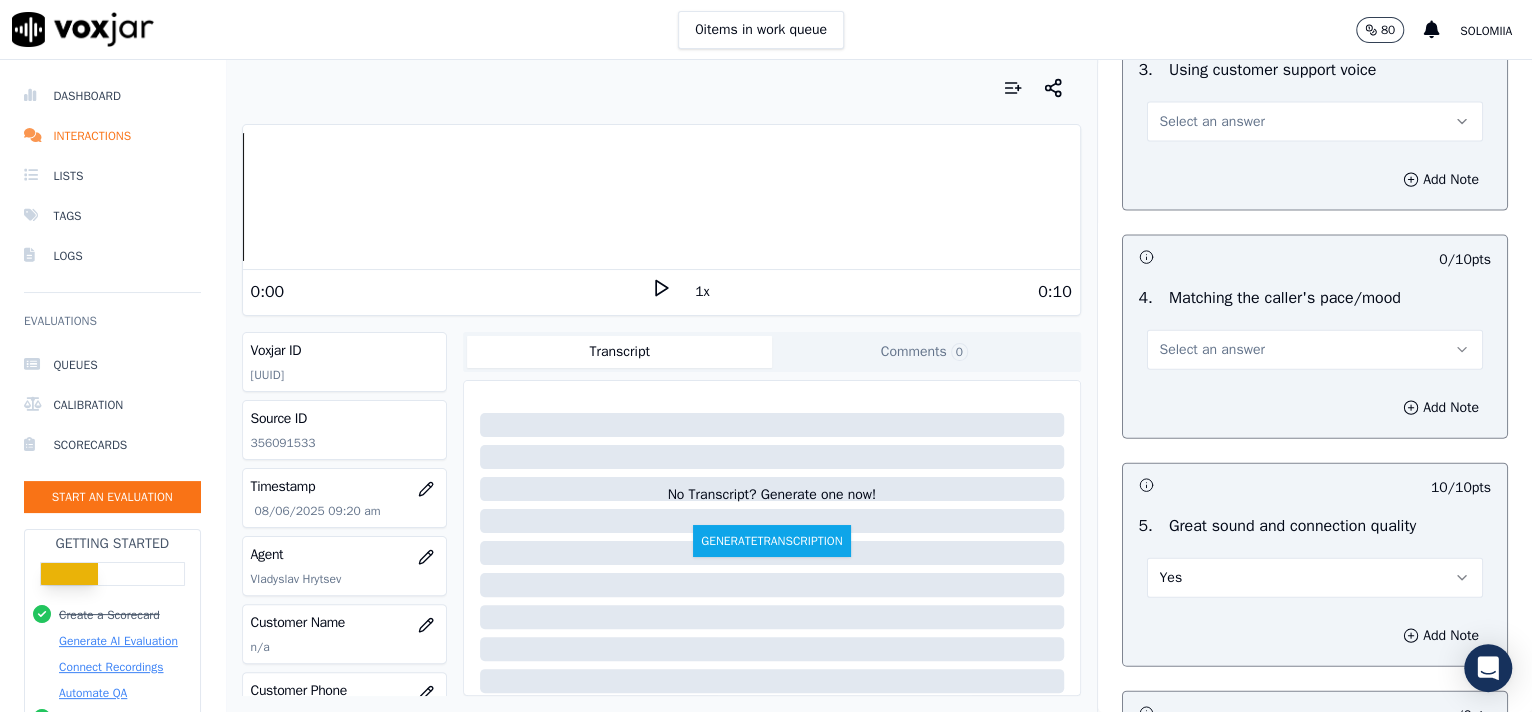 drag, startPoint x: 1199, startPoint y: 410, endPoint x: 1268, endPoint y: 470, distance: 91.43851 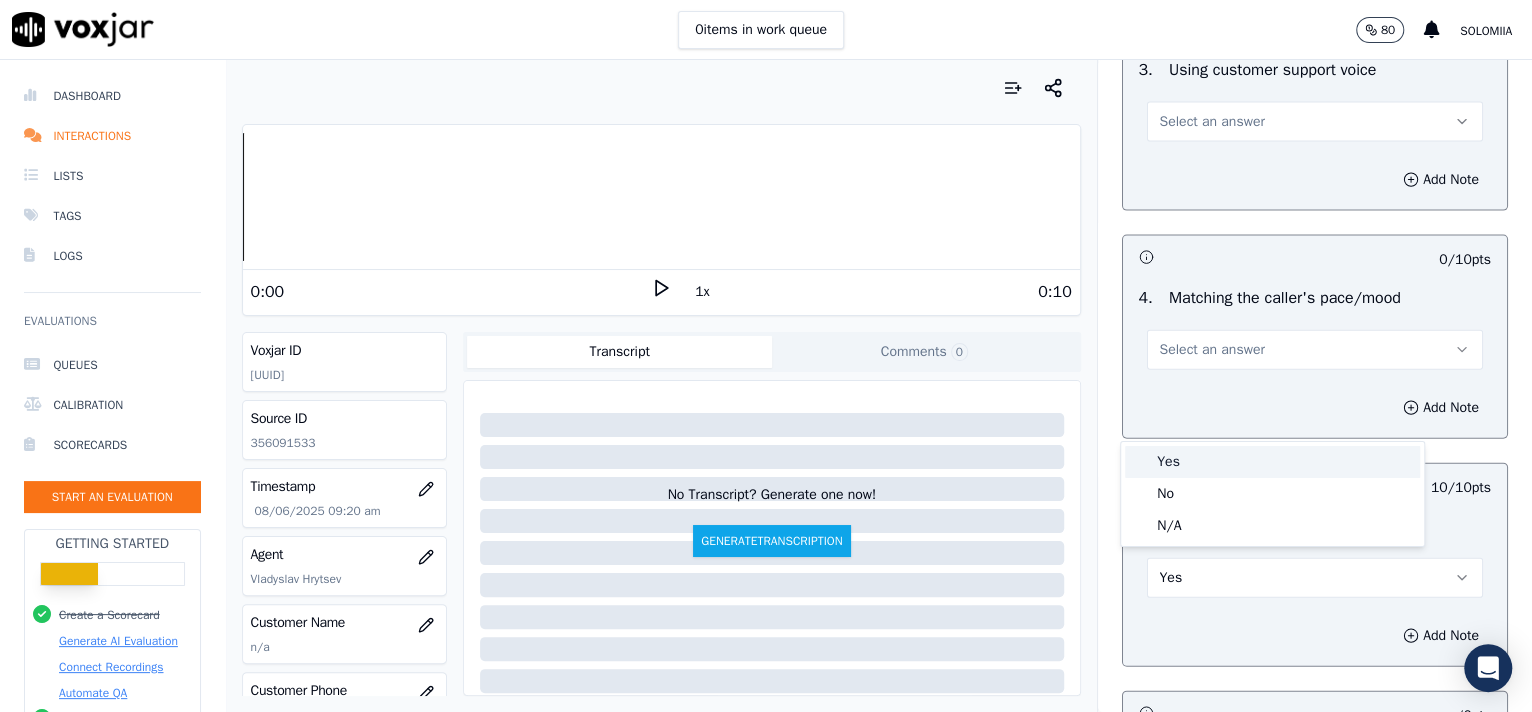 click on "Yes" at bounding box center [1272, 462] 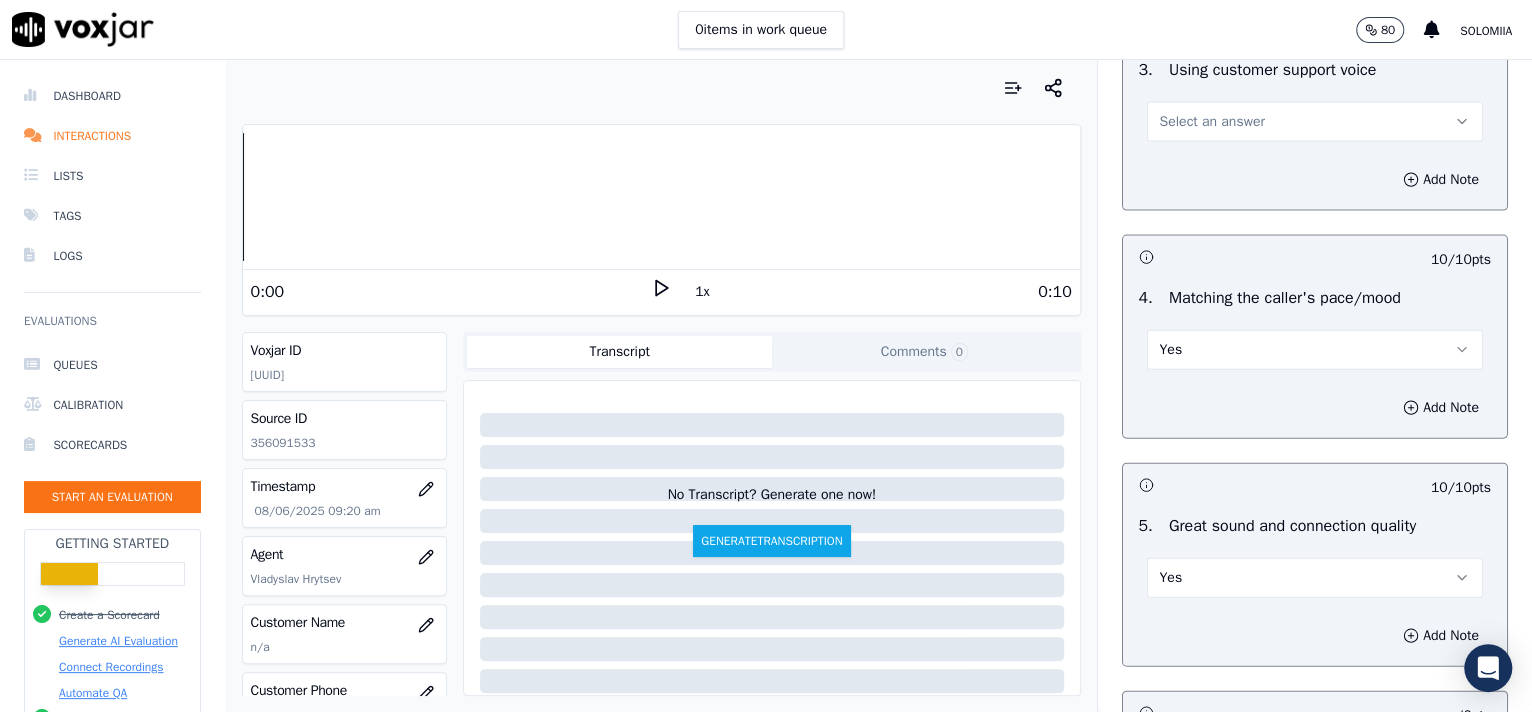 click on "3 .   Using customer support voice    Select an answer" at bounding box center (1315, 100) 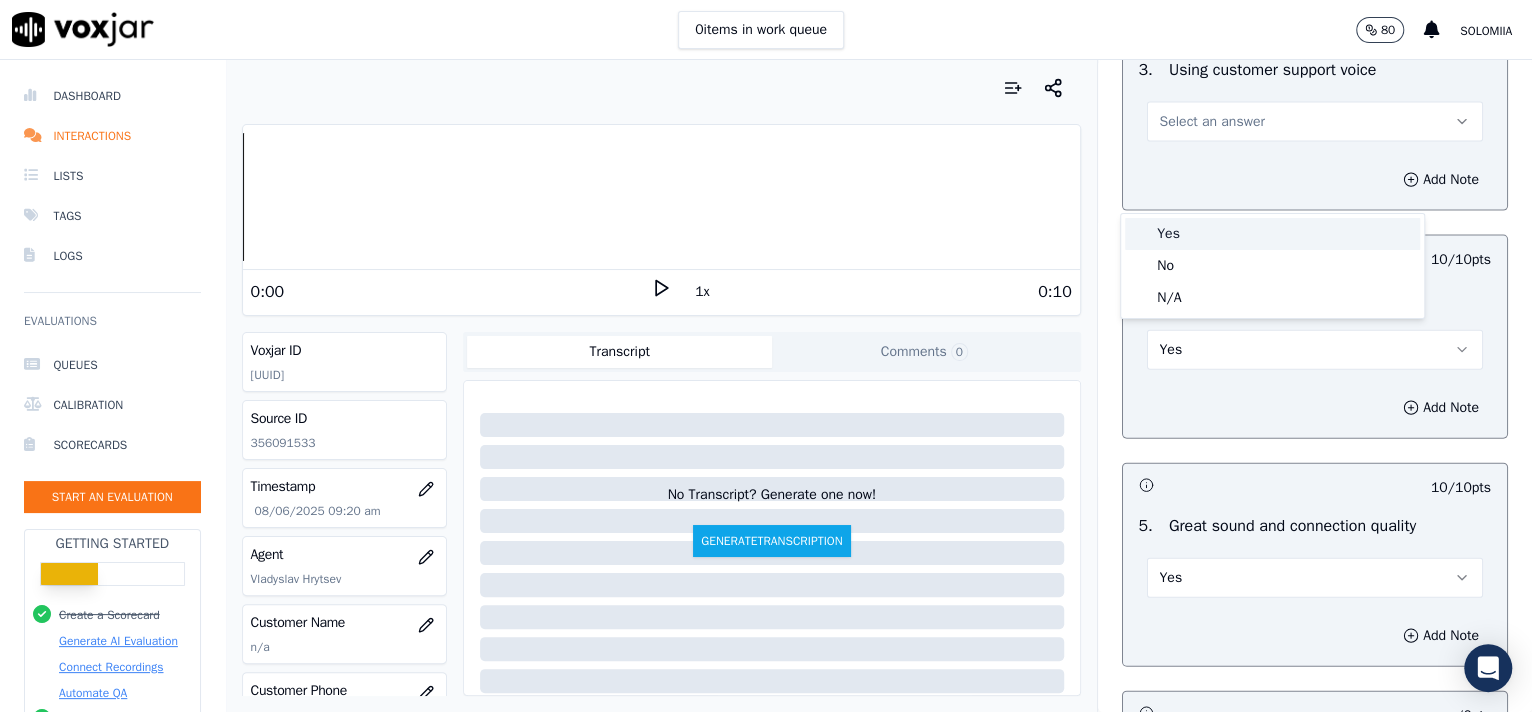 click on "Yes" at bounding box center (1272, 234) 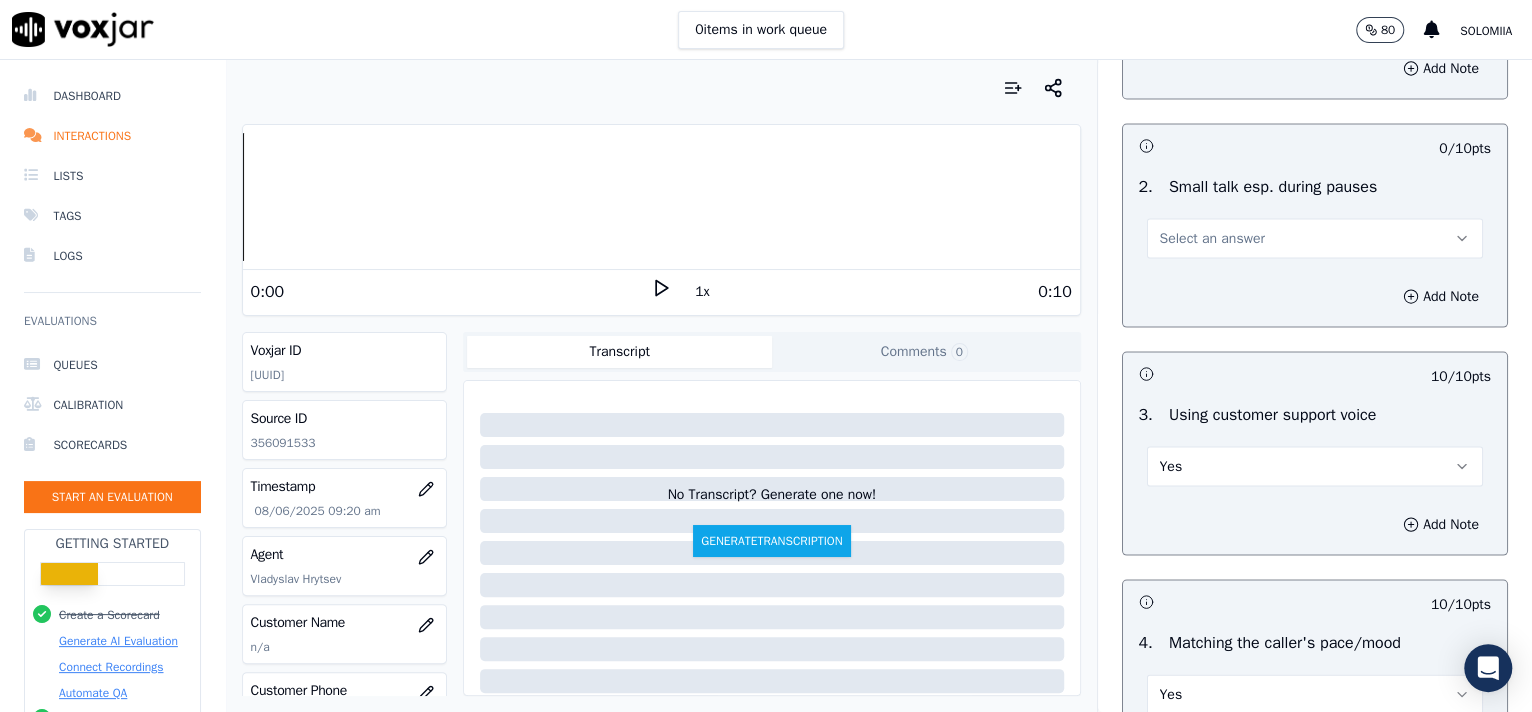 scroll, scrollTop: 2229, scrollLeft: 0, axis: vertical 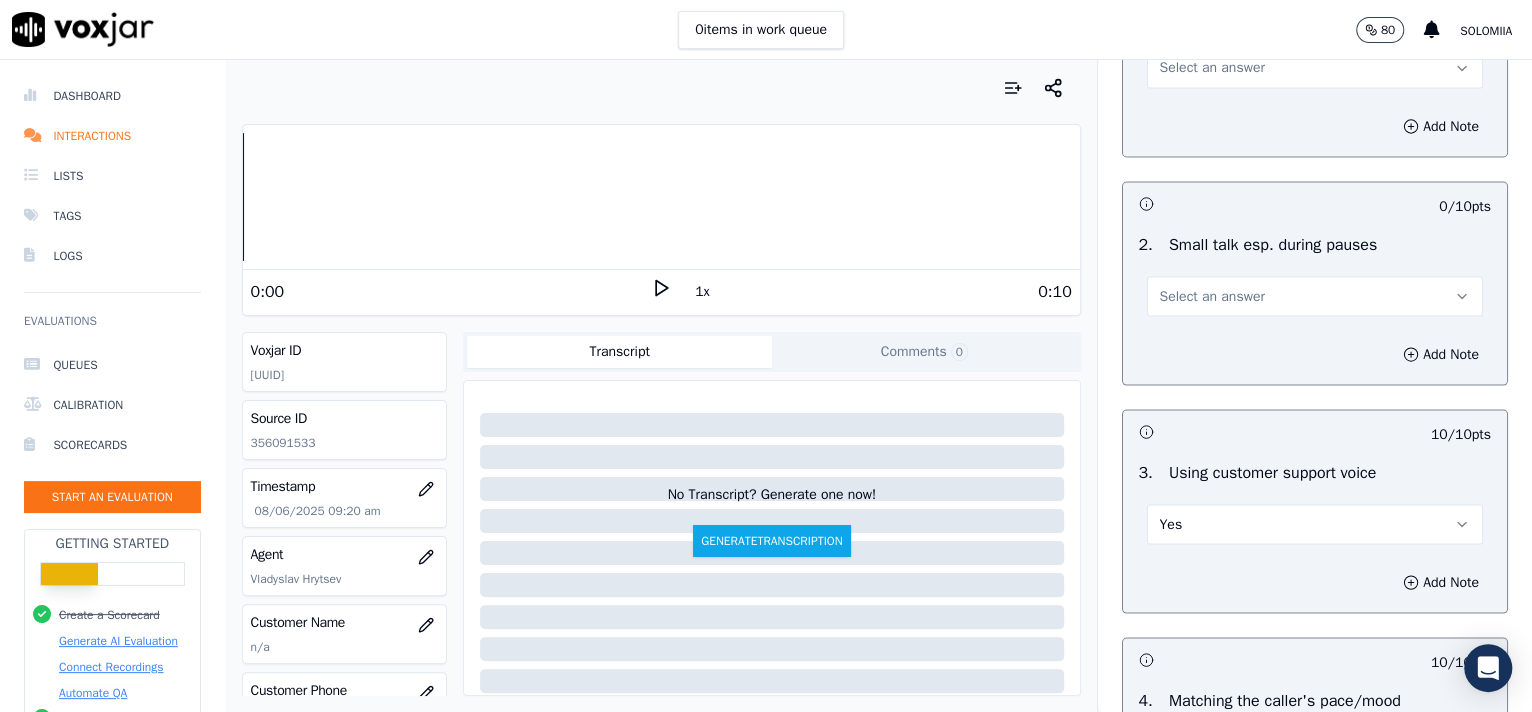 click on "Select an answer" at bounding box center [1315, 296] 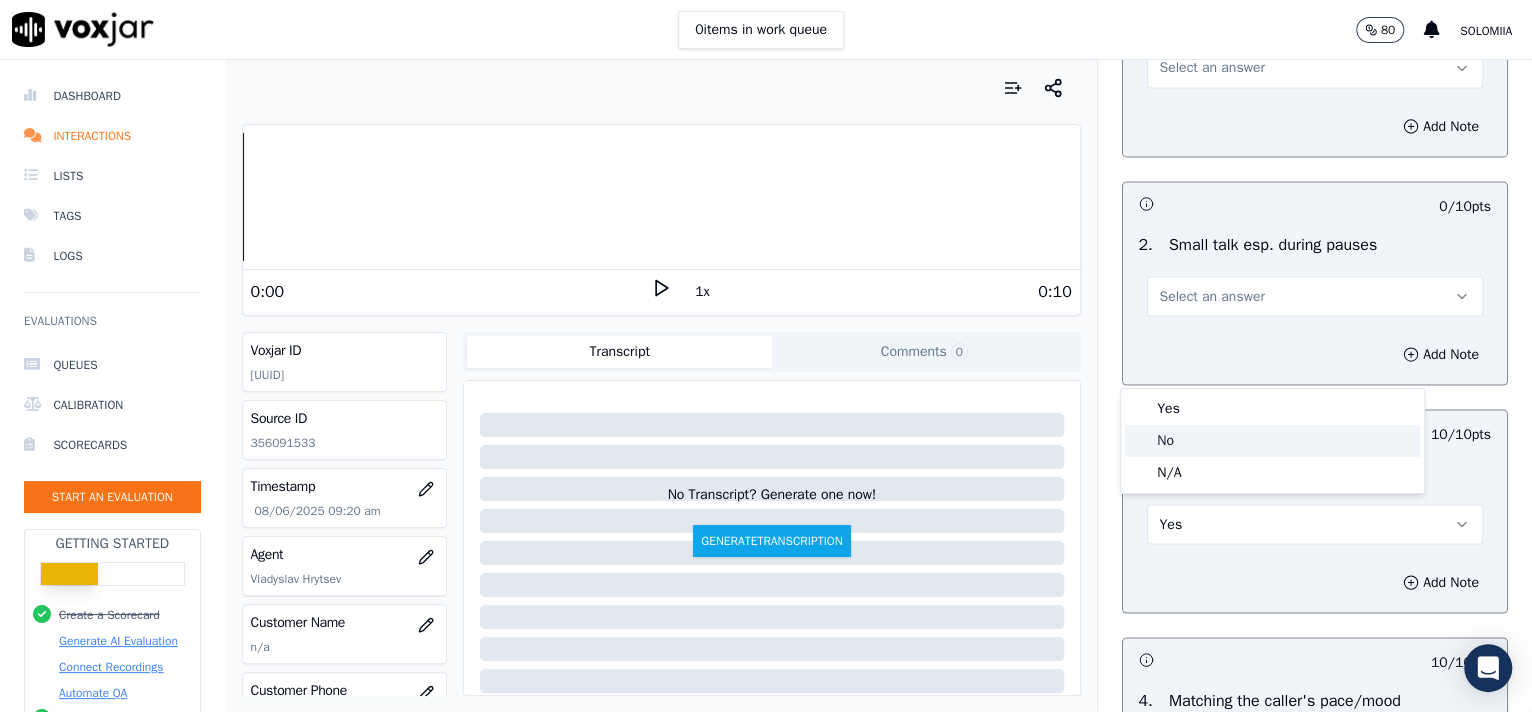click on "No" 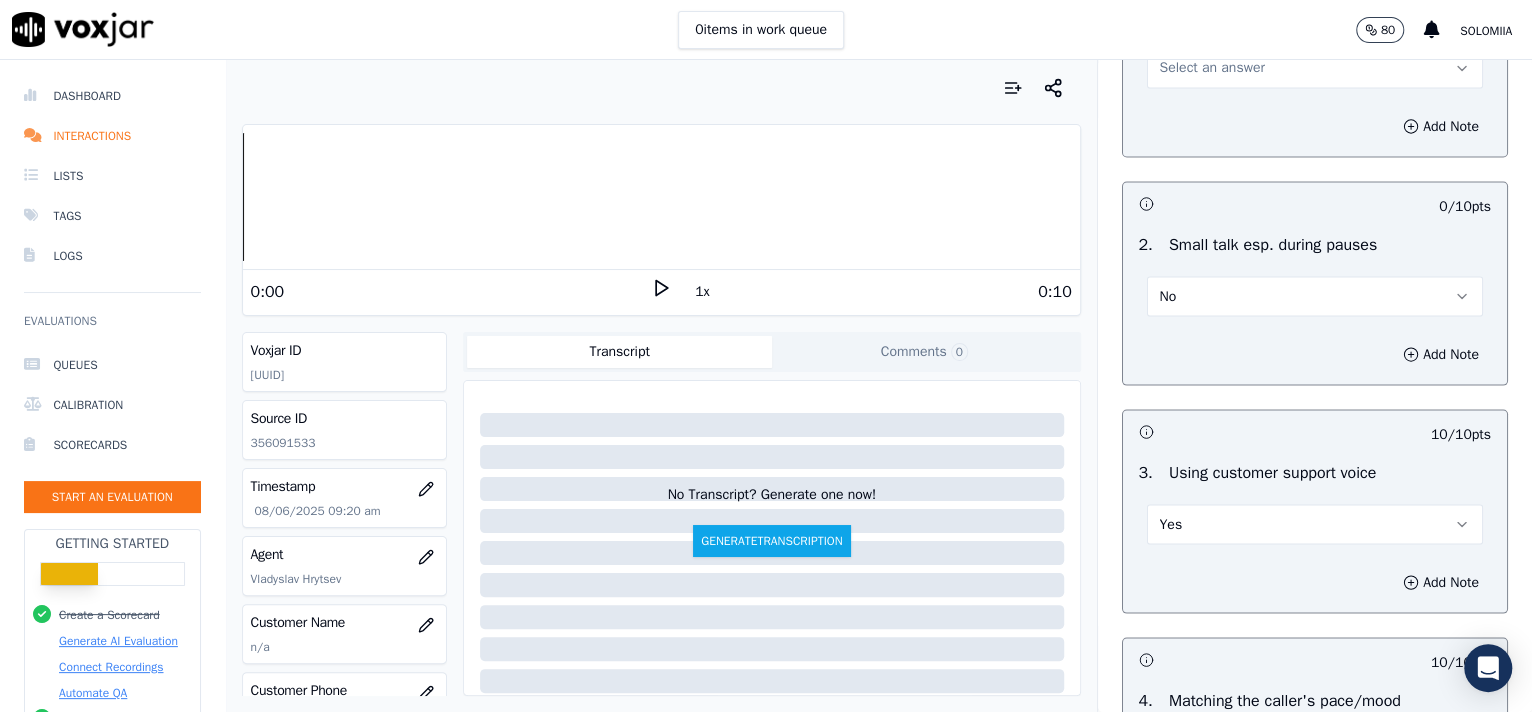click on "Select an answer" at bounding box center [1315, 68] 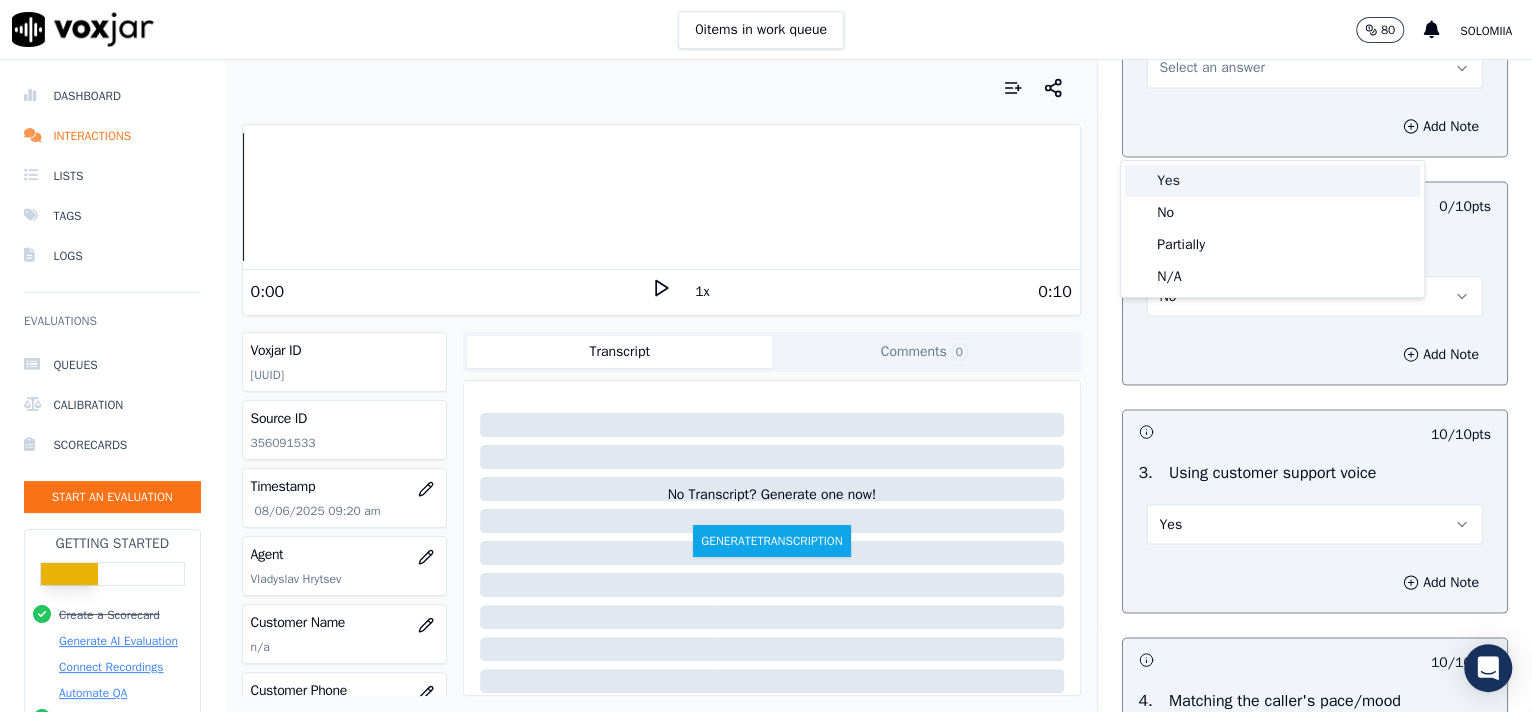 click on "Yes" at bounding box center (1272, 181) 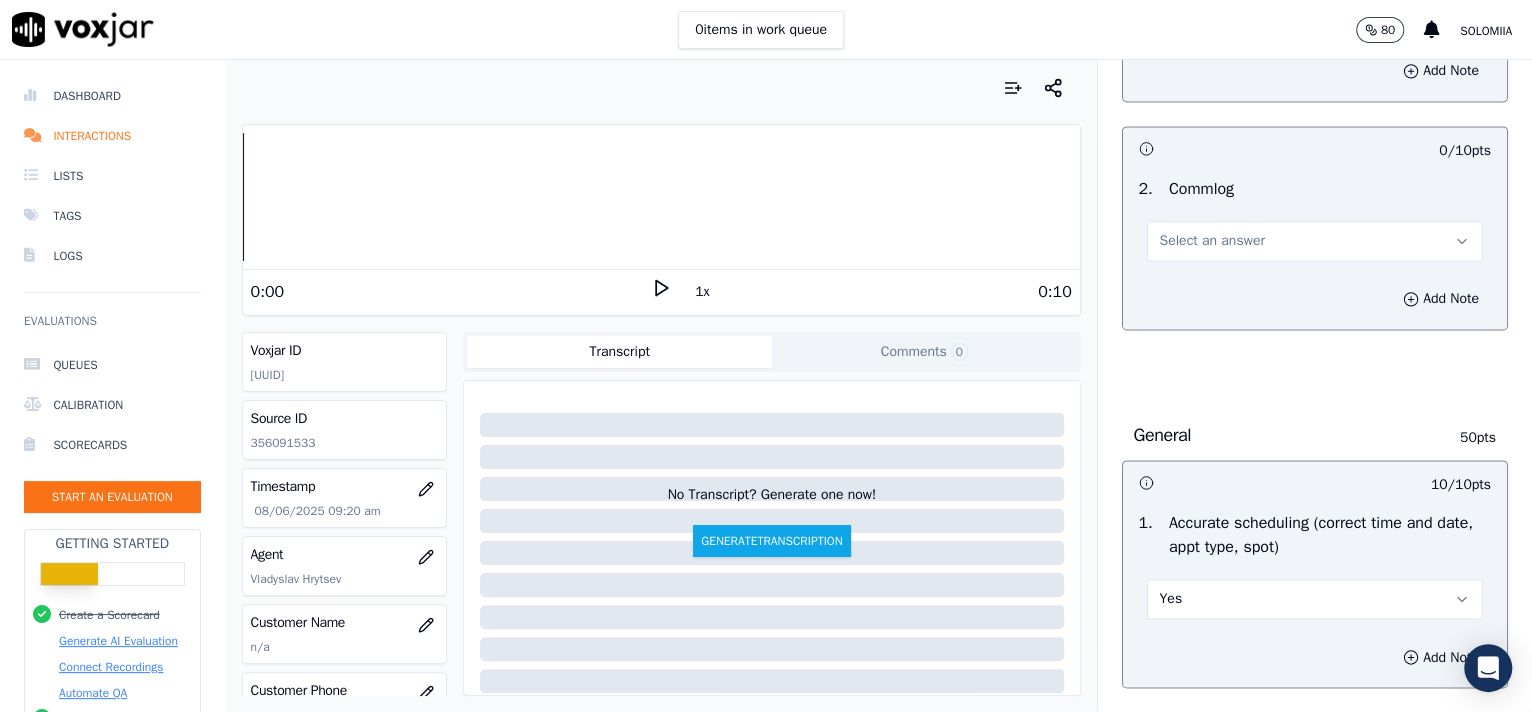 scroll, scrollTop: 1569, scrollLeft: 0, axis: vertical 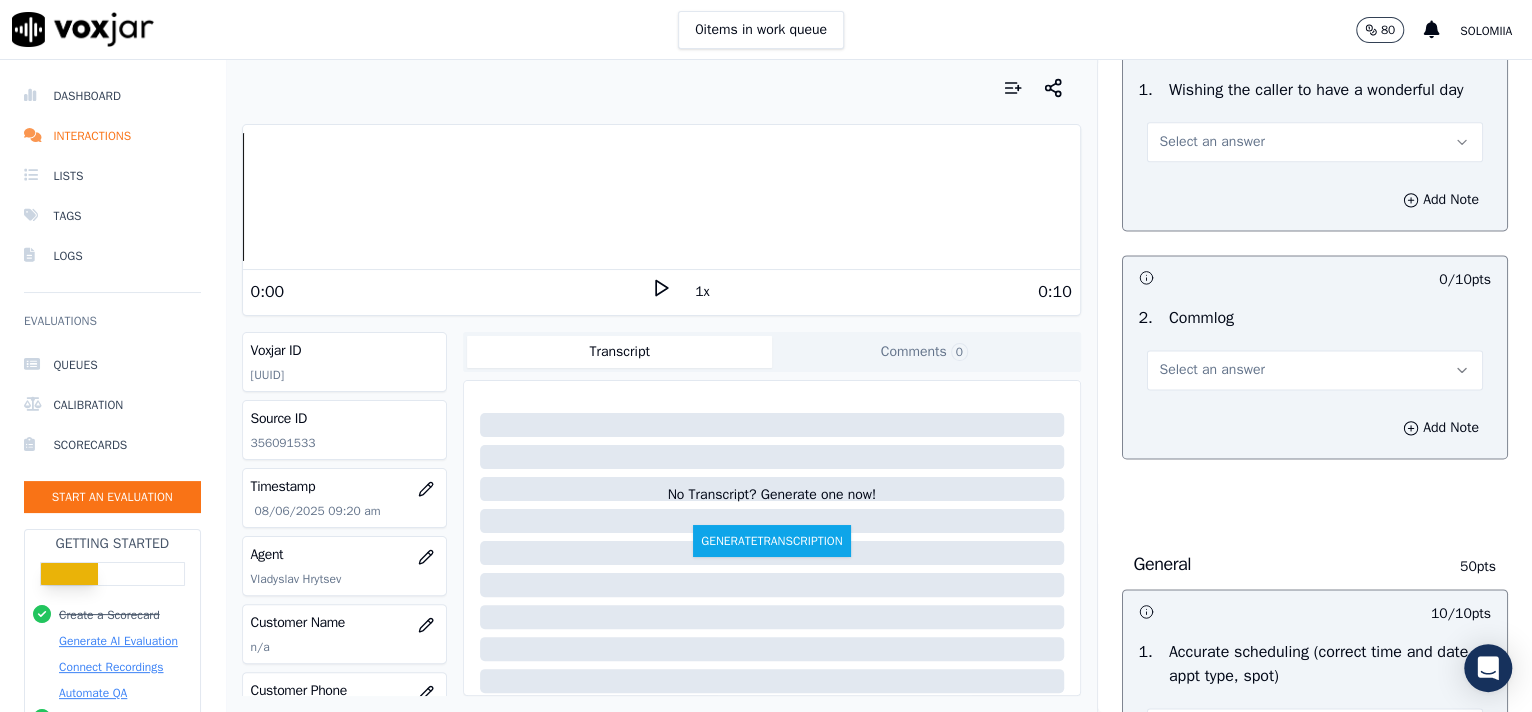click on "Select an answer" at bounding box center (1212, 370) 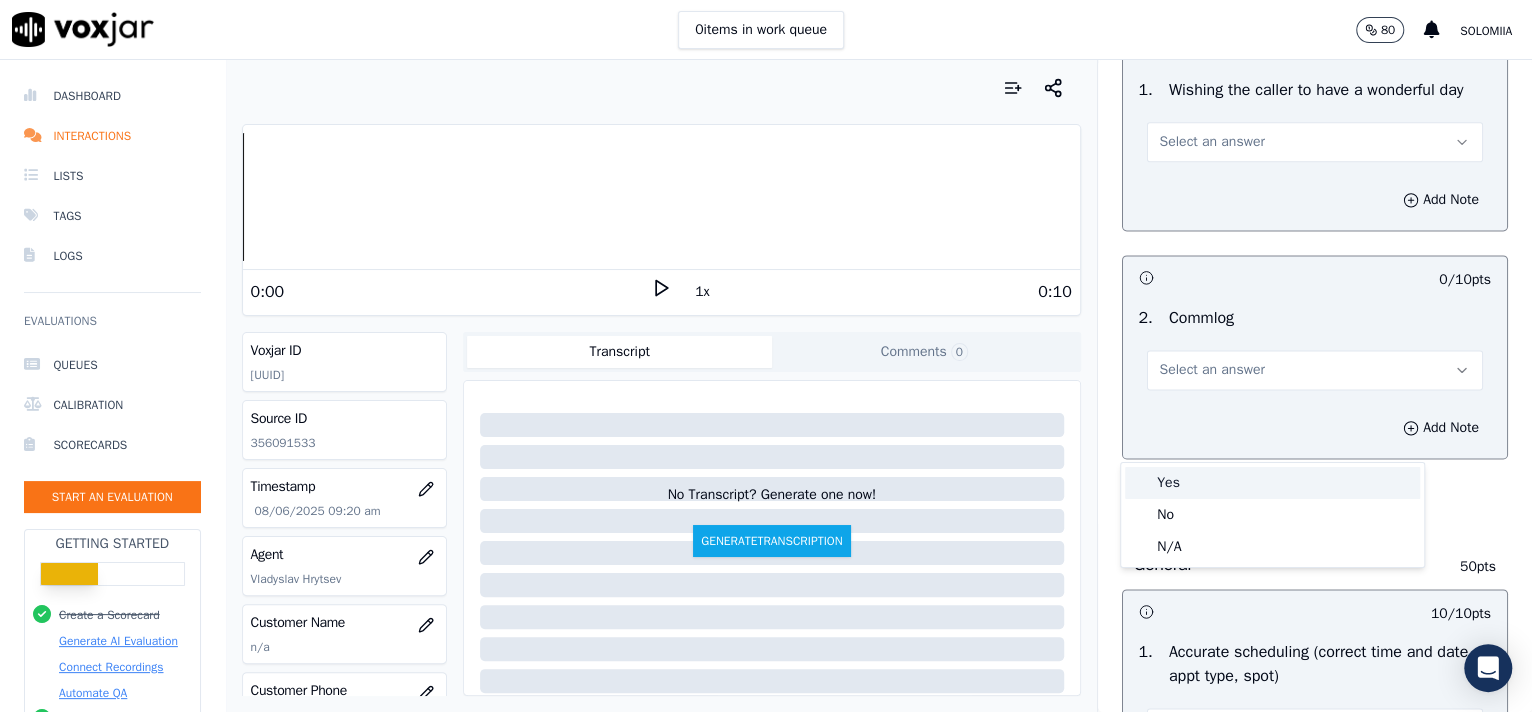 click on "Yes" at bounding box center (1272, 483) 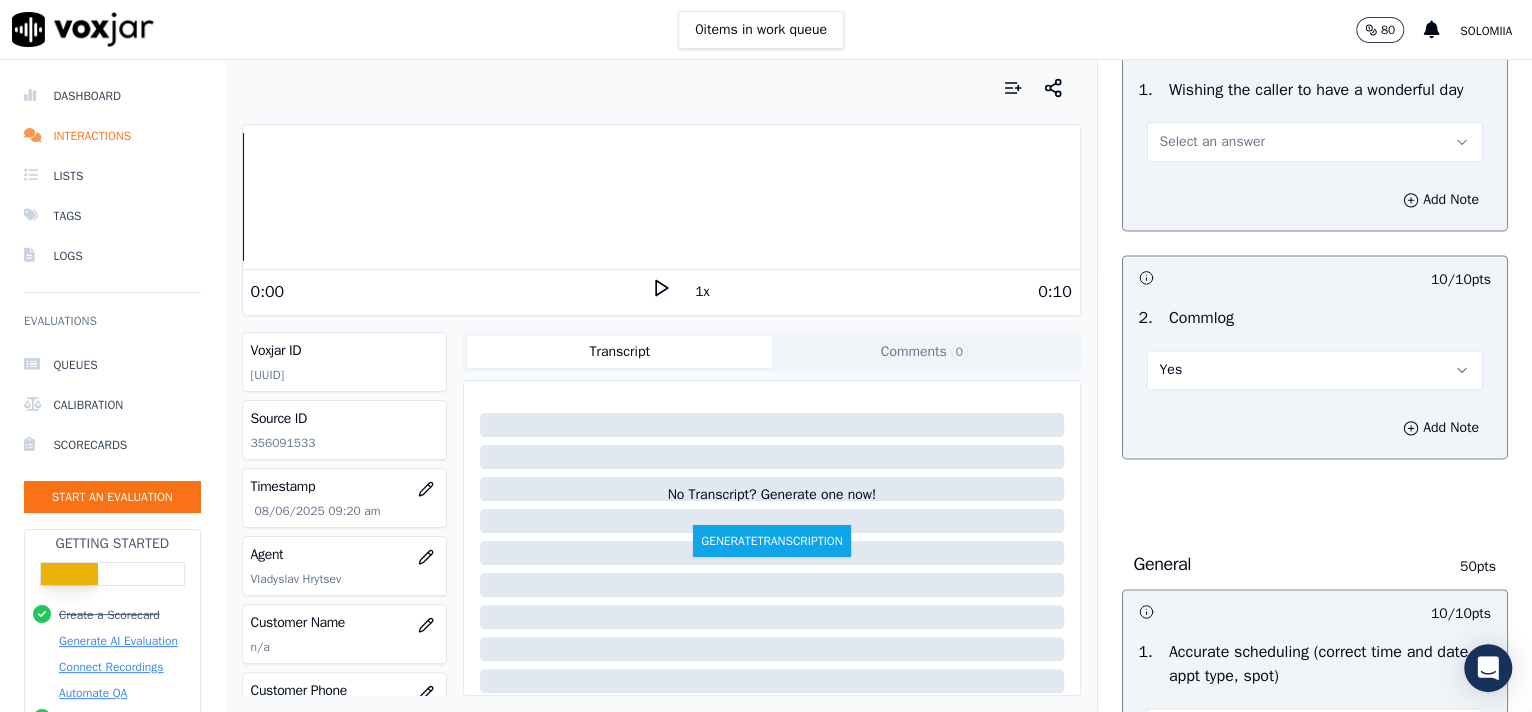 click on "1 .   Wishing the caller to have a wonderful day    Select an answer" at bounding box center [1315, 120] 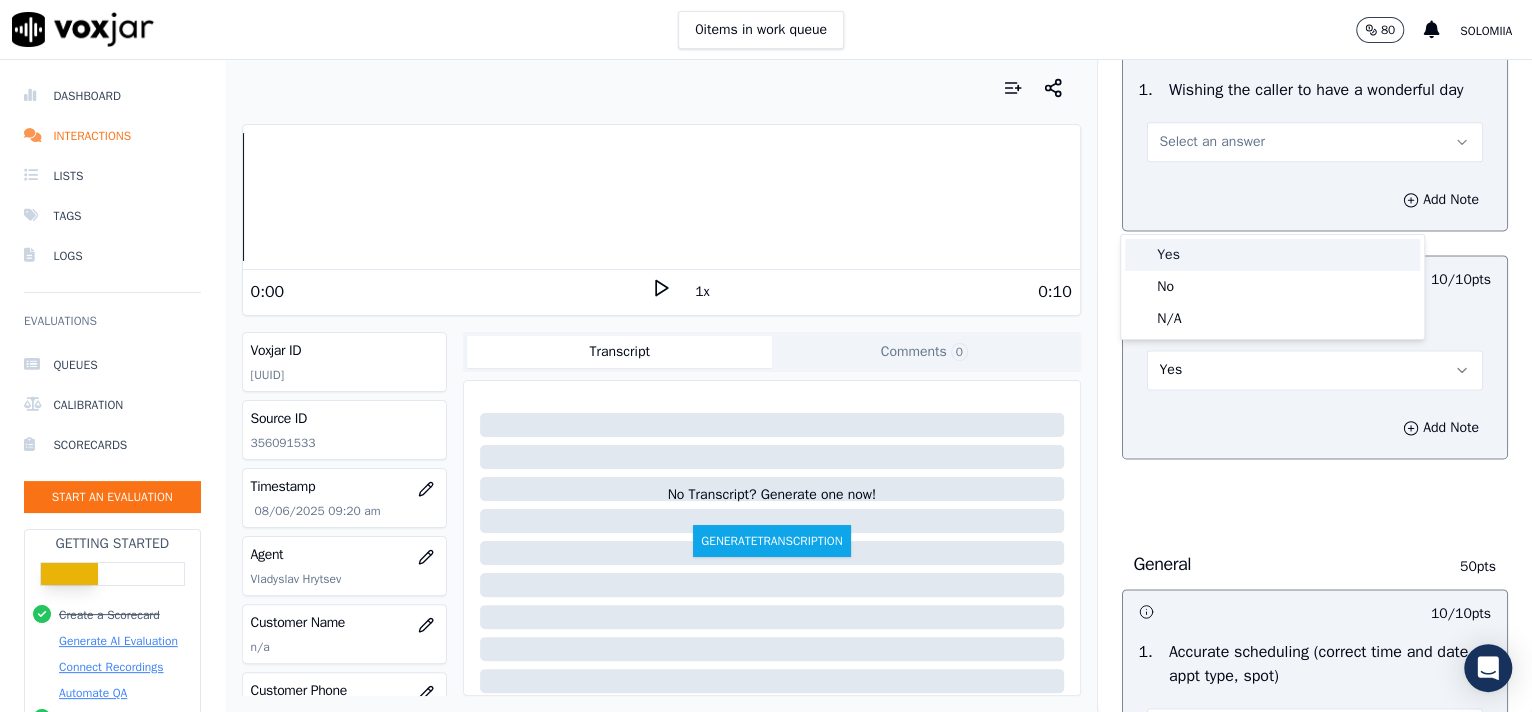 click on "Yes" at bounding box center [1272, 255] 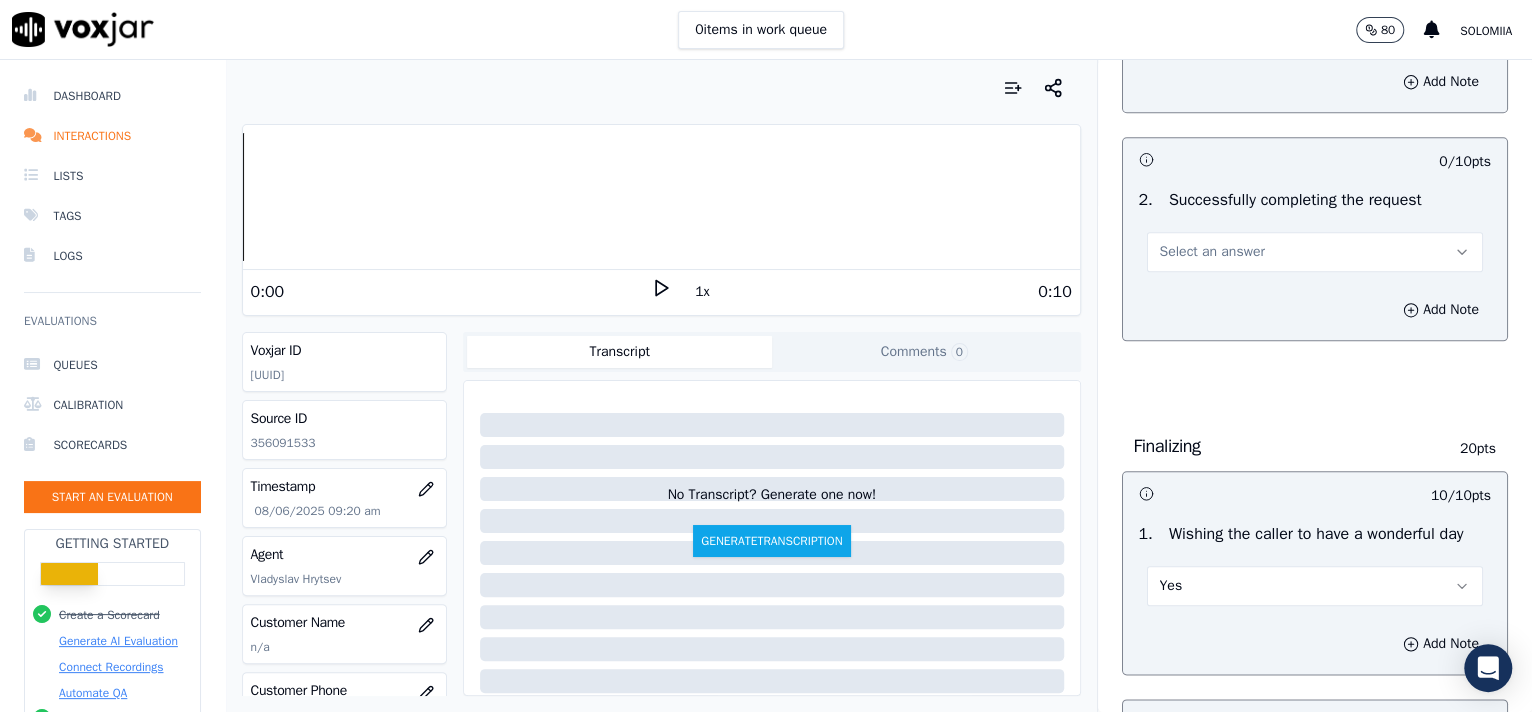 scroll, scrollTop: 1096, scrollLeft: 0, axis: vertical 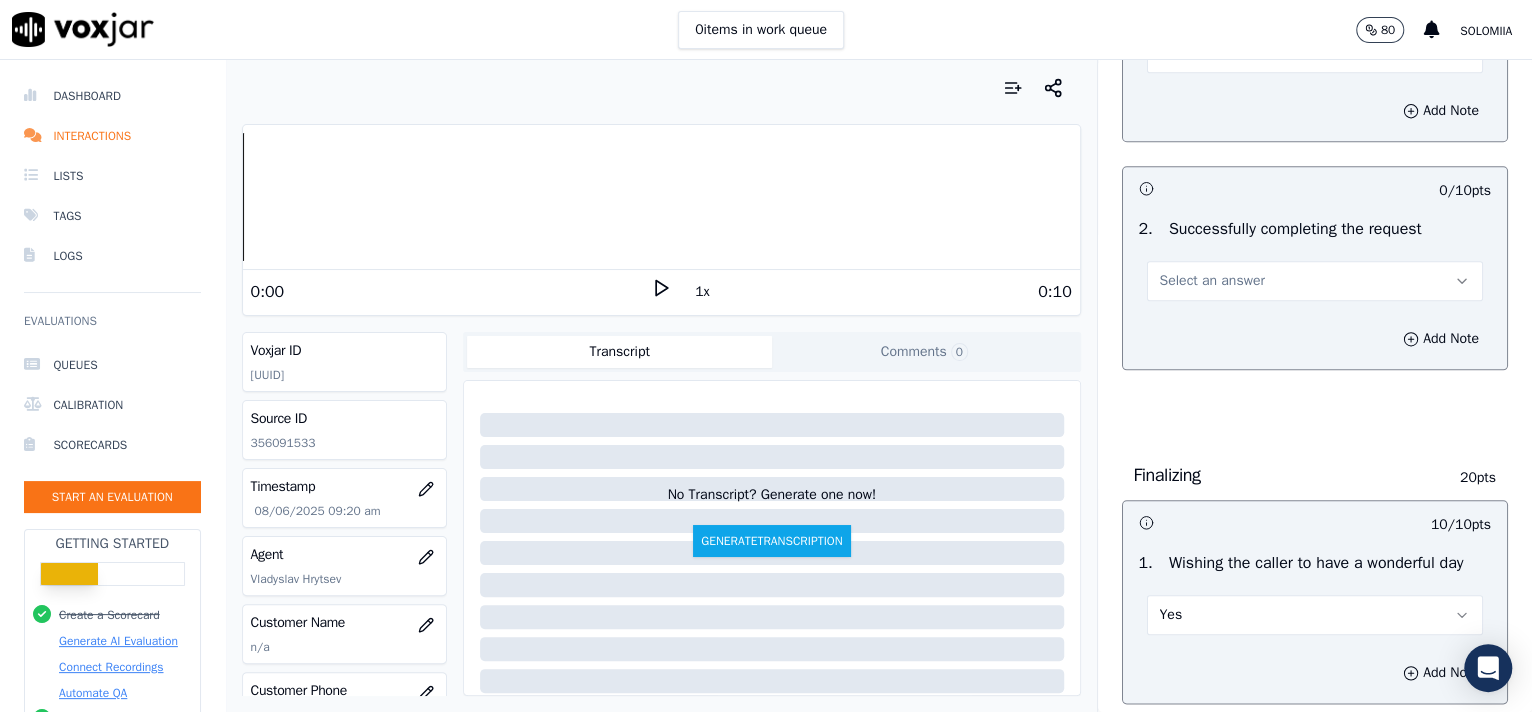 click on "Select an answer" at bounding box center (1315, 281) 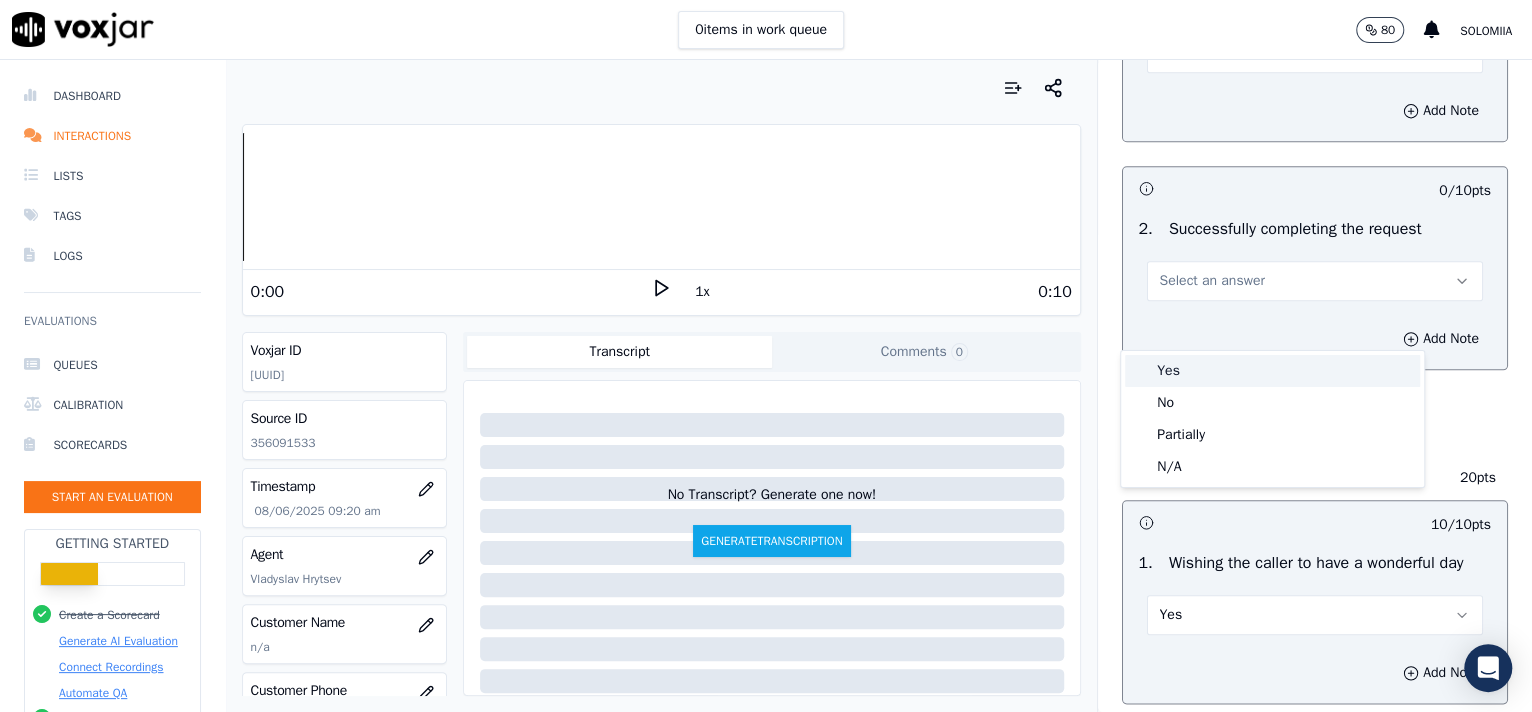 click on "Yes" at bounding box center (1272, 371) 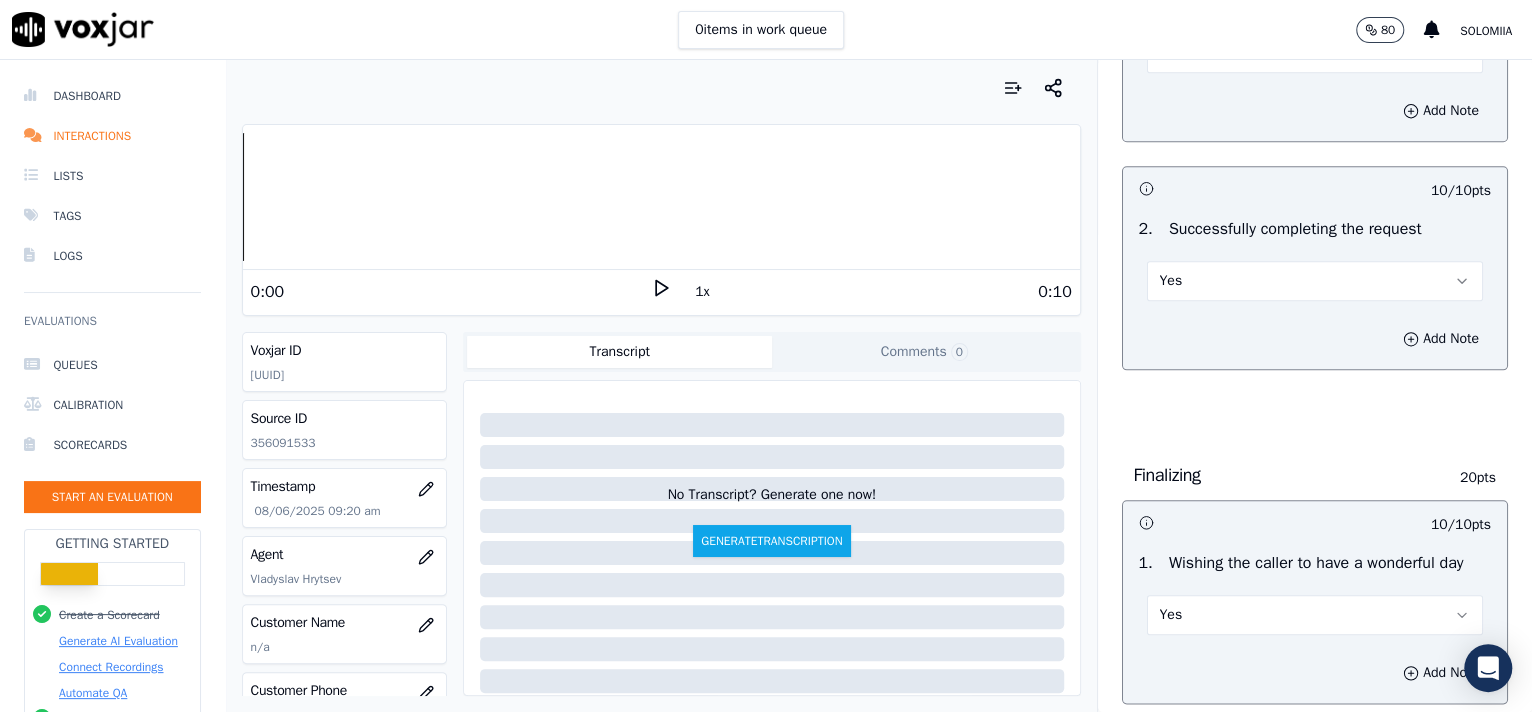 click on "Select an answer" at bounding box center (1315, 53) 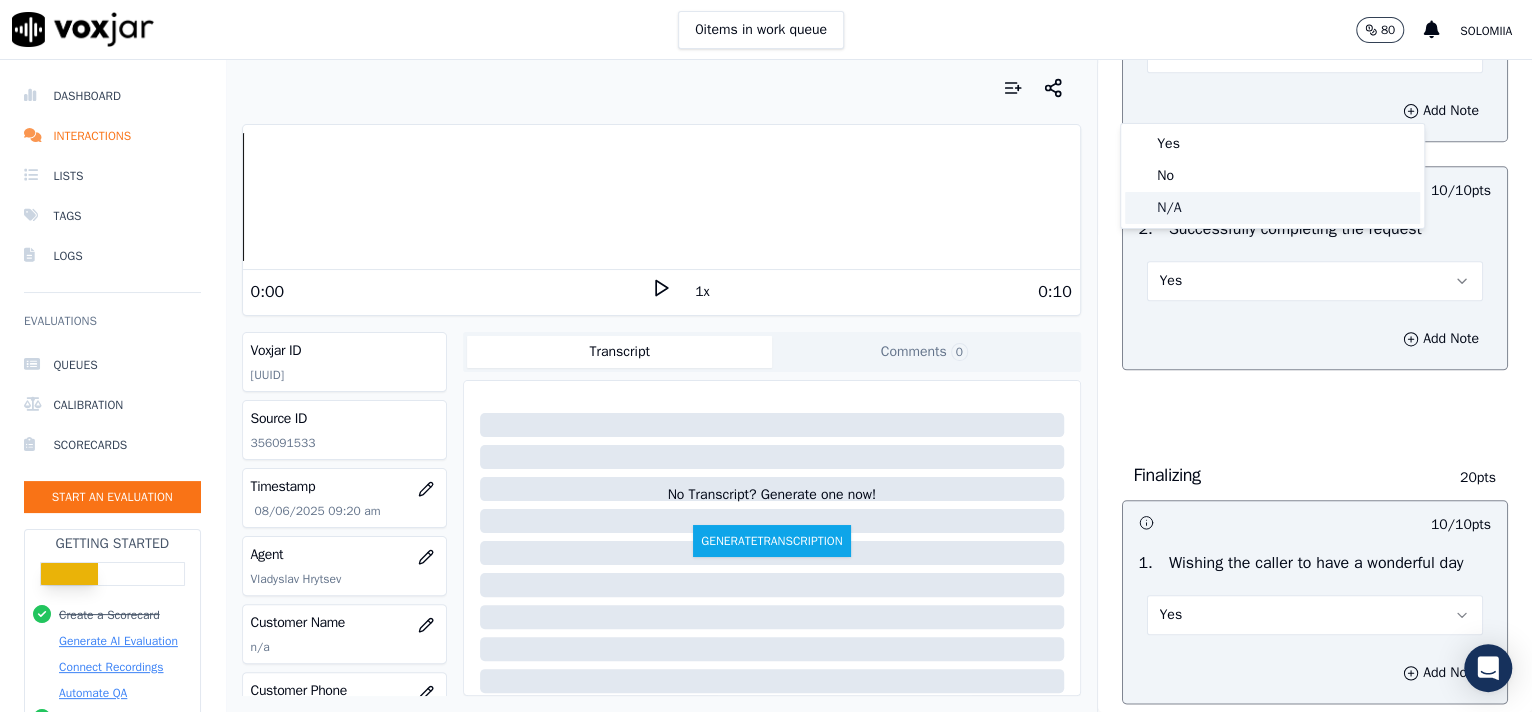 click on "N/A" 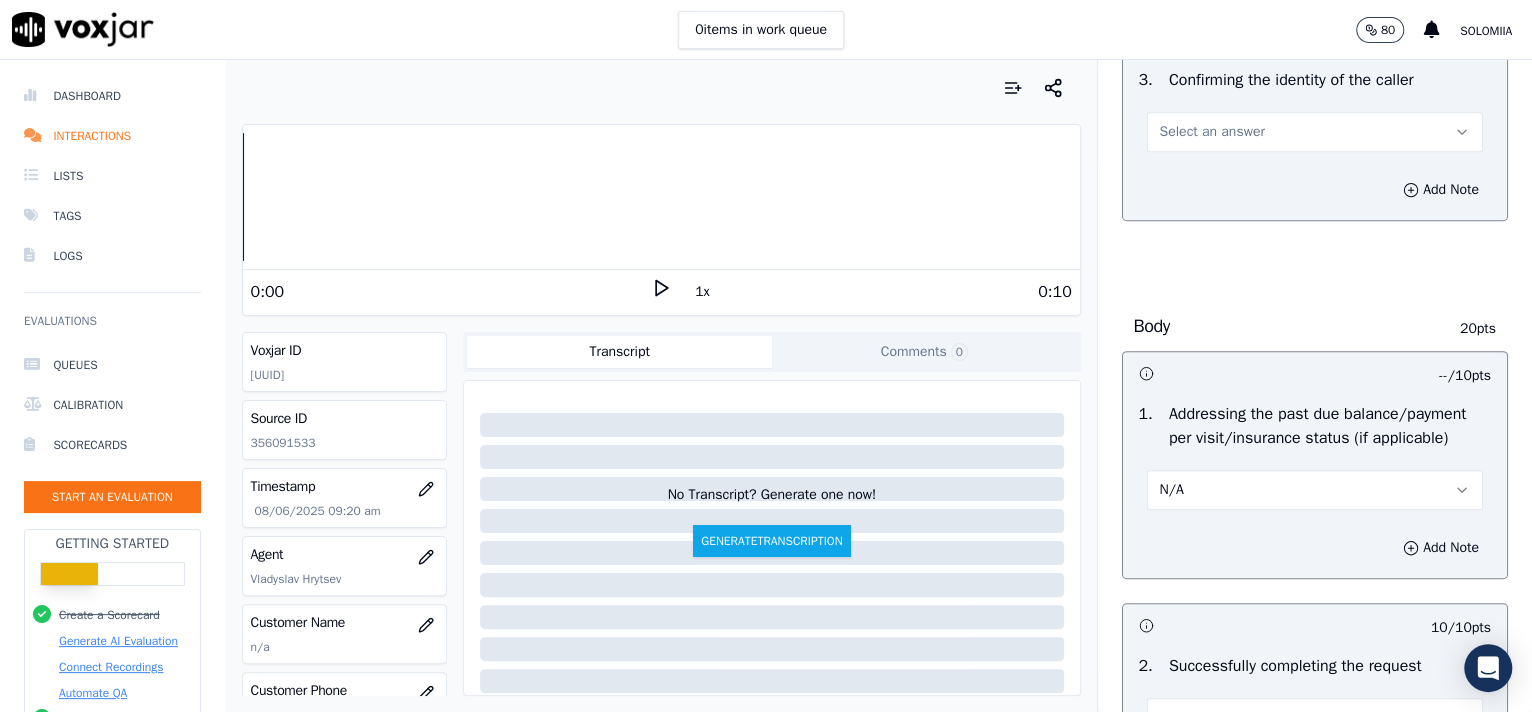 scroll, scrollTop: 653, scrollLeft: 0, axis: vertical 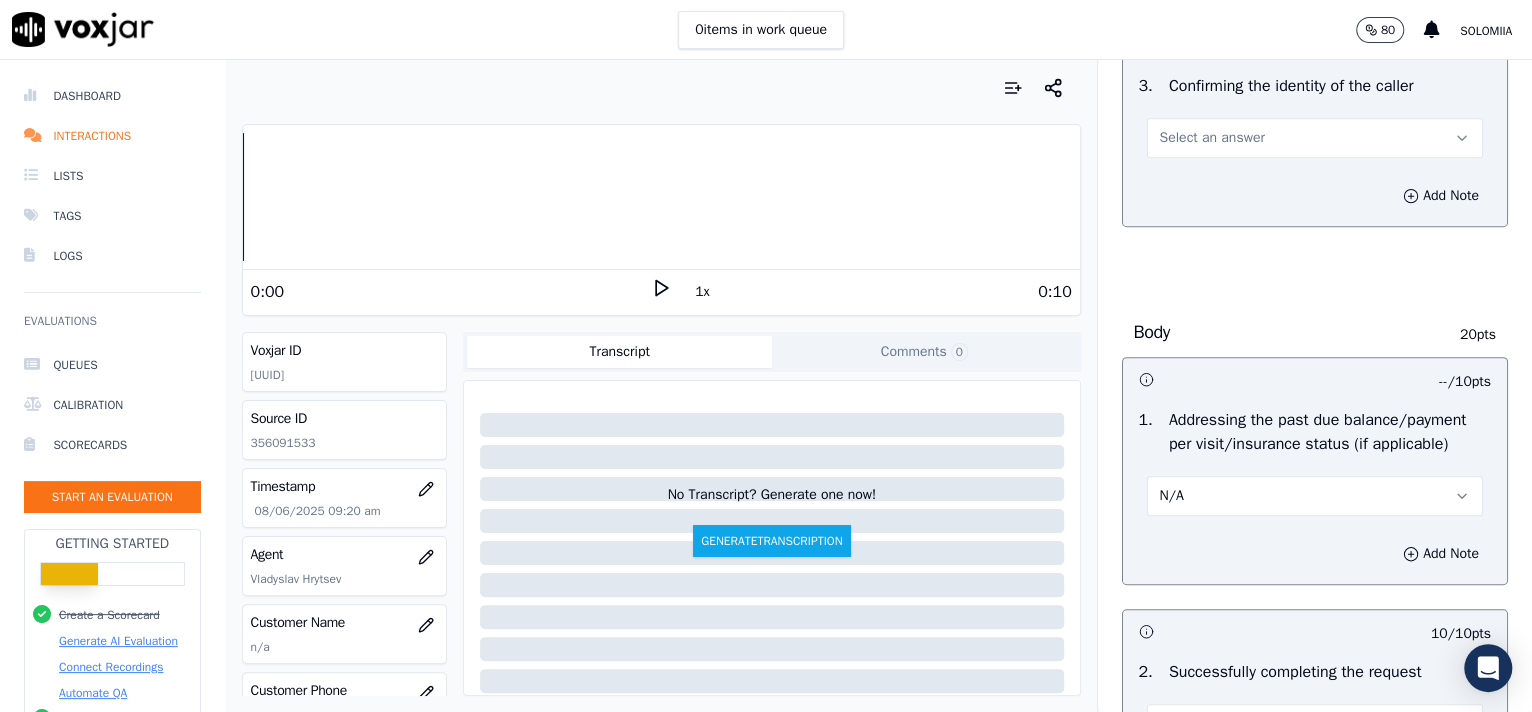 click on "Select an answer" at bounding box center [1212, 138] 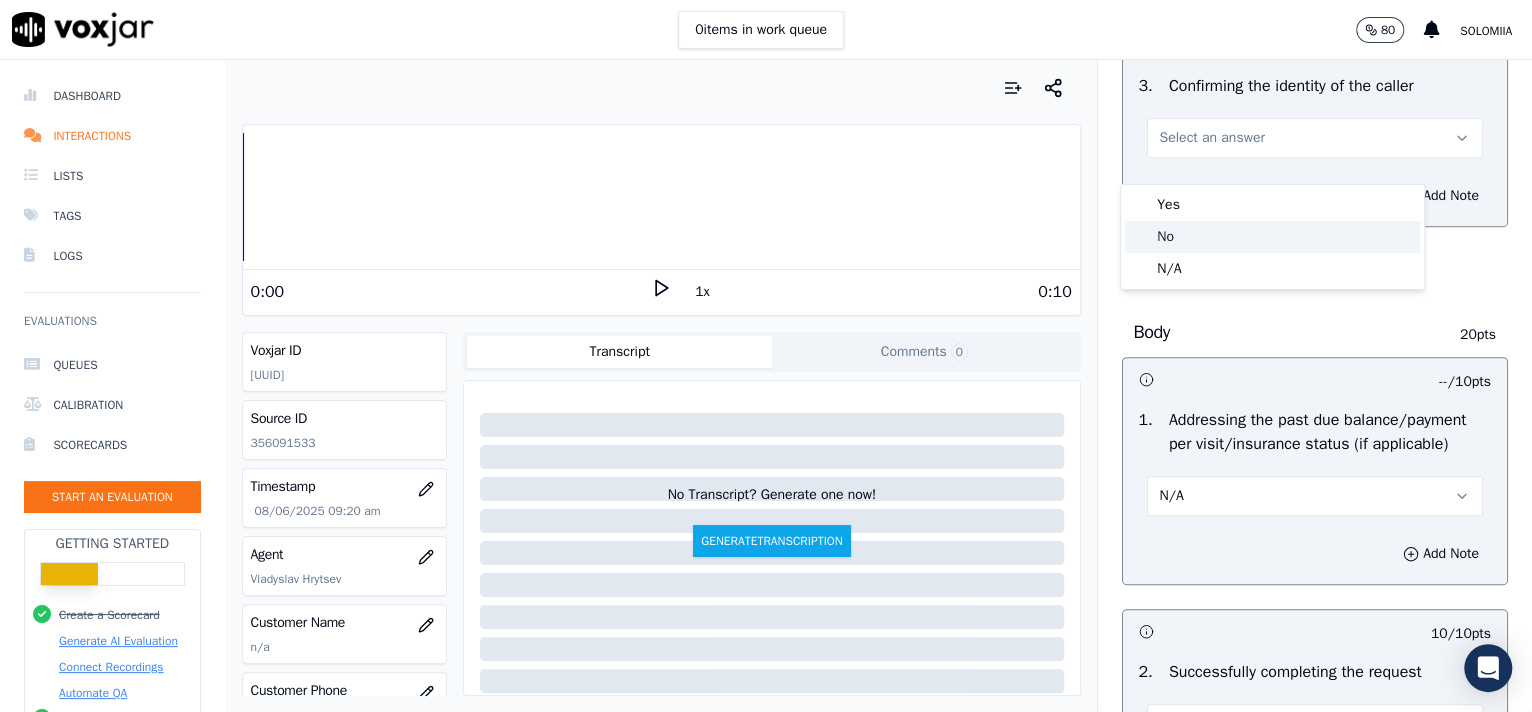 click on "No" 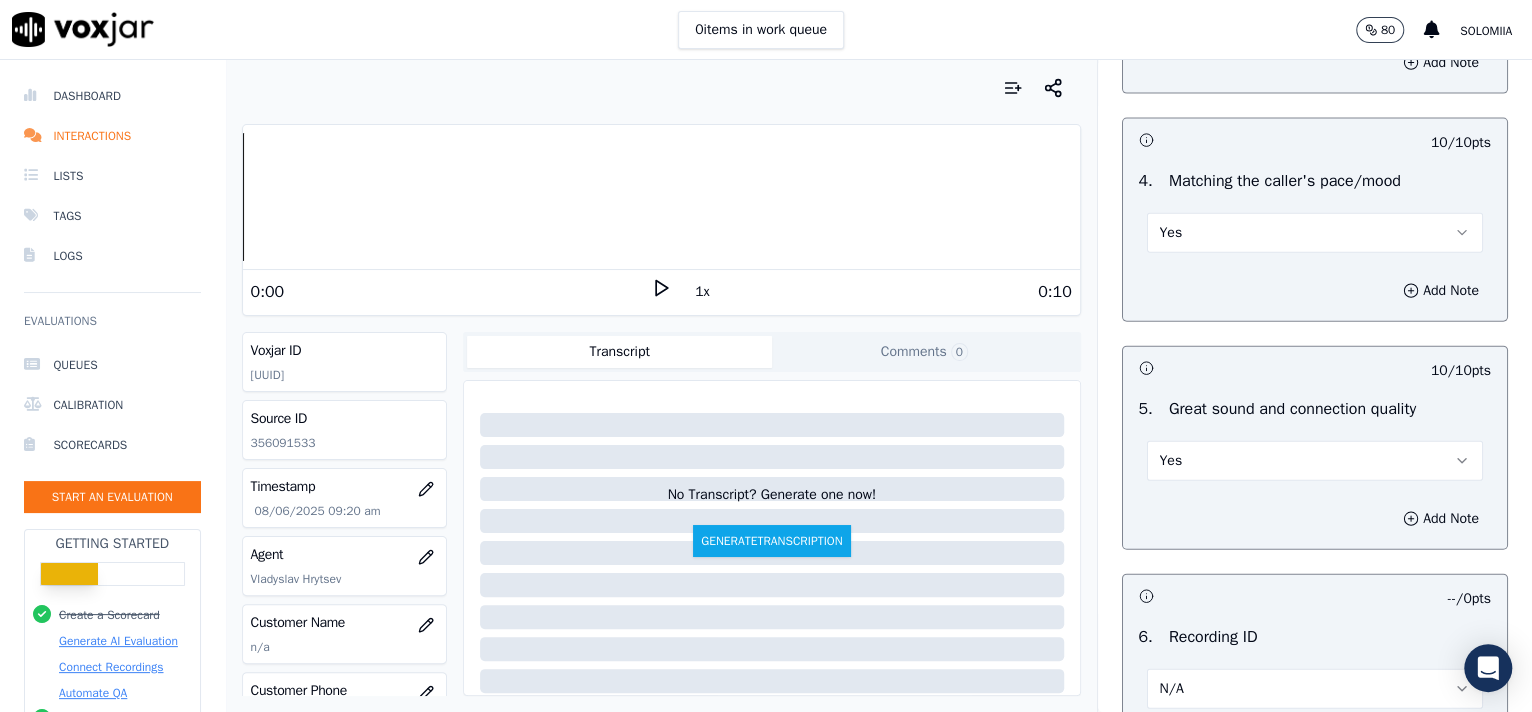 scroll, scrollTop: 3162, scrollLeft: 0, axis: vertical 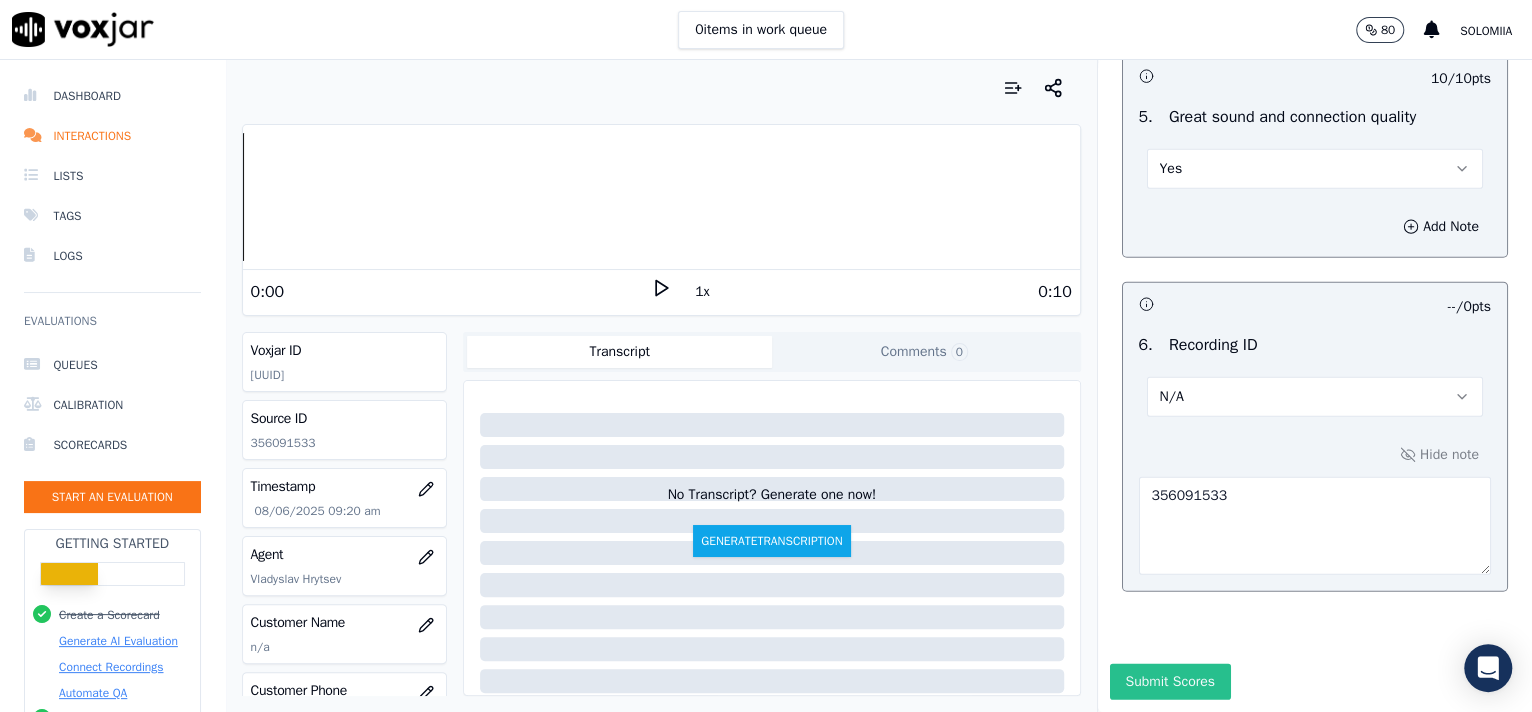 click on "Submit Scores" at bounding box center [1170, 682] 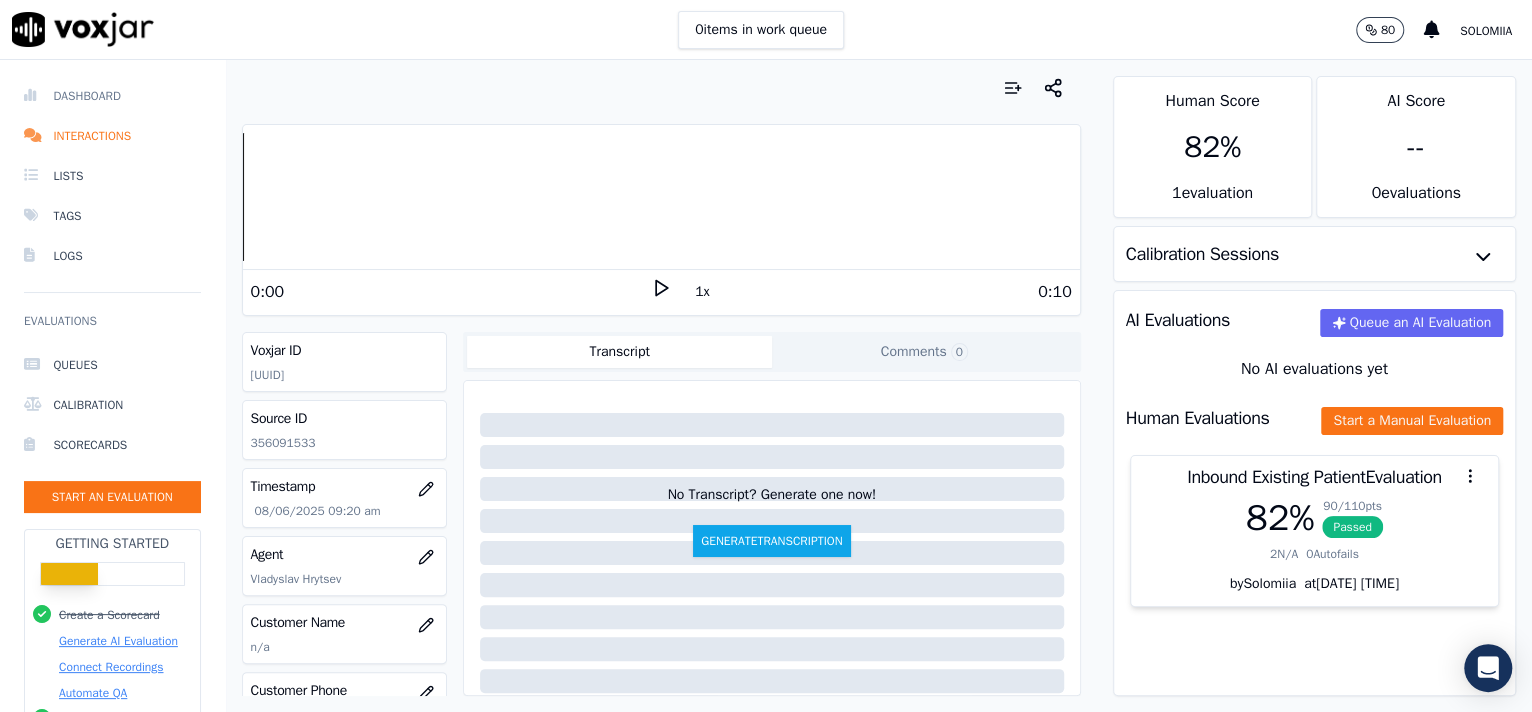 click on "Dashboard" at bounding box center (112, 96) 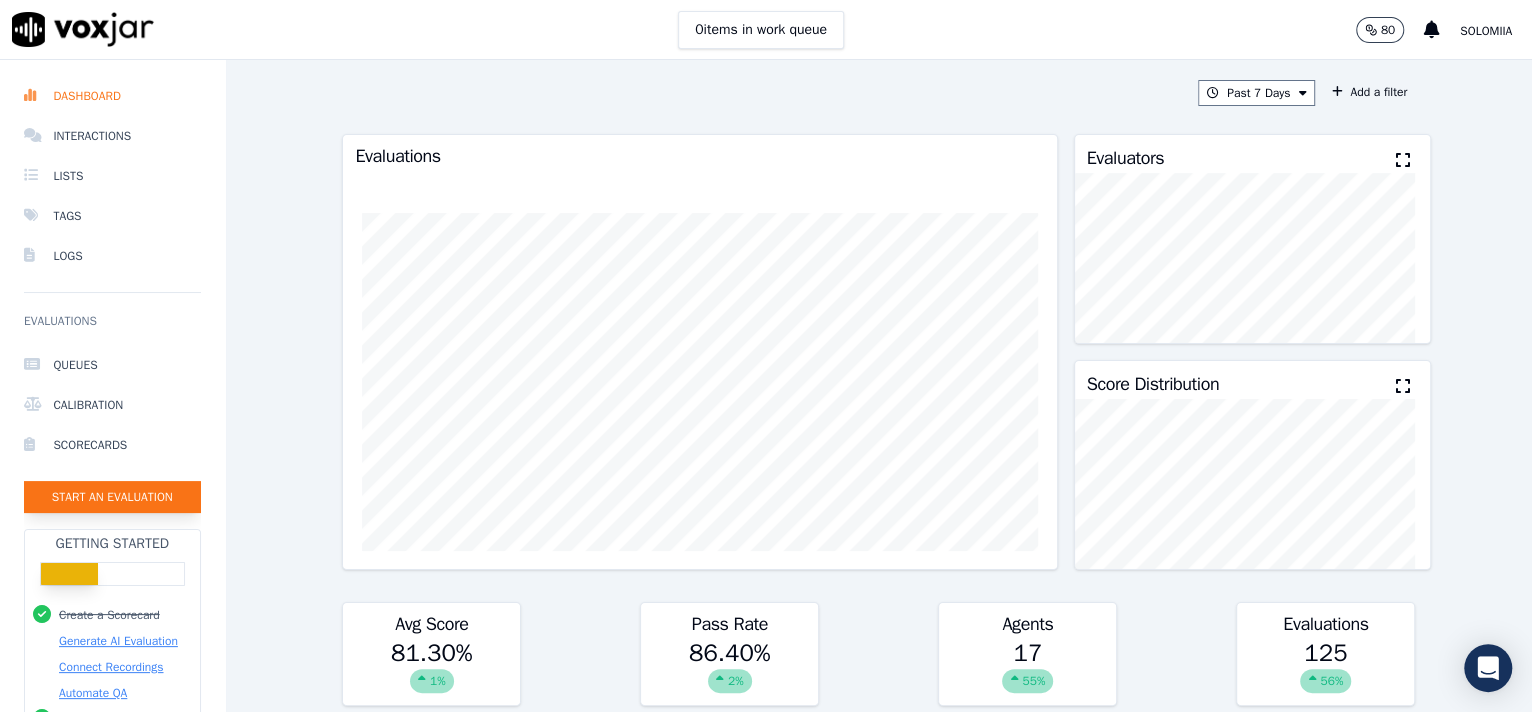 drag, startPoint x: 137, startPoint y: 478, endPoint x: 141, endPoint y: 491, distance: 13.601471 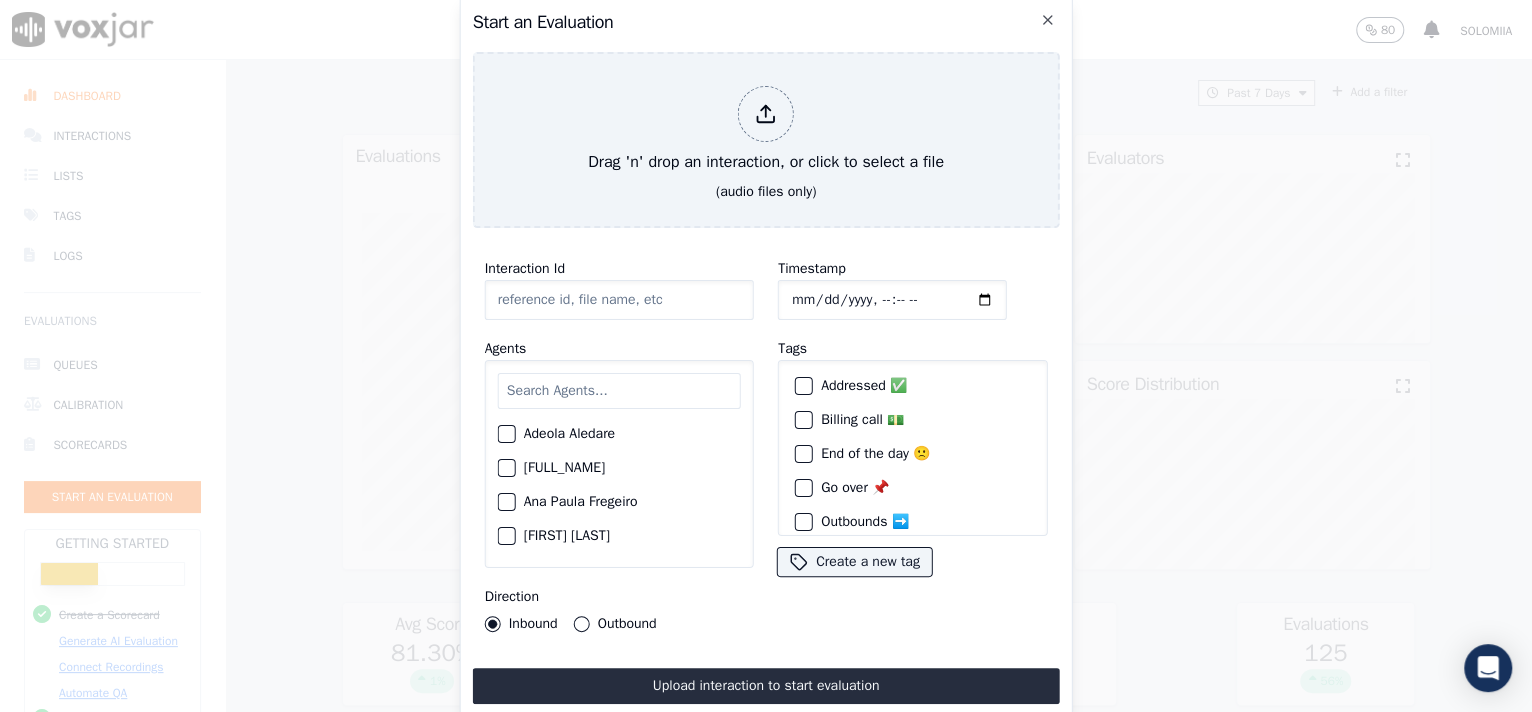 click on "Interaction Id" 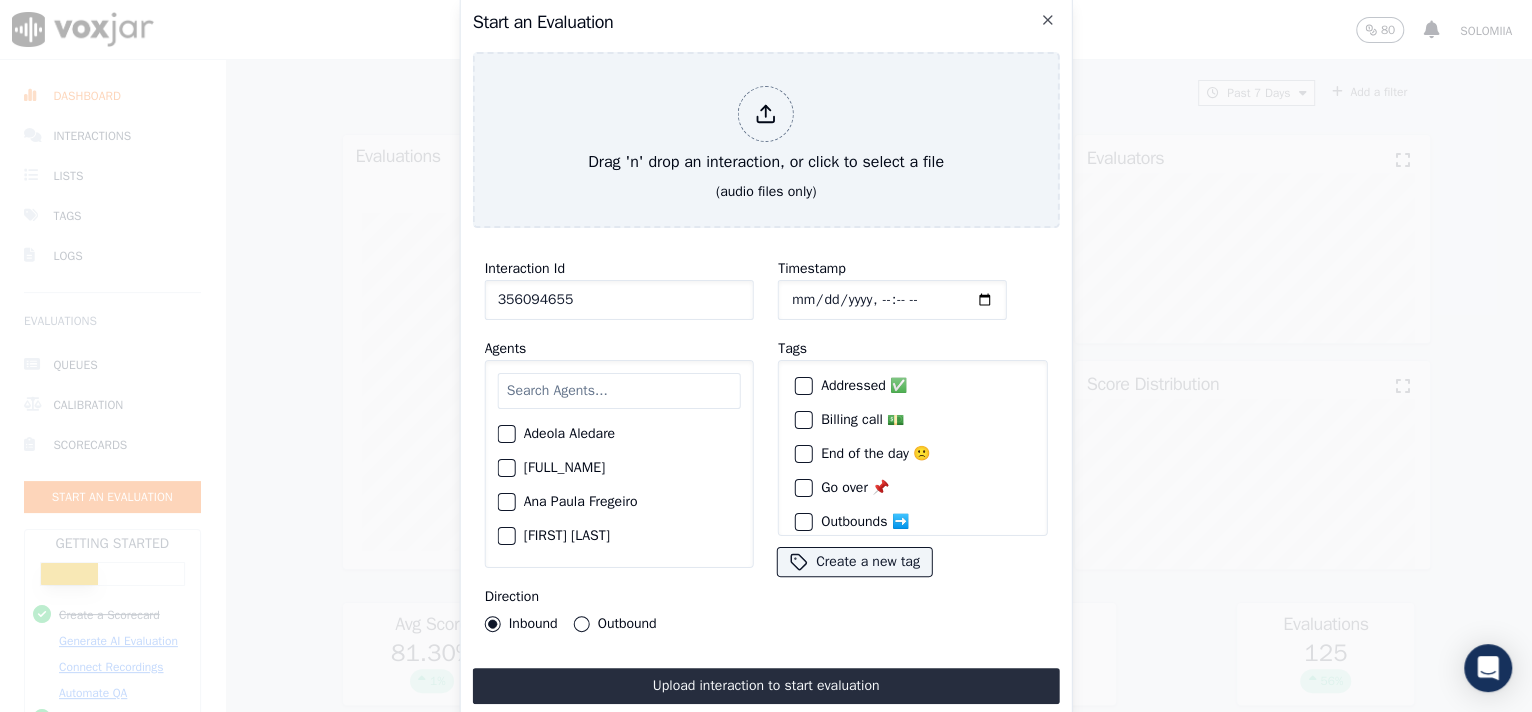 type on "356094655" 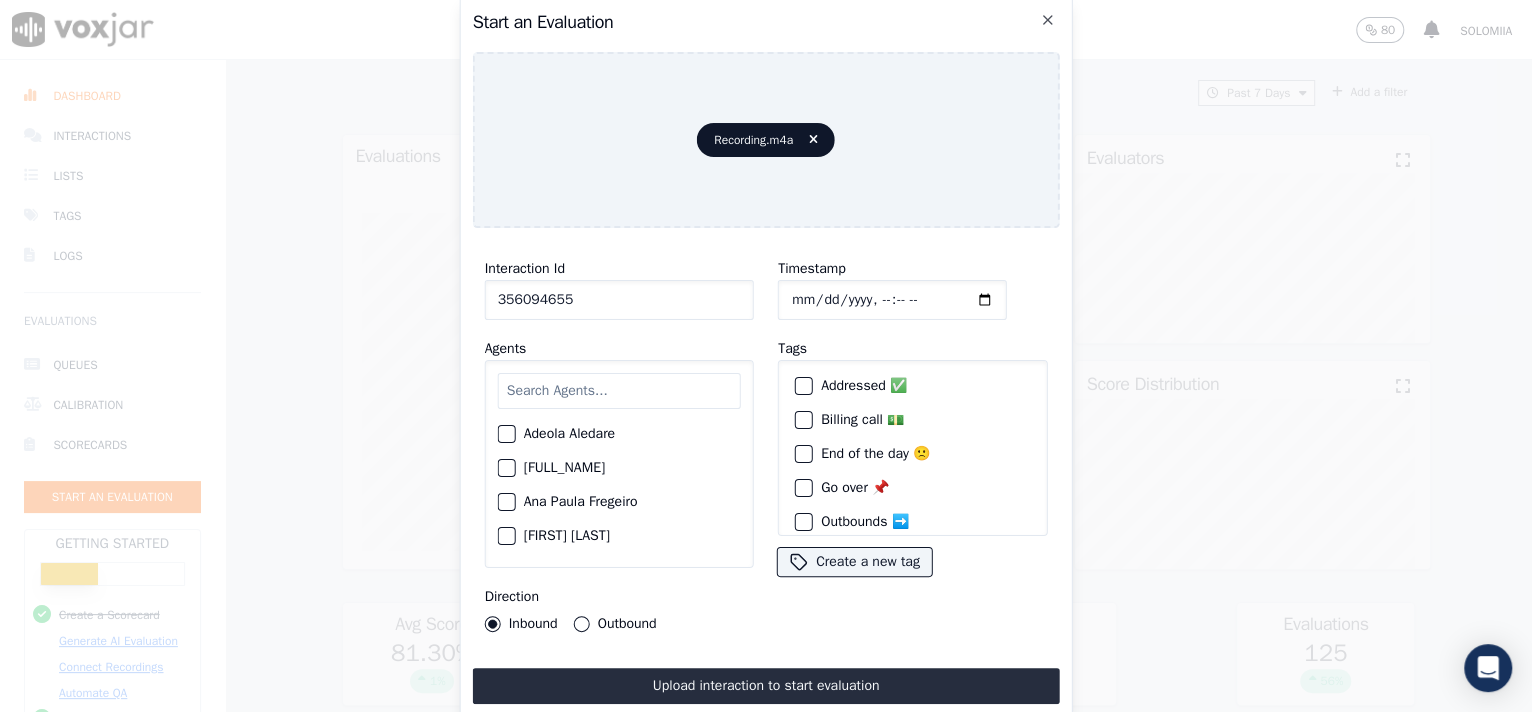 click on "Timestamp" 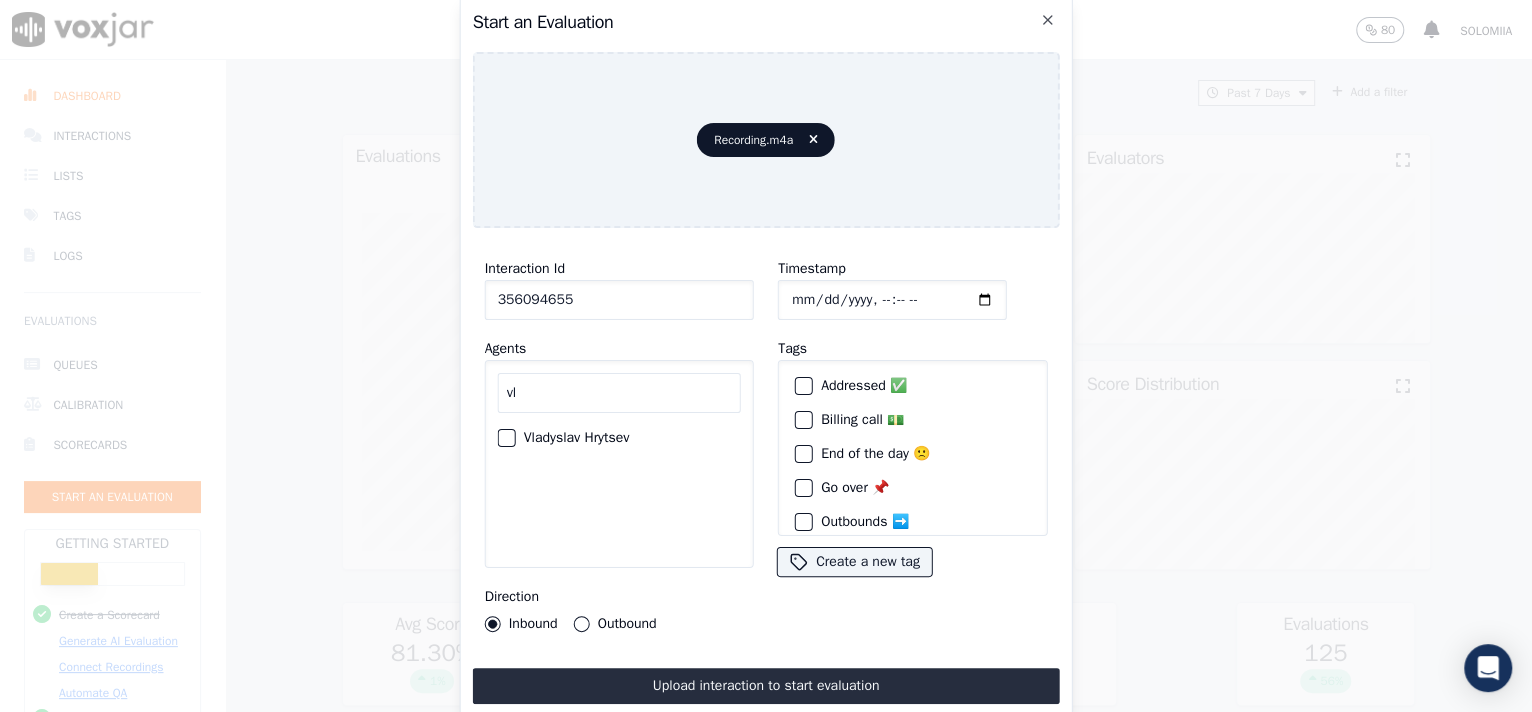 type on "vl" 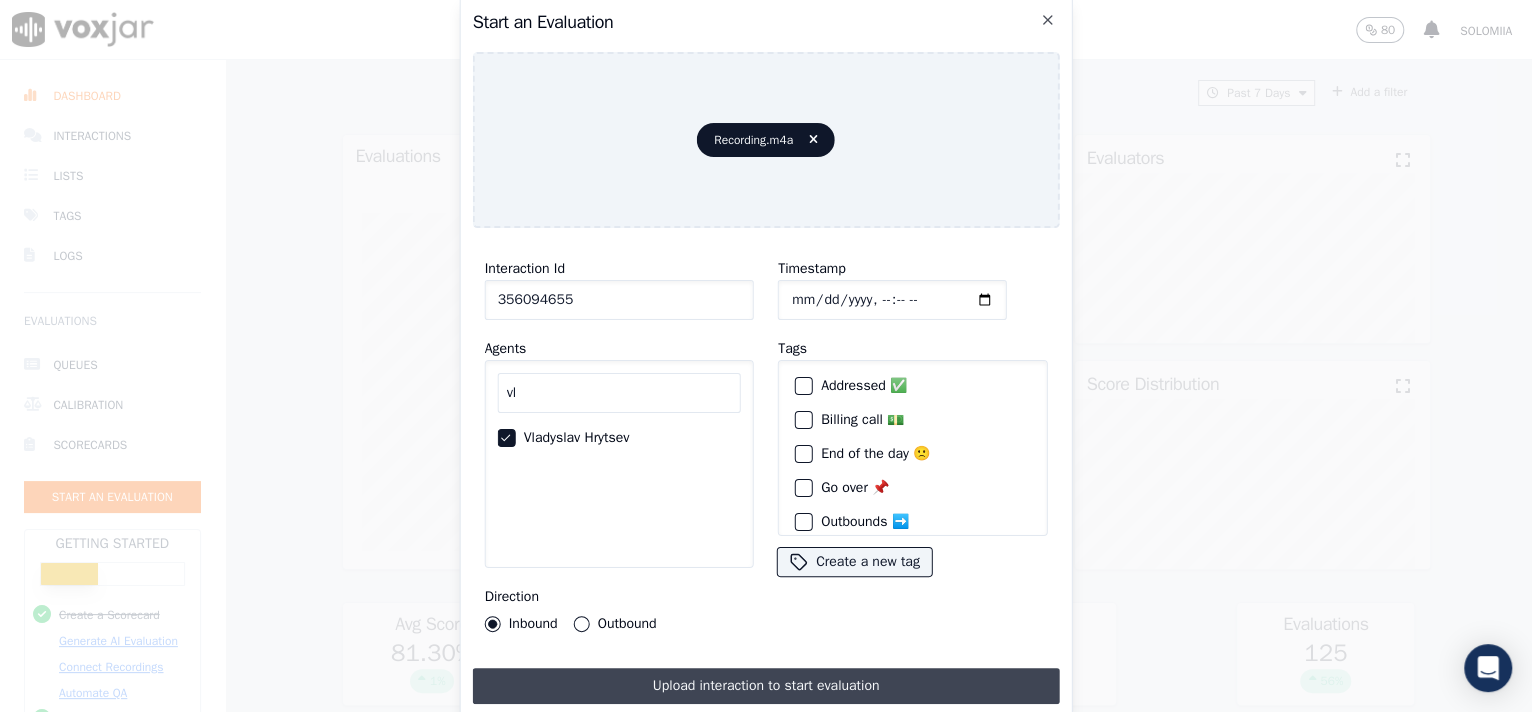 click on "Upload interaction to start evaluation" at bounding box center (766, 686) 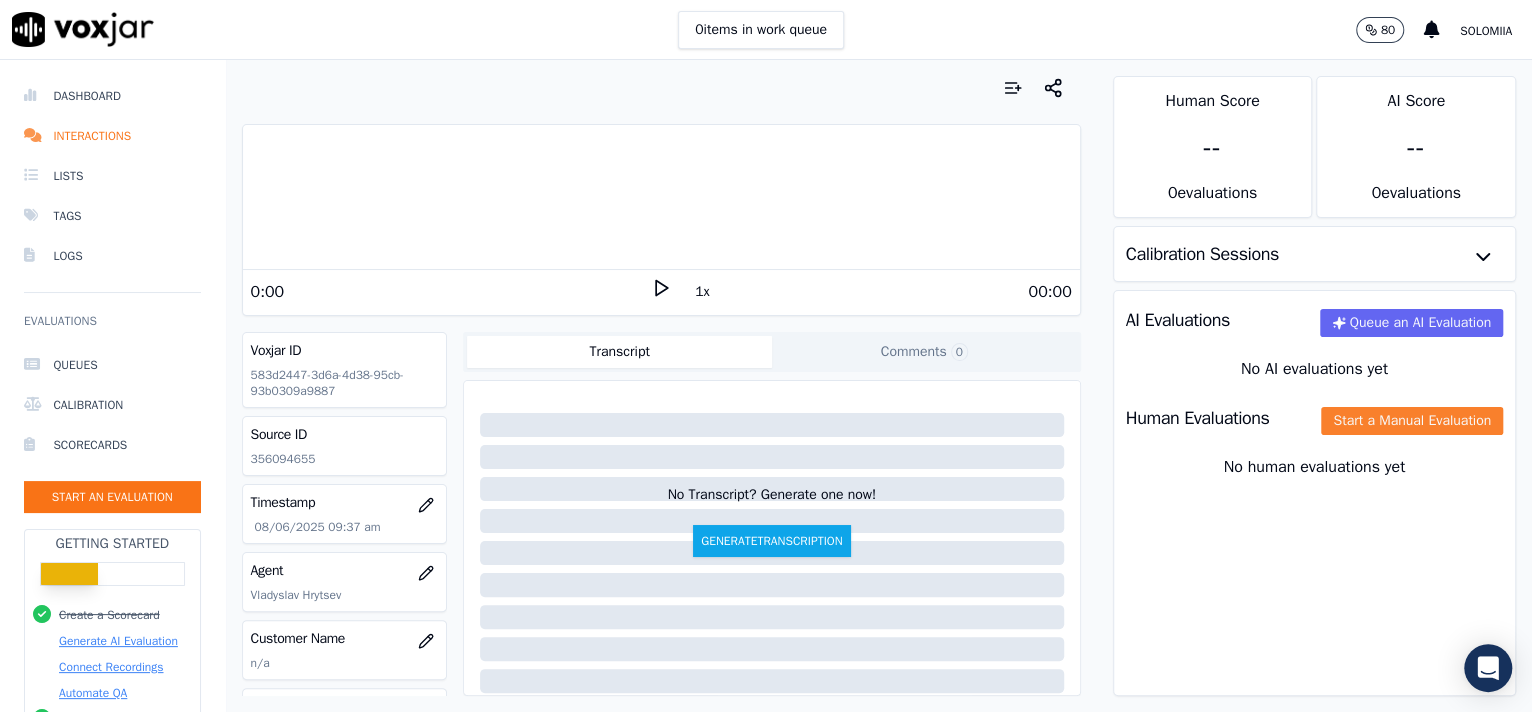 click on "Start a Manual Evaluation" 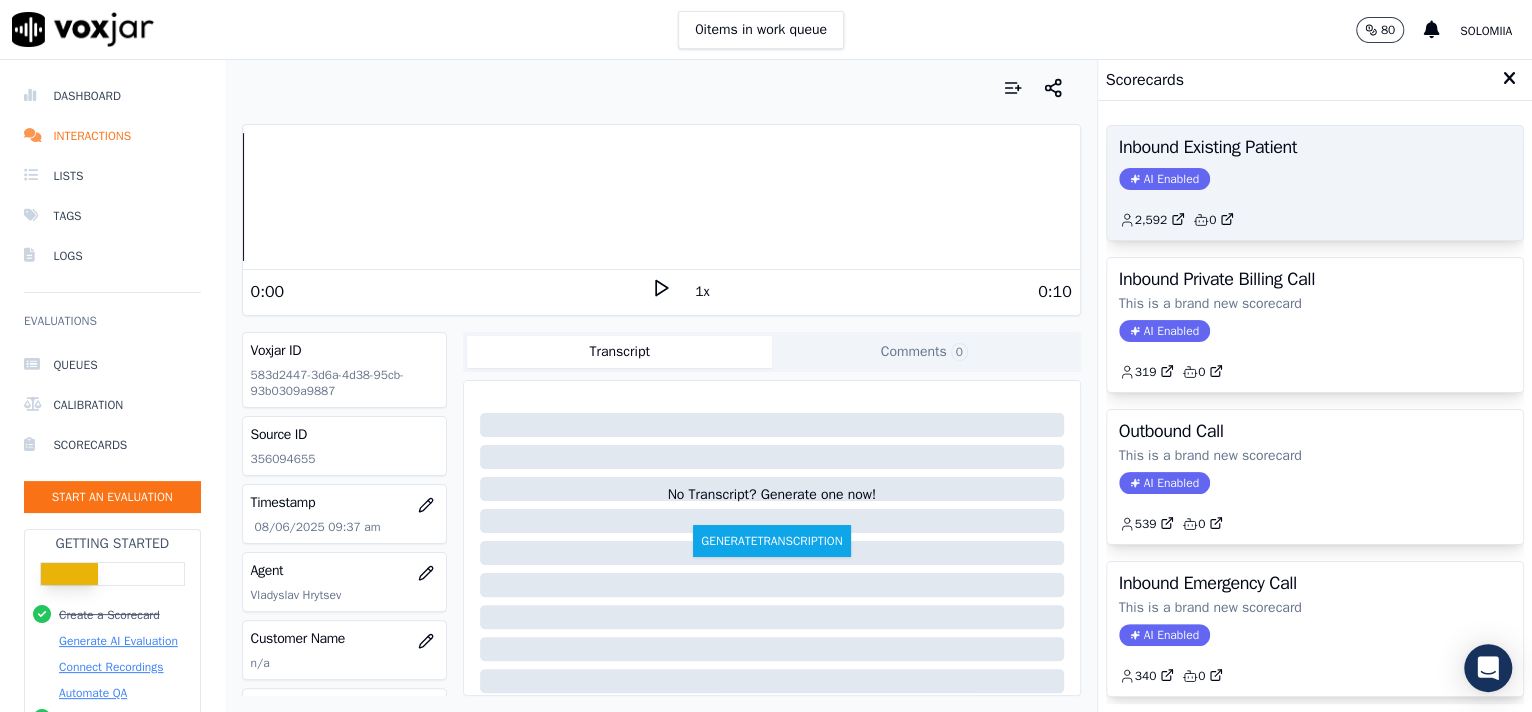 click on "AI Enabled" 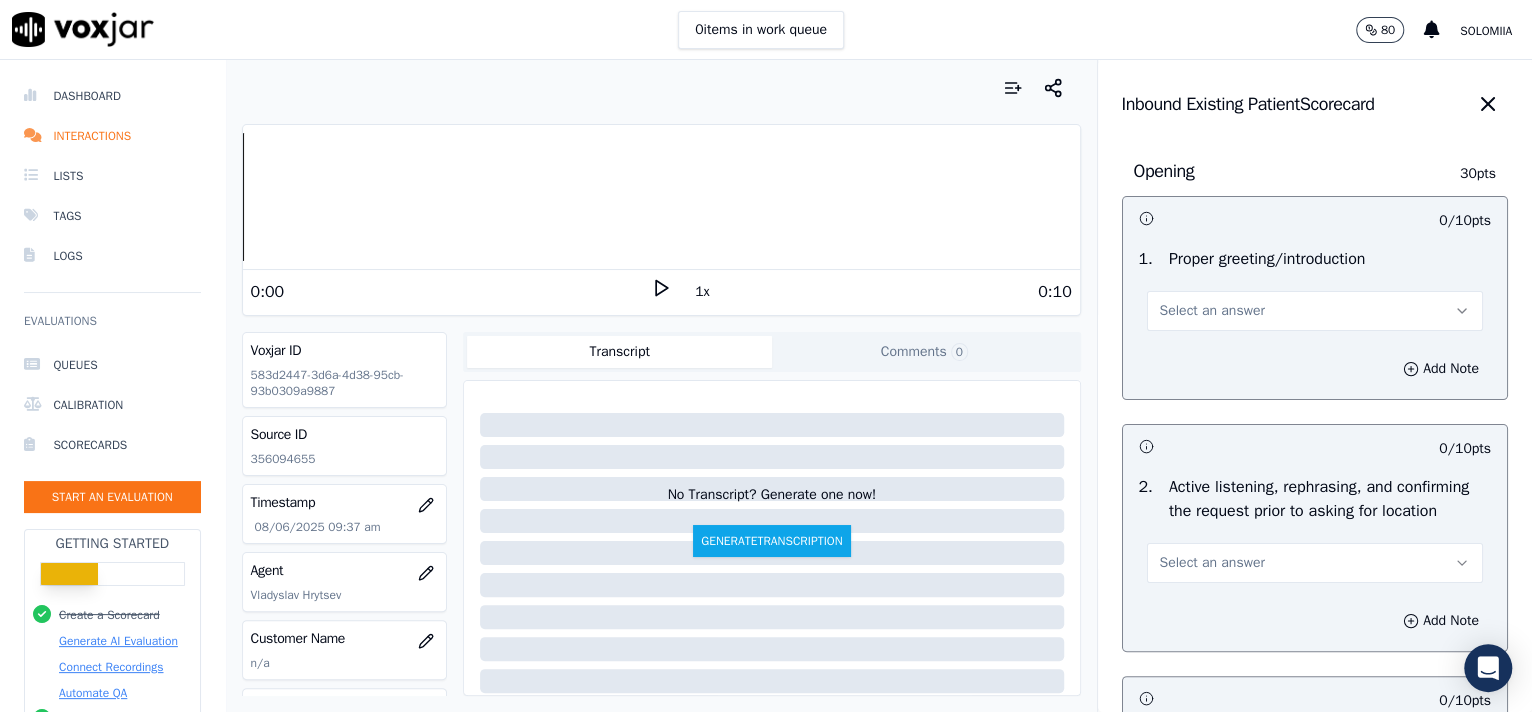 click on "Select an answer" at bounding box center (1315, 311) 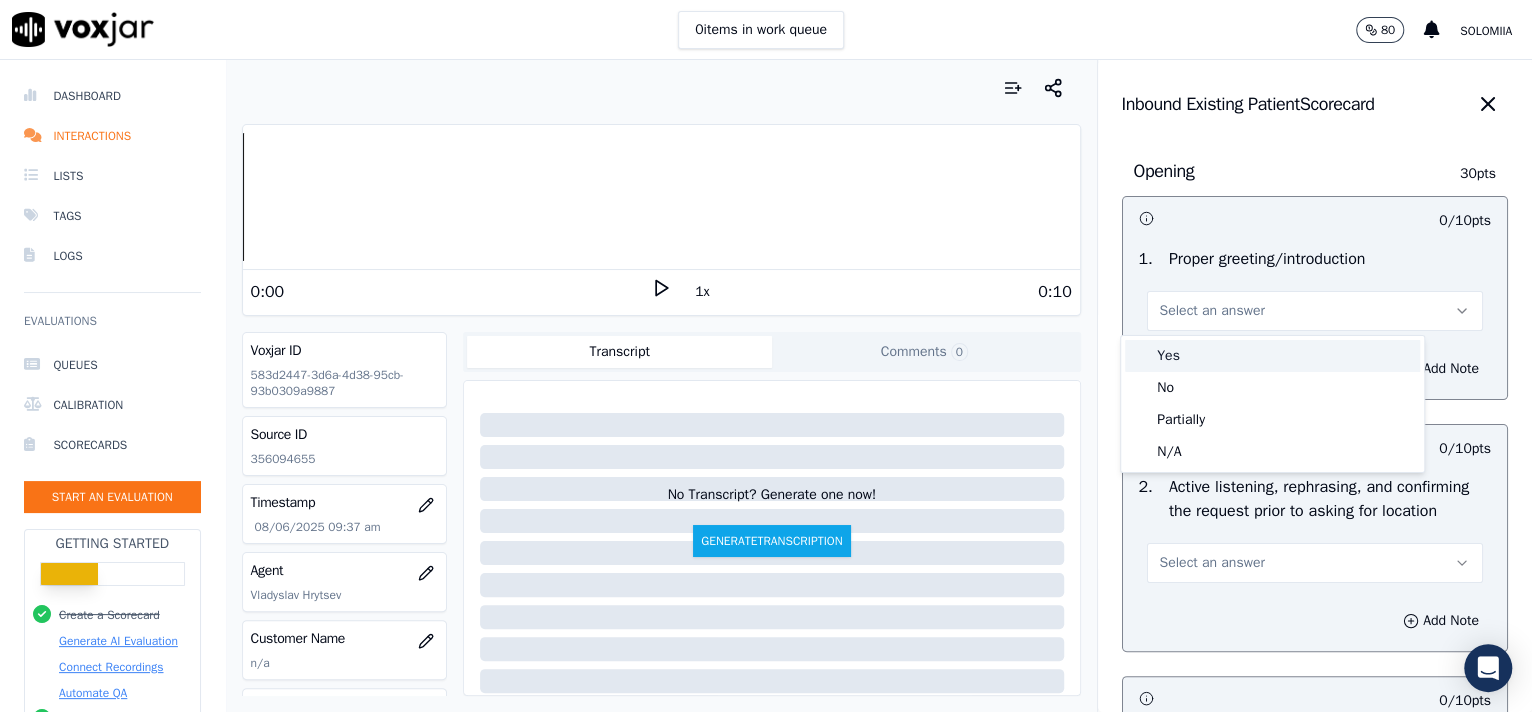 click on "Yes" at bounding box center (1272, 356) 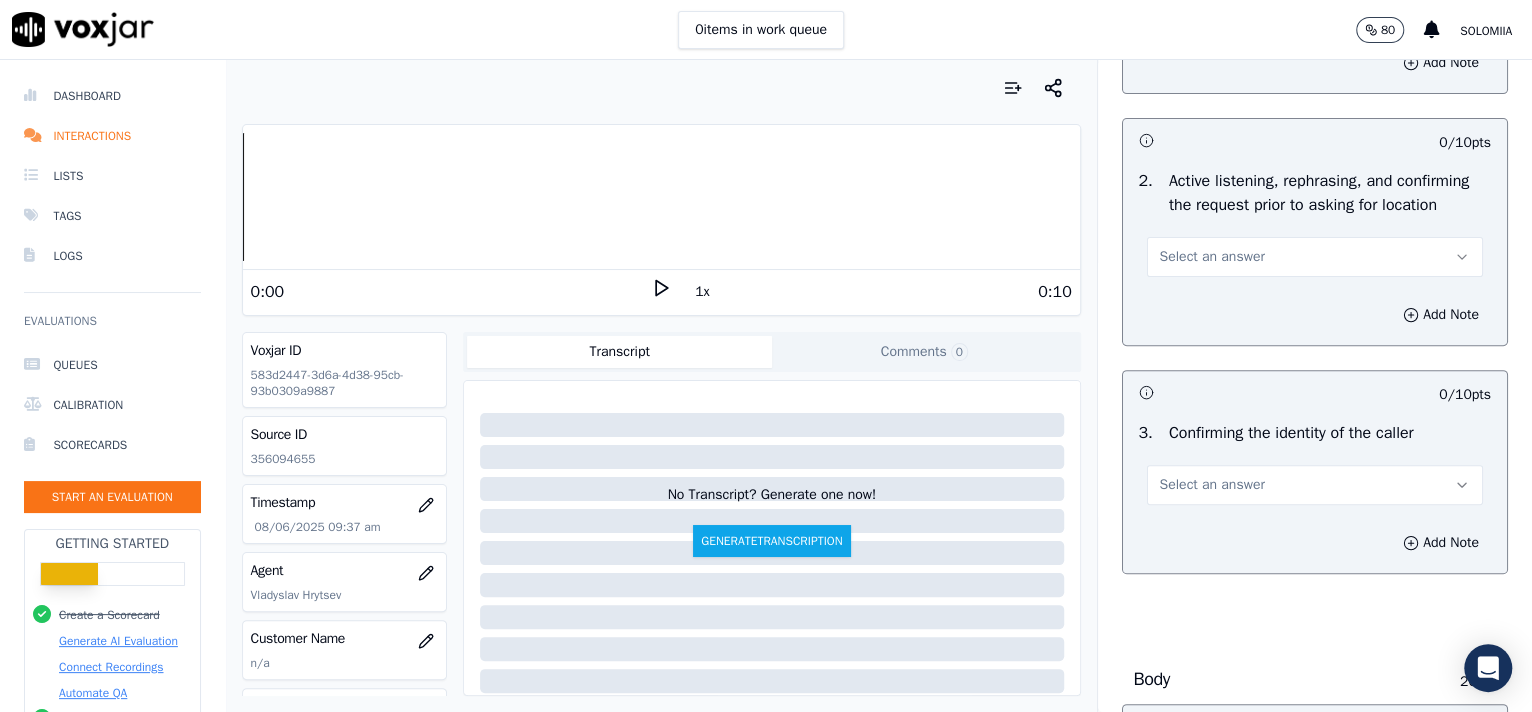 scroll, scrollTop: 385, scrollLeft: 0, axis: vertical 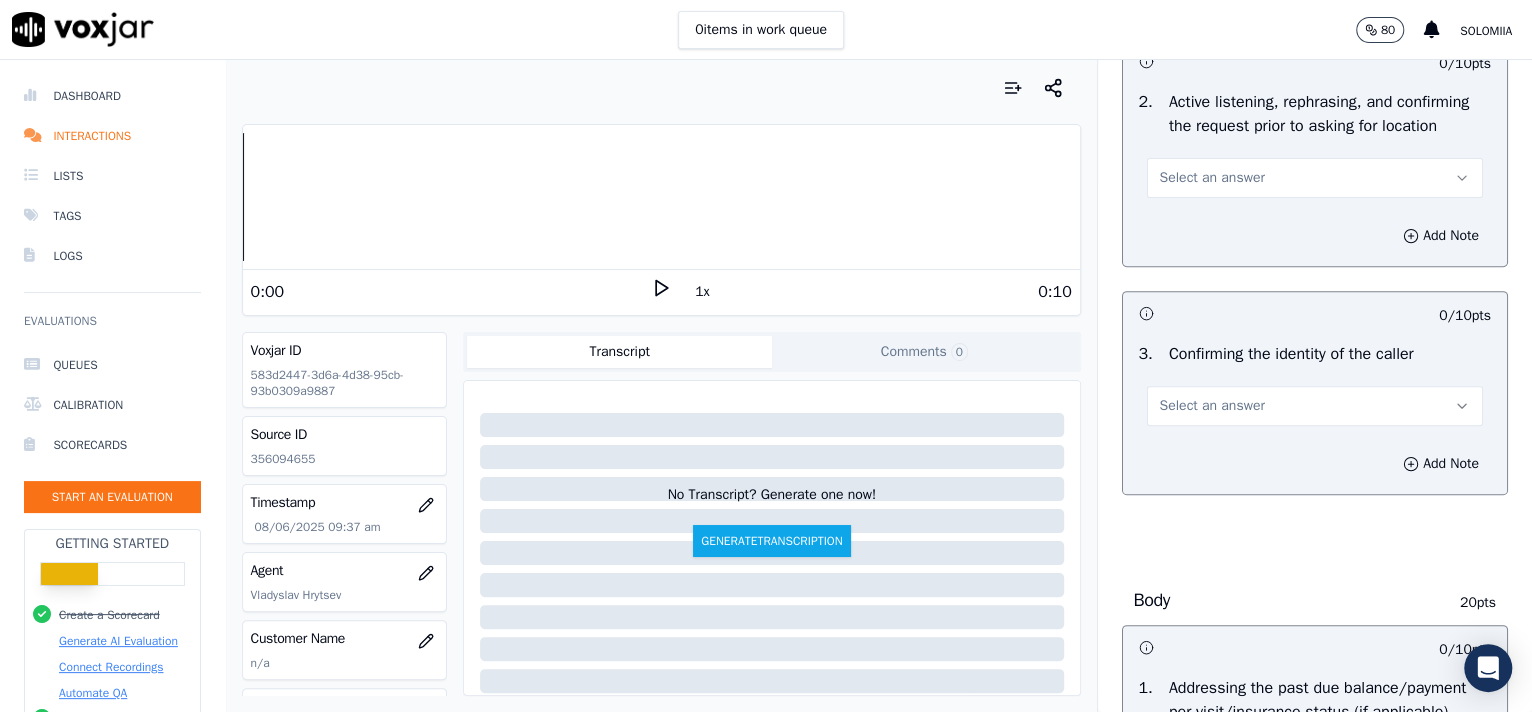 click on "Select an answer" at bounding box center (1315, 178) 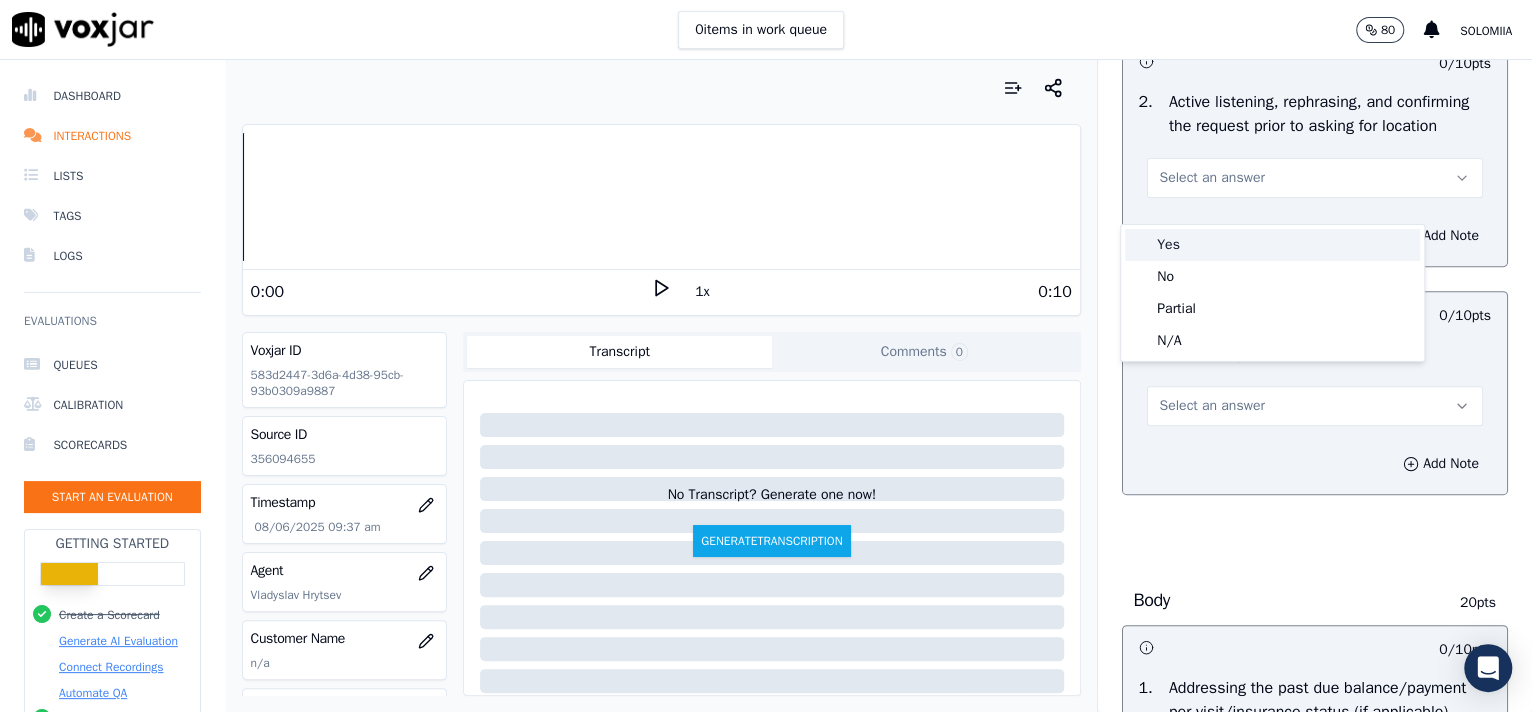 click on "Yes" at bounding box center (1272, 245) 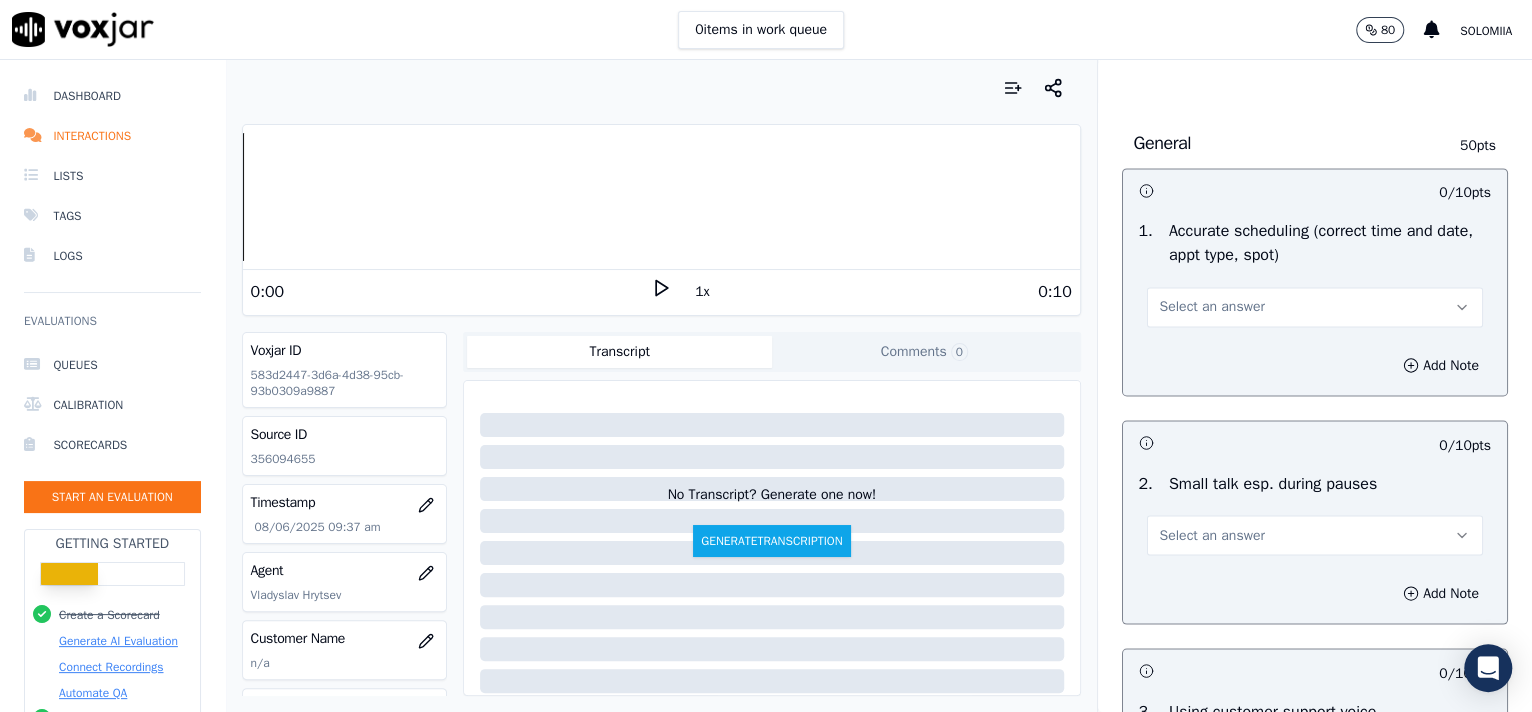 scroll, scrollTop: 3057, scrollLeft: 0, axis: vertical 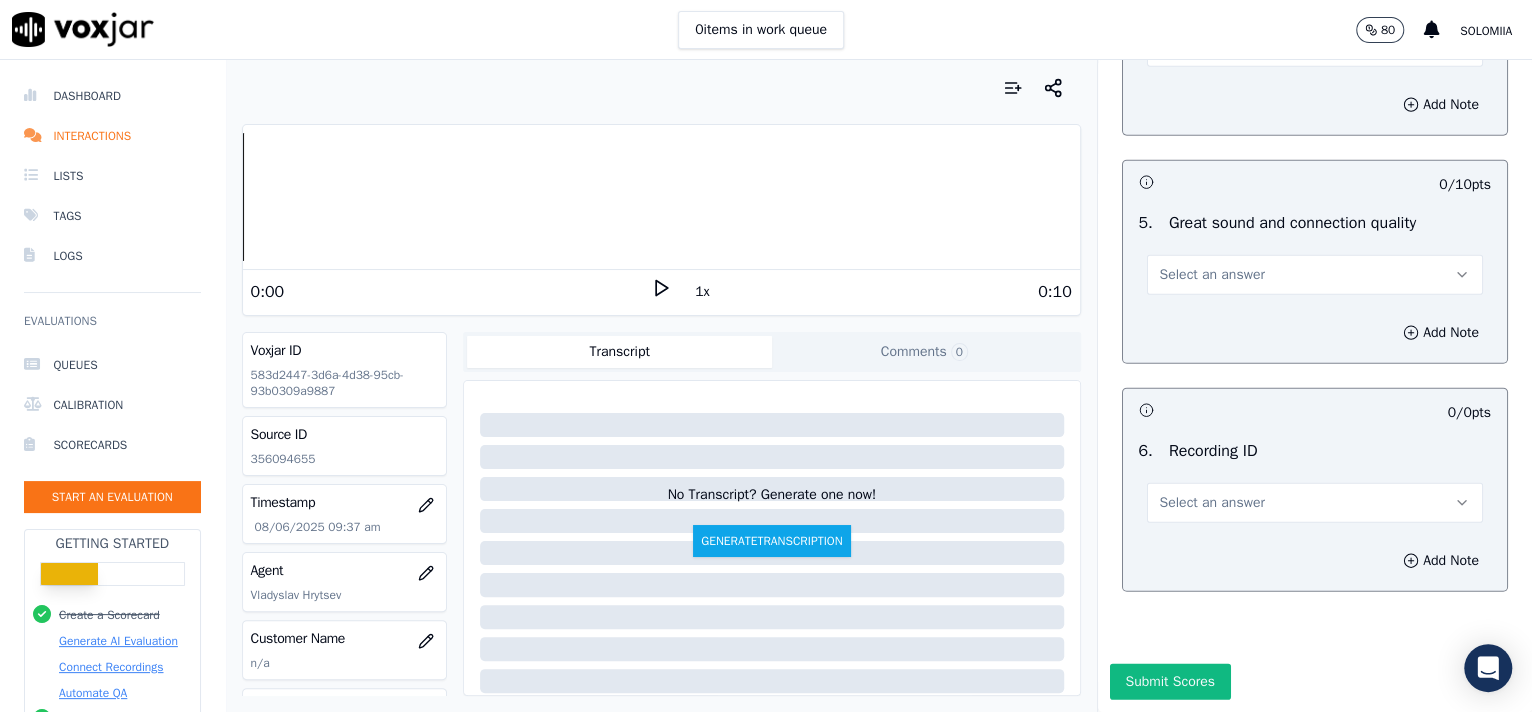 click on "Select an answer" at bounding box center (1212, 503) 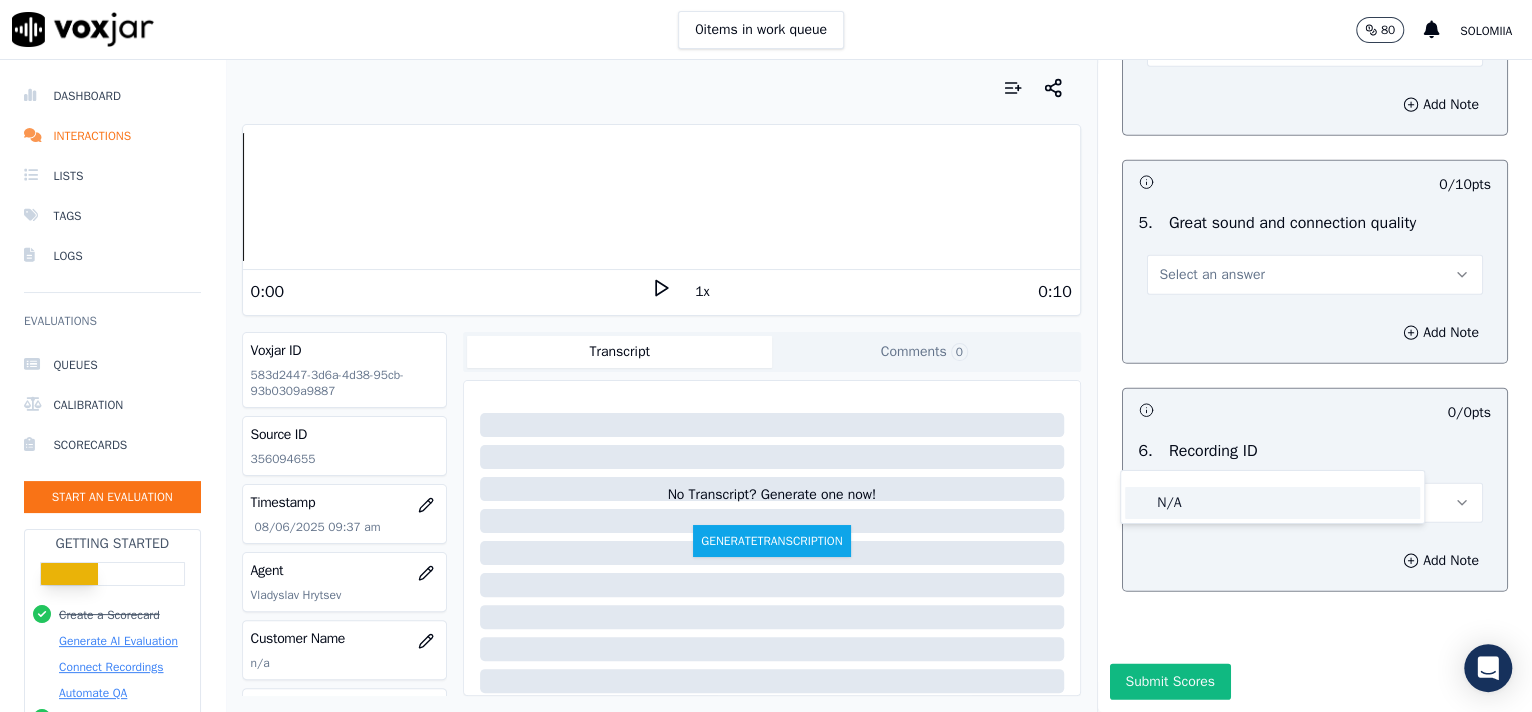 click on "N/A" 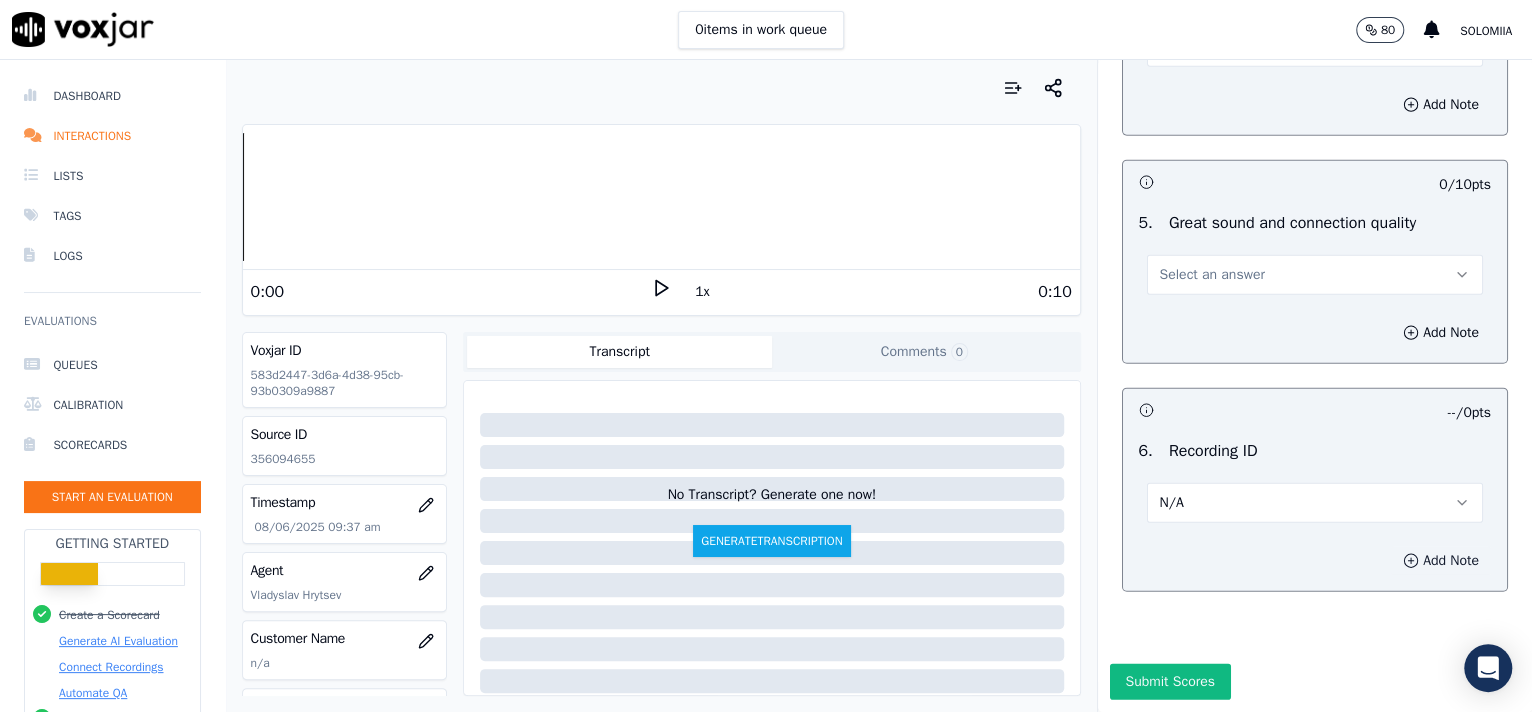 drag, startPoint x: 1313, startPoint y: 498, endPoint x: 1351, endPoint y: 505, distance: 38.63936 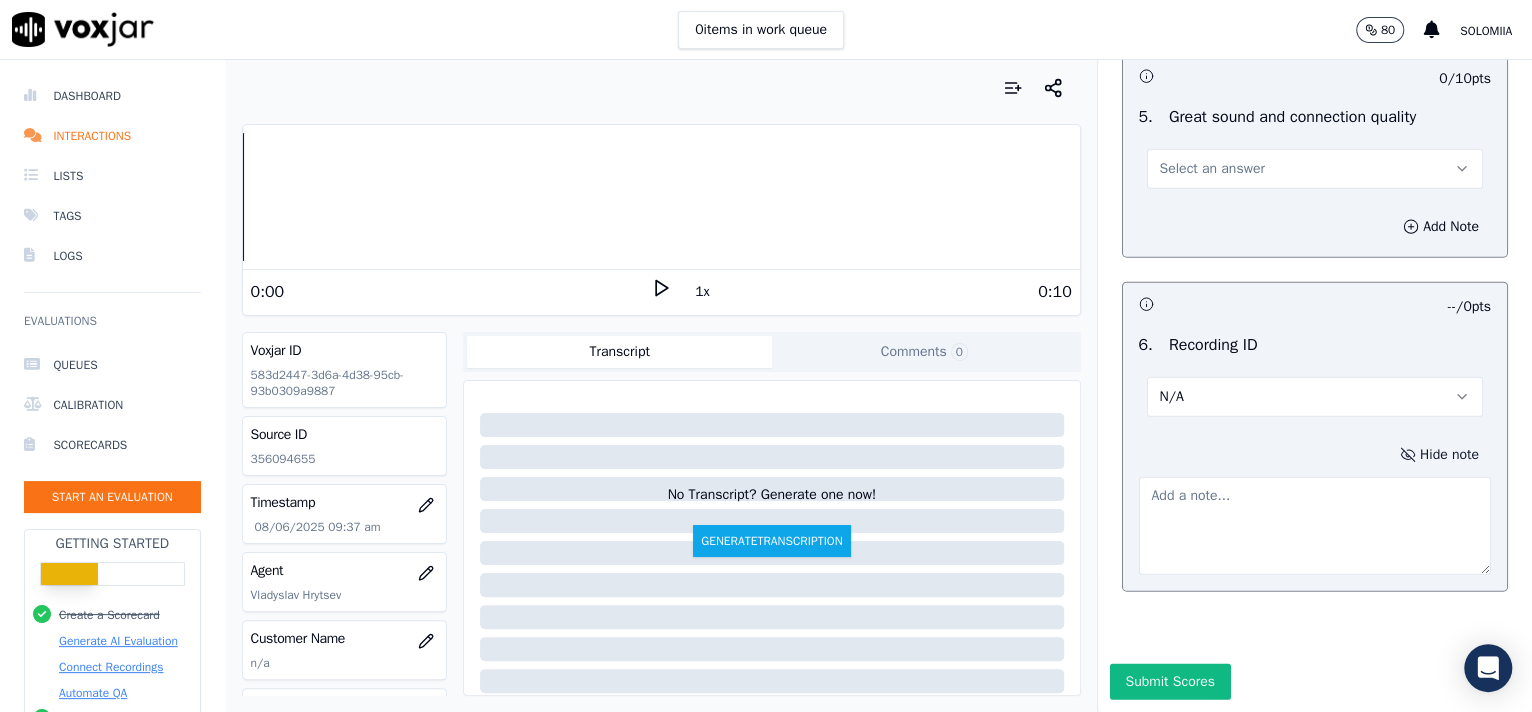 click at bounding box center (1315, 526) 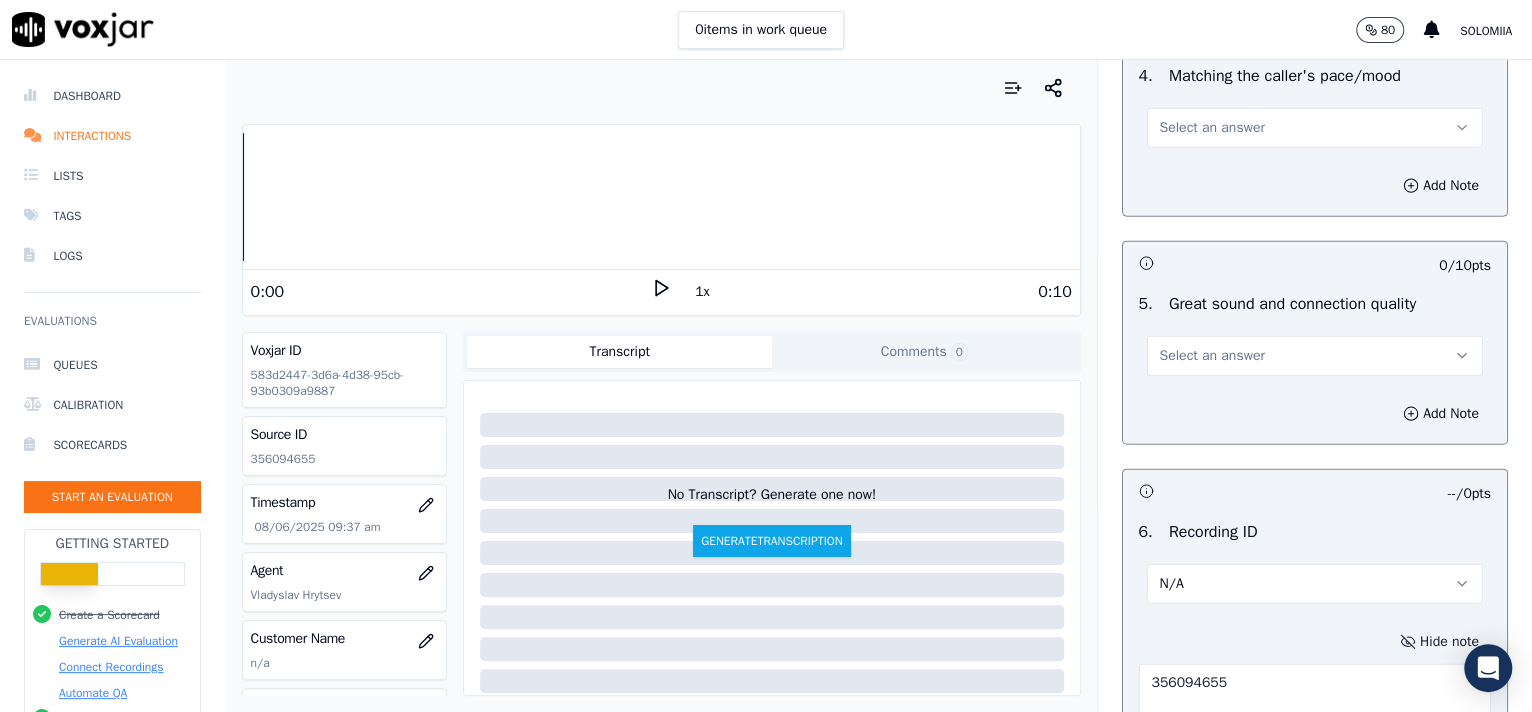 scroll, scrollTop: 2795, scrollLeft: 0, axis: vertical 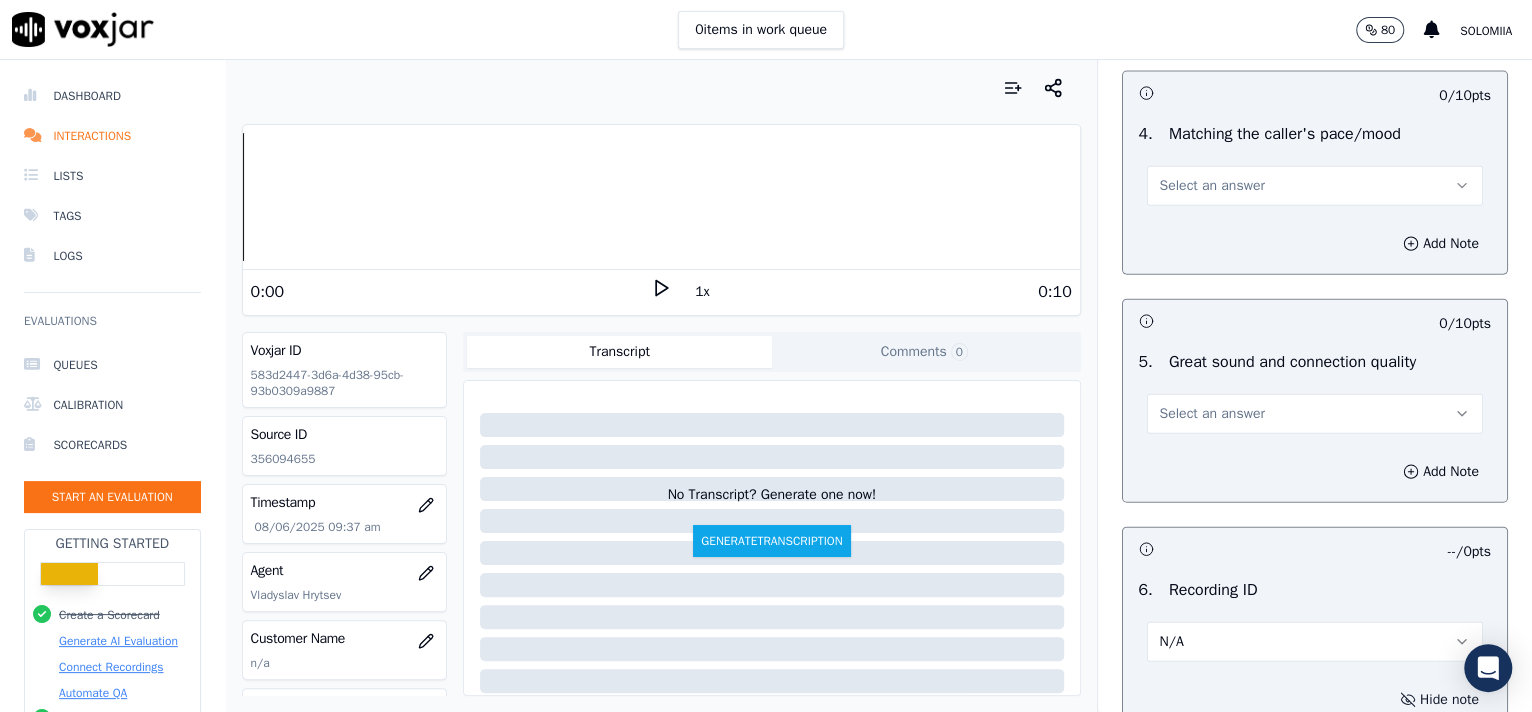 type on "356094655" 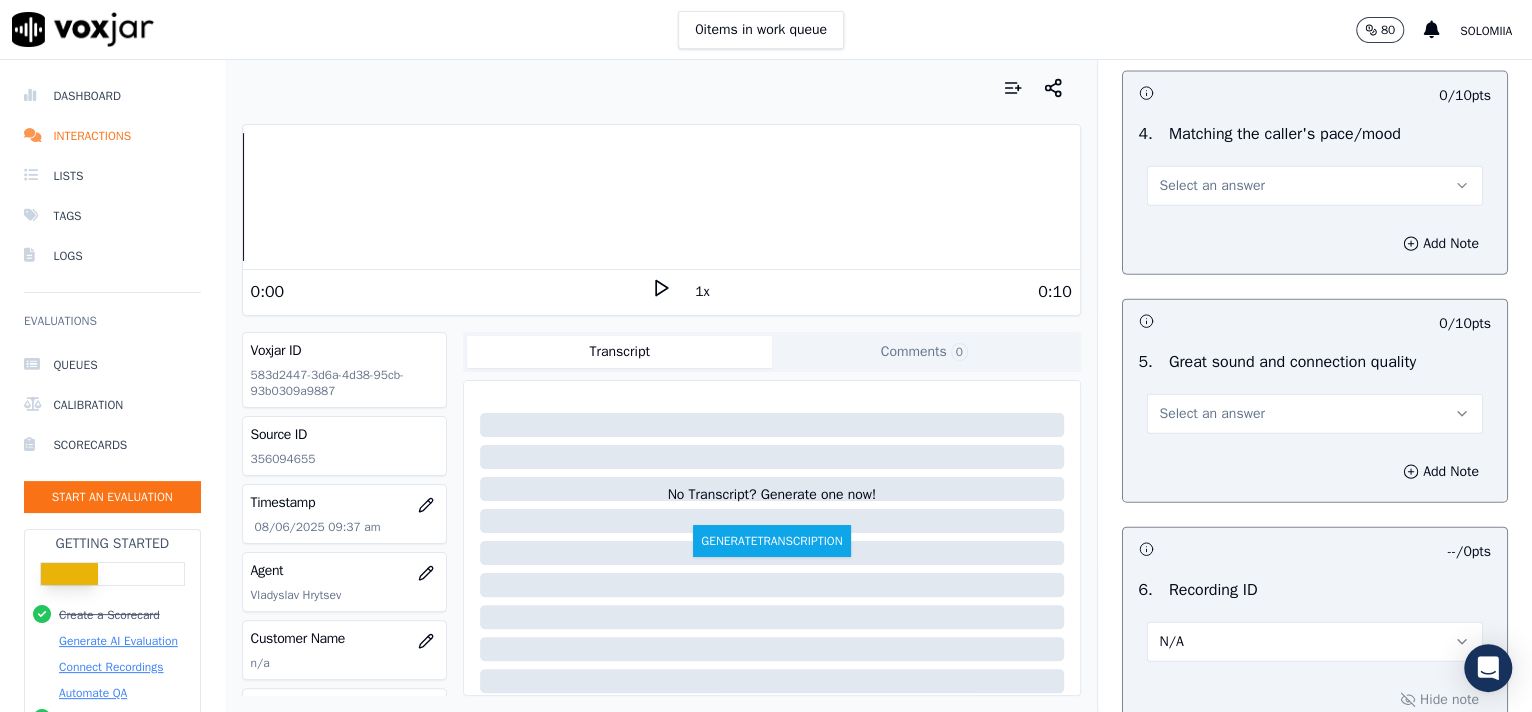 click on "Select an answer" at bounding box center [1315, 414] 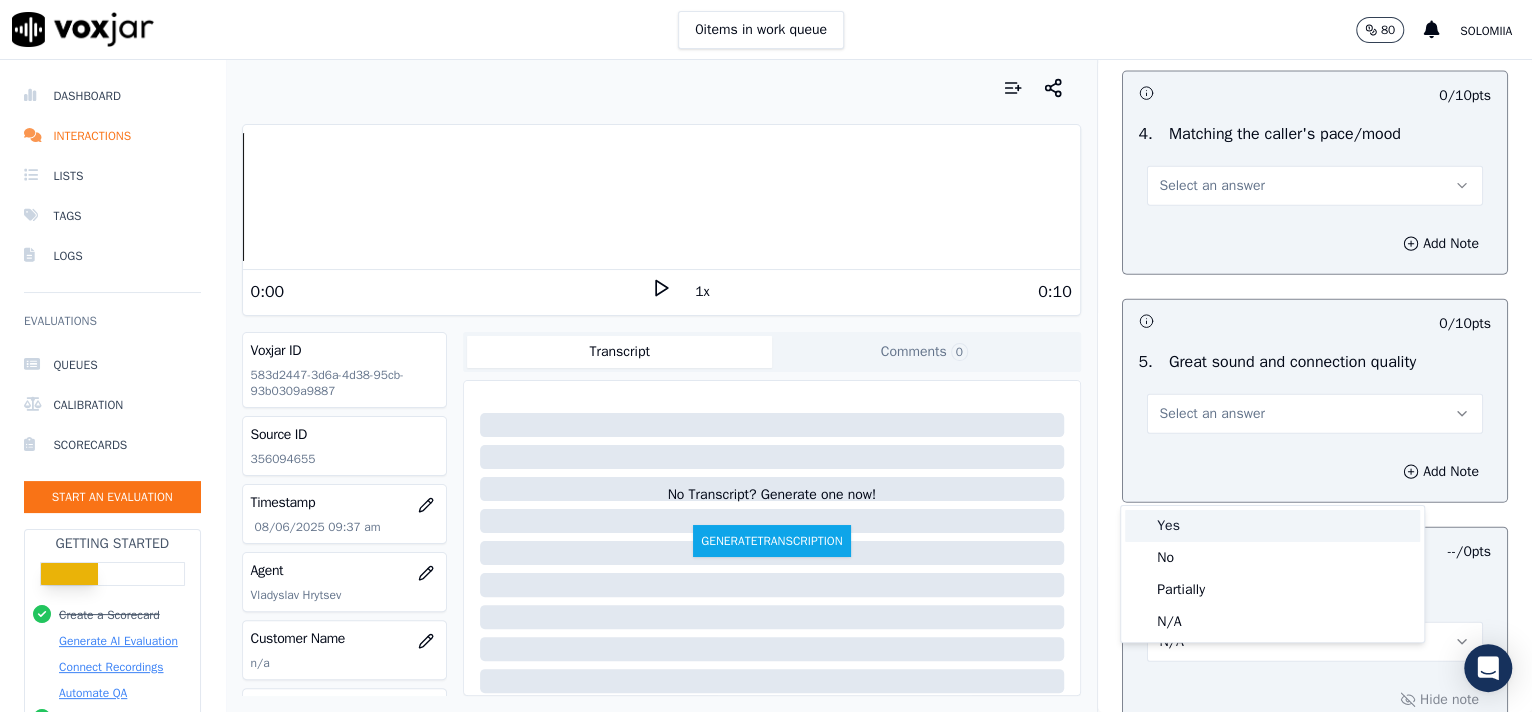 click on "Yes" at bounding box center (1272, 526) 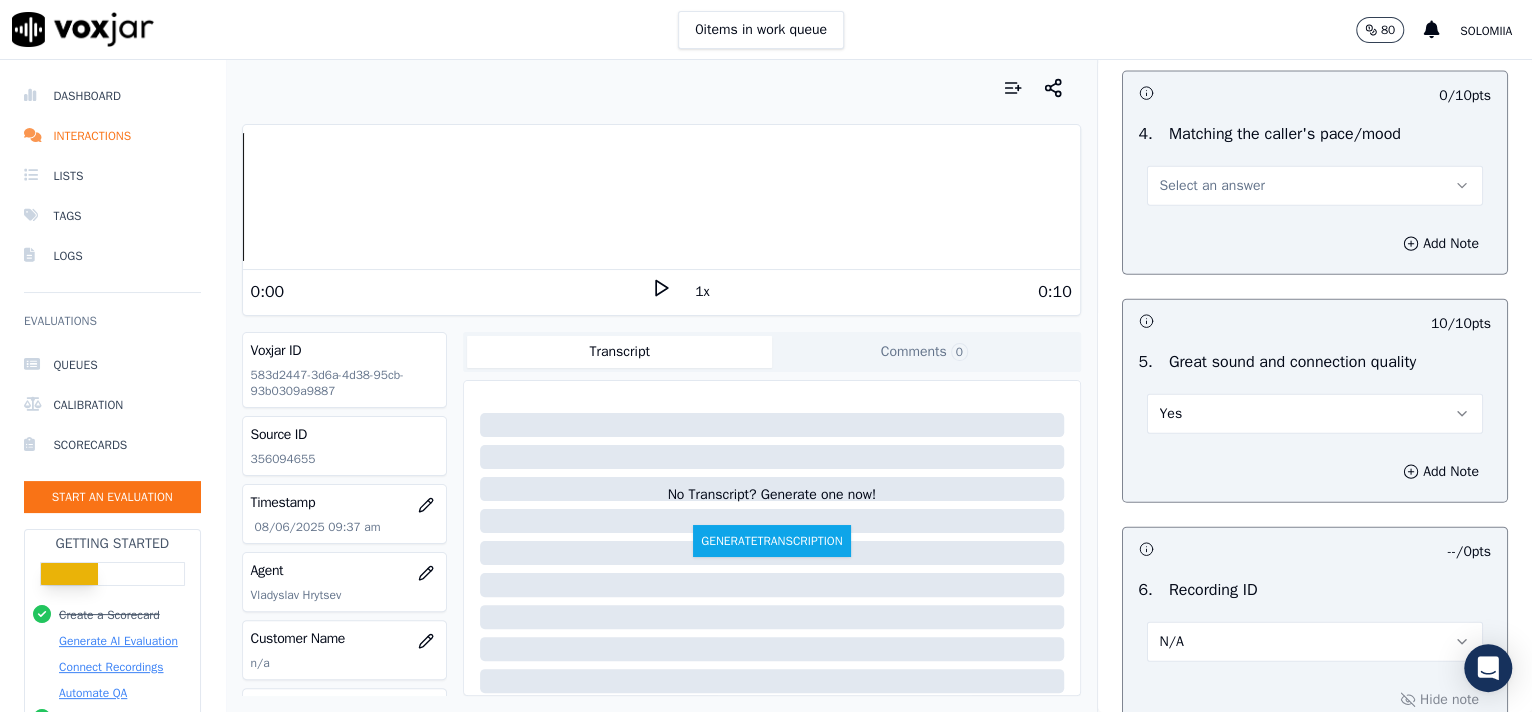 click on "Select an answer" at bounding box center [1315, 186] 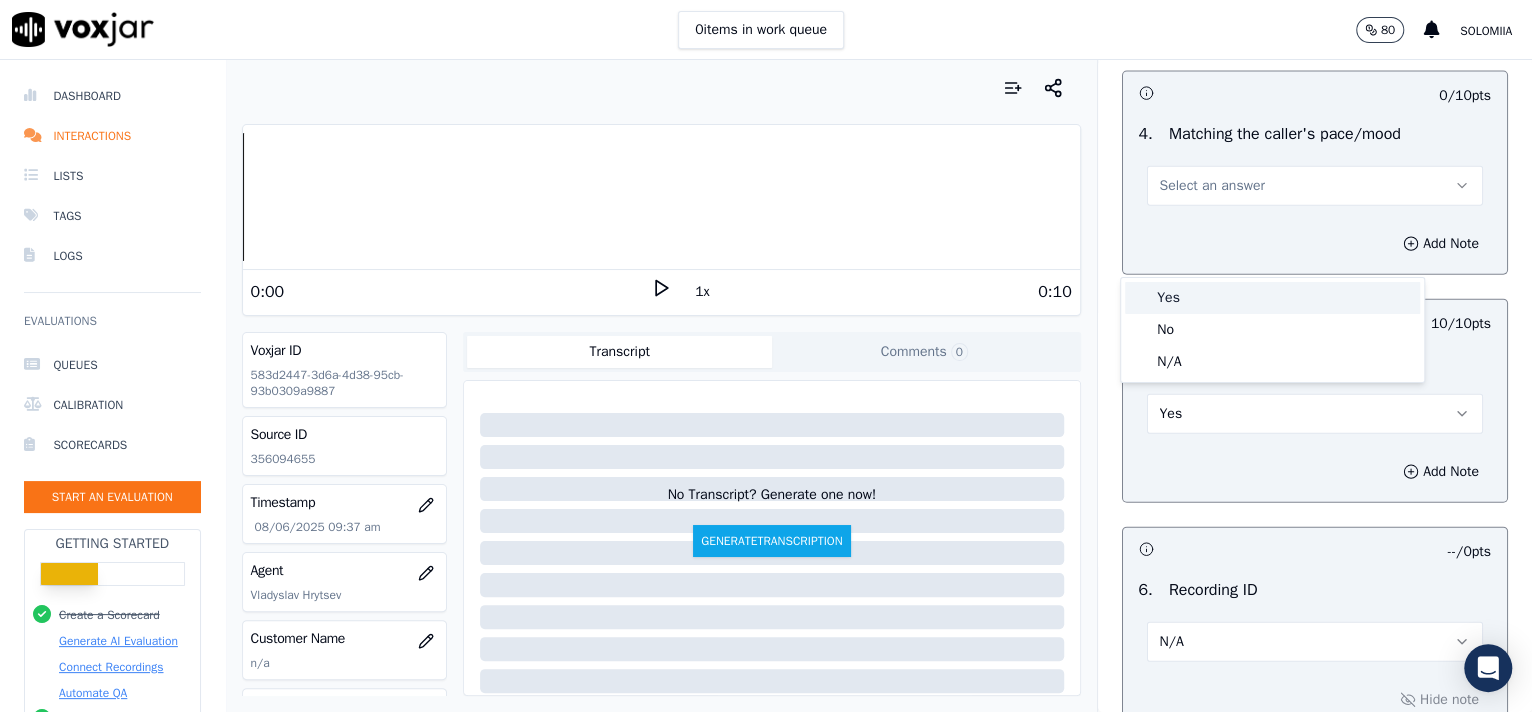 click on "Yes" at bounding box center (1272, 298) 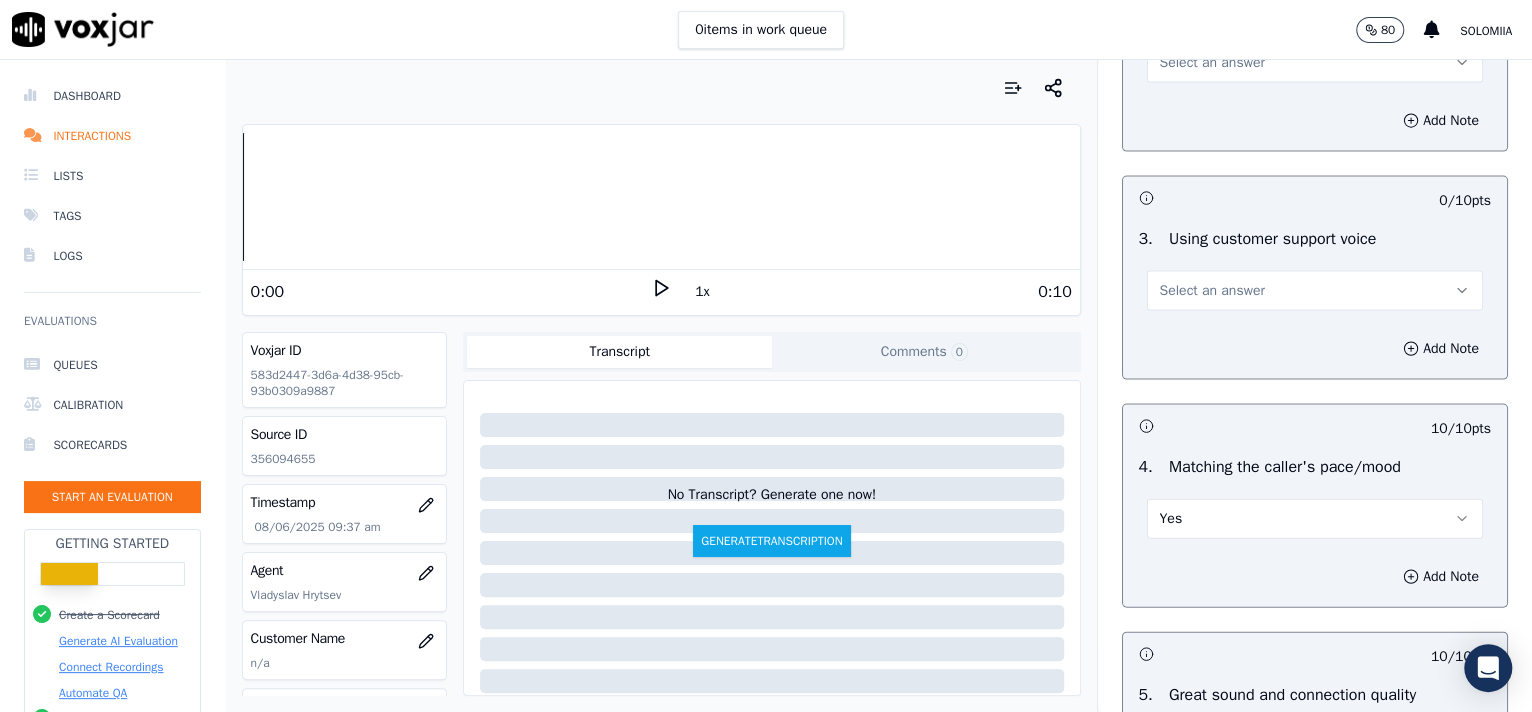 scroll, scrollTop: 2386, scrollLeft: 0, axis: vertical 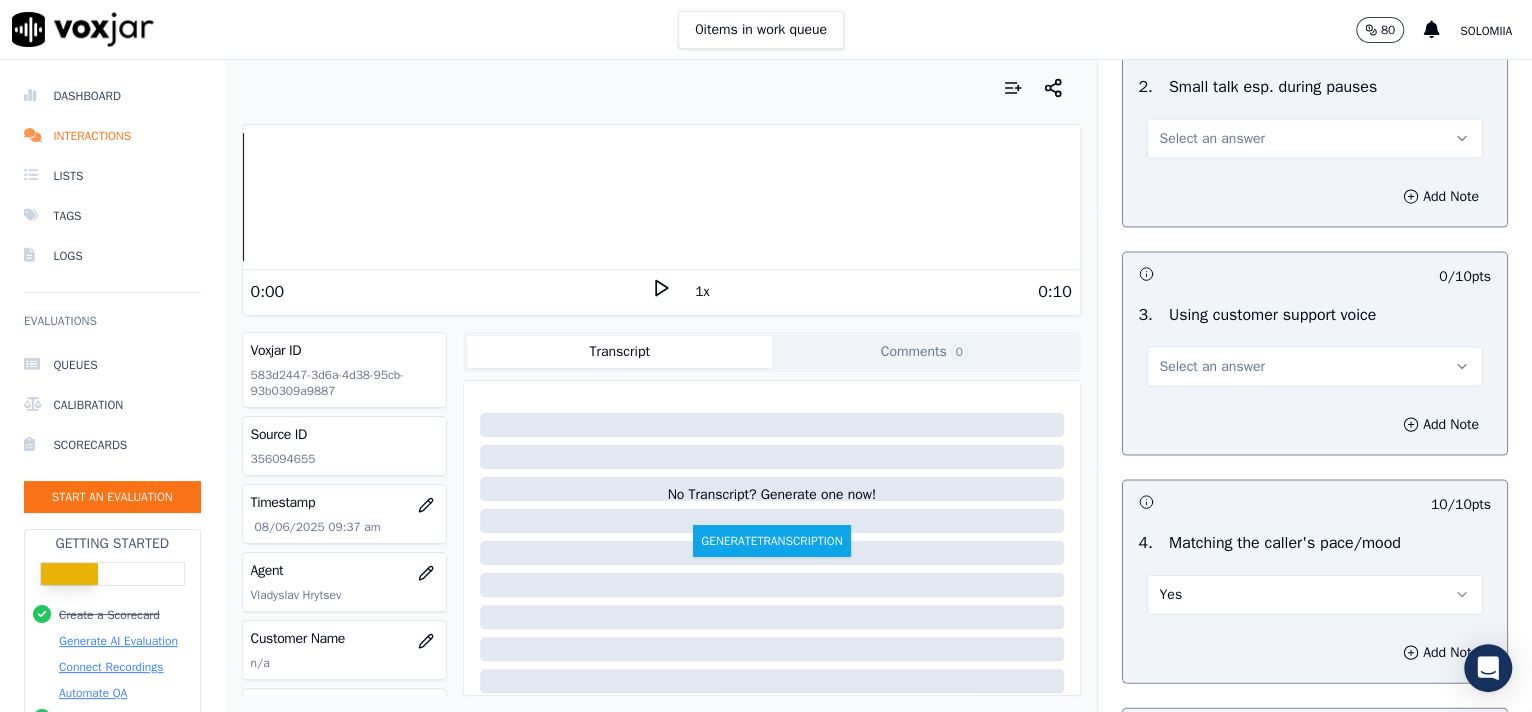 click on "3 .   Using customer support voice    Select an answer" at bounding box center (1315, 345) 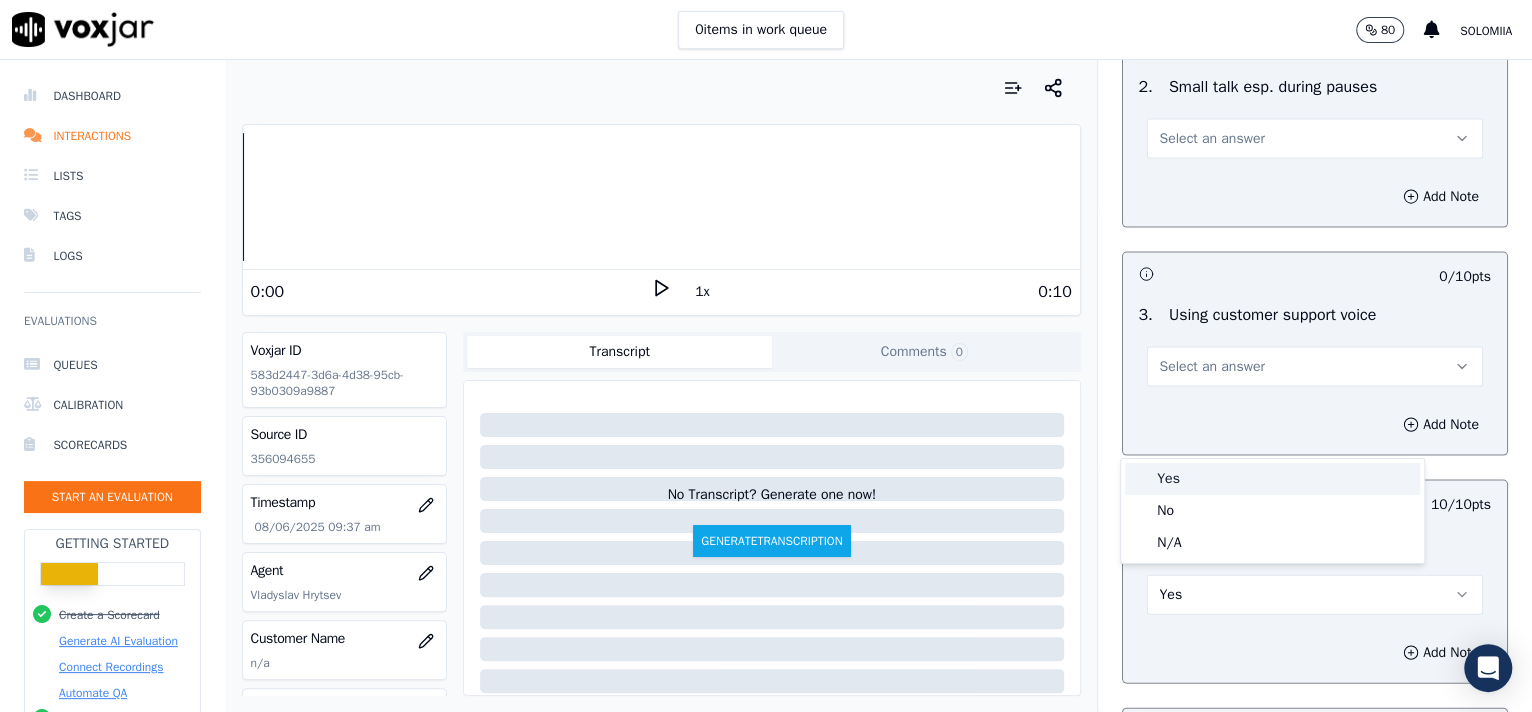 click on "Yes" at bounding box center (1272, 479) 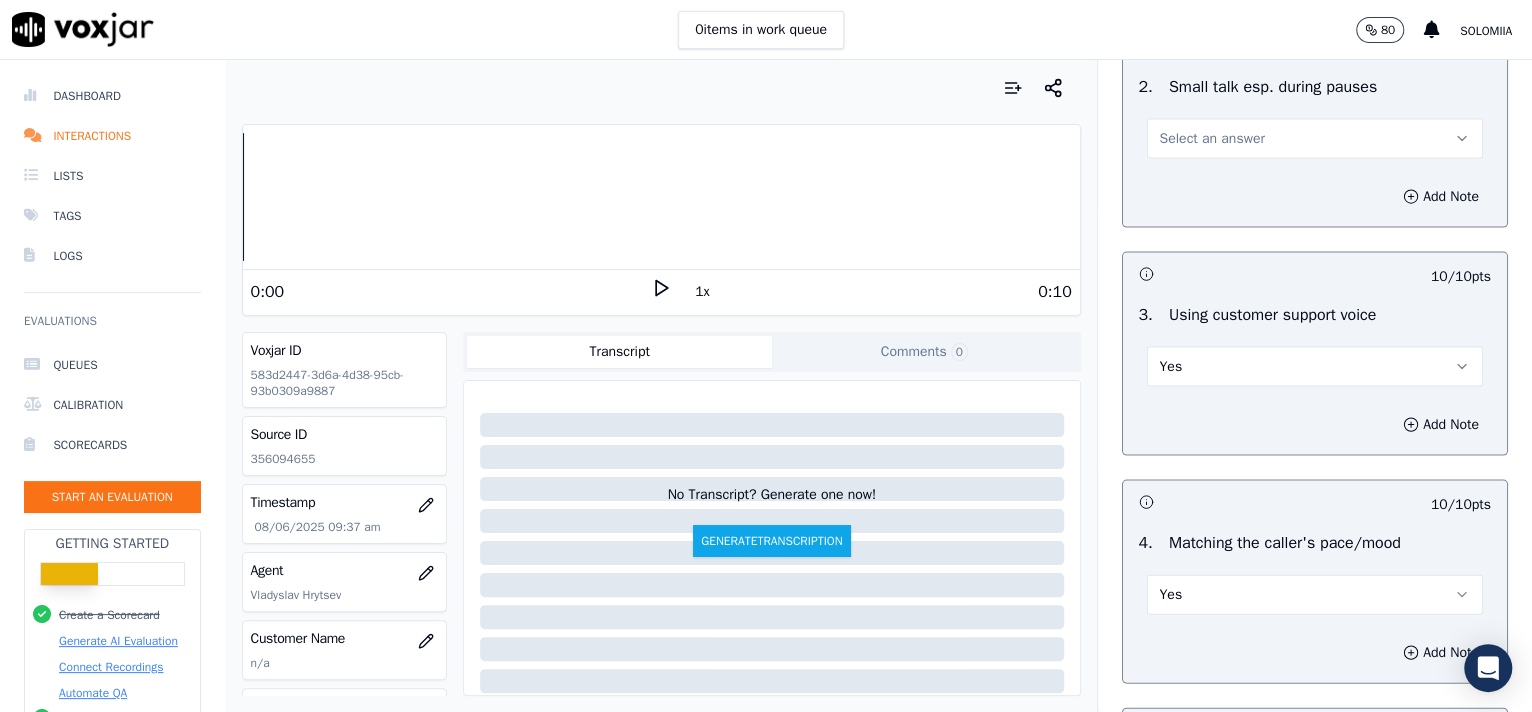 click on "2 .   Small talk esp. during pauses    Select an answer" at bounding box center (1315, 117) 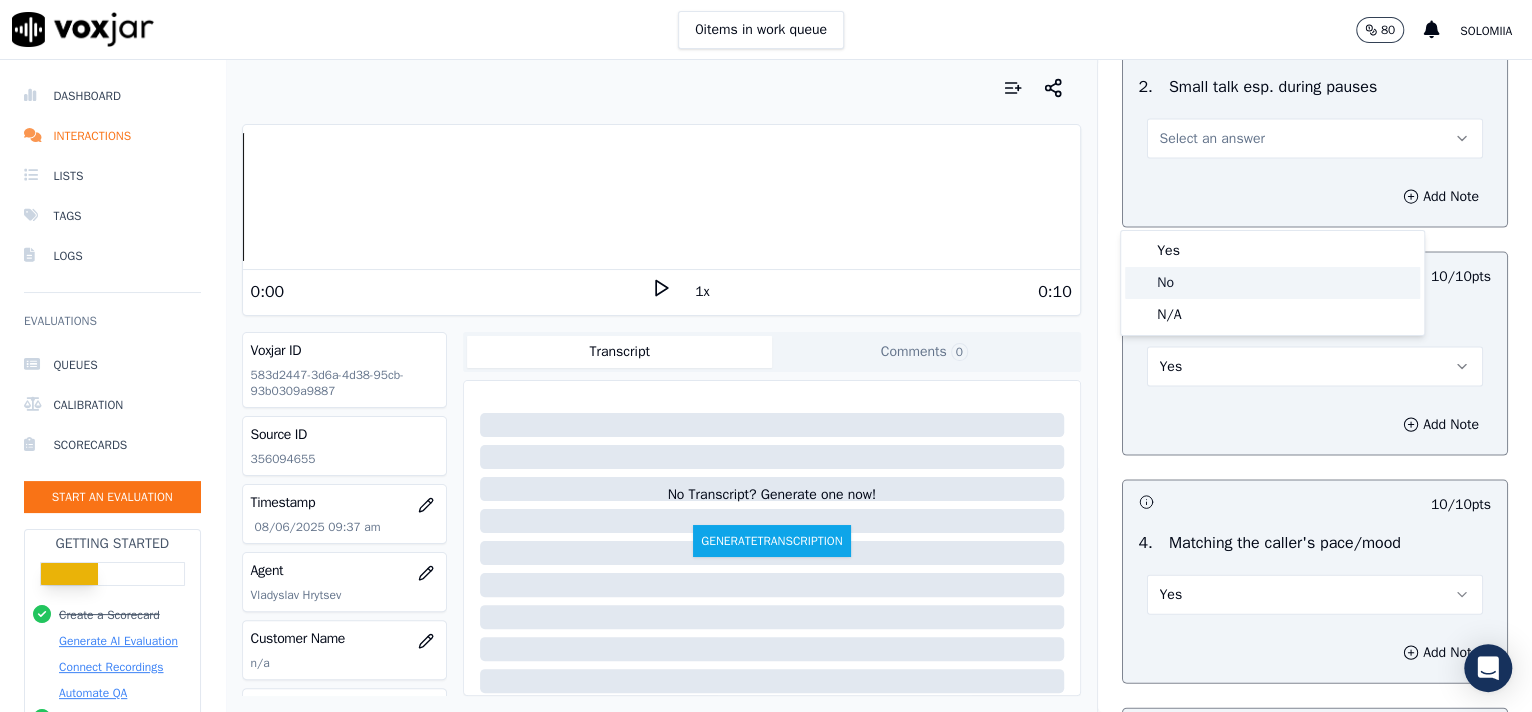 click on "No" 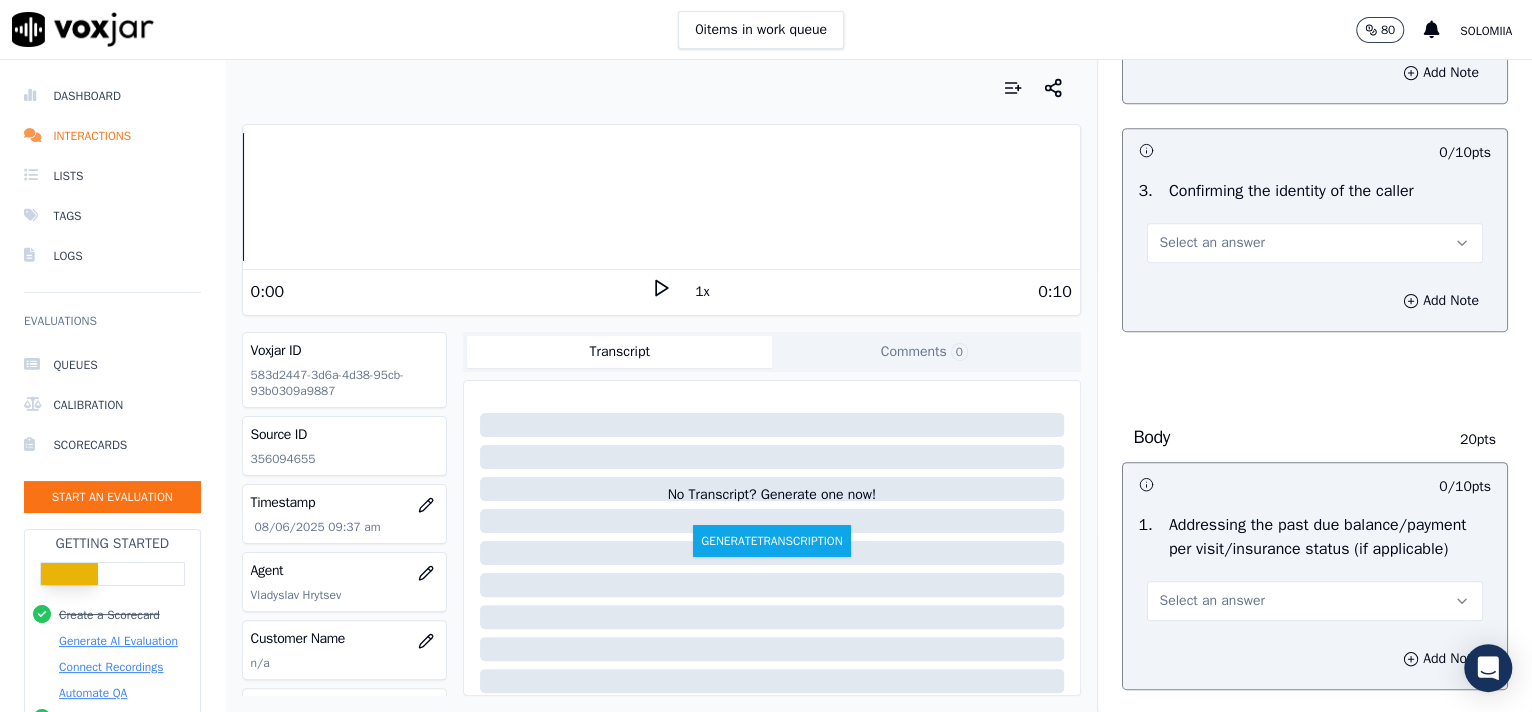 scroll, scrollTop: 583, scrollLeft: 0, axis: vertical 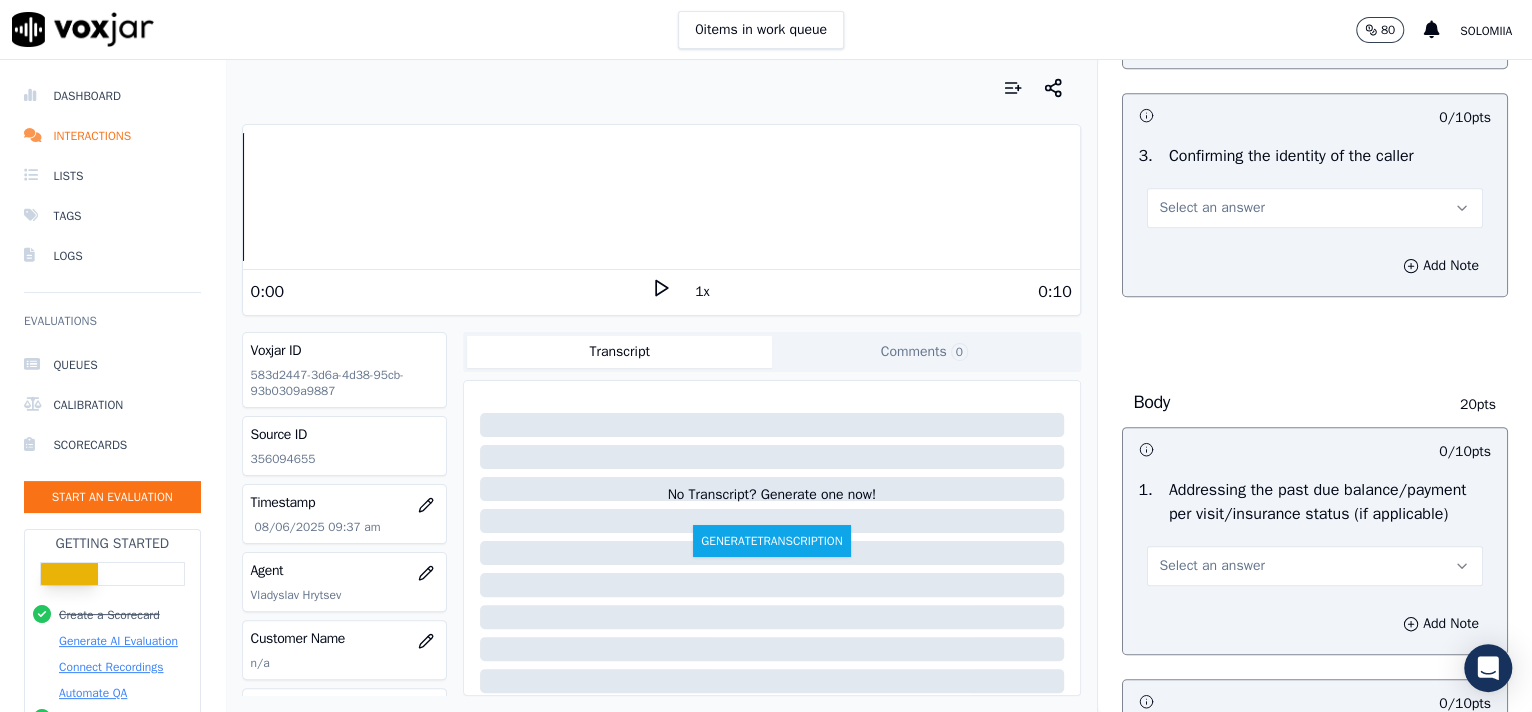 click on "Select an answer" at bounding box center [1315, 208] 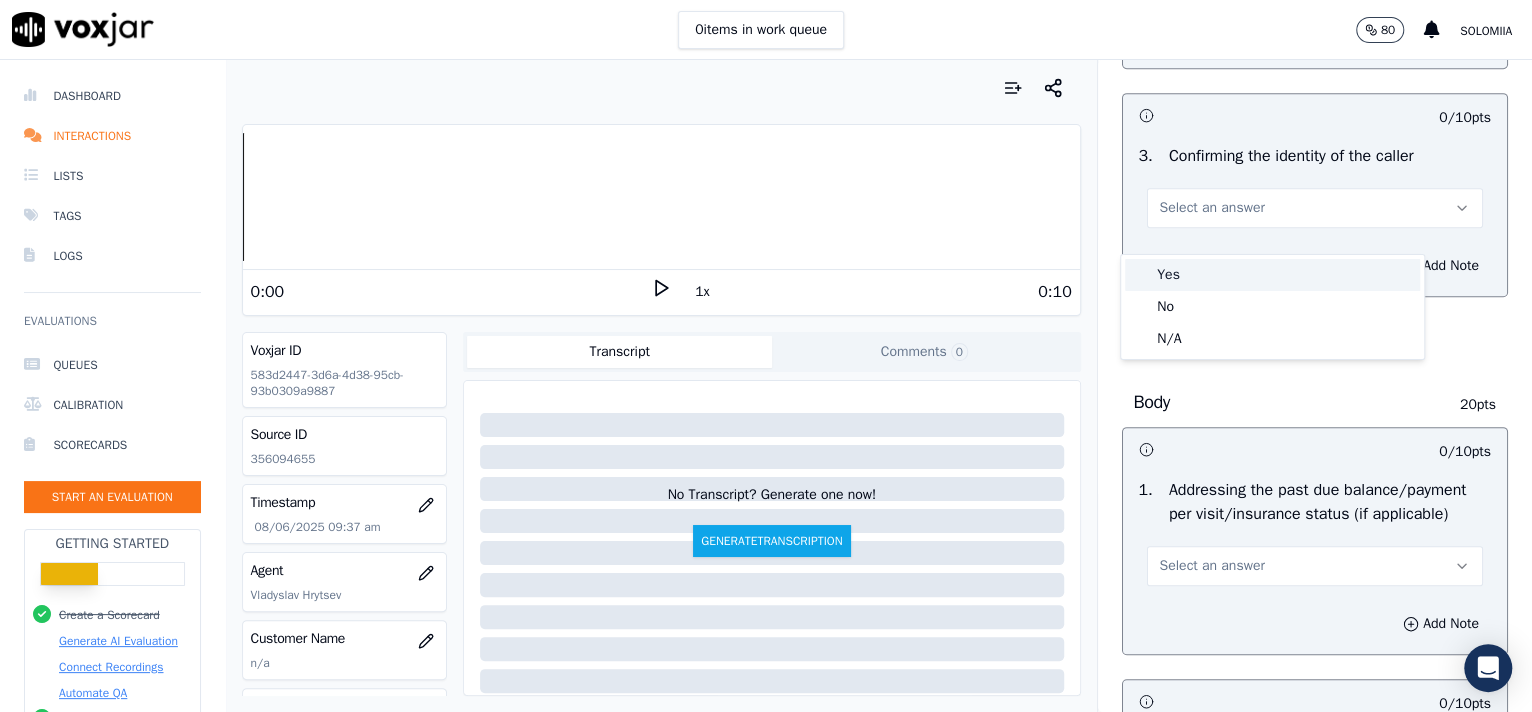click on "Yes" at bounding box center (1272, 275) 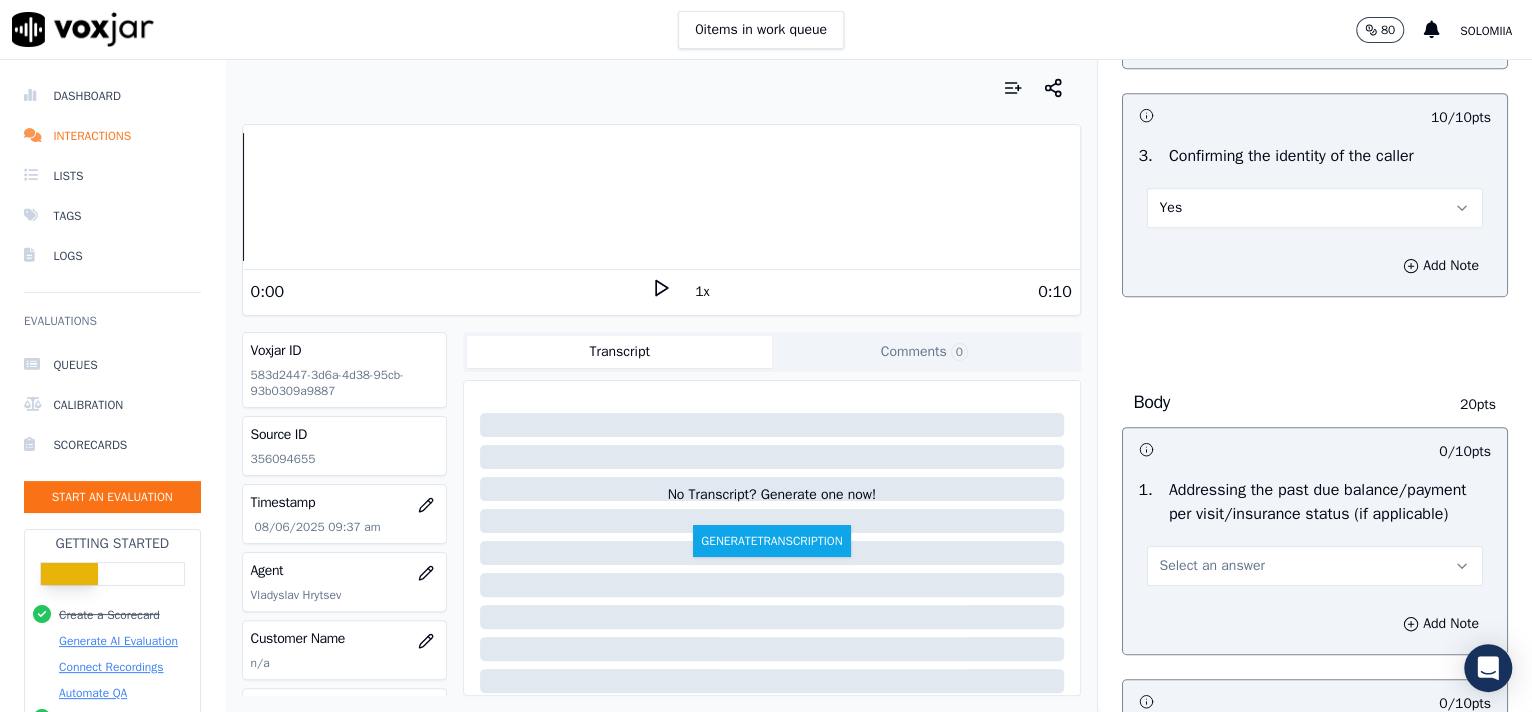 drag, startPoint x: 1472, startPoint y: 225, endPoint x: 1477, endPoint y: 246, distance: 21.587032 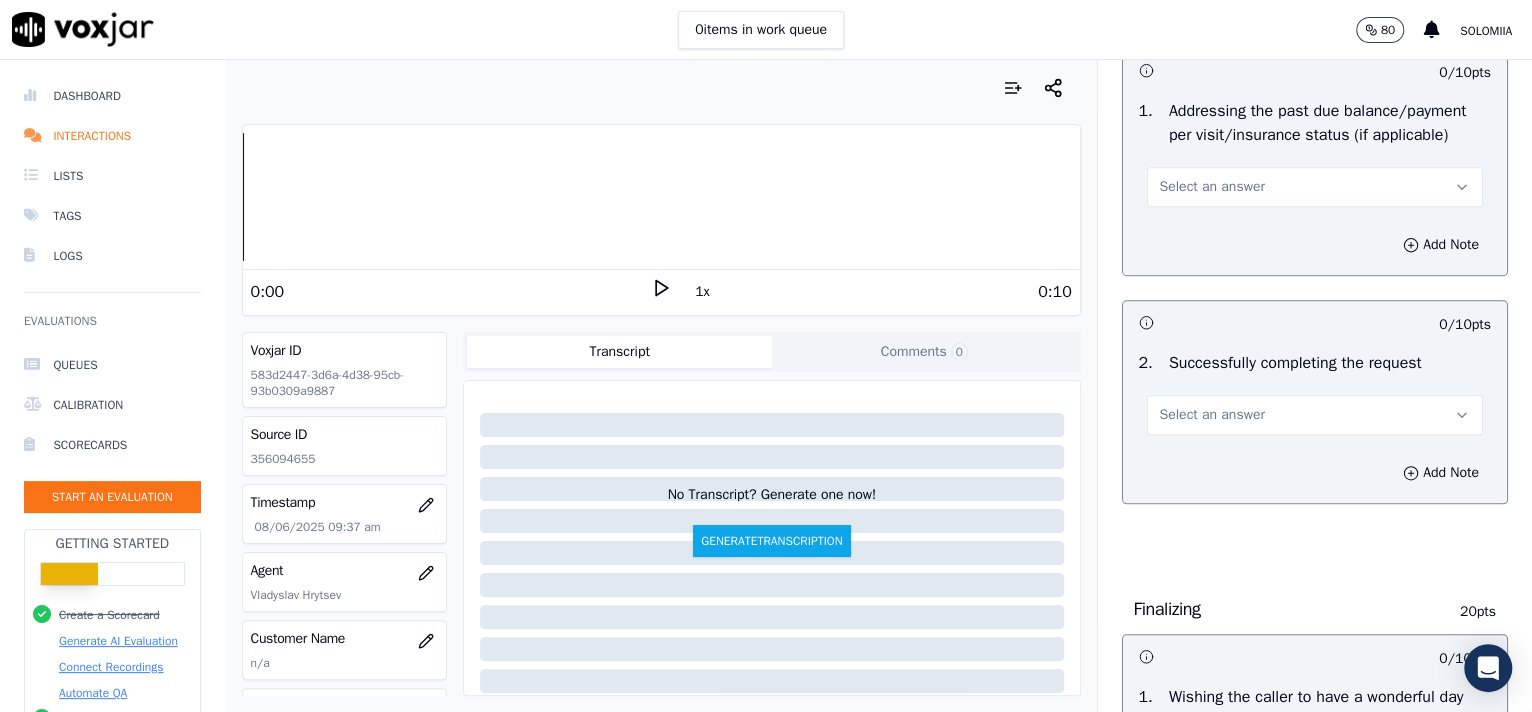 scroll, scrollTop: 1009, scrollLeft: 0, axis: vertical 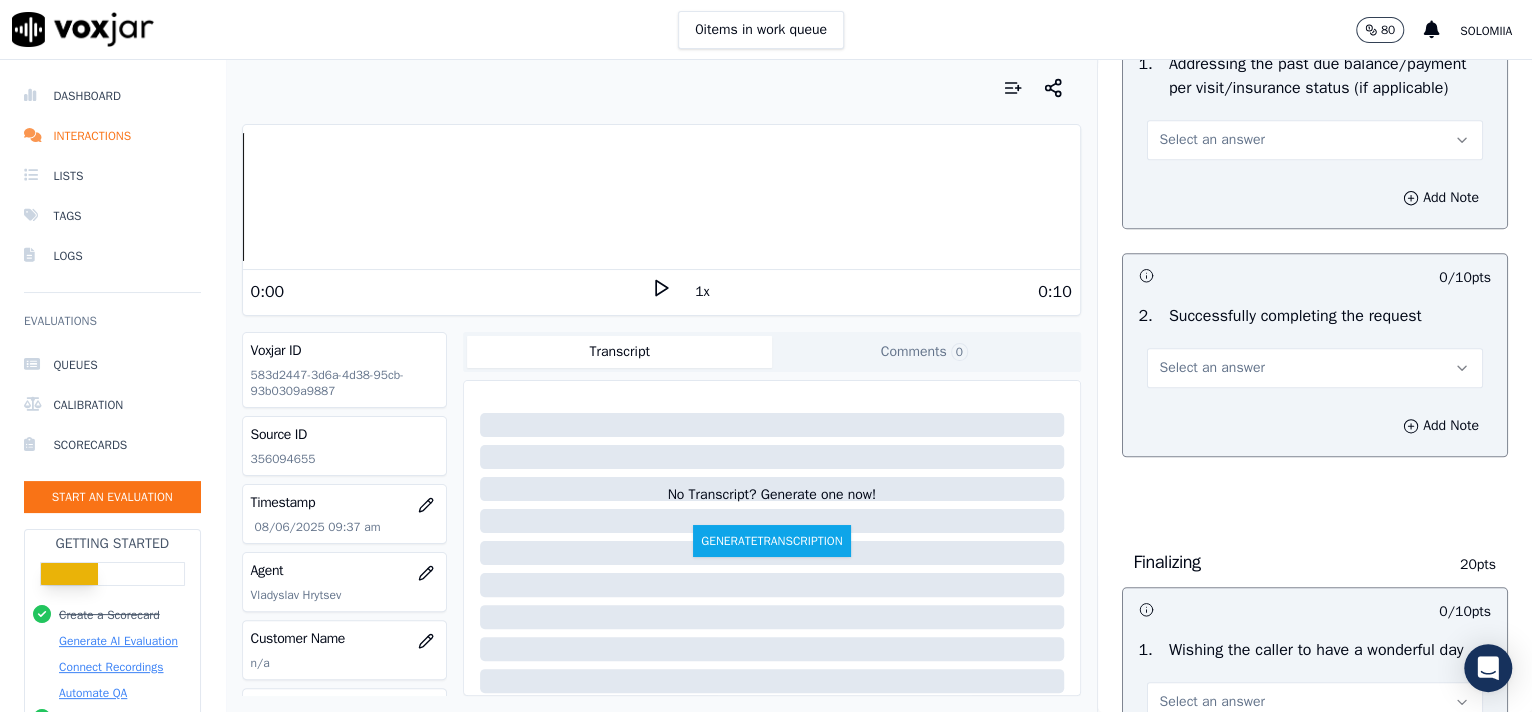 click on "Select an answer" at bounding box center (1212, 140) 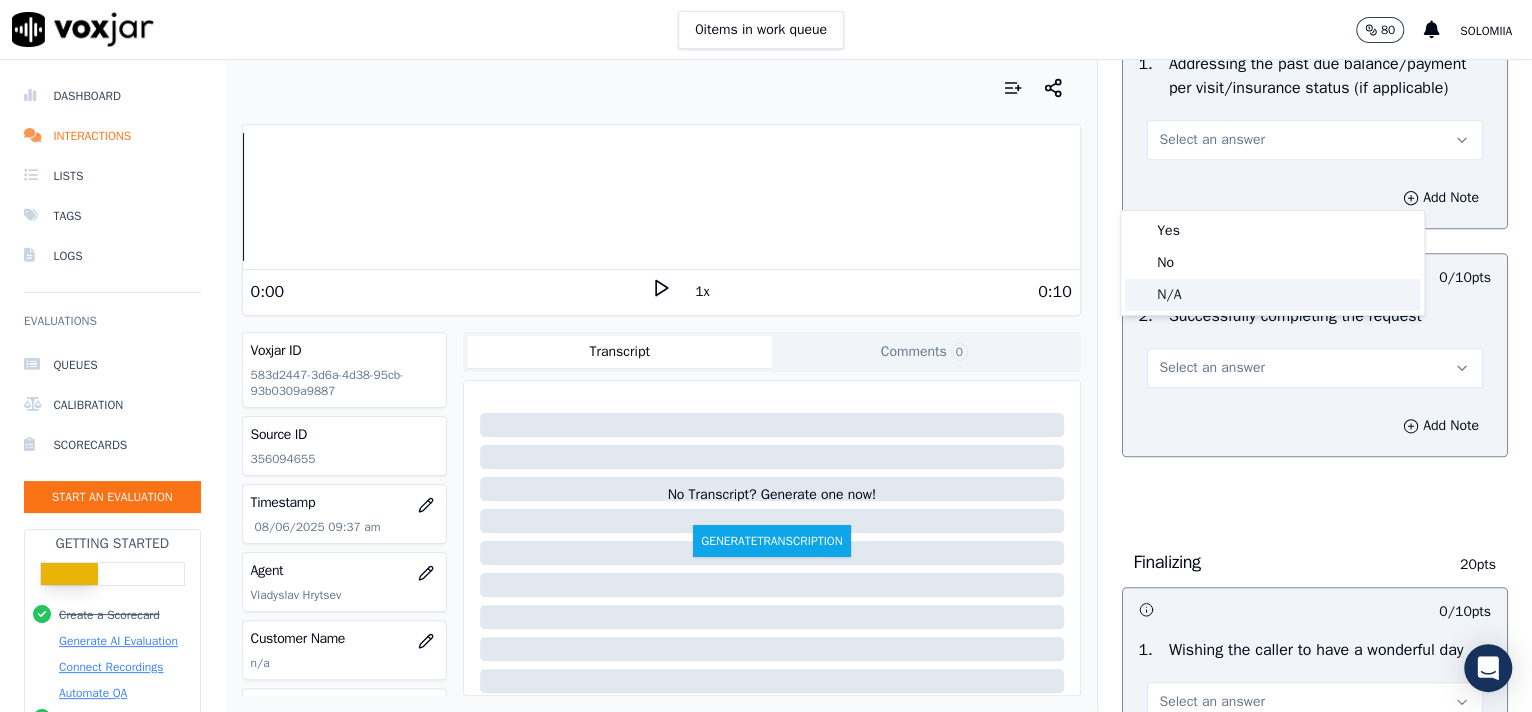 click on "N/A" 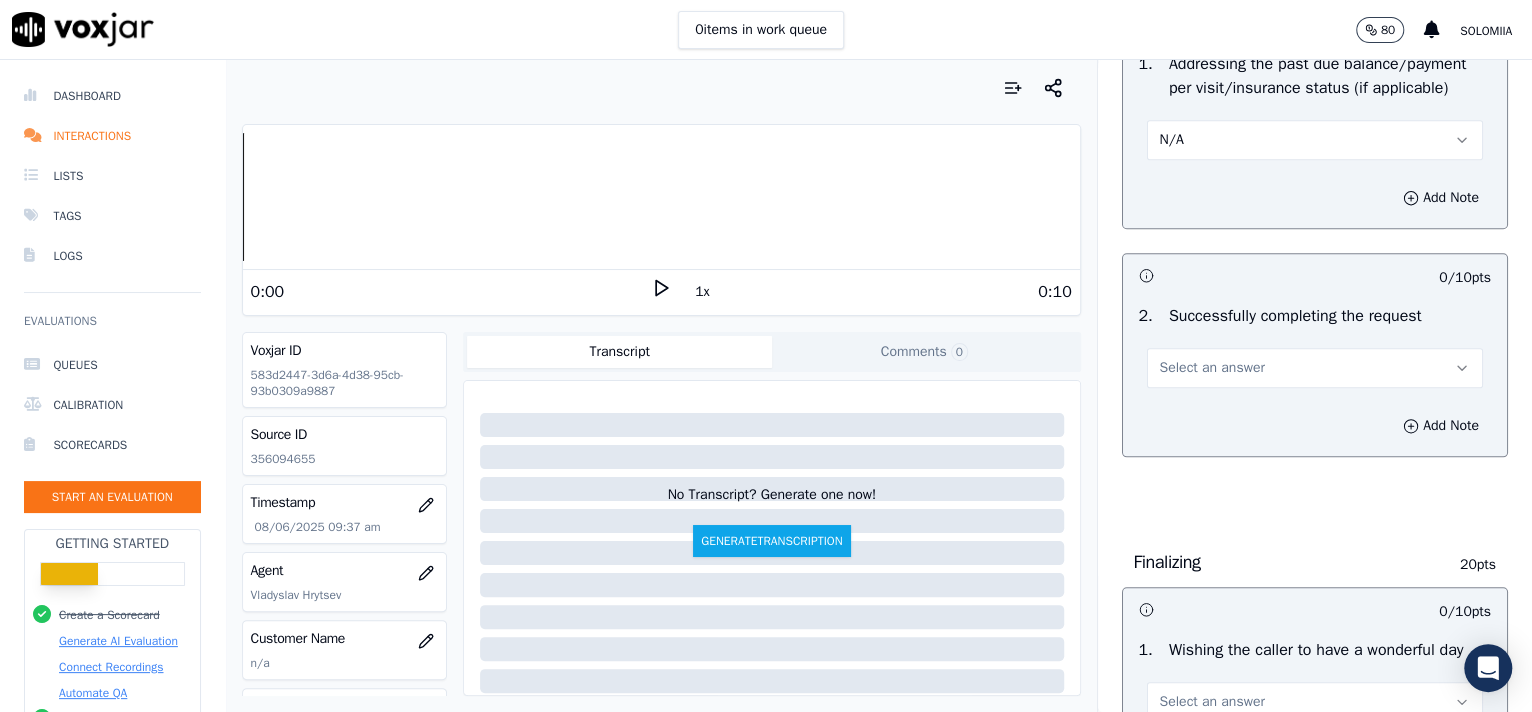 click on "Select an answer" at bounding box center (1212, 368) 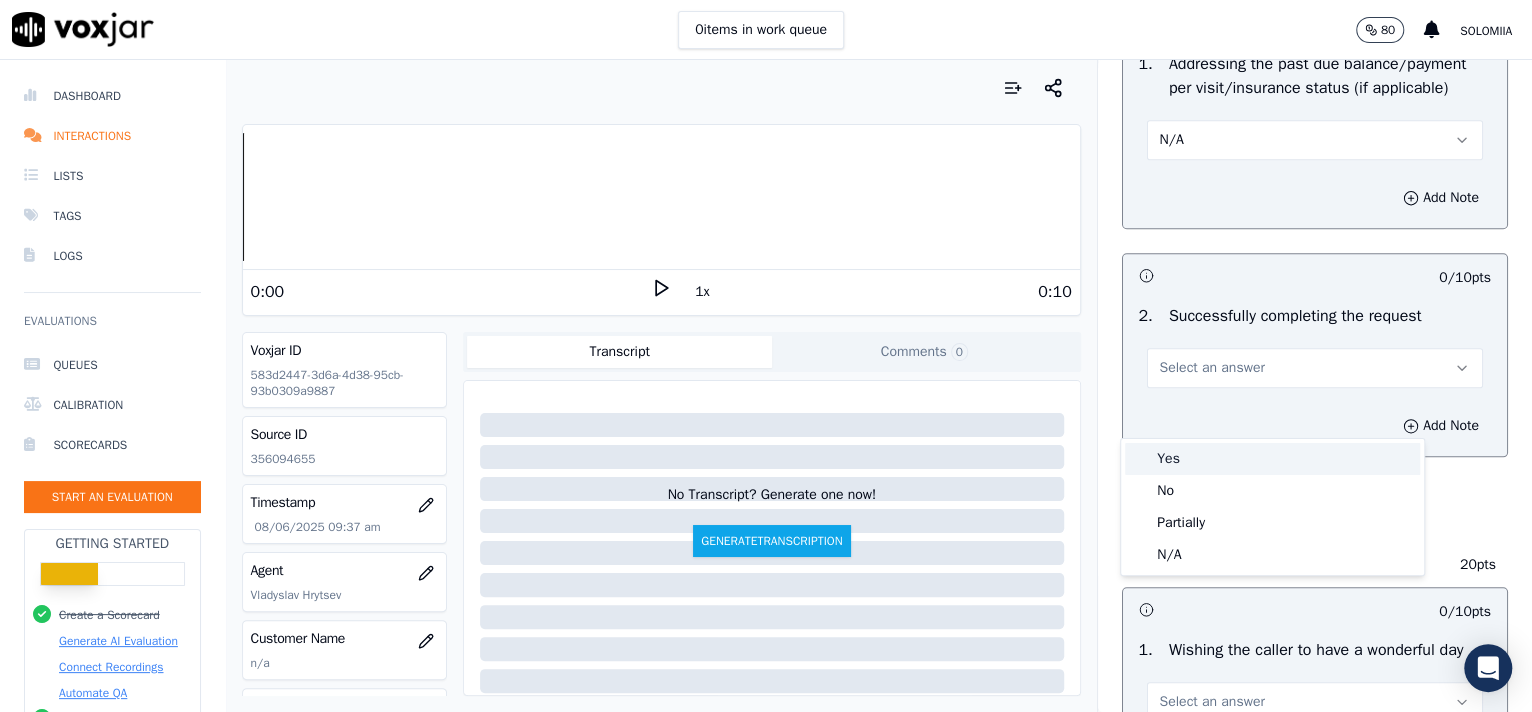 click on "Yes" at bounding box center (1272, 459) 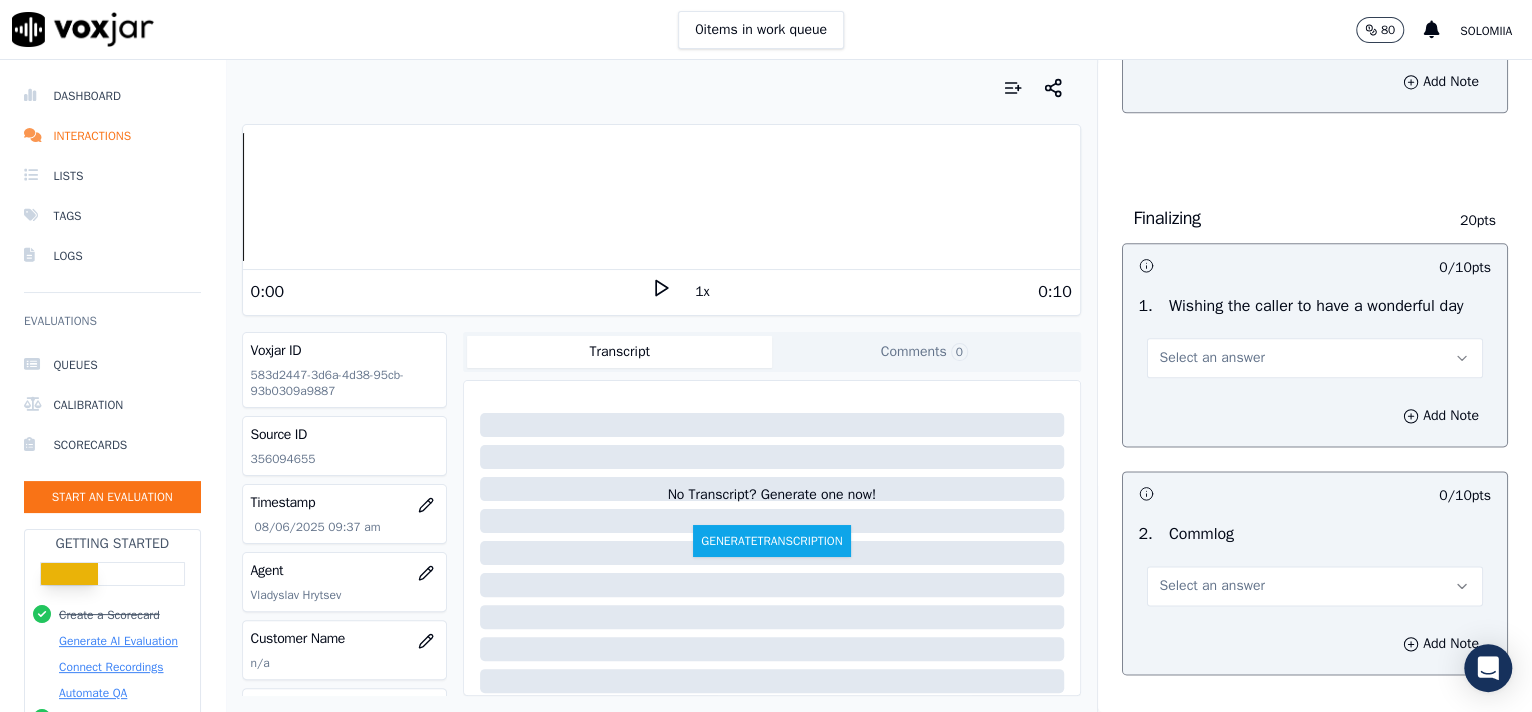 scroll, scrollTop: 1500, scrollLeft: 0, axis: vertical 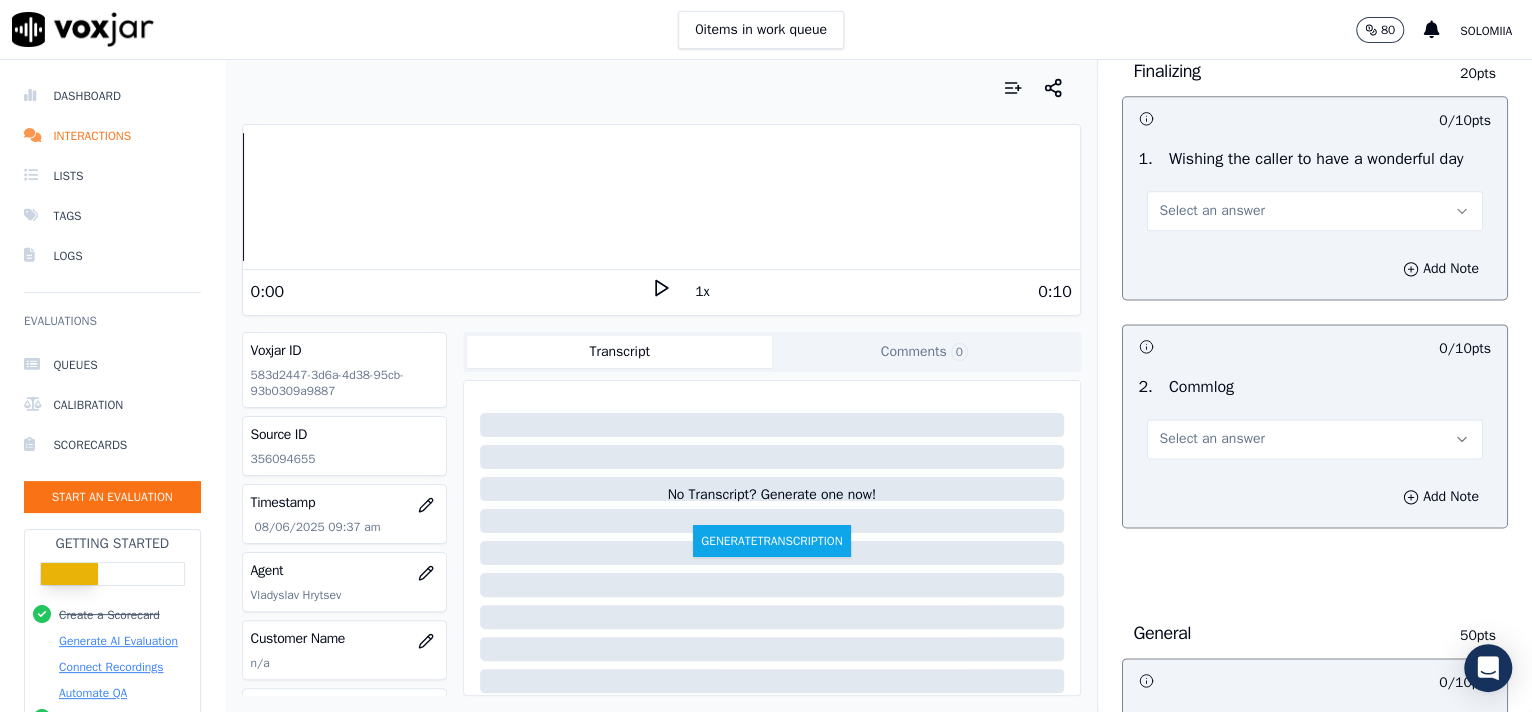 click on "Select an answer" at bounding box center (1212, 211) 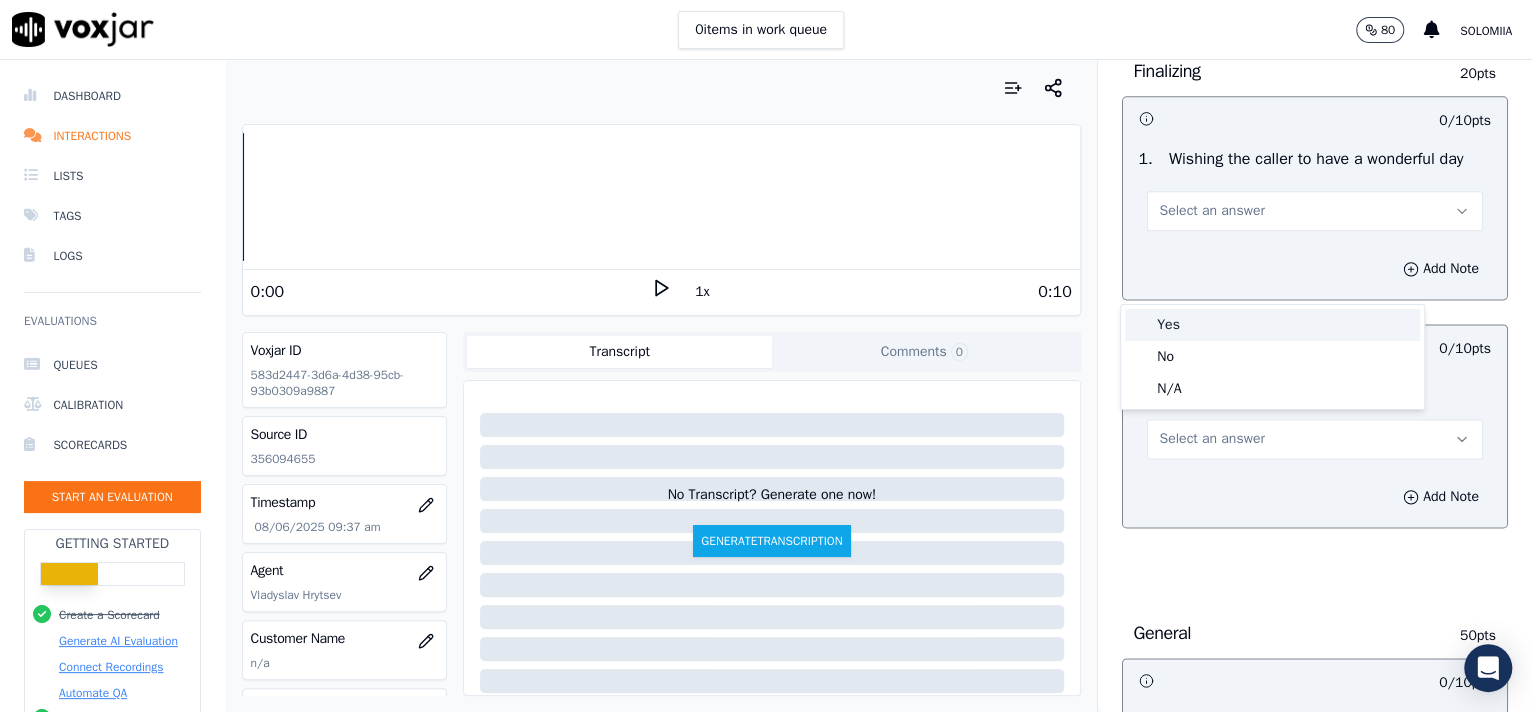click on "Yes" at bounding box center [1272, 325] 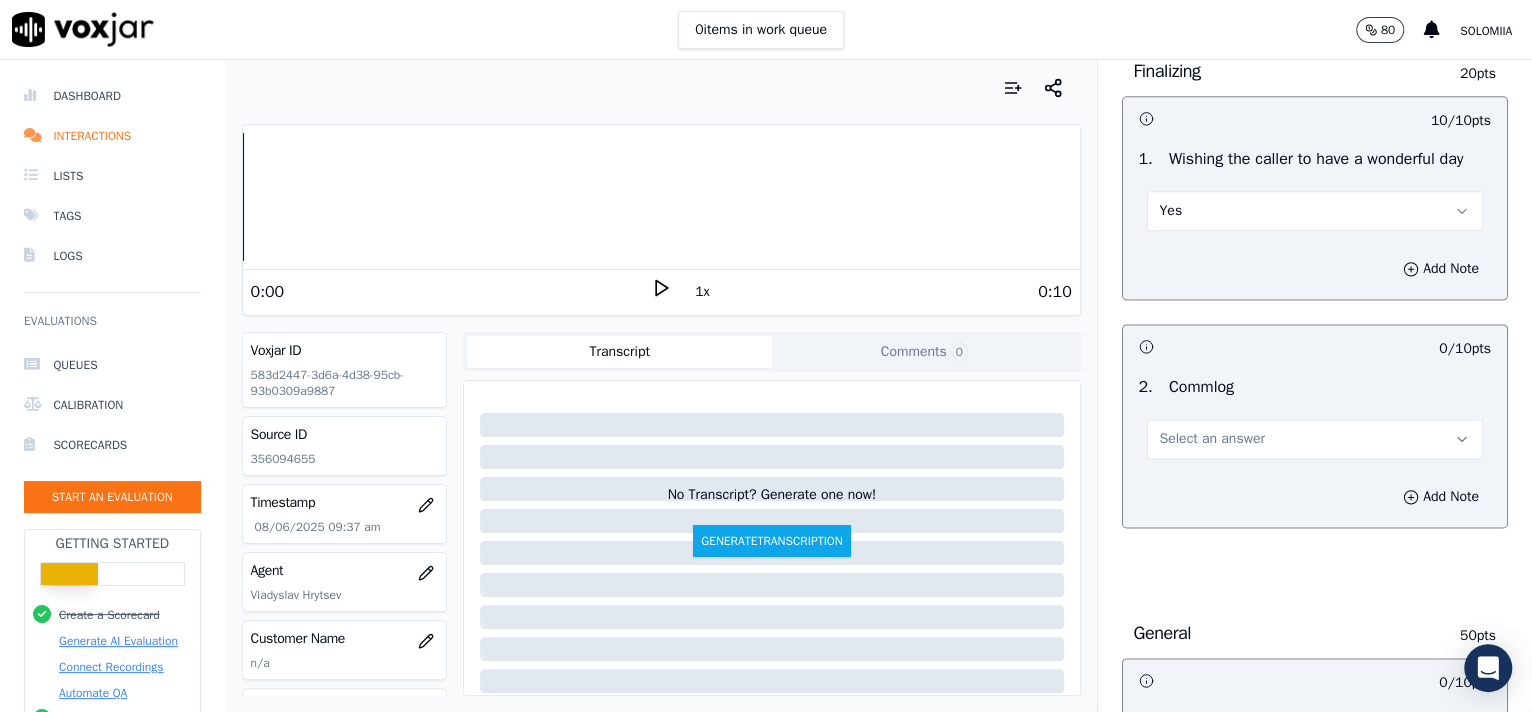 click on "Select an answer" at bounding box center (1212, 439) 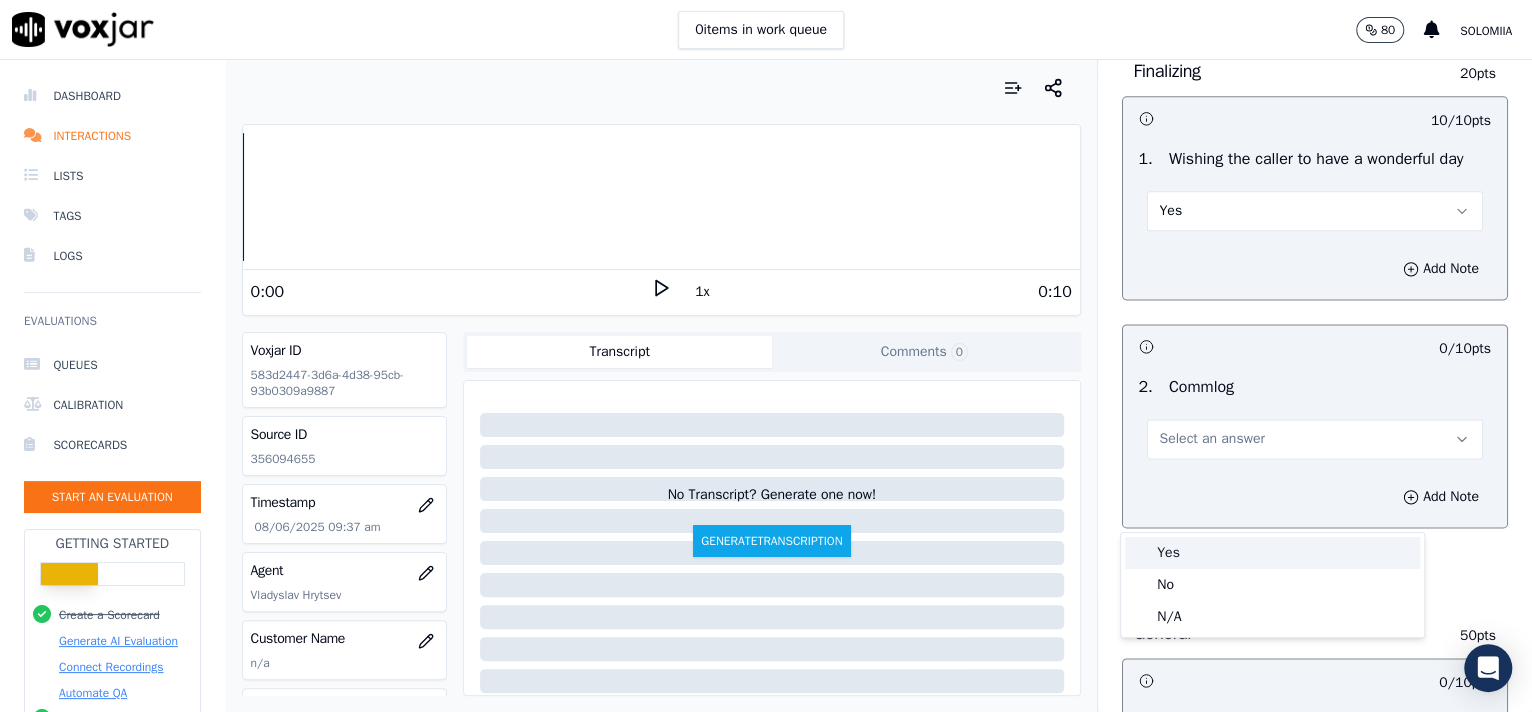 click on "Yes" at bounding box center (1272, 553) 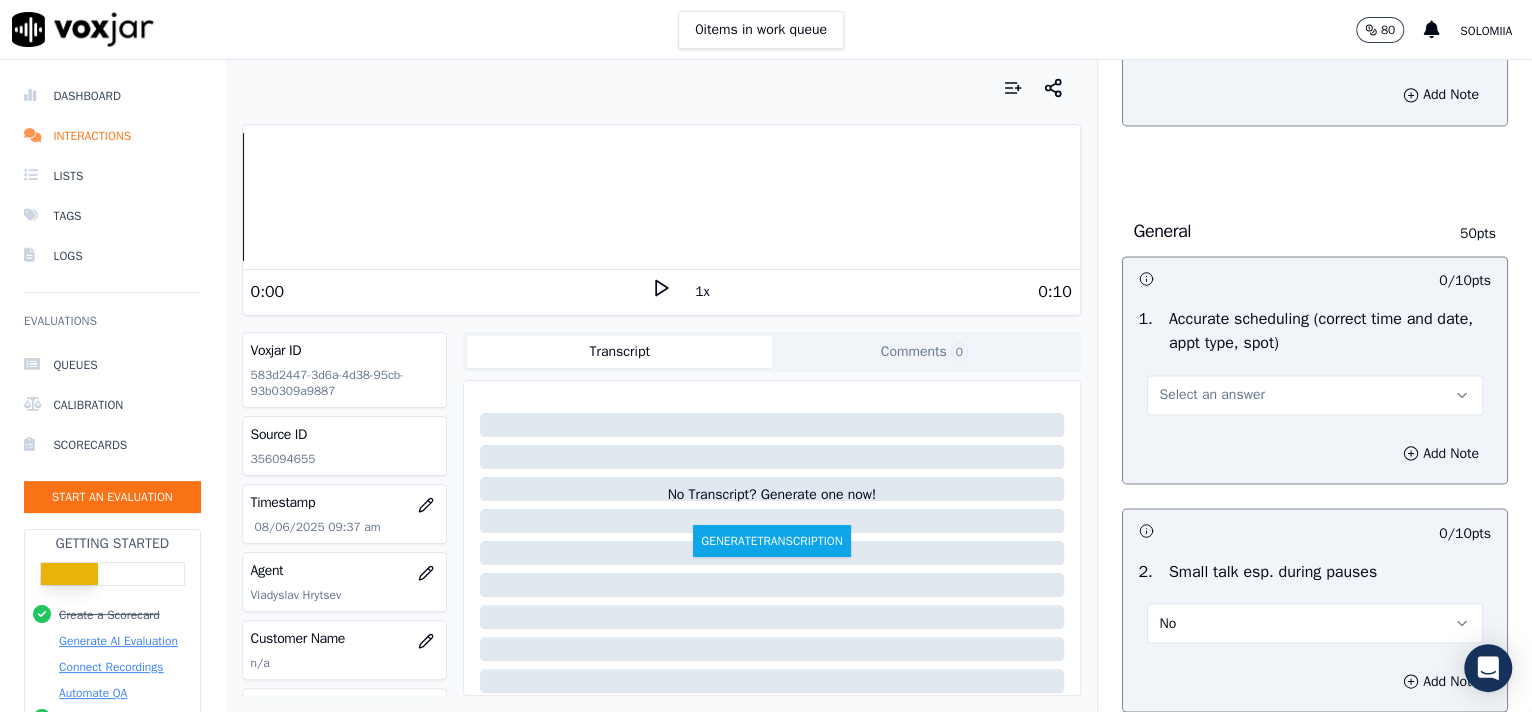 scroll, scrollTop: 1984, scrollLeft: 0, axis: vertical 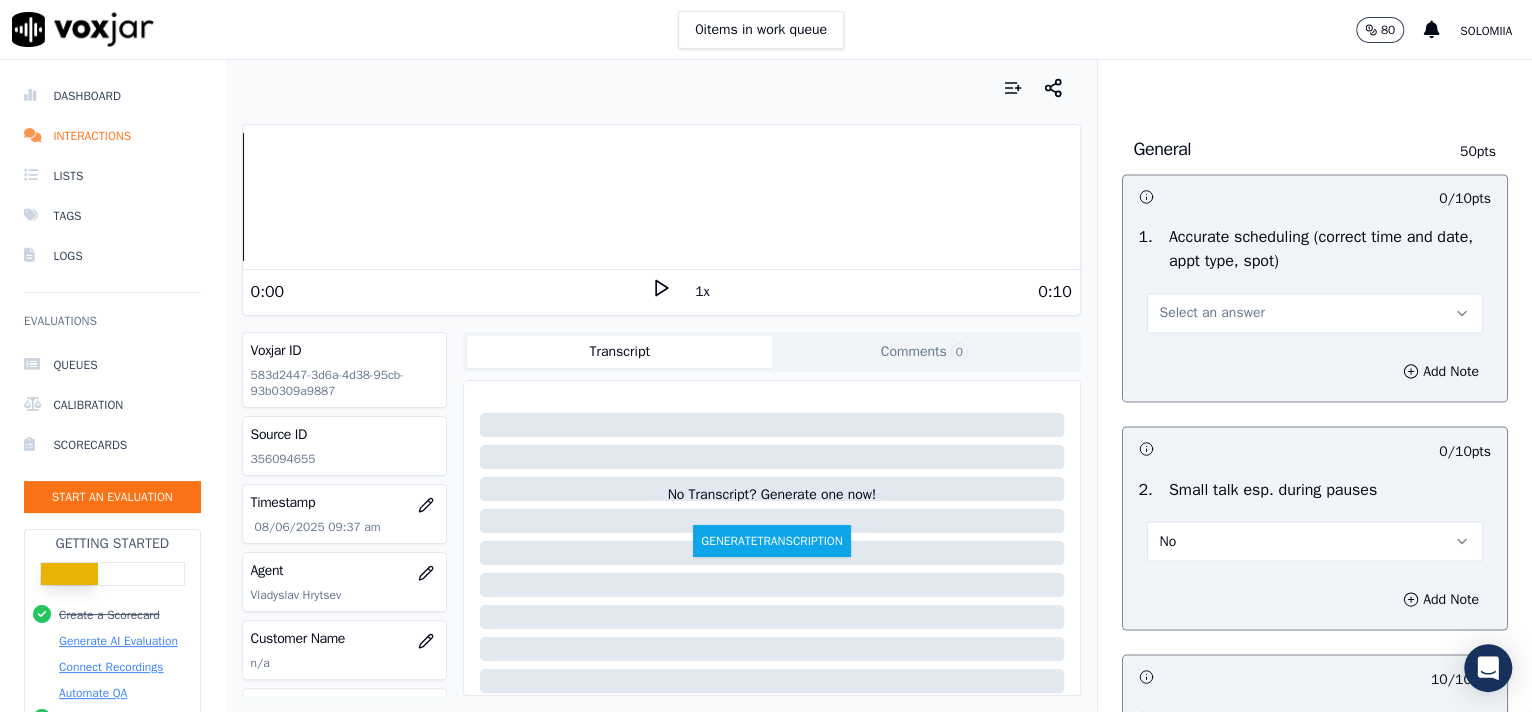click on "Select an answer" at bounding box center [1315, 313] 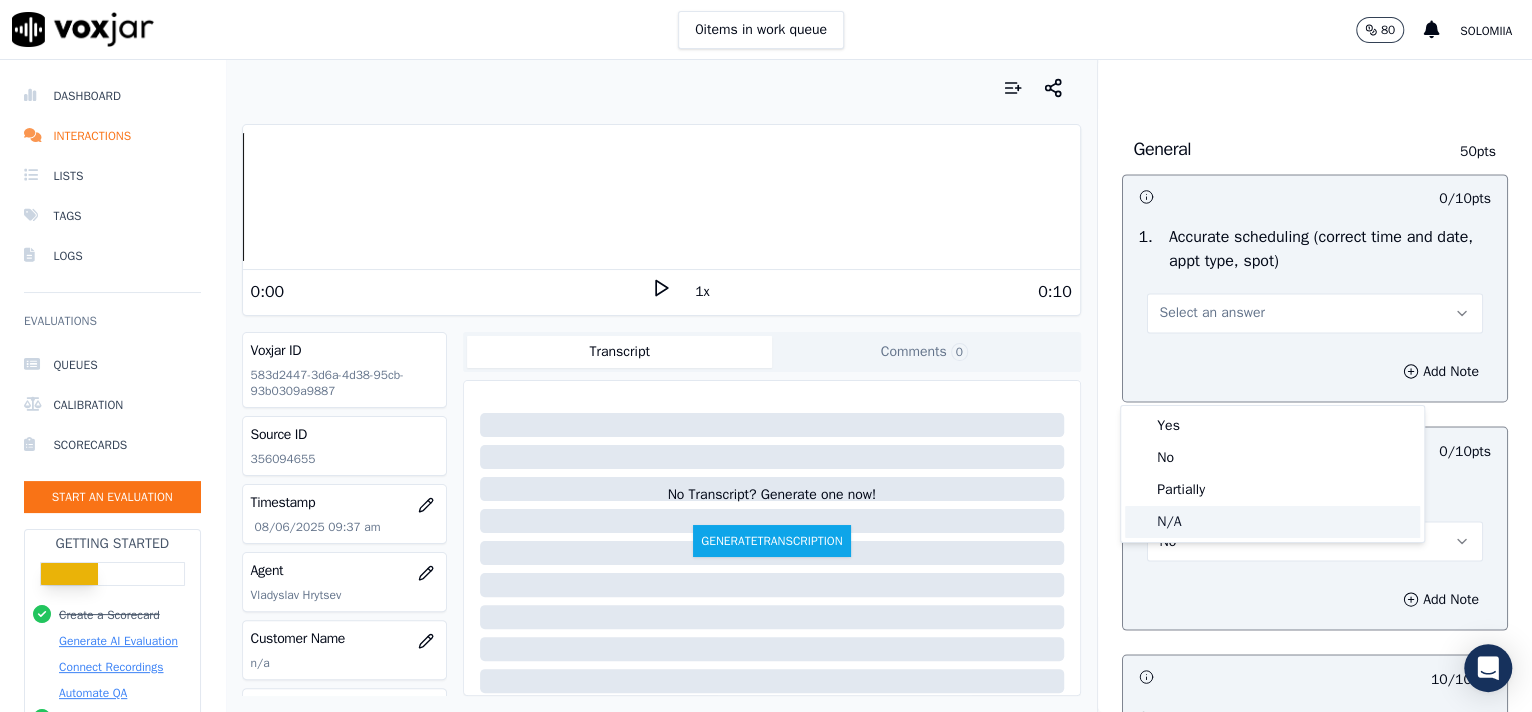 click on "N/A" 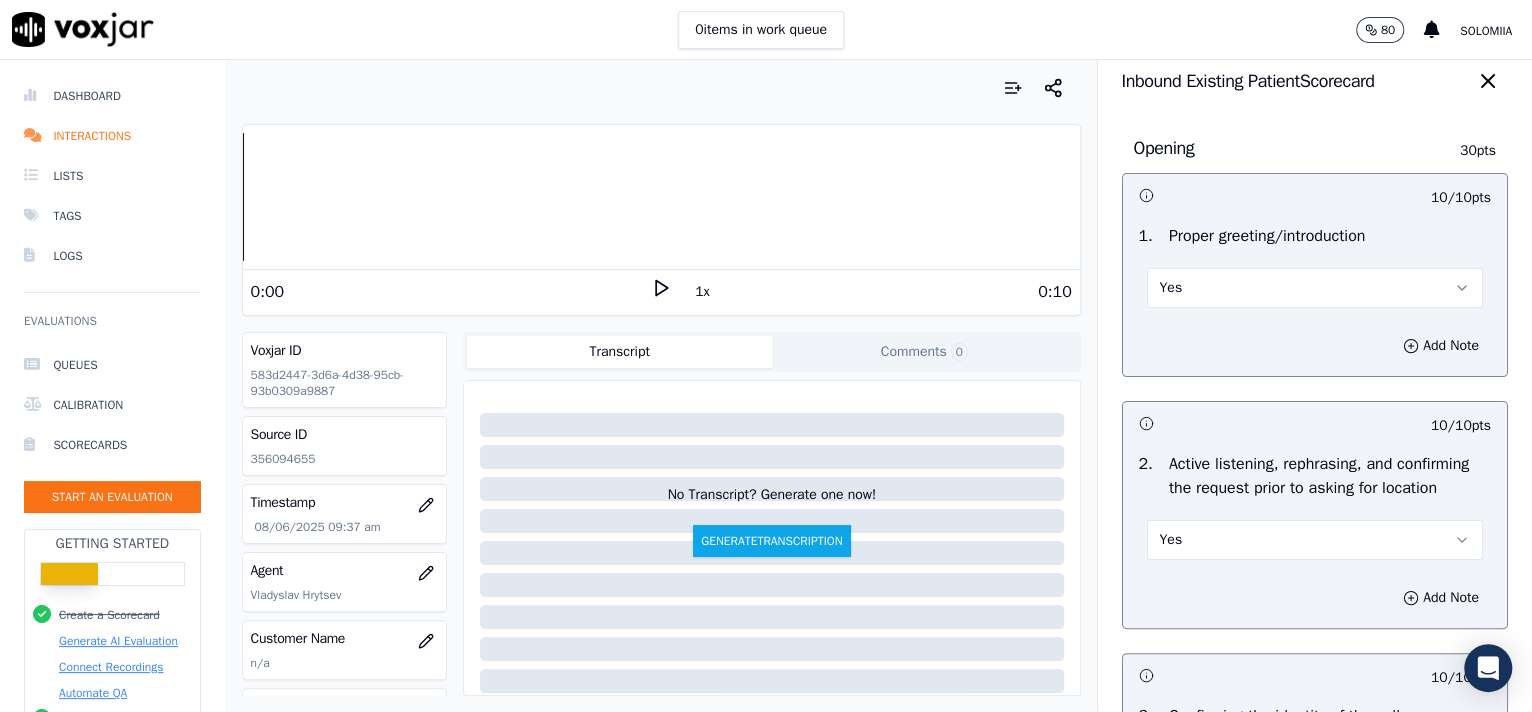 scroll, scrollTop: 0, scrollLeft: 0, axis: both 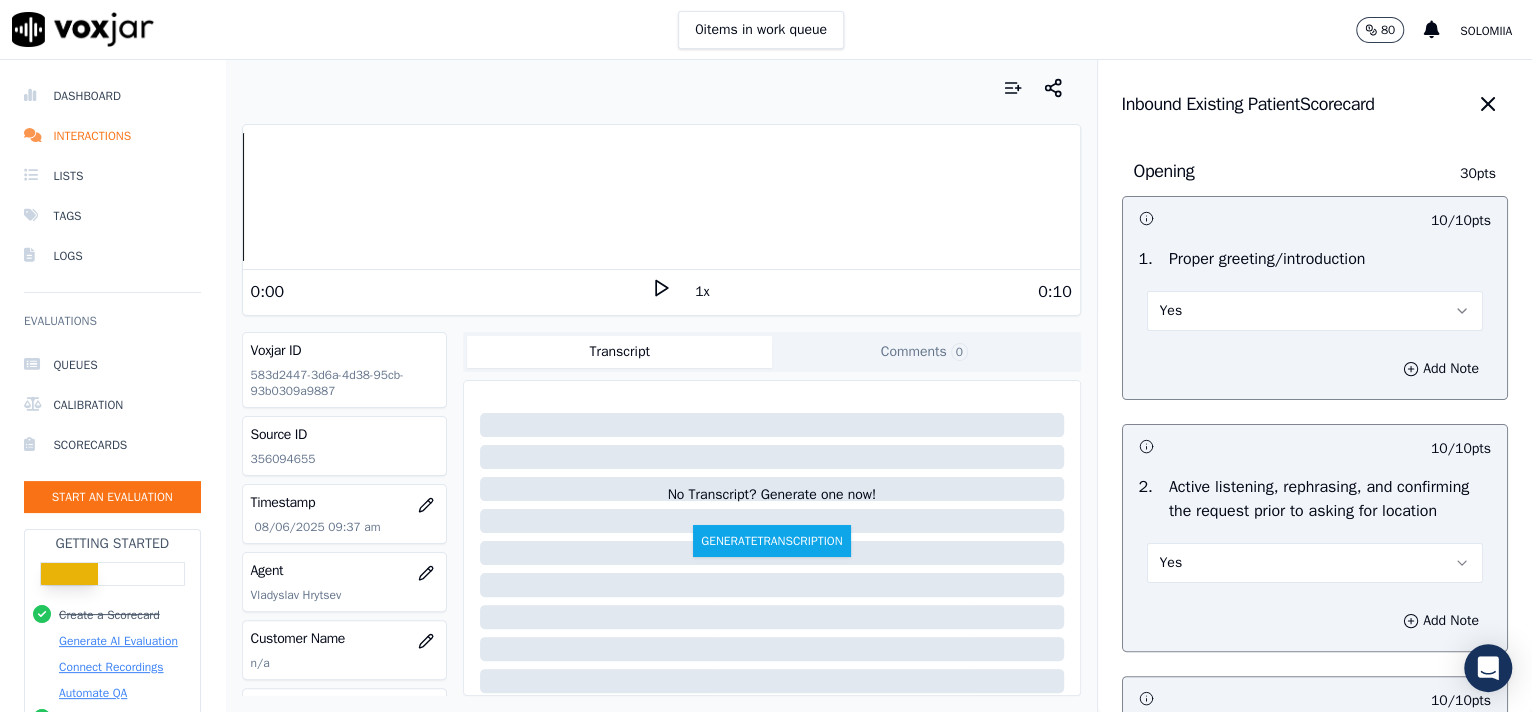 click on "Yes" at bounding box center [1315, 563] 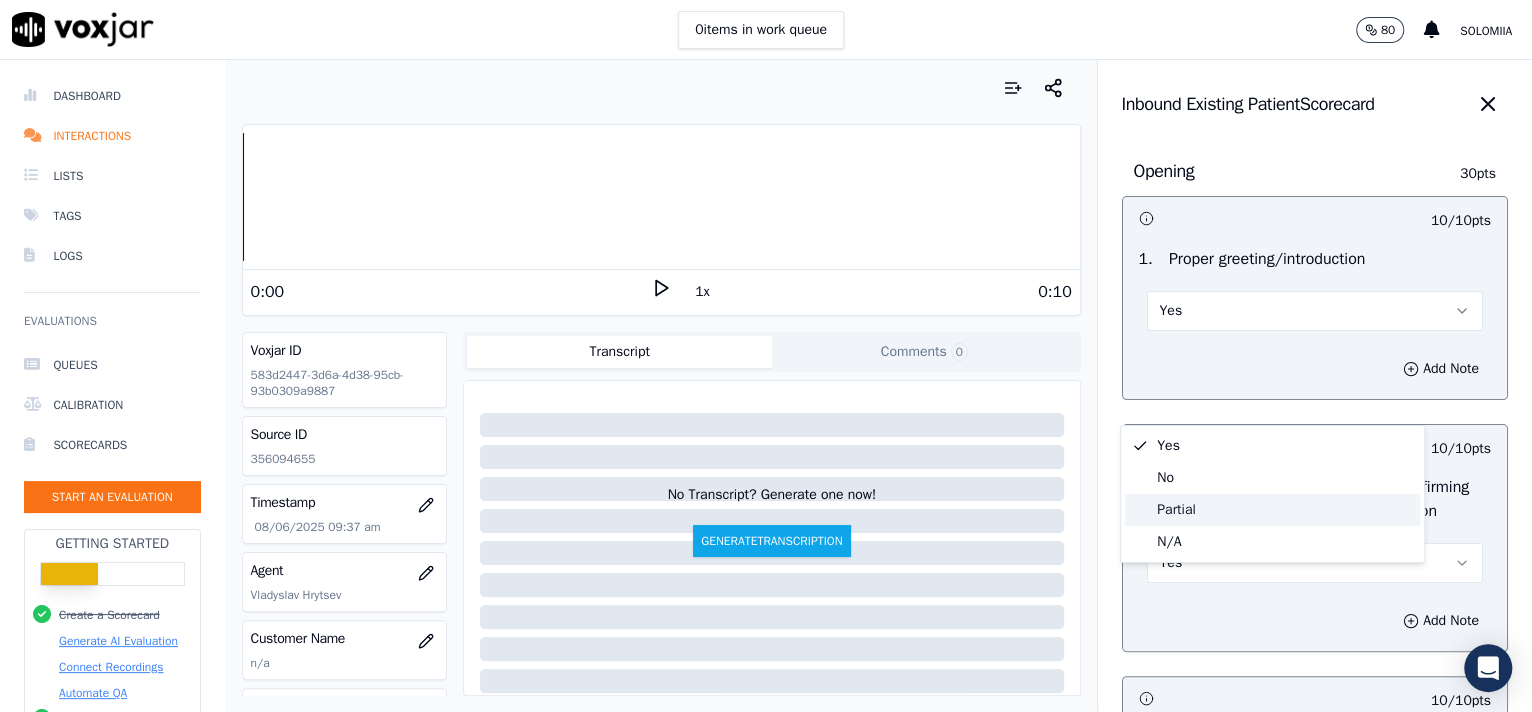 click on "Partial" 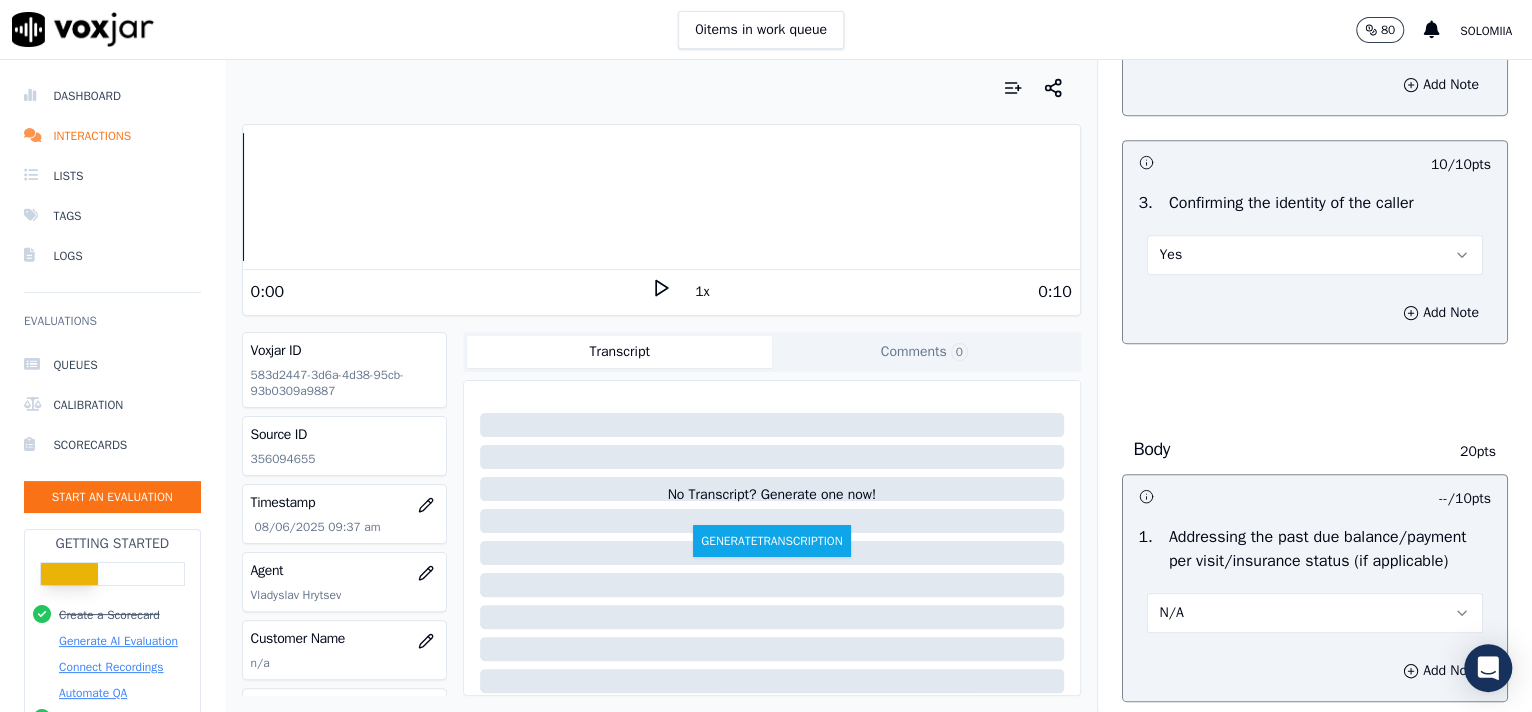 scroll, scrollTop: 571, scrollLeft: 0, axis: vertical 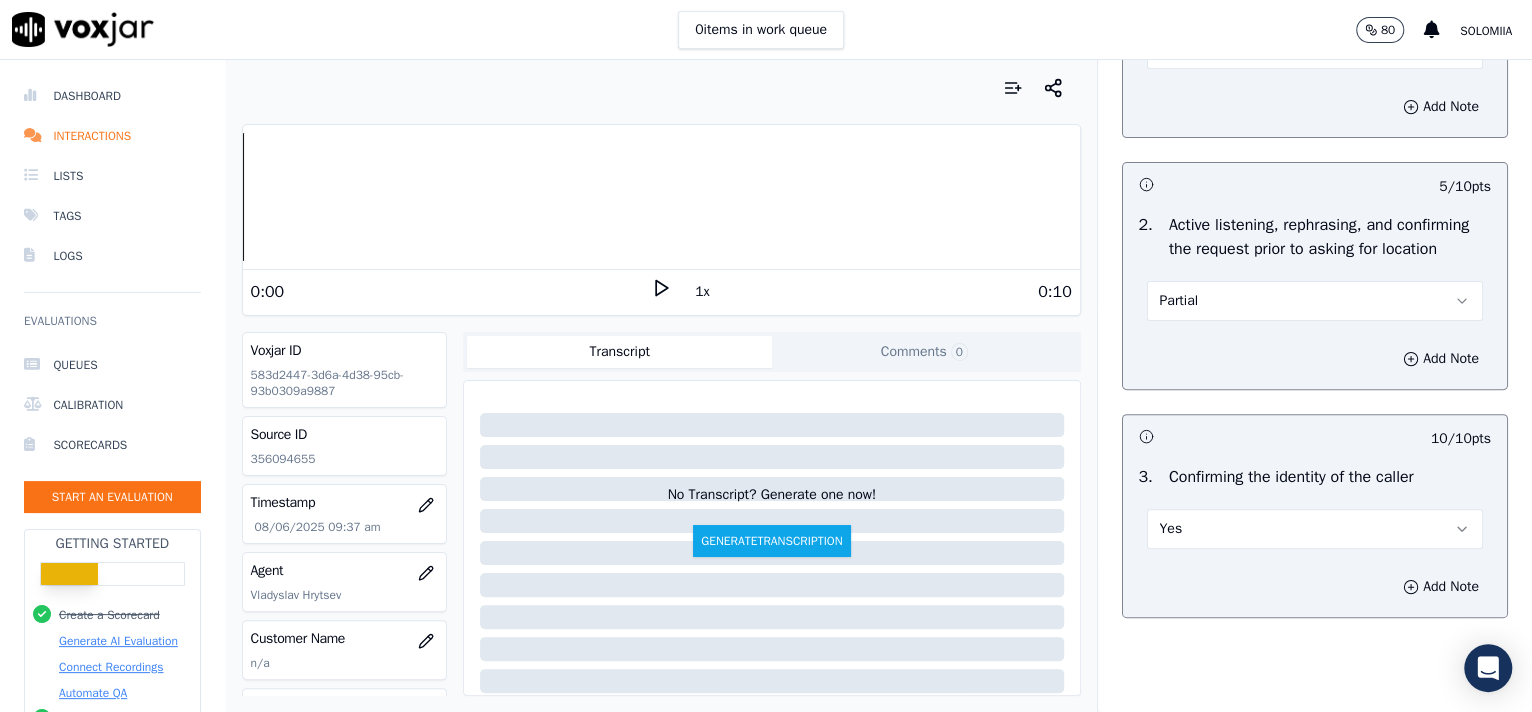 click on "Partial" at bounding box center [1315, 301] 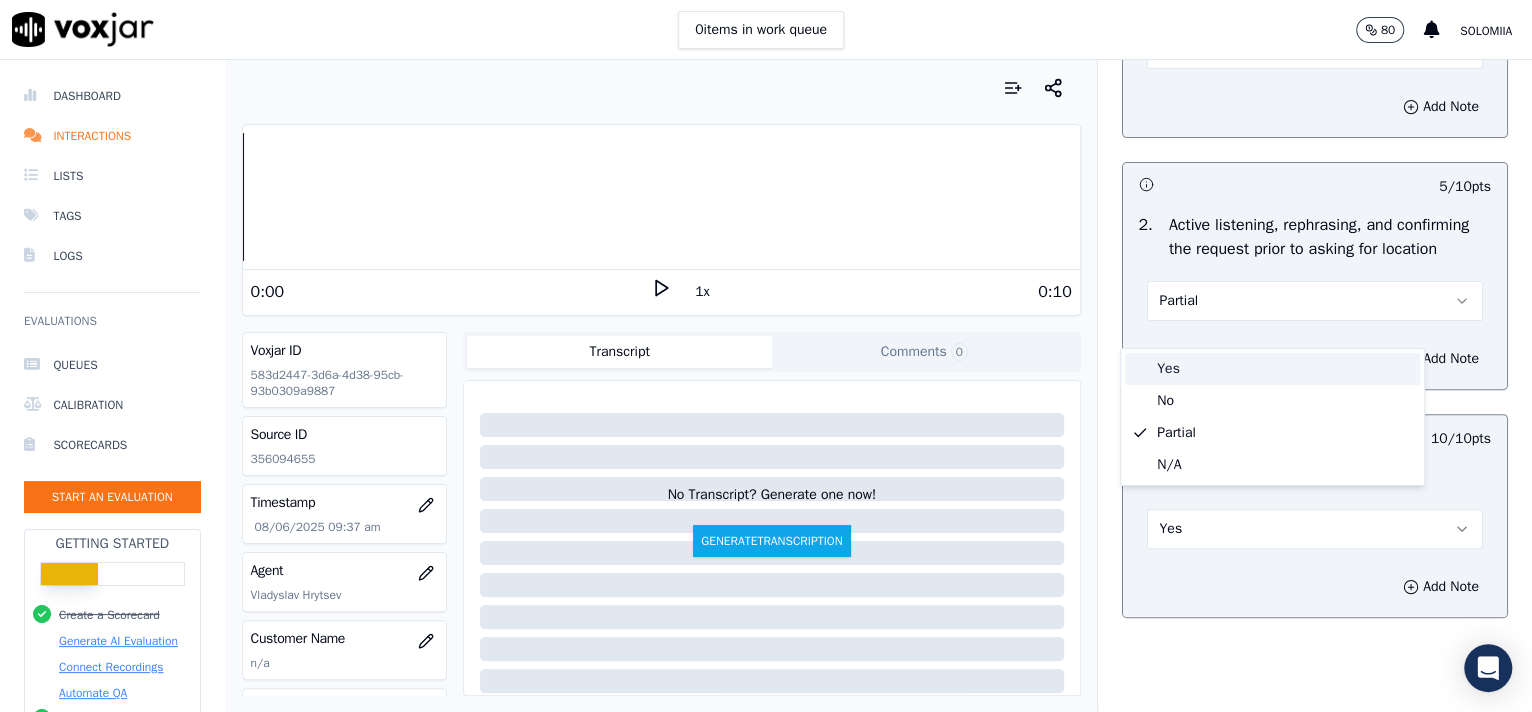 click on "Yes" at bounding box center (1272, 369) 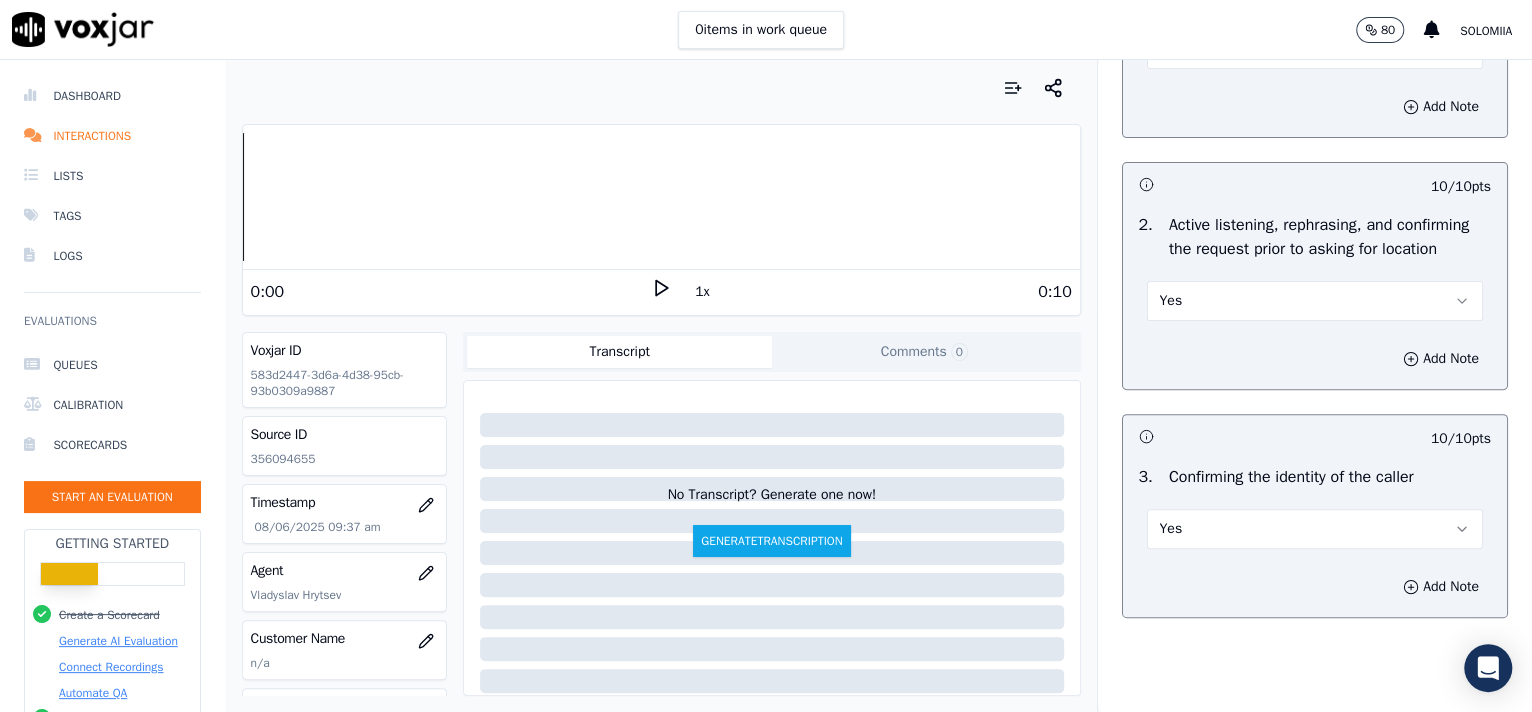 click on "Yes" at bounding box center (1315, 301) 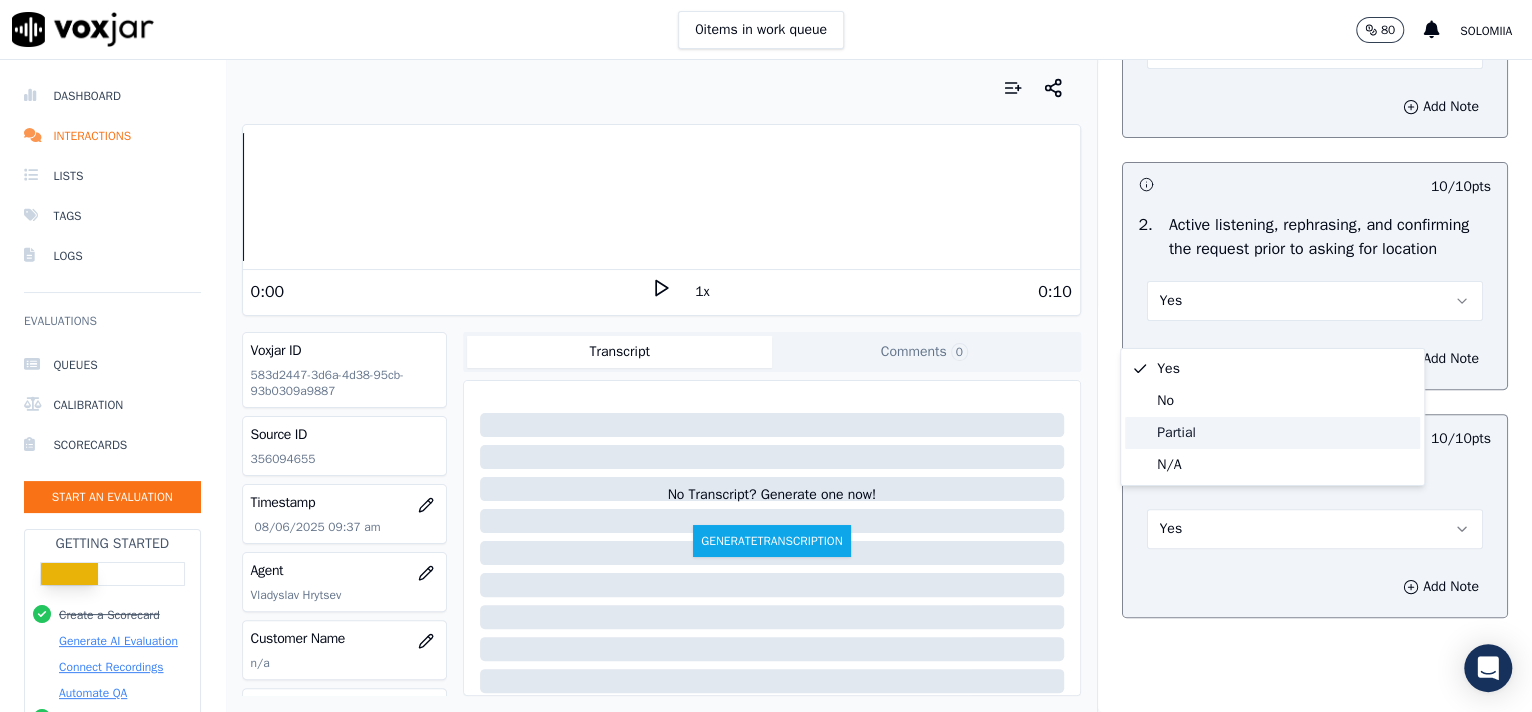 click on "Partial" 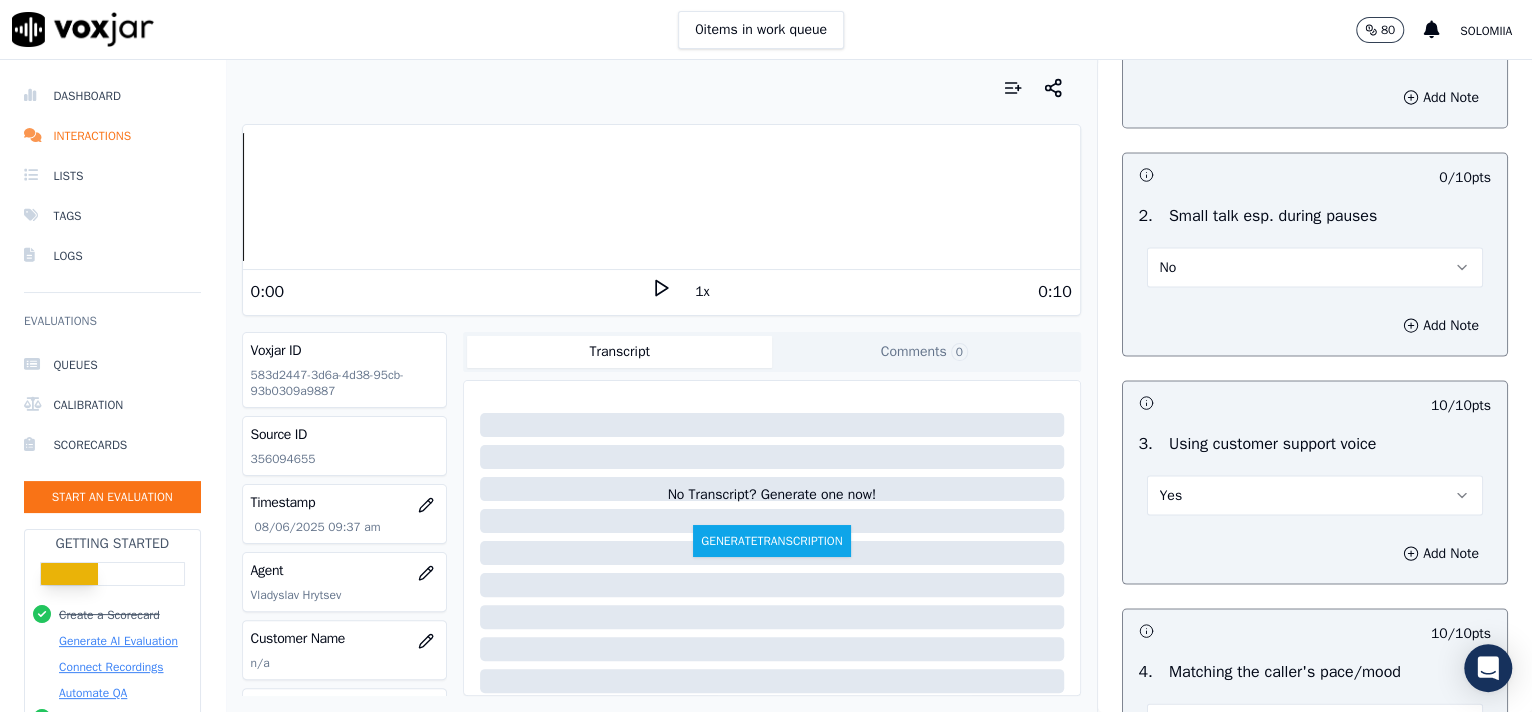 scroll, scrollTop: 3162, scrollLeft: 0, axis: vertical 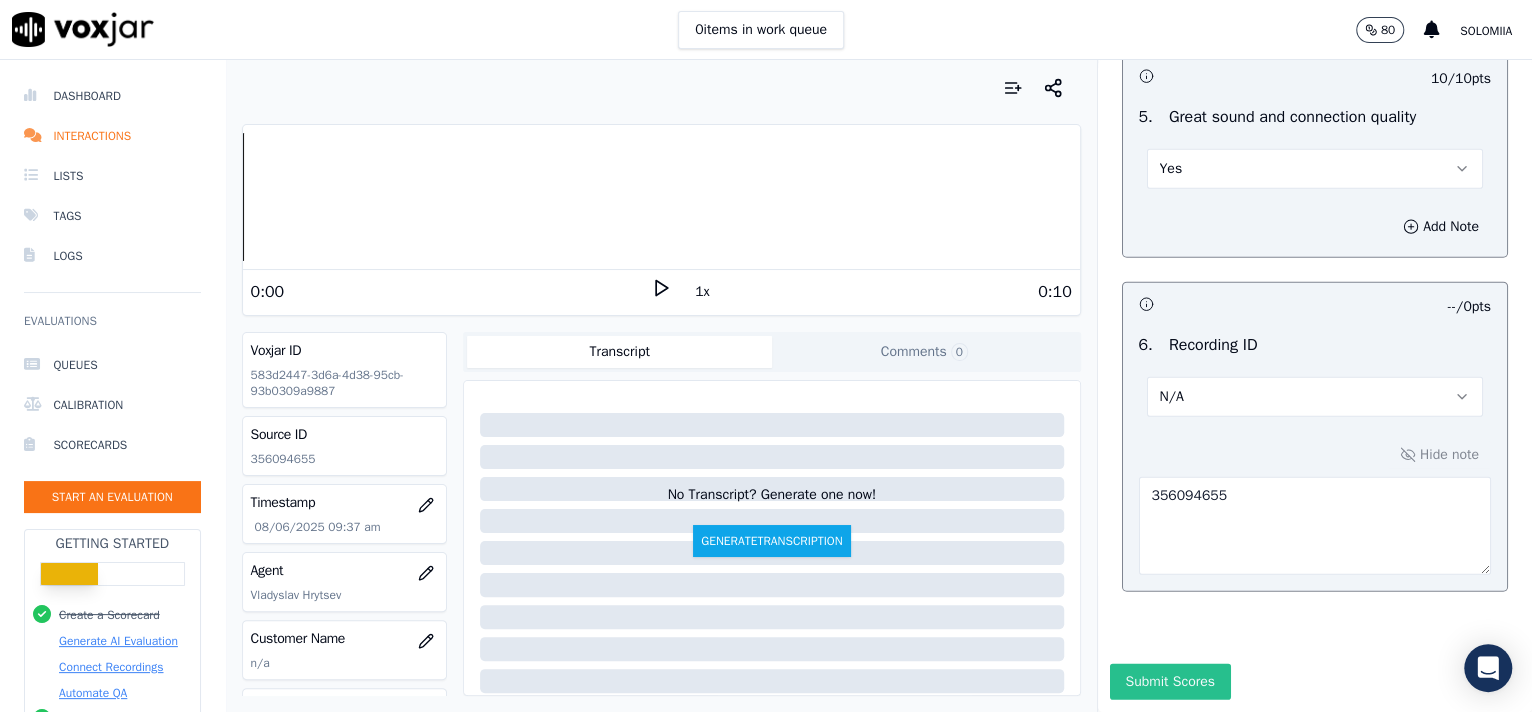 click on "Submit Scores" at bounding box center (1170, 682) 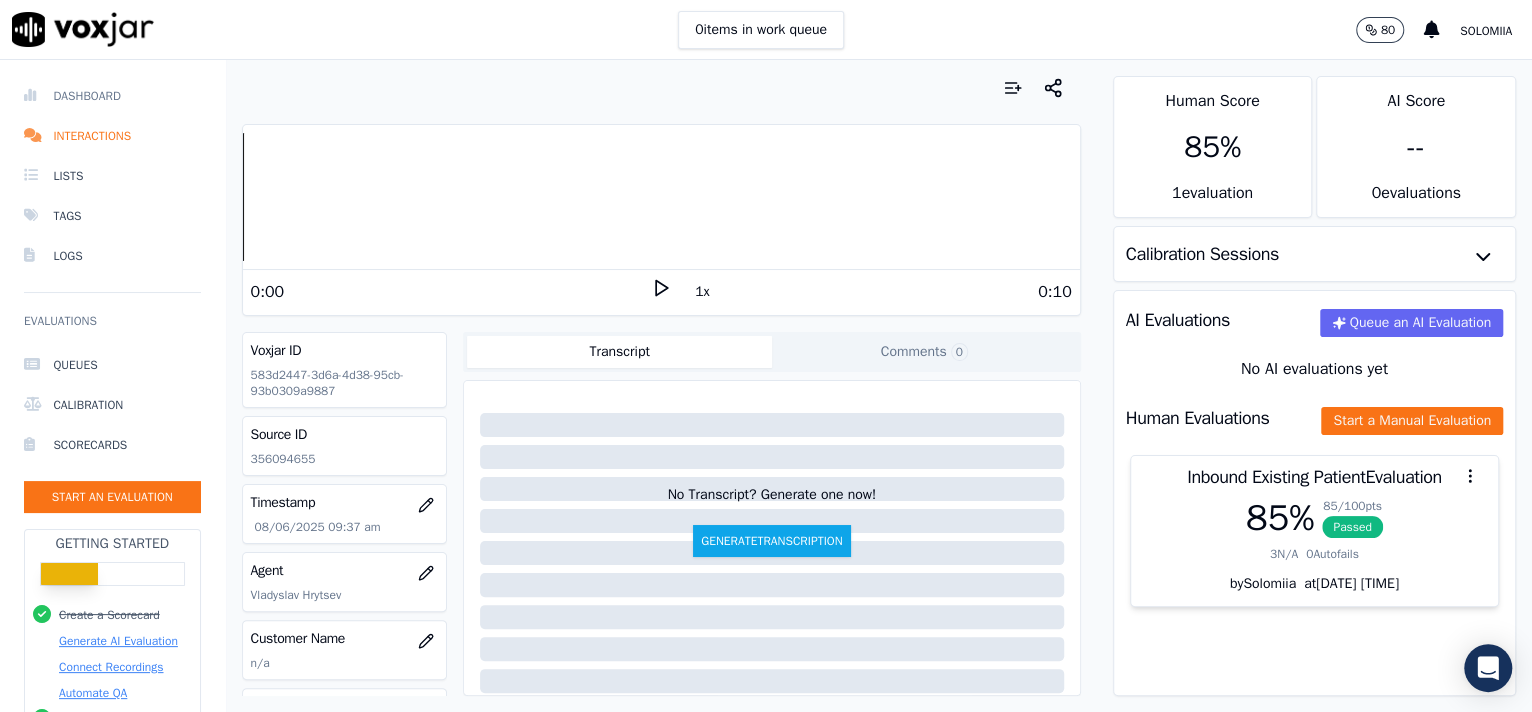 click on "Dashboard" at bounding box center (112, 96) 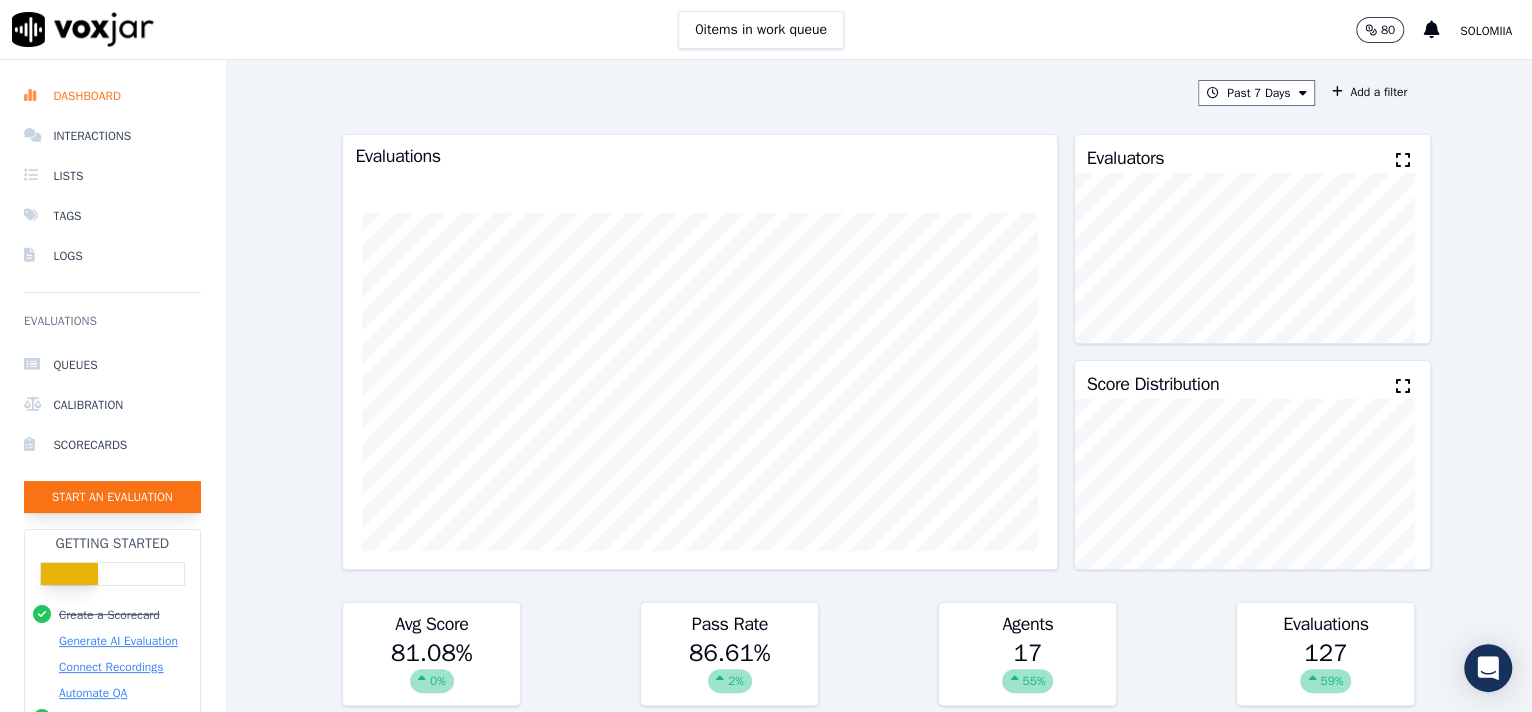 click on "Start an Evaluation" 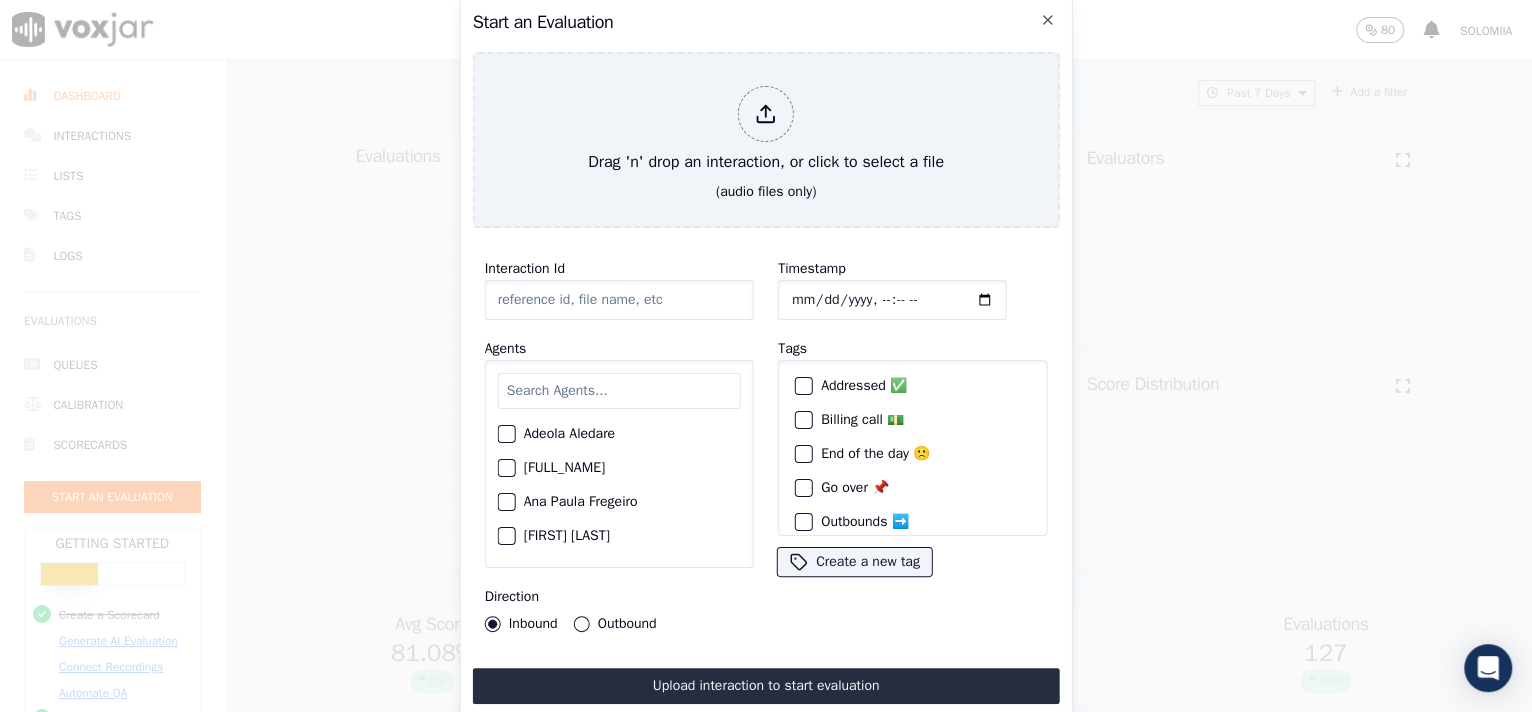 click on "Interaction Id" 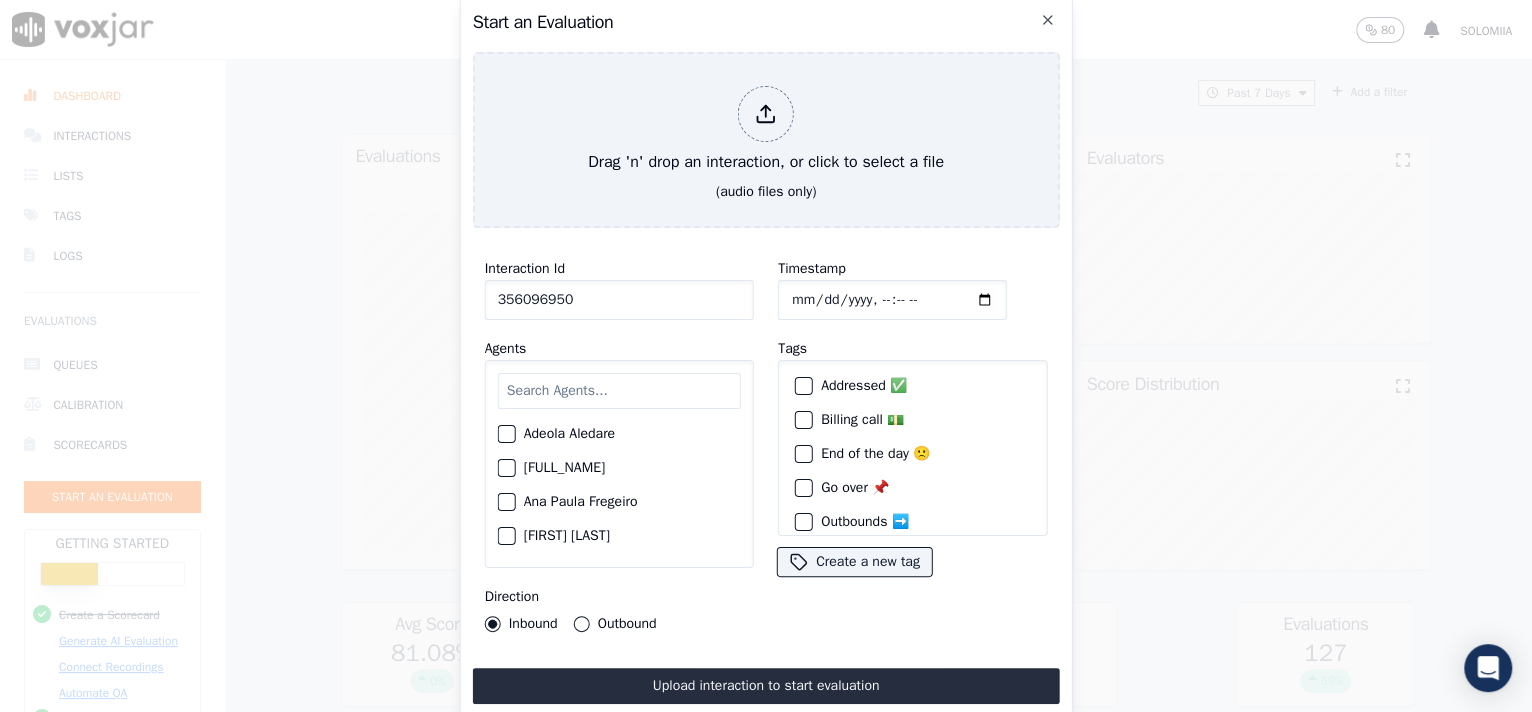 type on "356096950" 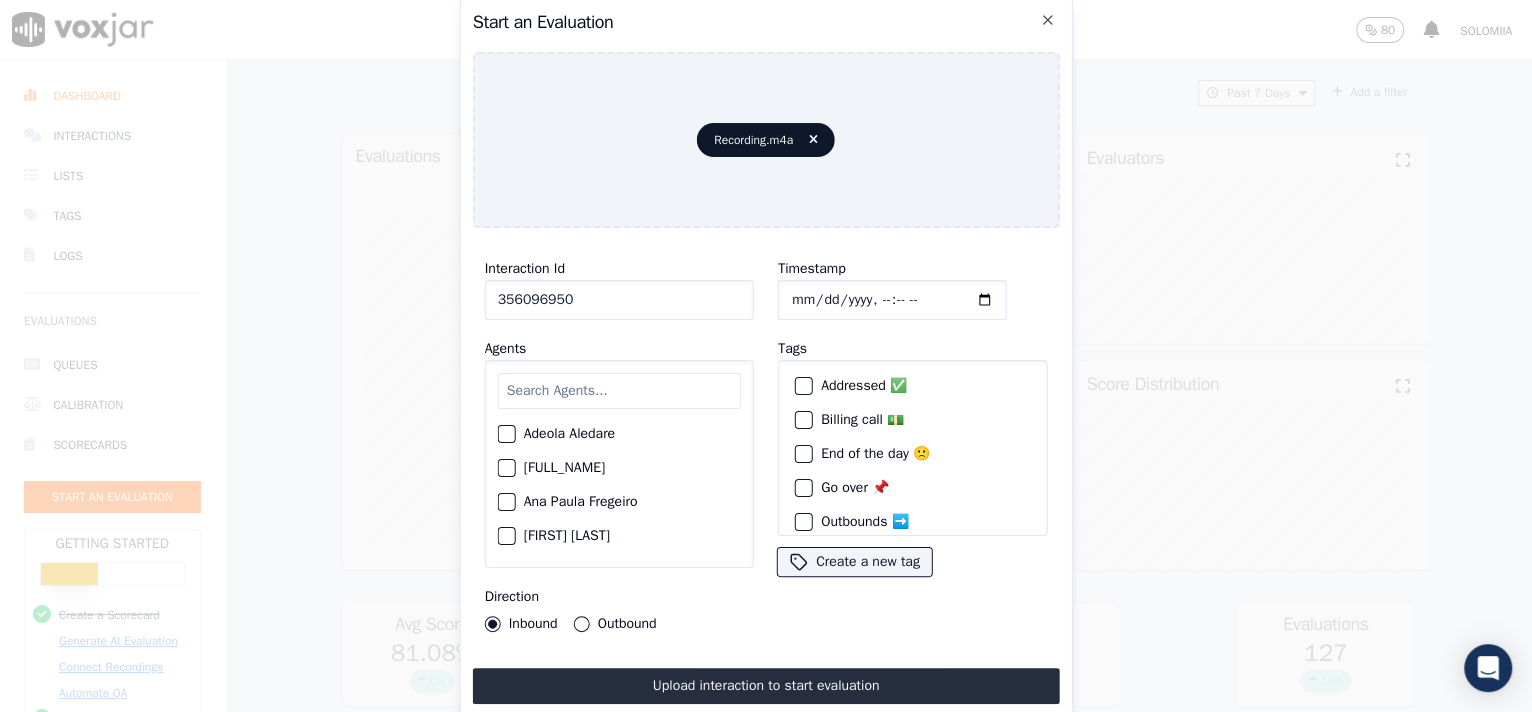 click on "Timestamp" 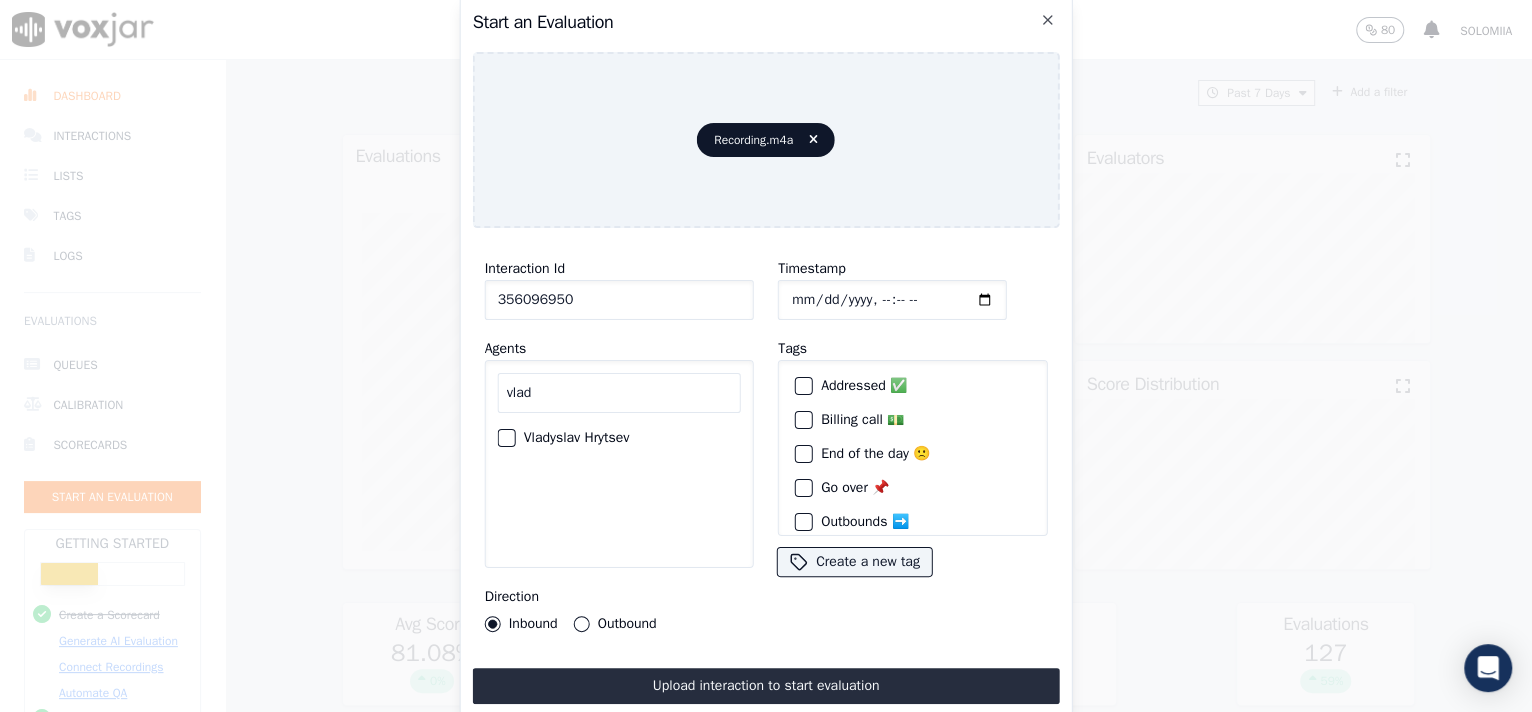 type on "vlad" 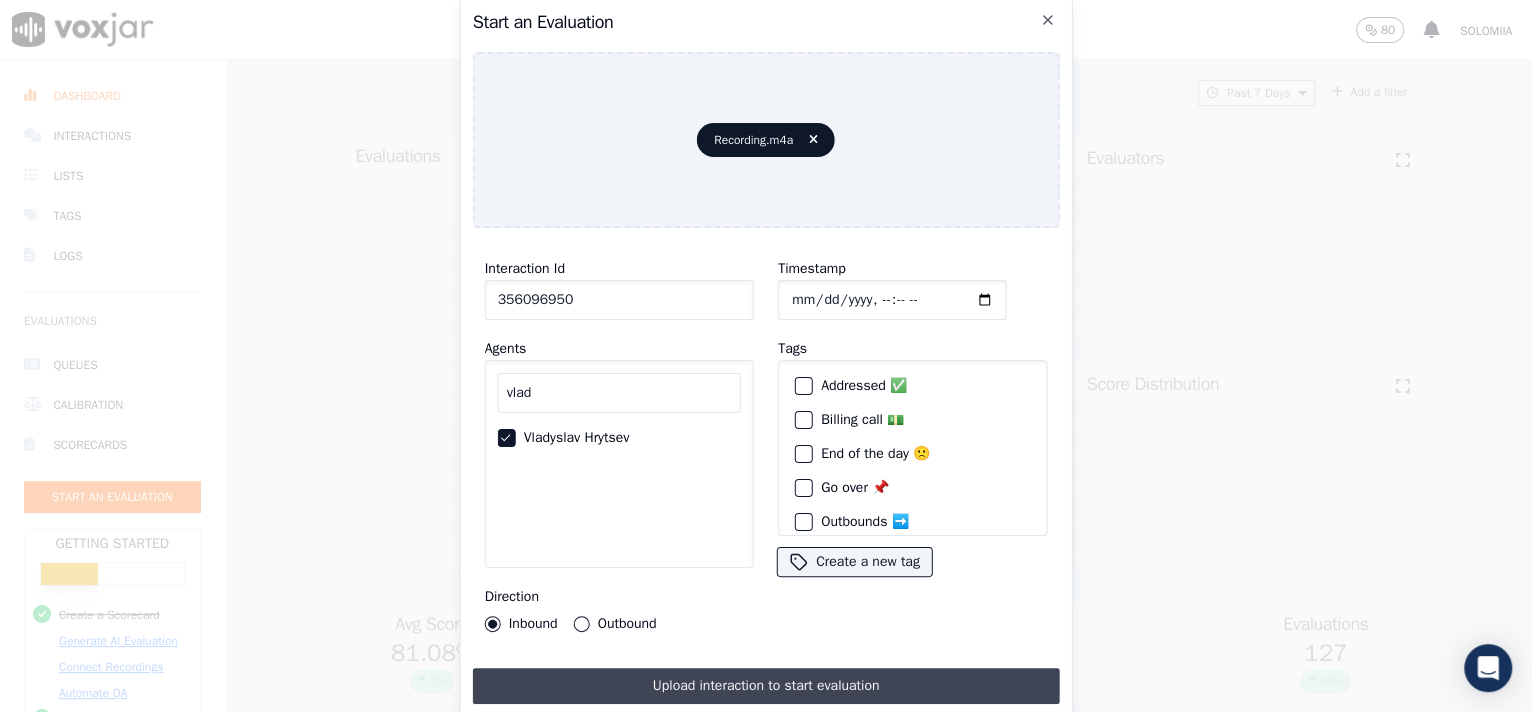 click on "Upload interaction to start evaluation" at bounding box center [766, 686] 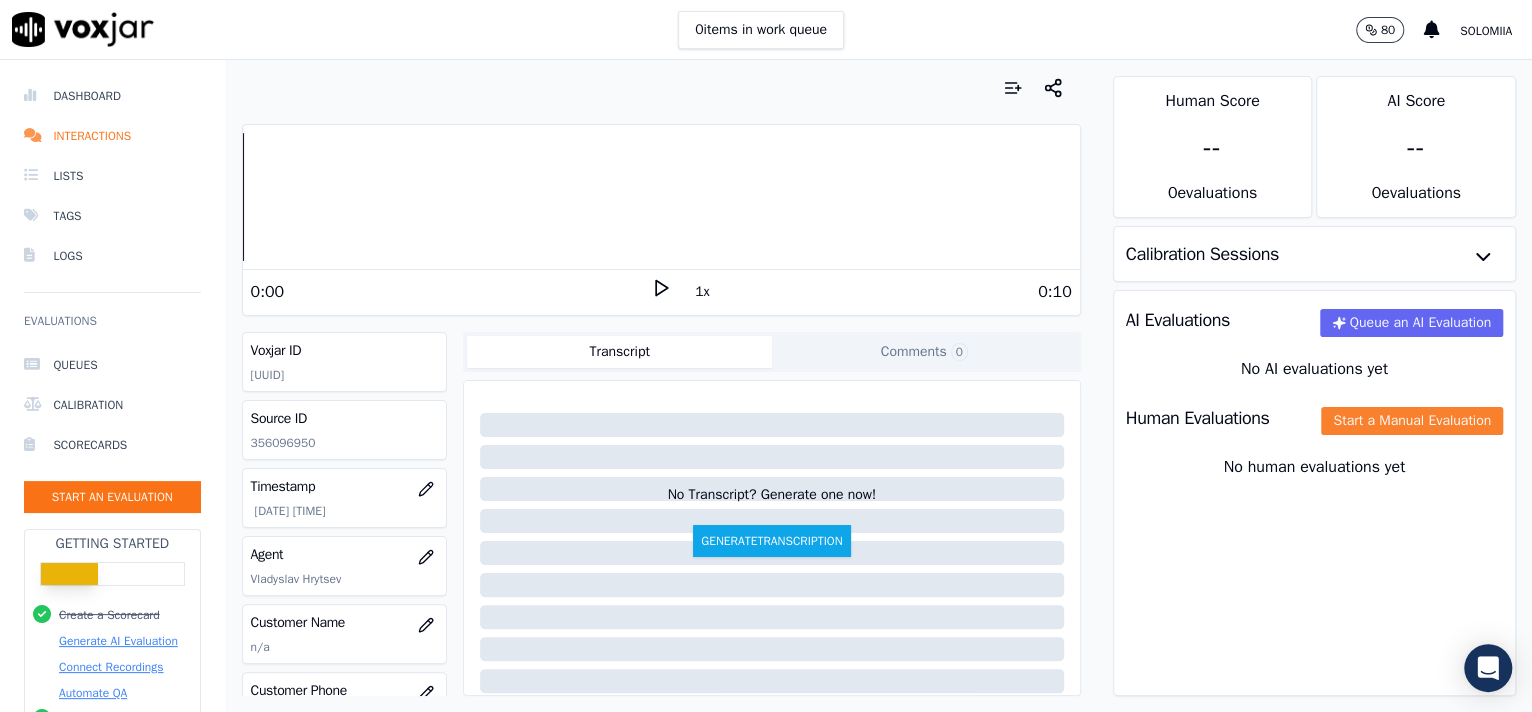 click on "Start a Manual Evaluation" 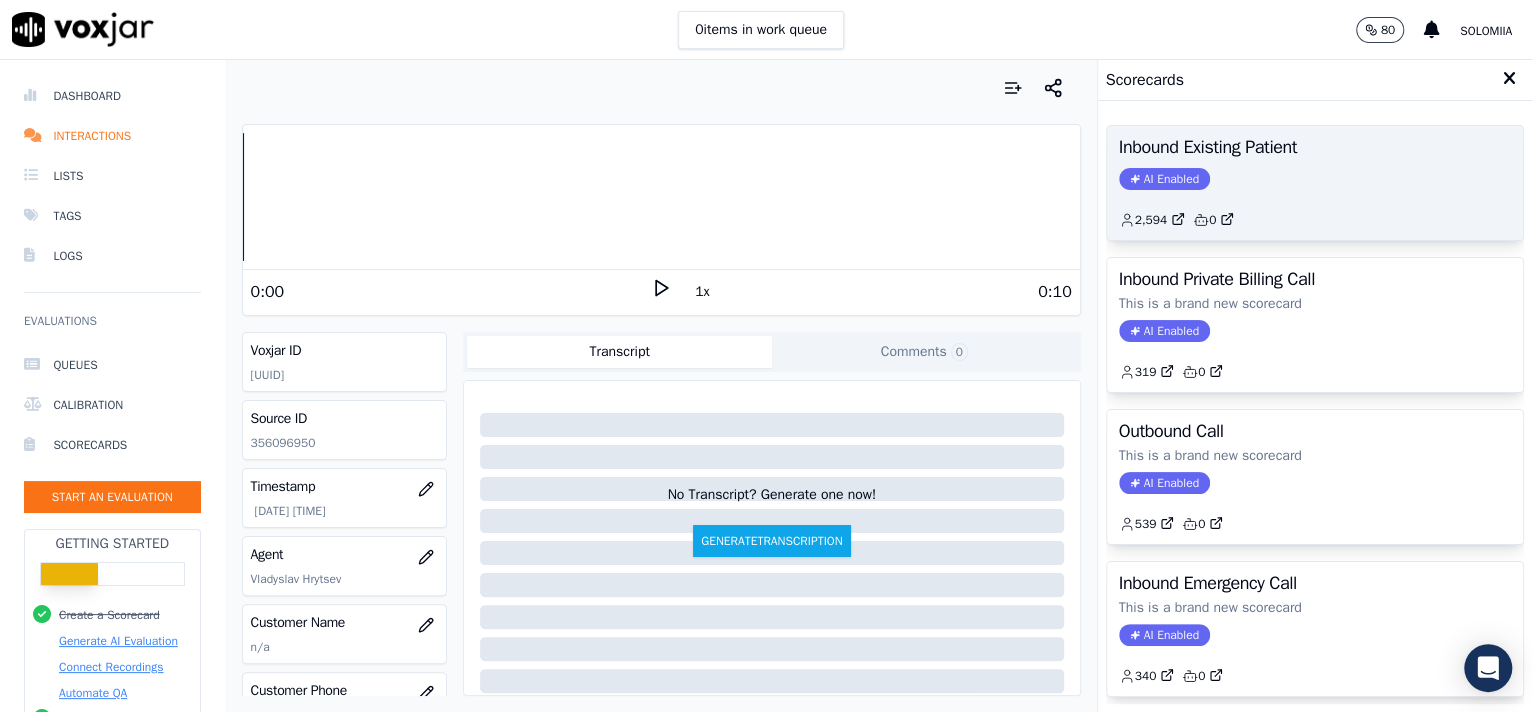 click on "2,594         0" 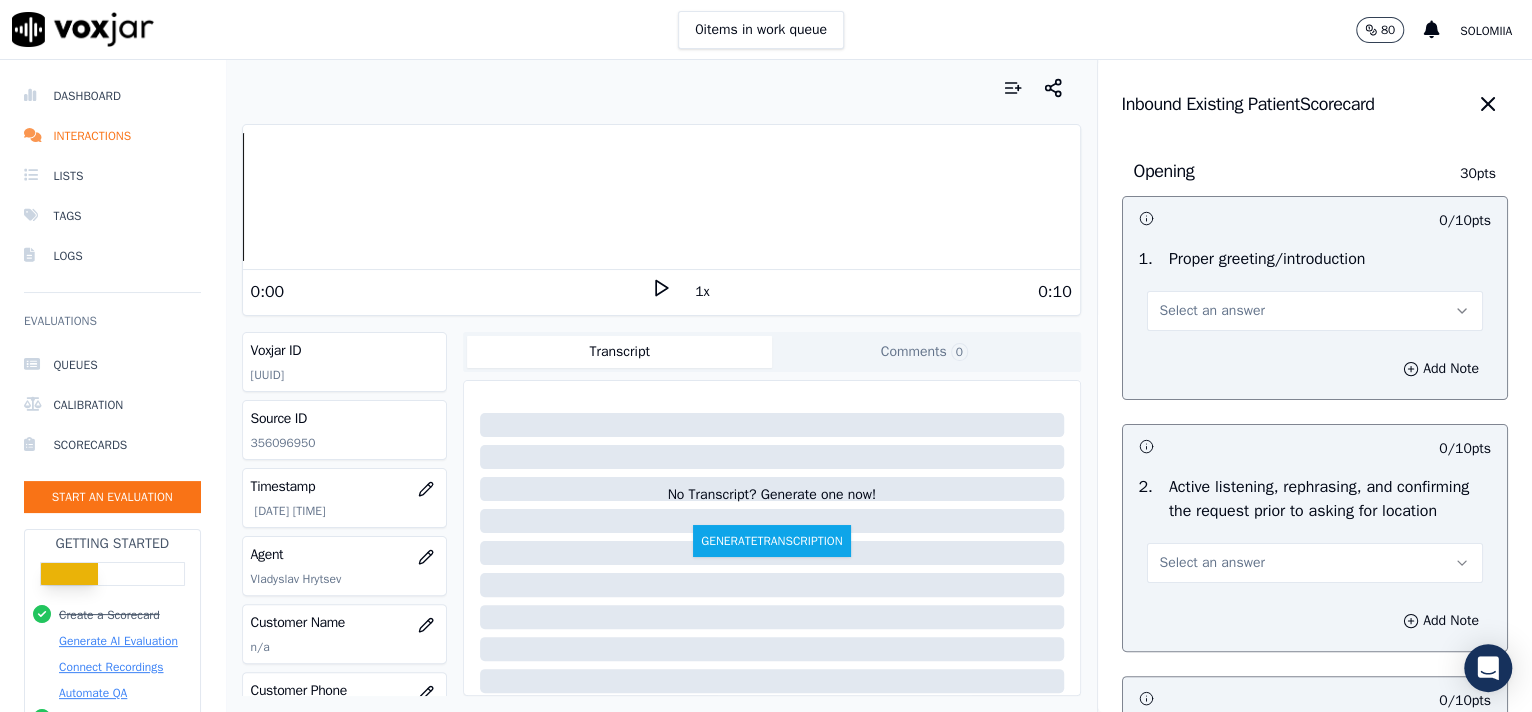 click on "Select an answer" at bounding box center (1315, 311) 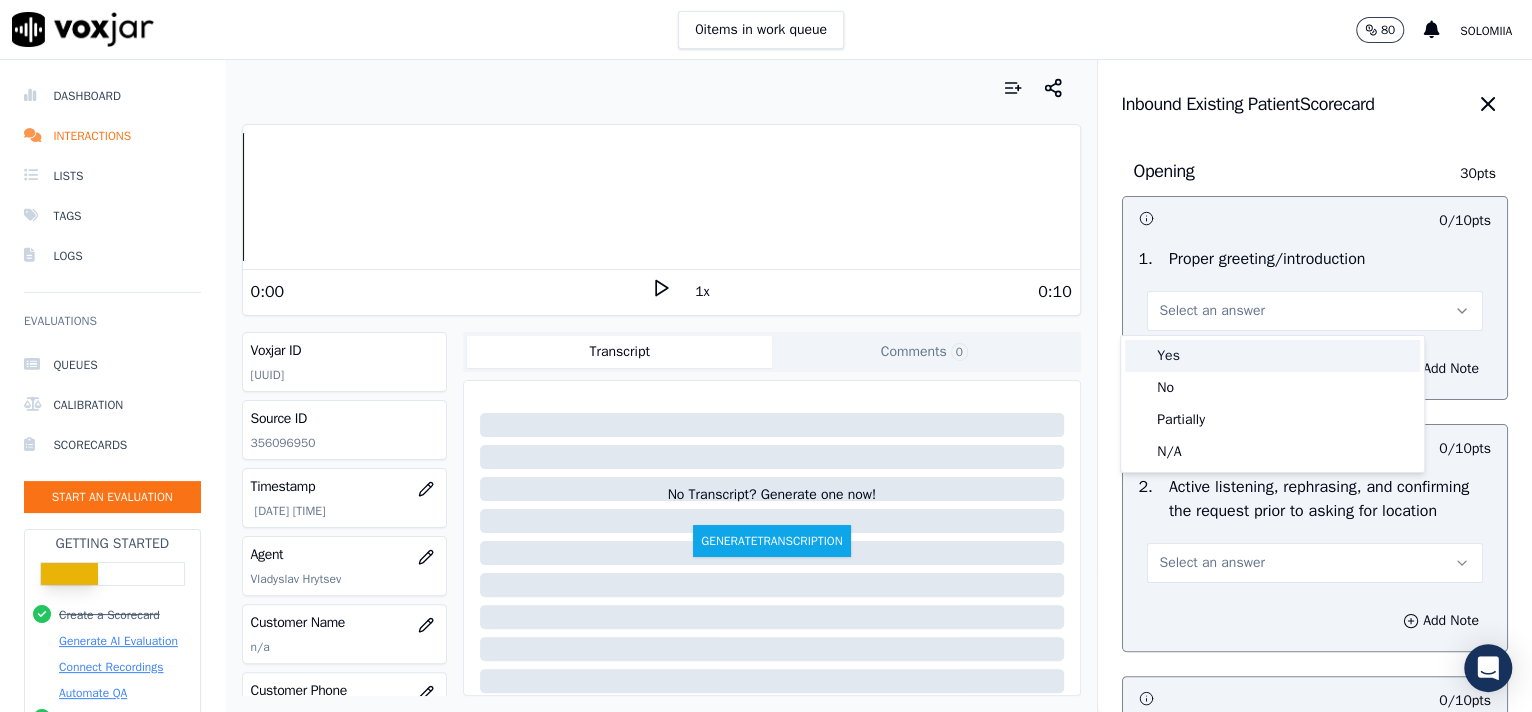 click on "Yes" at bounding box center (1272, 356) 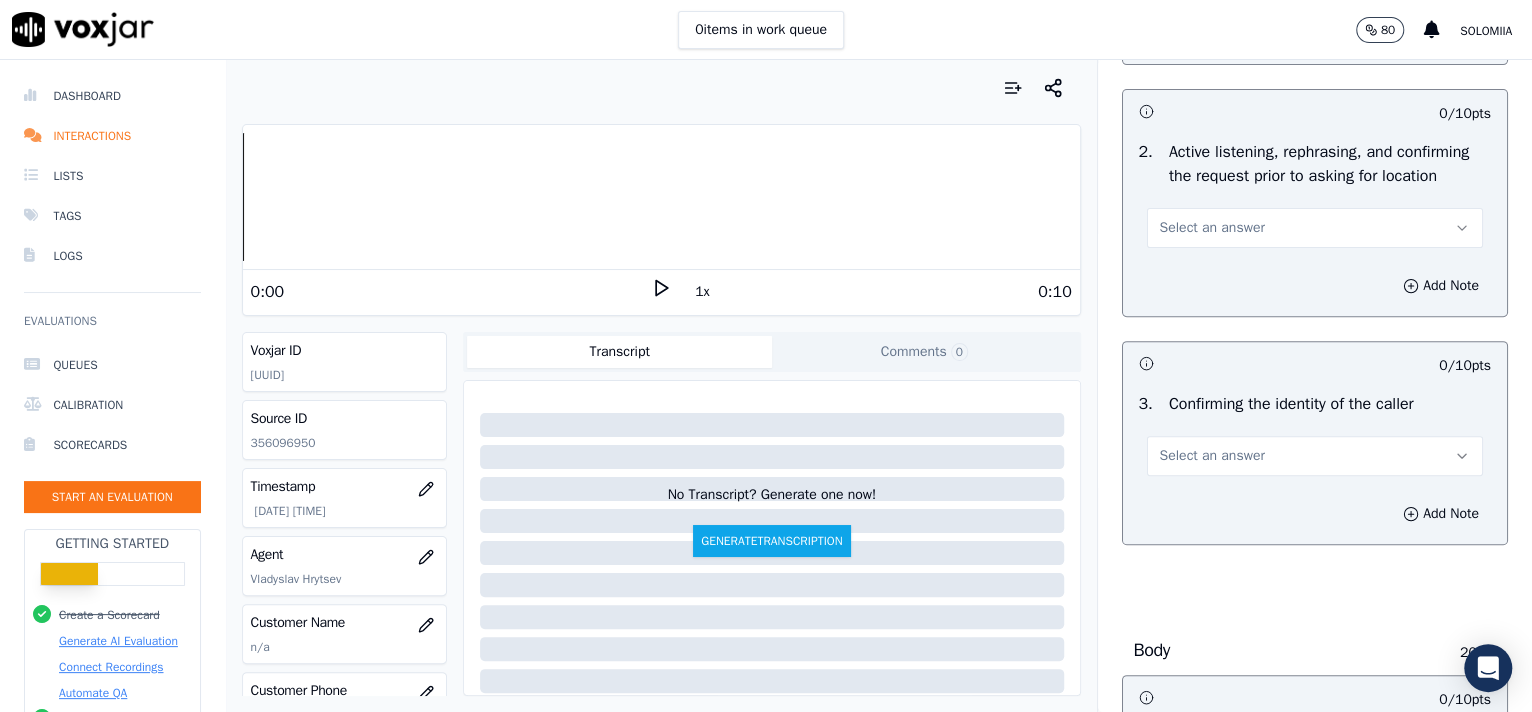 scroll, scrollTop: 345, scrollLeft: 0, axis: vertical 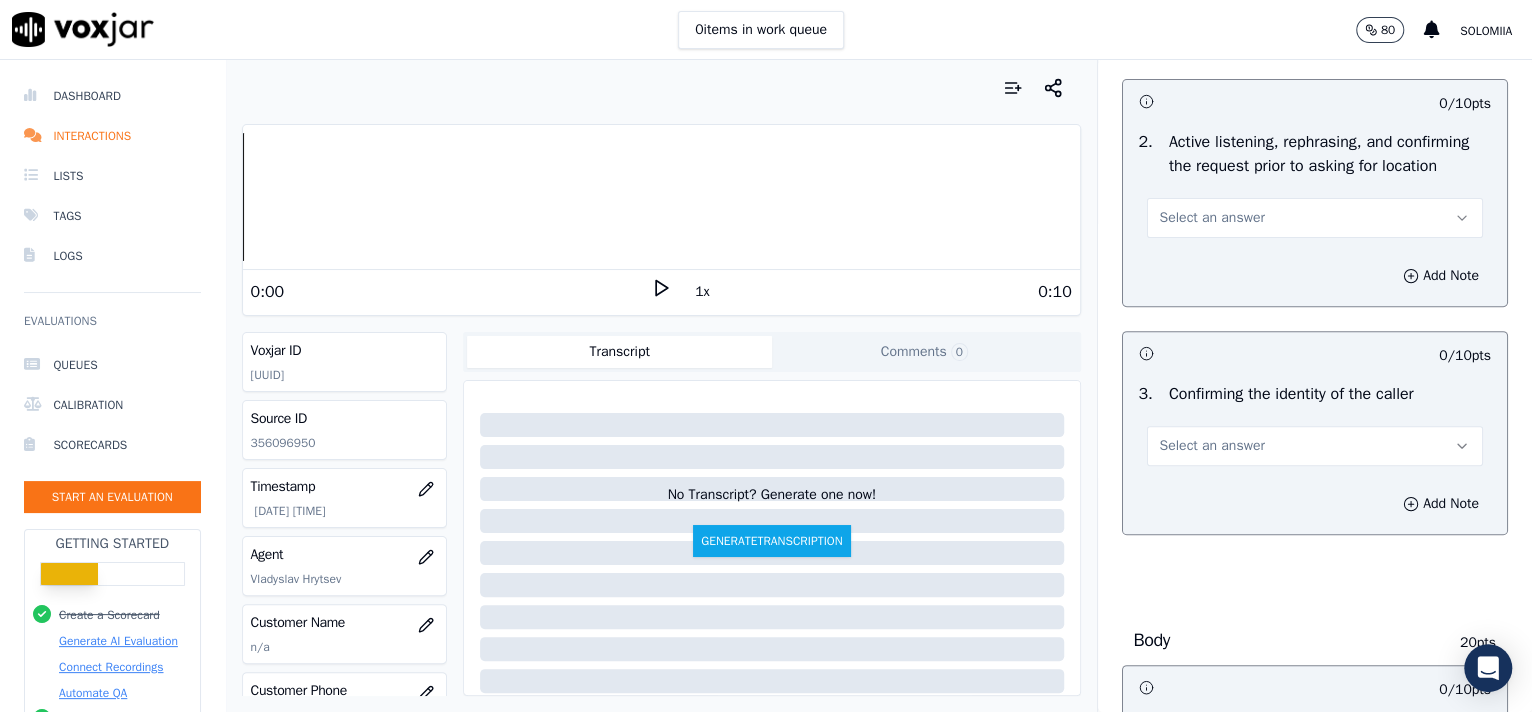 click on "2 .   Active listening, rephrasing, and confirming the request prior to asking for location    Select an answer" at bounding box center (1315, 184) 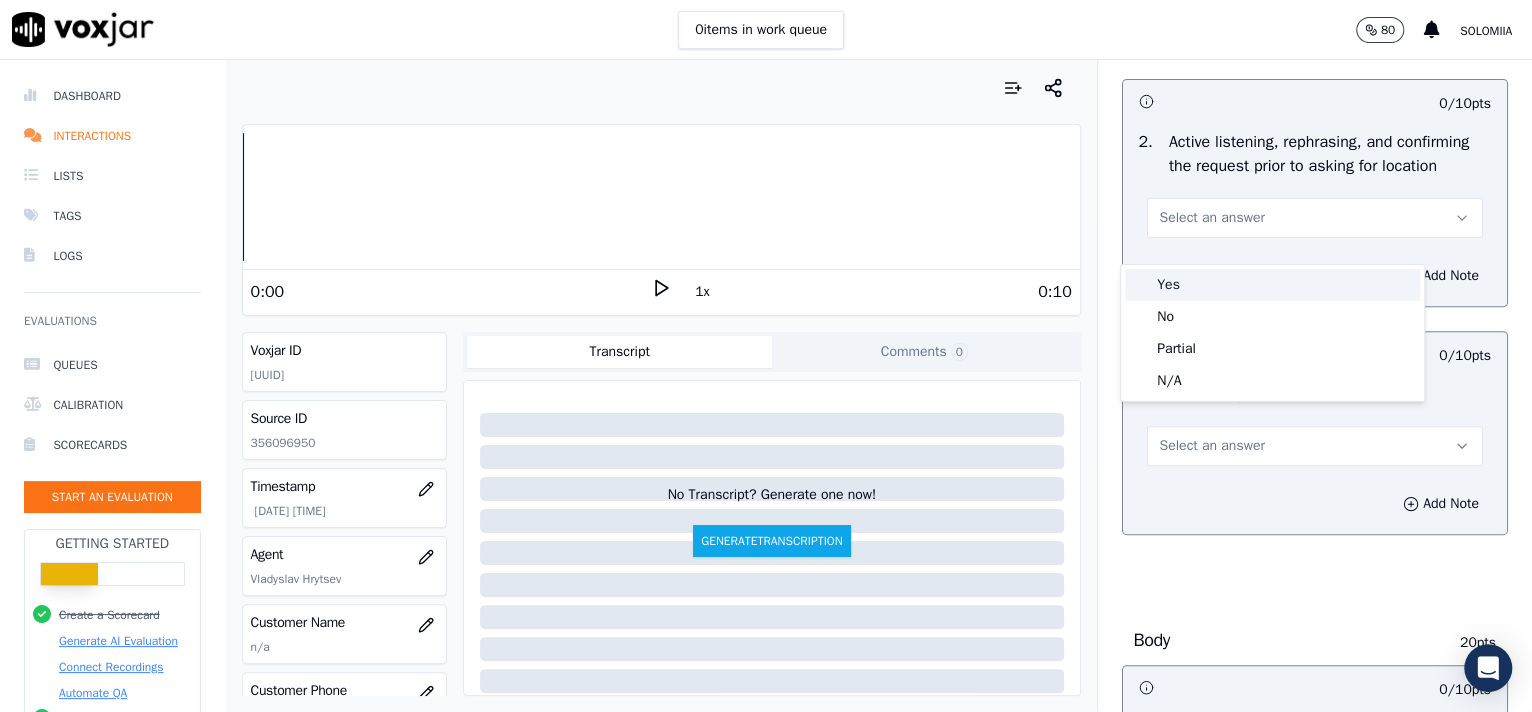 click on "Yes" at bounding box center (1272, 285) 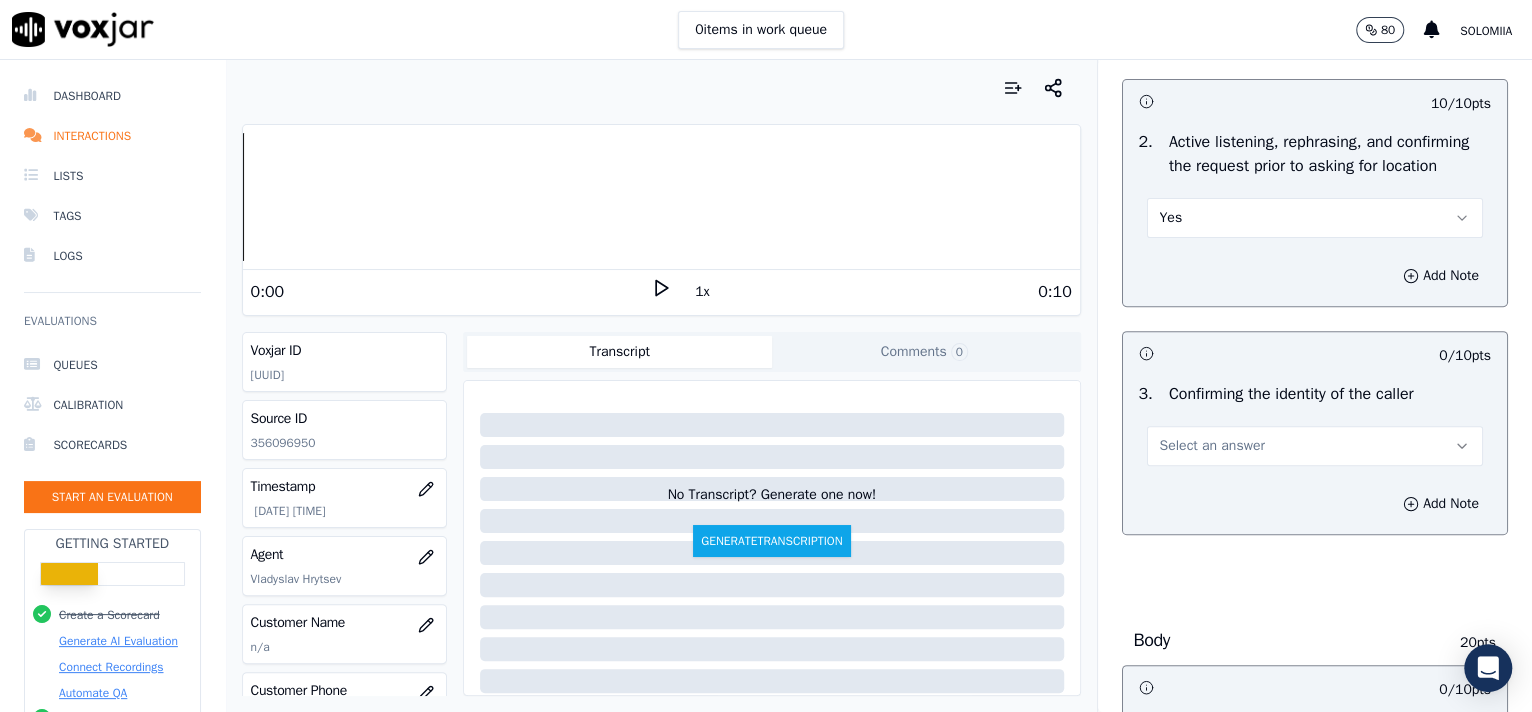 click on "Opening     30  pts                 10 / 10  pts     1 .   Proper greeting/introduction    Yes          Add Note                           10 / 10  pts     2 .   Active listening, rephrasing, and confirming the request prior to asking for location    Yes          Add Note                           0 / 10  pts     3 .   Confirming the identity of the caller    Select an answer          Add Note             Body     20  pts                 0 / 10  pts     1 .   Addressing the past due balance/payment per visit/insurance status (if applicable)     Select an answer          Add Note                           0 / 10  pts     2 .   Successfully completing the request    Select an answer          Add Note             Finalizing     20  pts                 0 / 10  pts     1 .   Wishing the caller to have a wonderful day    Select an answer          Add Note                           0 / 10  pts     2 .   Commlog    Select an answer          Add Note             General     50  pts                 0 / 10  pts     1 ." at bounding box center [1315, 1519] 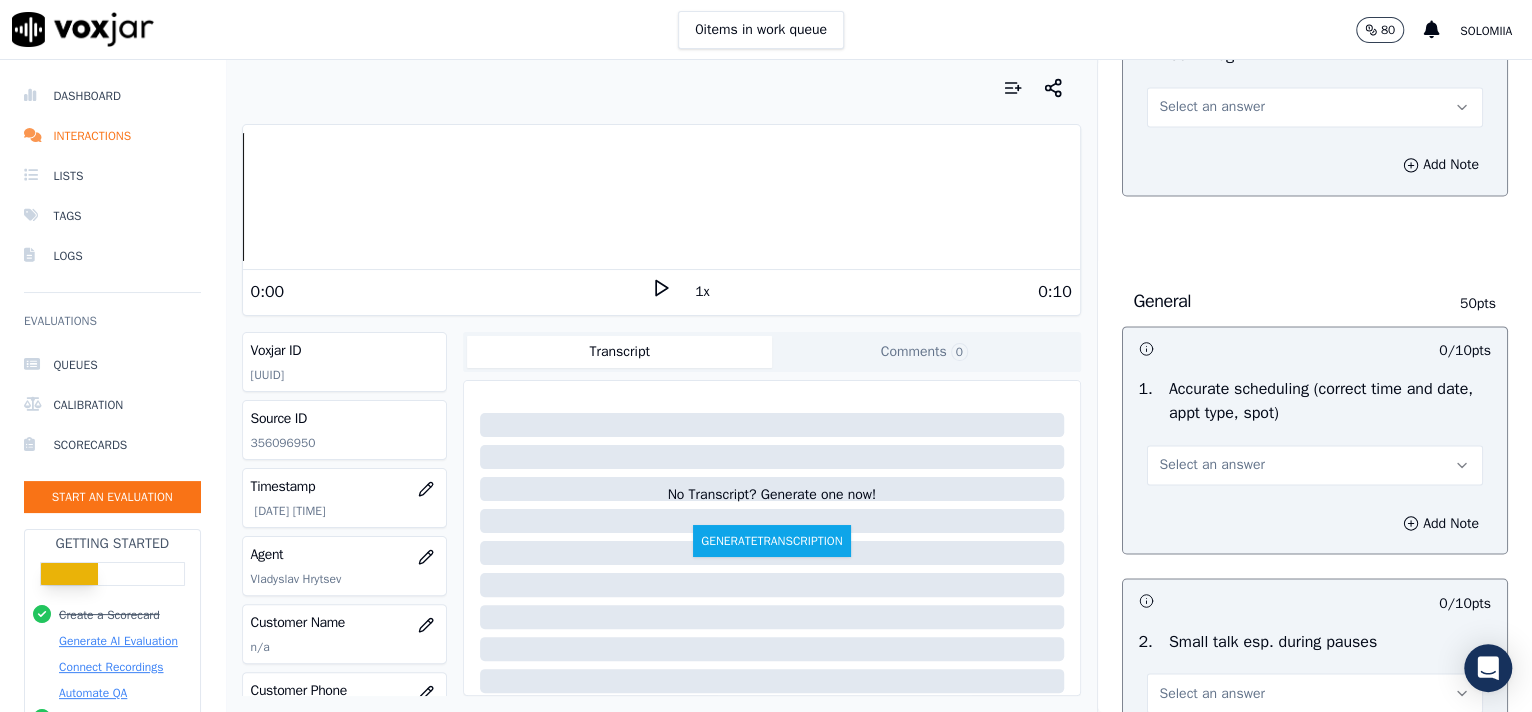 scroll, scrollTop: 3057, scrollLeft: 0, axis: vertical 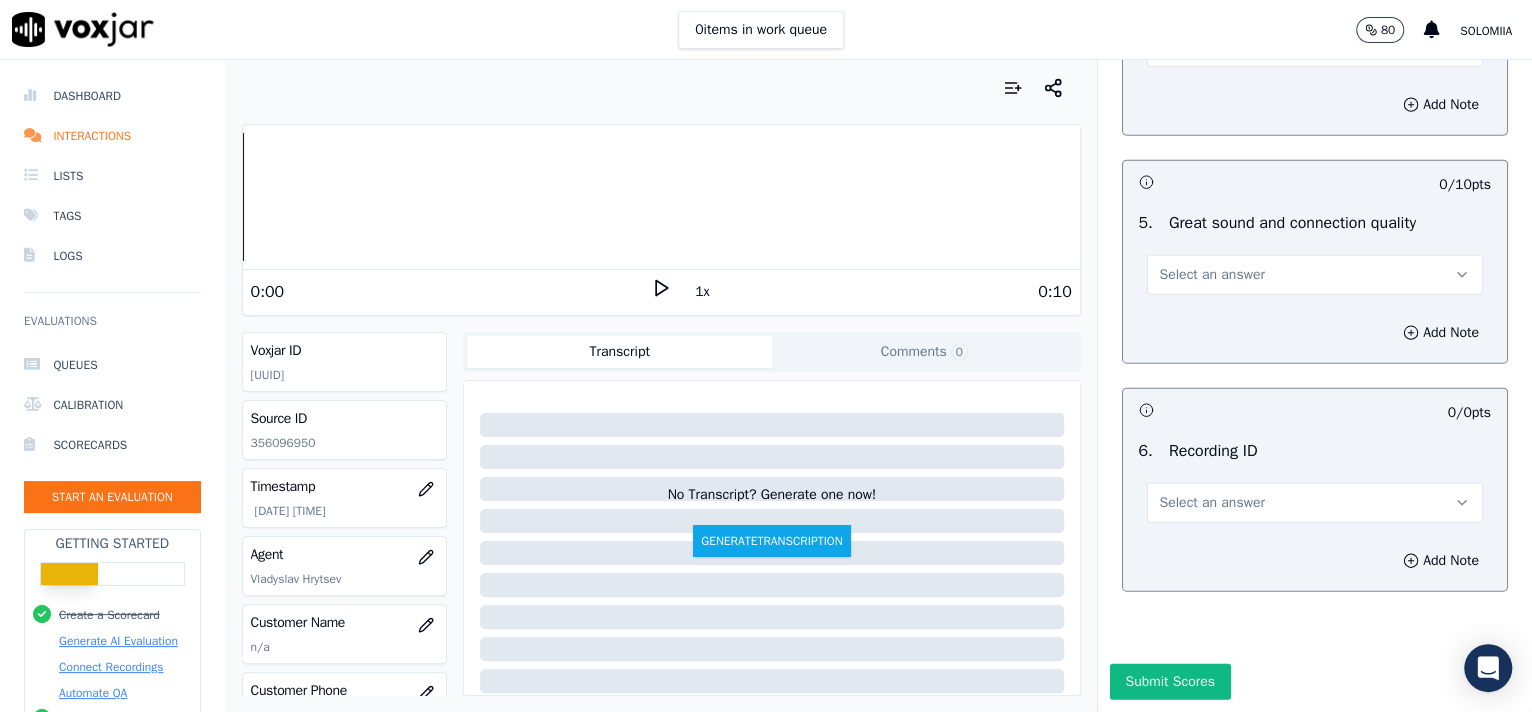 click on "Select an answer" at bounding box center (1315, 503) 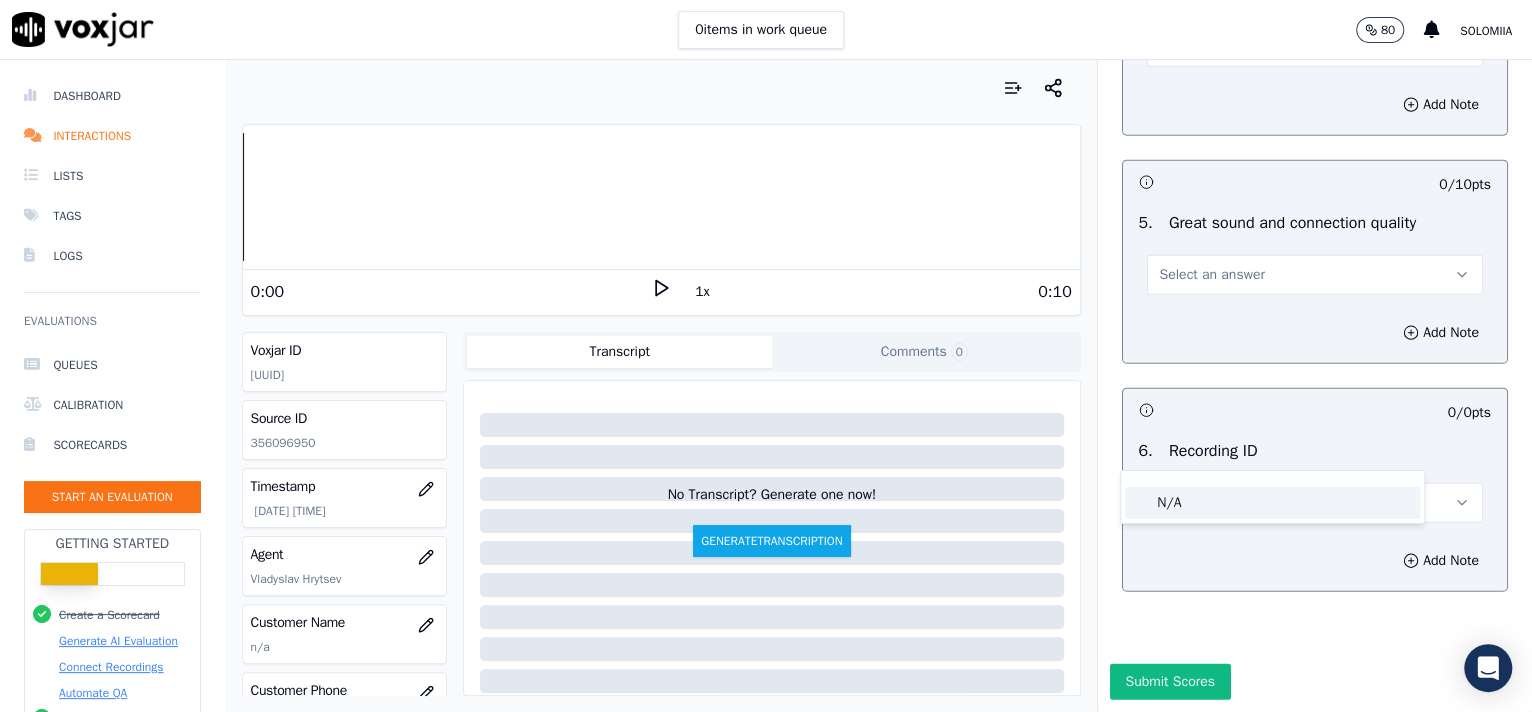click on "N/A" 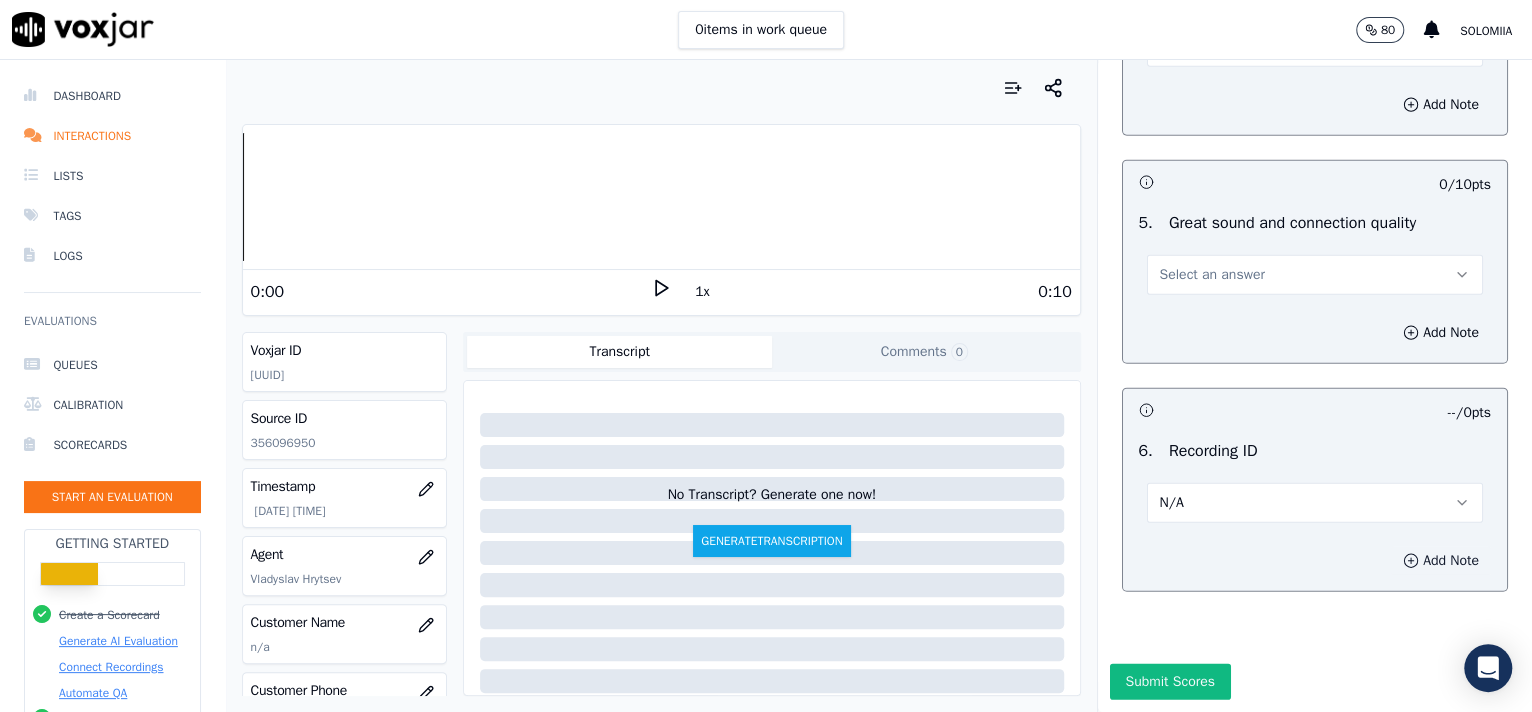 click on "Add Note" at bounding box center [1441, 561] 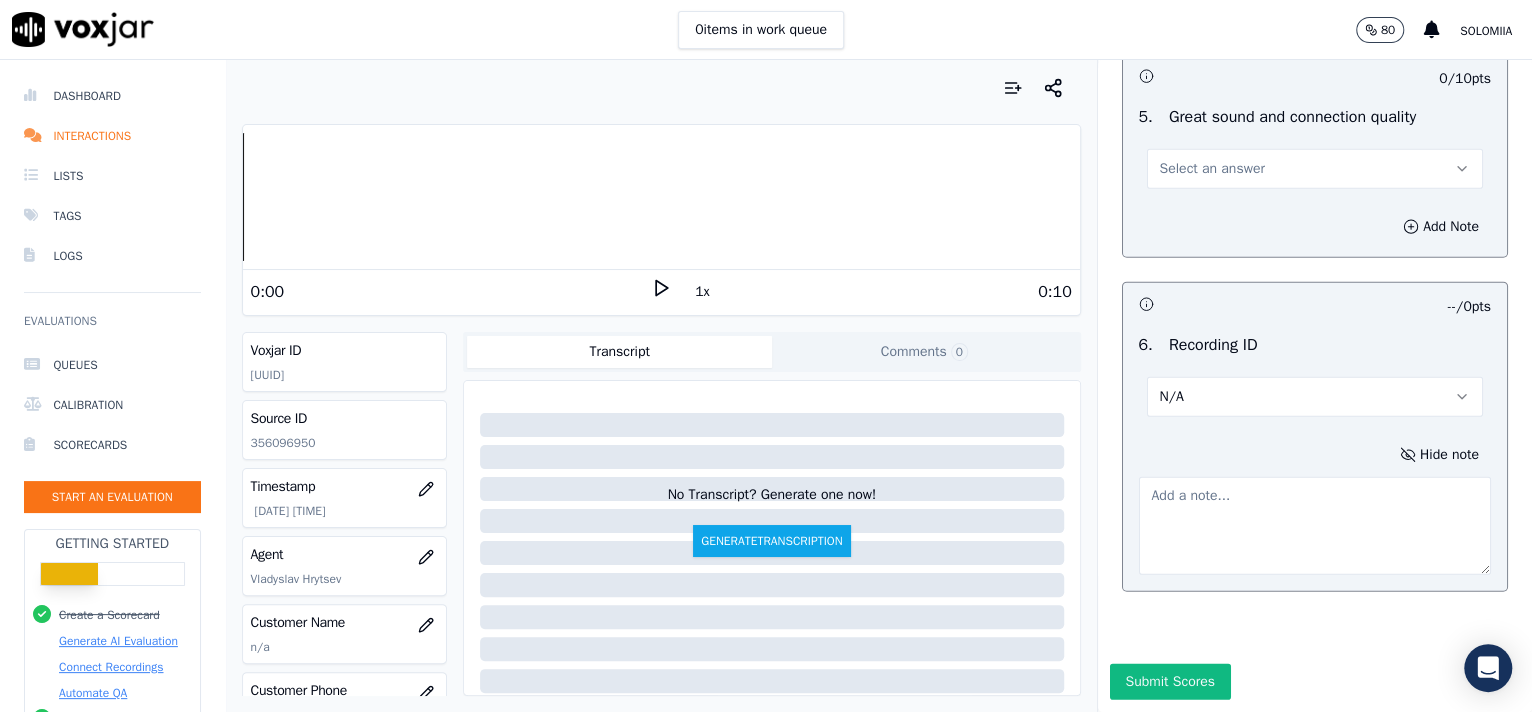 click at bounding box center [1315, 526] 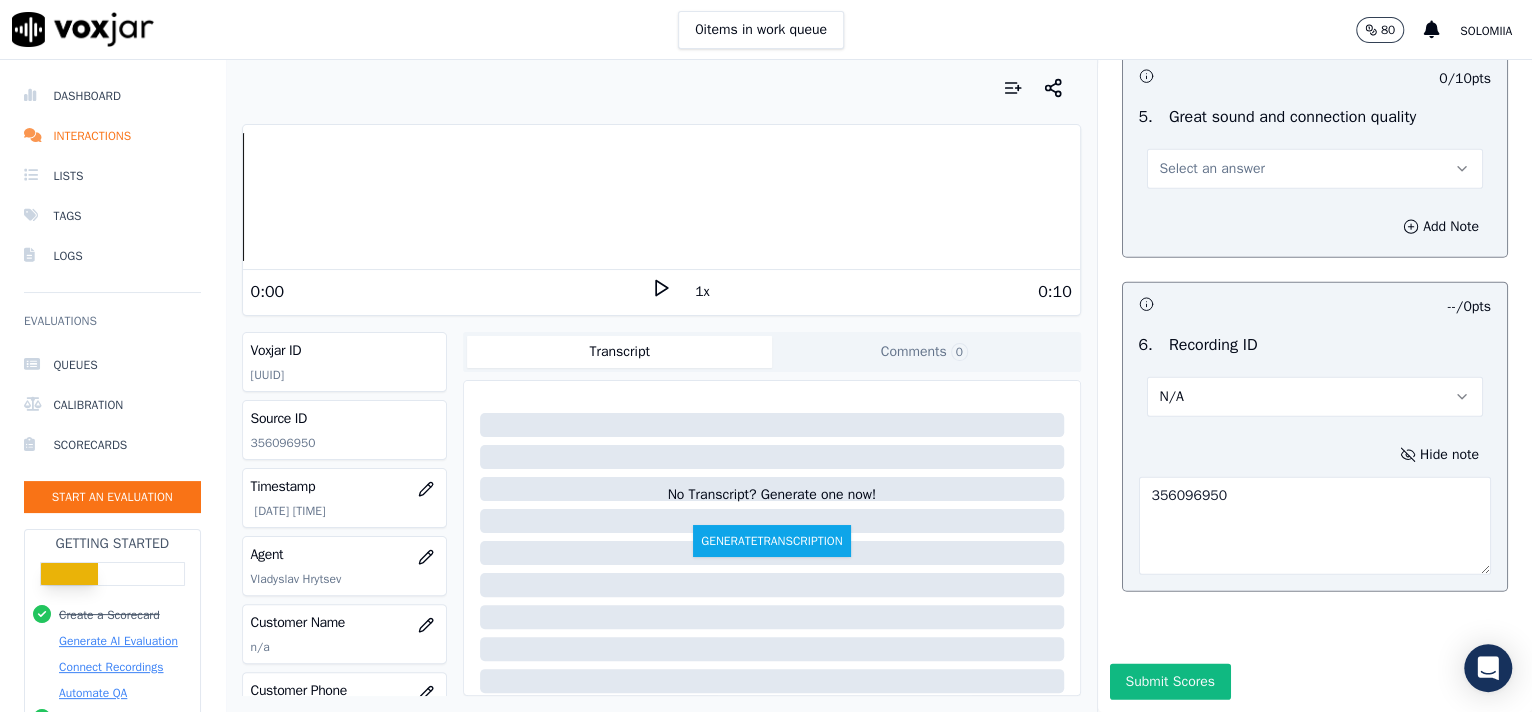 type on "356096950" 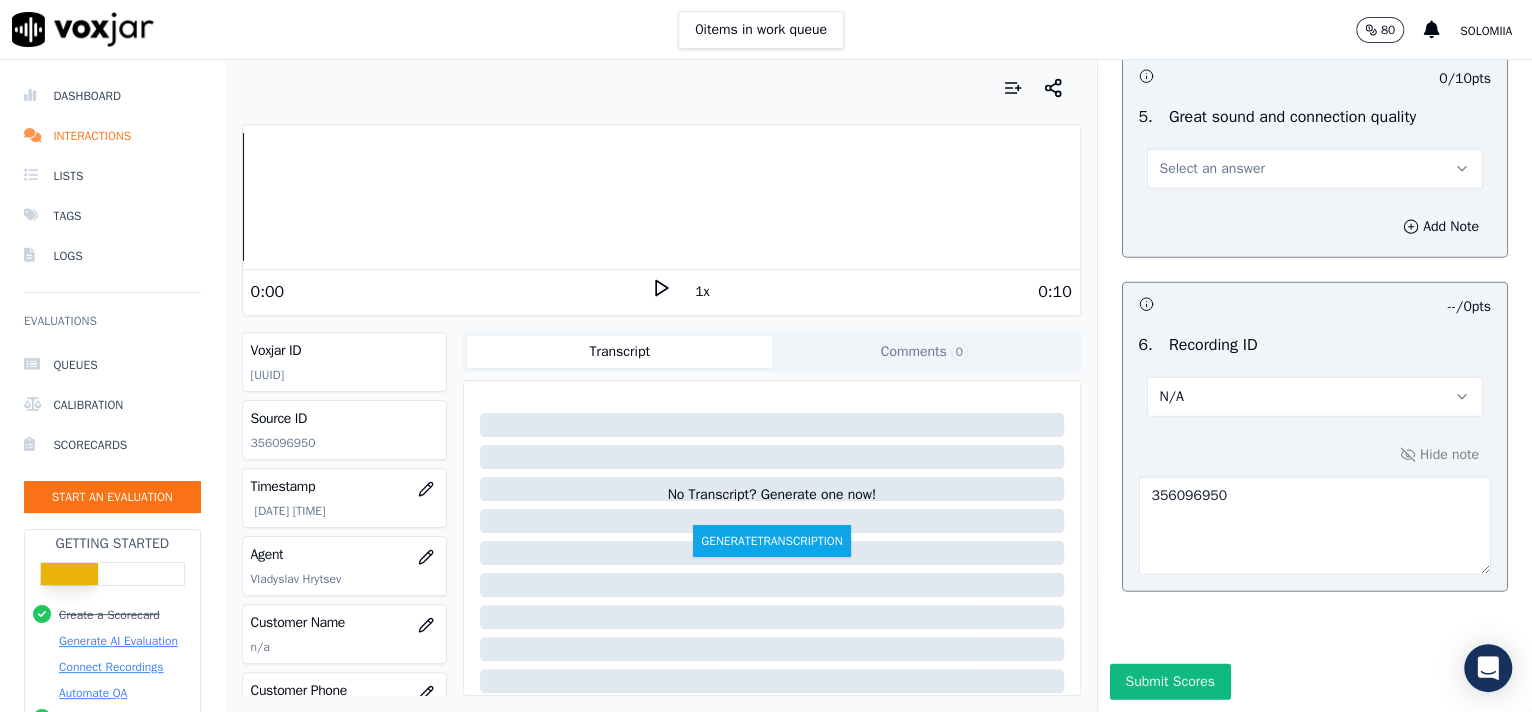 click on "Select an answer" at bounding box center [1315, 167] 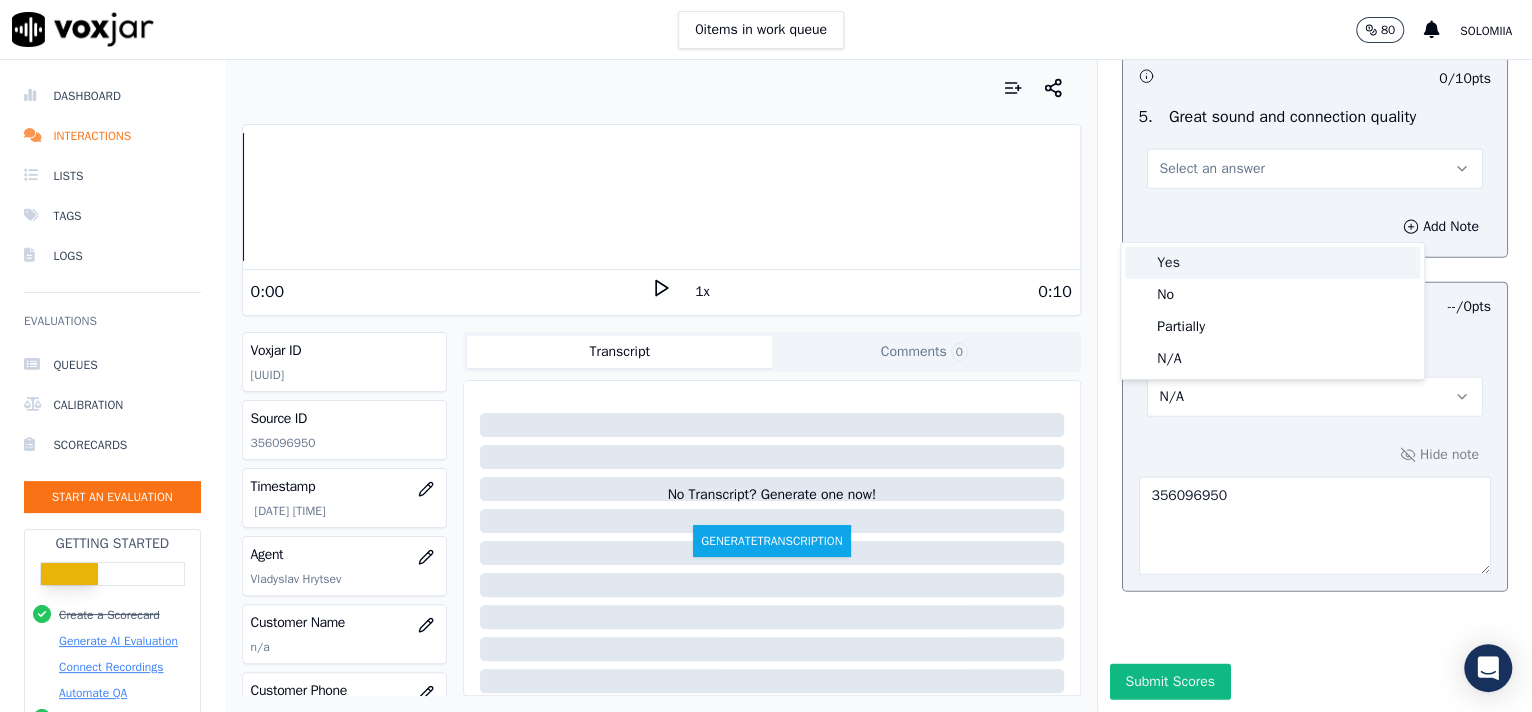 click on "Yes" at bounding box center (1272, 263) 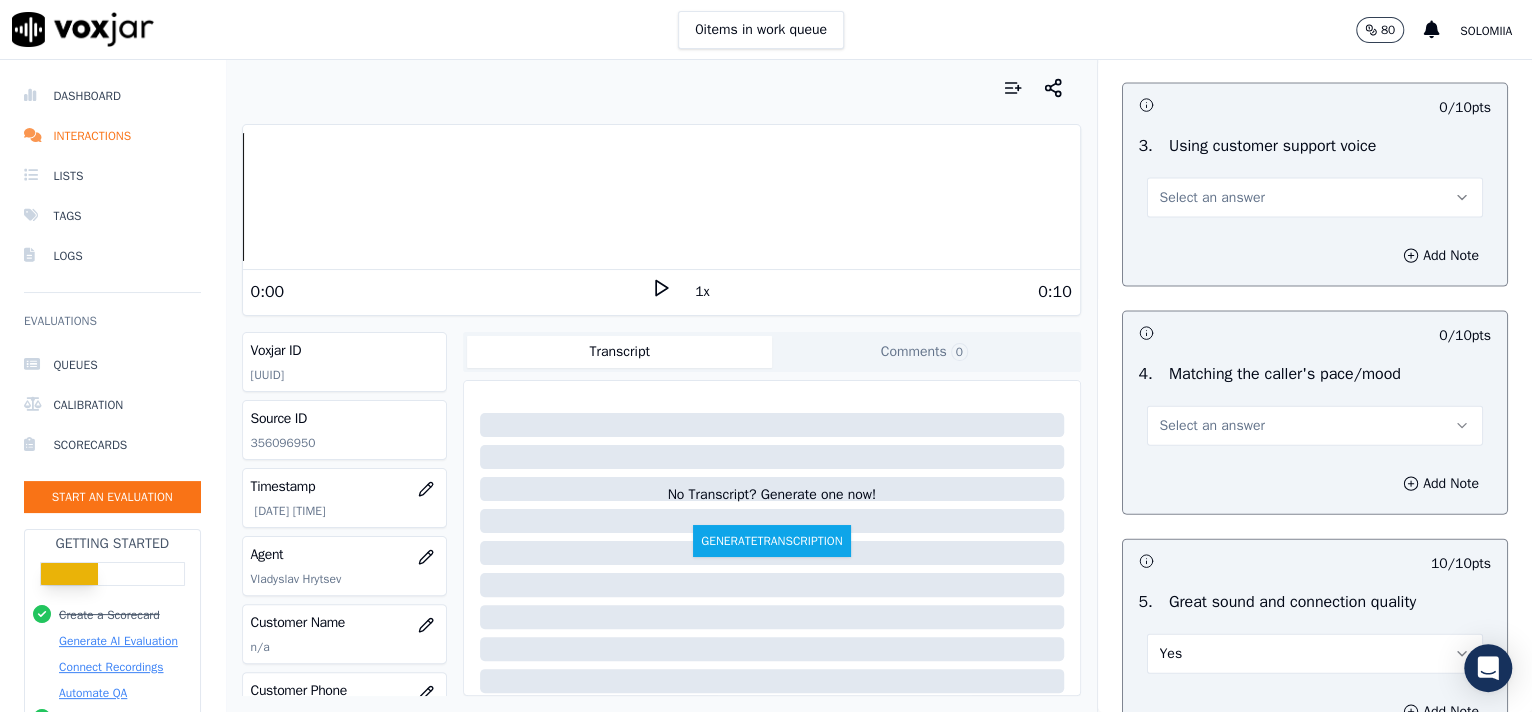 scroll, scrollTop: 2520, scrollLeft: 0, axis: vertical 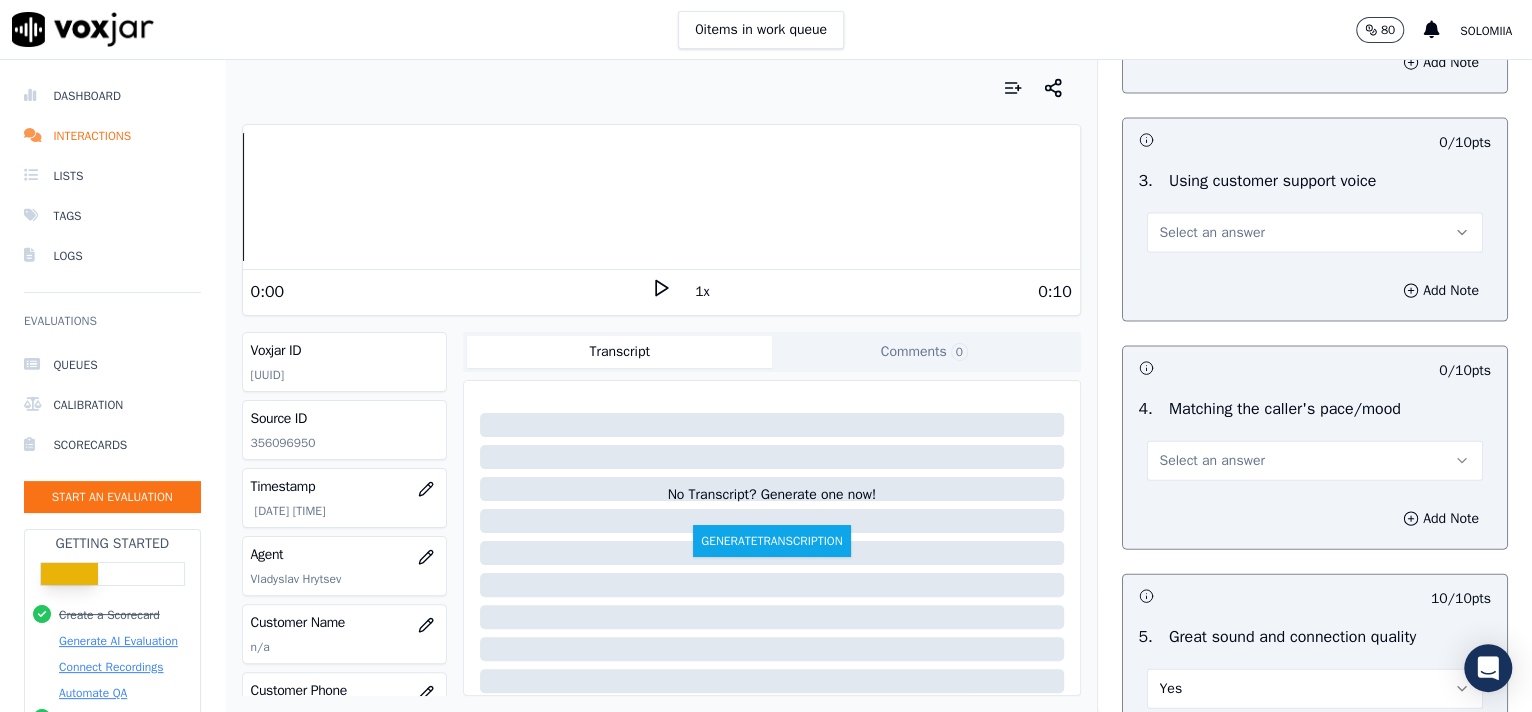 click on "Select an answer" at bounding box center [1315, 461] 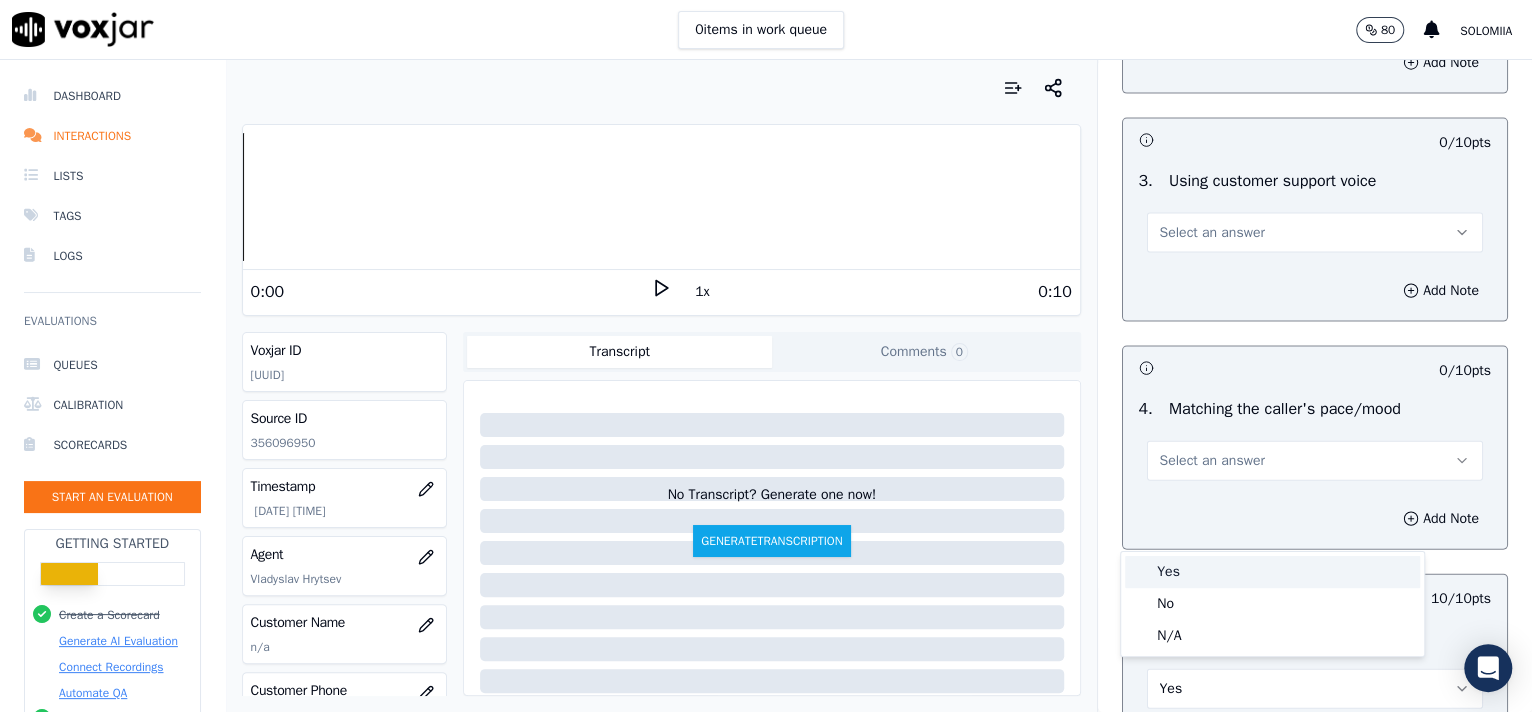 click on "Yes" at bounding box center (1272, 572) 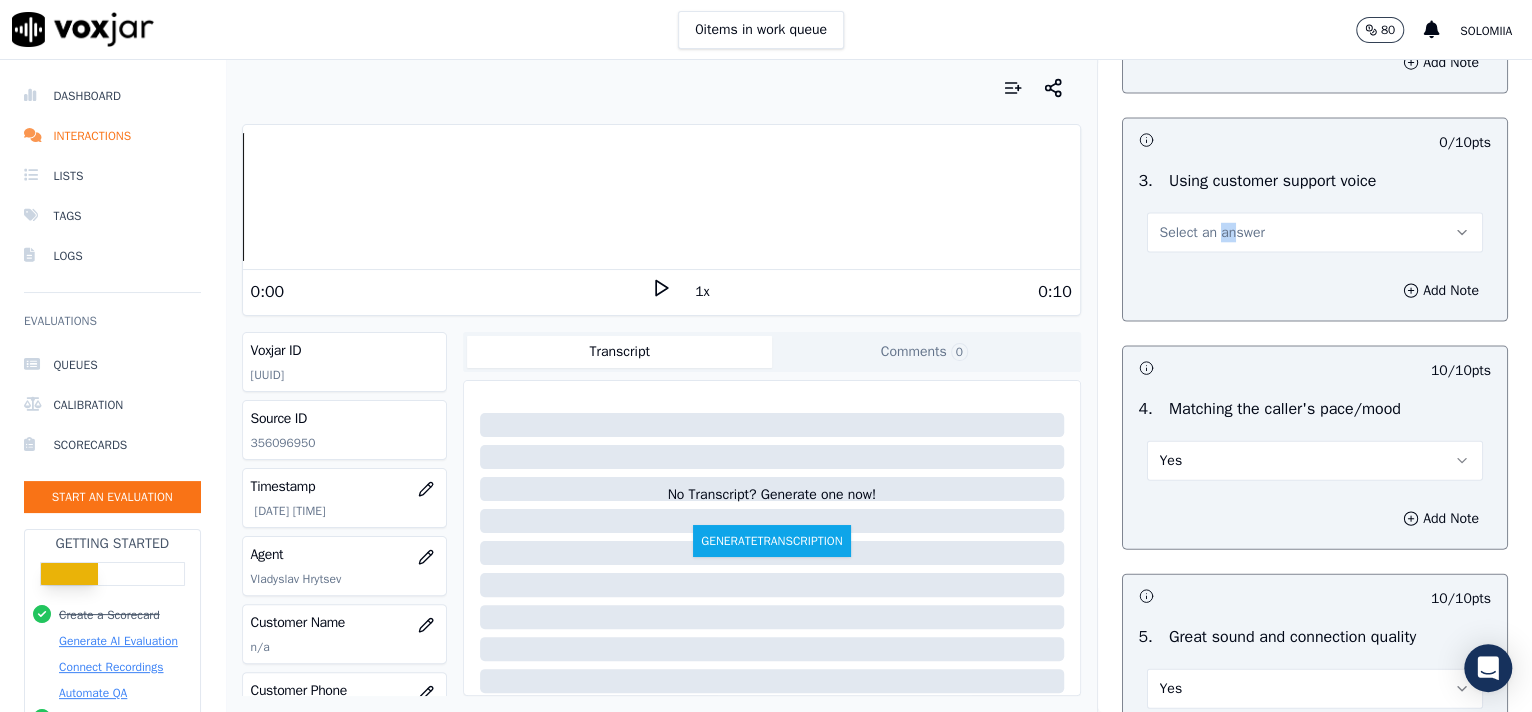 drag, startPoint x: 1204, startPoint y: 320, endPoint x: 1192, endPoint y: 305, distance: 19.209373 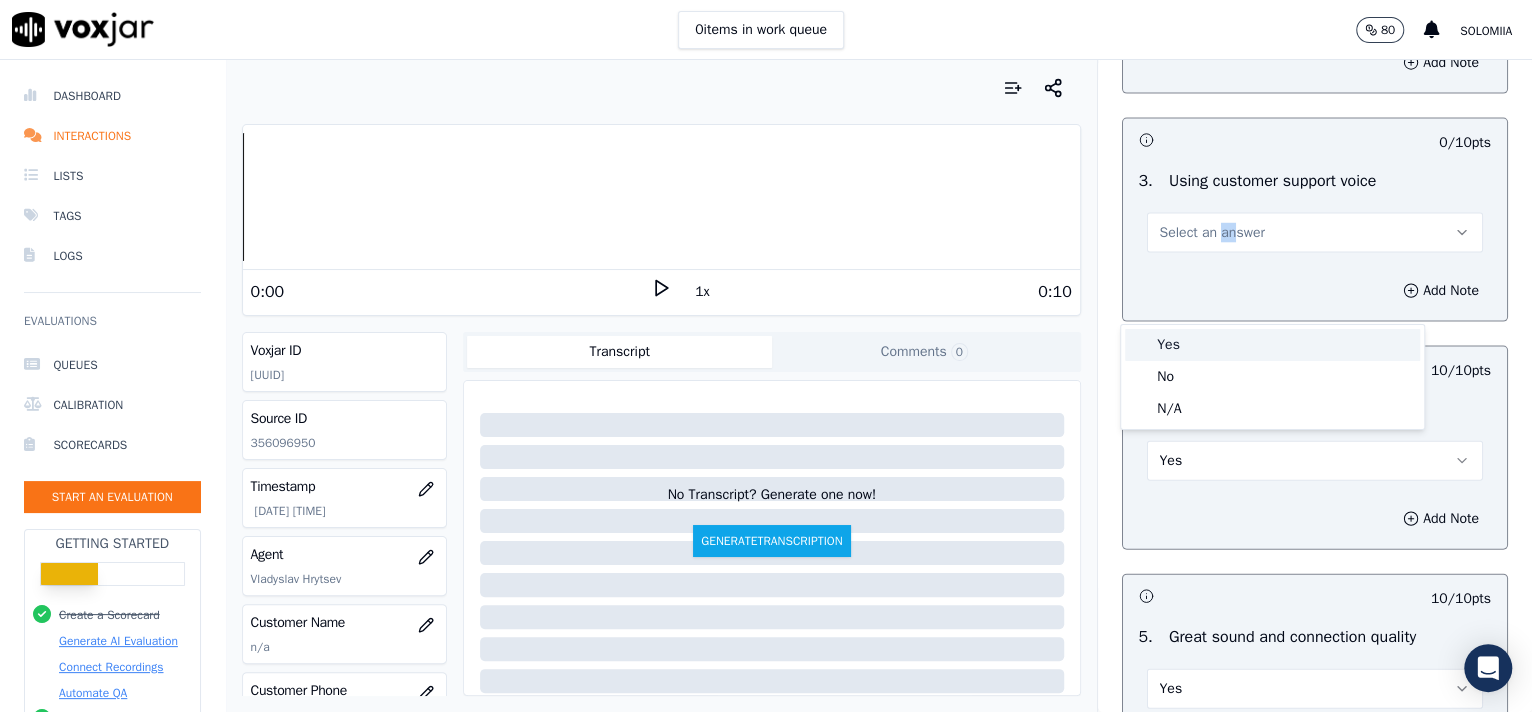 click on "Yes" at bounding box center [1272, 345] 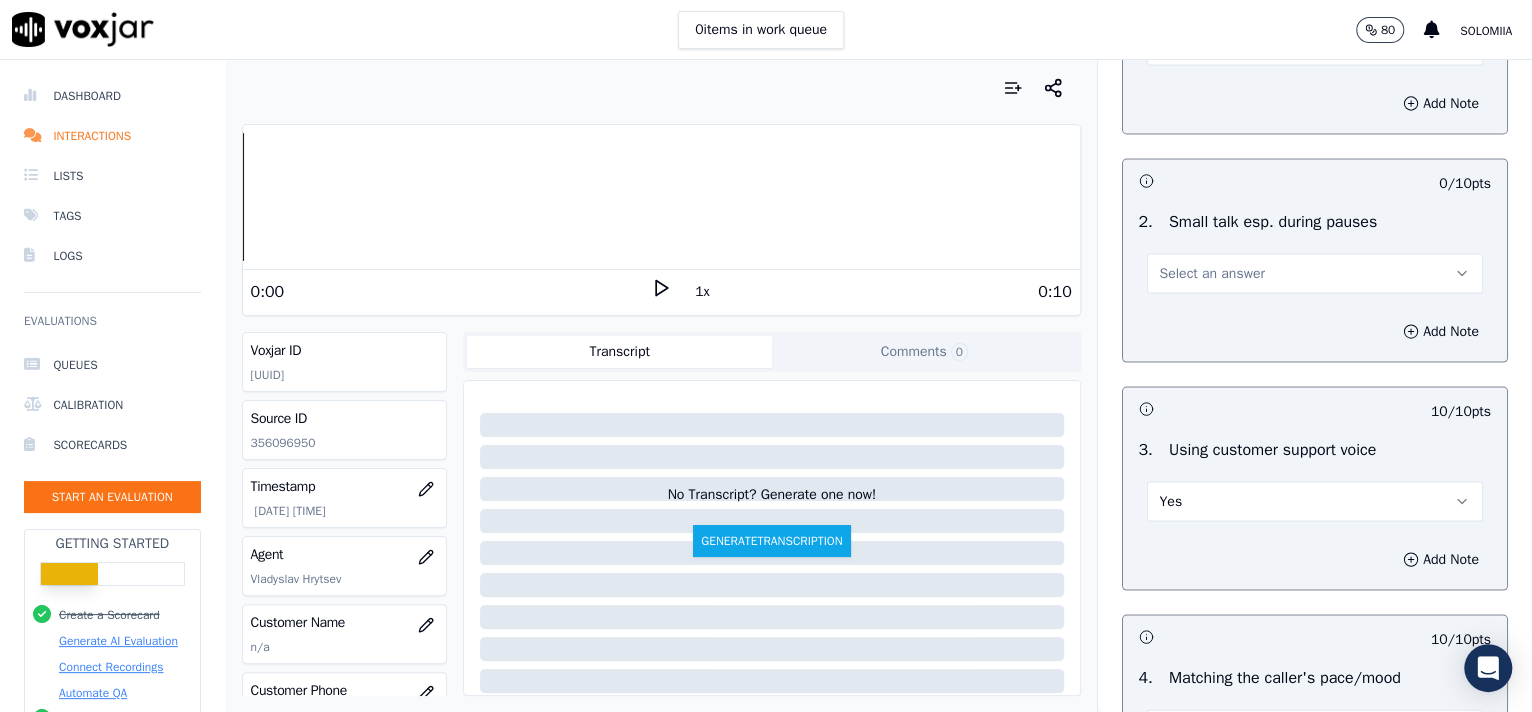 scroll, scrollTop: 2205, scrollLeft: 0, axis: vertical 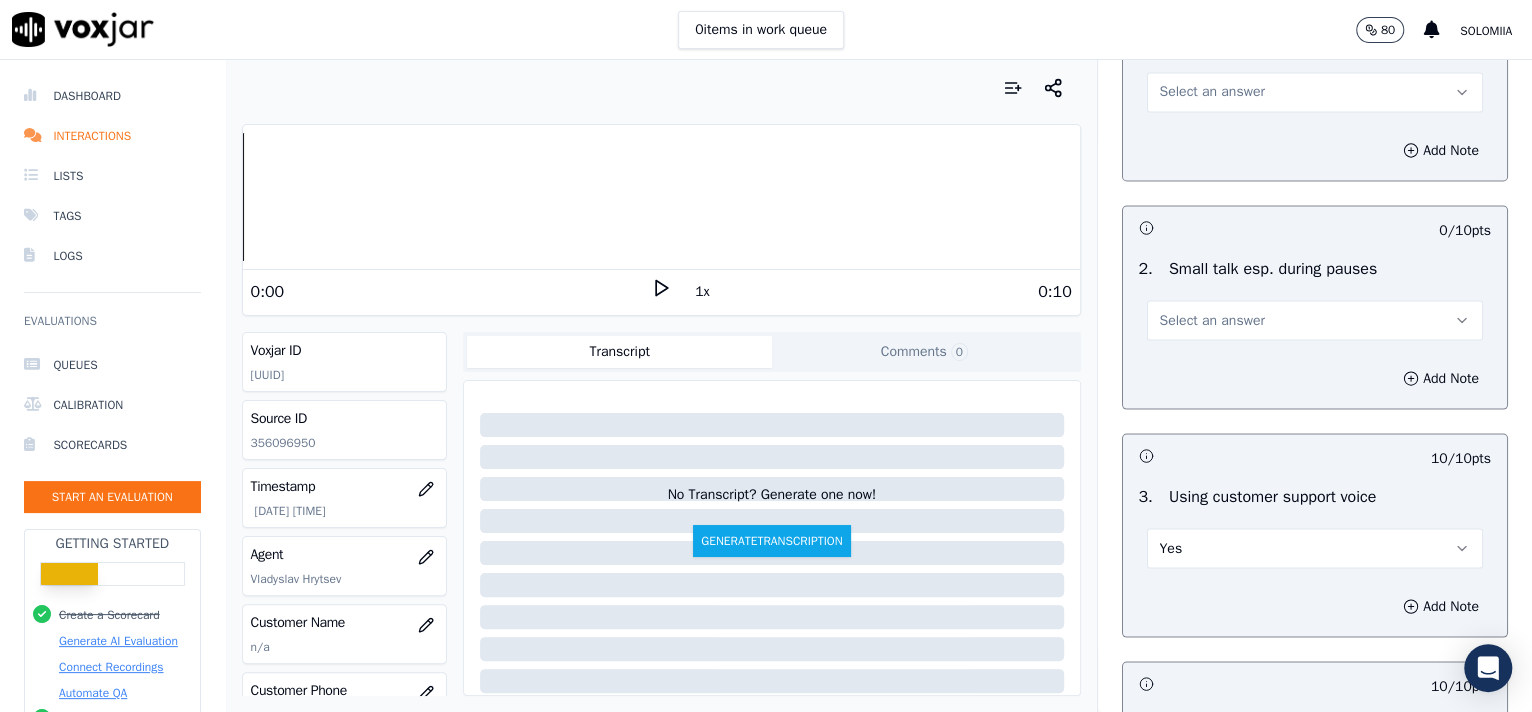 click on "Select an answer" at bounding box center [1315, 320] 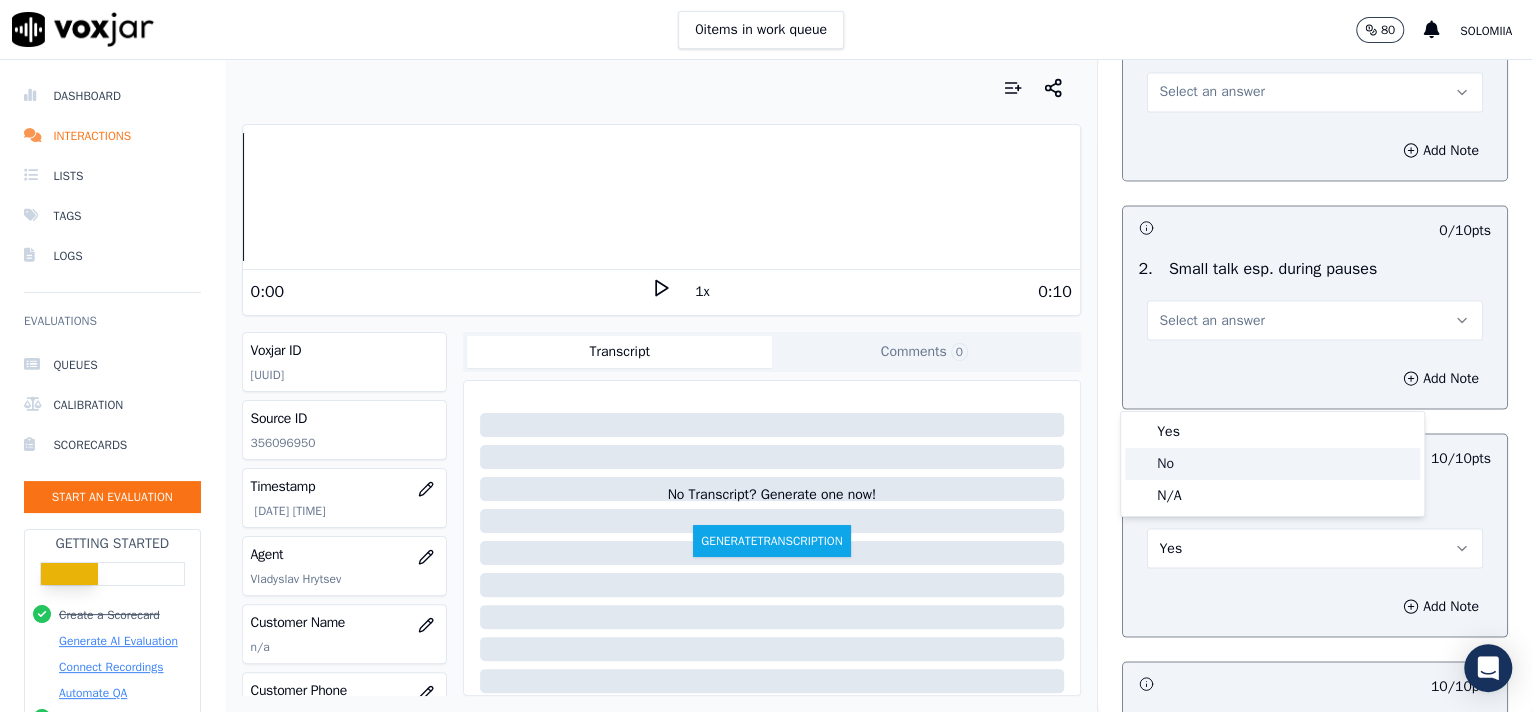 click on "No" 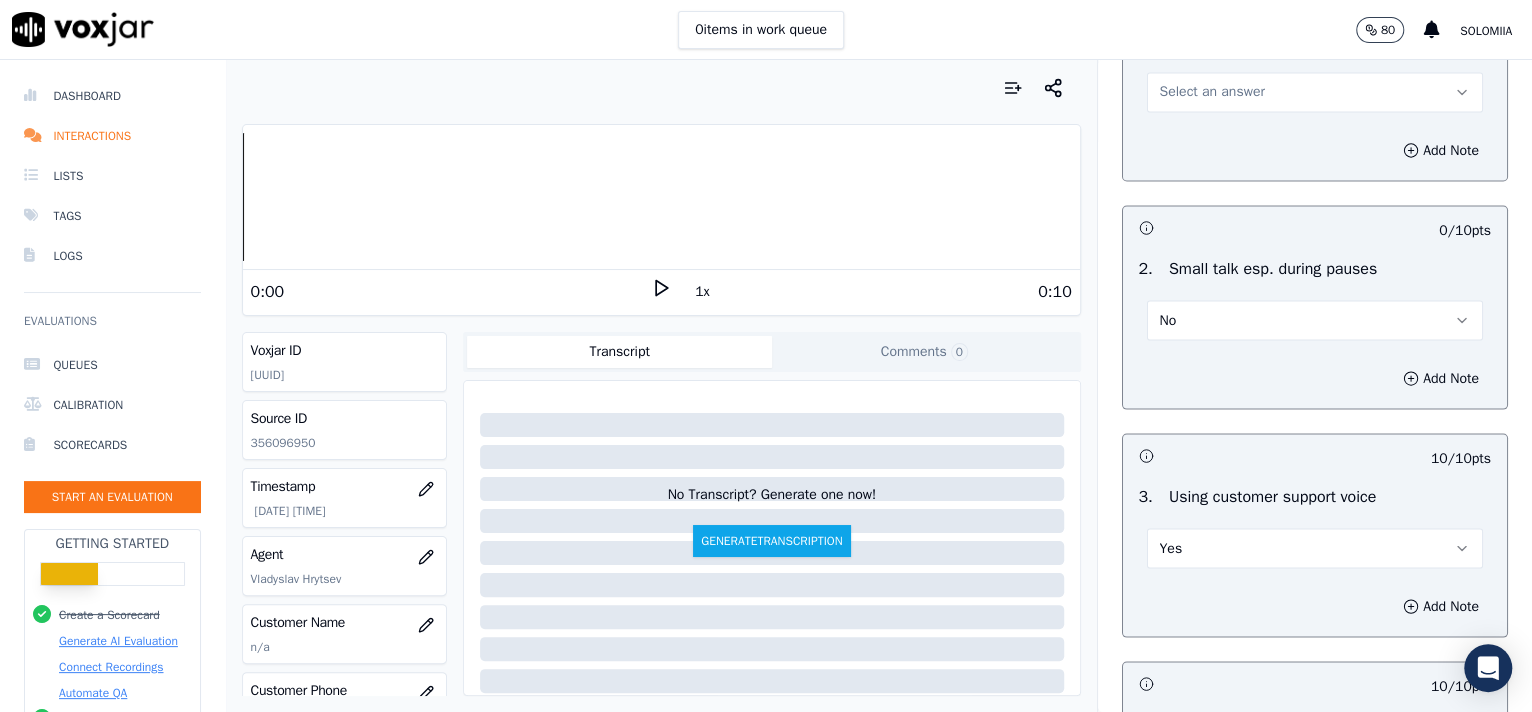 click on "Select an answer" at bounding box center [1212, 92] 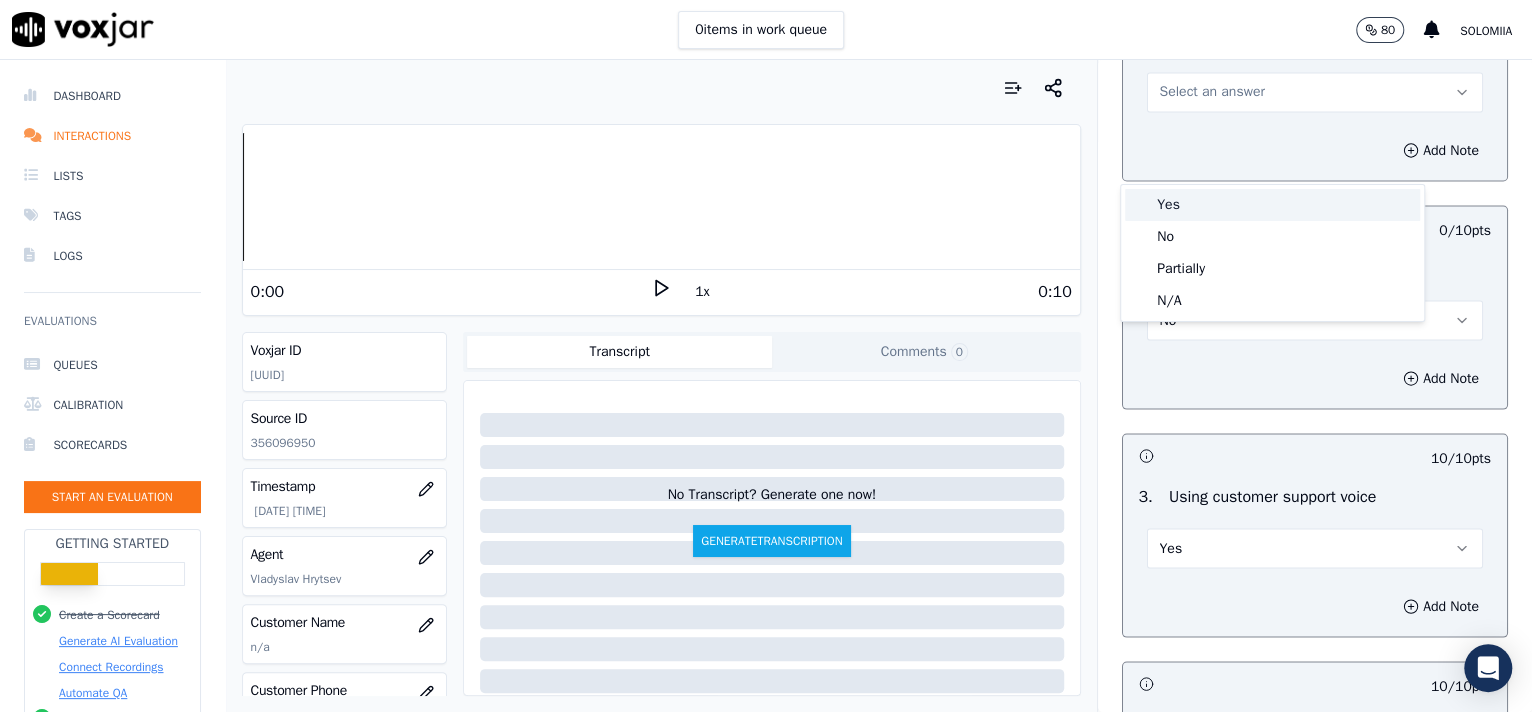click on "Yes" at bounding box center [1272, 205] 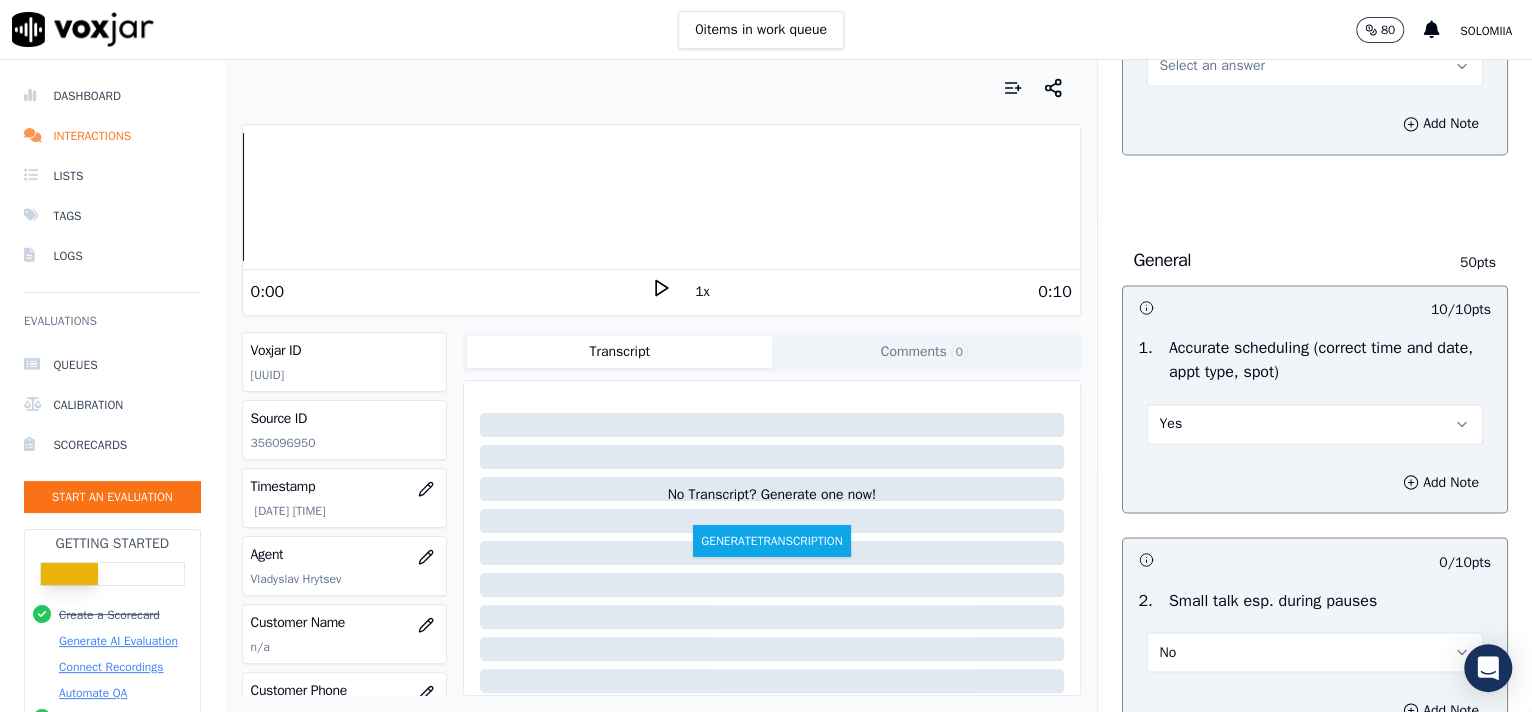 scroll, scrollTop: 1820, scrollLeft: 0, axis: vertical 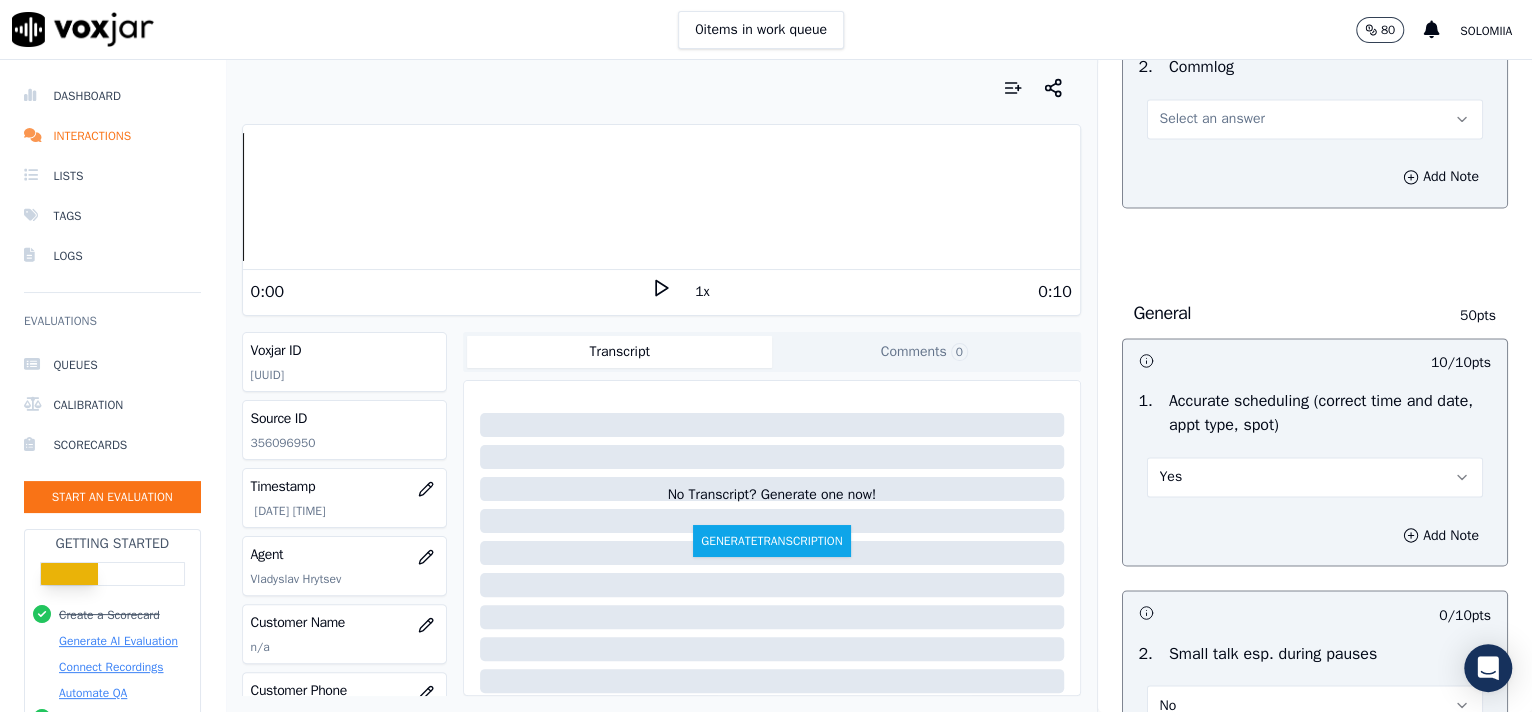 click on "Select an answer" at bounding box center (1315, 119) 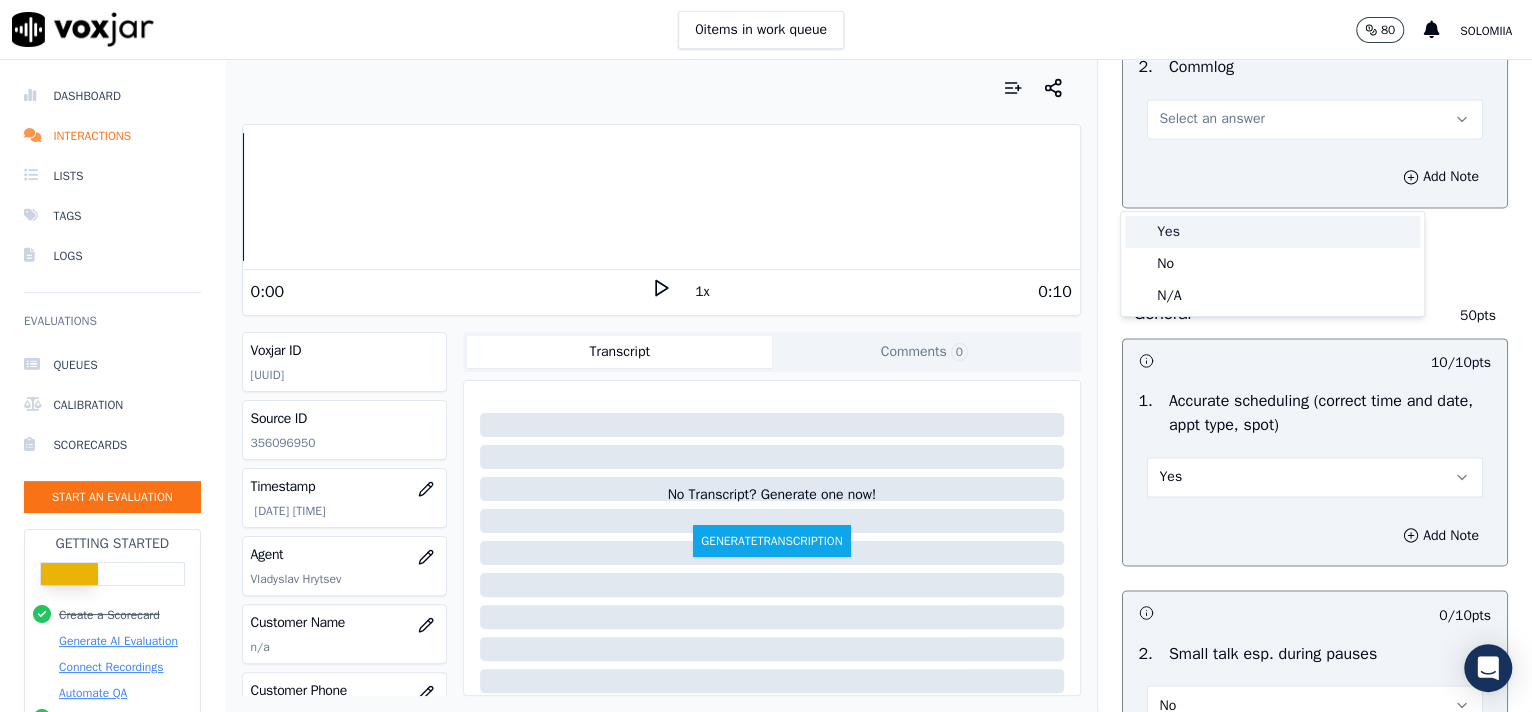 click on "Yes" at bounding box center [1272, 232] 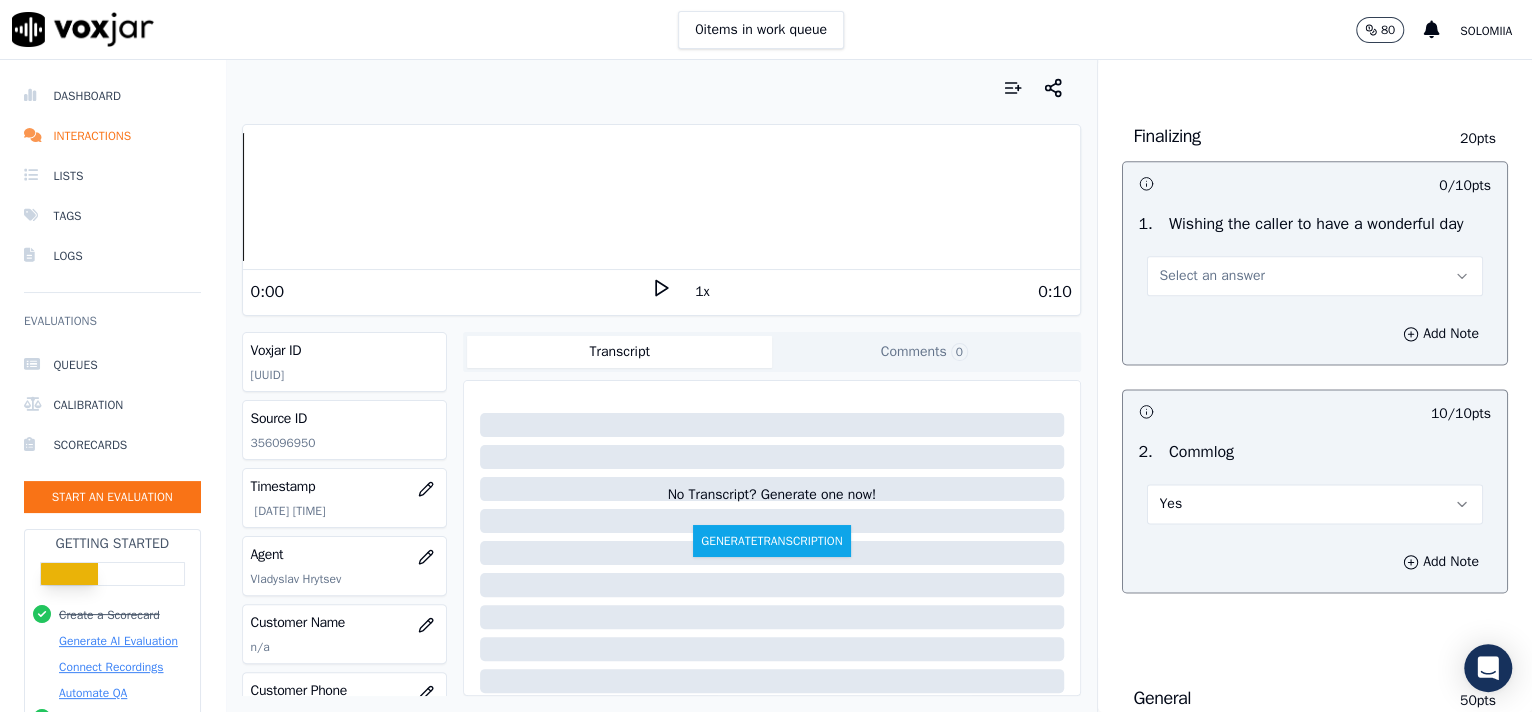 scroll, scrollTop: 1394, scrollLeft: 0, axis: vertical 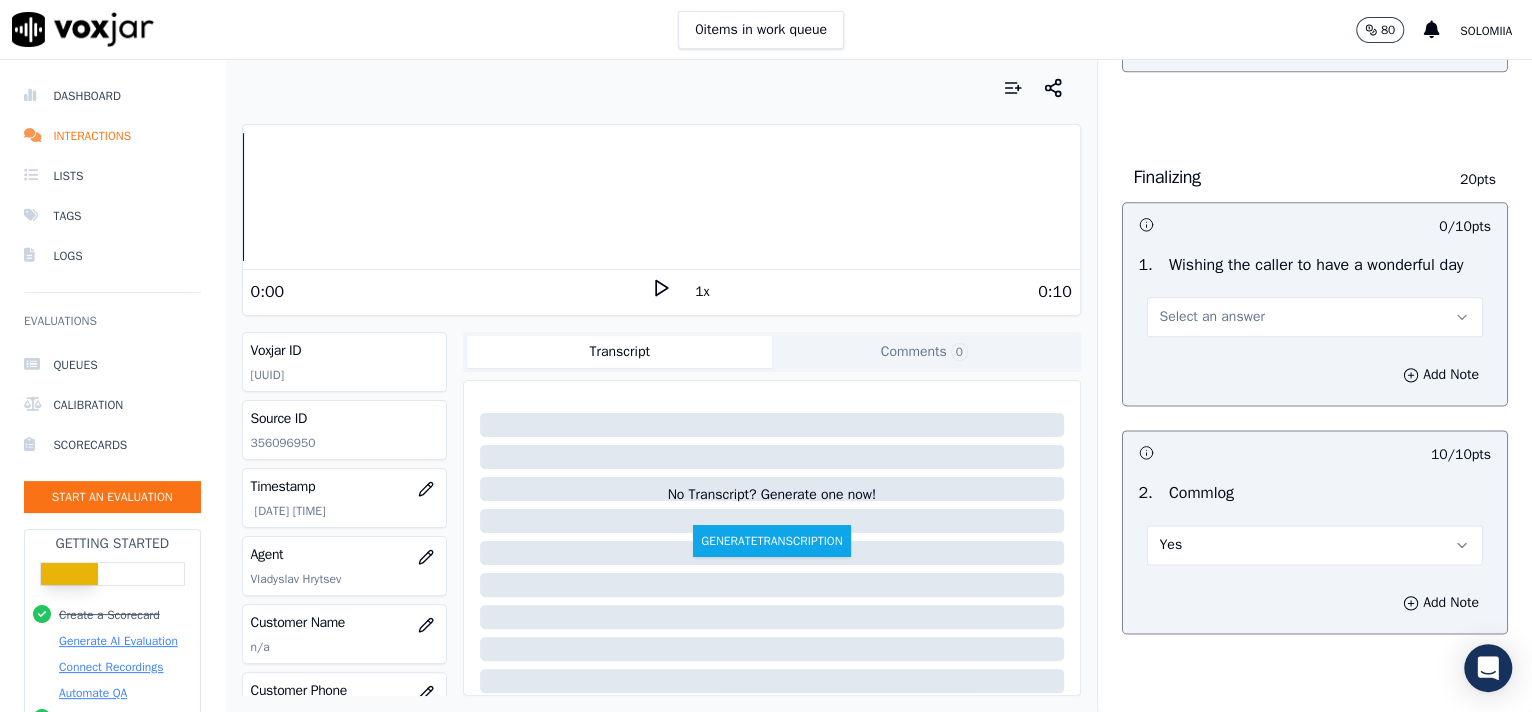 click on "Select an answer" at bounding box center (1212, 317) 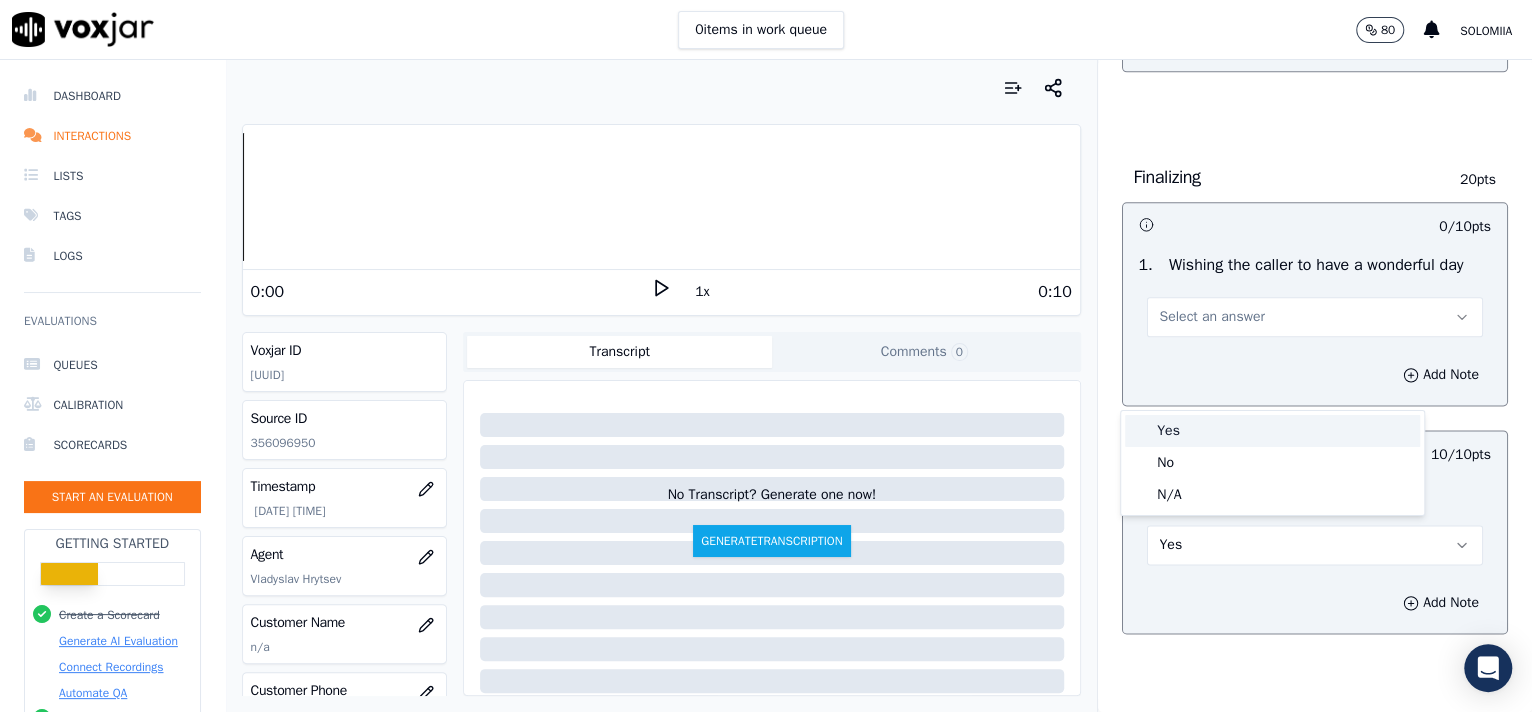 click on "Yes" at bounding box center (1272, 431) 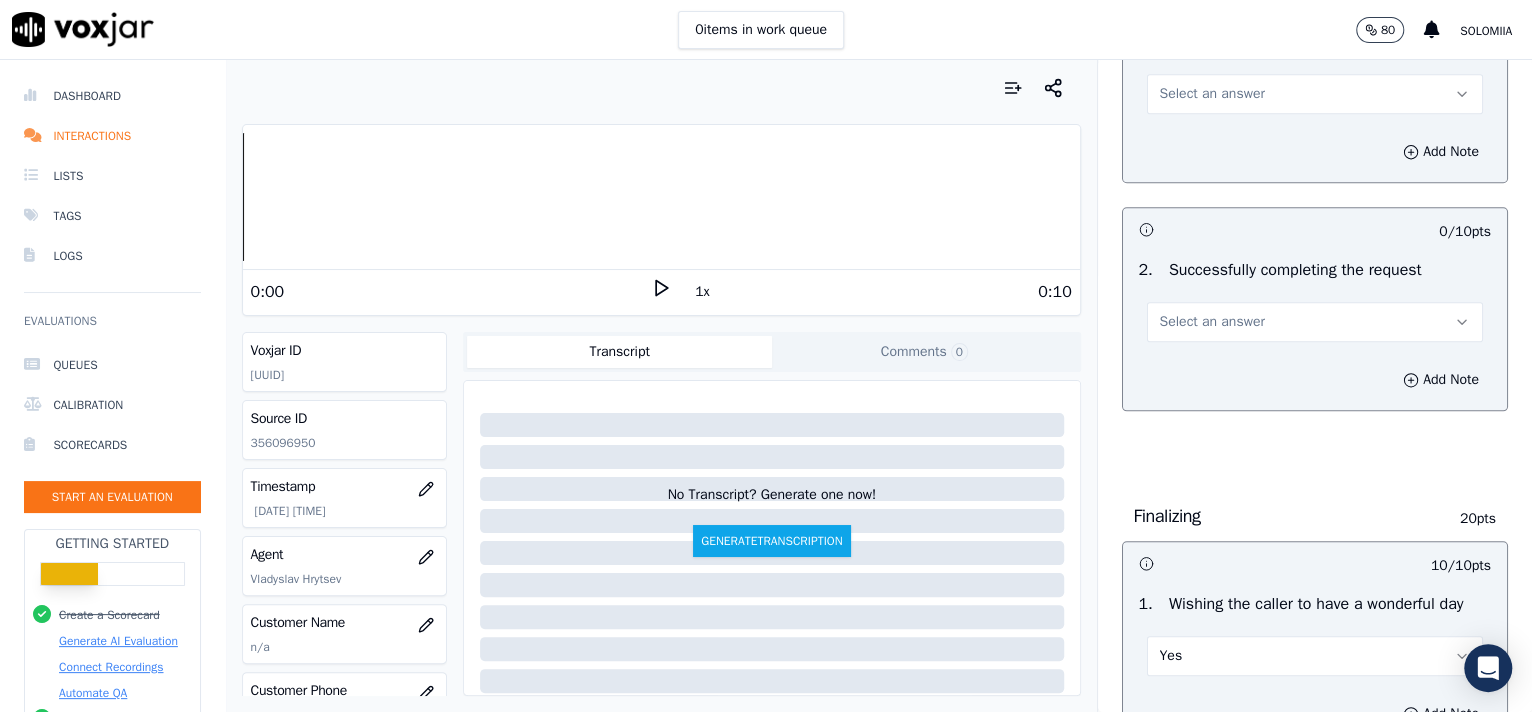 scroll, scrollTop: 1020, scrollLeft: 0, axis: vertical 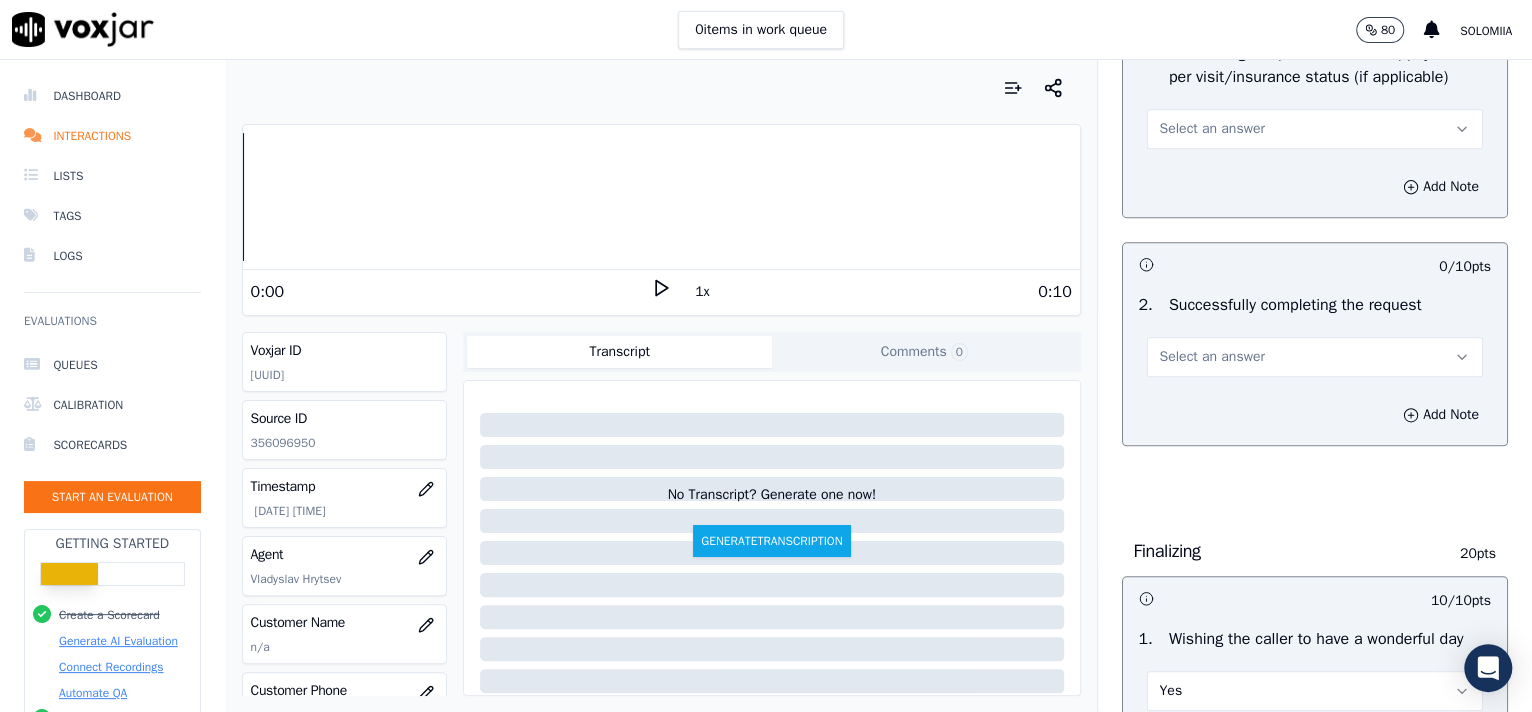 click on "Select an answer" at bounding box center (1212, 357) 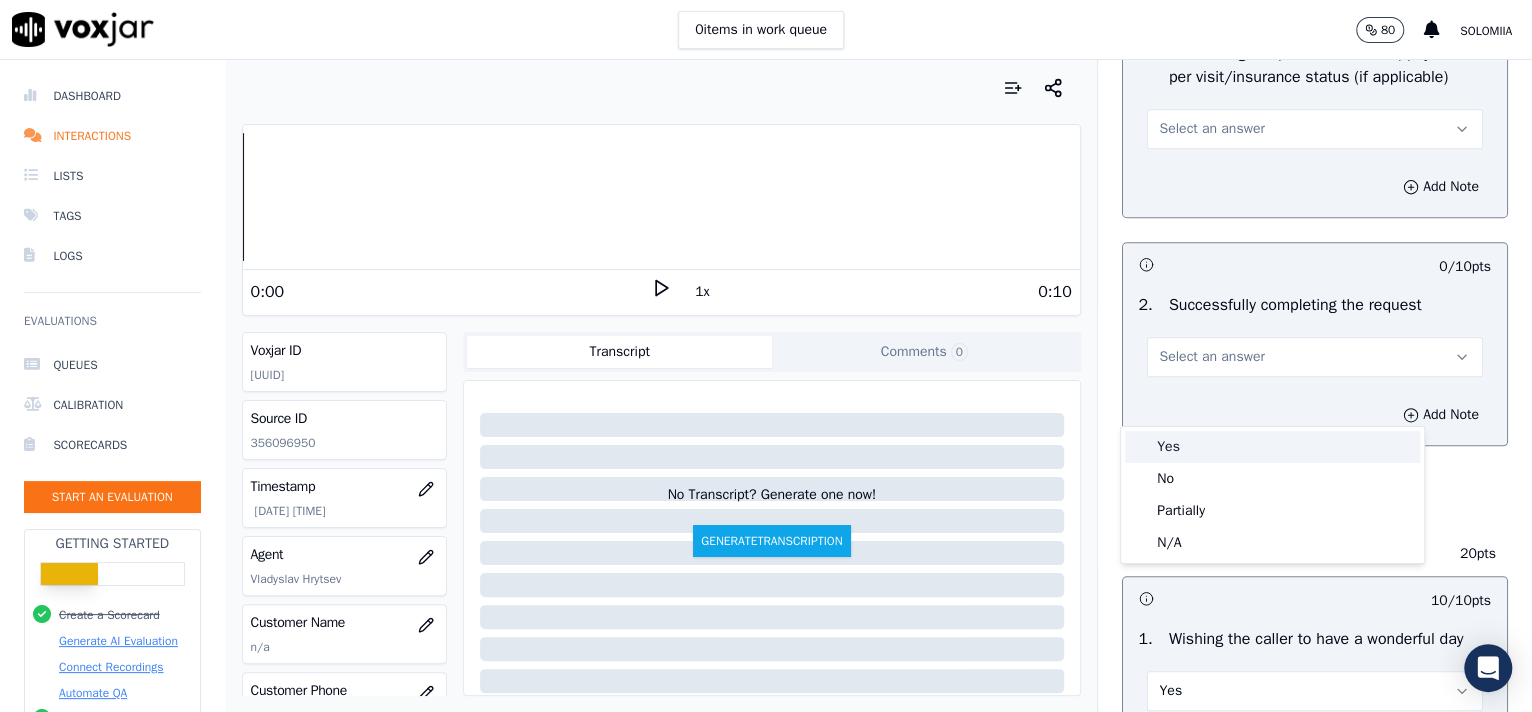 click on "Yes" at bounding box center [1272, 447] 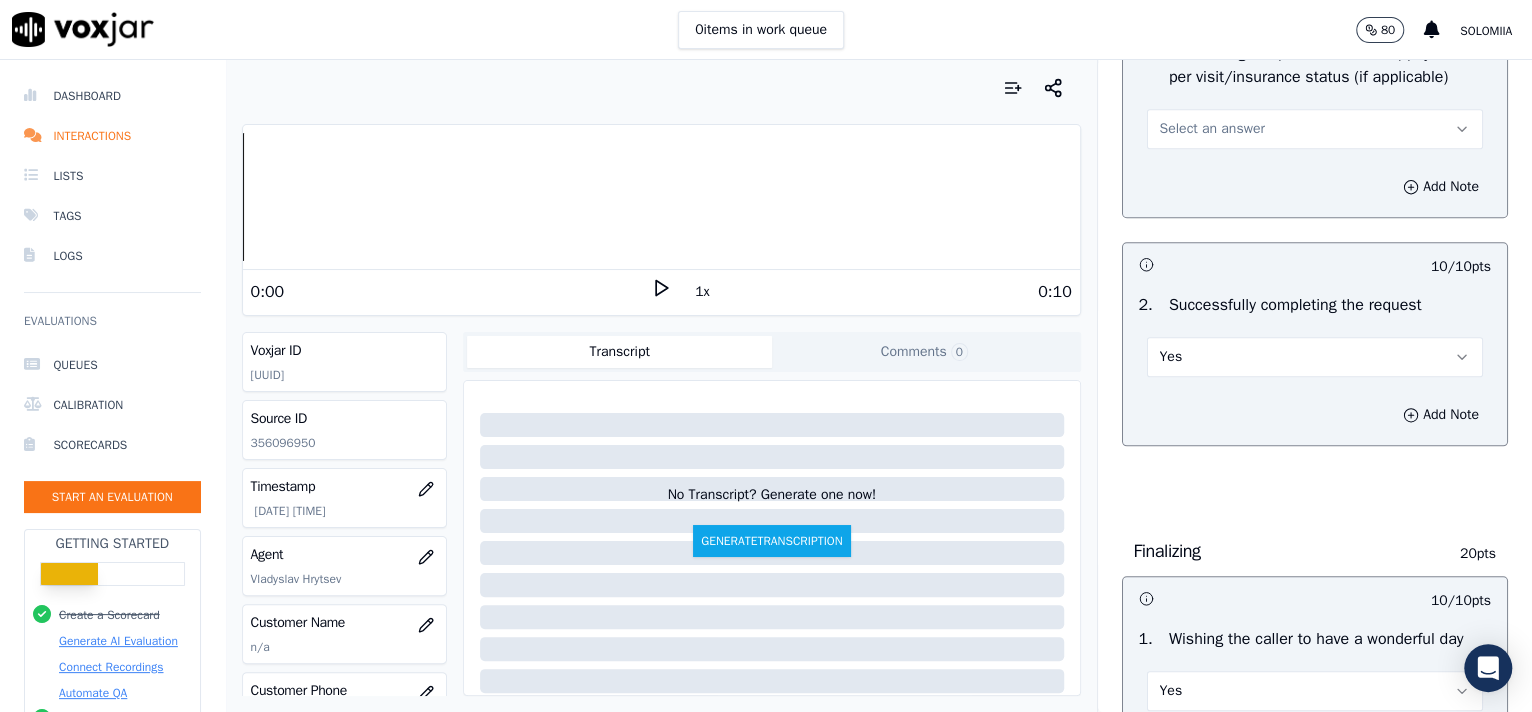 click on "Select an answer" at bounding box center [1212, 129] 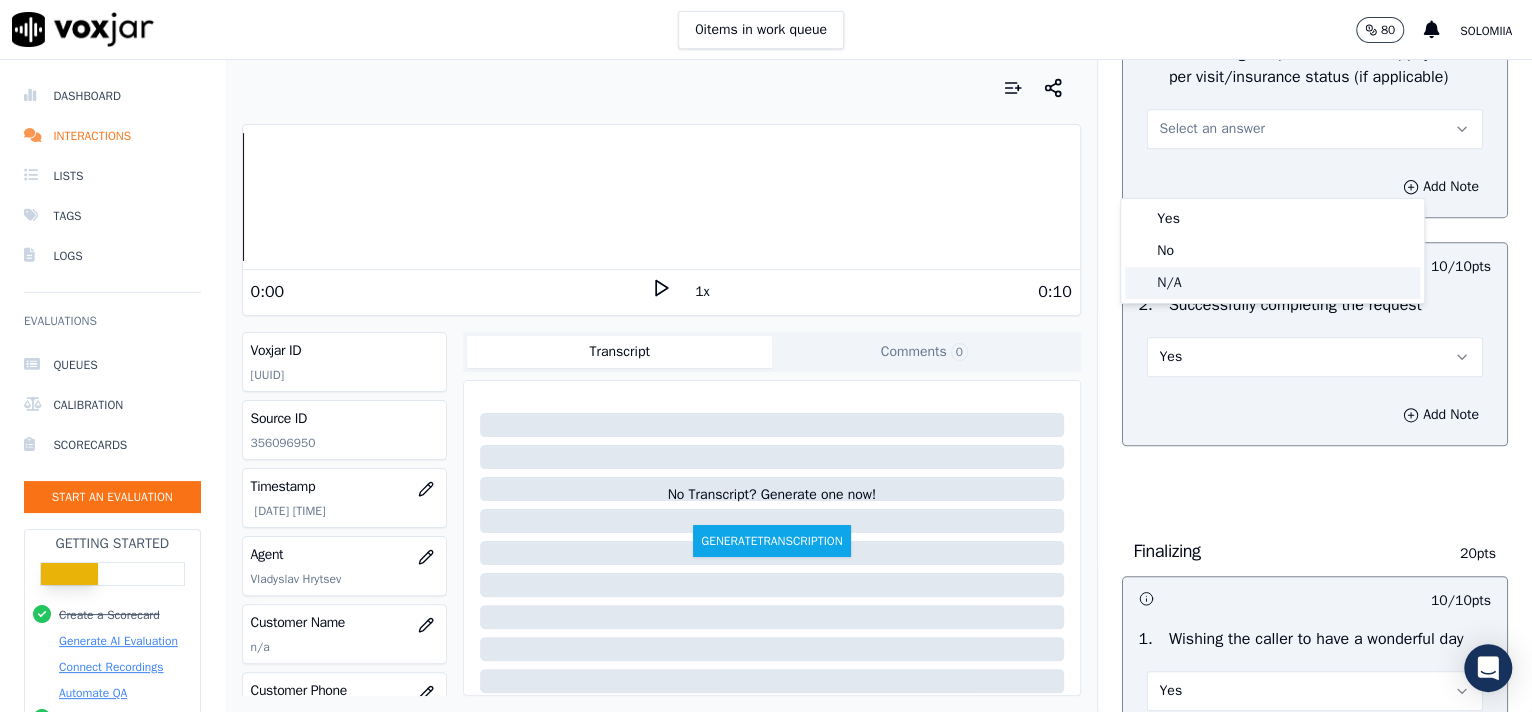 click on "N/A" 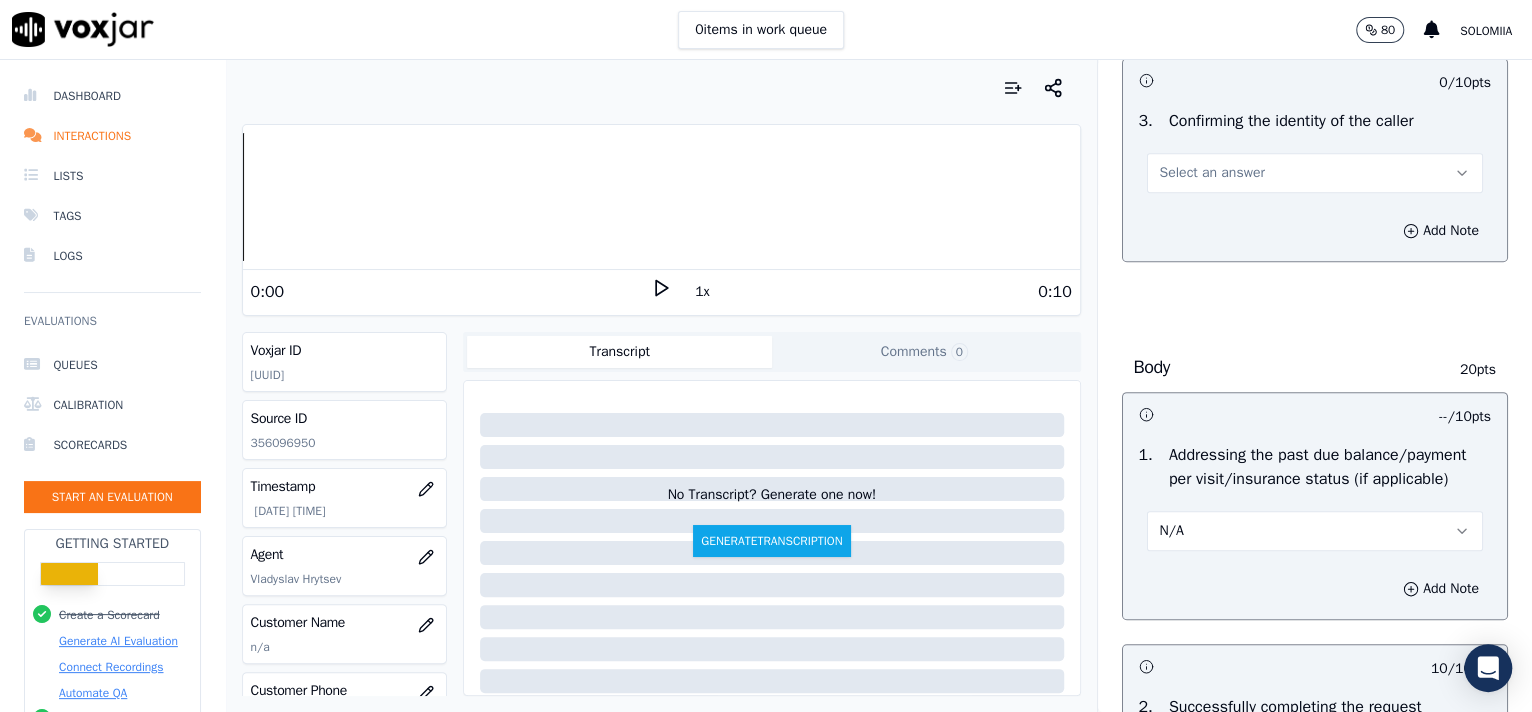 scroll, scrollTop: 571, scrollLeft: 0, axis: vertical 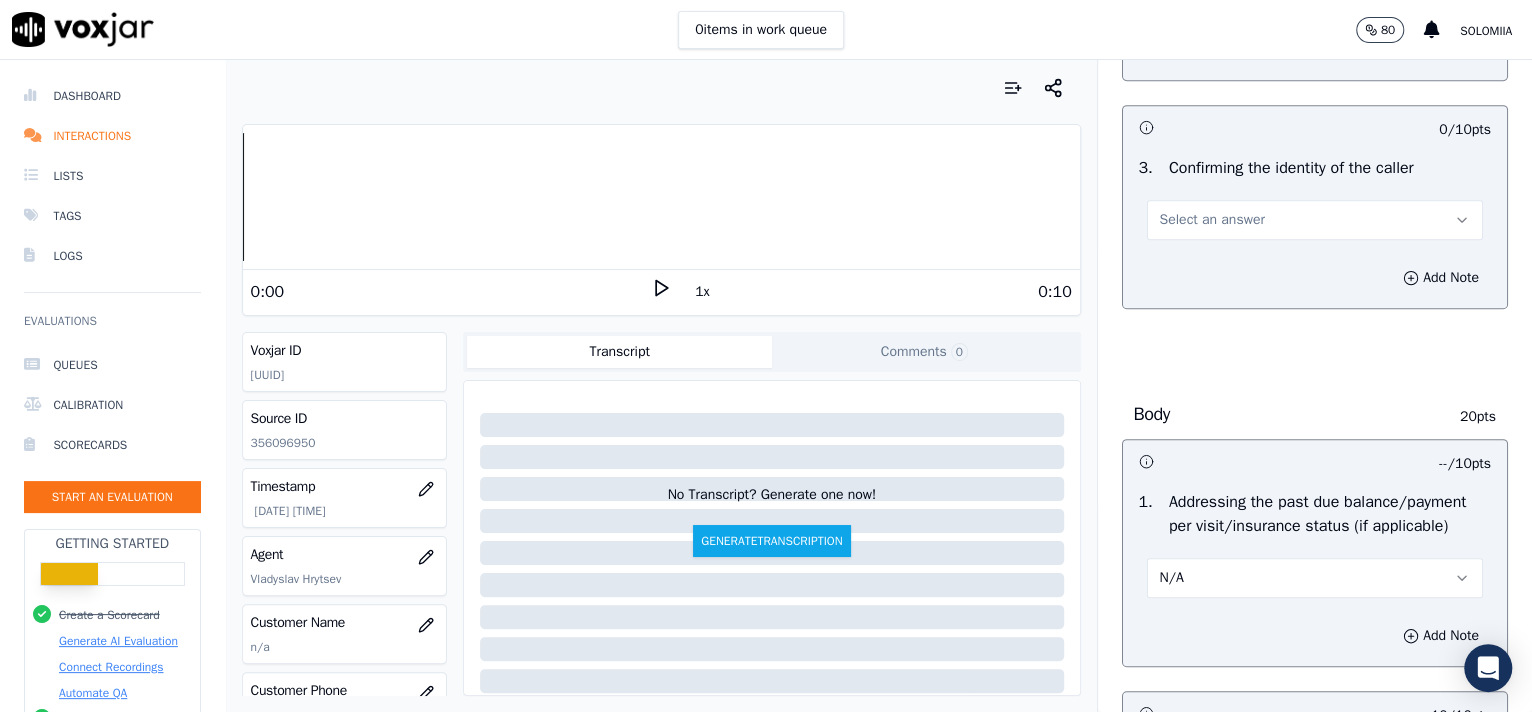 click on "Select an answer" at bounding box center [1315, 220] 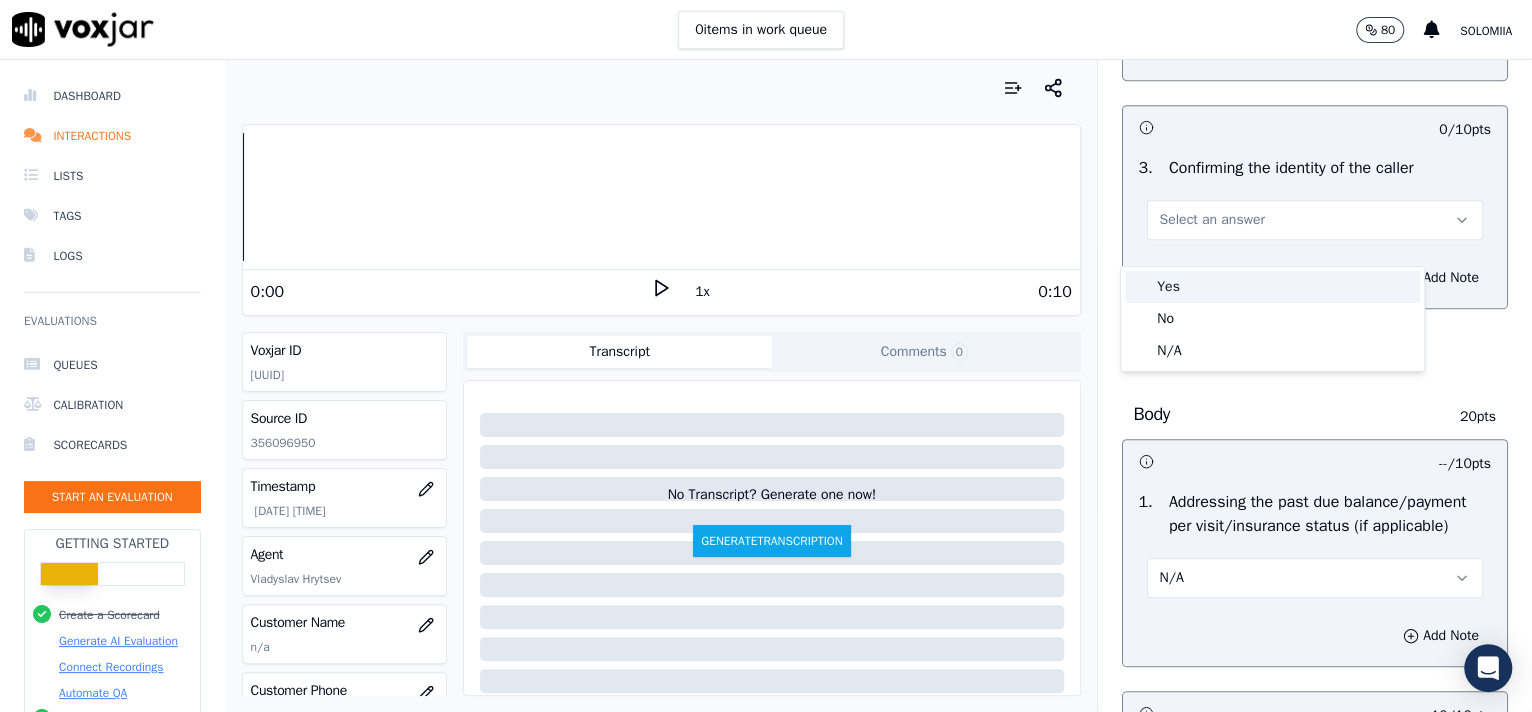 click on "Yes" at bounding box center [1272, 287] 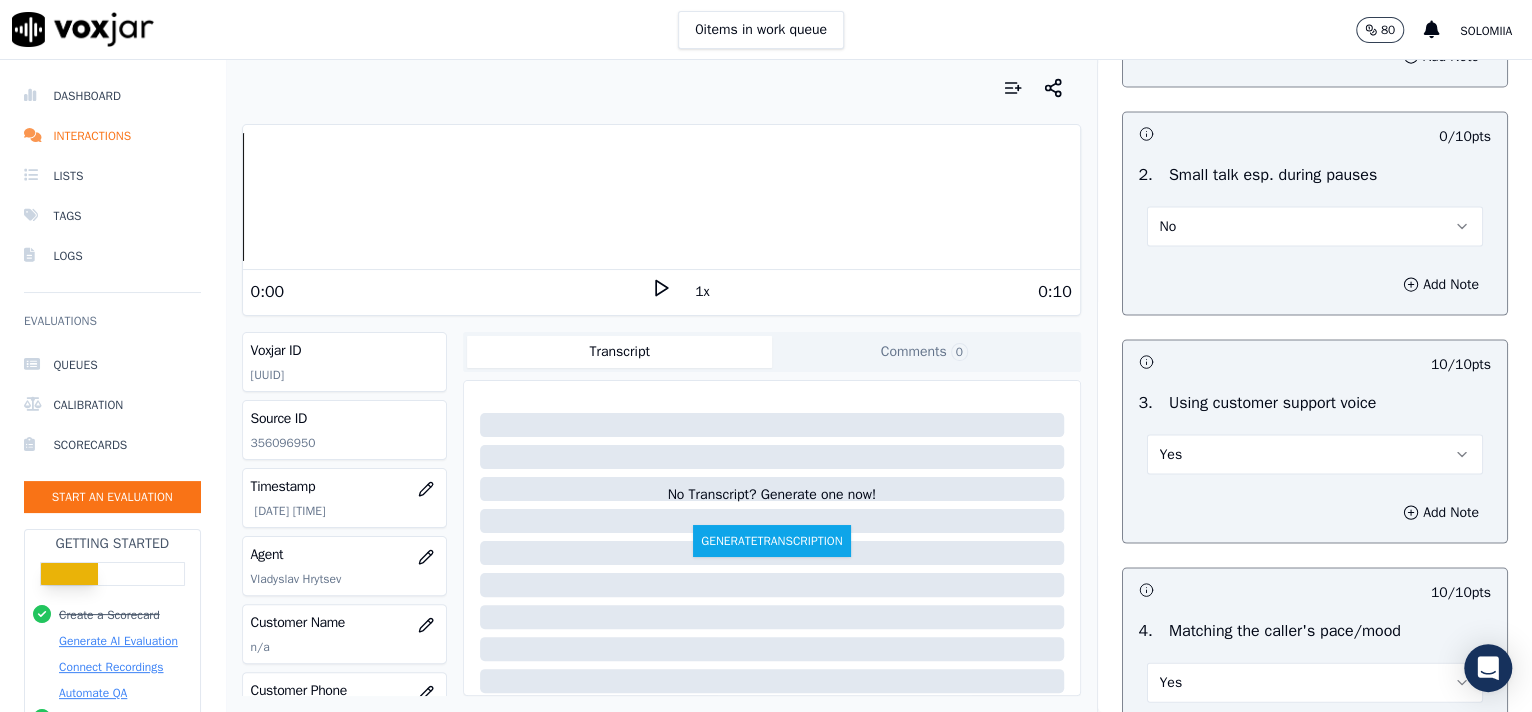 scroll, scrollTop: 3162, scrollLeft: 0, axis: vertical 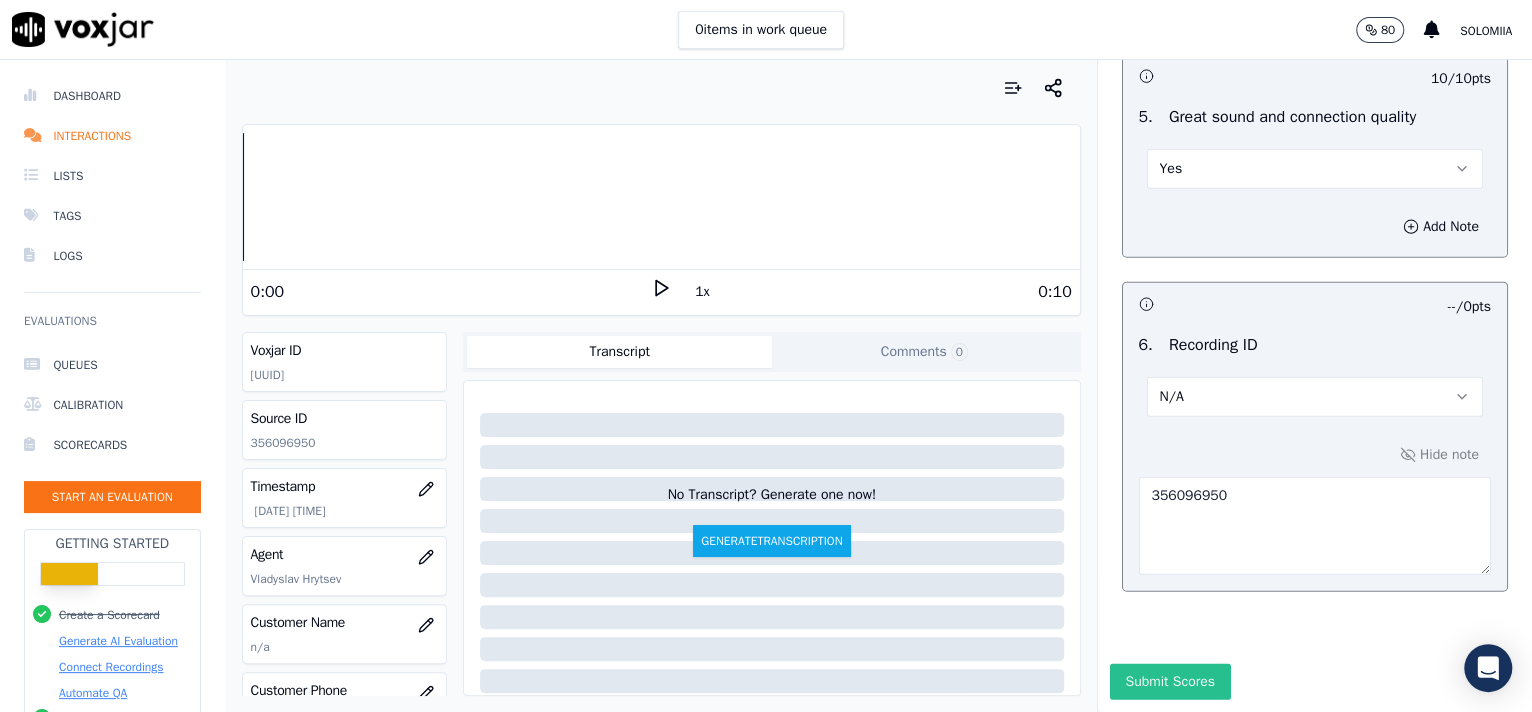 click on "Submit Scores" at bounding box center (1170, 682) 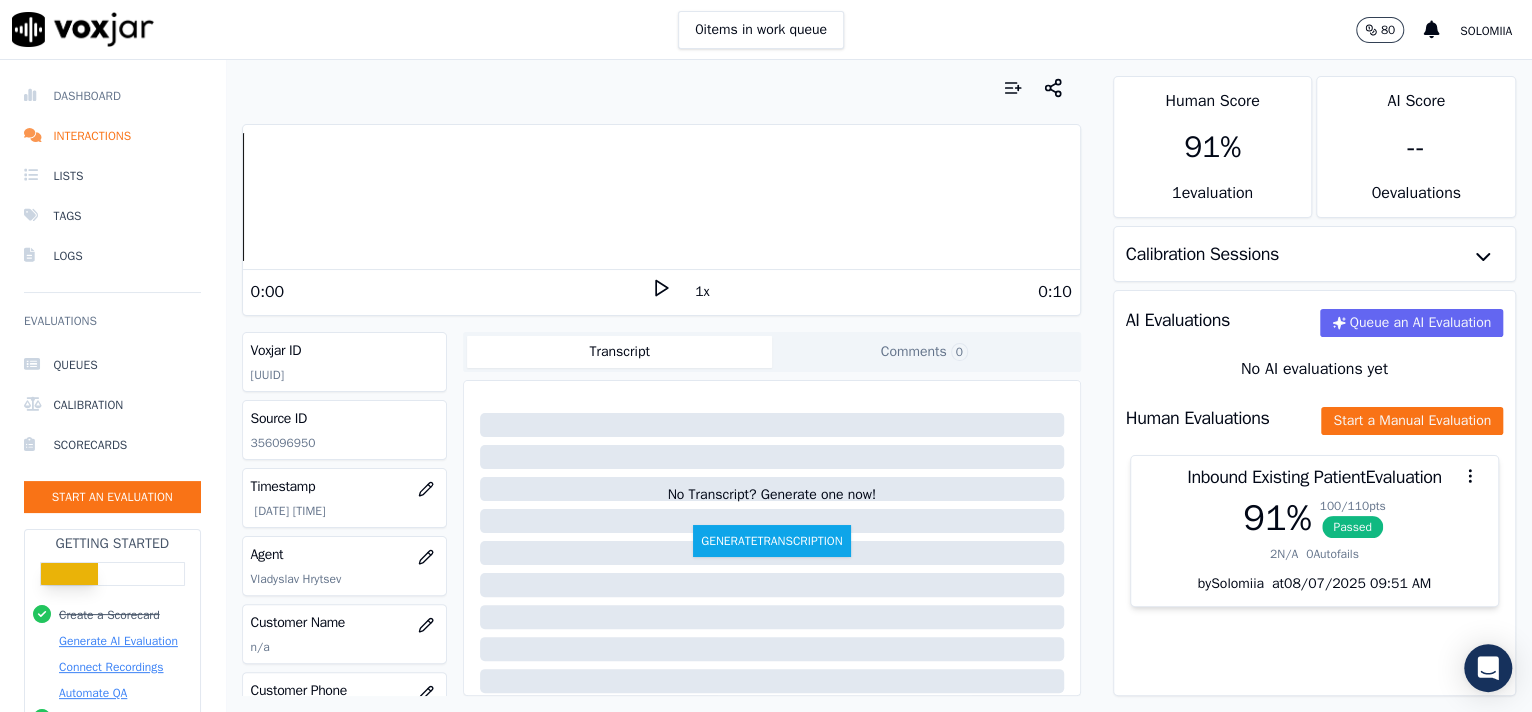 click on "Dashboard" at bounding box center [112, 96] 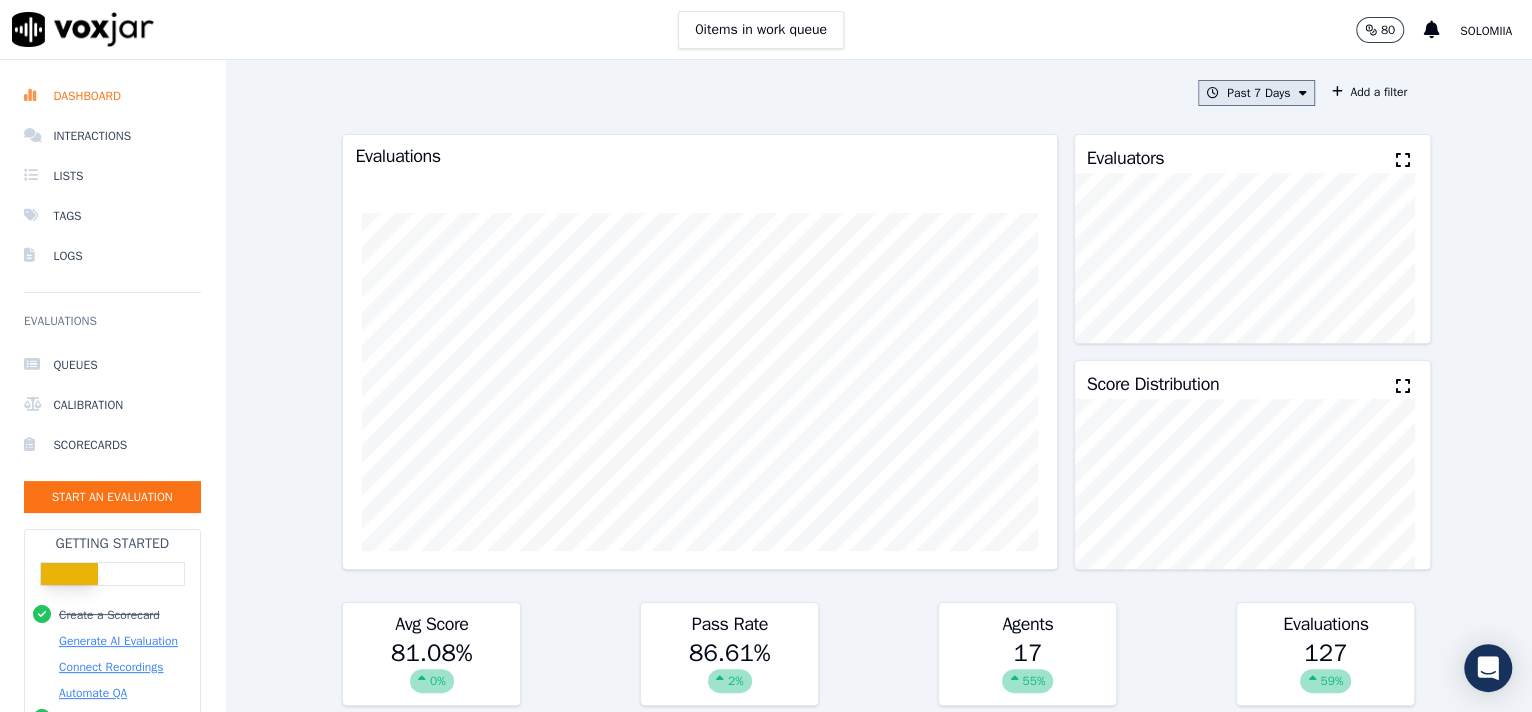 click on "Past 7 Days" at bounding box center (1256, 93) 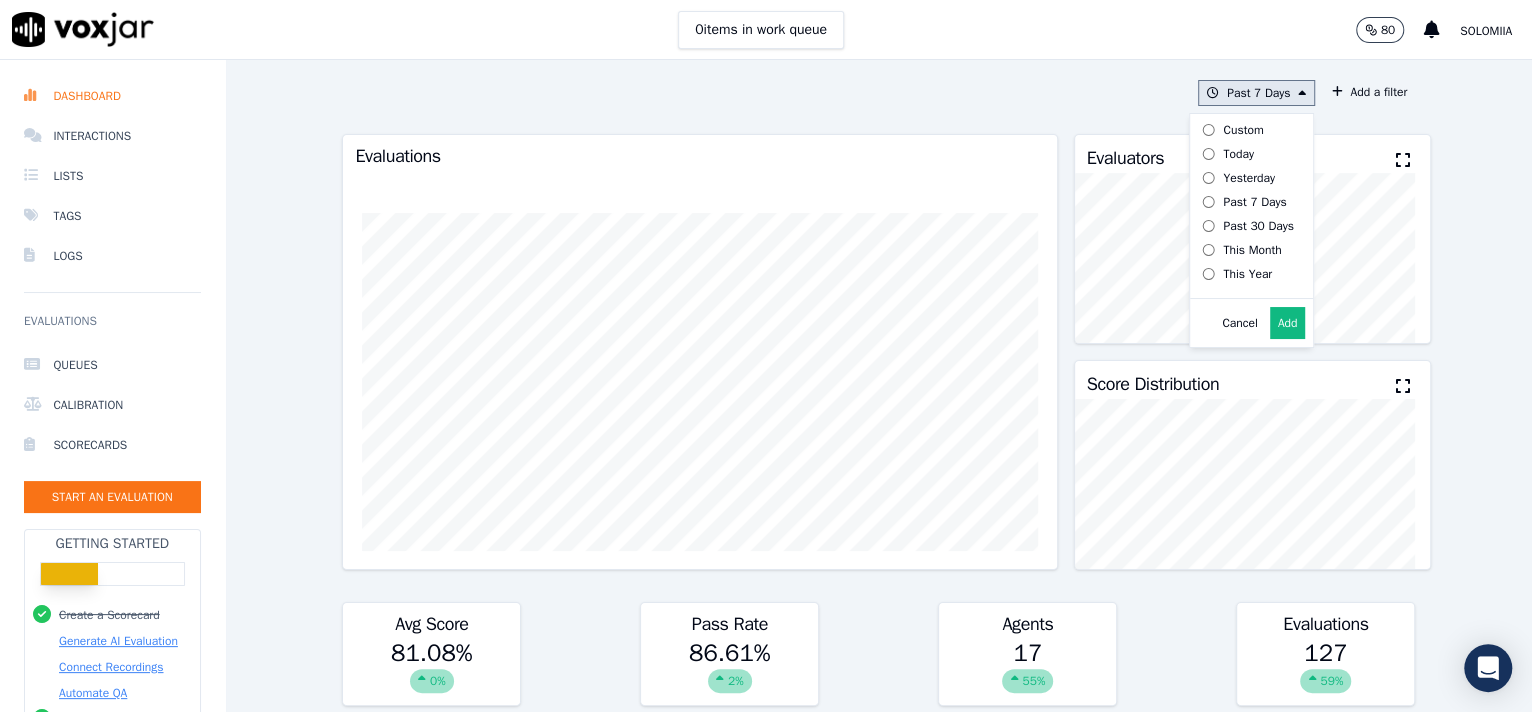 click on "Today" at bounding box center (1243, 154) 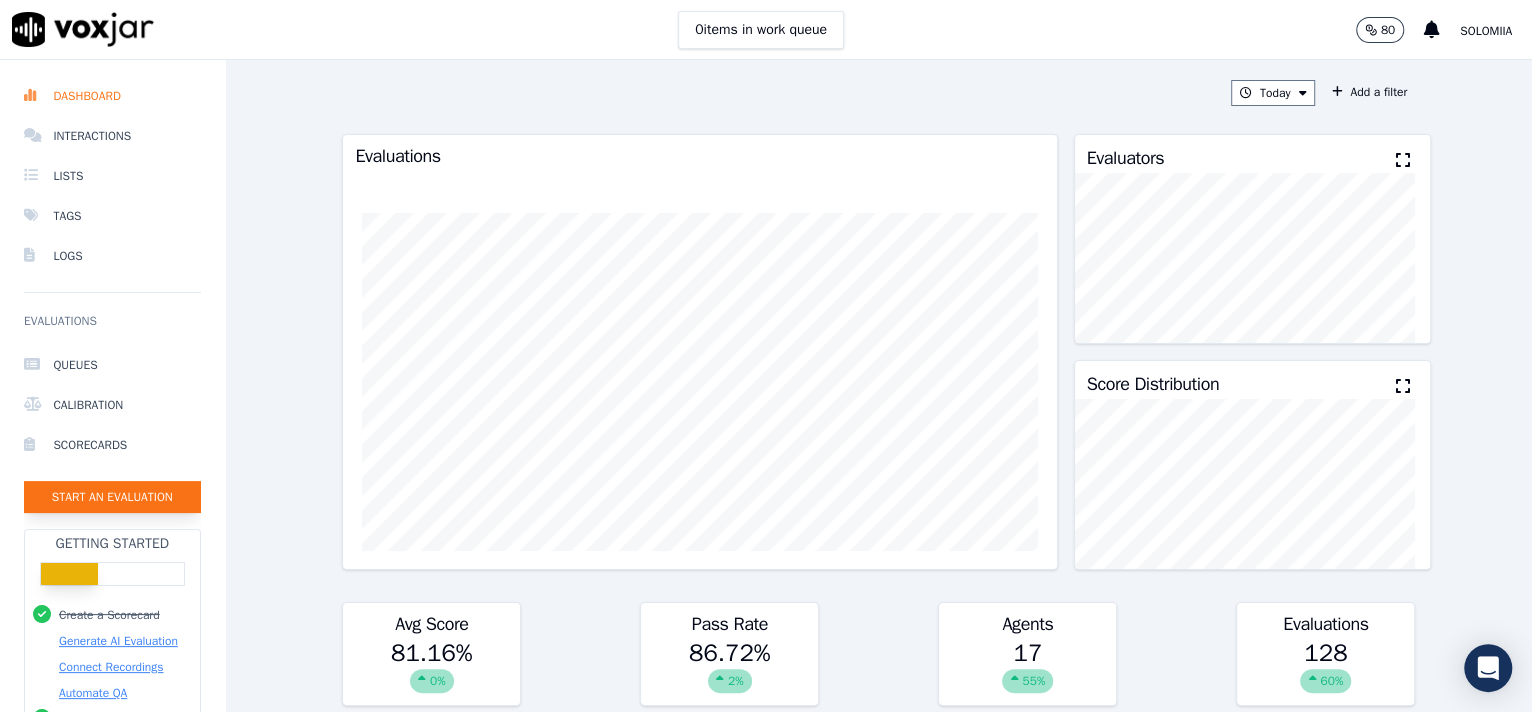 click on "Start an Evaluation" 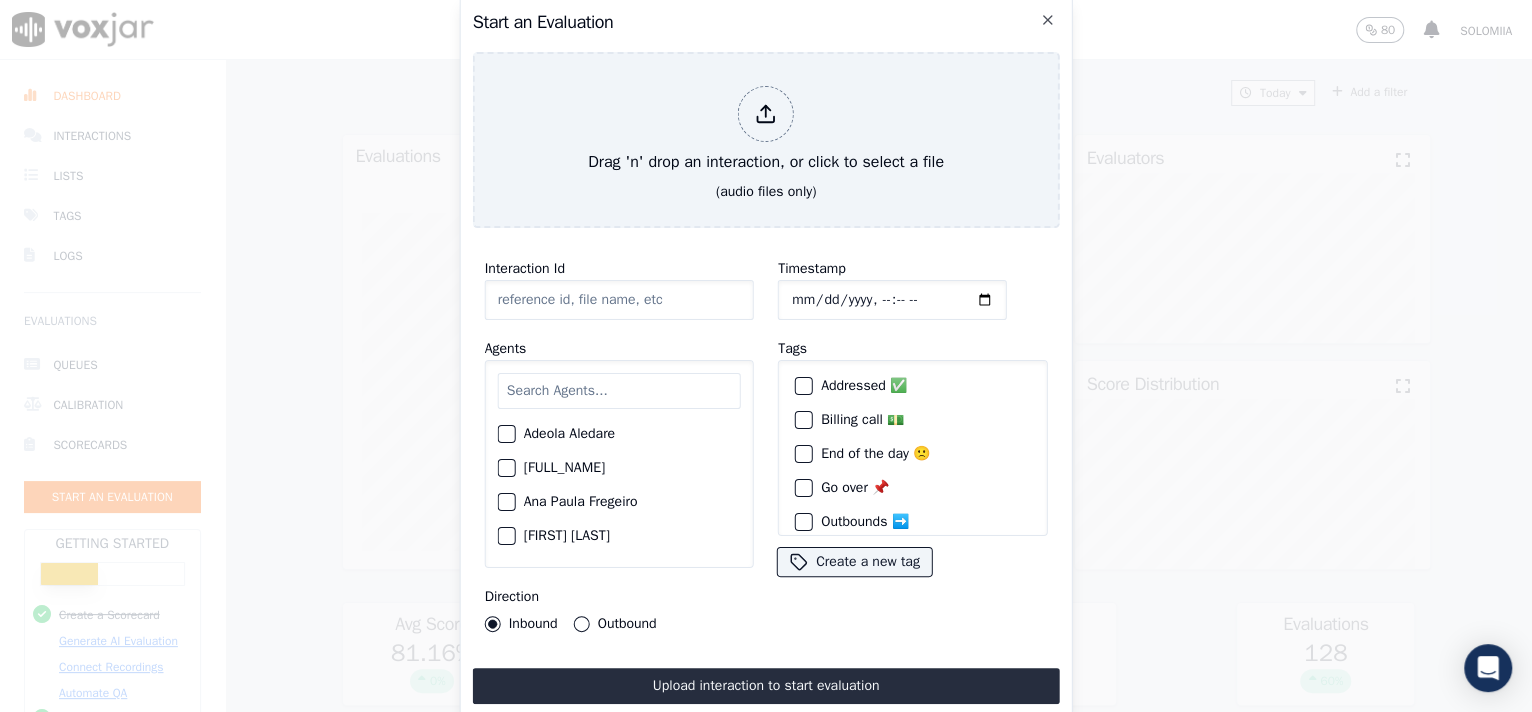 click on "Interaction Id" 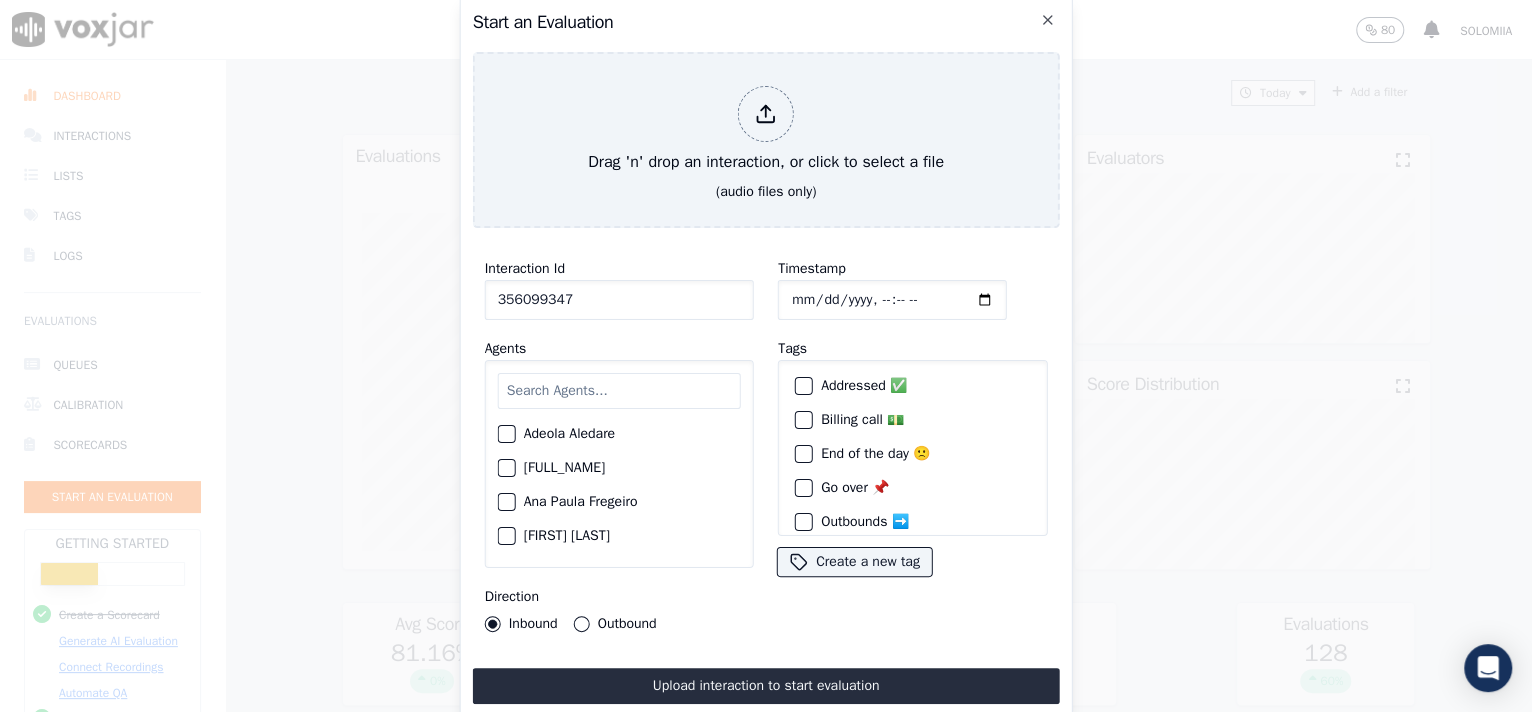 type on "356099347" 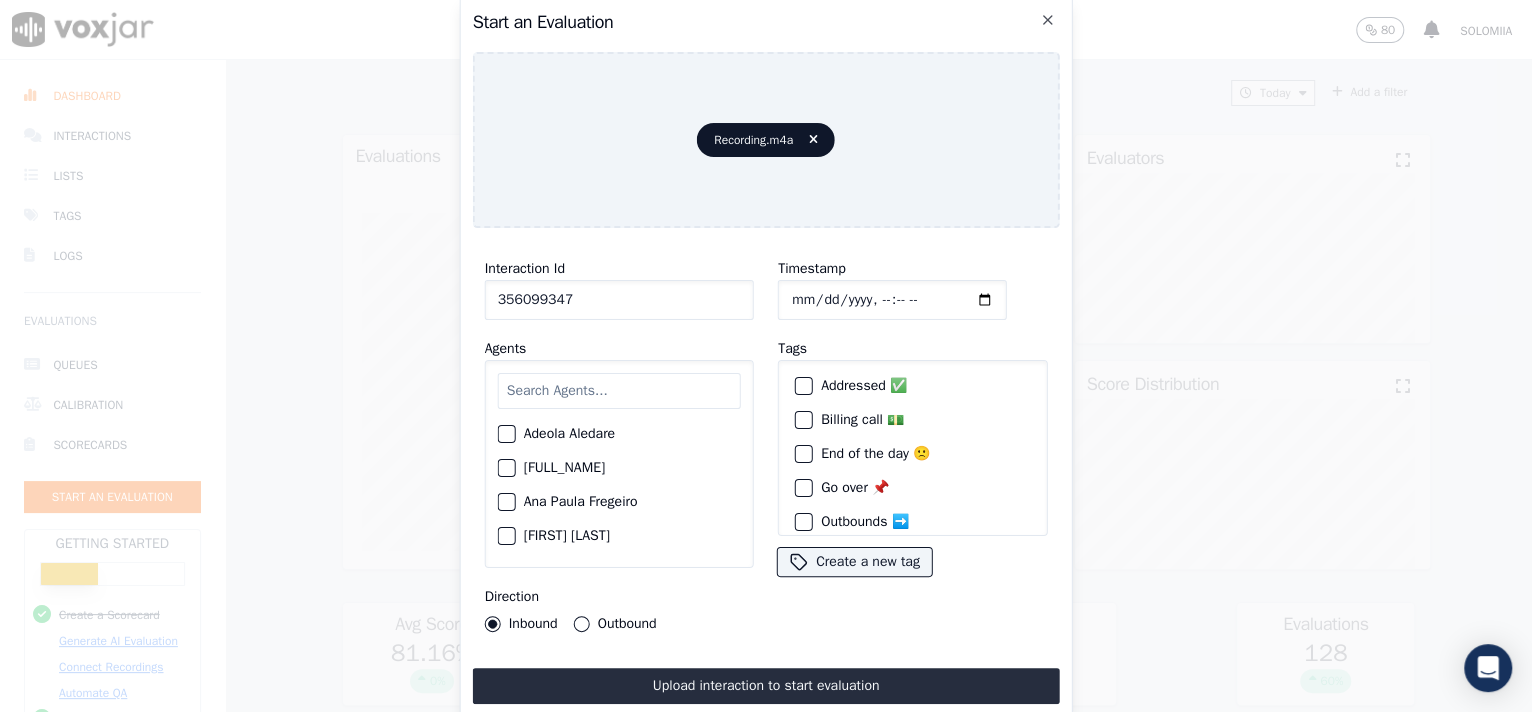 click on "Timestamp" 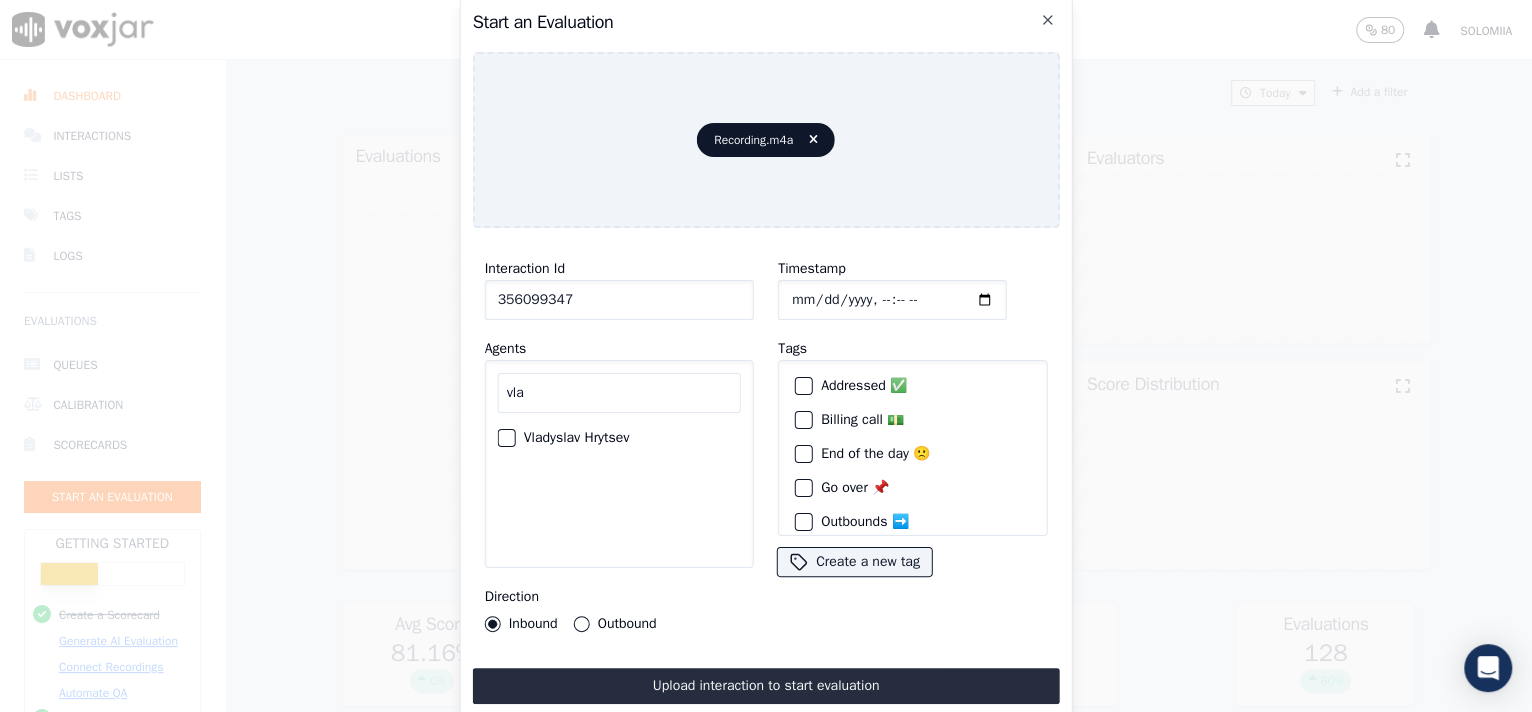 type on "vla" 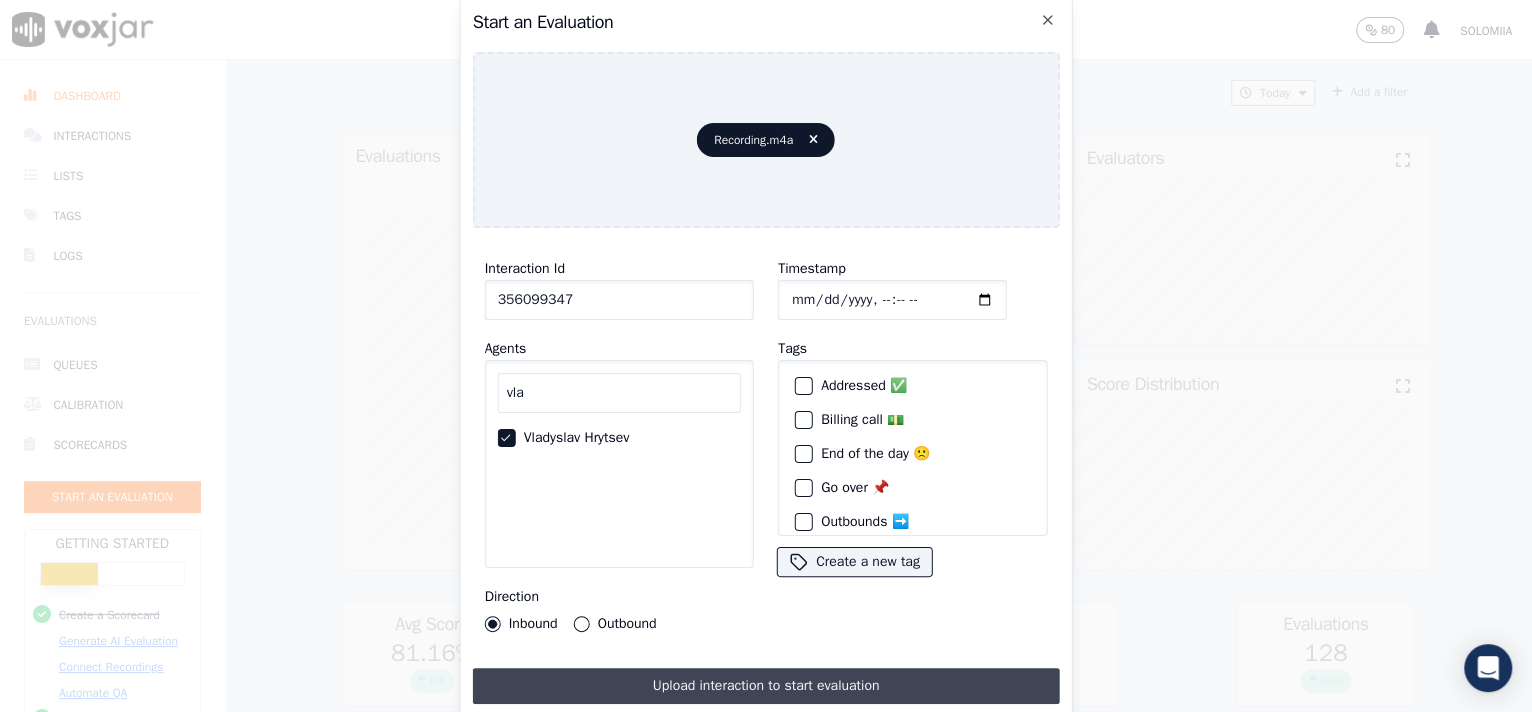 click on "Upload interaction to start evaluation" at bounding box center (766, 686) 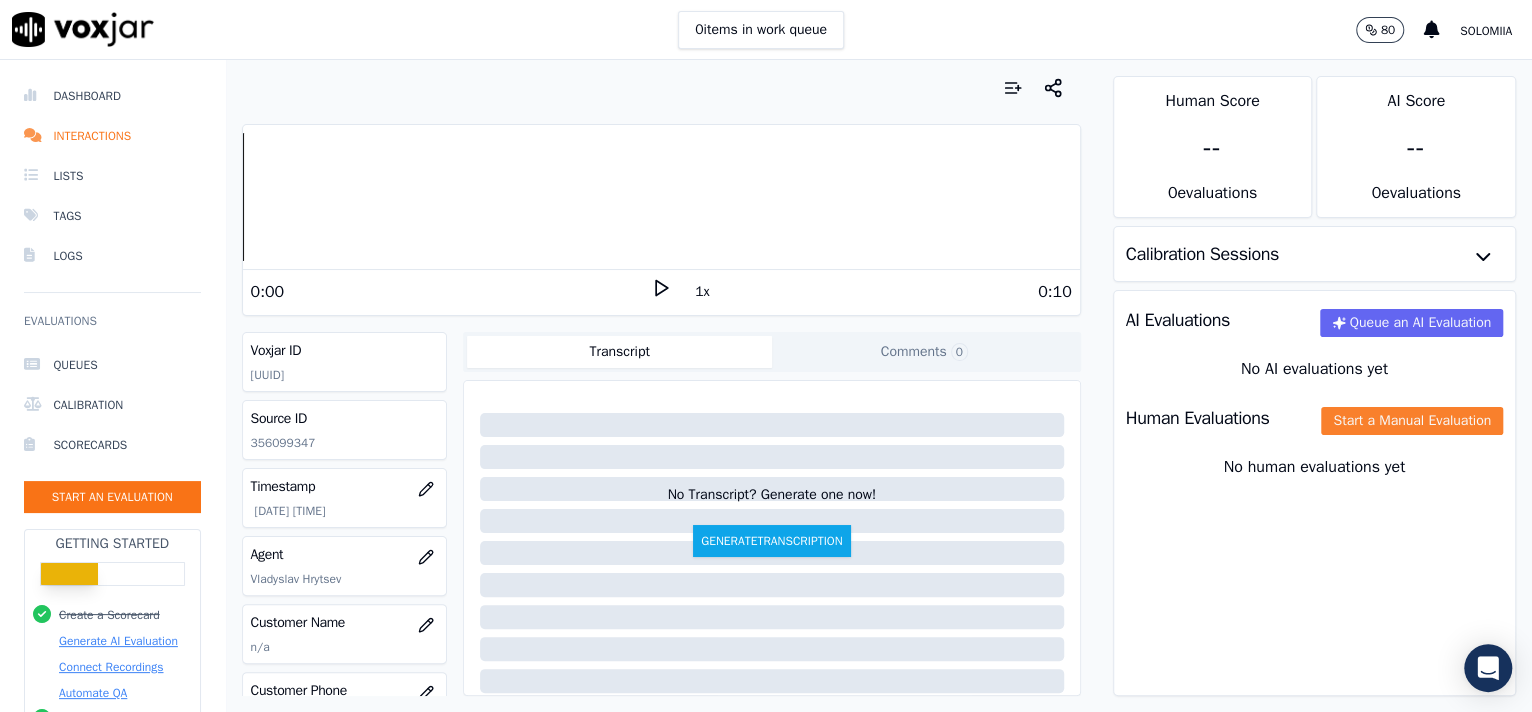 click on "Start a Manual Evaluation" 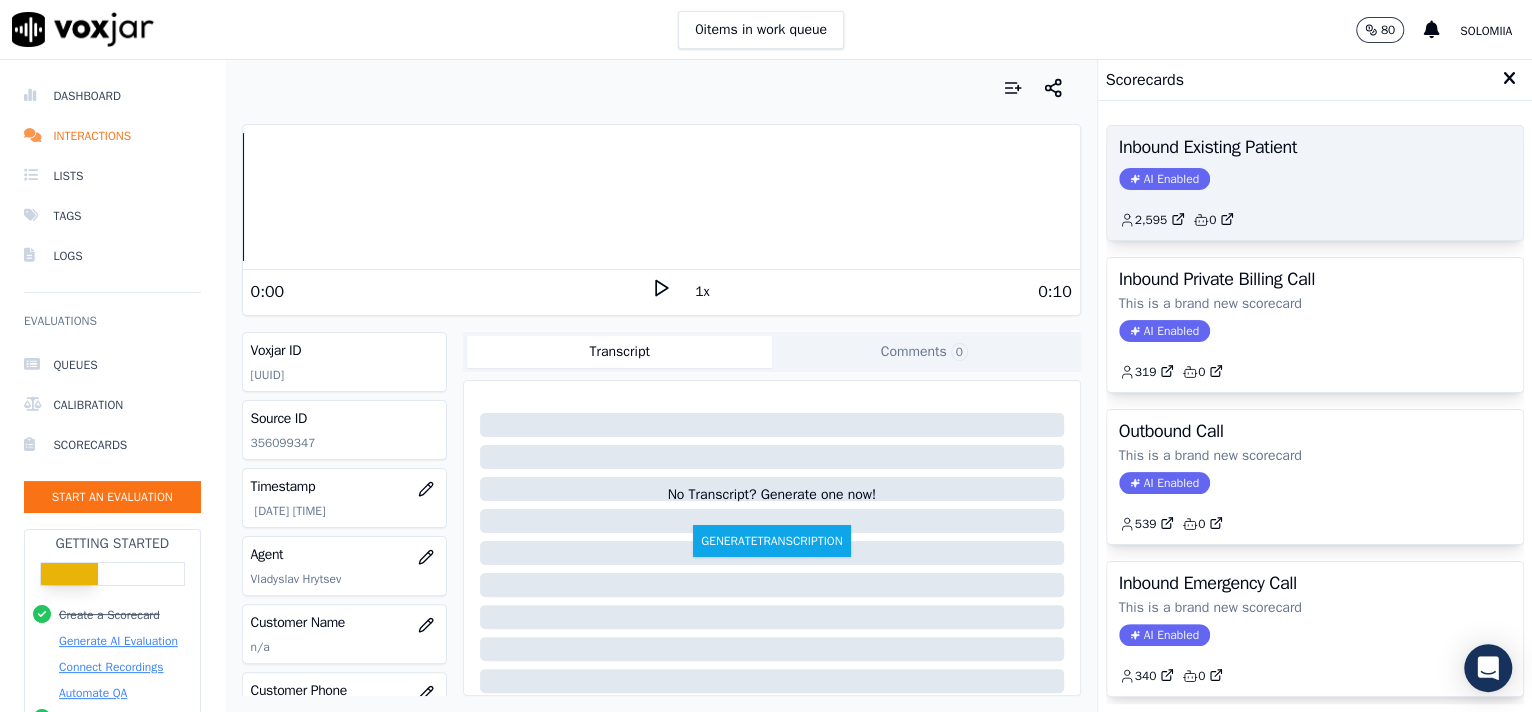 click on "AI Enabled" 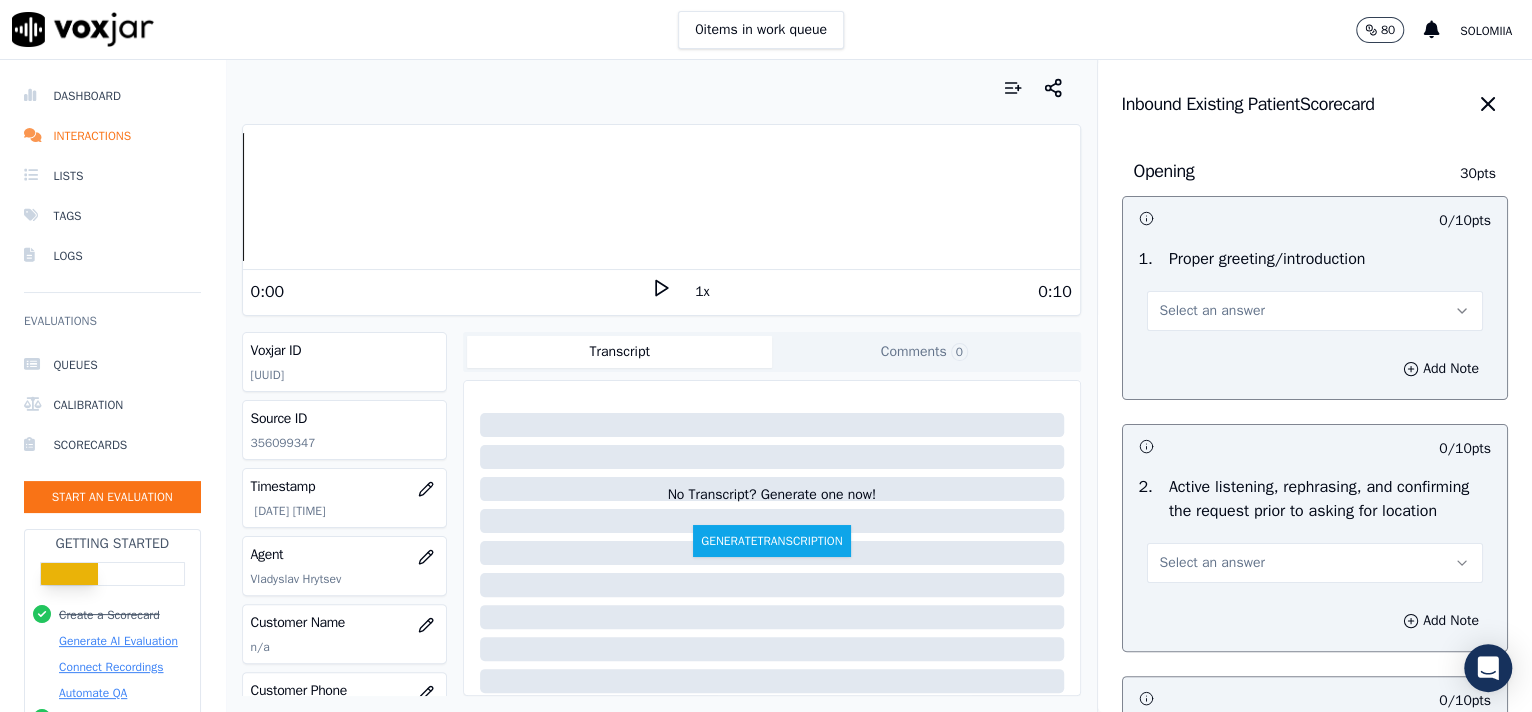 click on "Select an answer" at bounding box center [1315, 311] 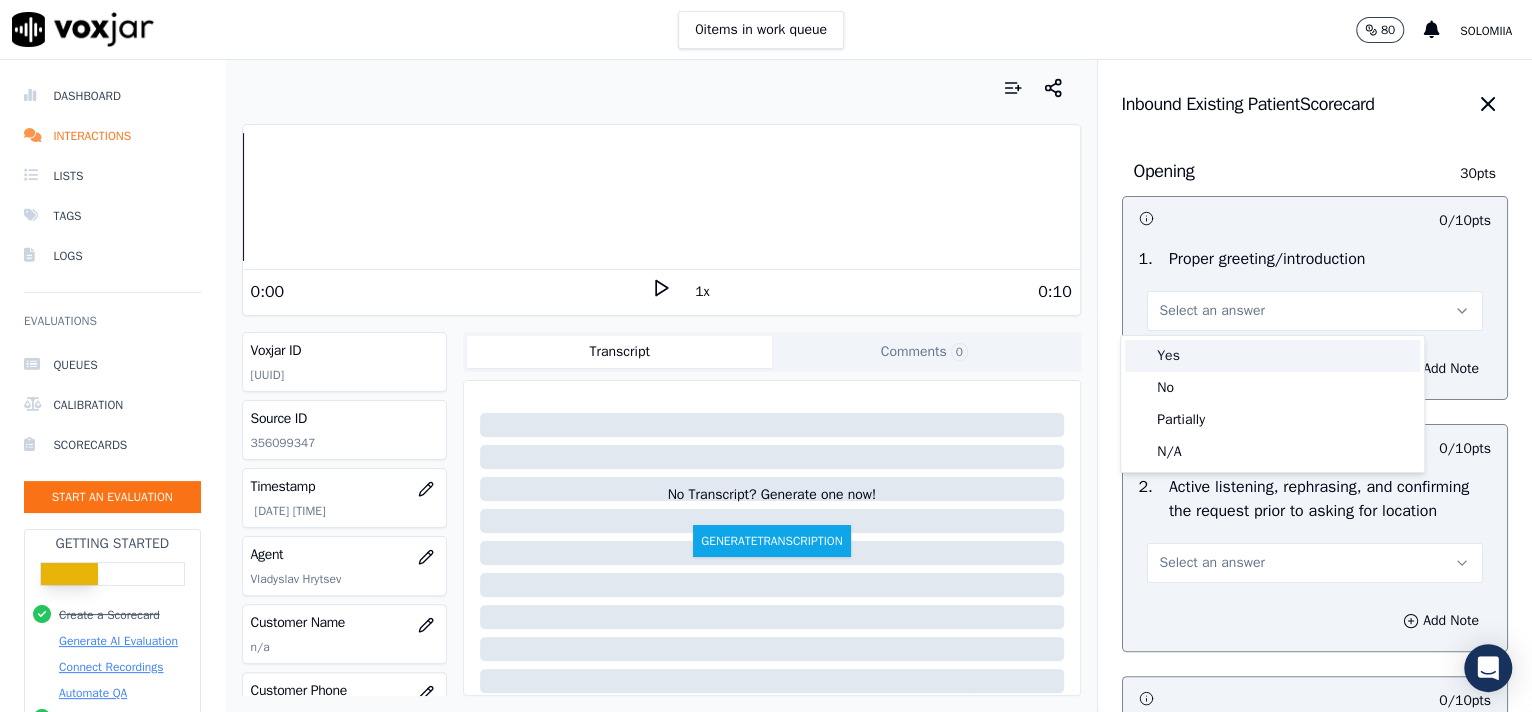 click on "Yes" at bounding box center [1272, 356] 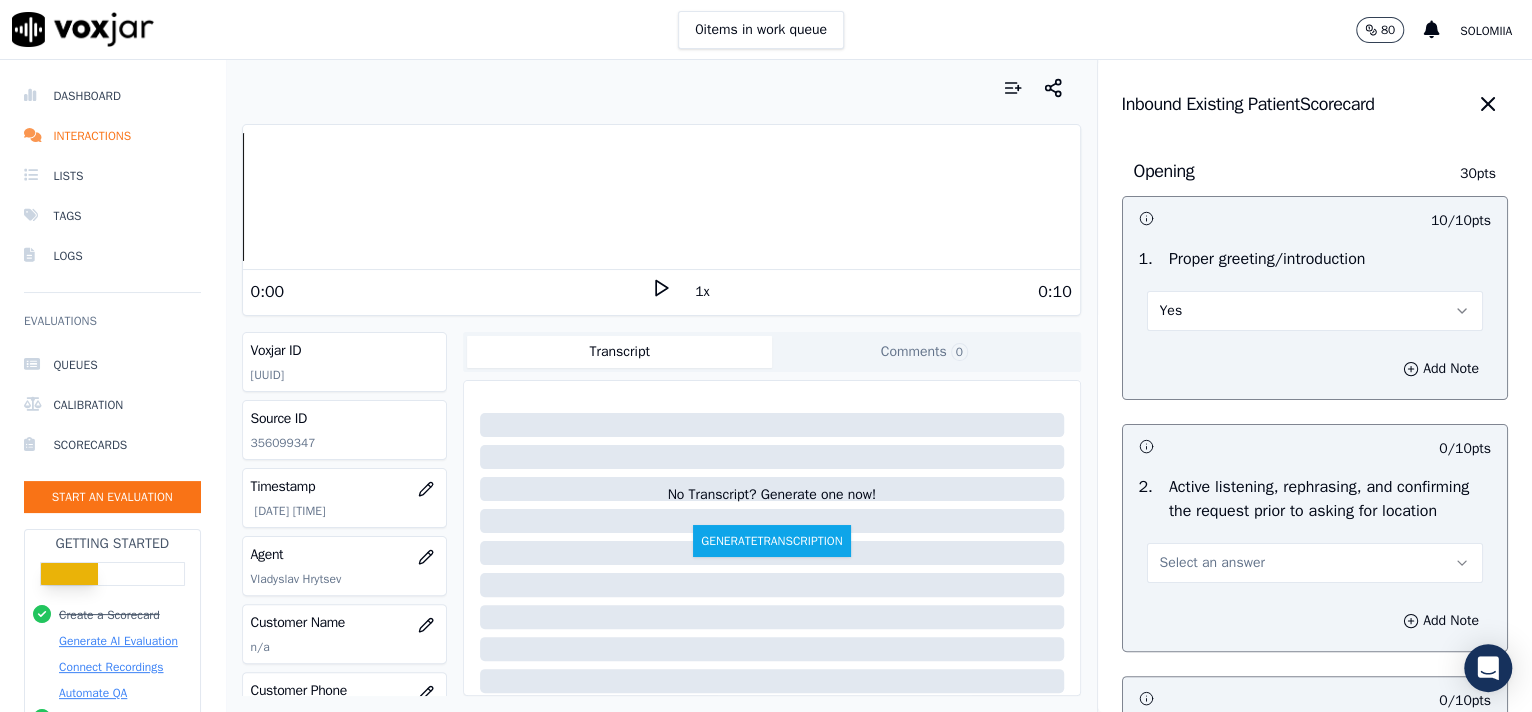 click on "Select an answer" at bounding box center (1212, 563) 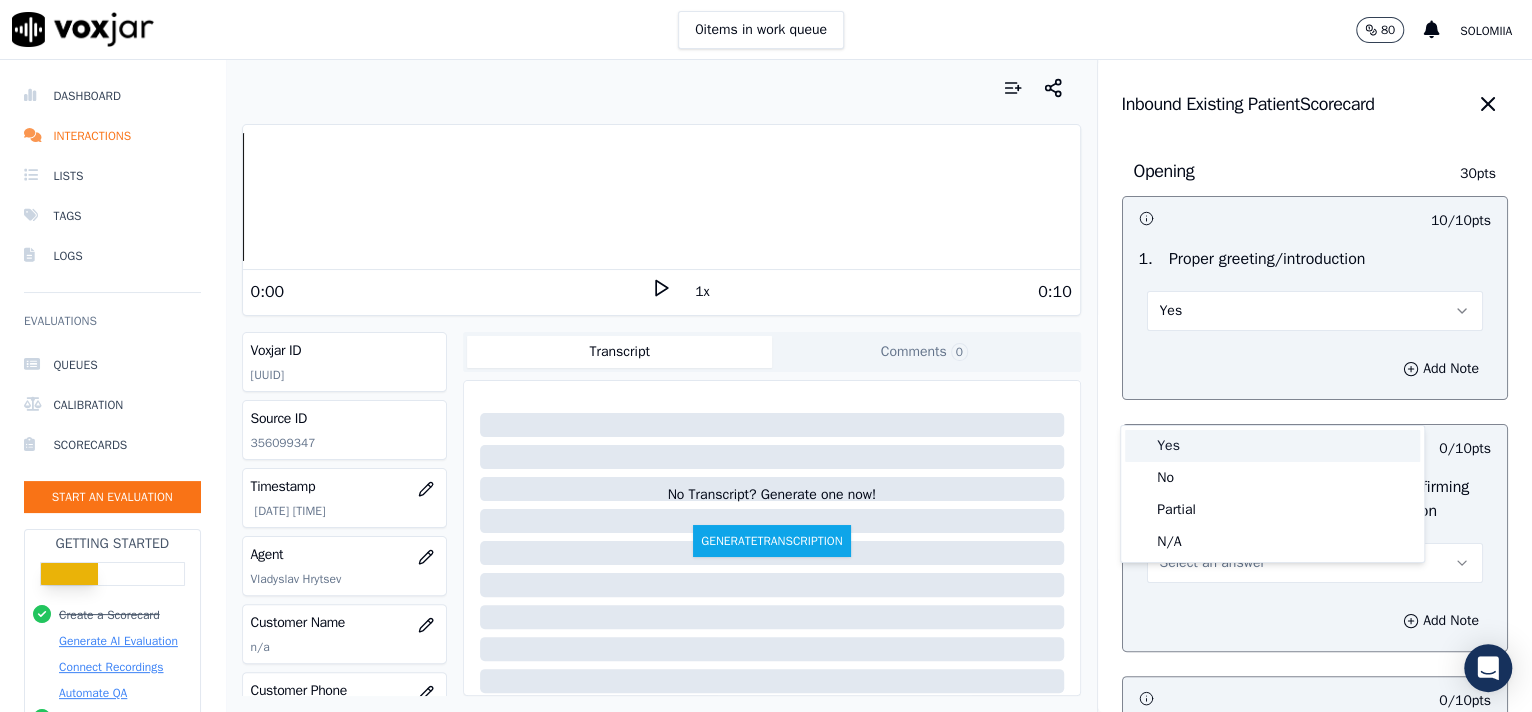 click on "Yes" at bounding box center (1272, 446) 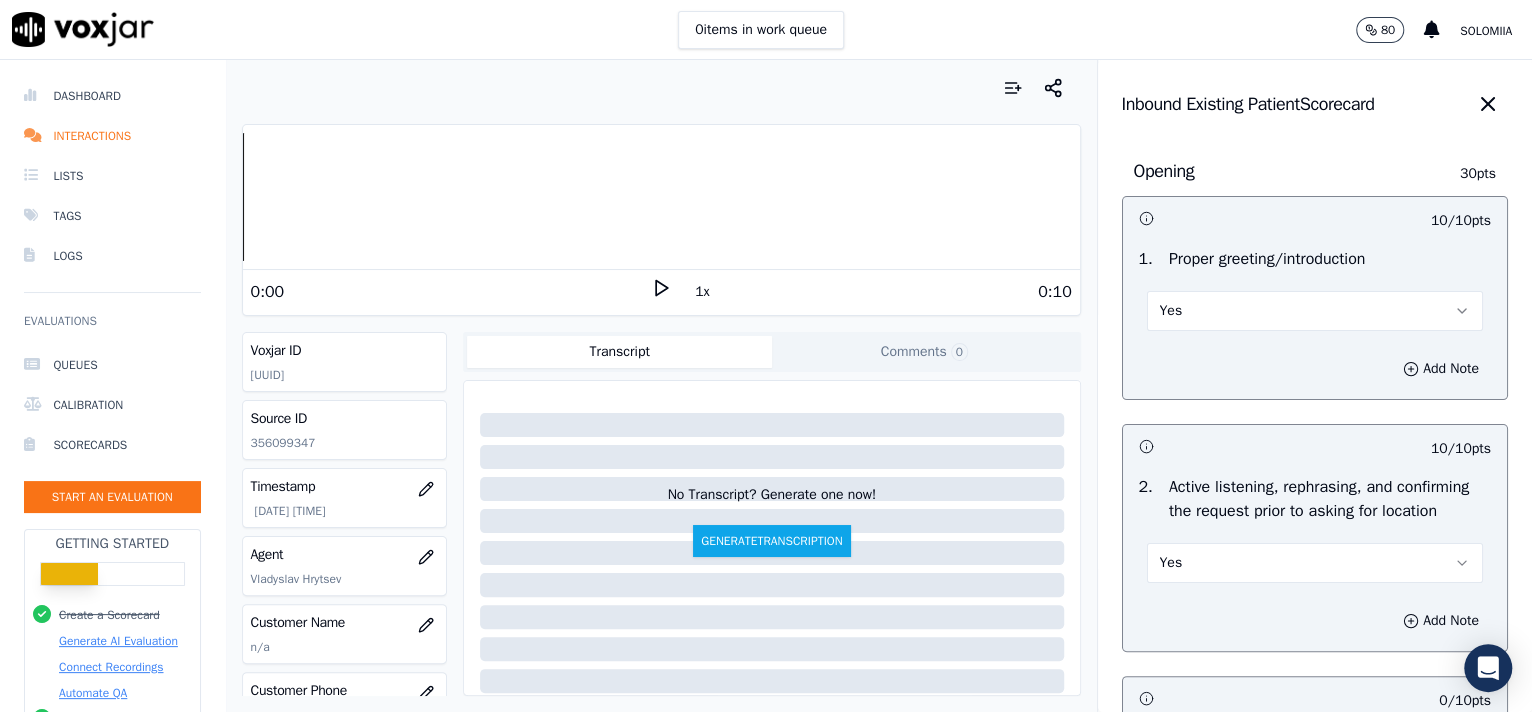 scroll, scrollTop: 3057, scrollLeft: 0, axis: vertical 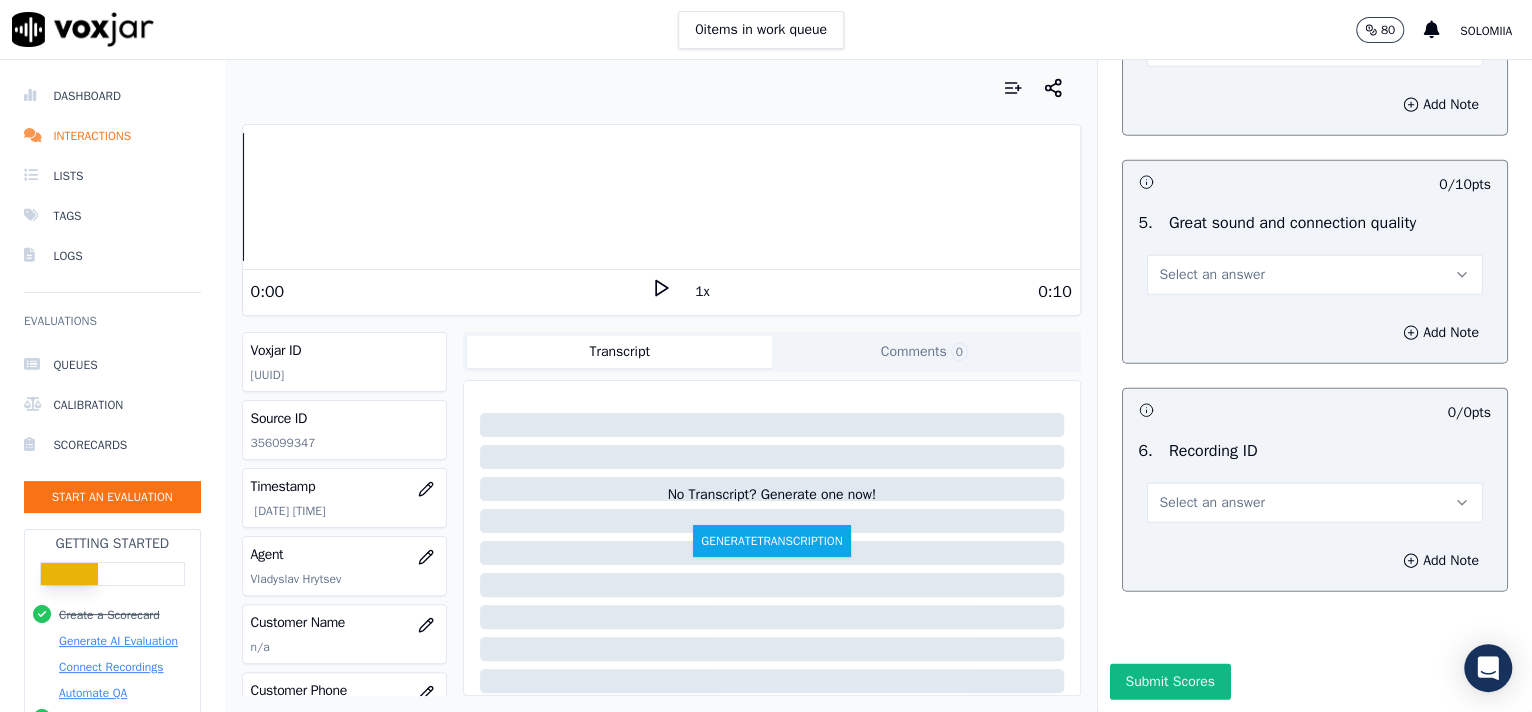 click on "Select an answer" at bounding box center (1212, 503) 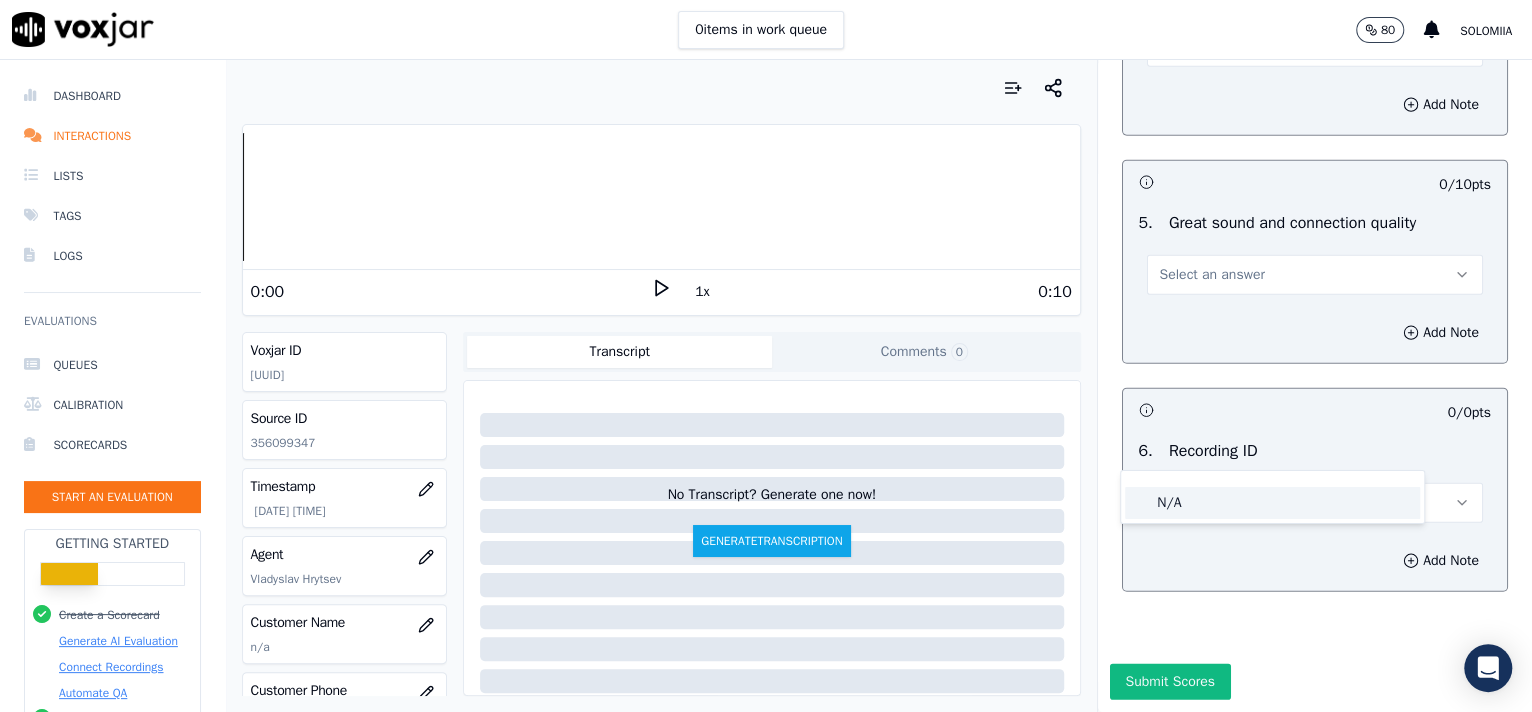 click on "N/A" 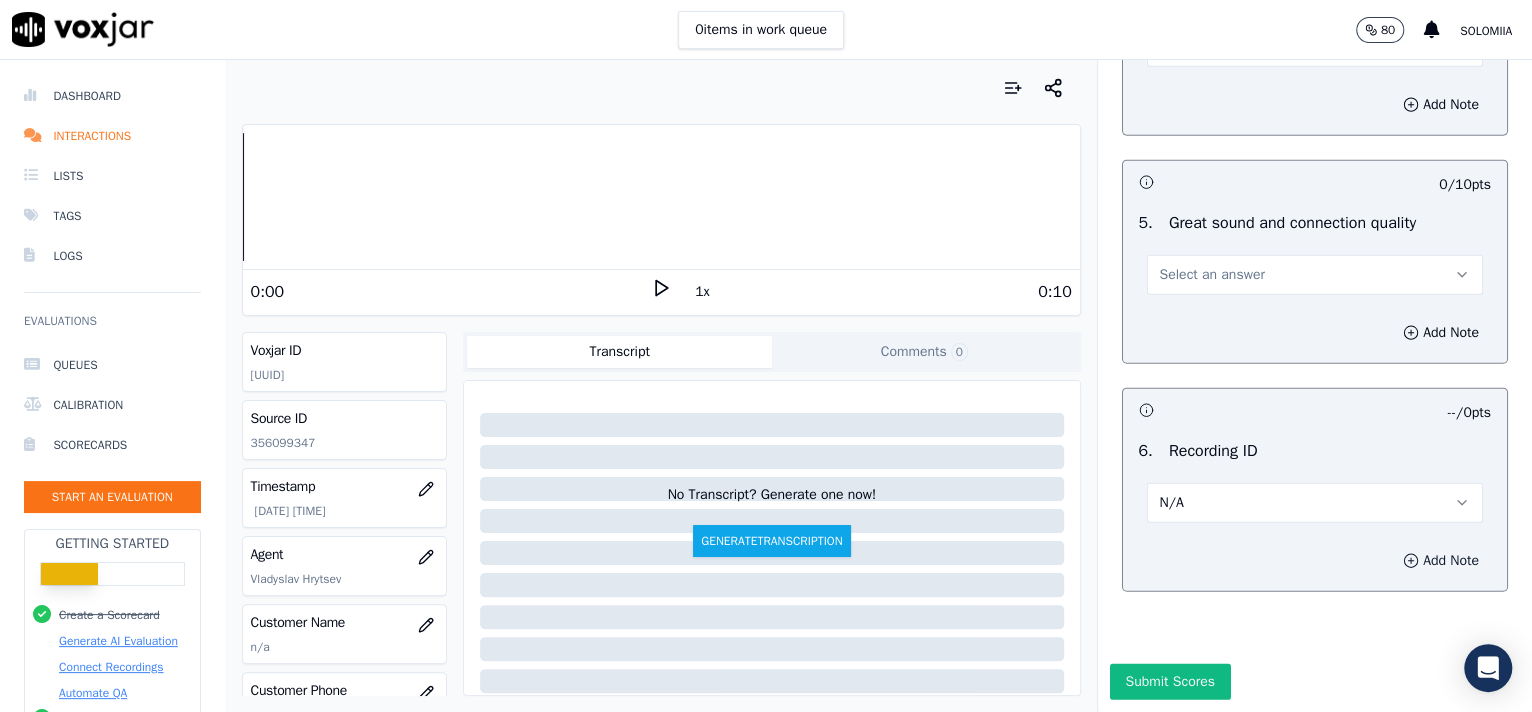 click 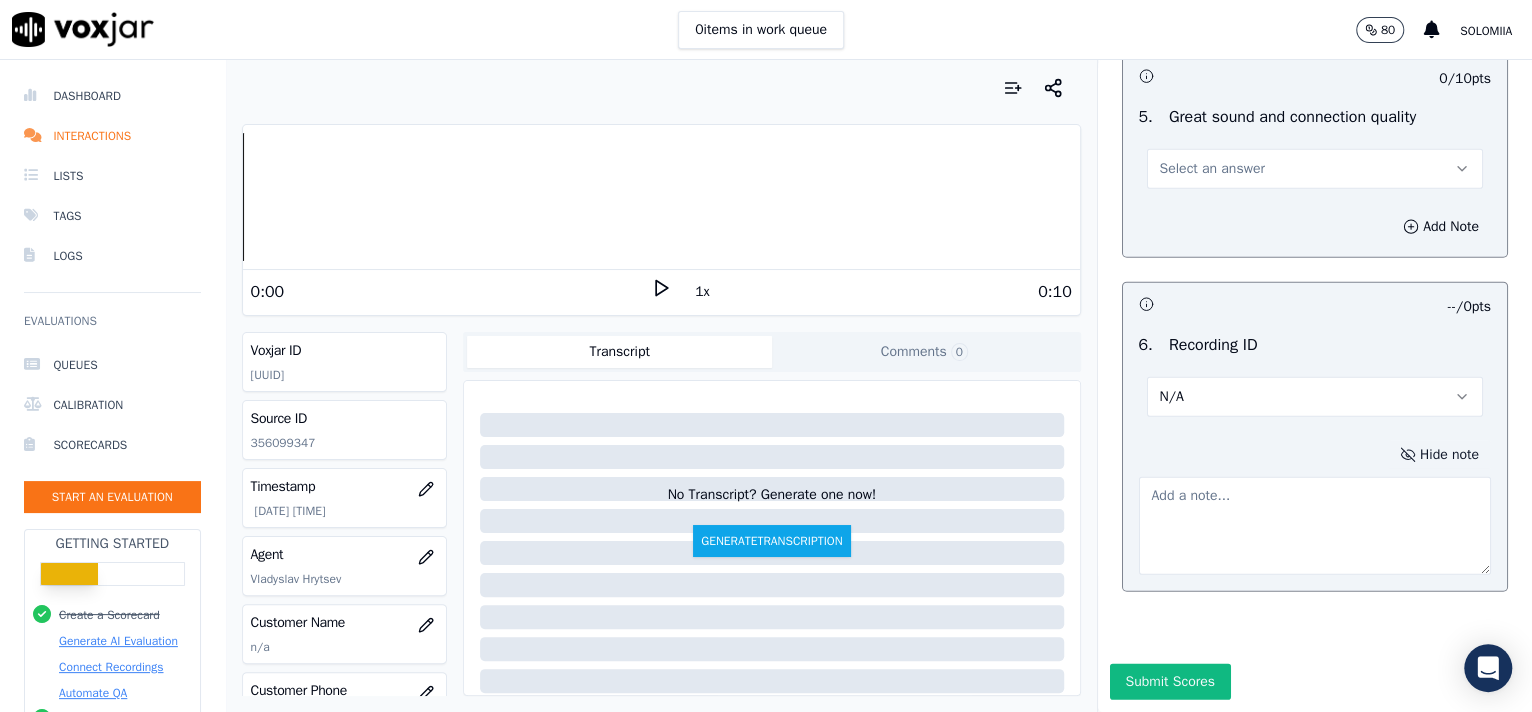 click at bounding box center [1315, 526] 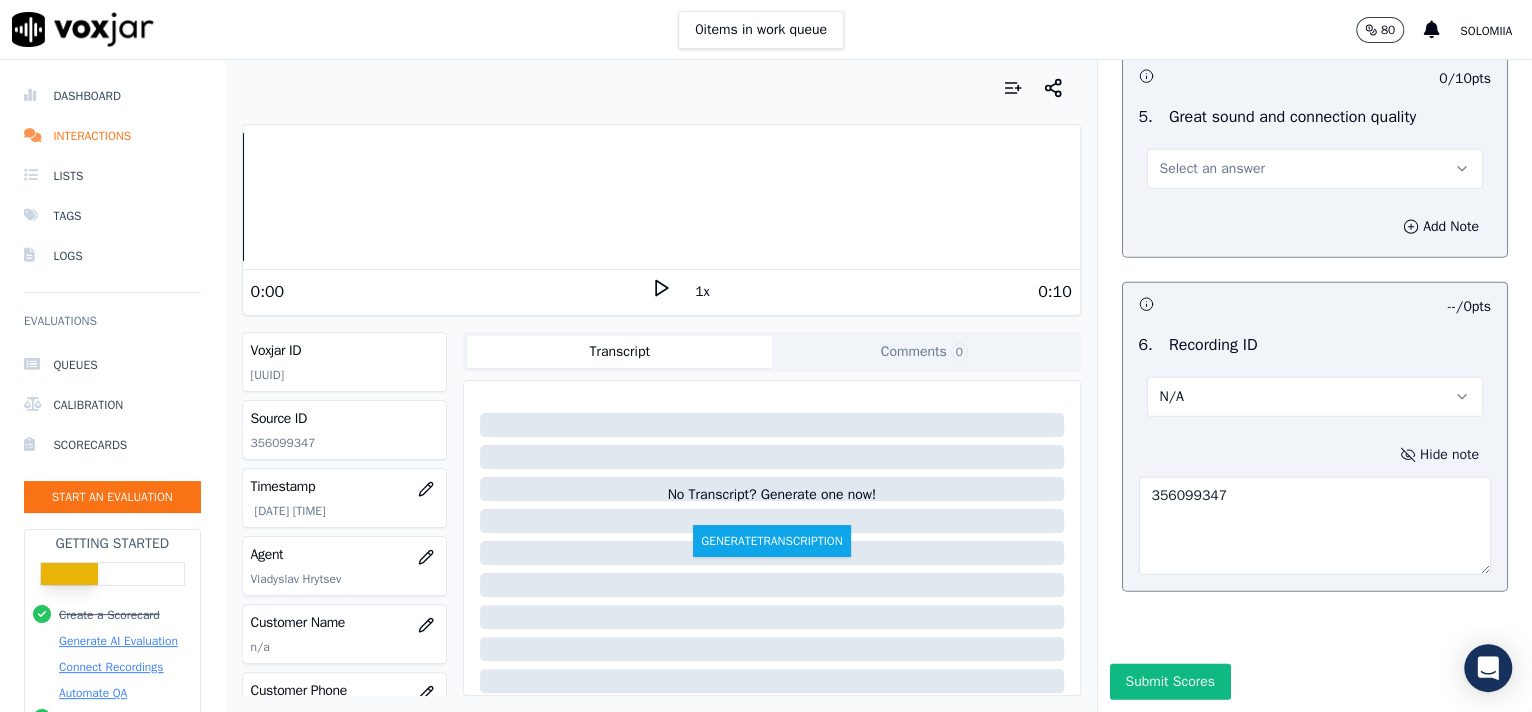 type on "356099347" 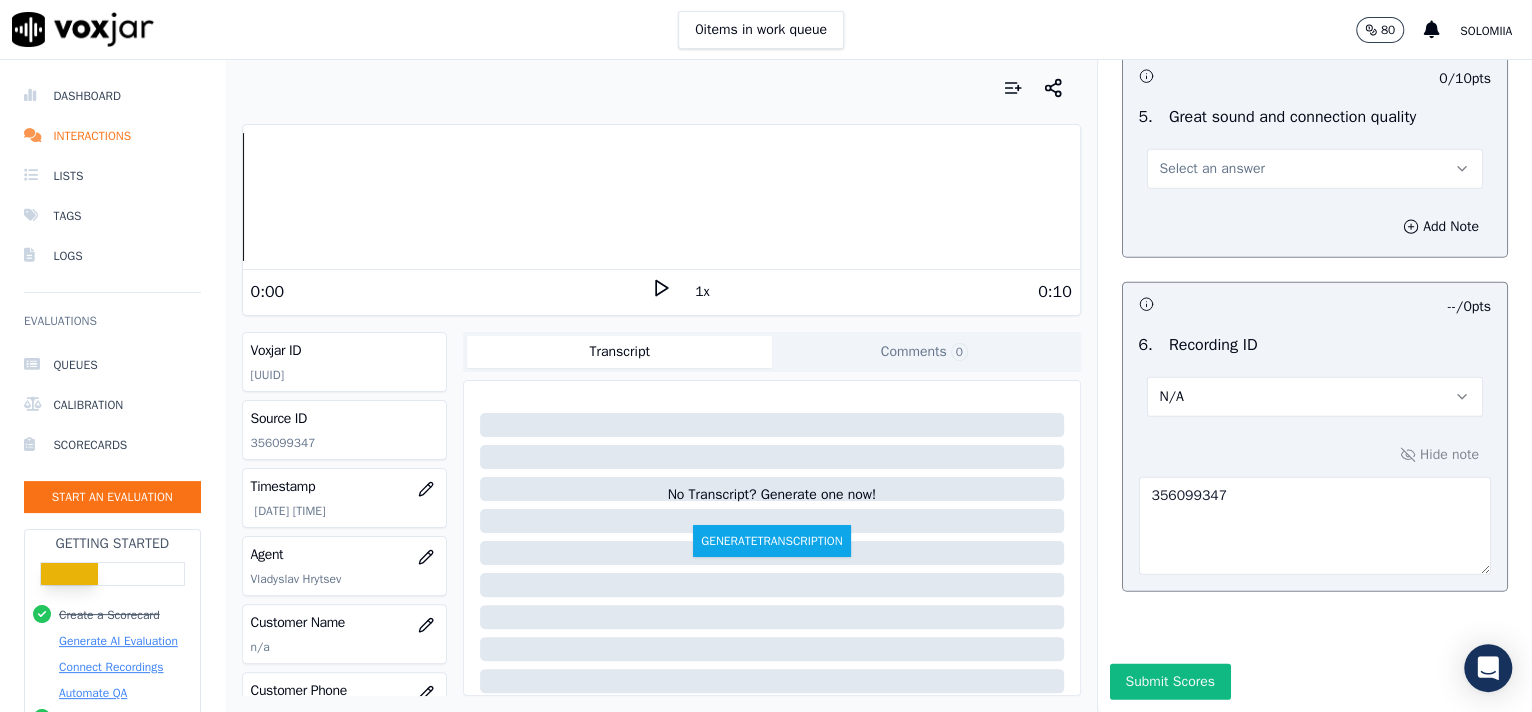 click on "Select an answer" at bounding box center (1212, 169) 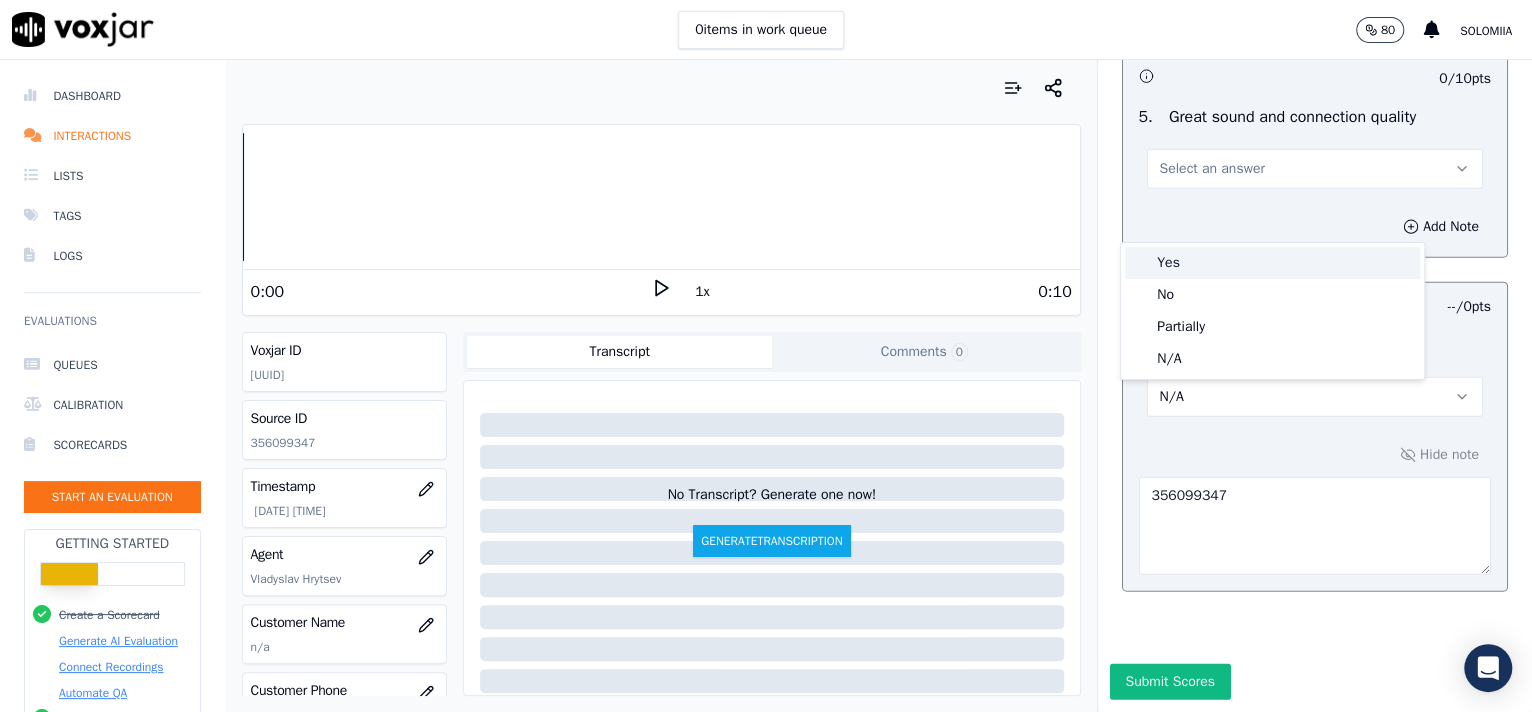 click on "Yes" at bounding box center [1272, 263] 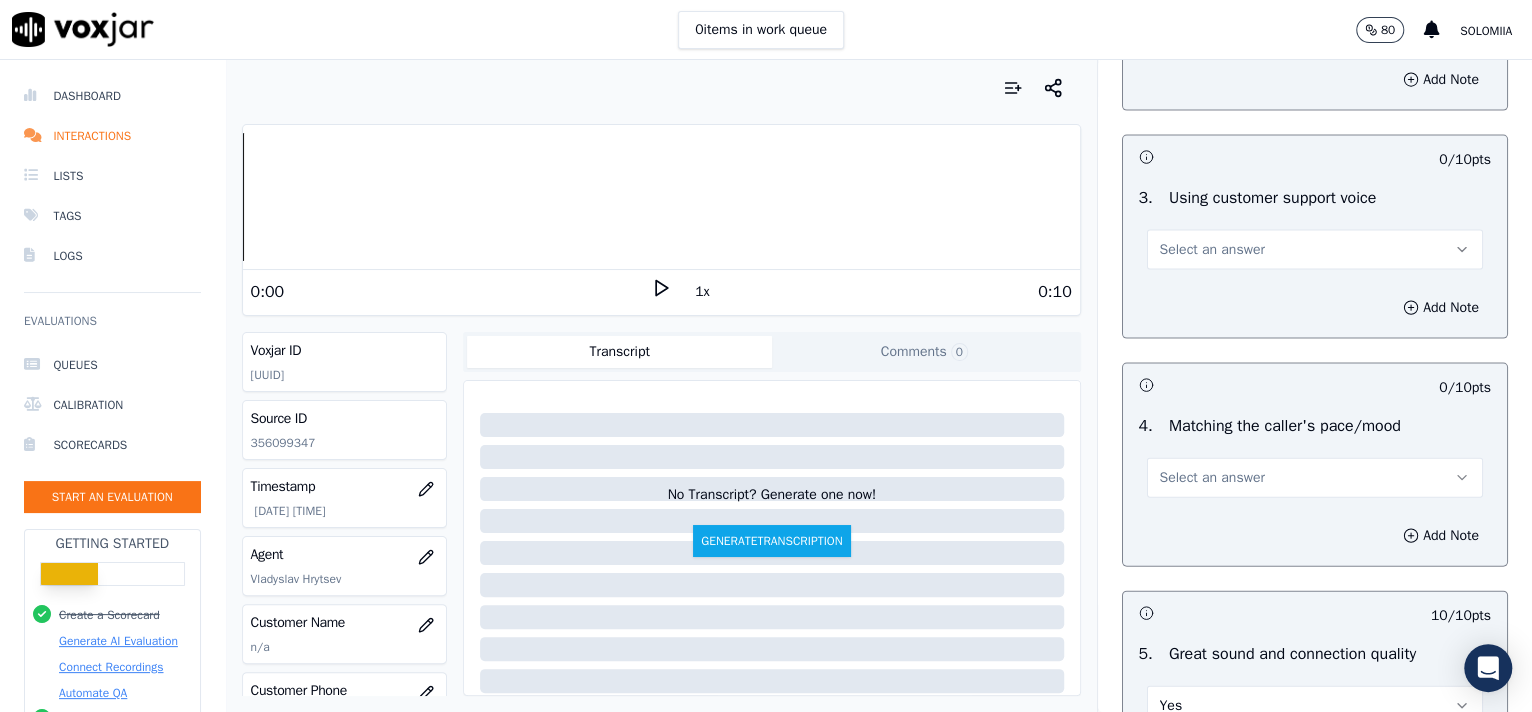 scroll, scrollTop: 2468, scrollLeft: 0, axis: vertical 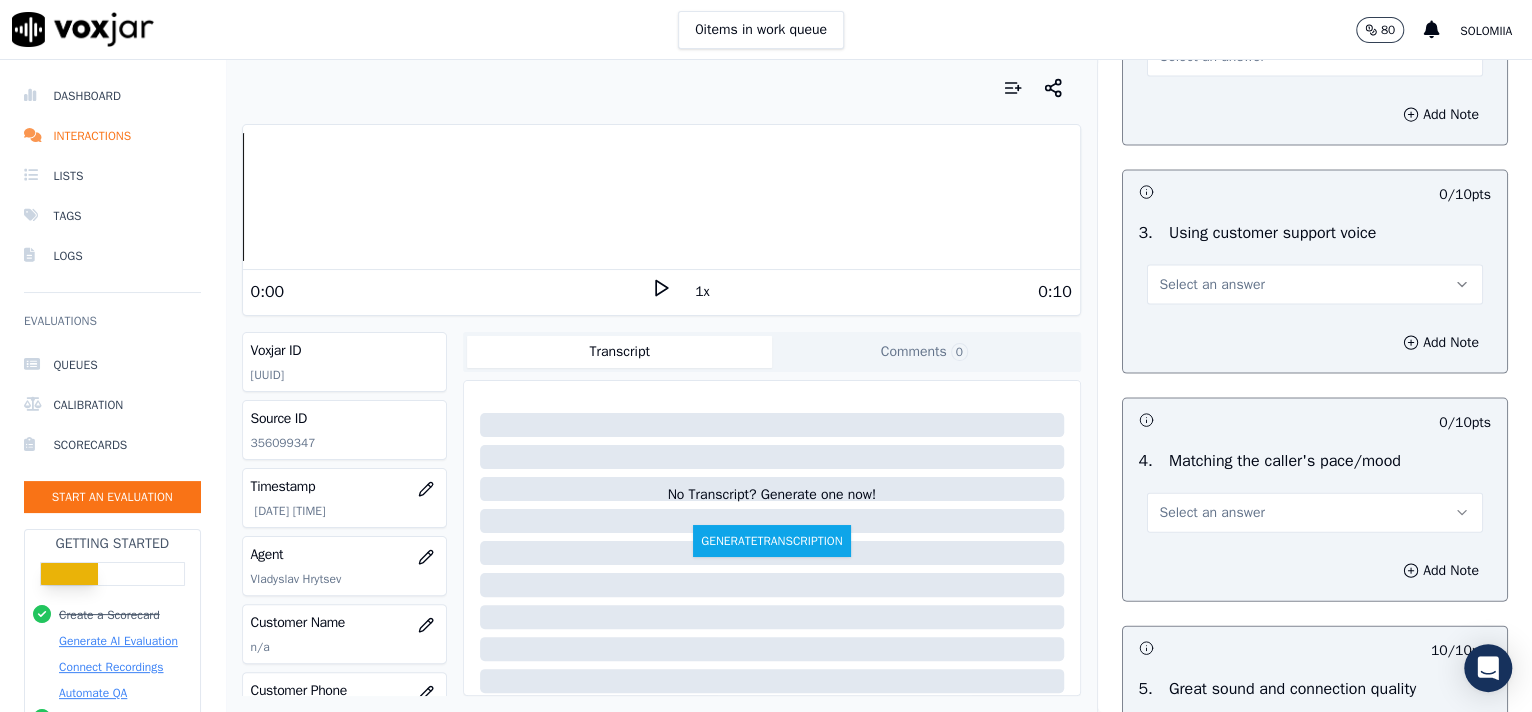 click on "Select an answer" at bounding box center [1212, 513] 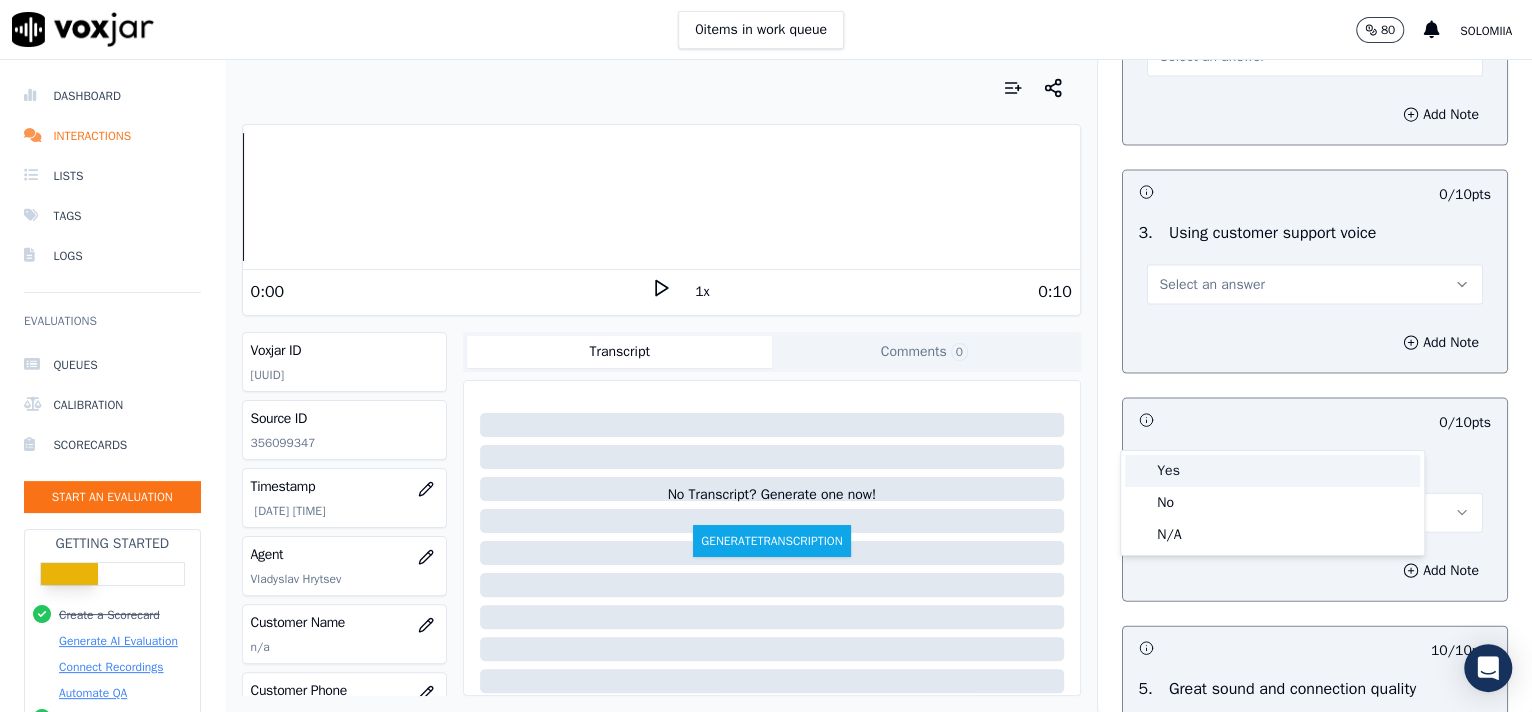 click on "Yes" at bounding box center [1272, 471] 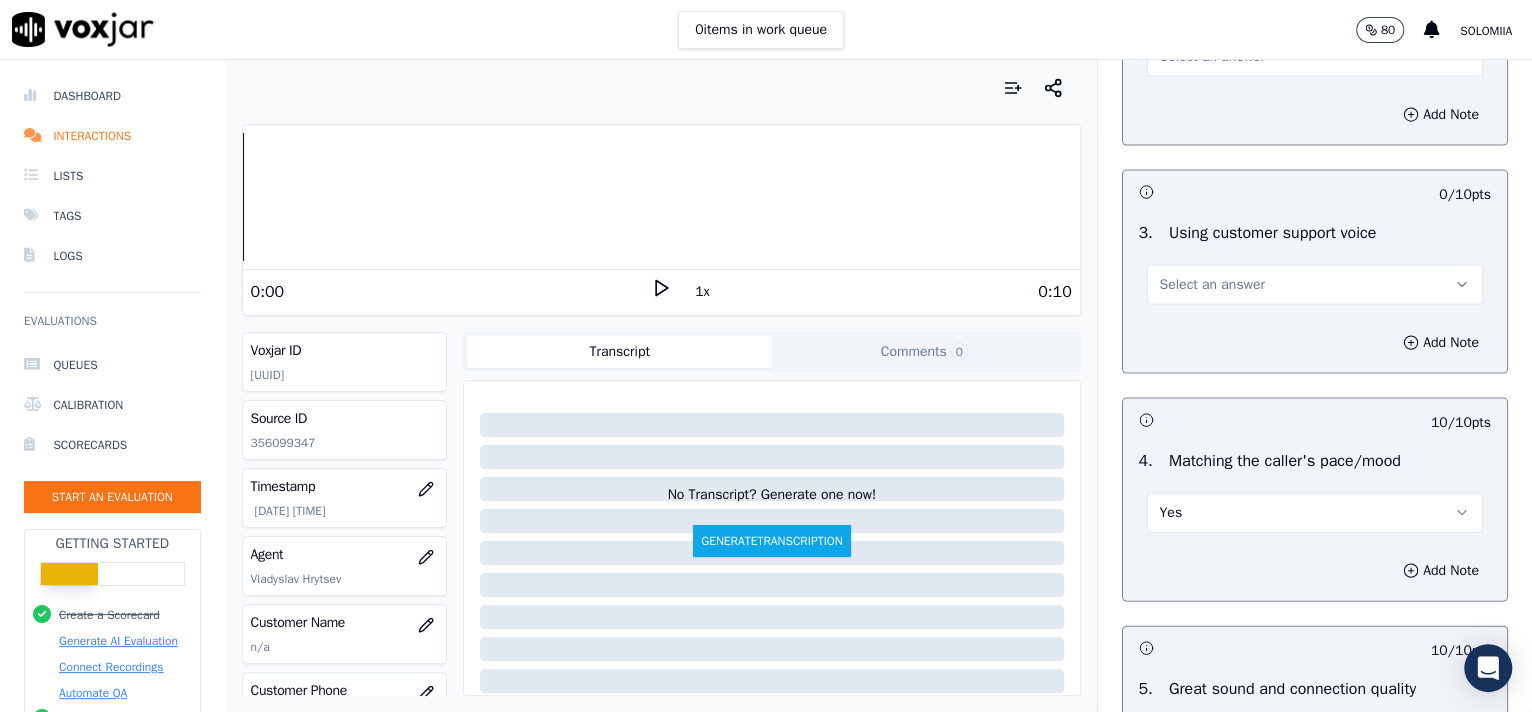 click on "Select an answer" at bounding box center (1315, 285) 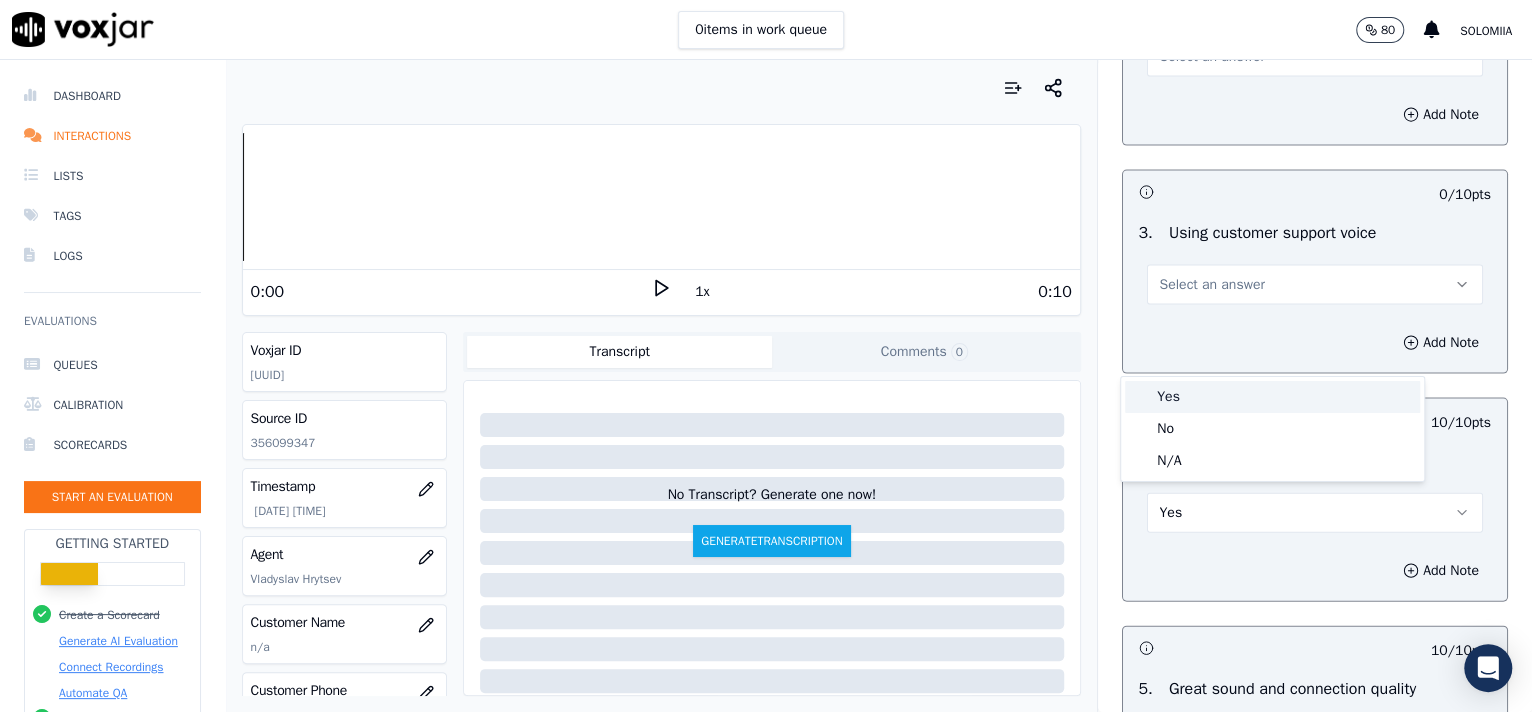 click on "Yes" at bounding box center (1272, 397) 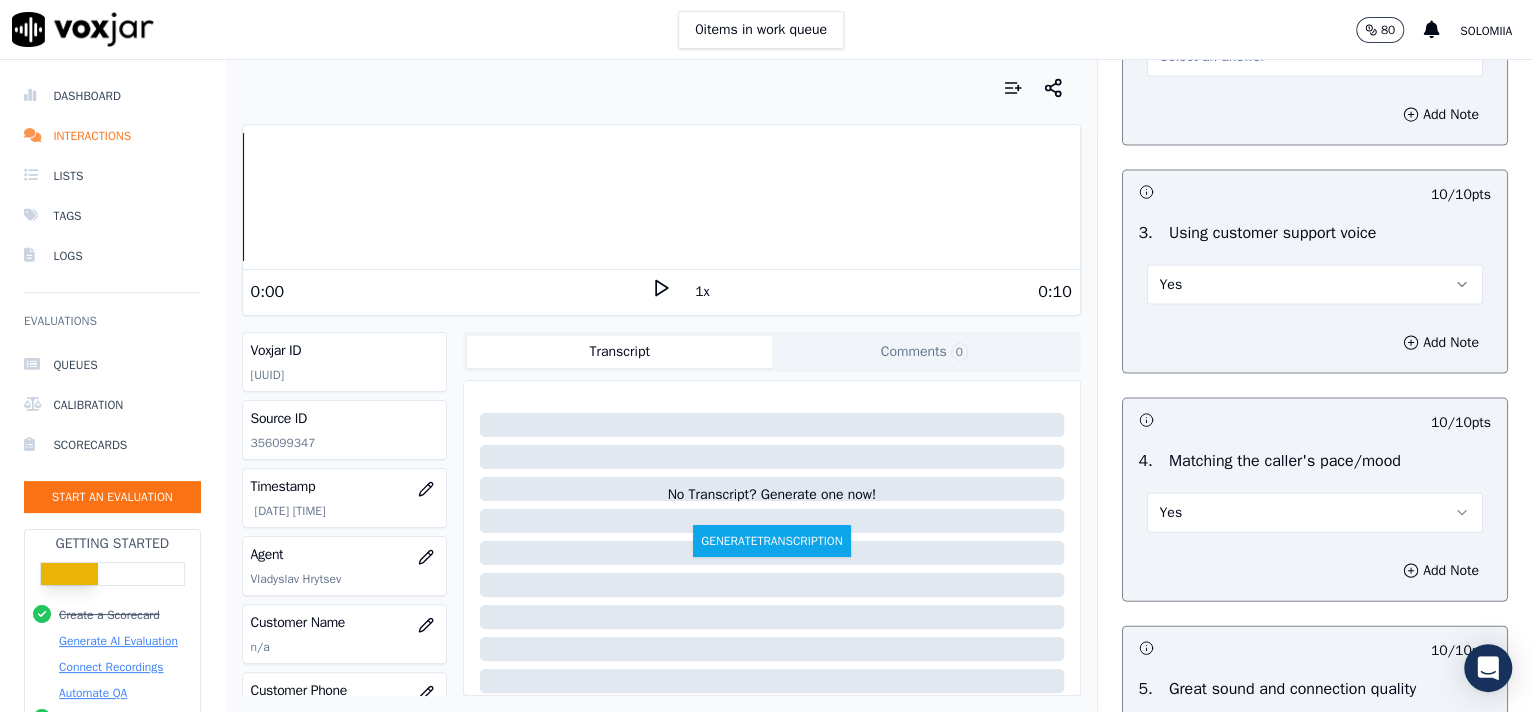 click on "Select an answer" at bounding box center [1315, 57] 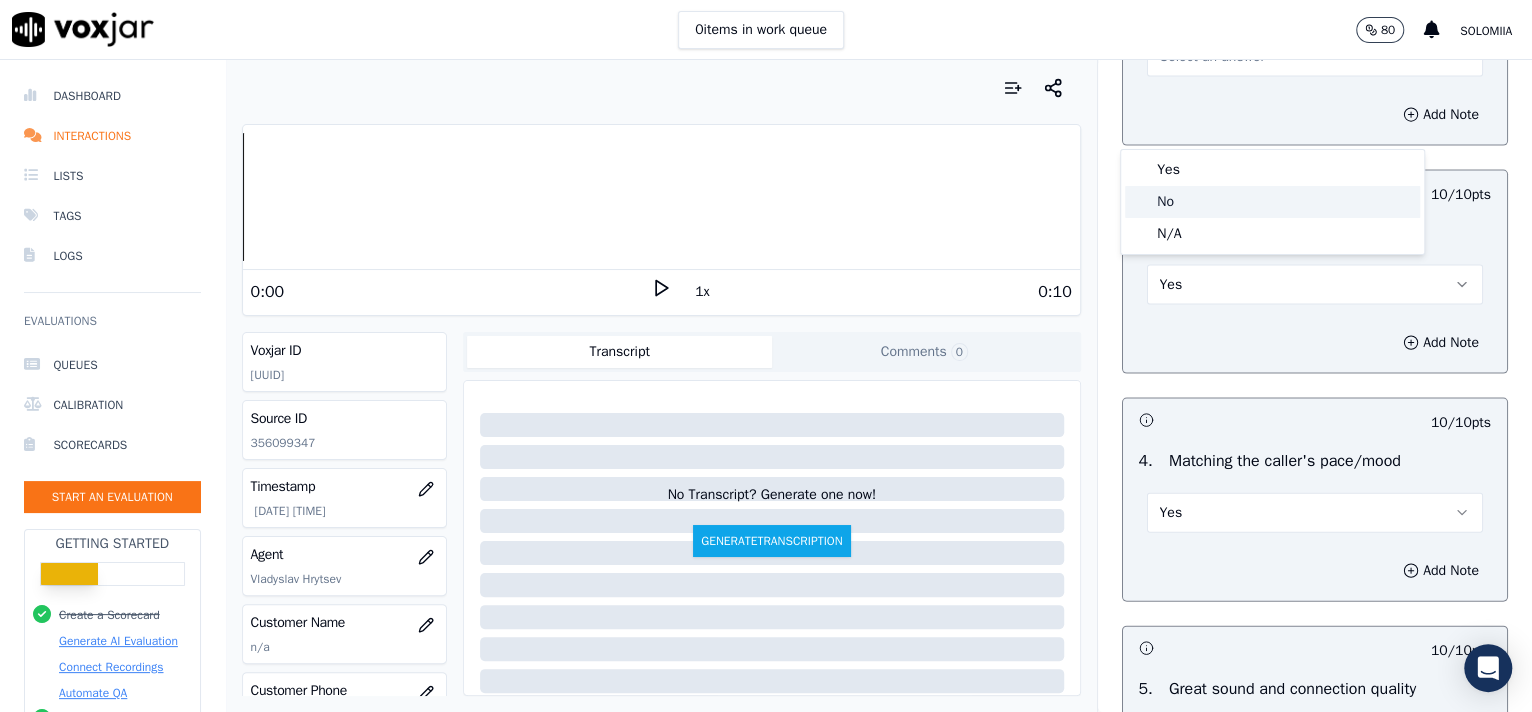 click on "No" 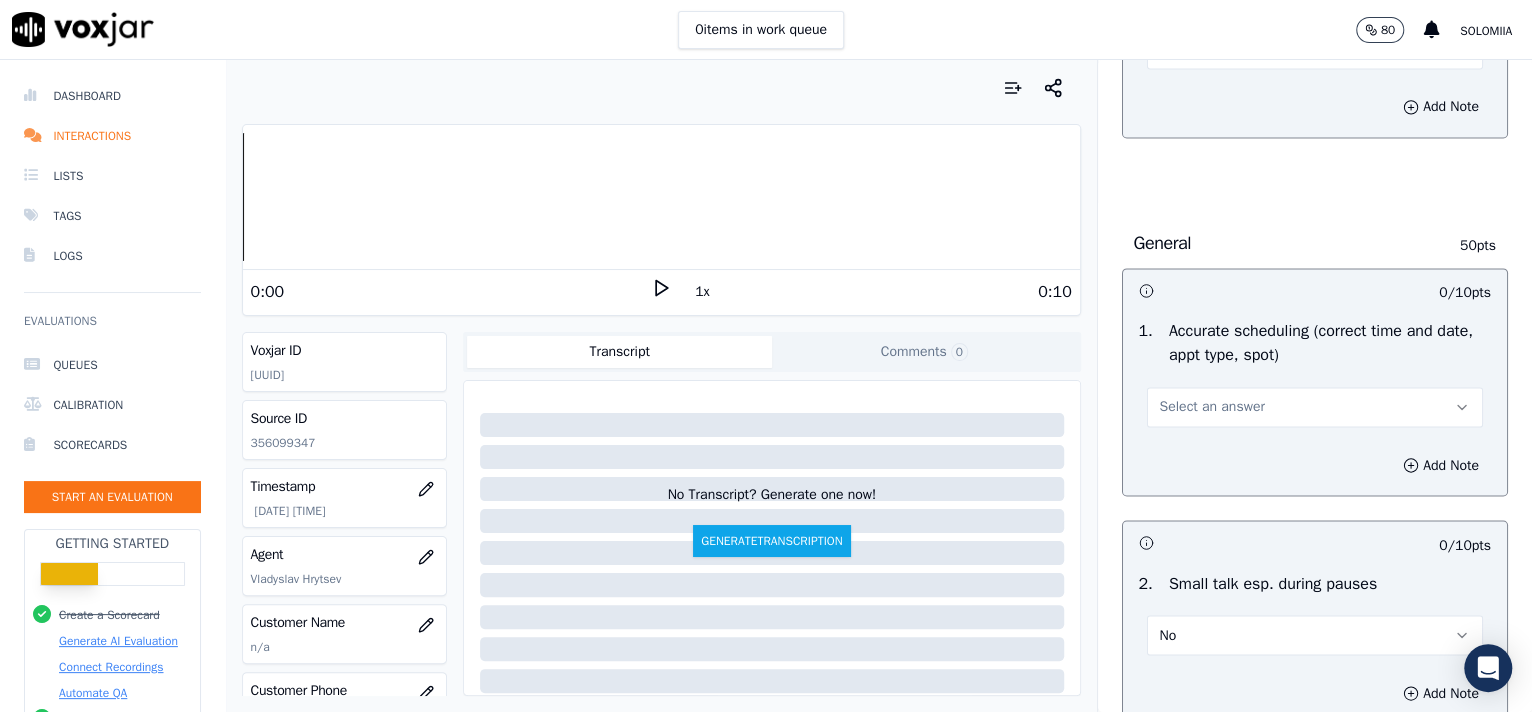 scroll, scrollTop: 1873, scrollLeft: 0, axis: vertical 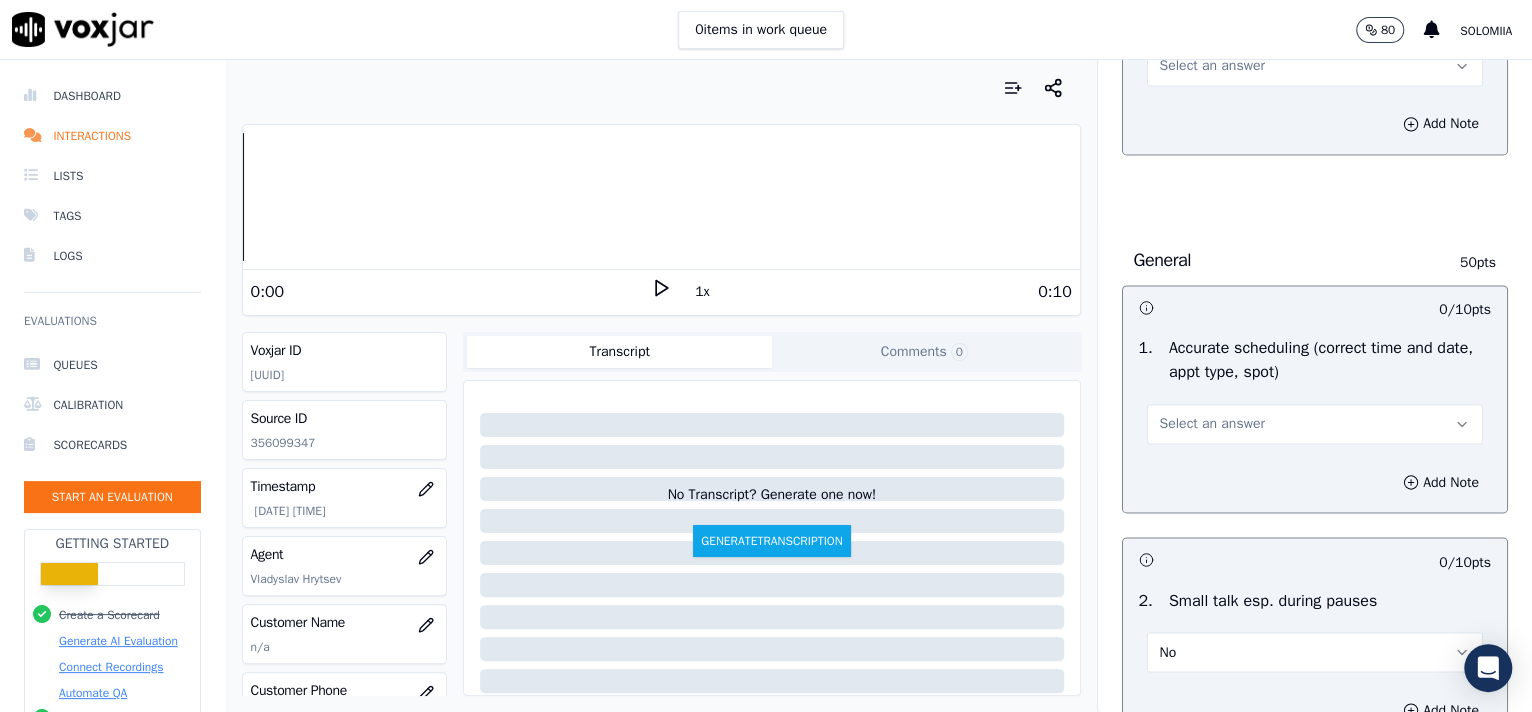 click on "Select an answer" at bounding box center (1315, 424) 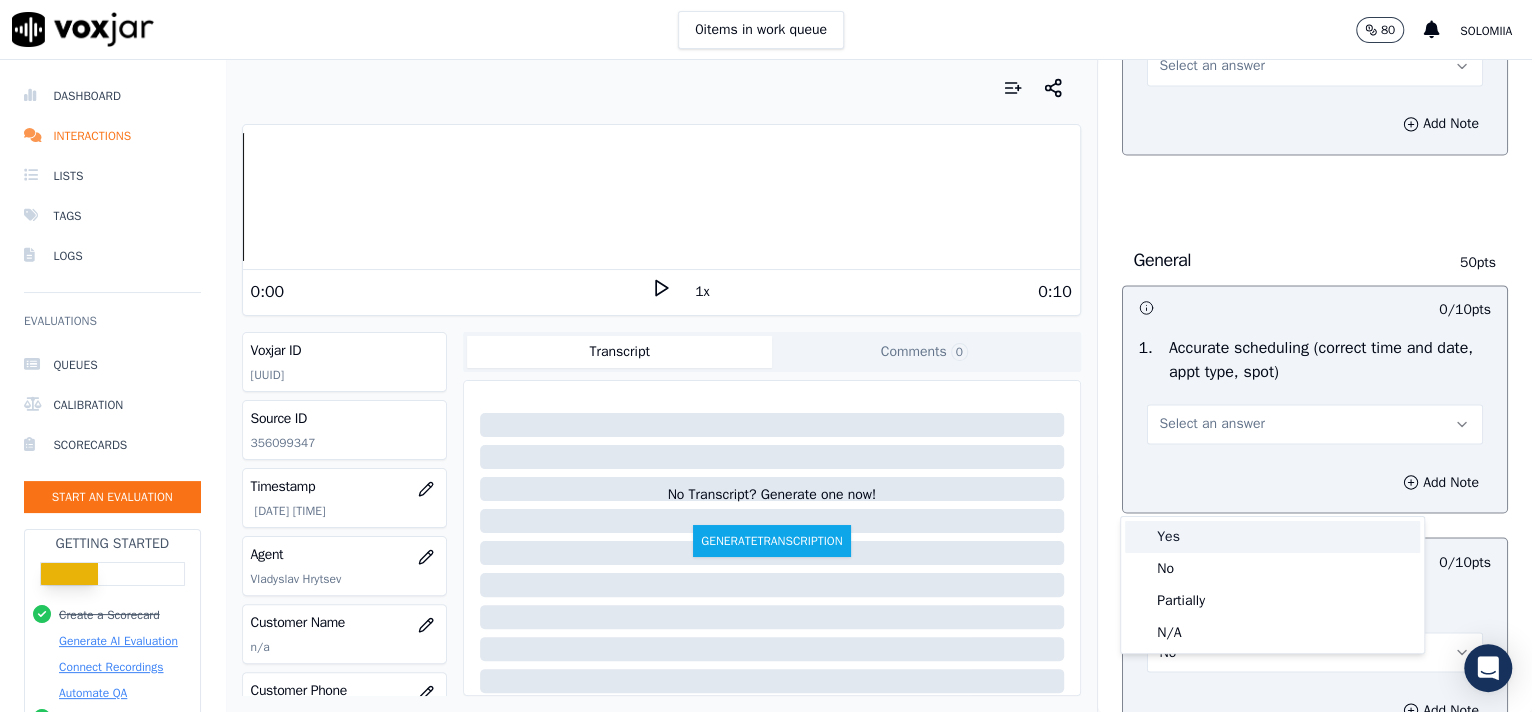 click on "Yes" at bounding box center (1272, 537) 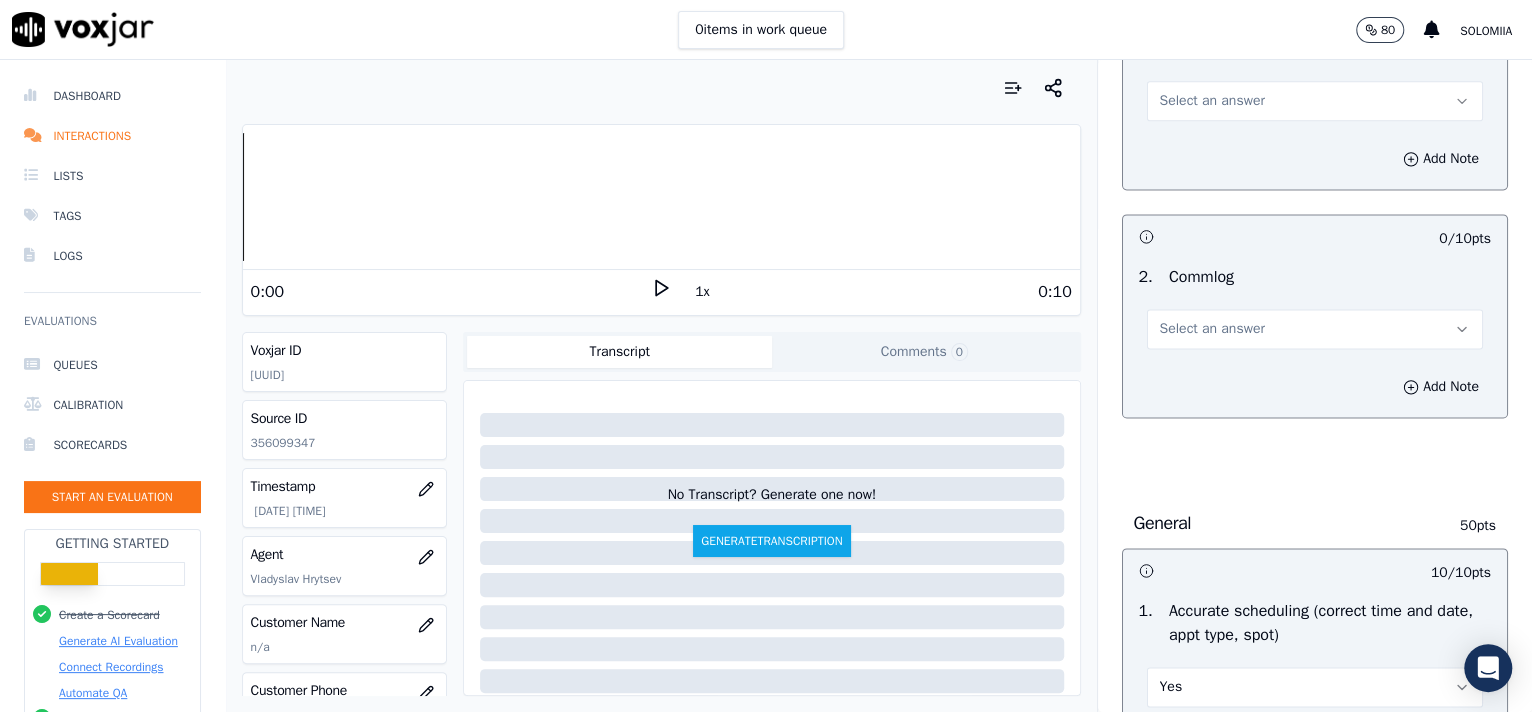 scroll, scrollTop: 1505, scrollLeft: 0, axis: vertical 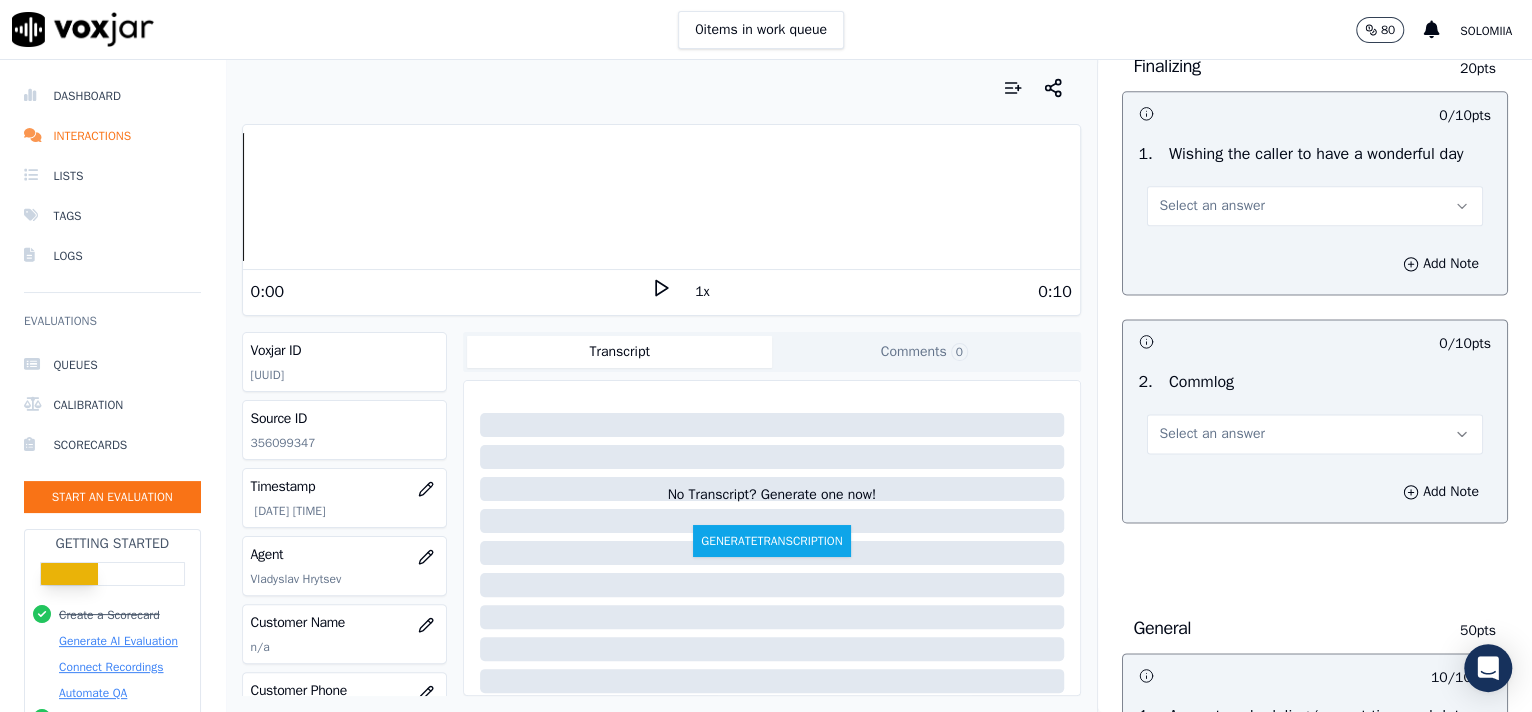 click on "Select an answer" at bounding box center (1212, 434) 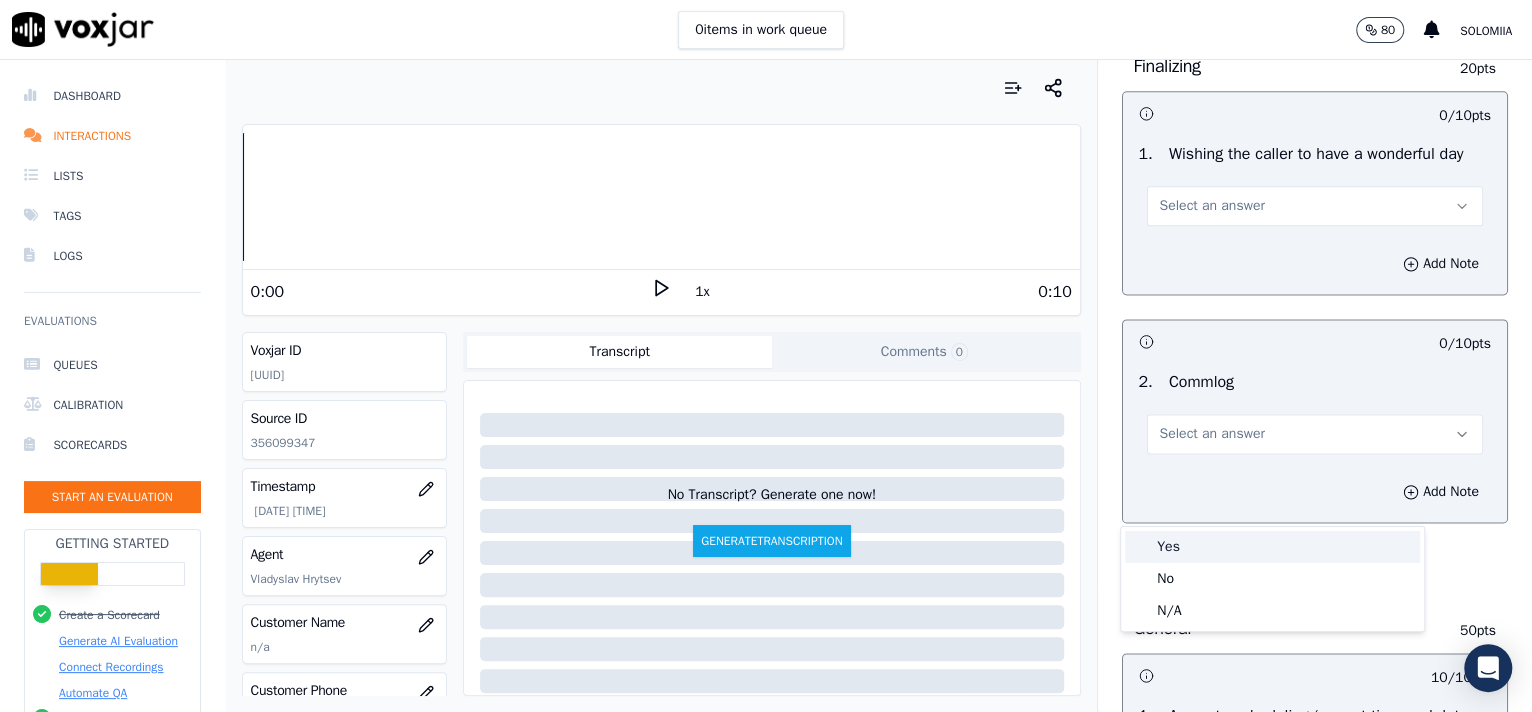 click on "Yes" at bounding box center (1272, 547) 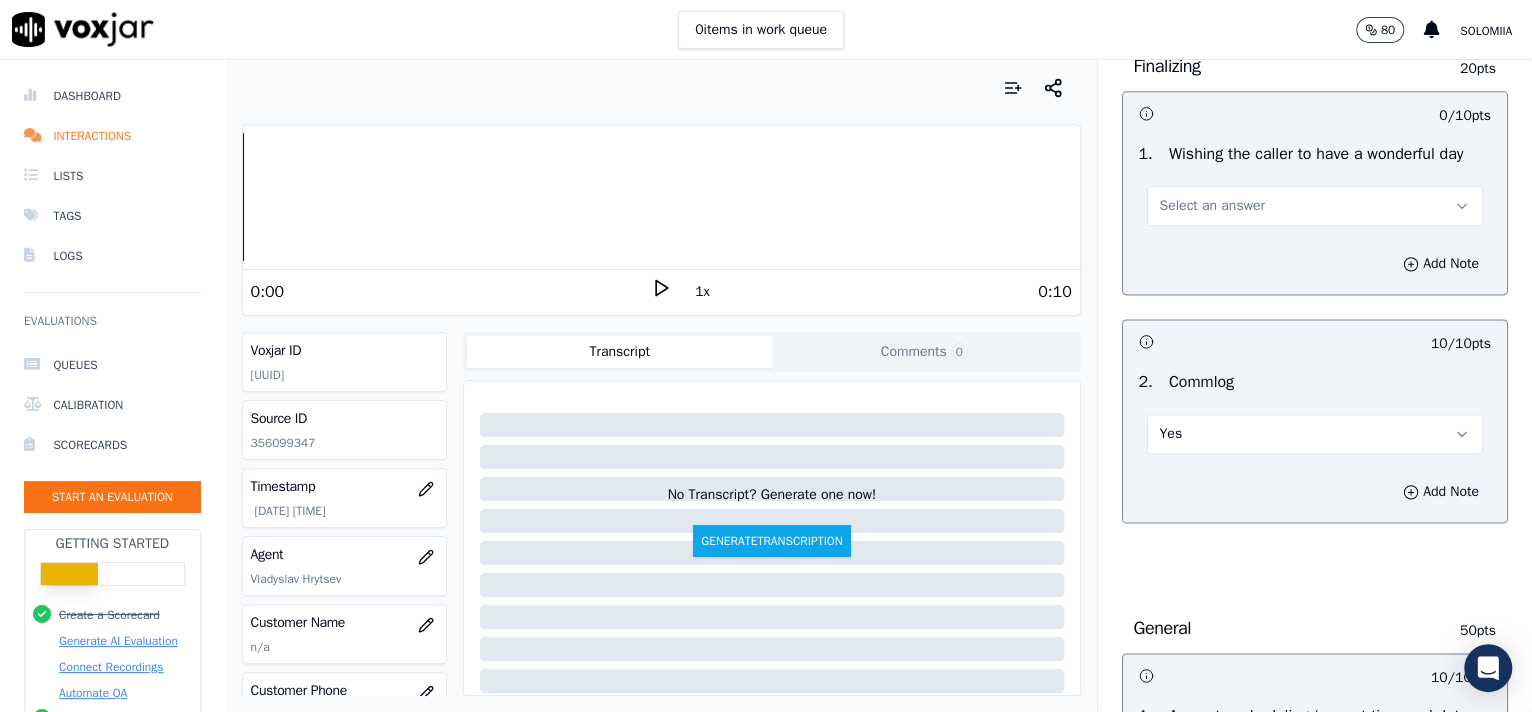 click on "Select an answer" at bounding box center [1315, 206] 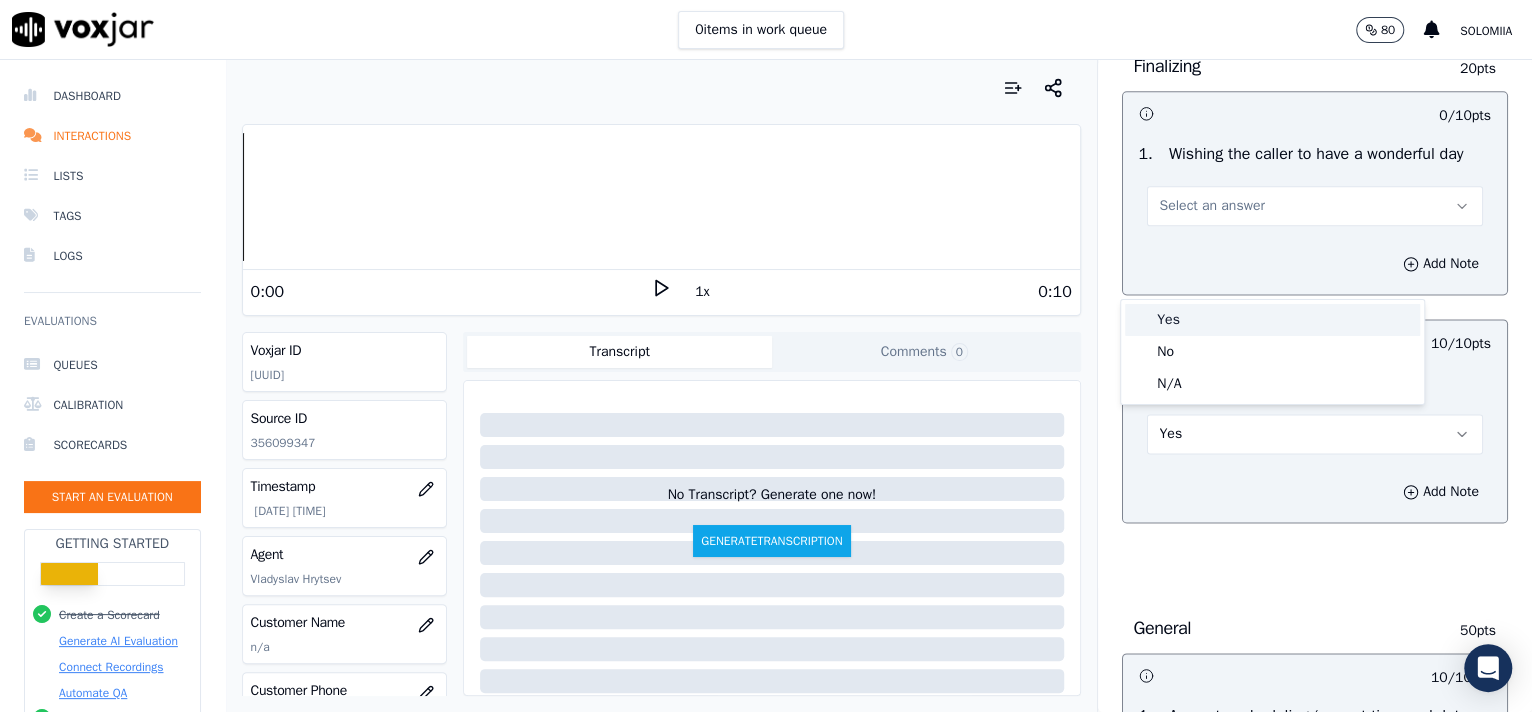 click on "Yes" at bounding box center (1272, 320) 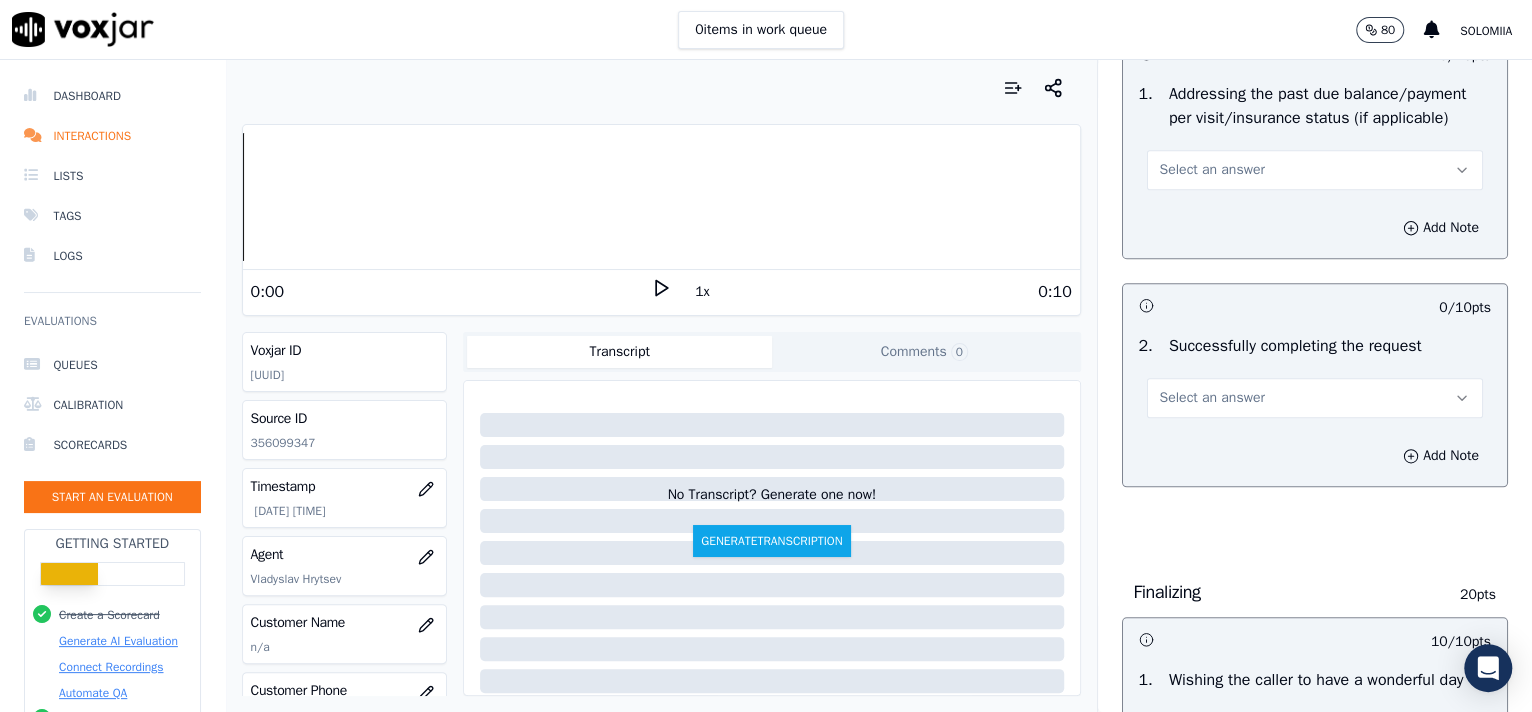 scroll, scrollTop: 968, scrollLeft: 0, axis: vertical 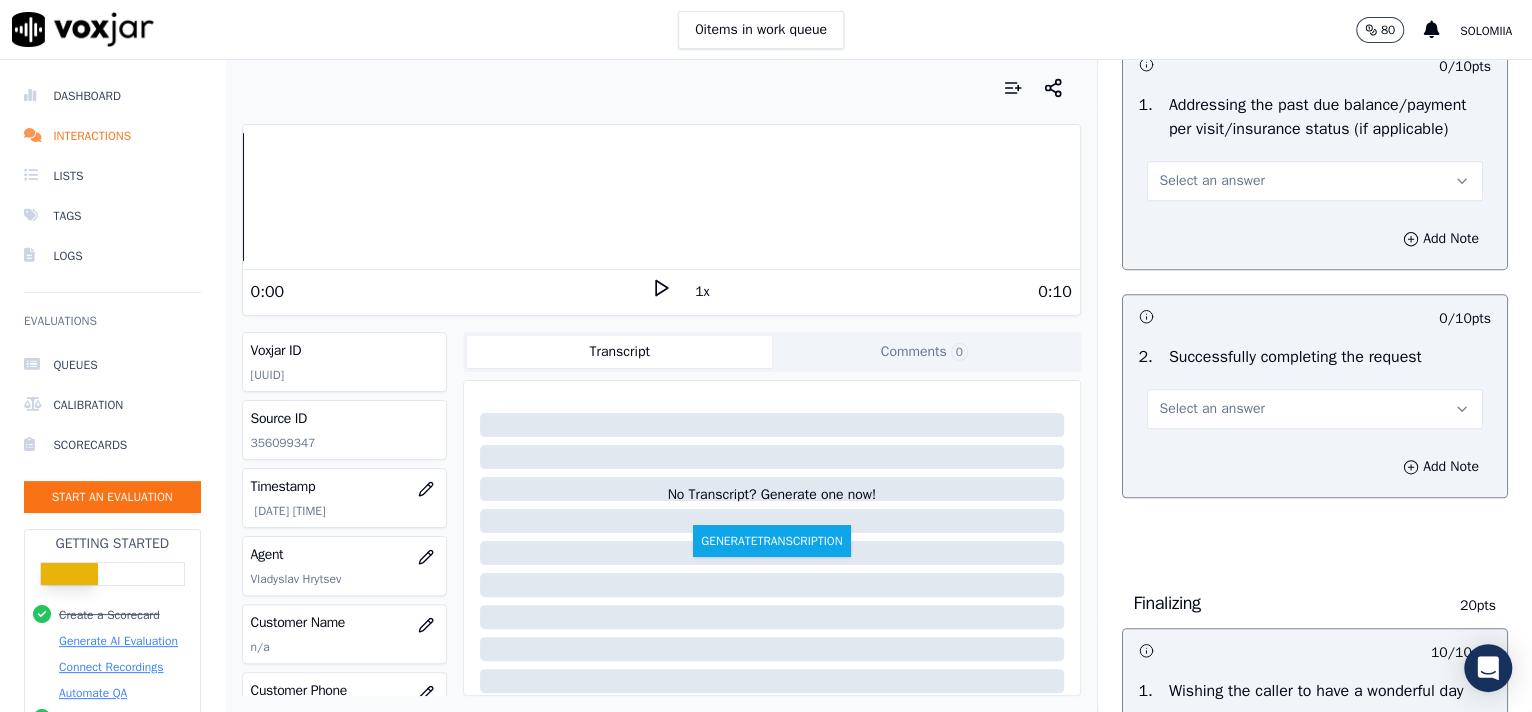 click on "2 .   Successfully completing the request    Select an answer" at bounding box center [1315, 387] 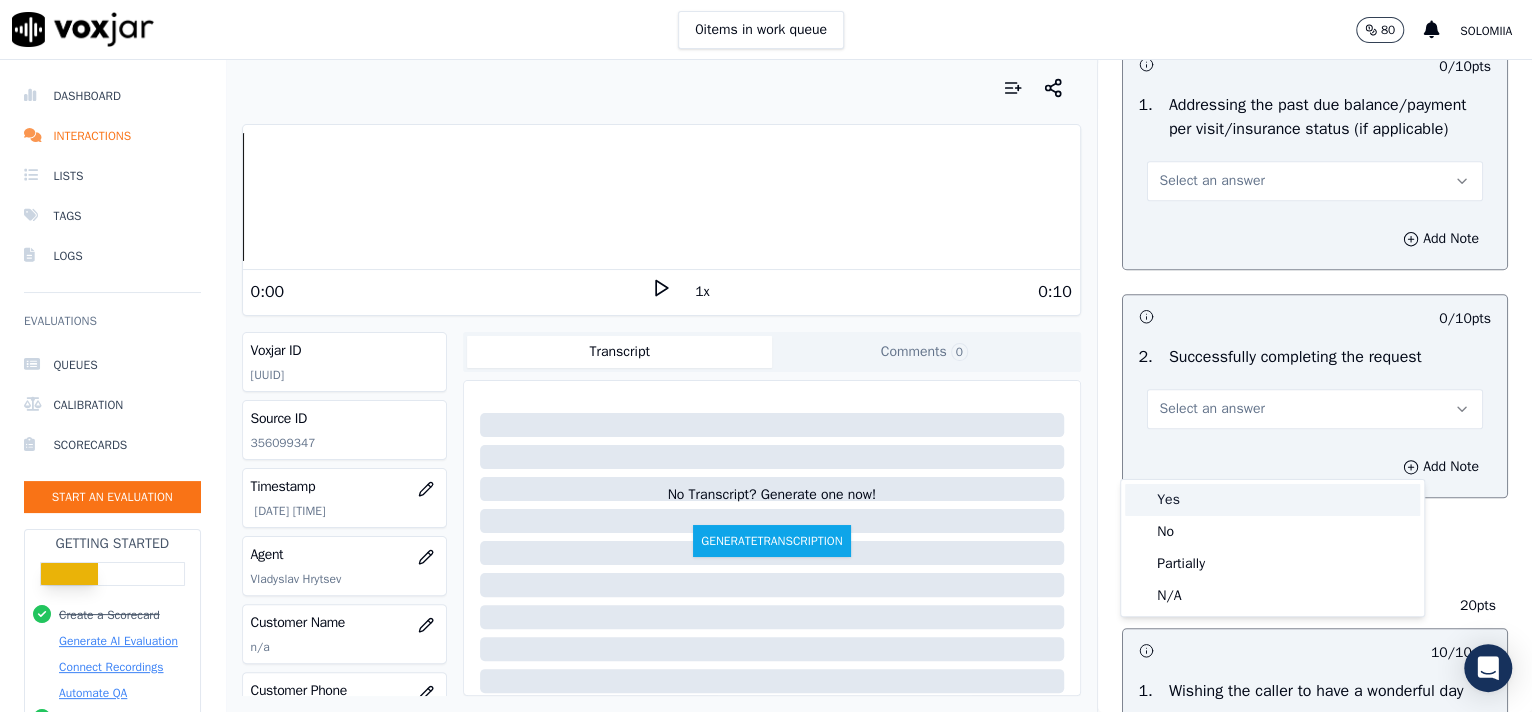 click on "Yes" at bounding box center (1272, 500) 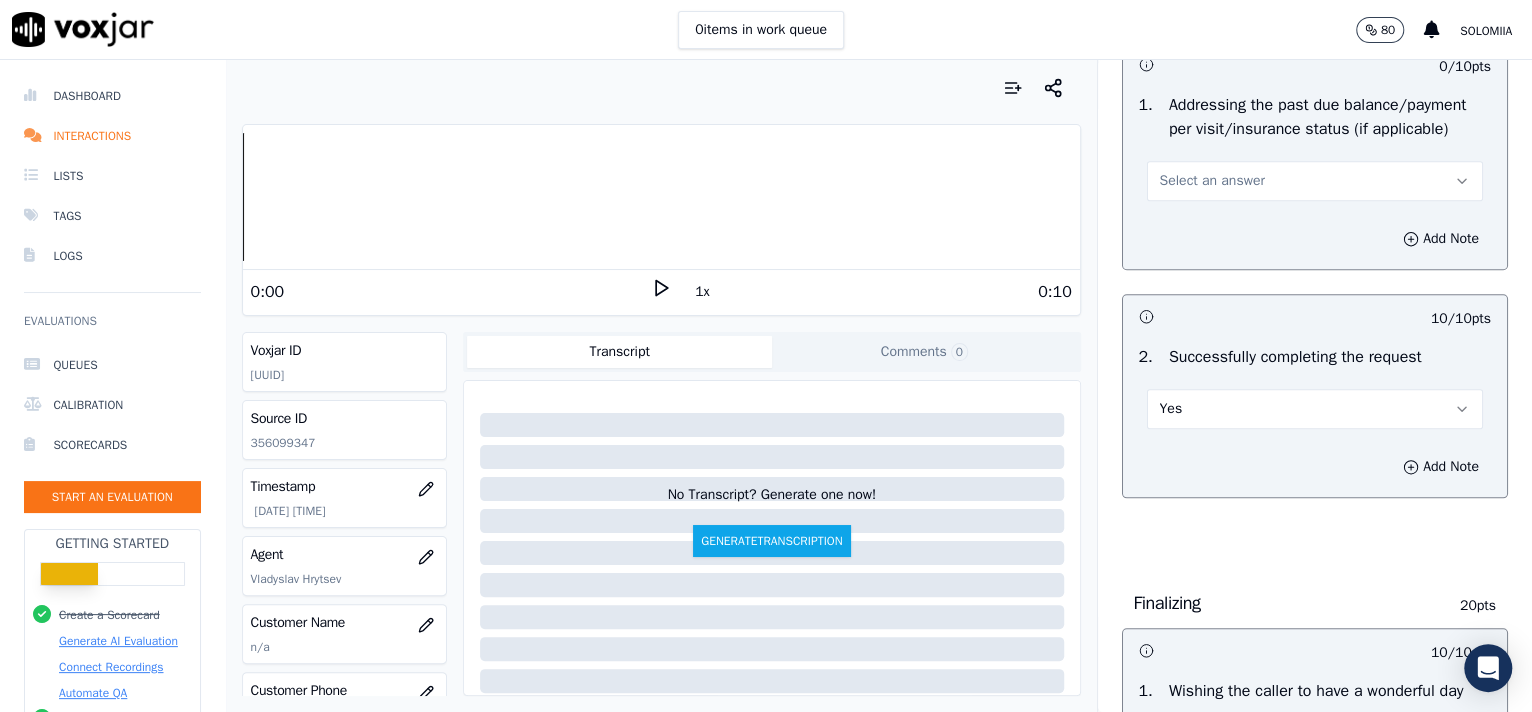 click on "1 .   Addressing the past due balance/payment per visit/insurance status (if applicable)     Select an answer" at bounding box center [1315, 147] 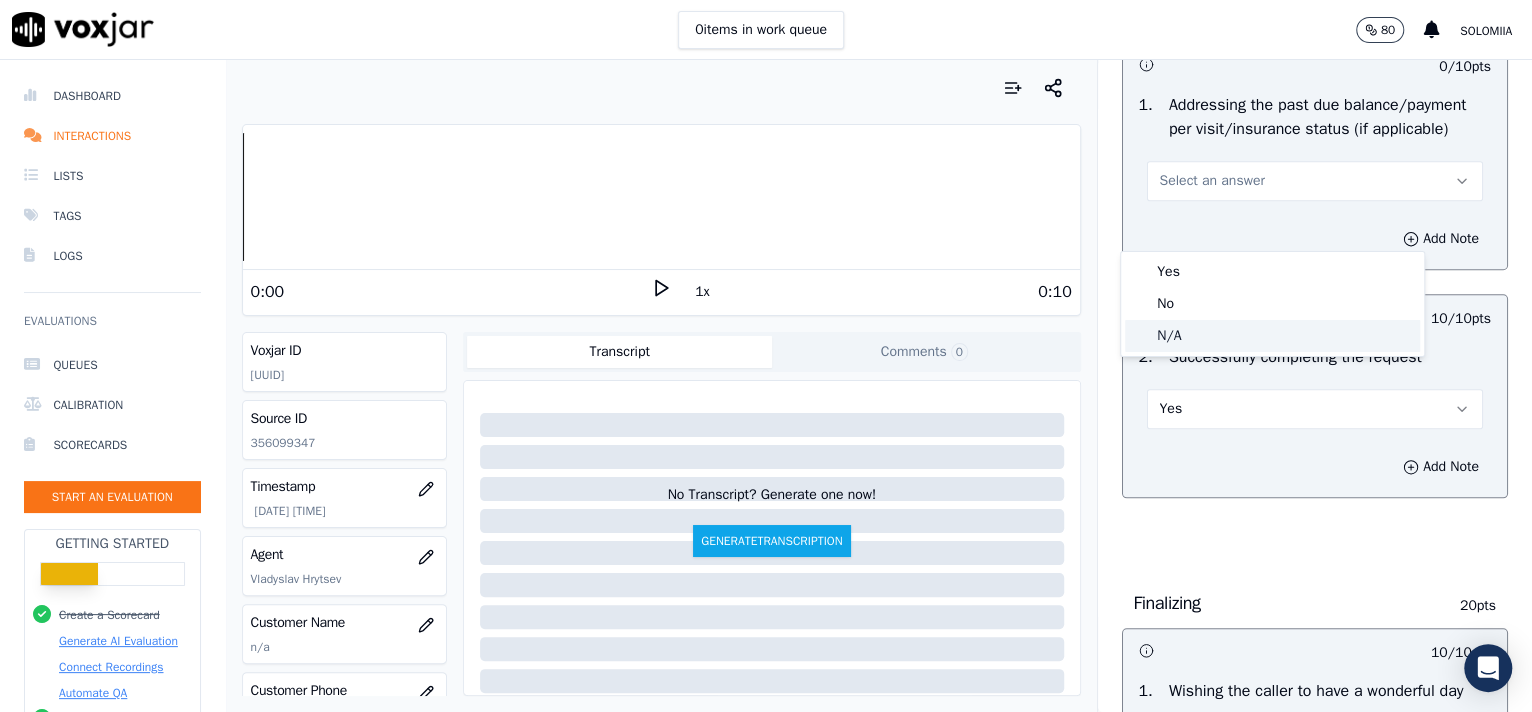 click on "N/A" 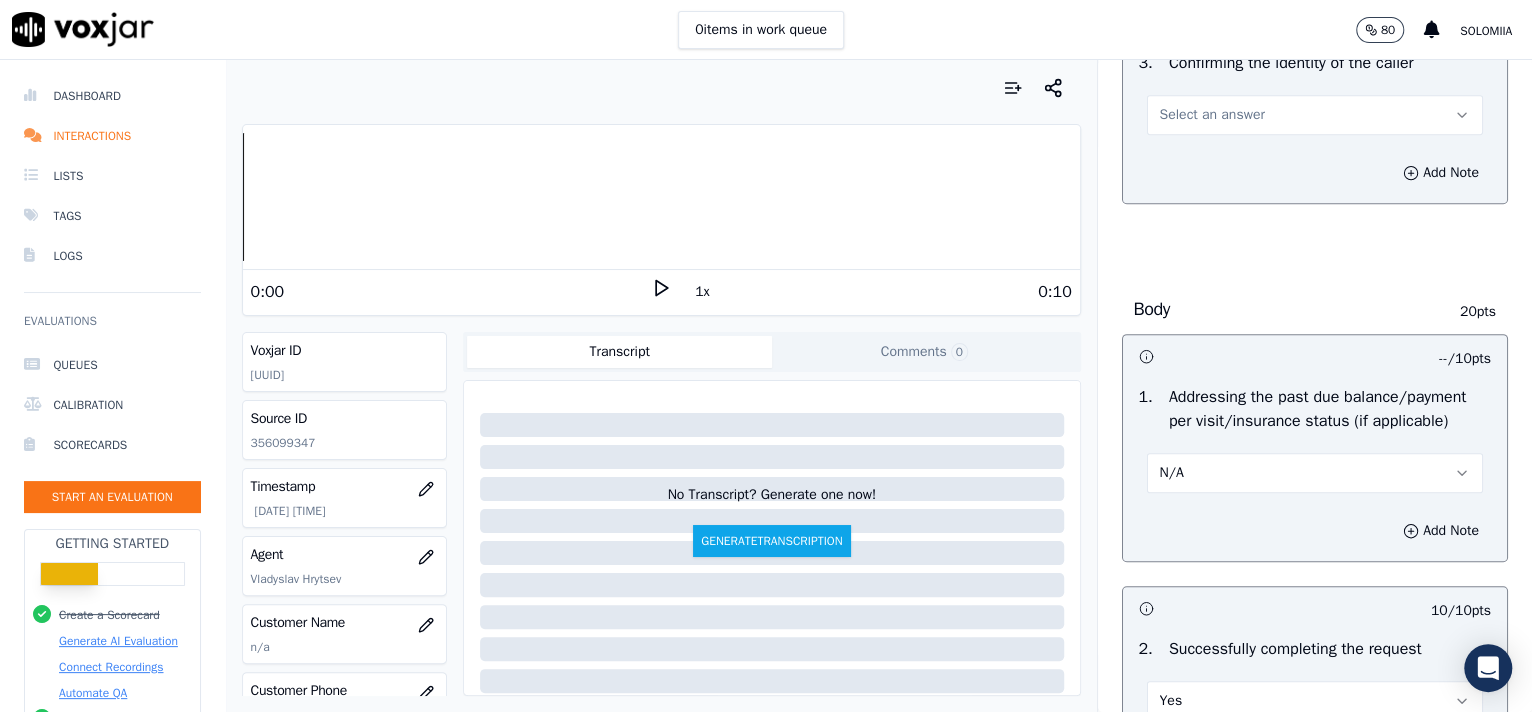 scroll, scrollTop: 583, scrollLeft: 0, axis: vertical 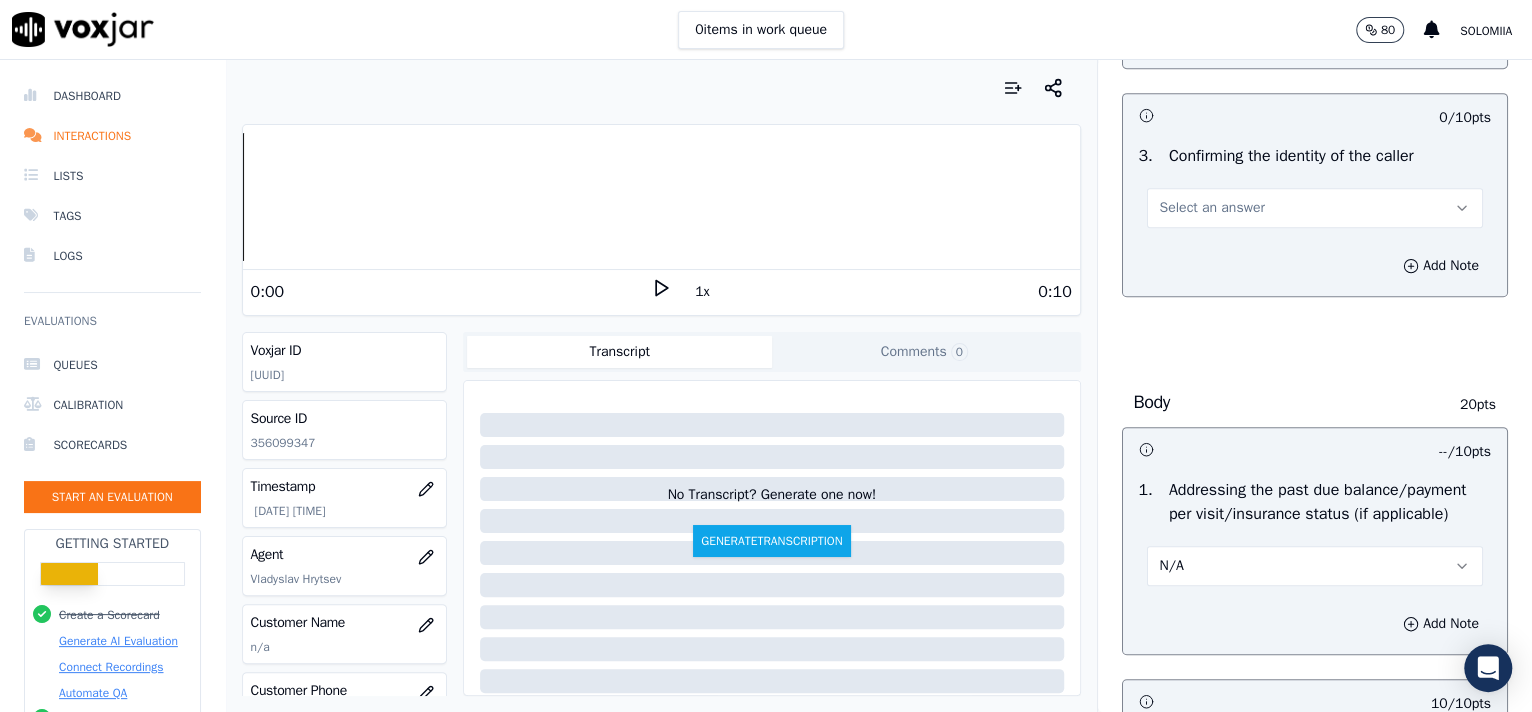 click on "Select an answer" at bounding box center (1315, 208) 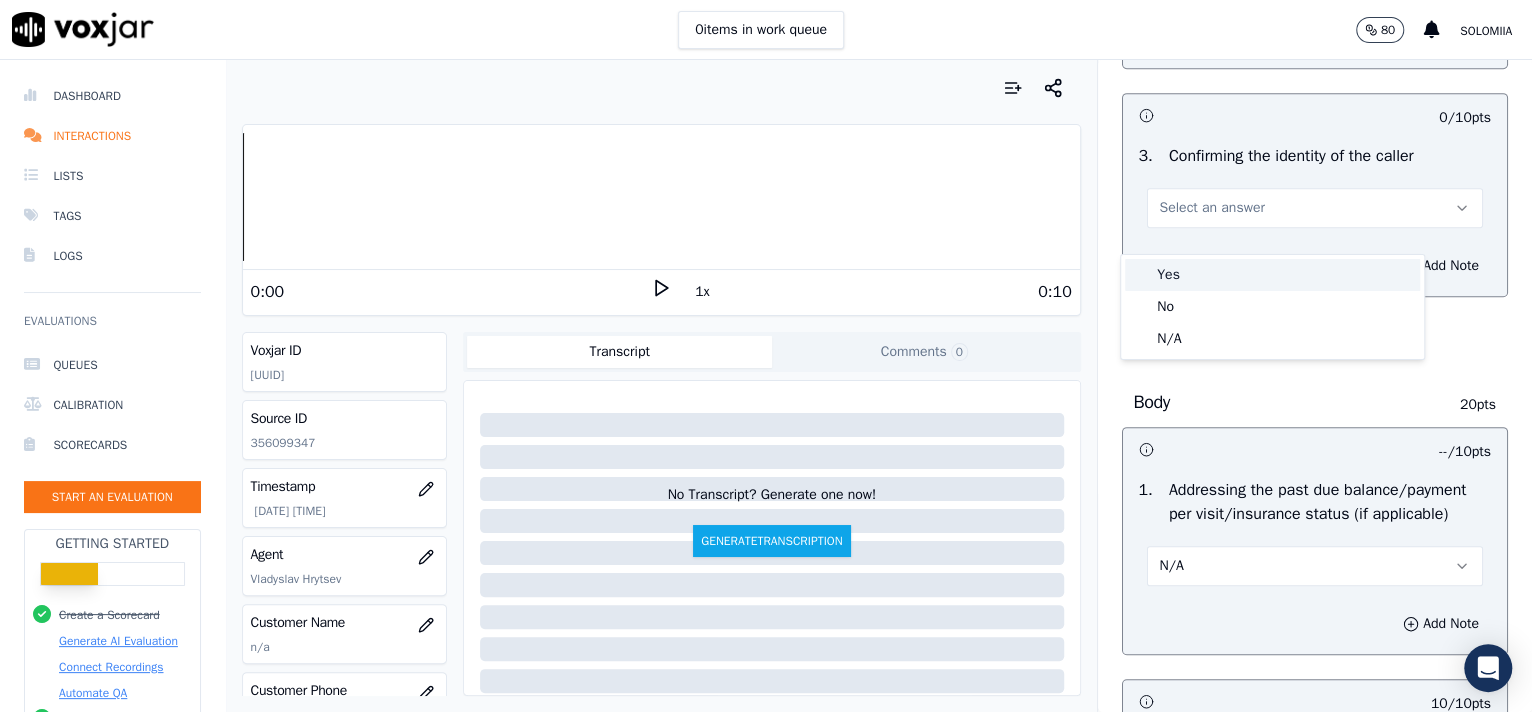 click on "Yes" at bounding box center [1272, 275] 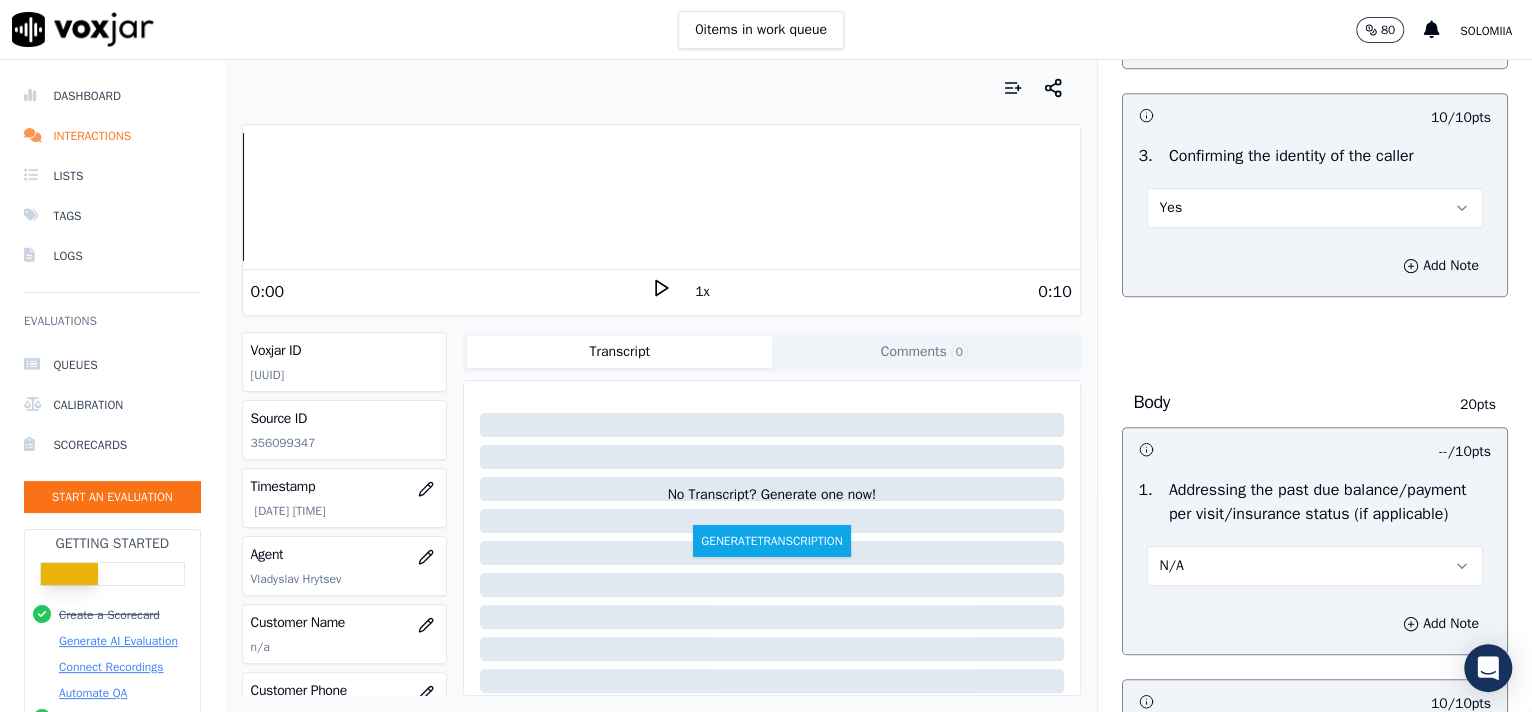 scroll, scrollTop: 3162, scrollLeft: 0, axis: vertical 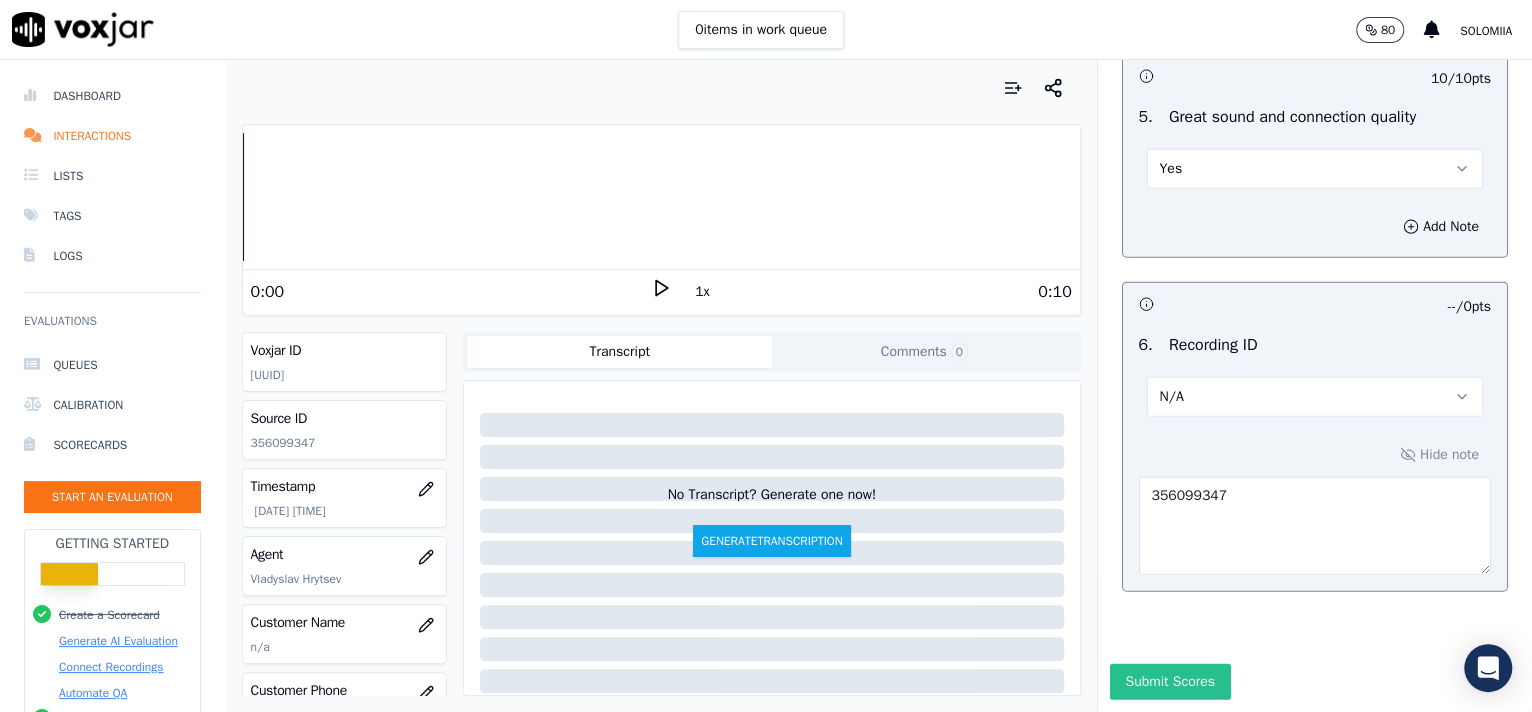 click on "Submit Scores" at bounding box center [1170, 682] 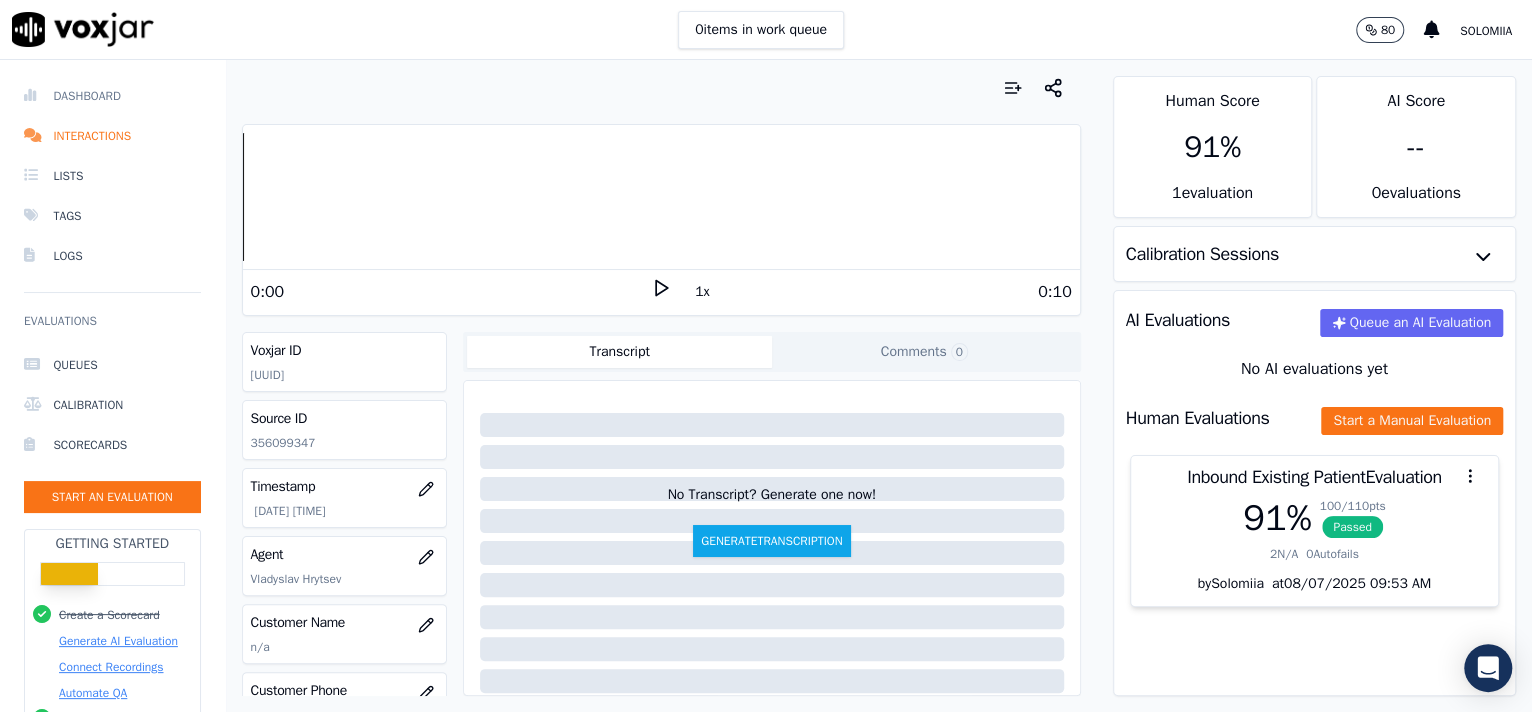 click on "Dashboard" at bounding box center [112, 96] 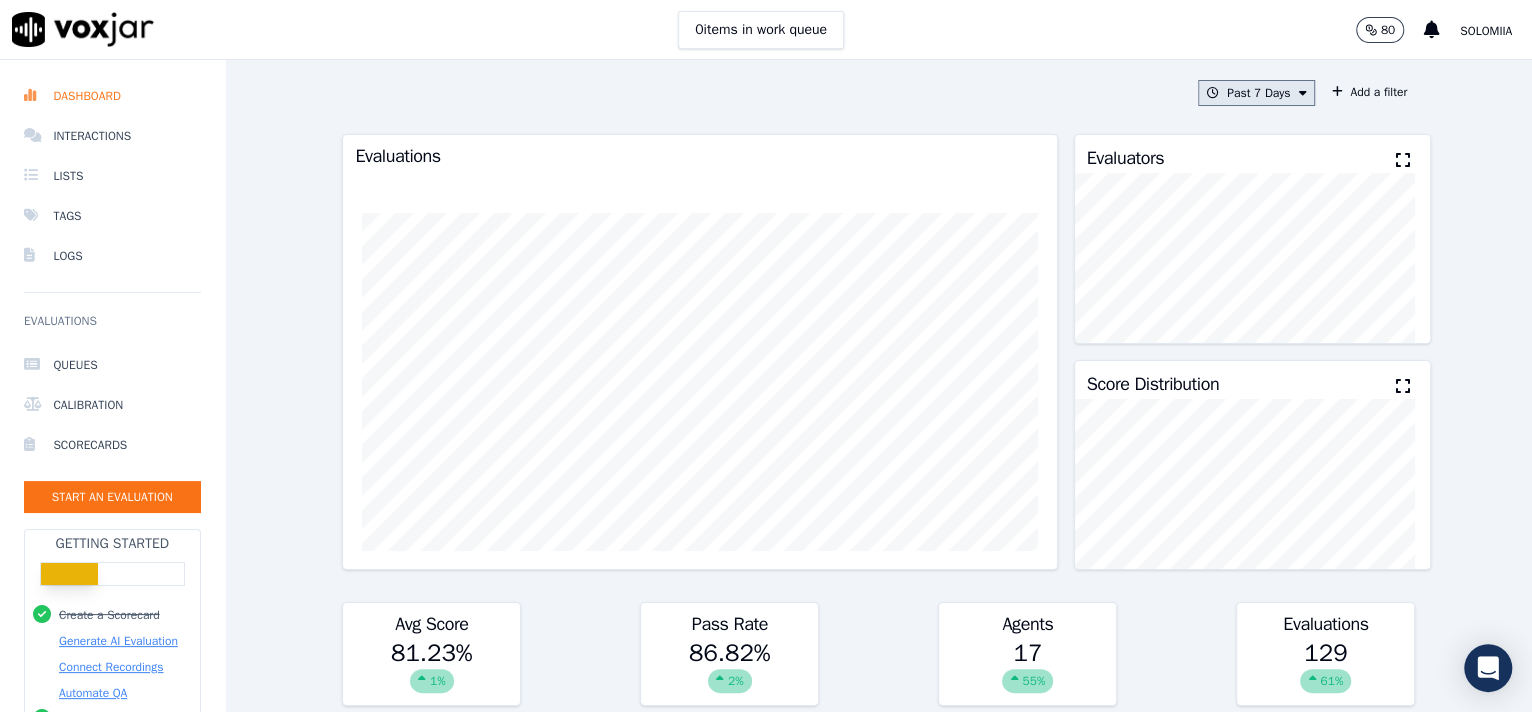click on "Past 7 Days" at bounding box center (1256, 93) 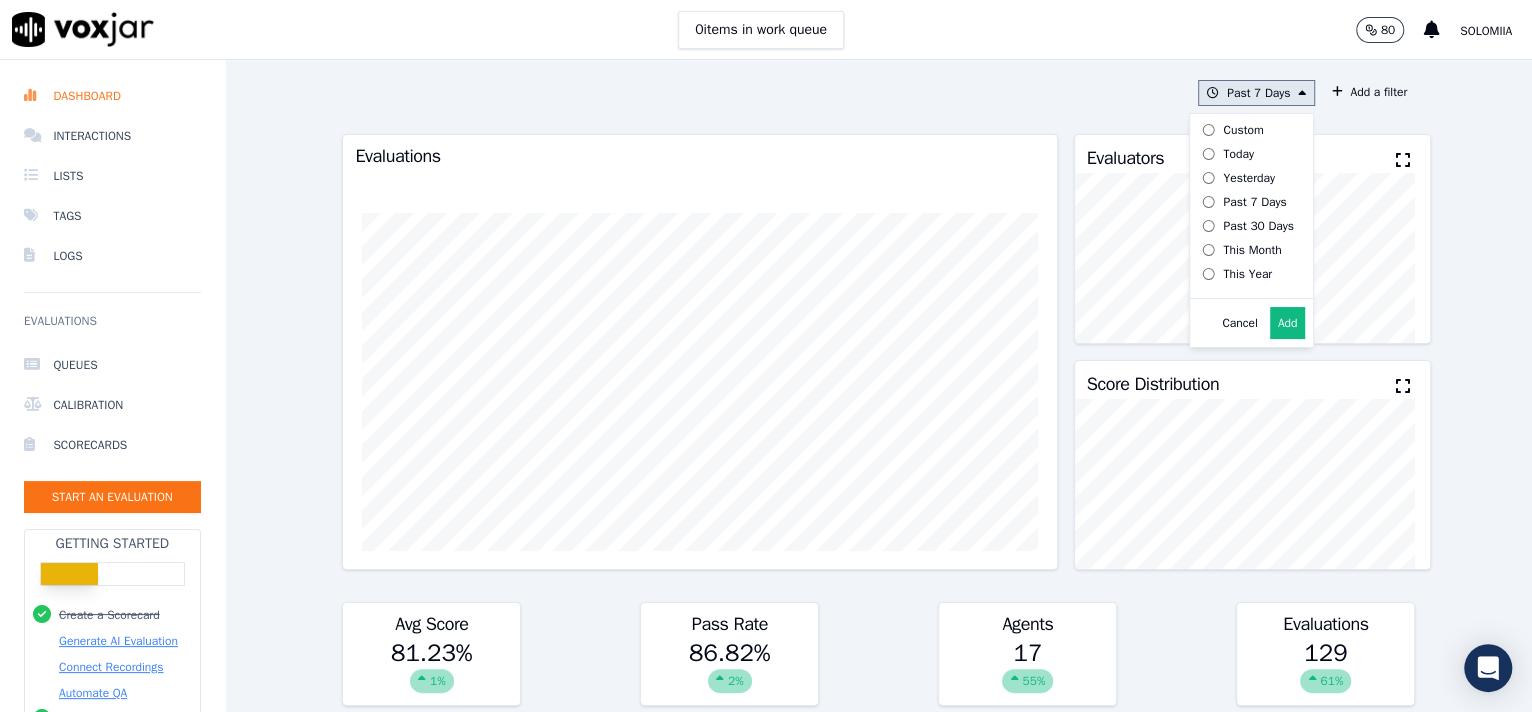 click on "This Year" at bounding box center [1247, 274] 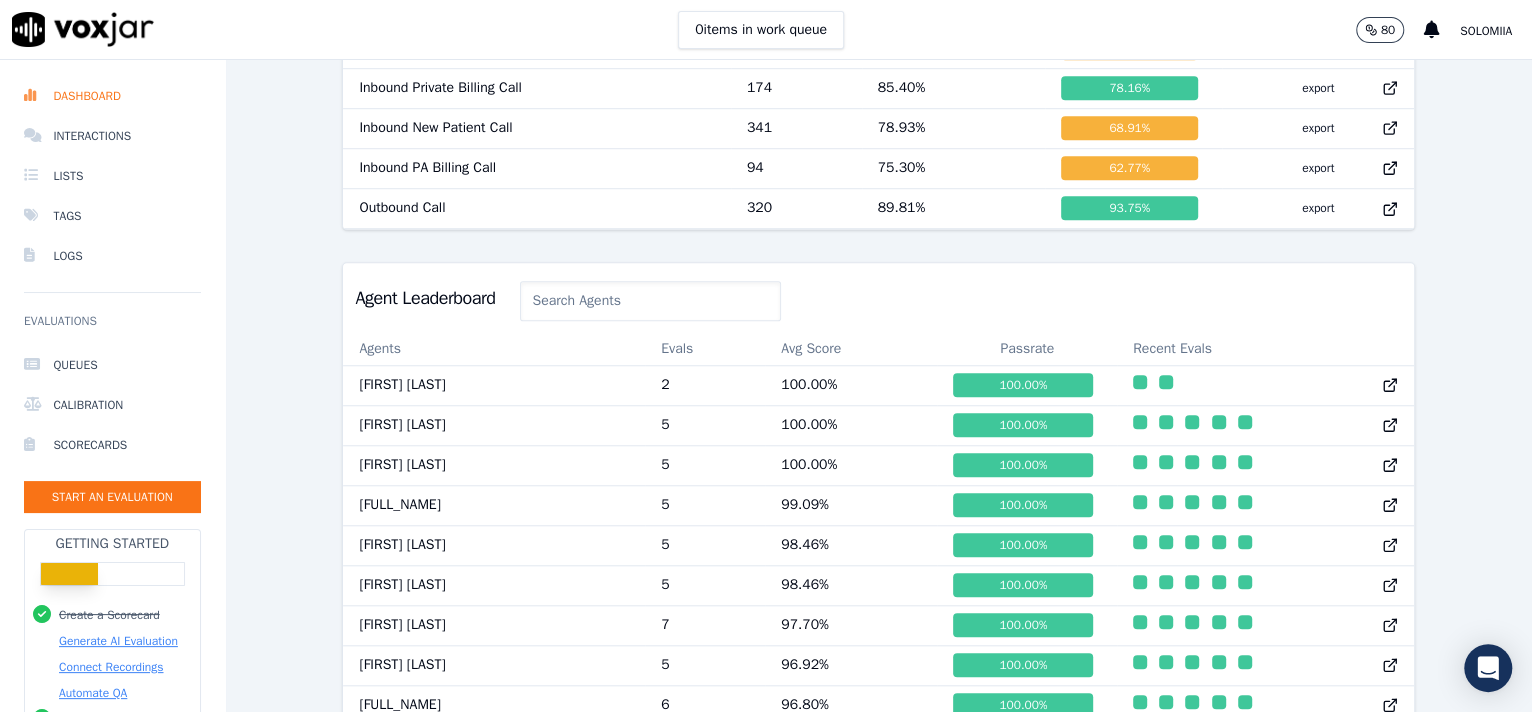scroll, scrollTop: 0, scrollLeft: 0, axis: both 